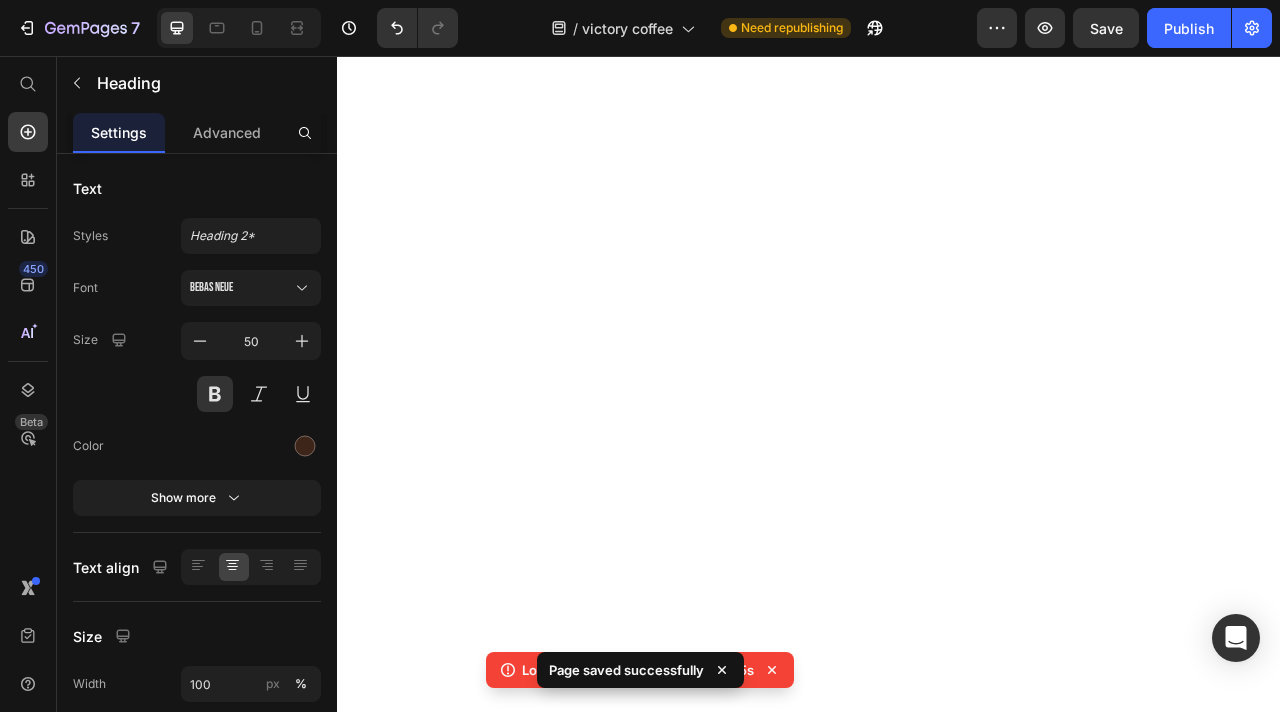 scroll, scrollTop: 0, scrollLeft: 0, axis: both 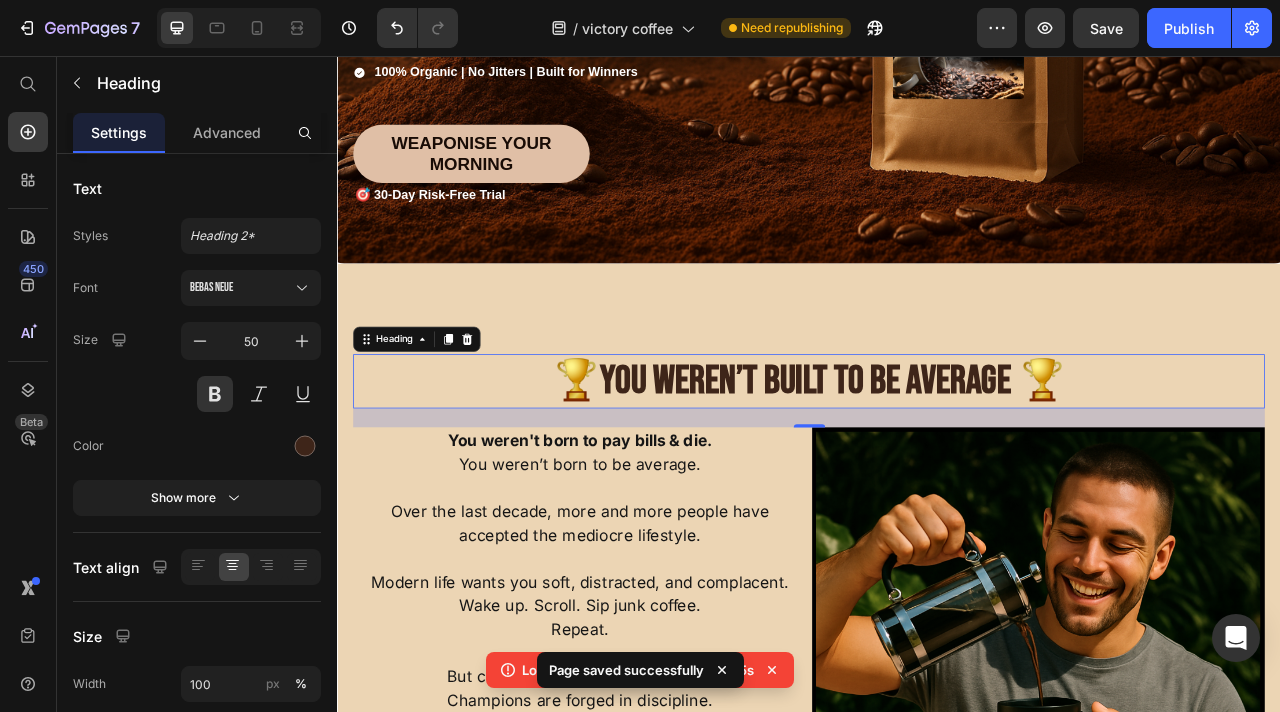 type 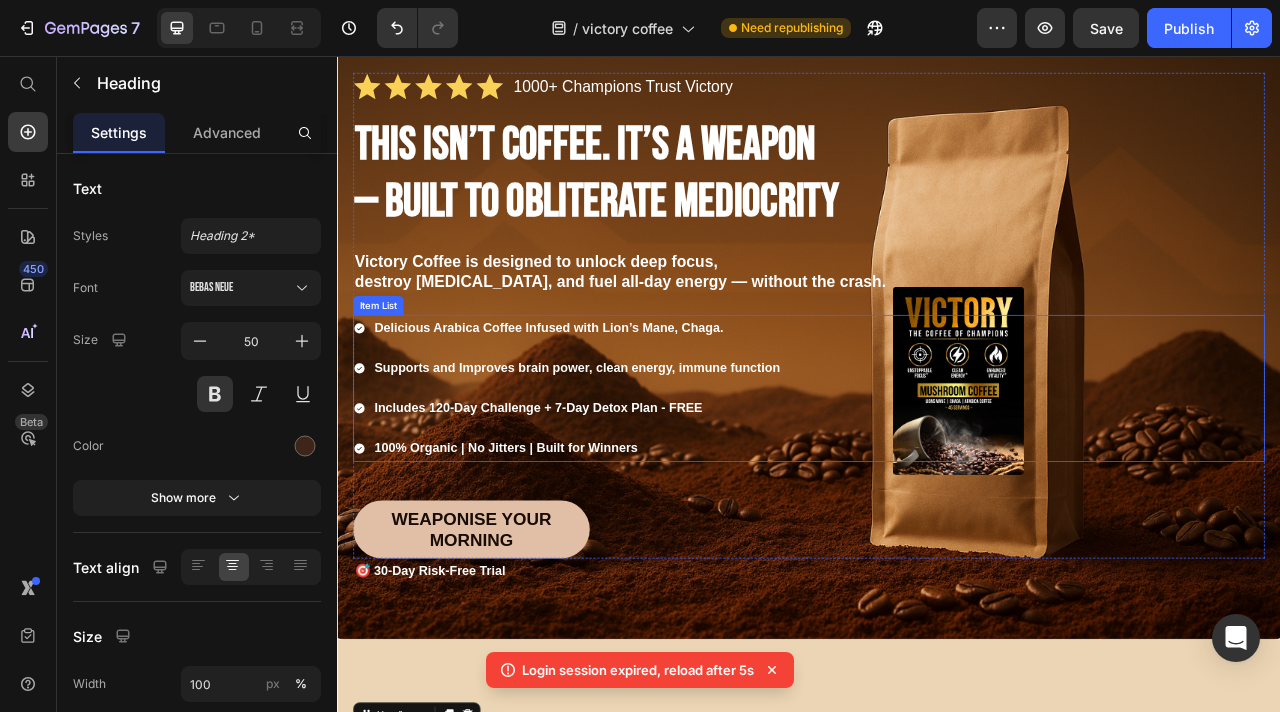 scroll, scrollTop: 63, scrollLeft: 0, axis: vertical 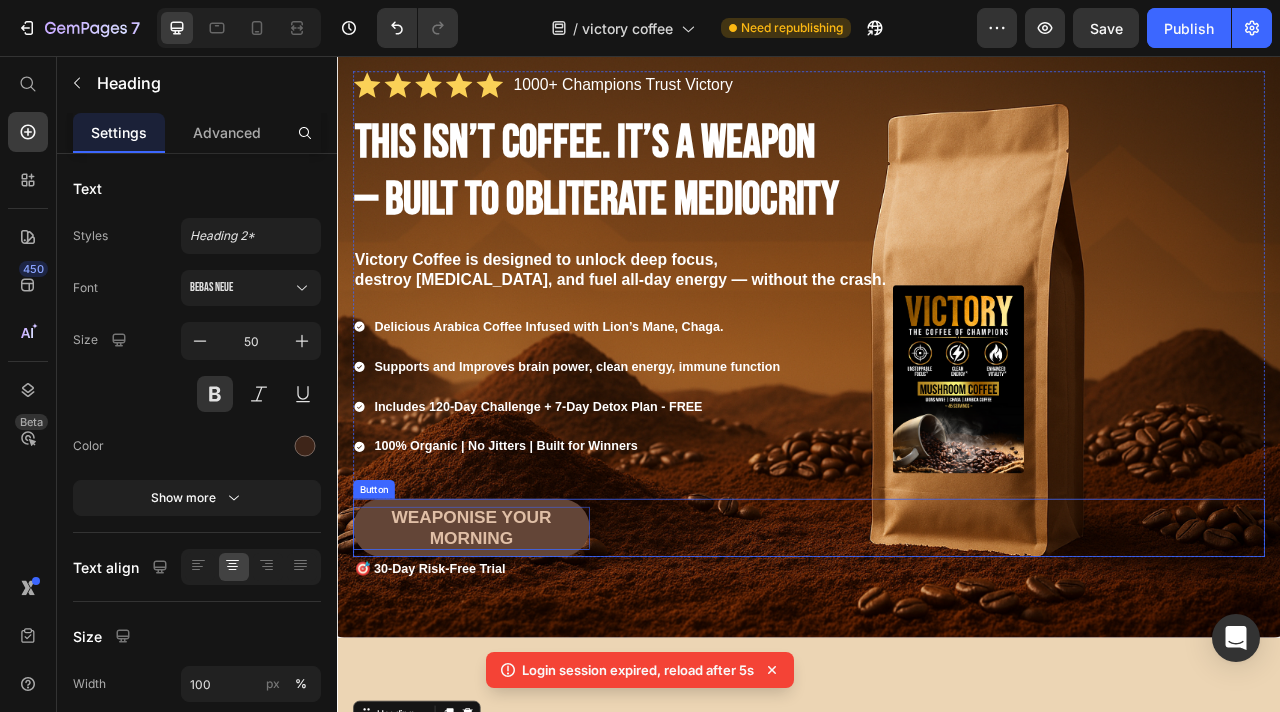 click on "Weaponise your morning" at bounding box center [507, 656] 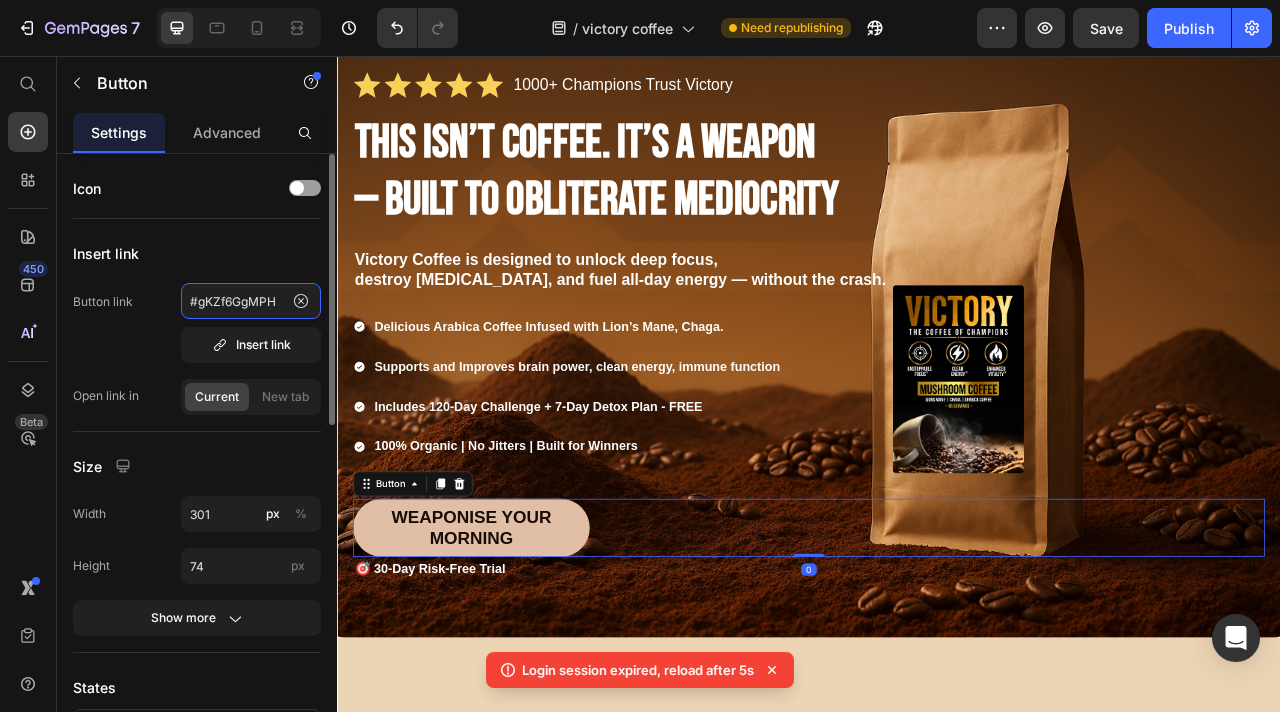 click on "#gKZf6GgMPH" 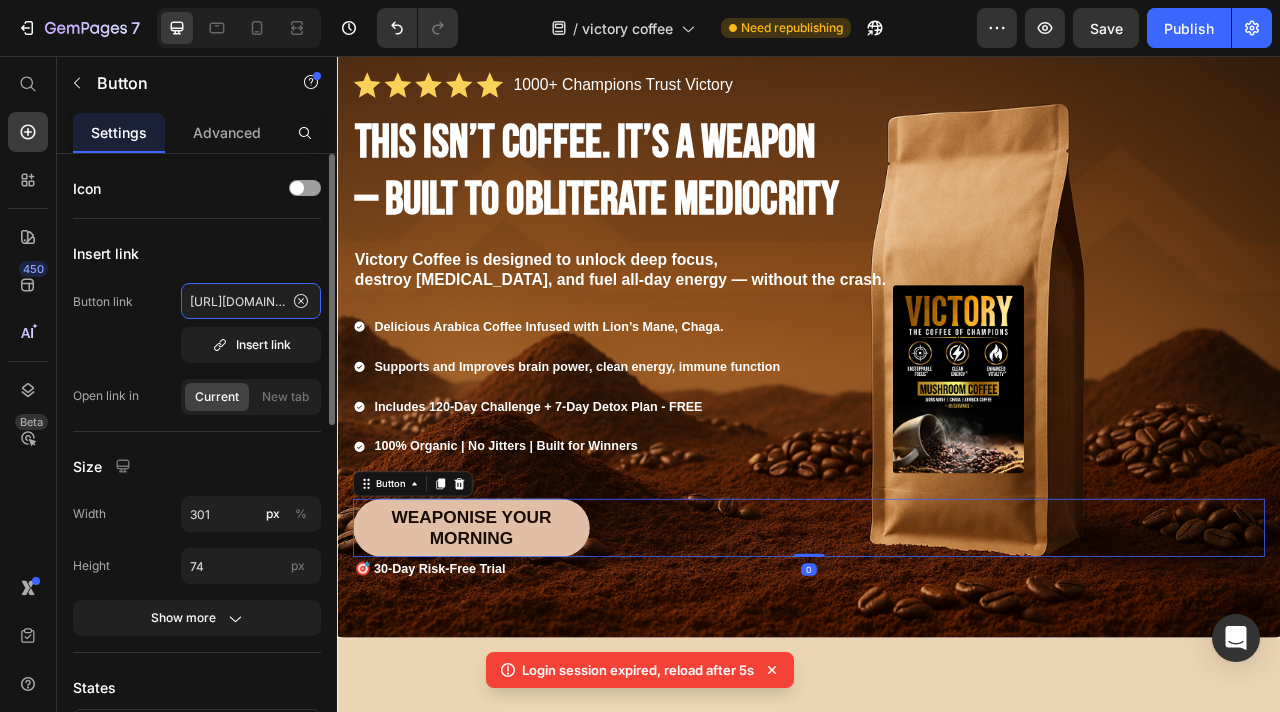 scroll, scrollTop: 0, scrollLeft: 255, axis: horizontal 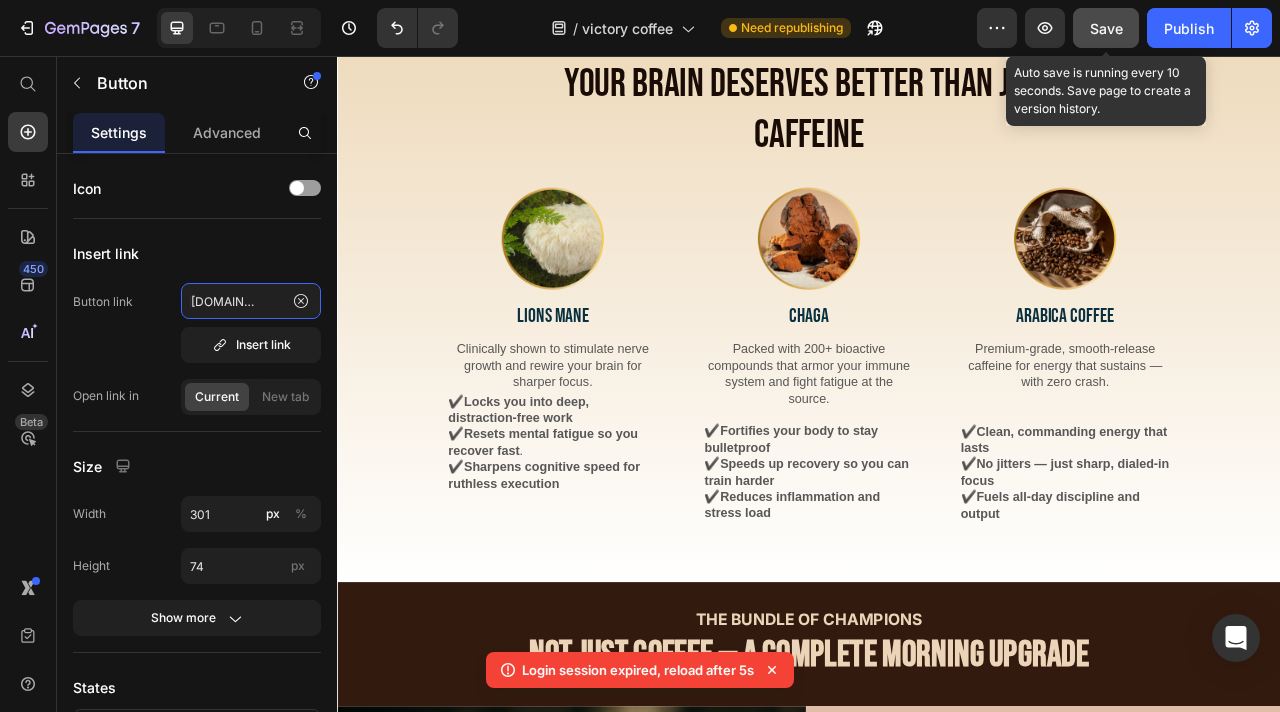 type on "https://victorybrandoffical.com/products/victory-reset-system" 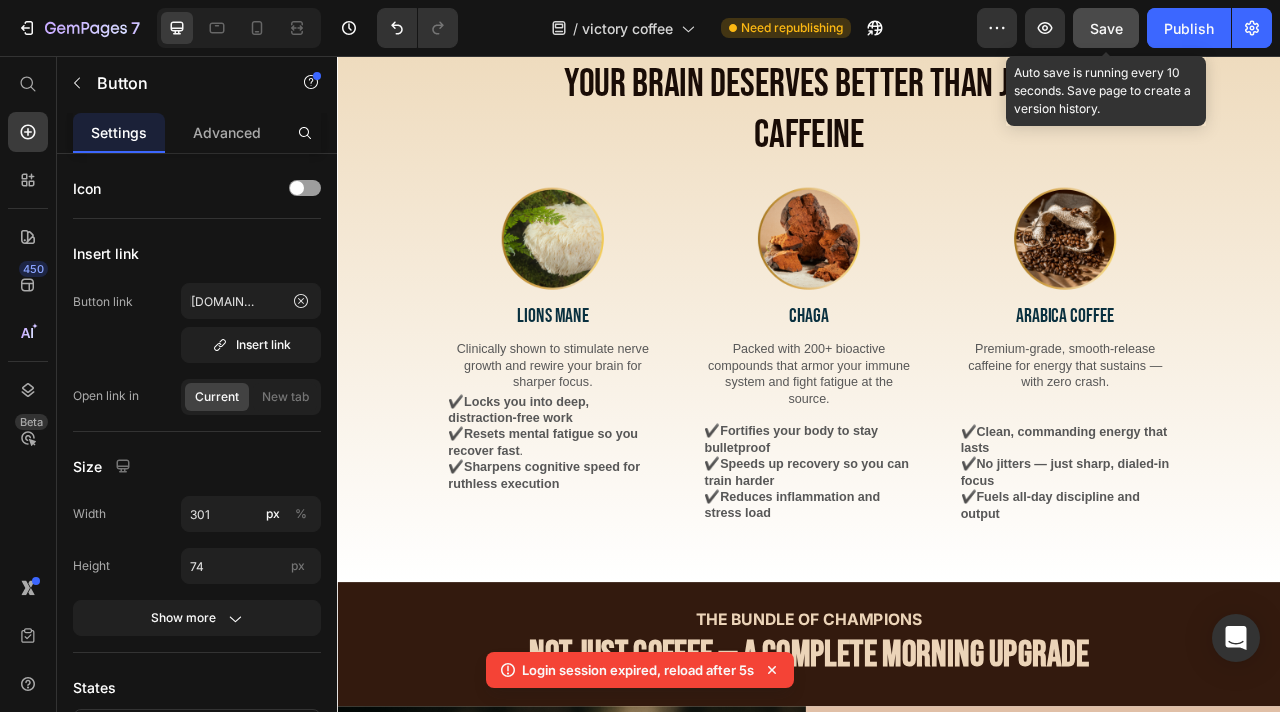 click on "Save" at bounding box center [1106, 28] 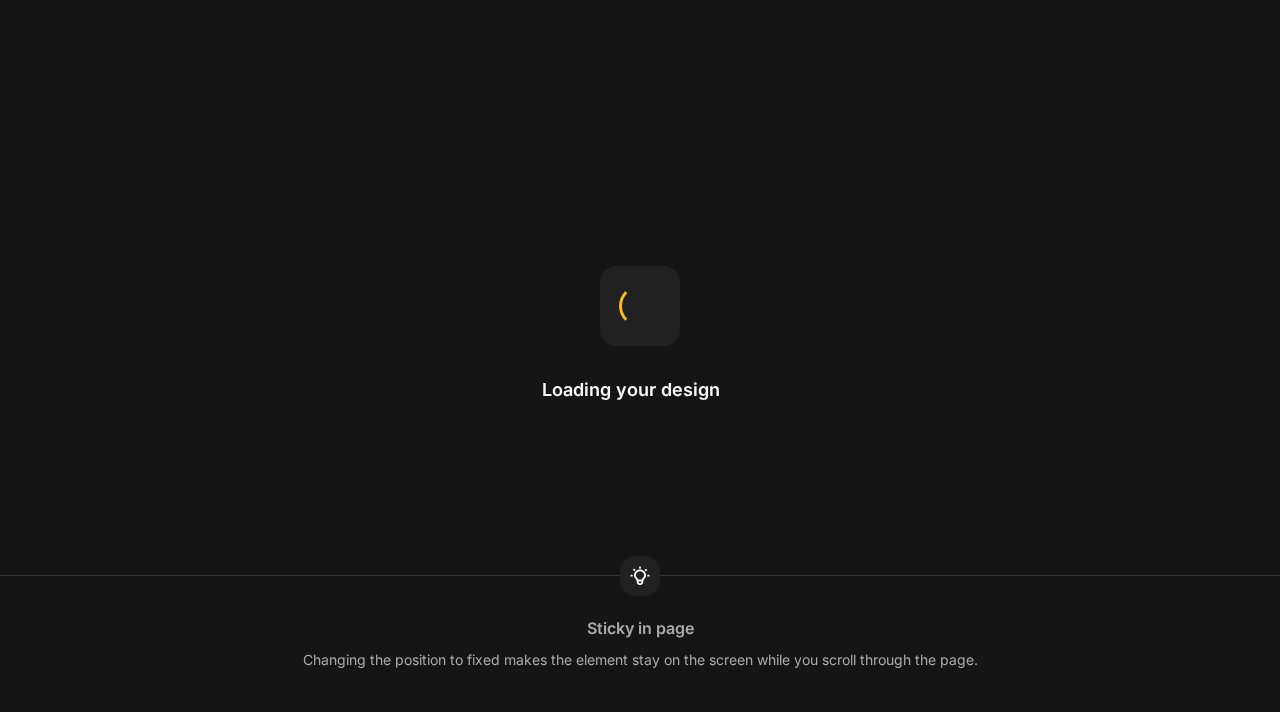 scroll, scrollTop: 0, scrollLeft: 0, axis: both 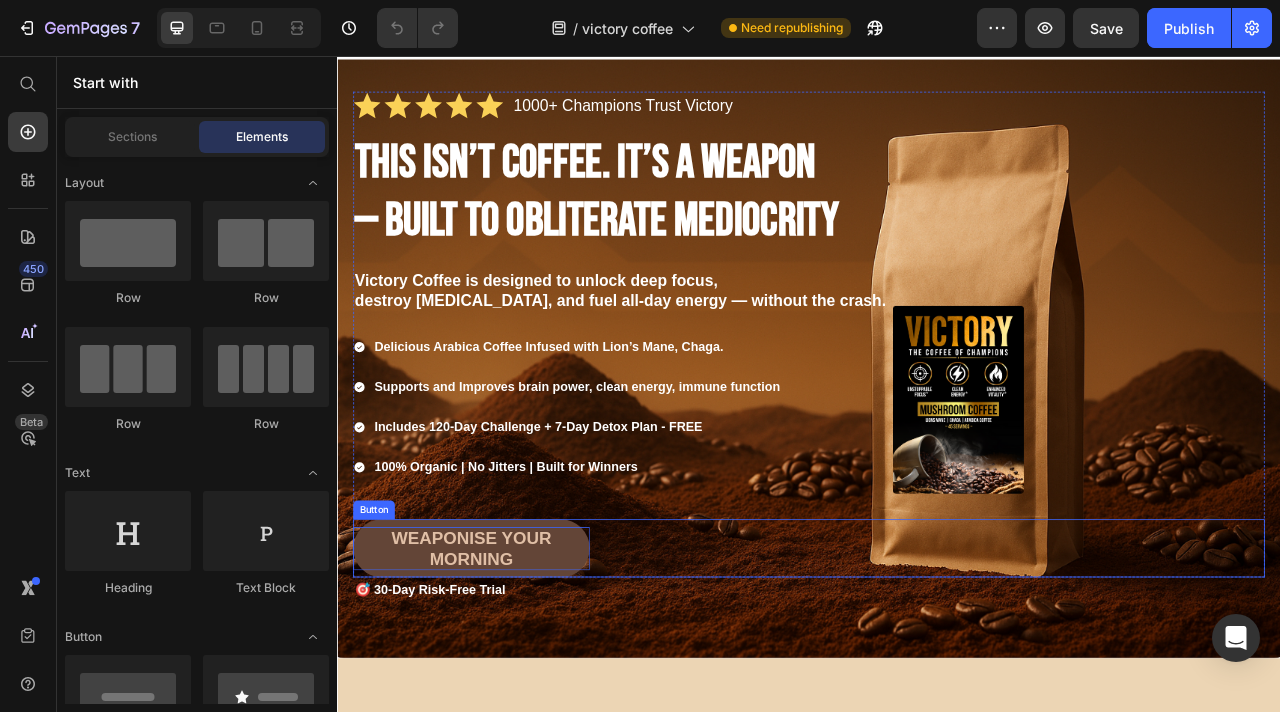 click on "Weaponise your morning" at bounding box center [507, 682] 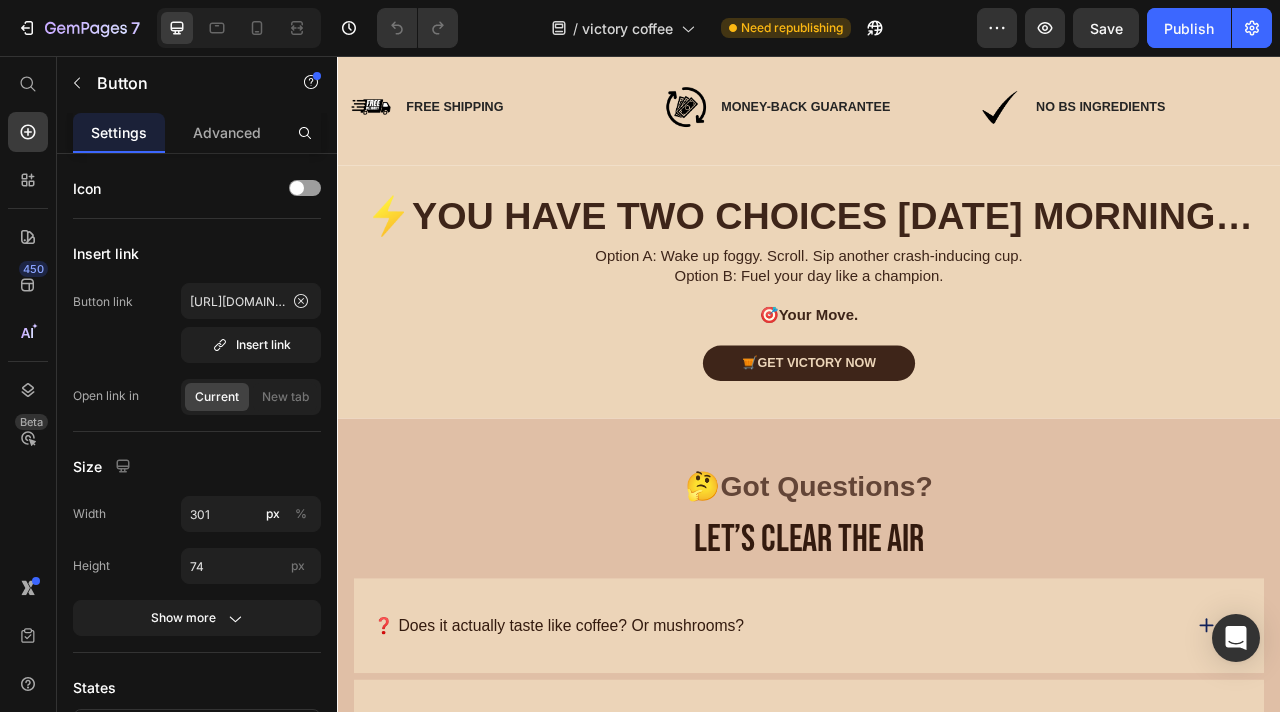 scroll, scrollTop: 5511, scrollLeft: 0, axis: vertical 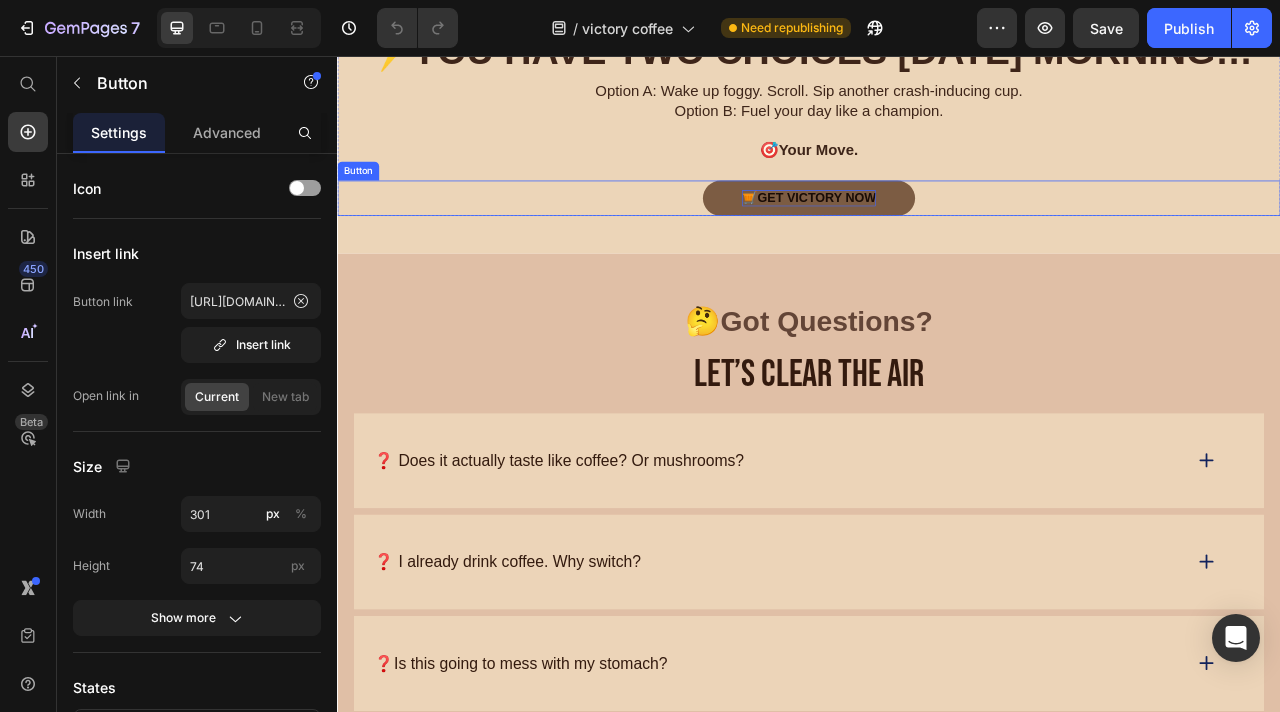 click on "Get Victory Now" at bounding box center [947, 235] 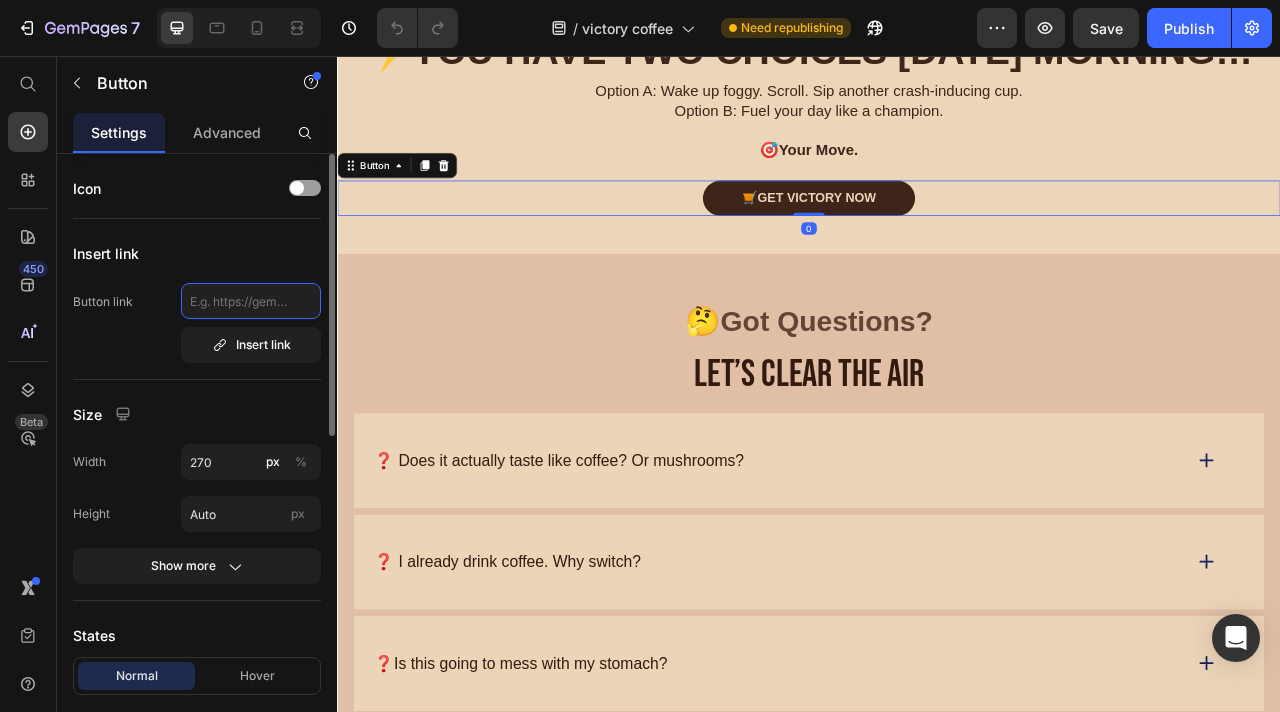 click 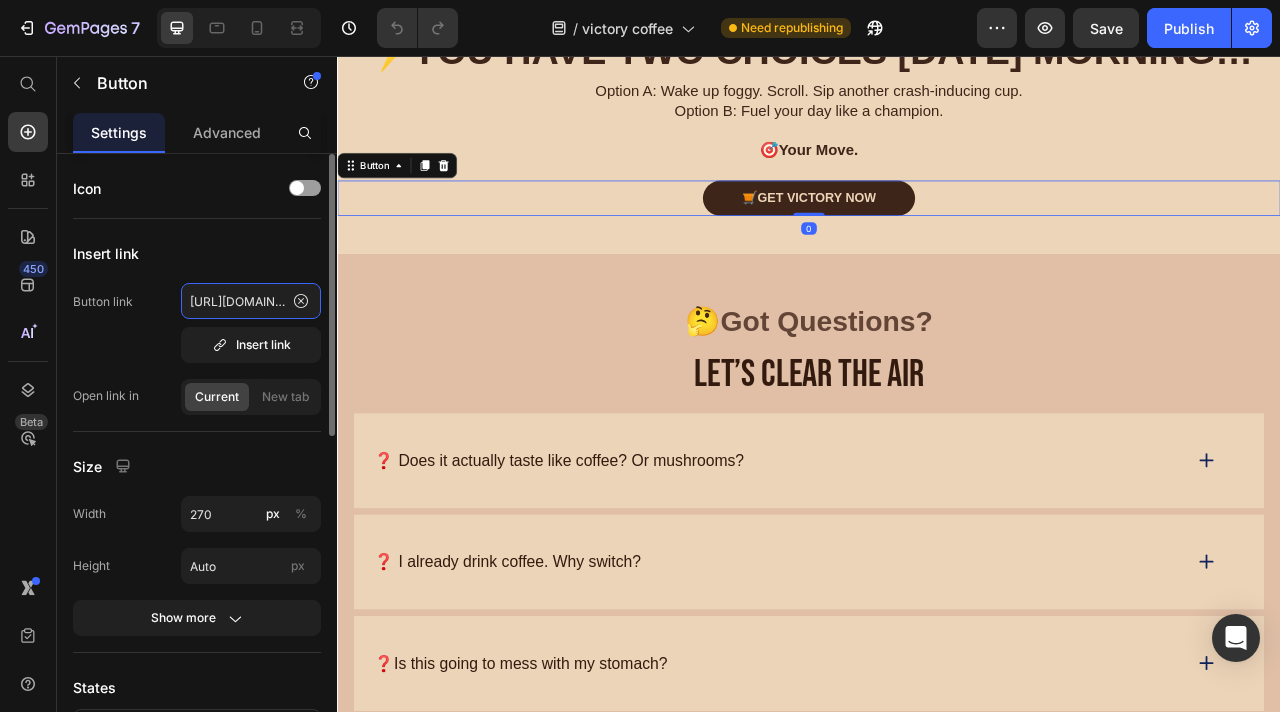 scroll, scrollTop: 0, scrollLeft: 255, axis: horizontal 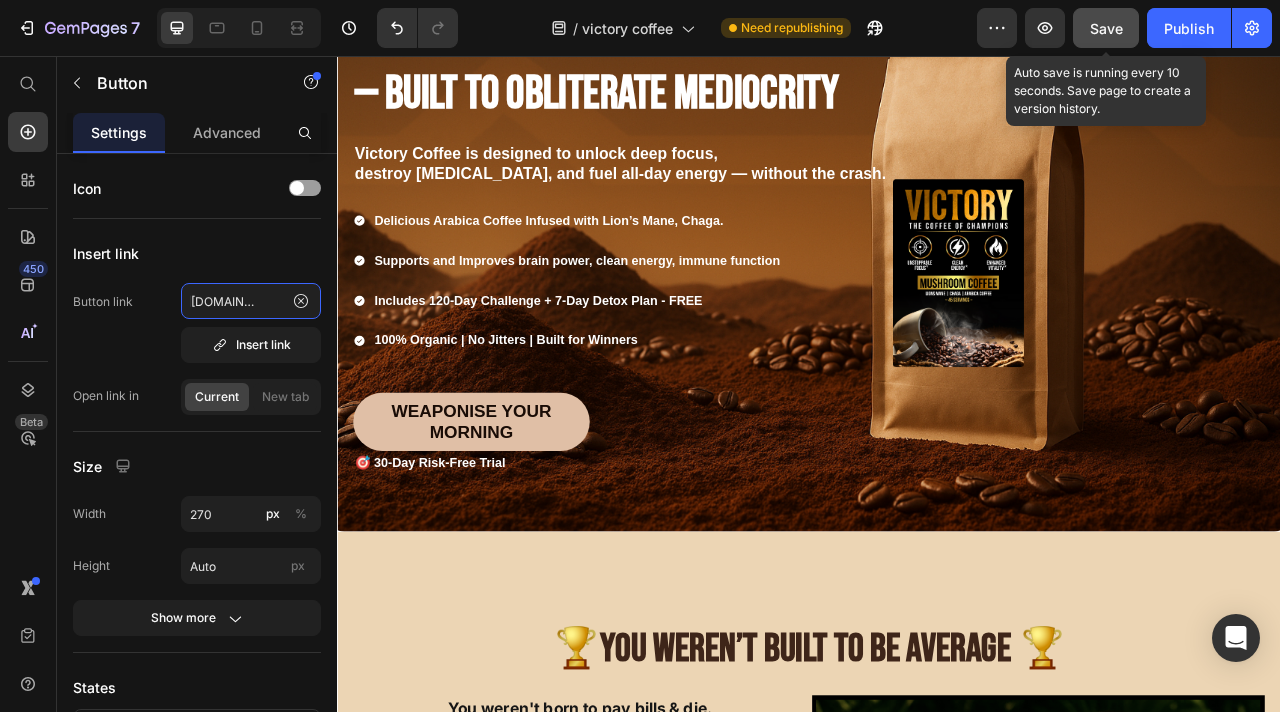 type on "https://victorybrandoffical.com/products/victory-reset-system" 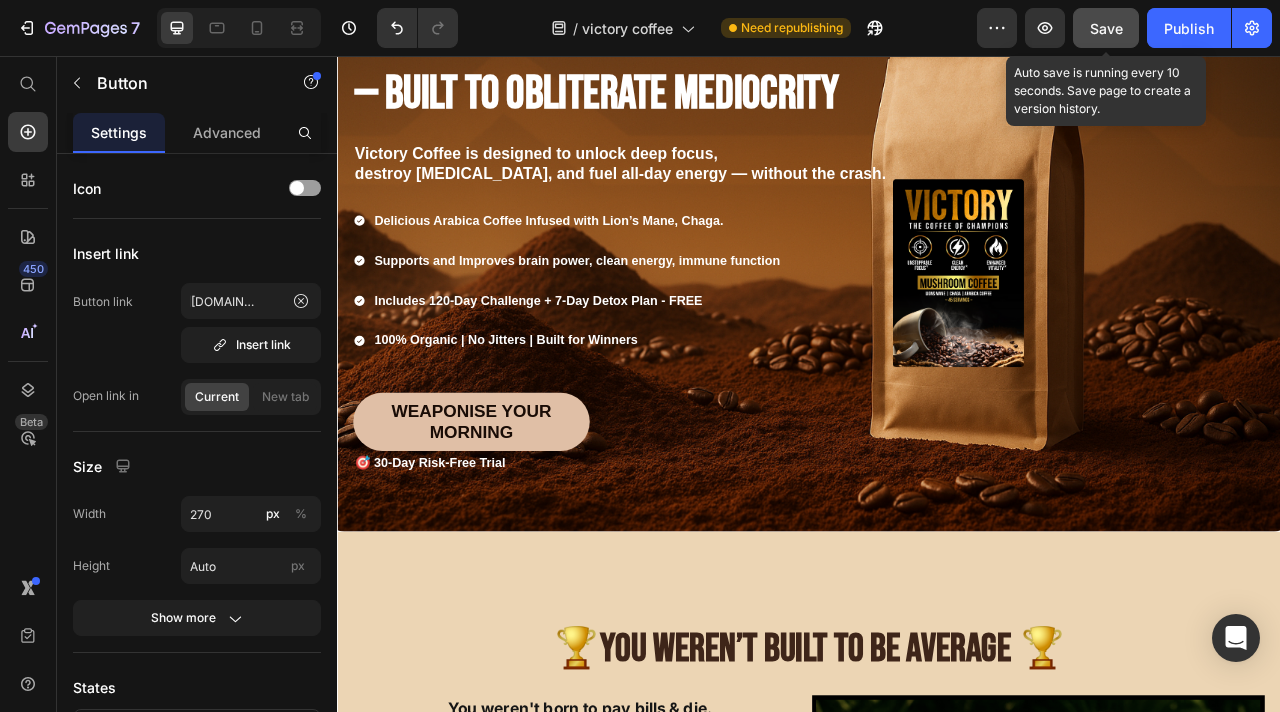 click on "Save" 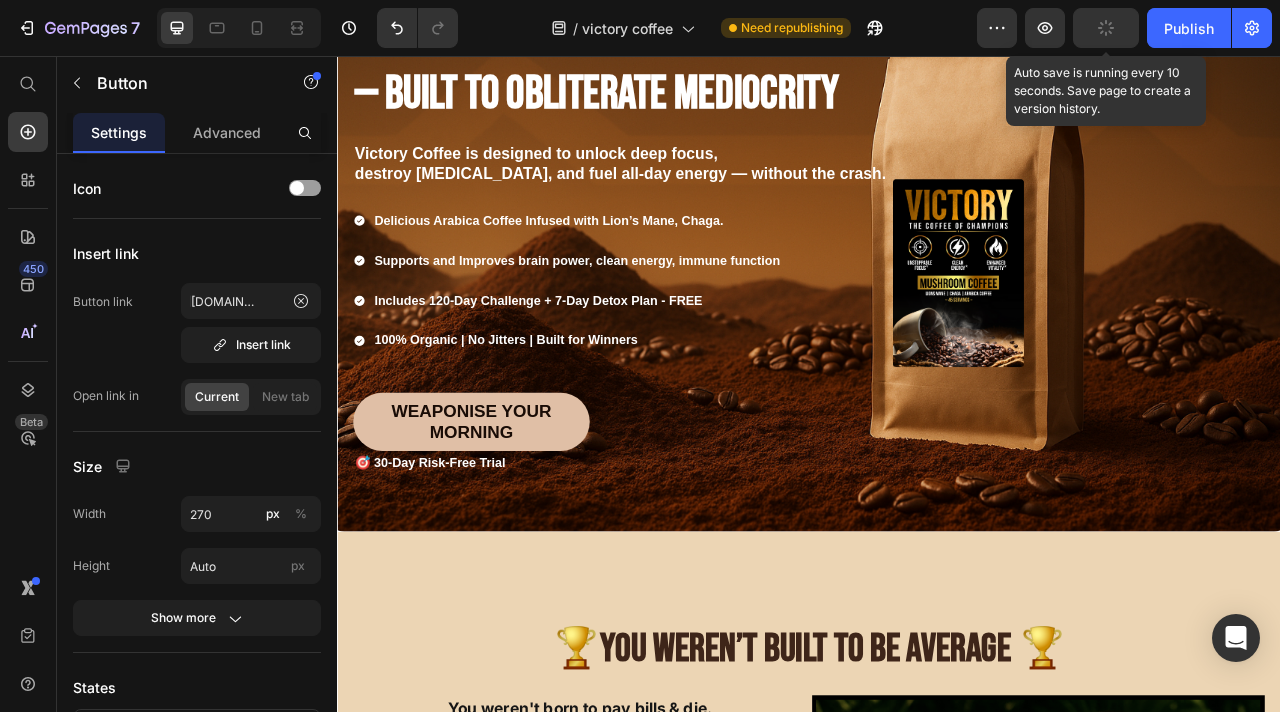 scroll, scrollTop: 0, scrollLeft: 0, axis: both 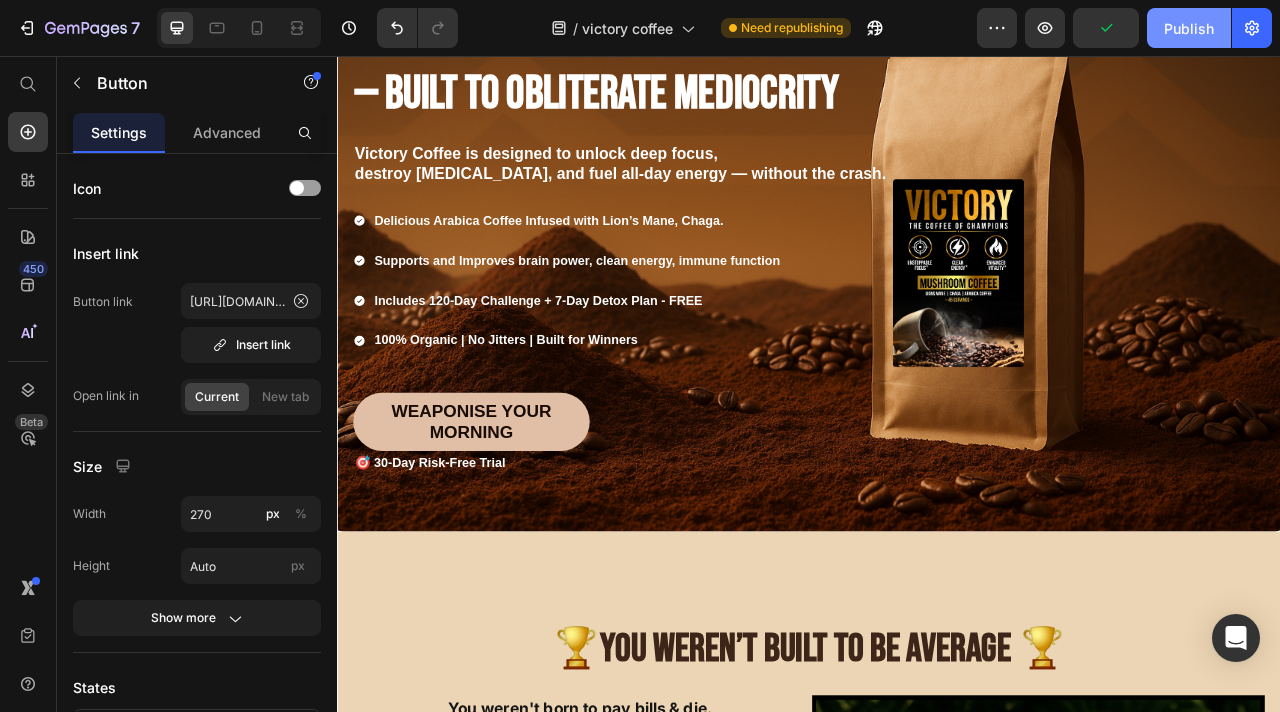 click on "Publish" at bounding box center [1189, 28] 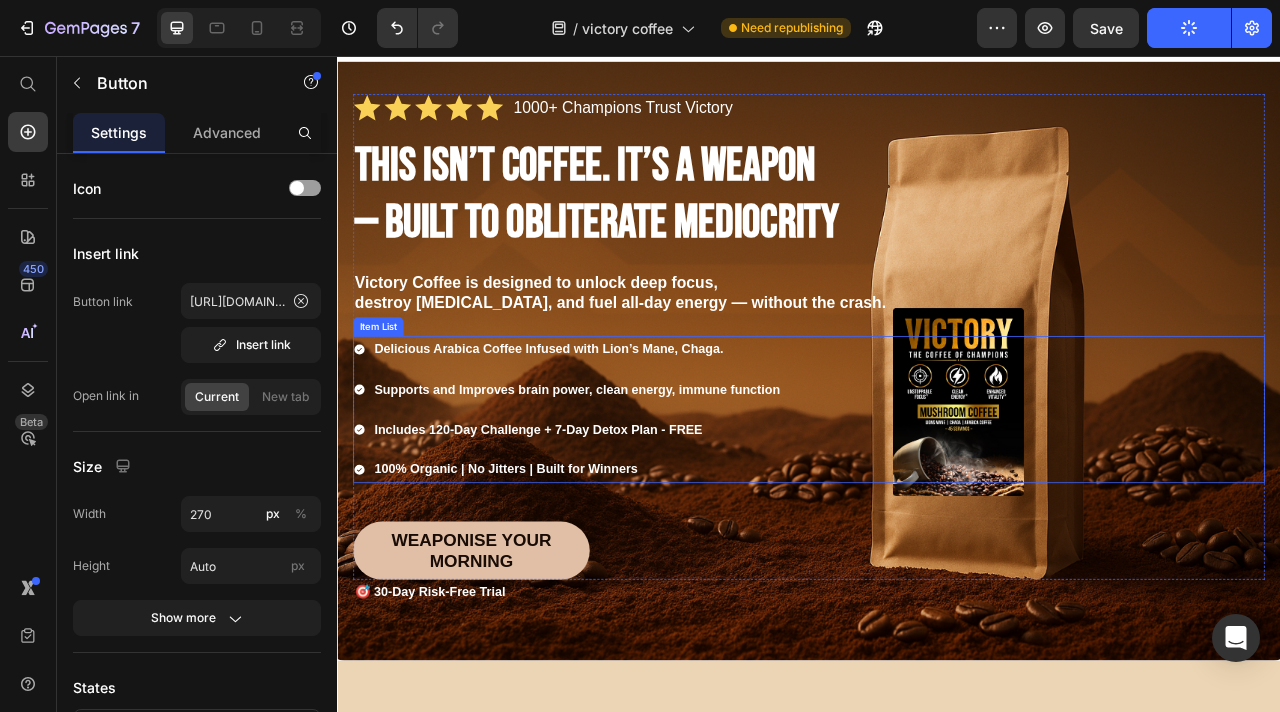 scroll, scrollTop: 0, scrollLeft: 0, axis: both 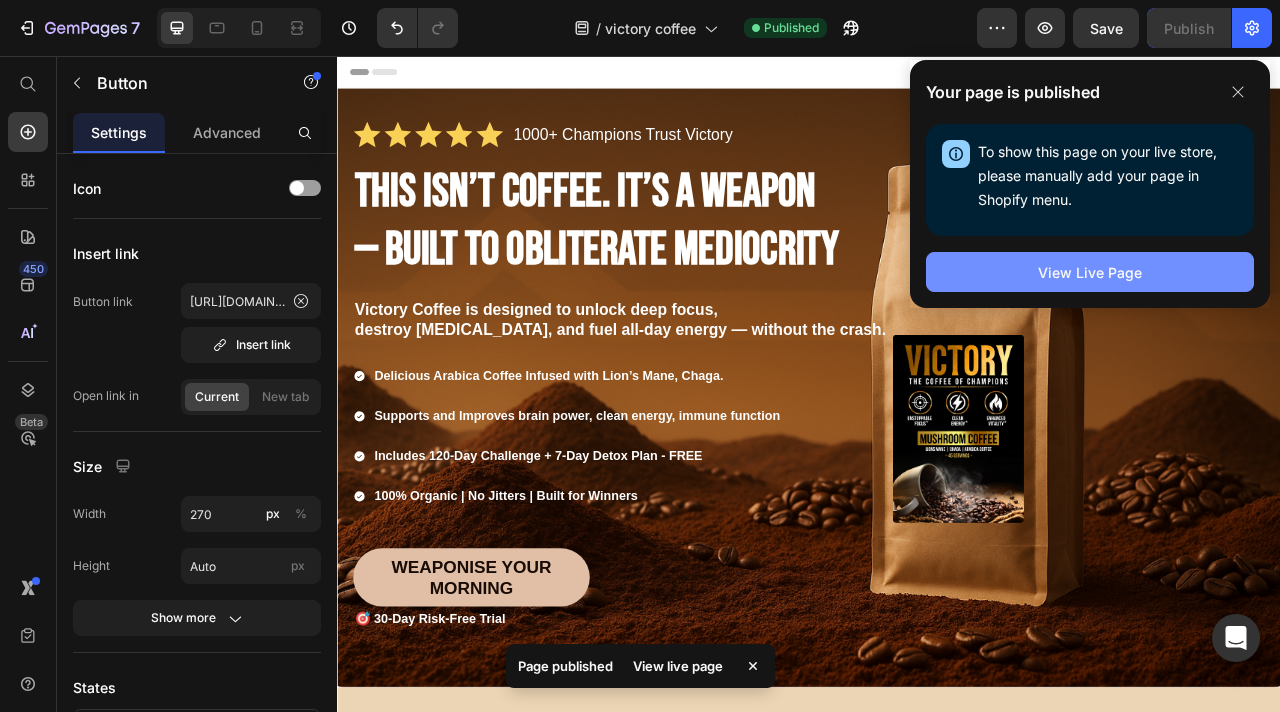 click on "View Live Page" at bounding box center [1090, 272] 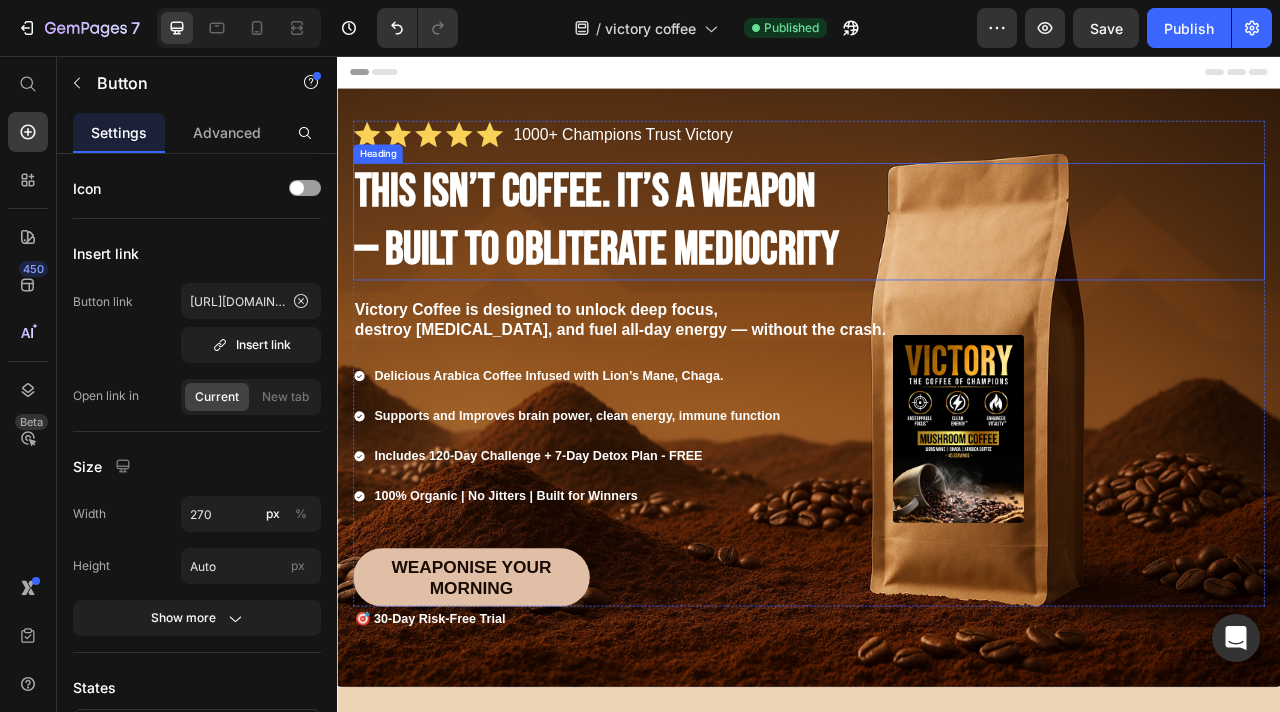 click on "This Isn’t Coffee. It’s a Weapon — Built to Obliterate Mediocrity" at bounding box center (667, 266) 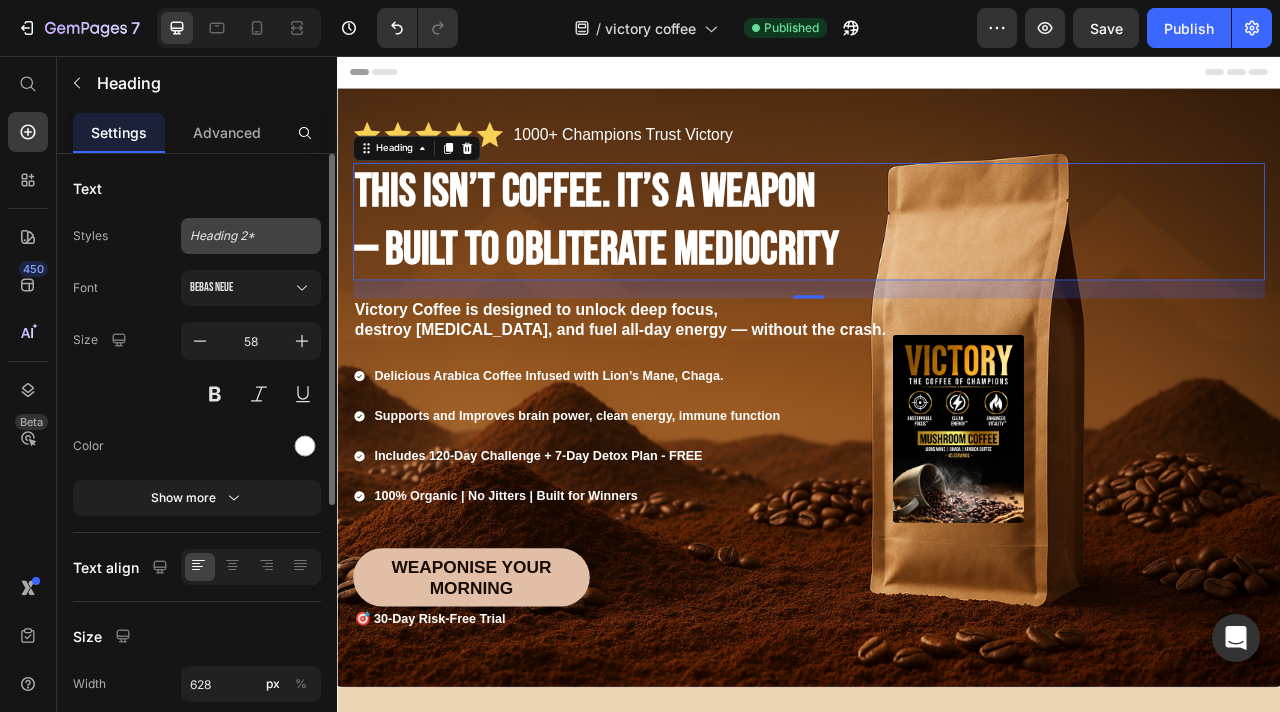 click on "Heading 2*" at bounding box center [239, 236] 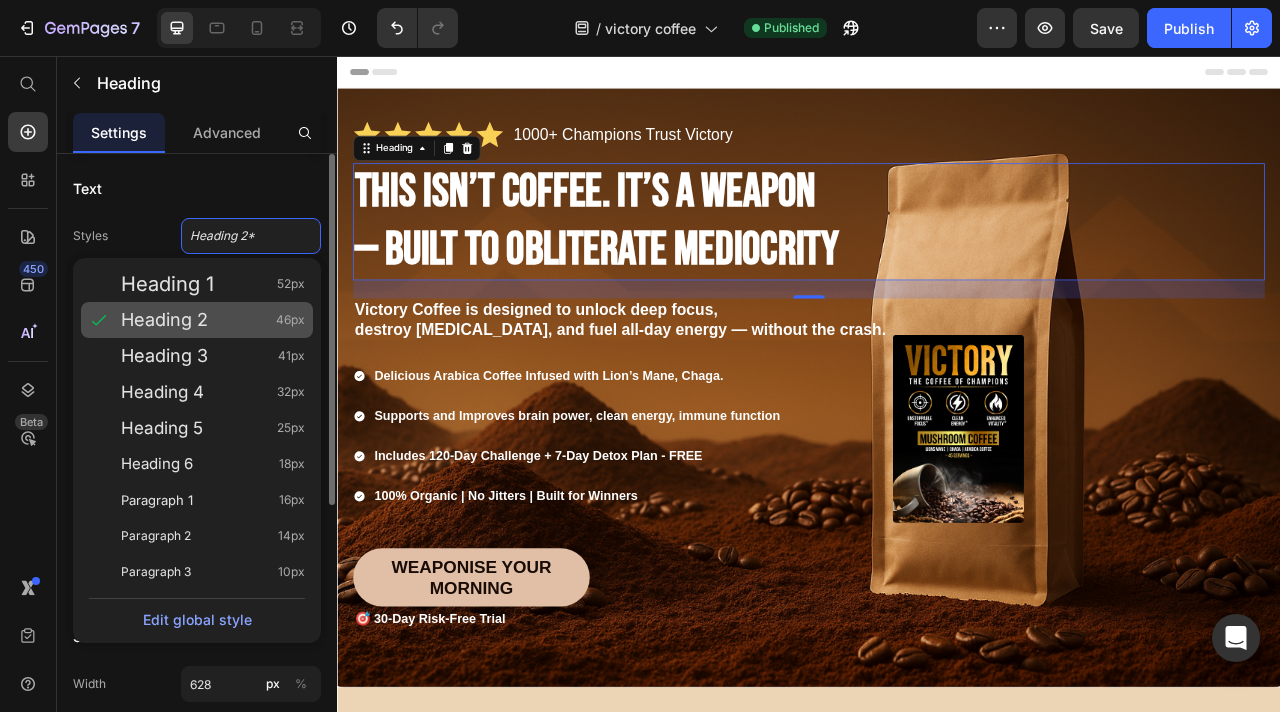 click on "Heading 2 46px" at bounding box center (213, 320) 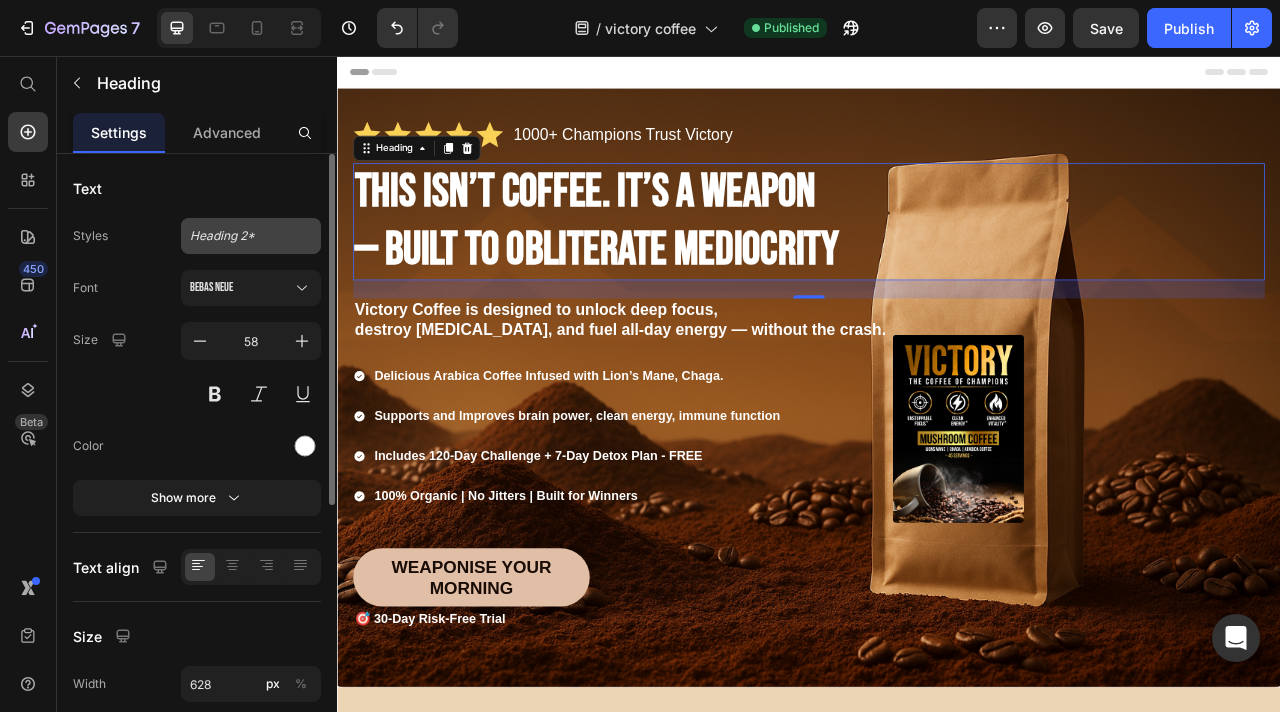 click on "Heading 2*" 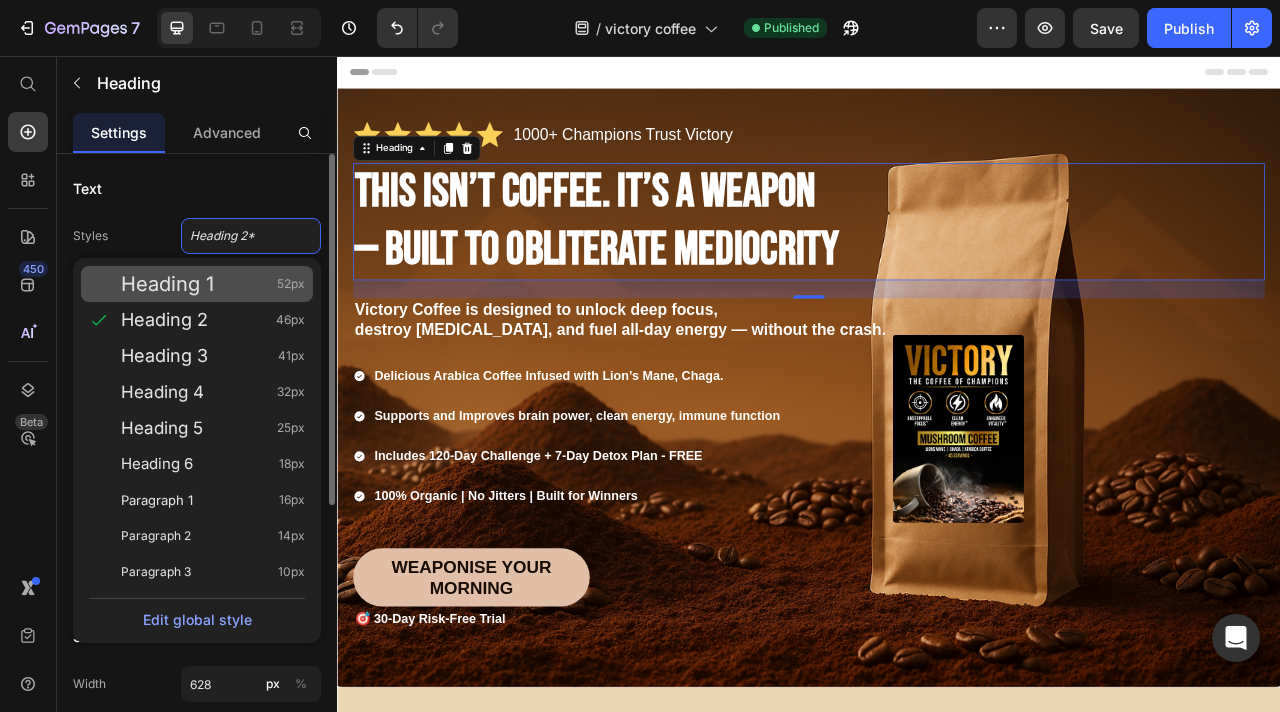 click on "Heading 1 52px" 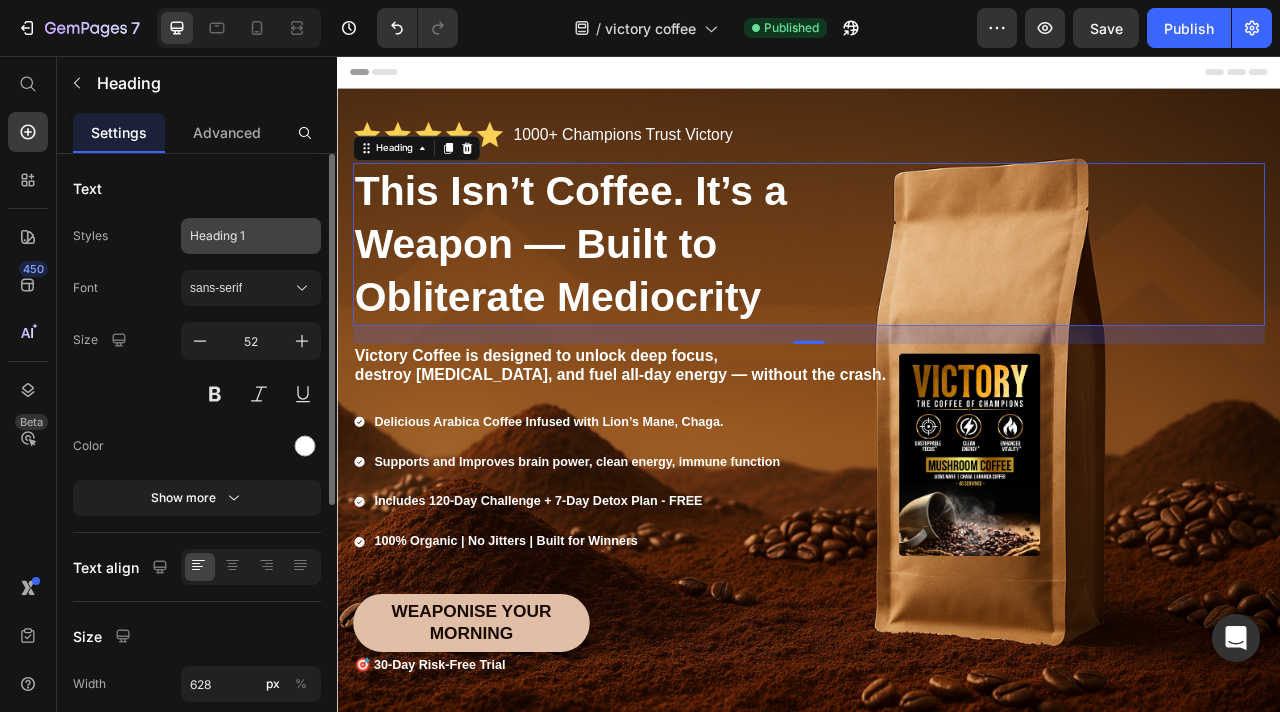 click on "Heading 1" at bounding box center (251, 236) 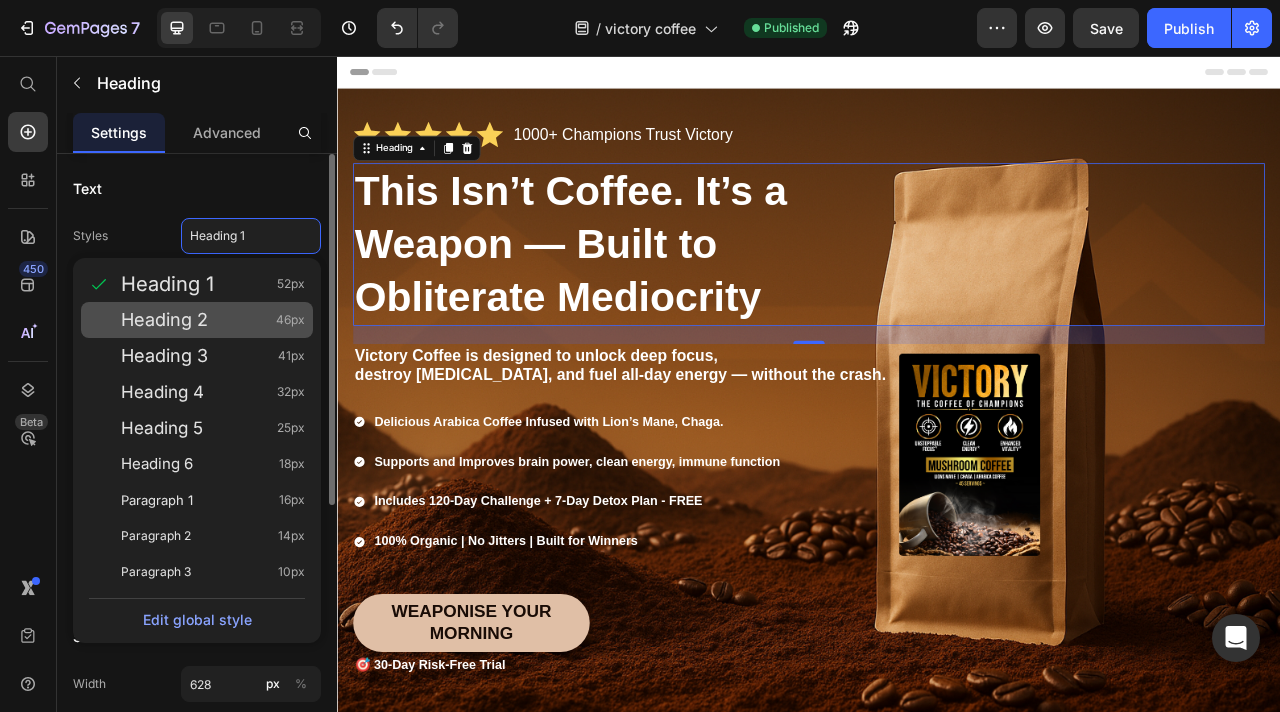 click on "Heading 2 46px" at bounding box center (213, 320) 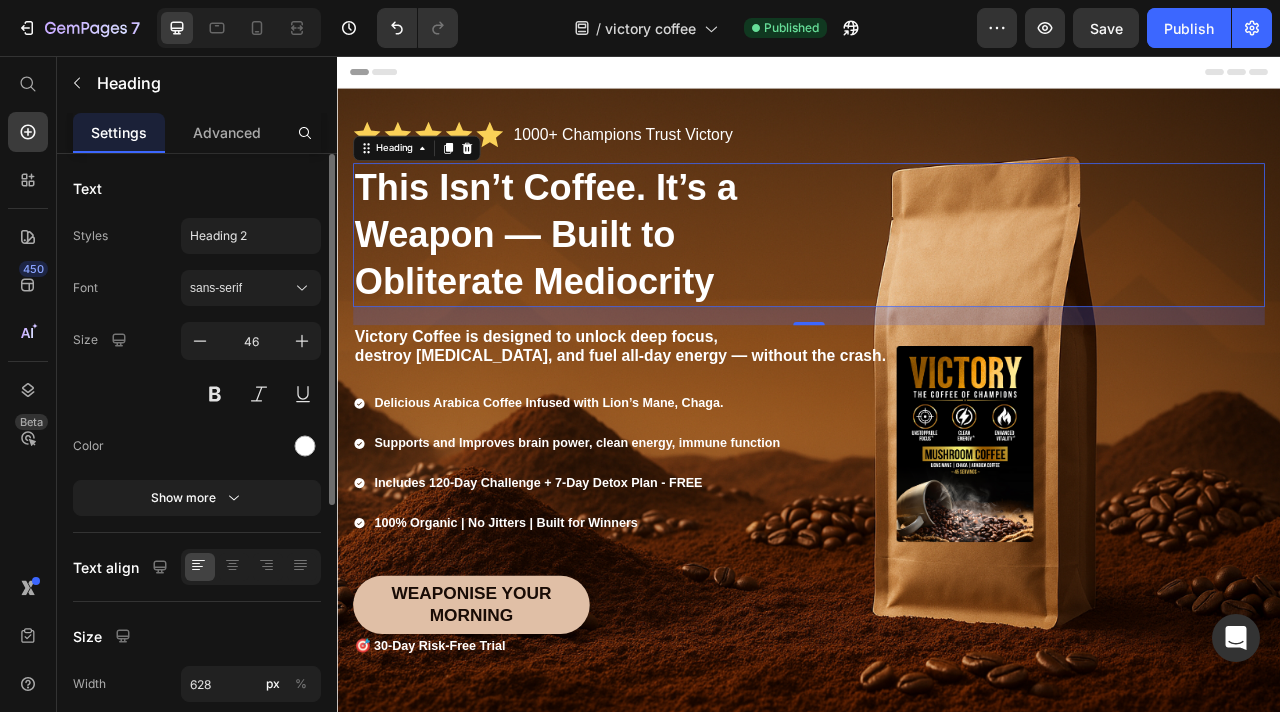 click on "Styles Heading 2 Font sans-serif Size 46 Color Show more" 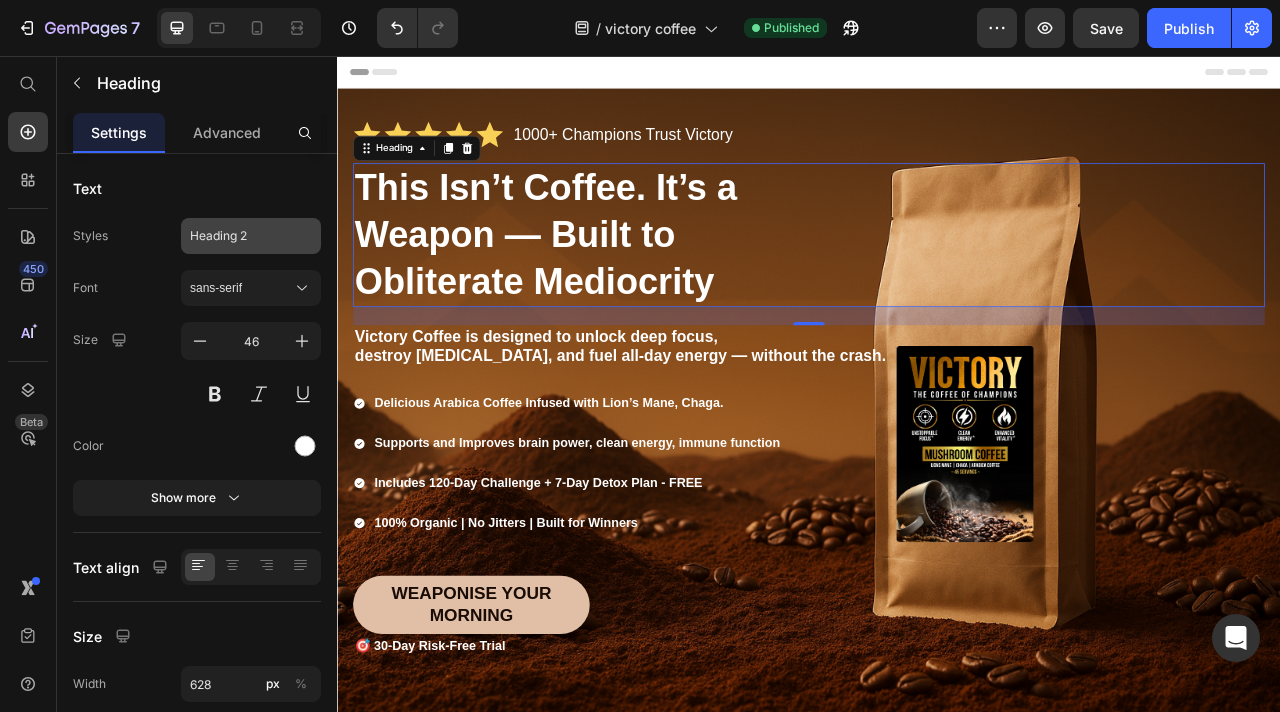 click on "Heading 2" at bounding box center [239, 236] 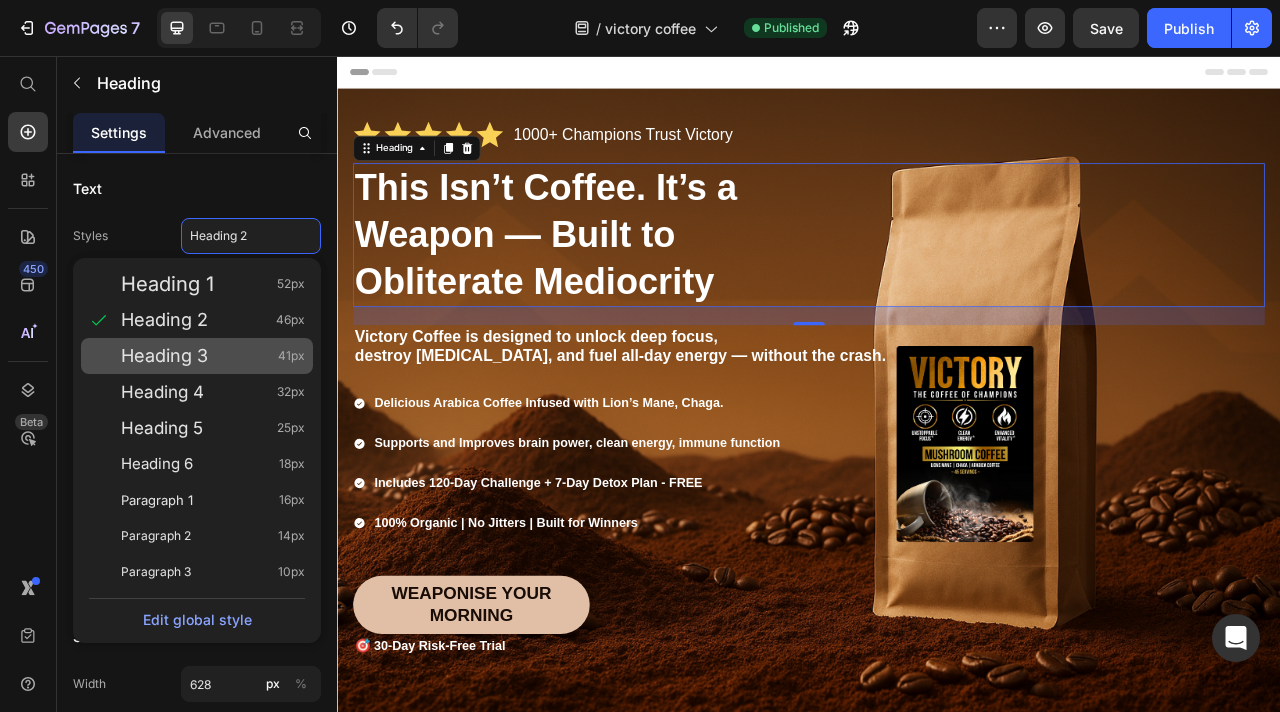 click on "Heading 3 41px" at bounding box center (213, 356) 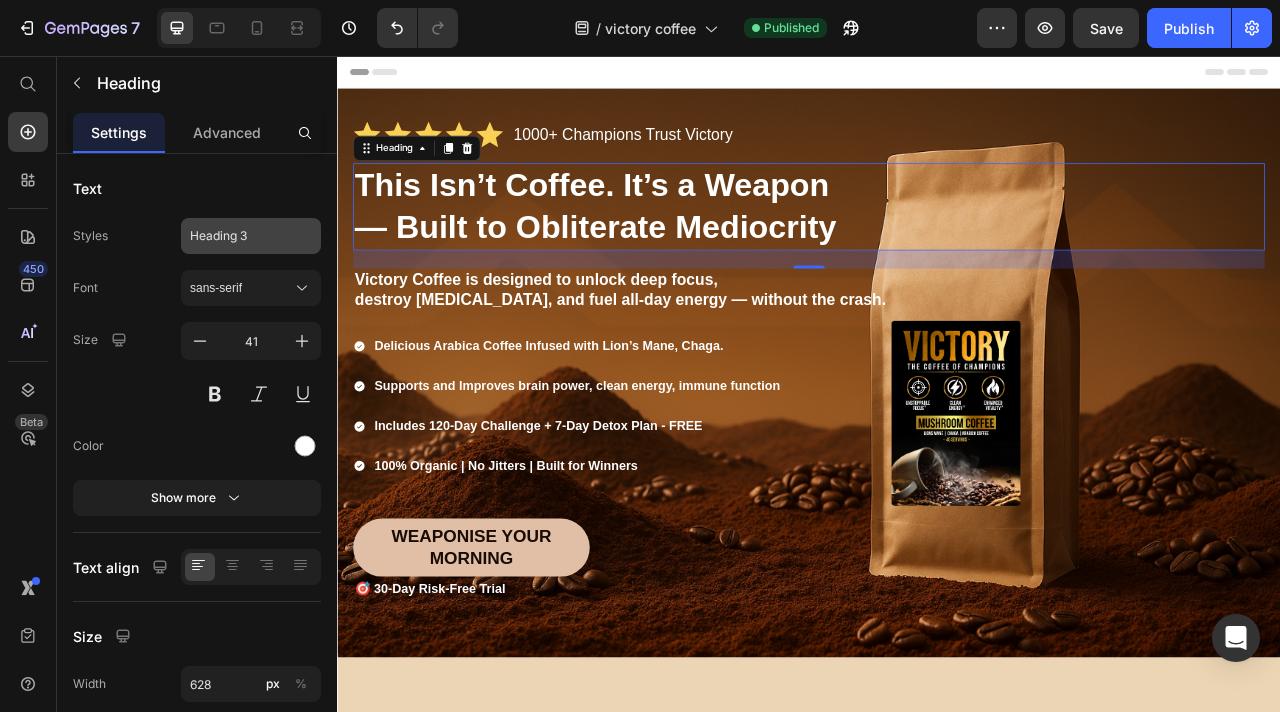 click on "Heading 3" at bounding box center [239, 236] 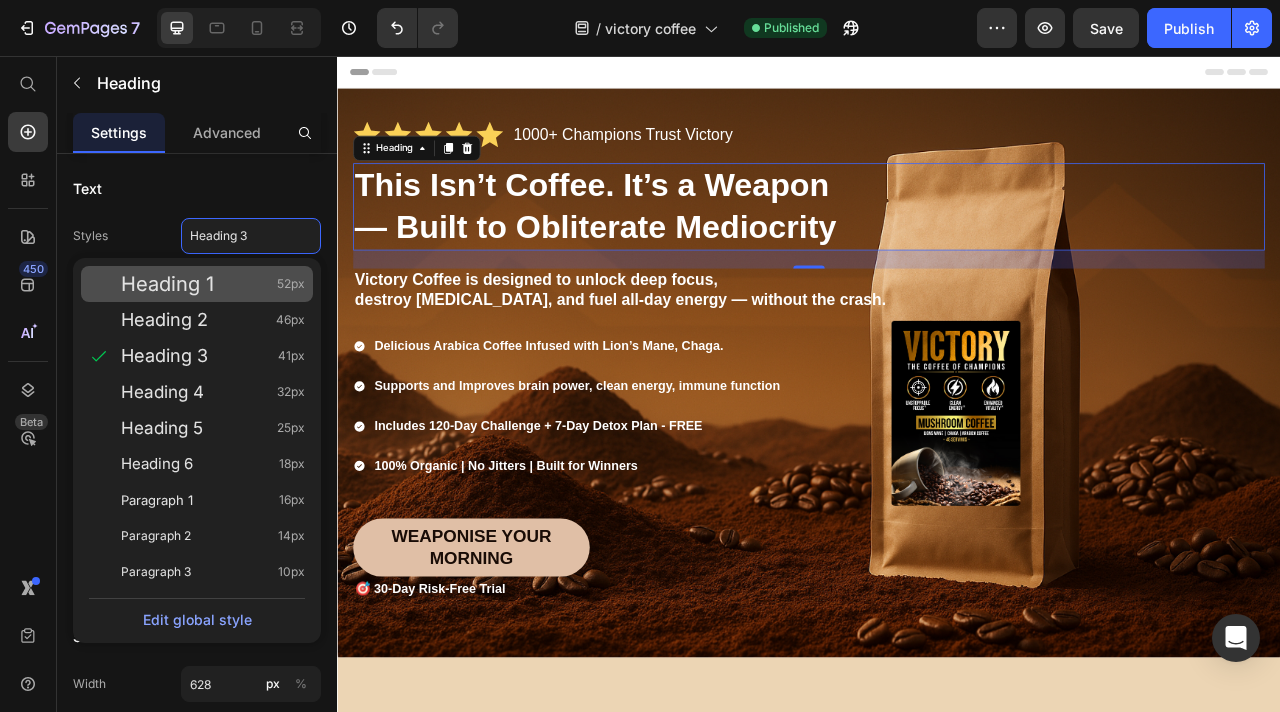 click on "Heading 1 52px" 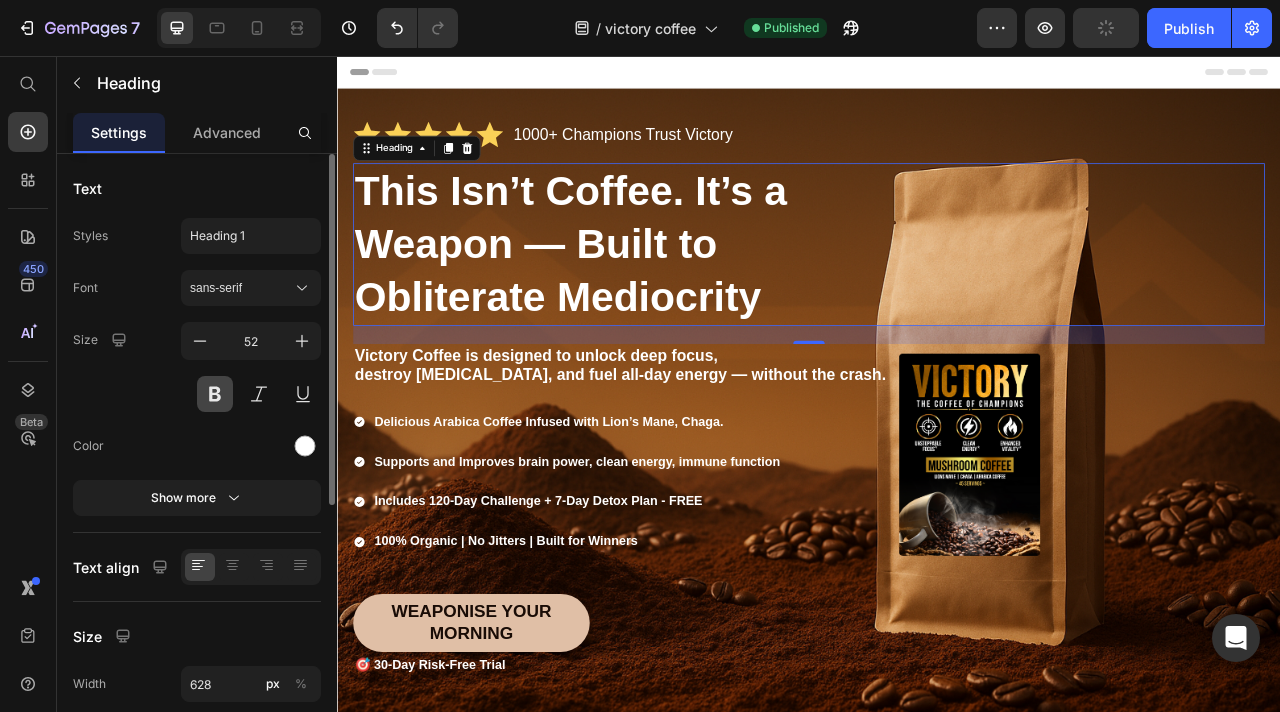 click at bounding box center (215, 394) 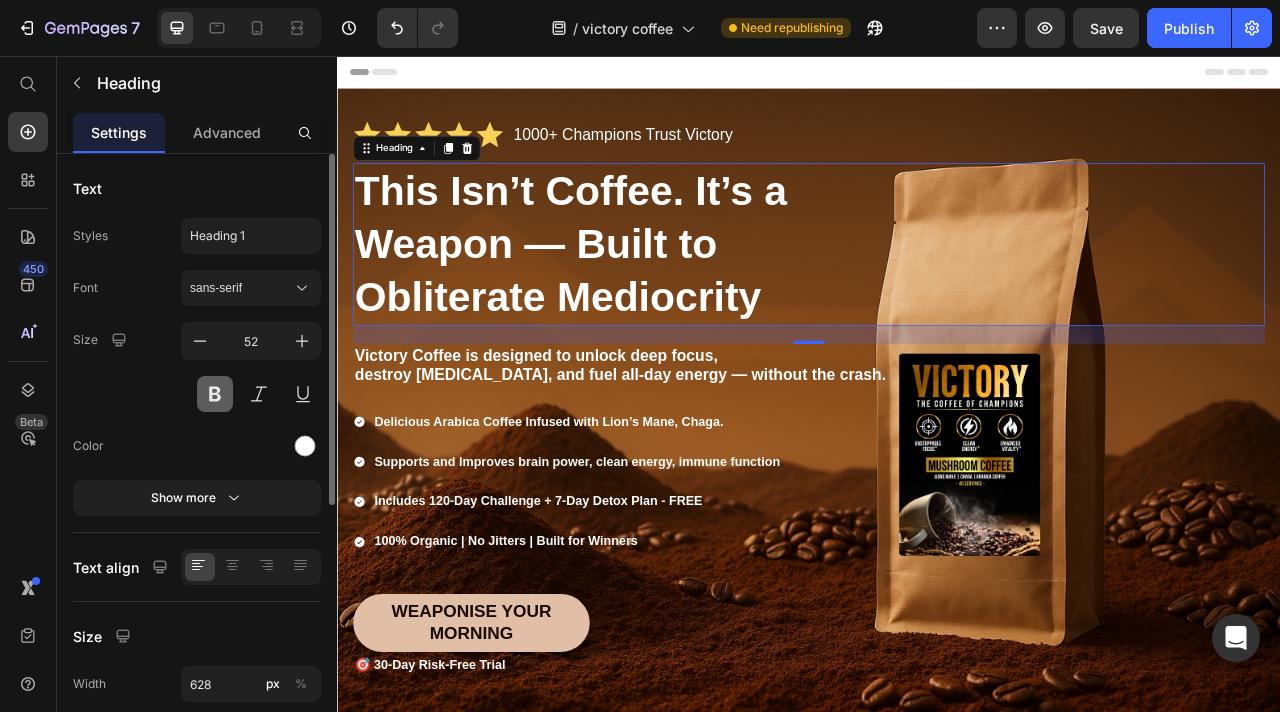 click at bounding box center [215, 394] 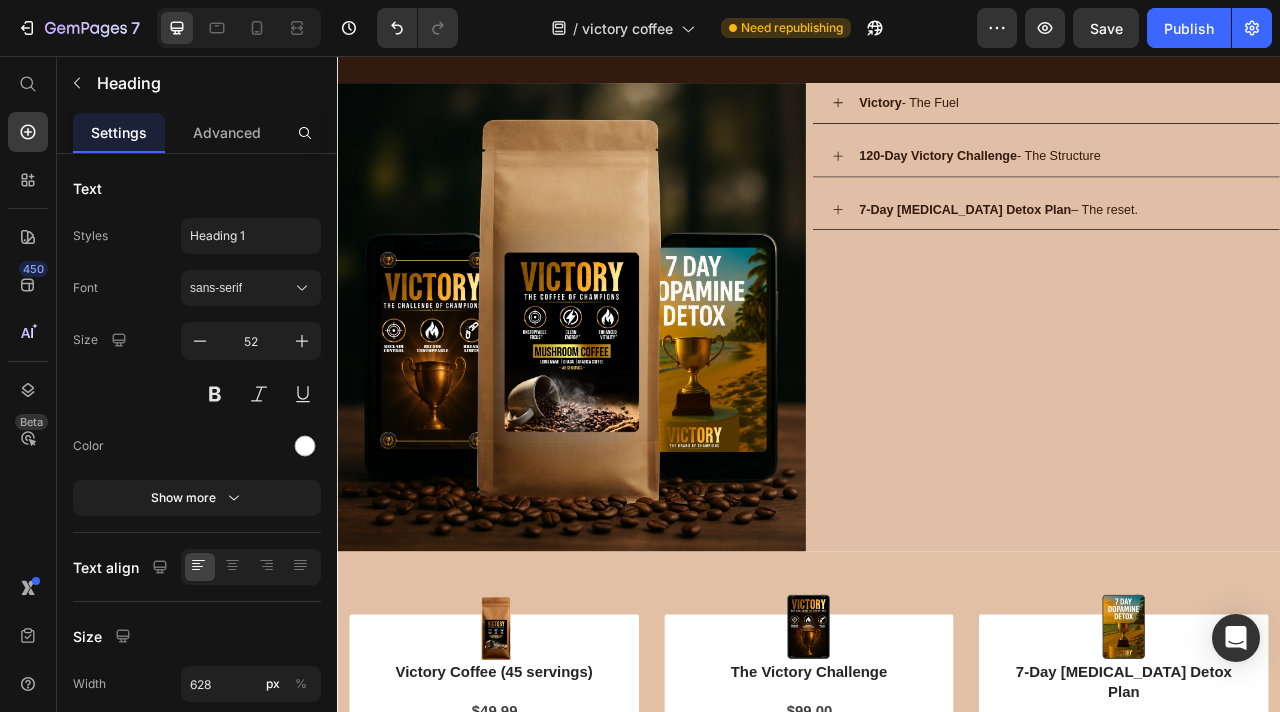 scroll, scrollTop: 2471, scrollLeft: 0, axis: vertical 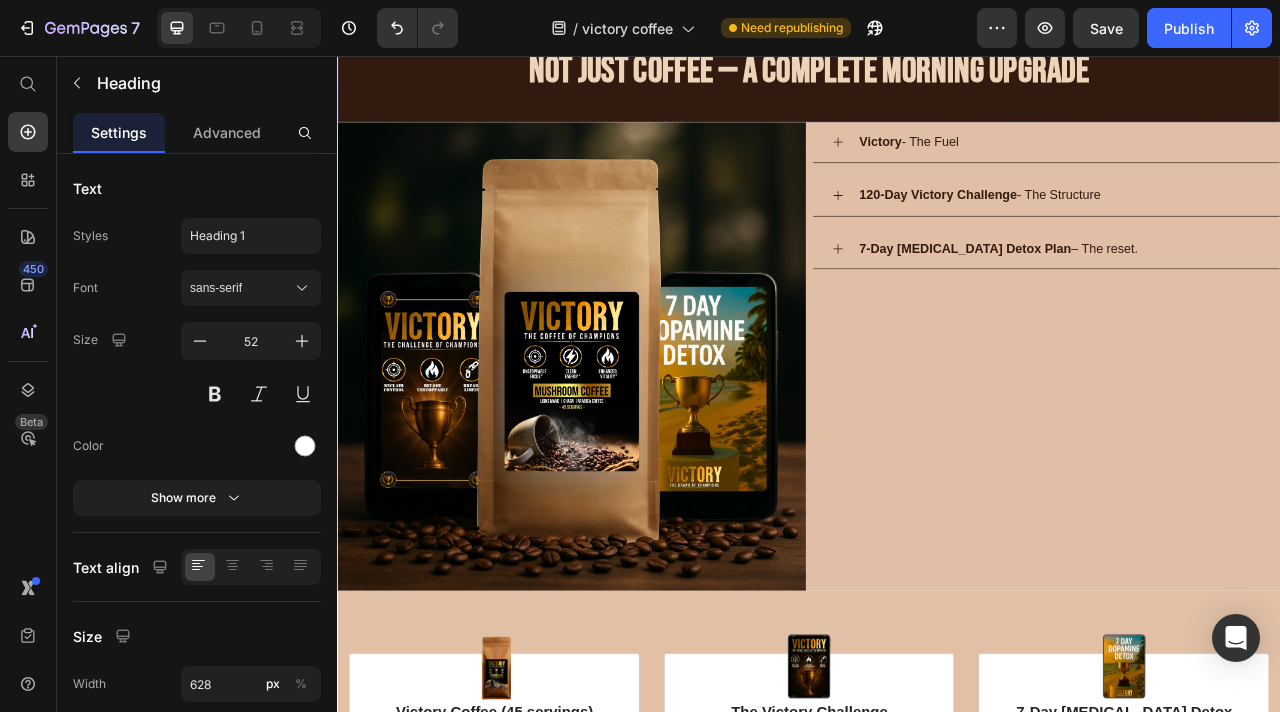 click on "THE BUNDLE OF CHAMPIONS" at bounding box center [937, 29] 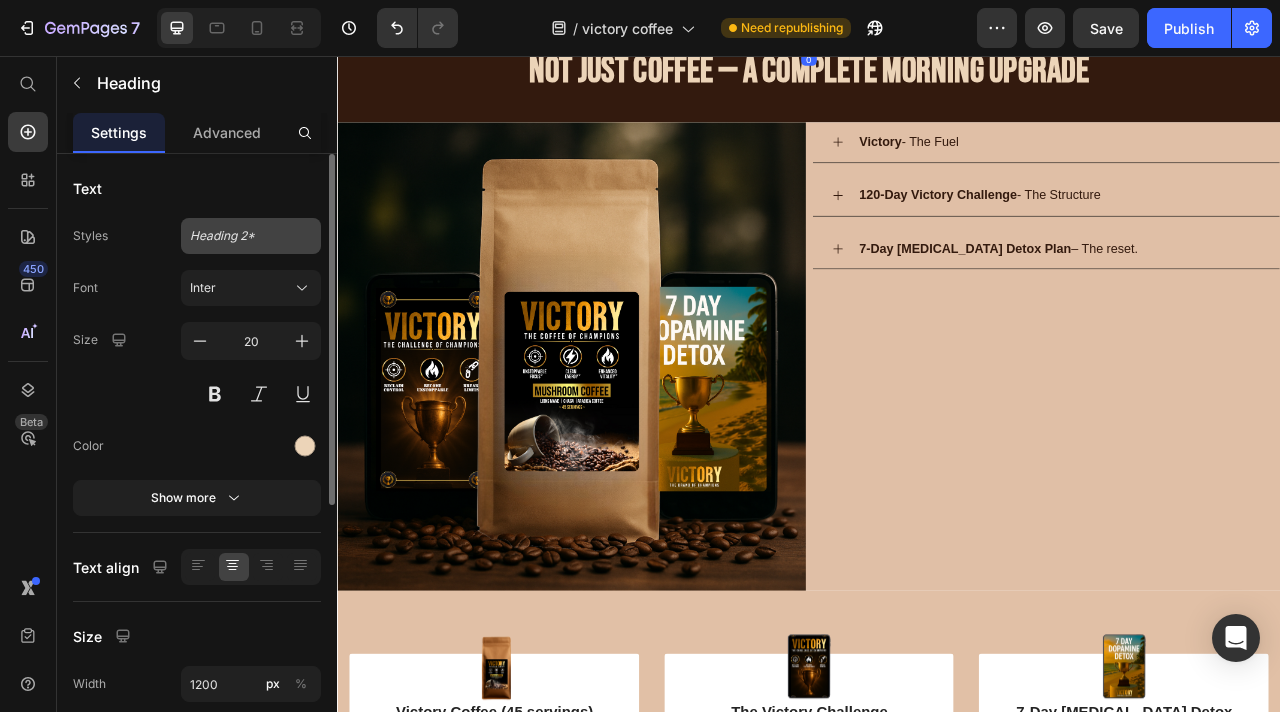 click on "Heading 2*" 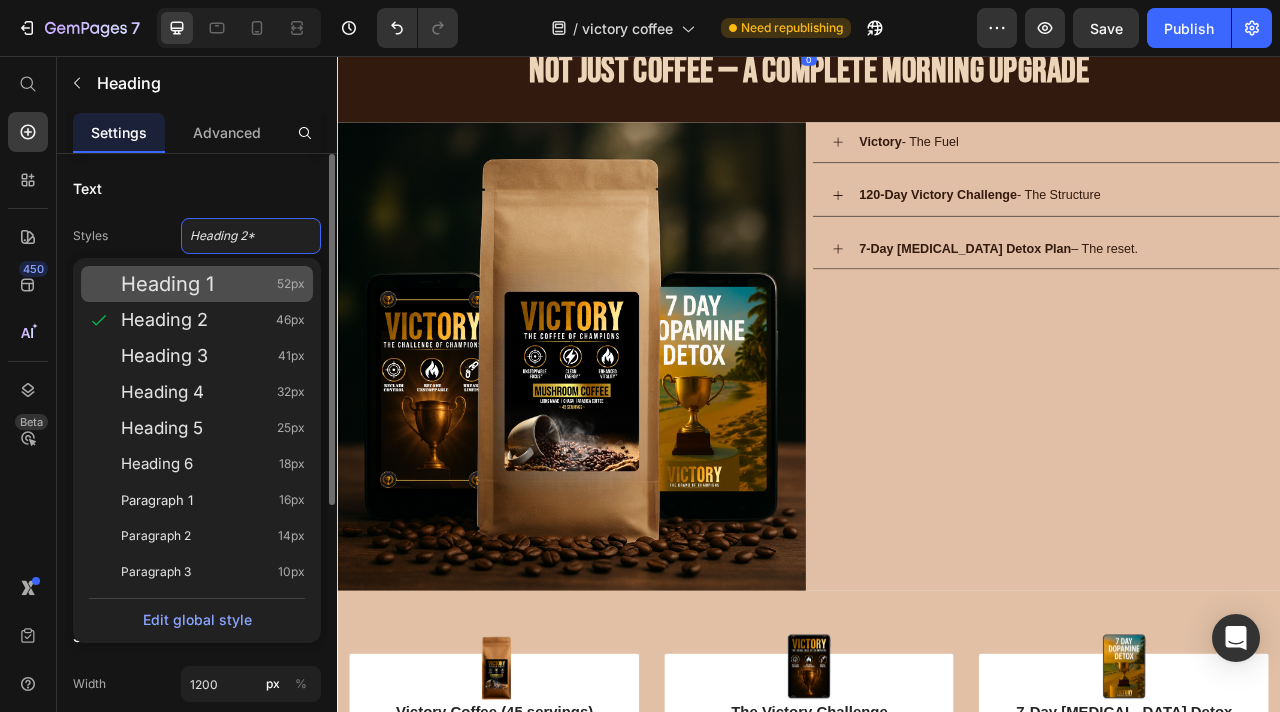 click on "Heading 1 52px" at bounding box center (213, 284) 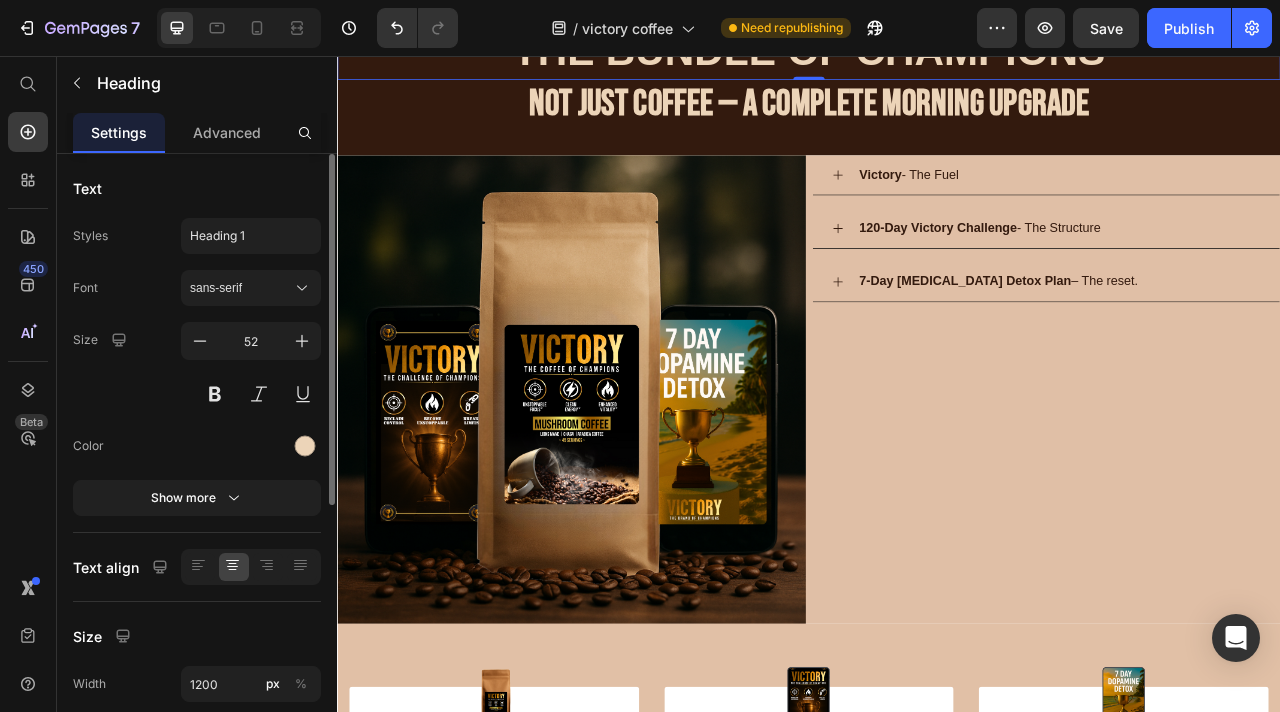click on "Not Just Coffee — A Complete Morning Upgrade" at bounding box center [937, 118] 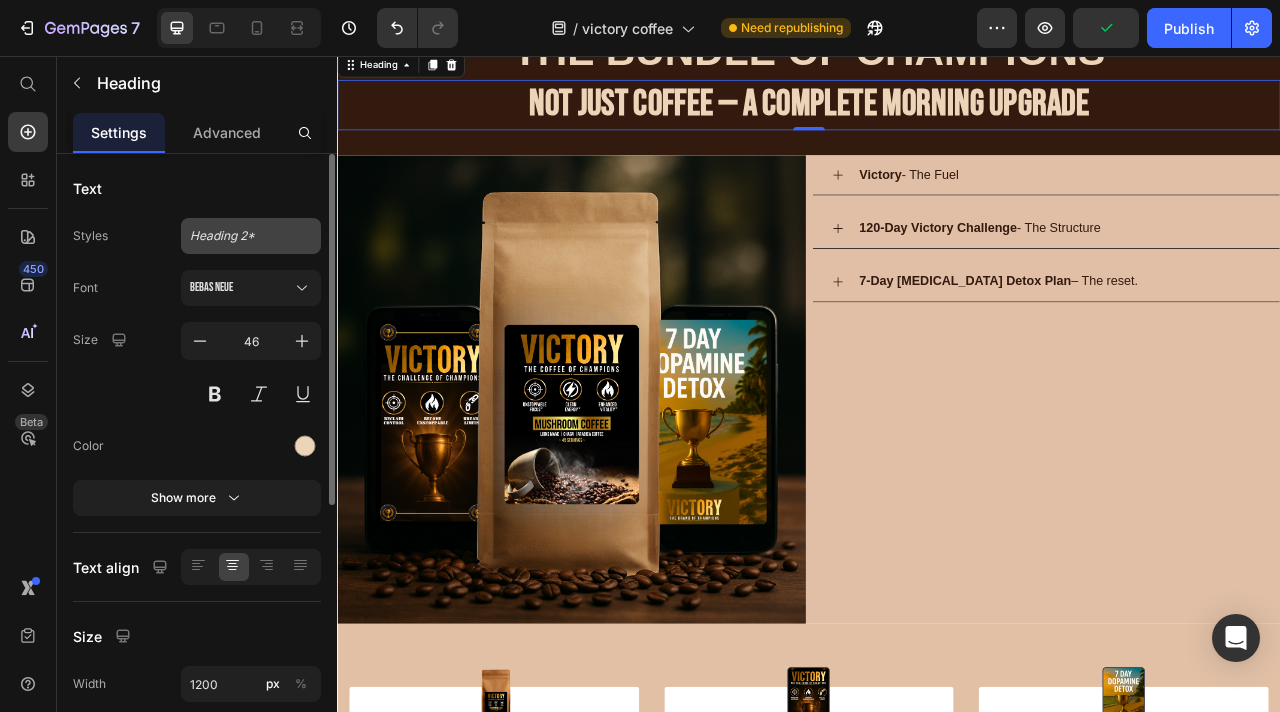 click on "Heading 2*" 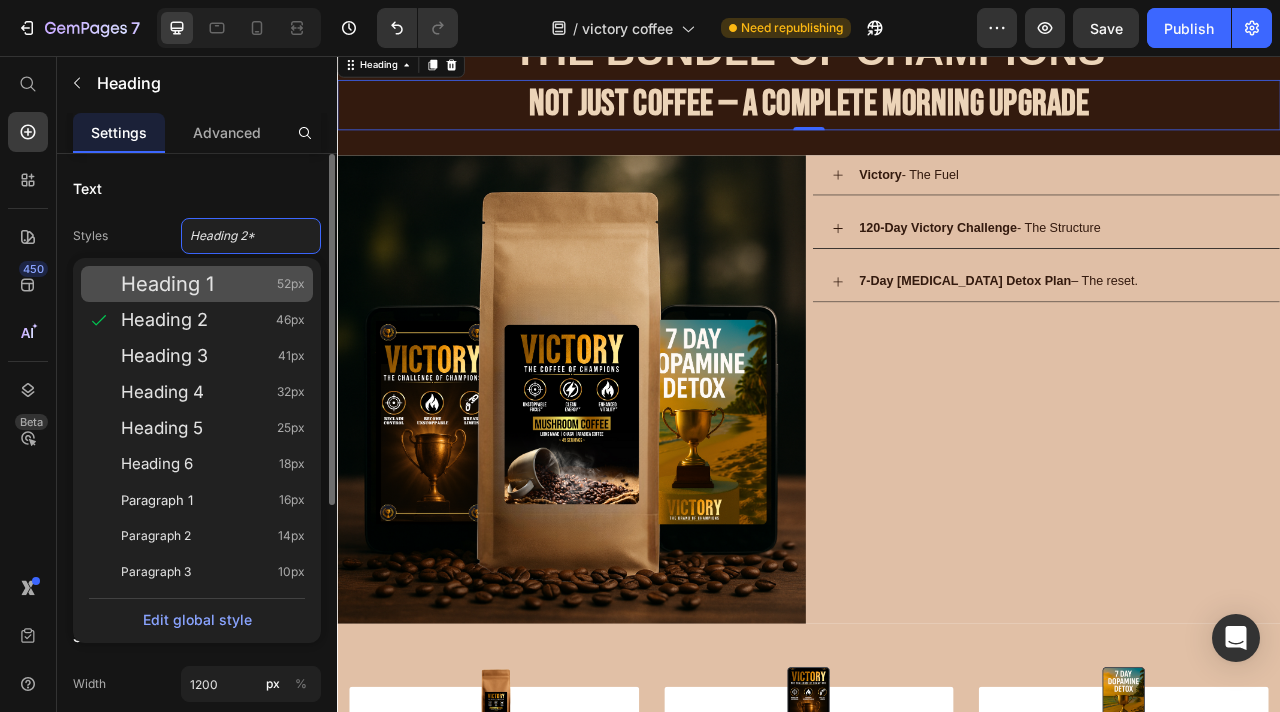 click on "Heading 1 52px" at bounding box center [213, 284] 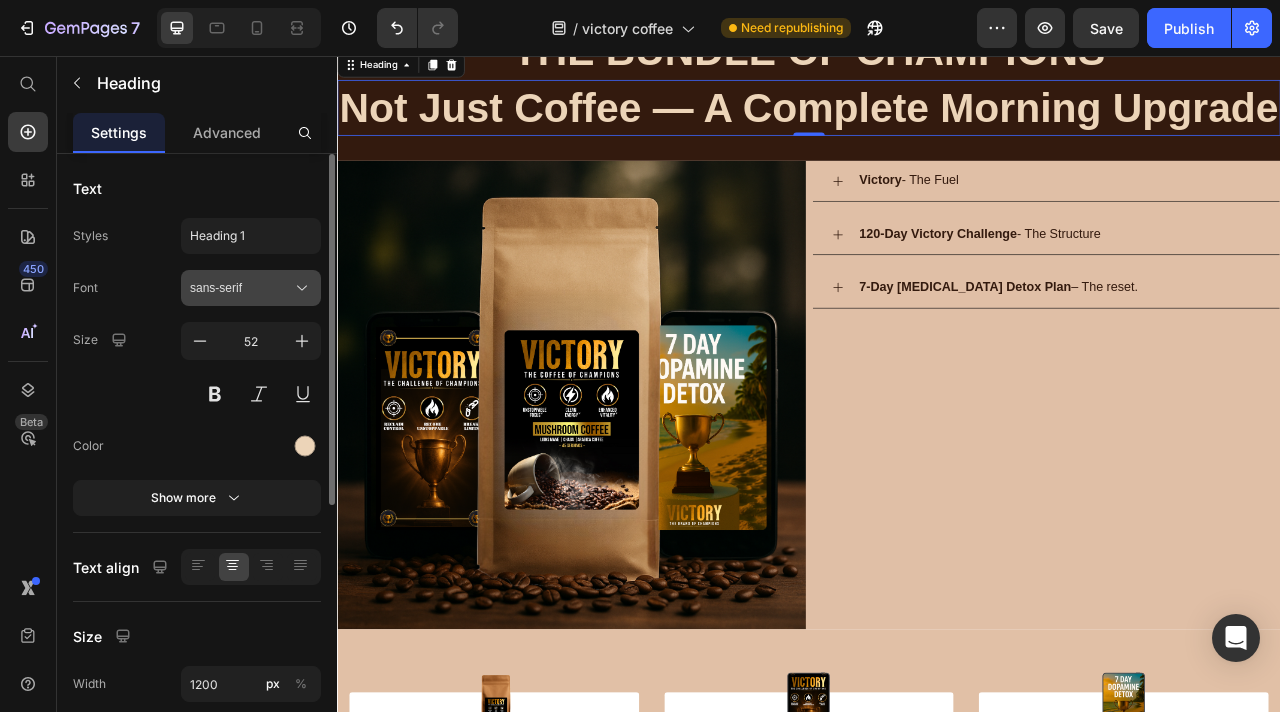 click on "sans-serif" at bounding box center [241, 288] 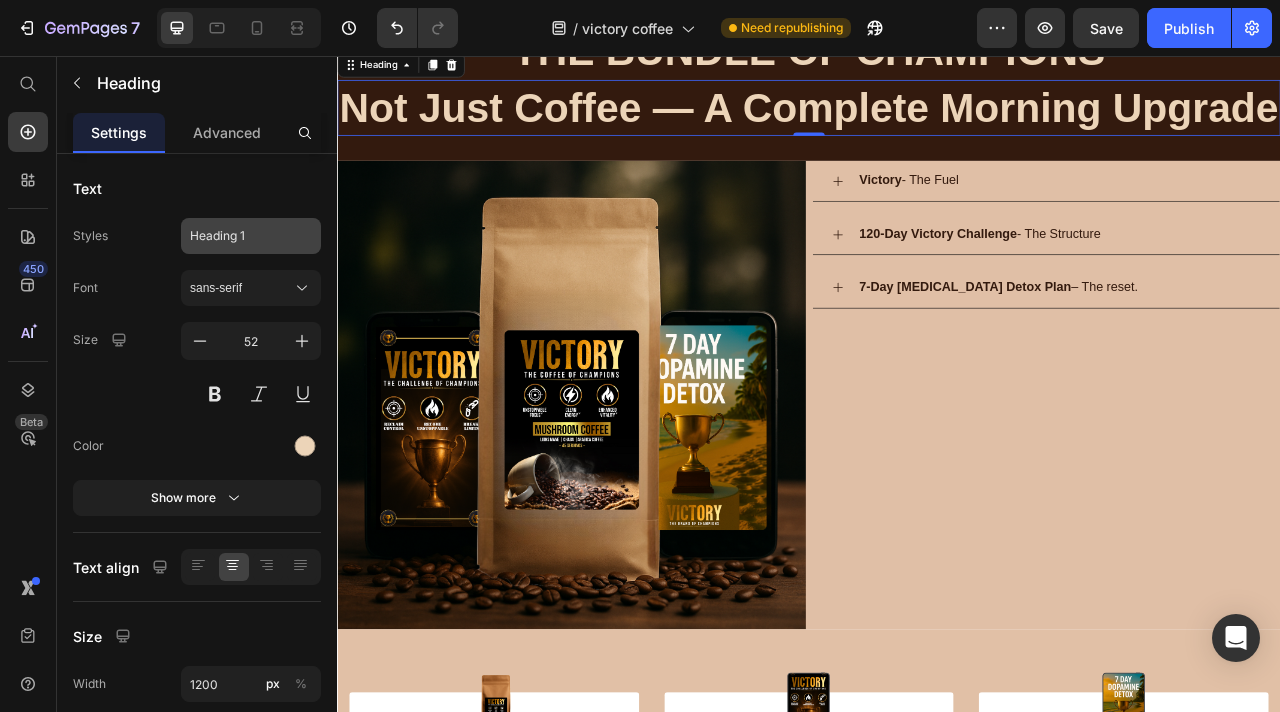 click on "Heading 1" 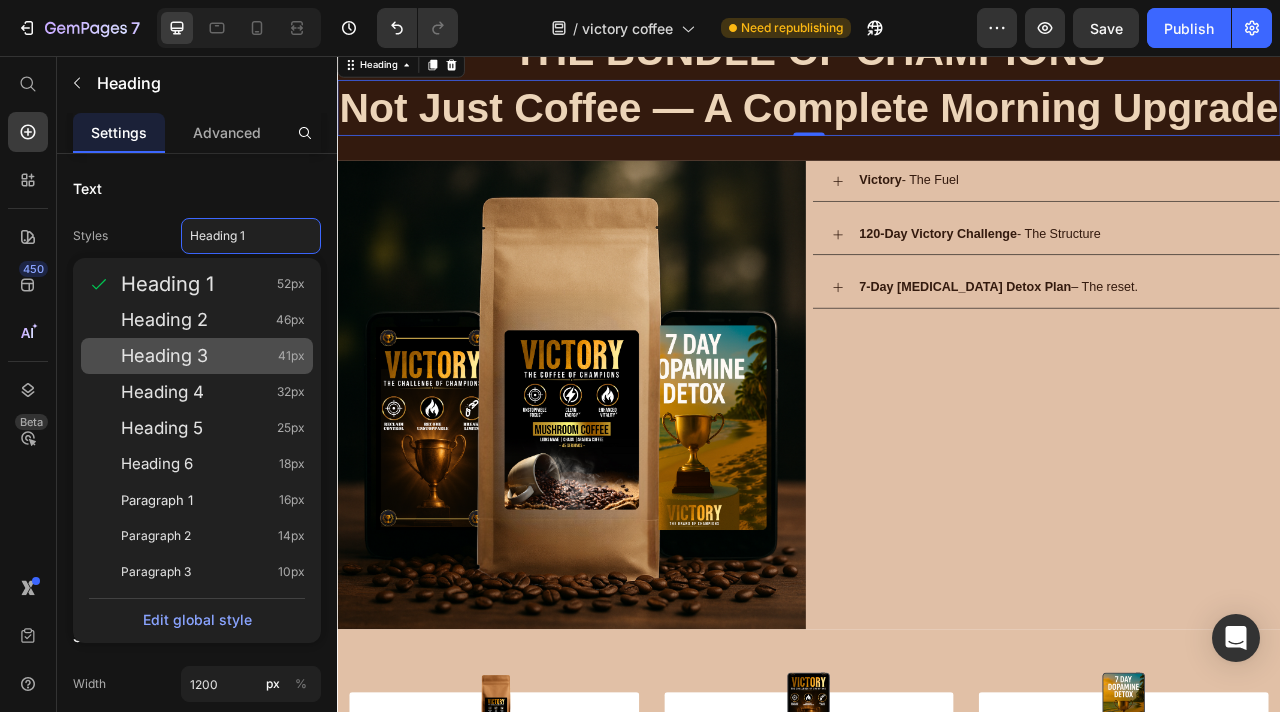 click on "Heading 3 41px" at bounding box center (213, 356) 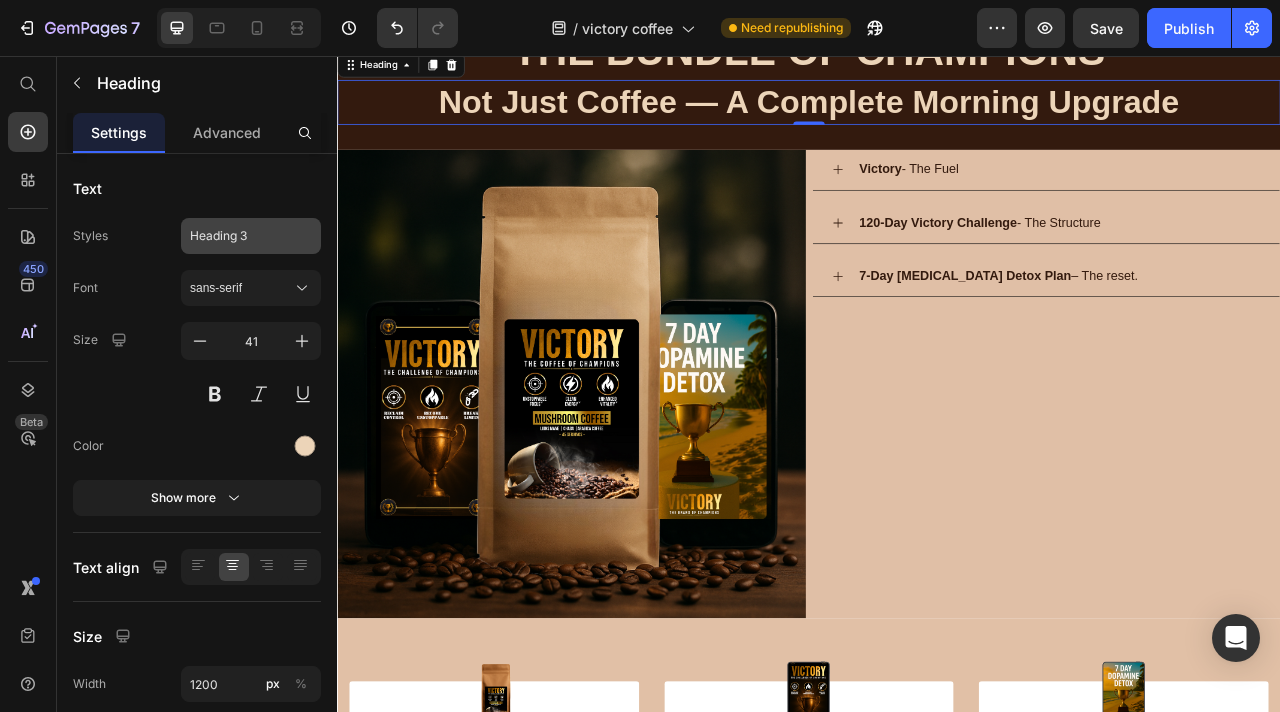 click on "Heading 3" at bounding box center (239, 236) 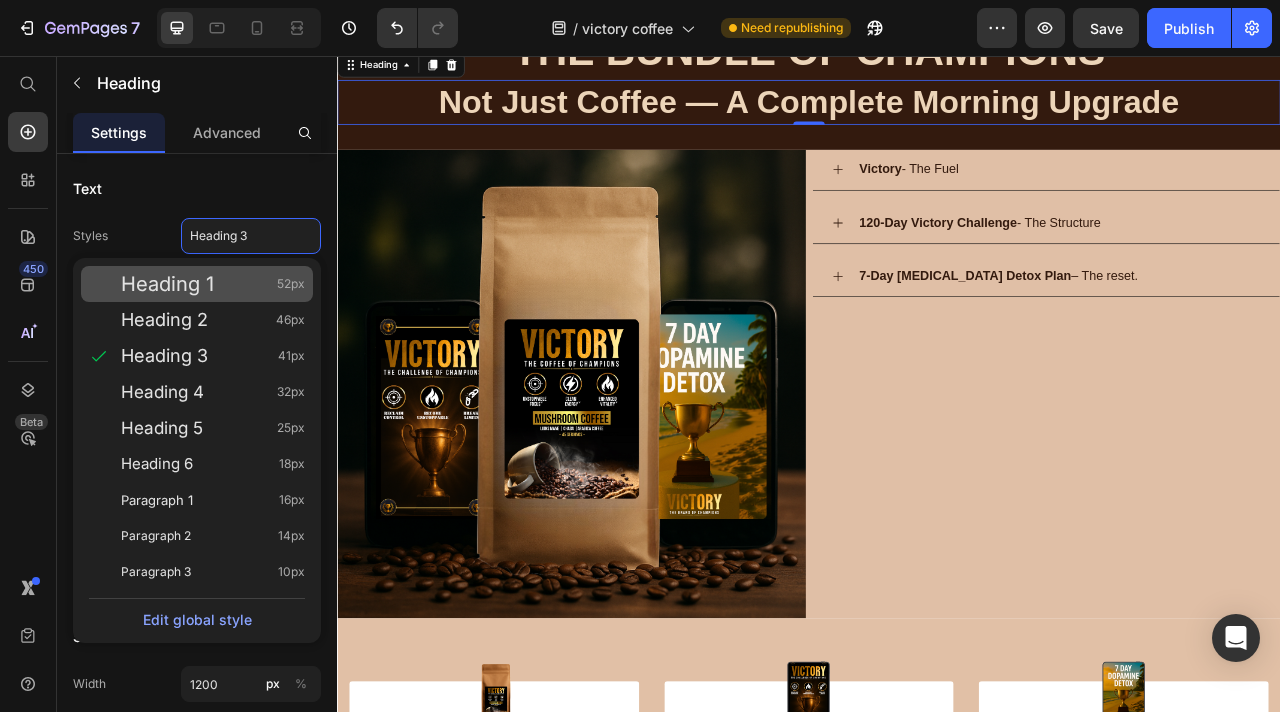 click on "Heading 1 52px" at bounding box center [213, 284] 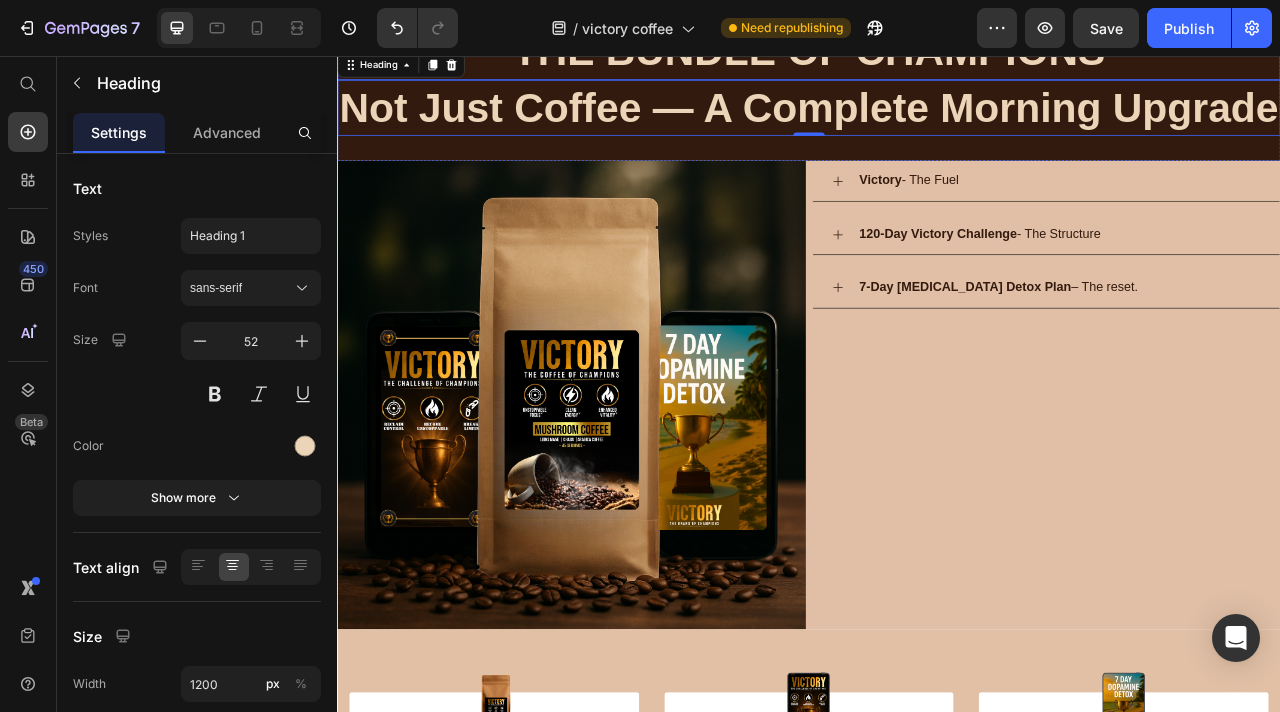 click on "THE BUNDLE OF CHAMPIONS" at bounding box center (937, 49) 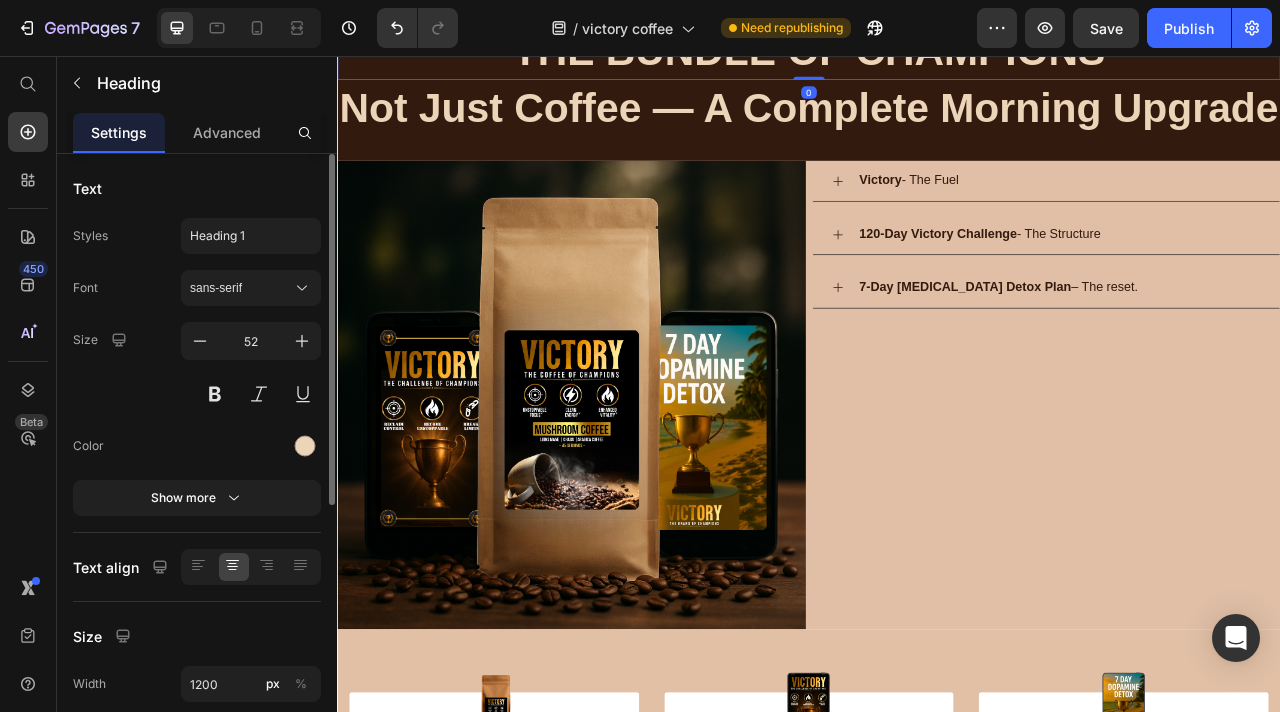 click on "Styles Heading 1 Font sans-serif Size 52 Color Show more" 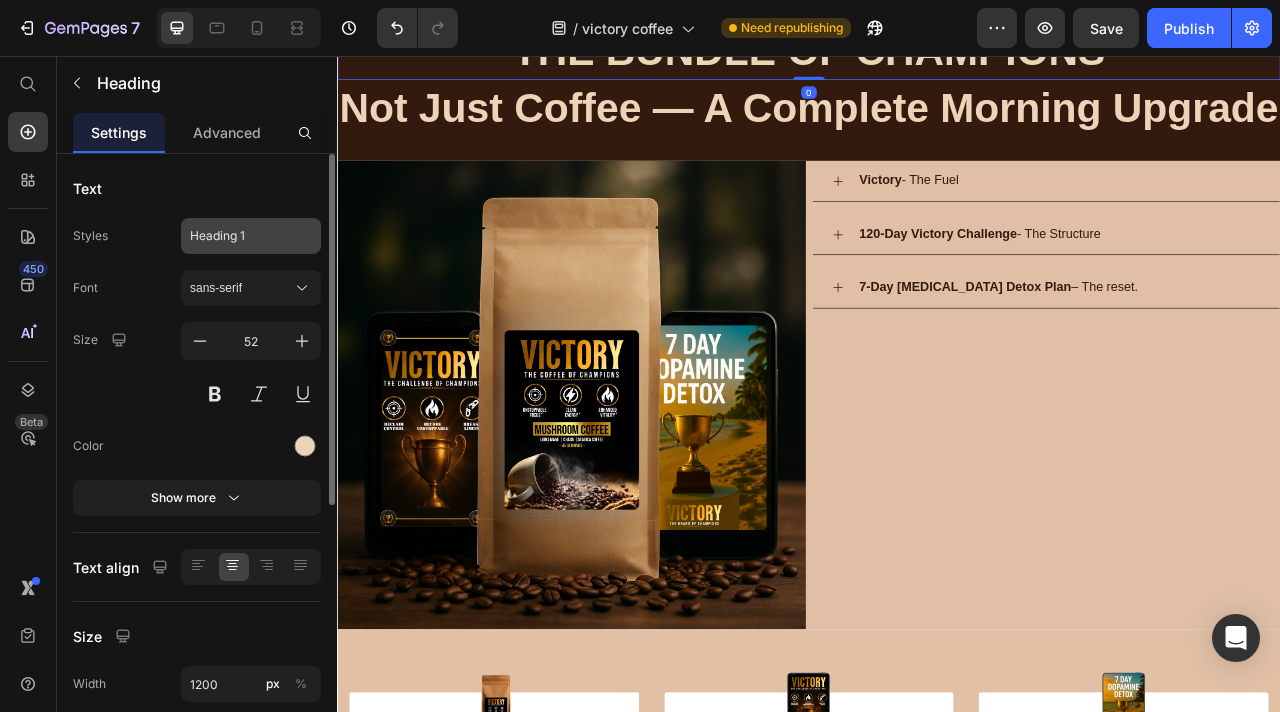 click on "Heading 1" at bounding box center [251, 236] 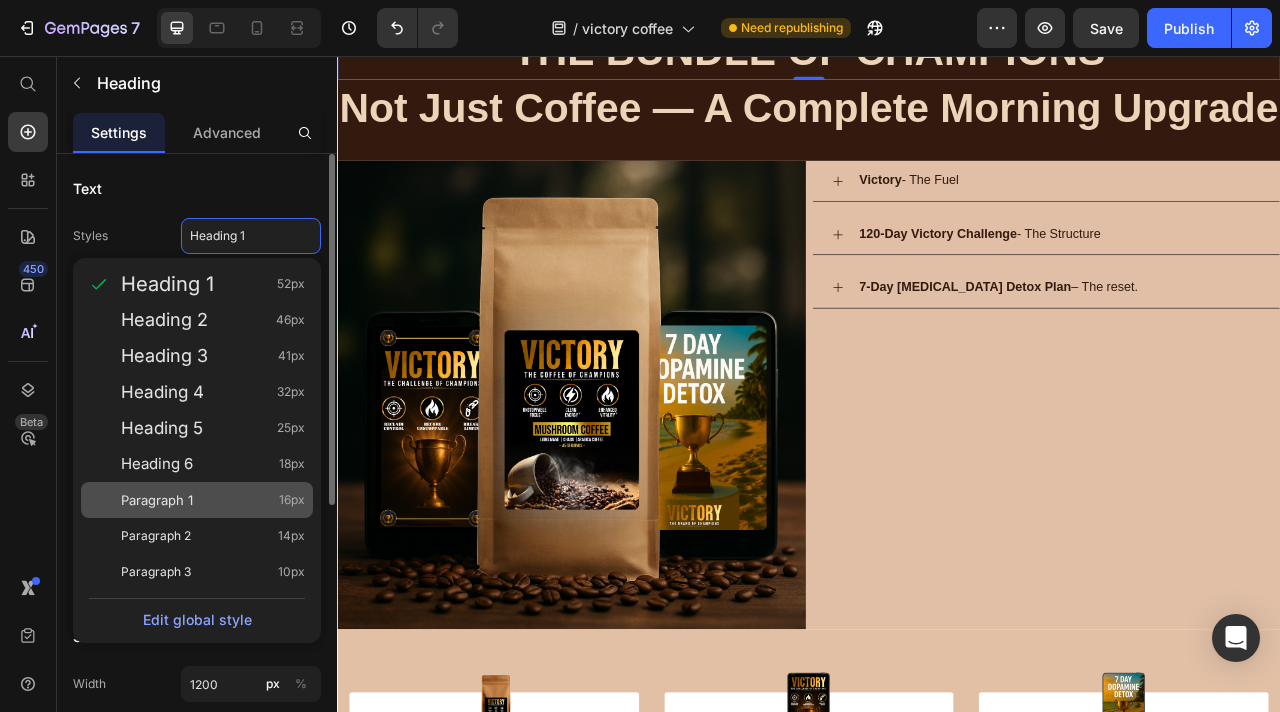 click on "Paragraph 1 16px" at bounding box center [213, 500] 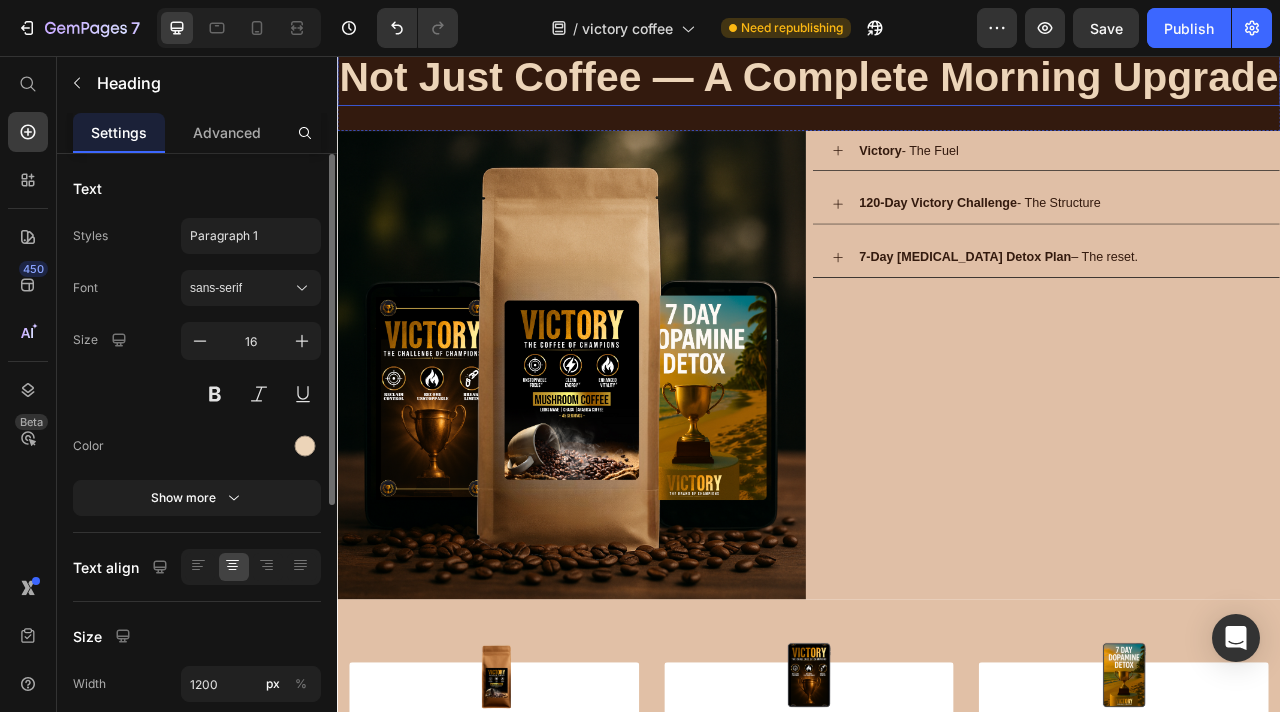 click on "Not Just Coffee — A Complete Morning Upgrade" at bounding box center [936, 82] 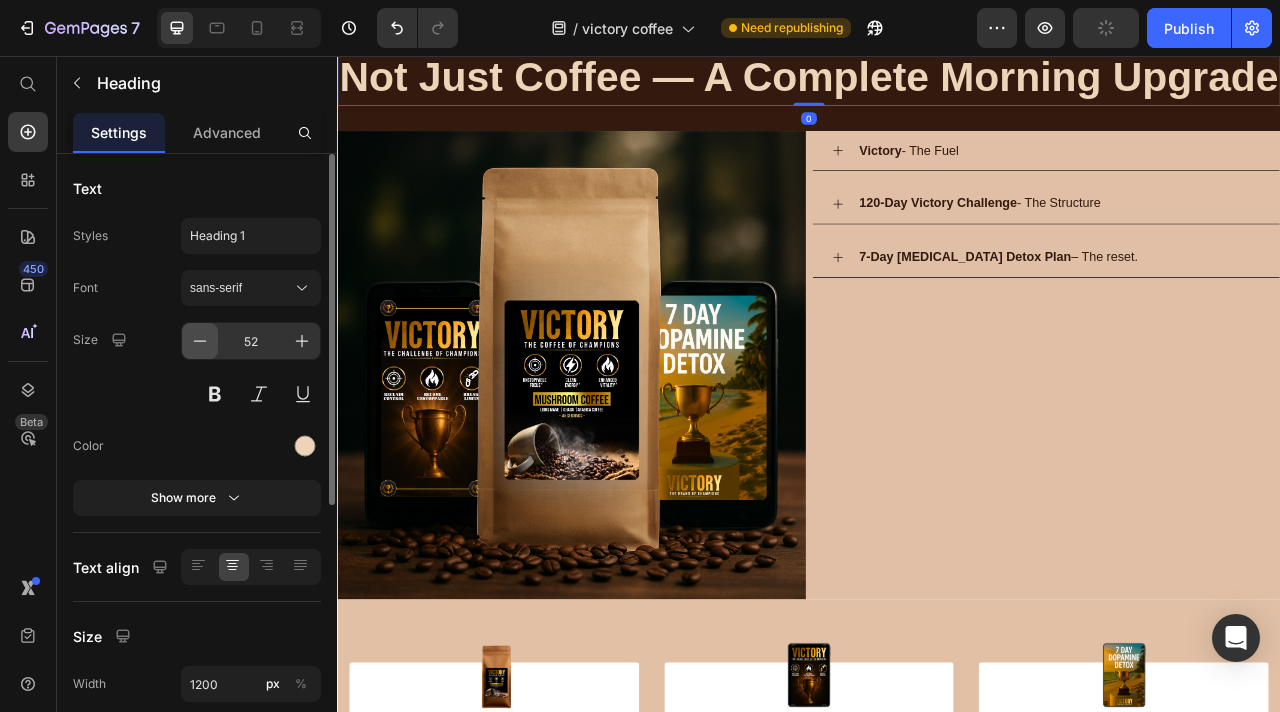 click at bounding box center [200, 341] 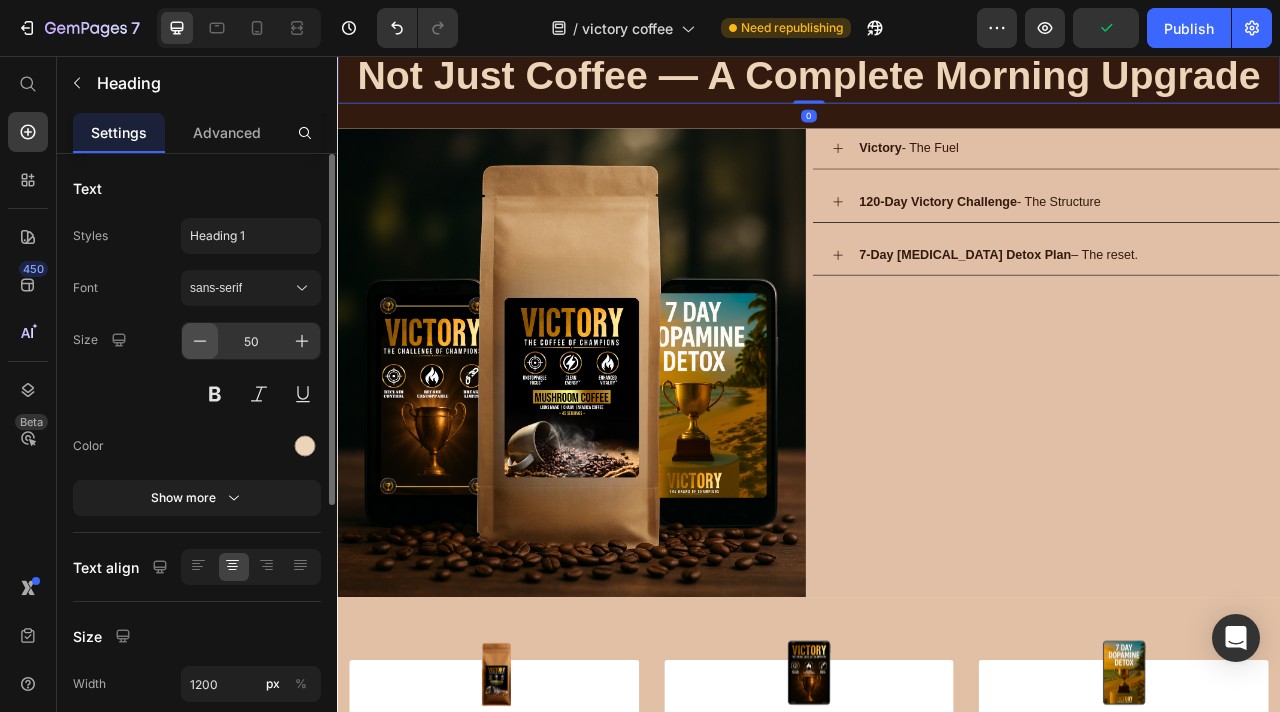 click at bounding box center [200, 341] 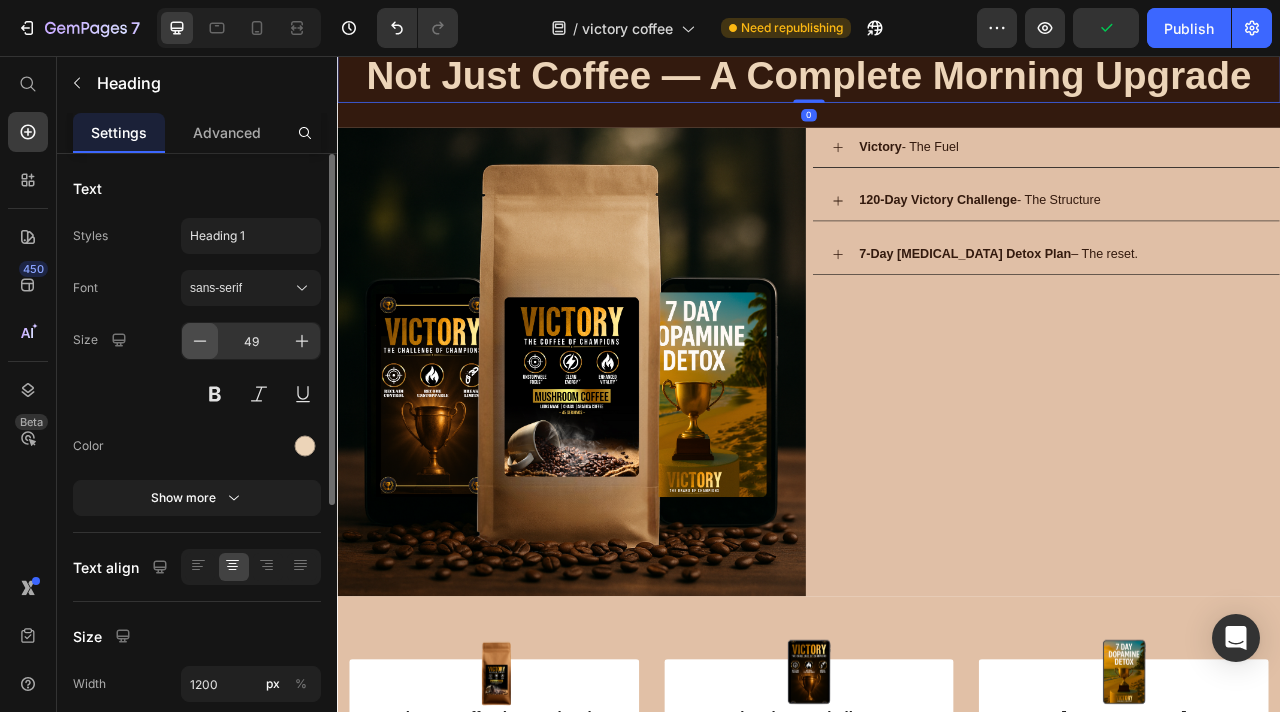 click at bounding box center (200, 341) 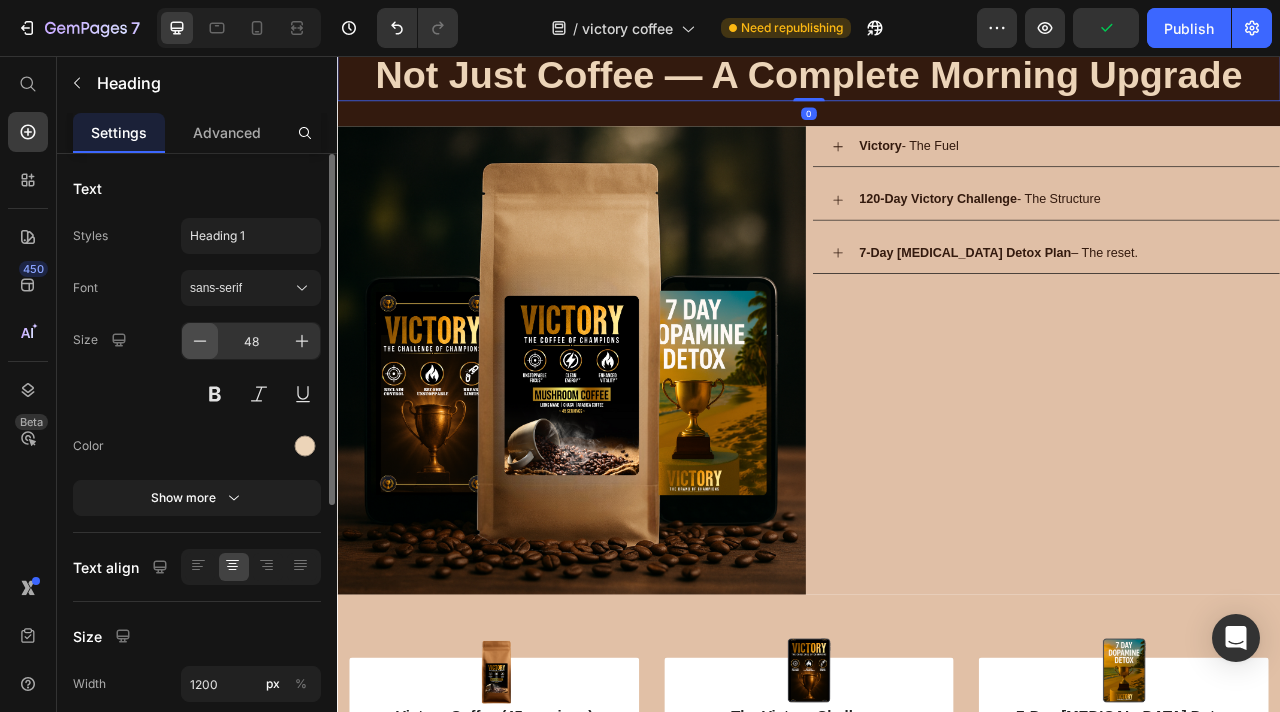 click at bounding box center (200, 341) 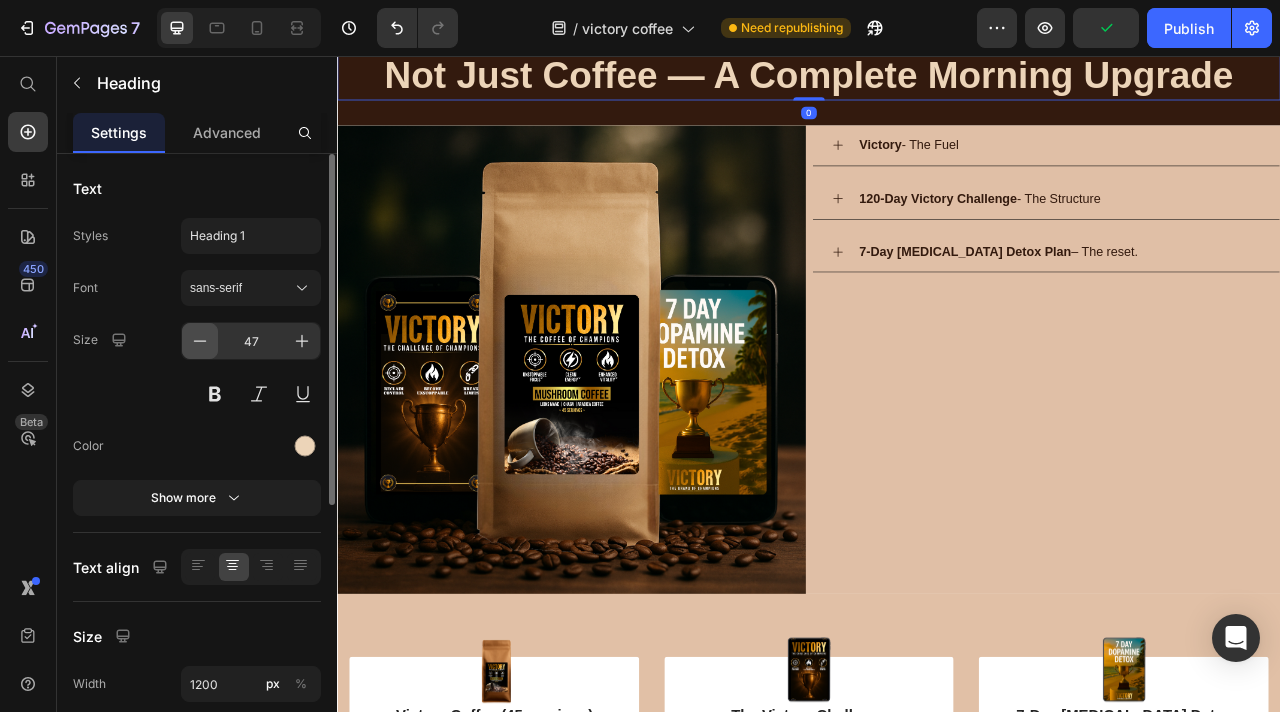 click at bounding box center (200, 341) 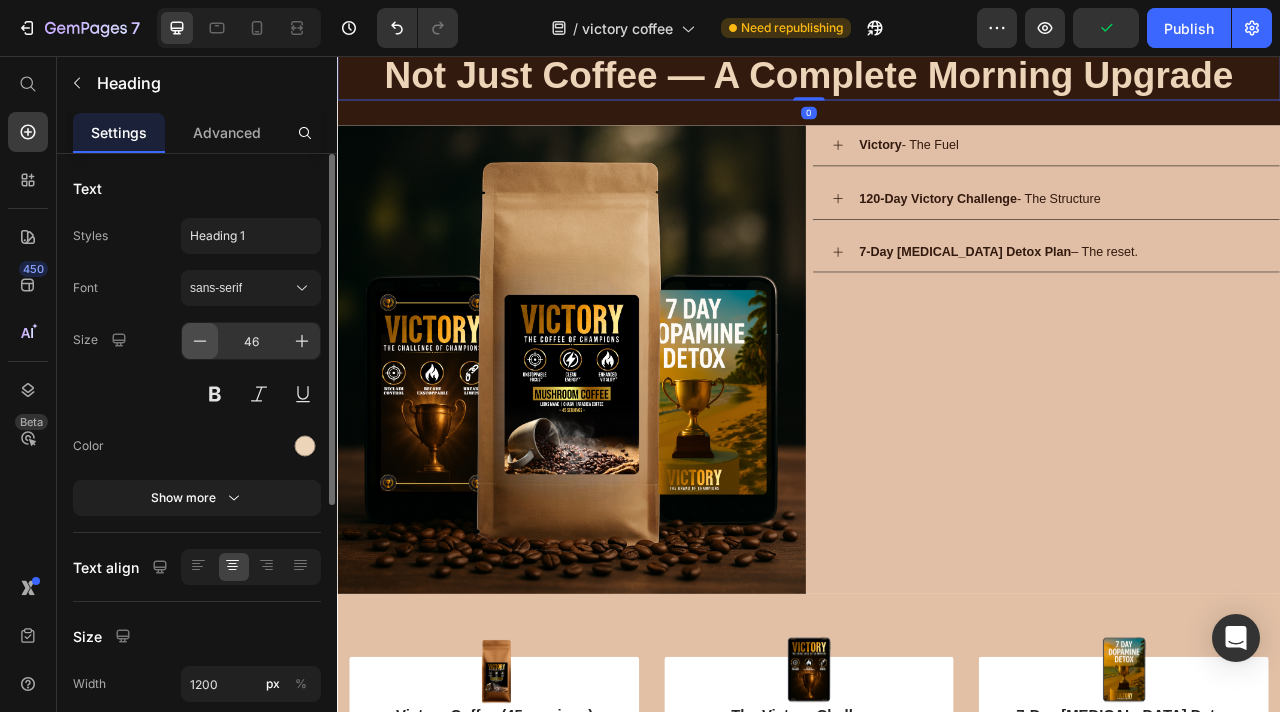 click at bounding box center [200, 341] 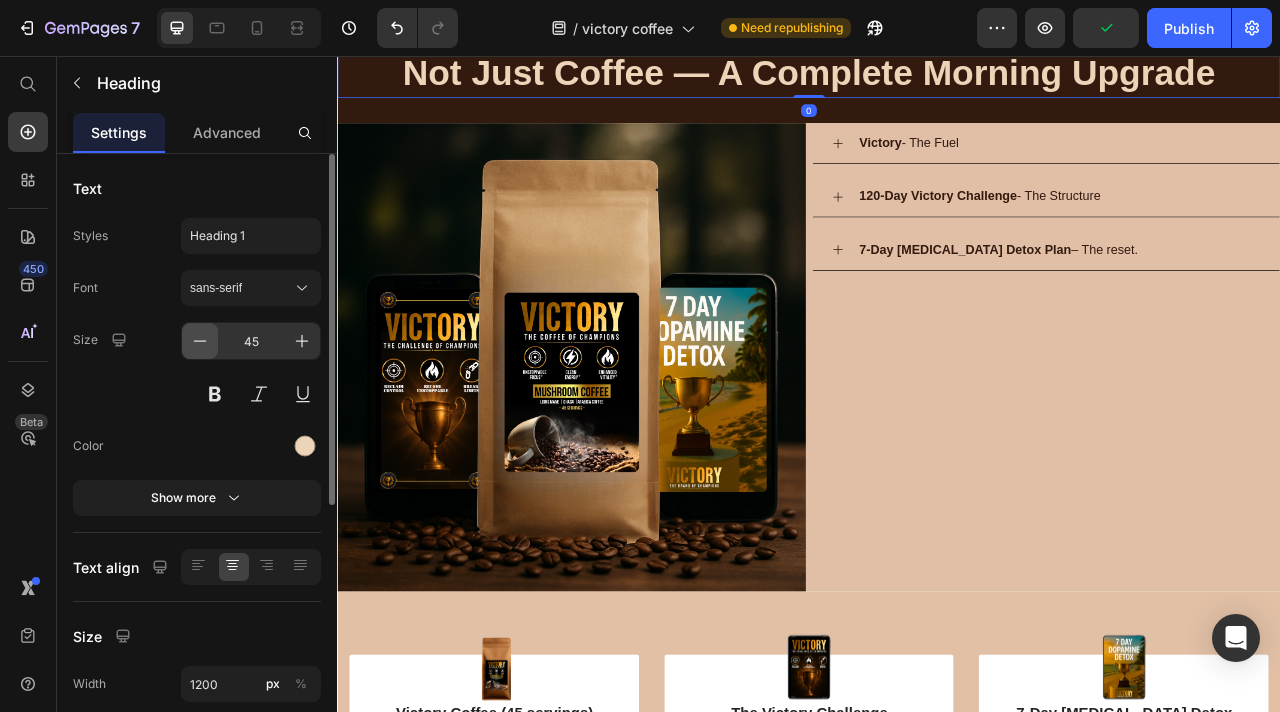 click at bounding box center (200, 341) 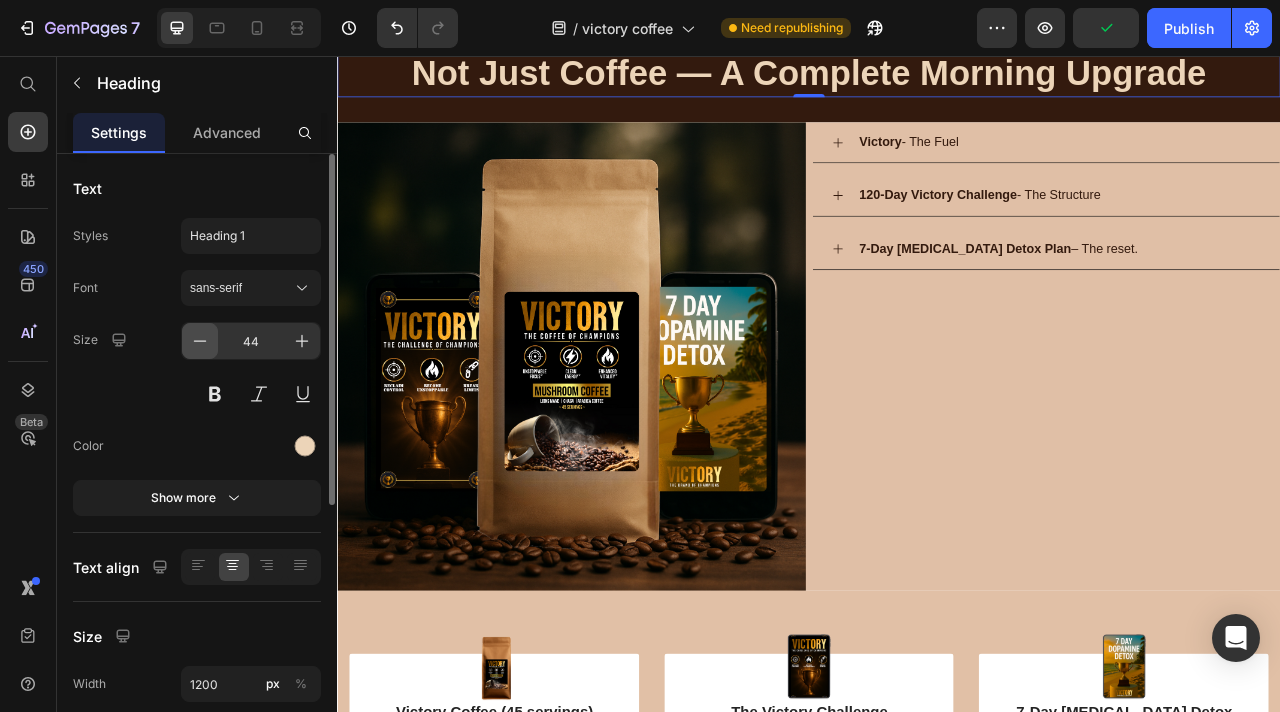 click at bounding box center [200, 341] 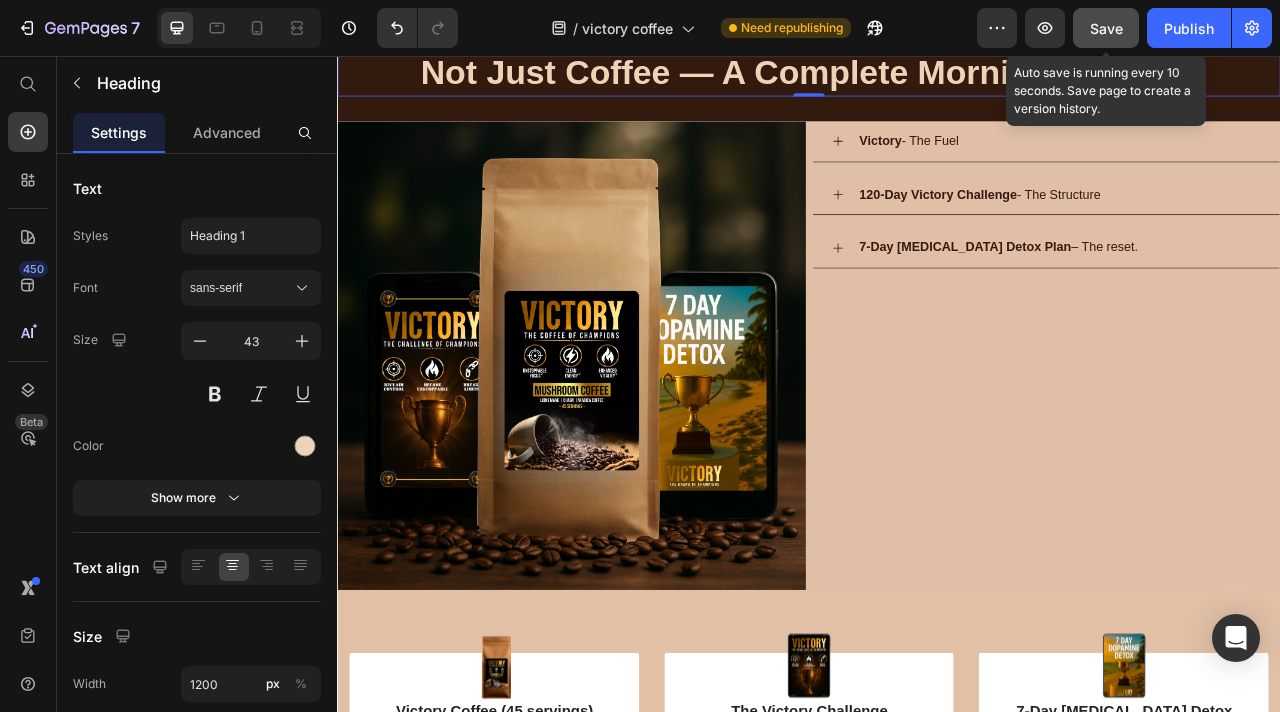 click on "Save" 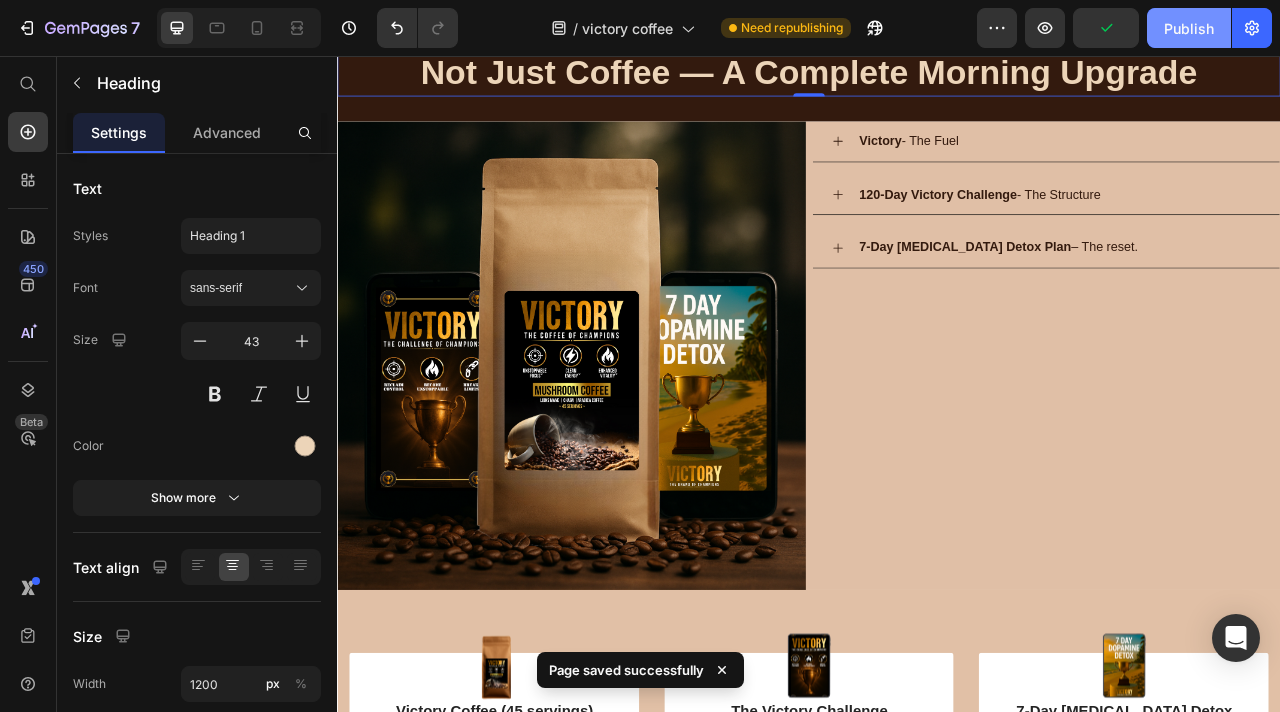 click on "Publish" at bounding box center (1189, 28) 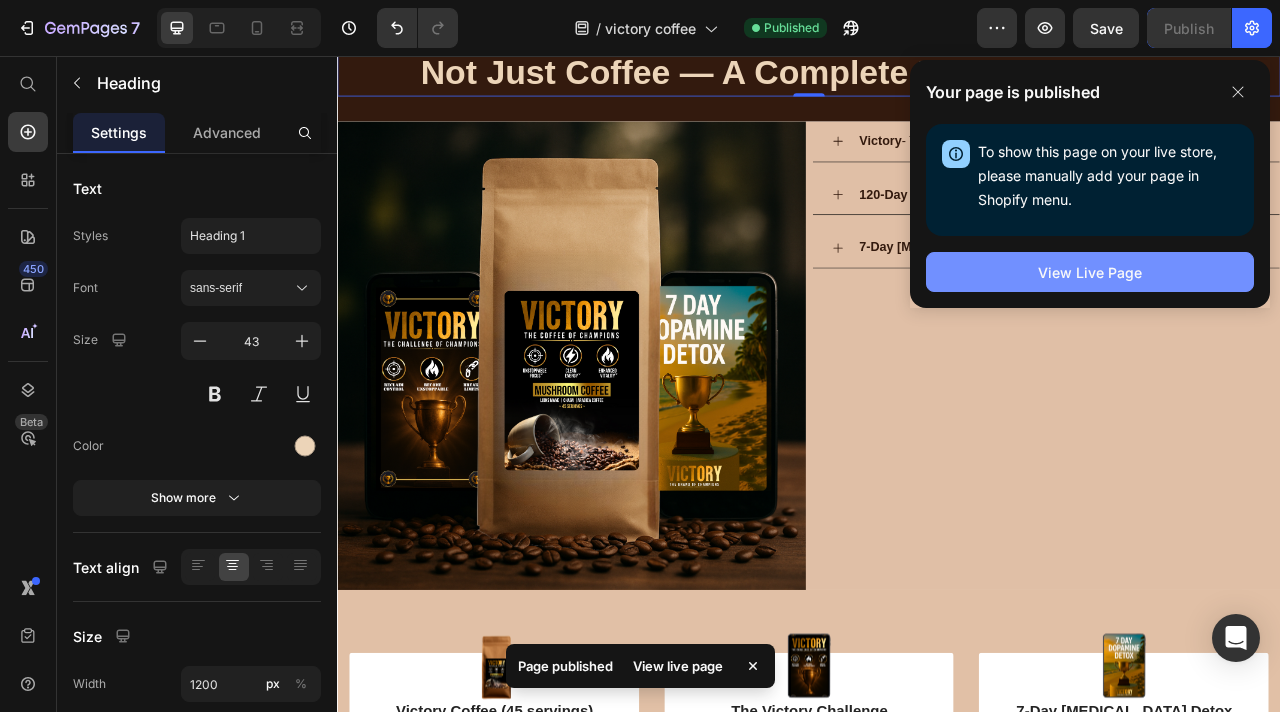 click on "View Live Page" at bounding box center [1090, 272] 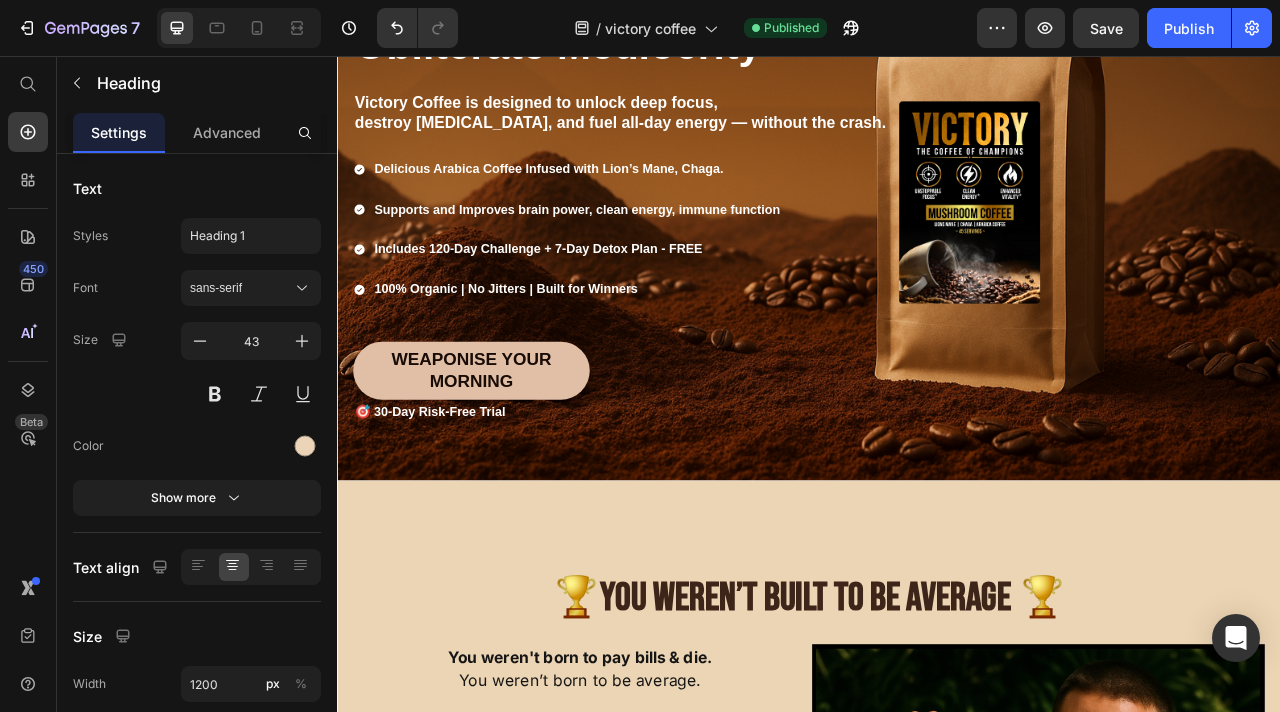 scroll, scrollTop: 0, scrollLeft: 0, axis: both 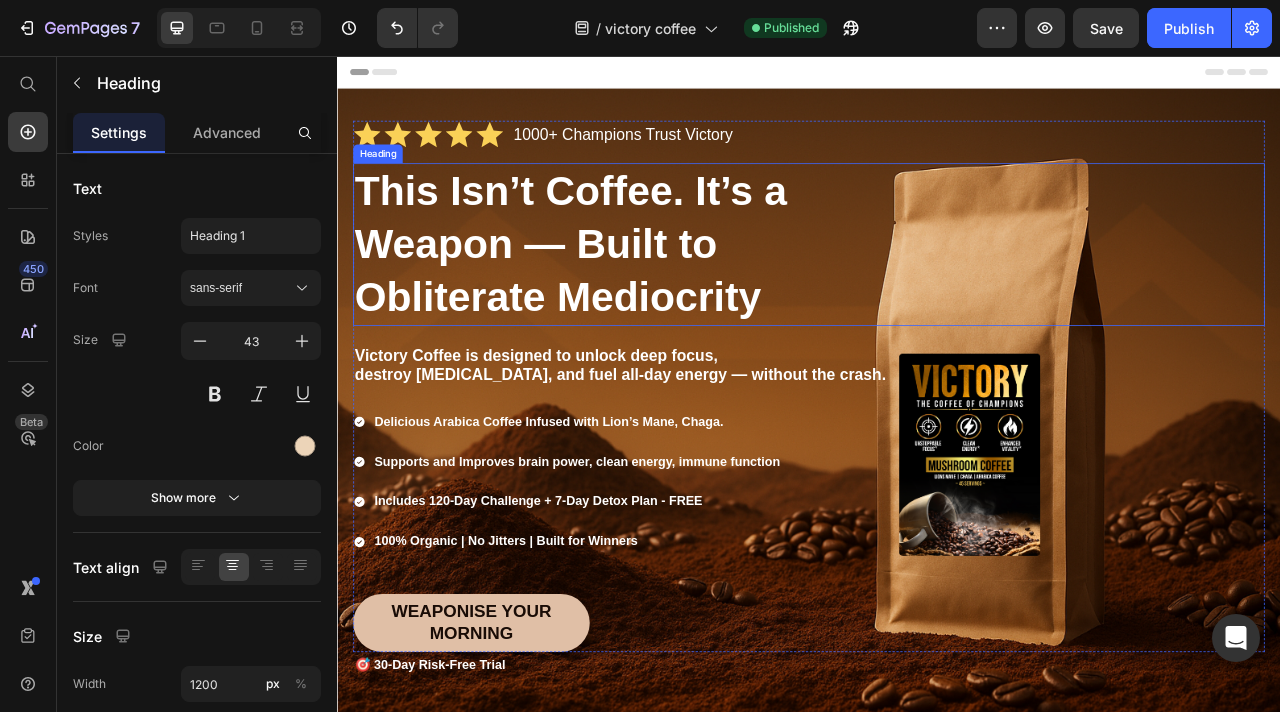 click on "This Isn’t Coffee. It’s a Weapon — Built to Obliterate Mediocrity" at bounding box center (634, 294) 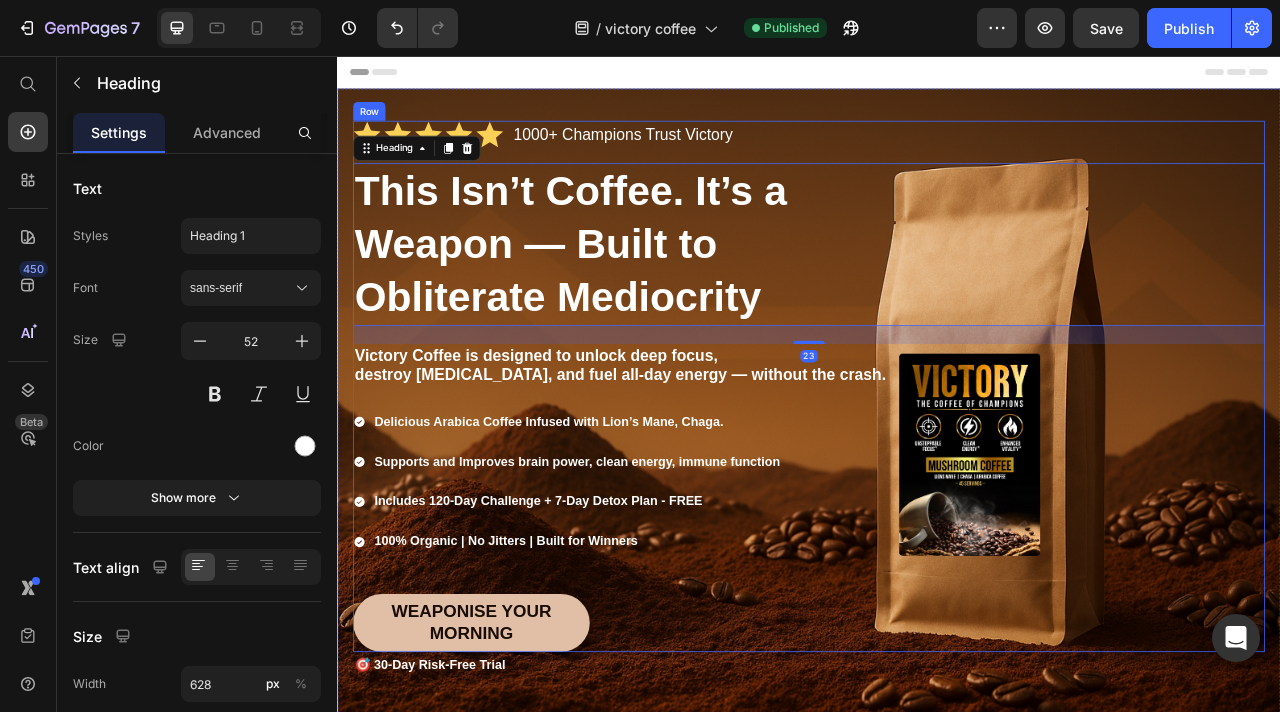 click on "destroy brain fog, and fuel all-day energy — without the crash." at bounding box center [697, 461] 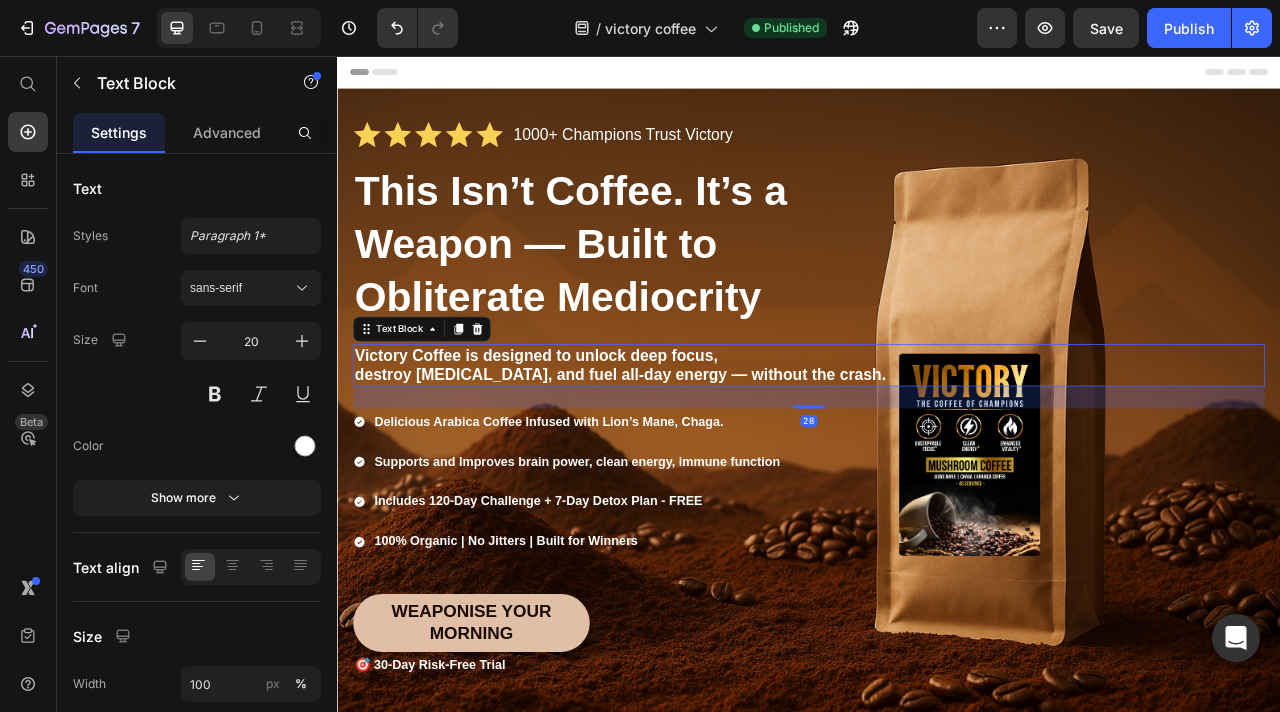 click on "This Isn’t Coffee. It’s a Weapon — Built to Obliterate Mediocrity" at bounding box center (634, 294) 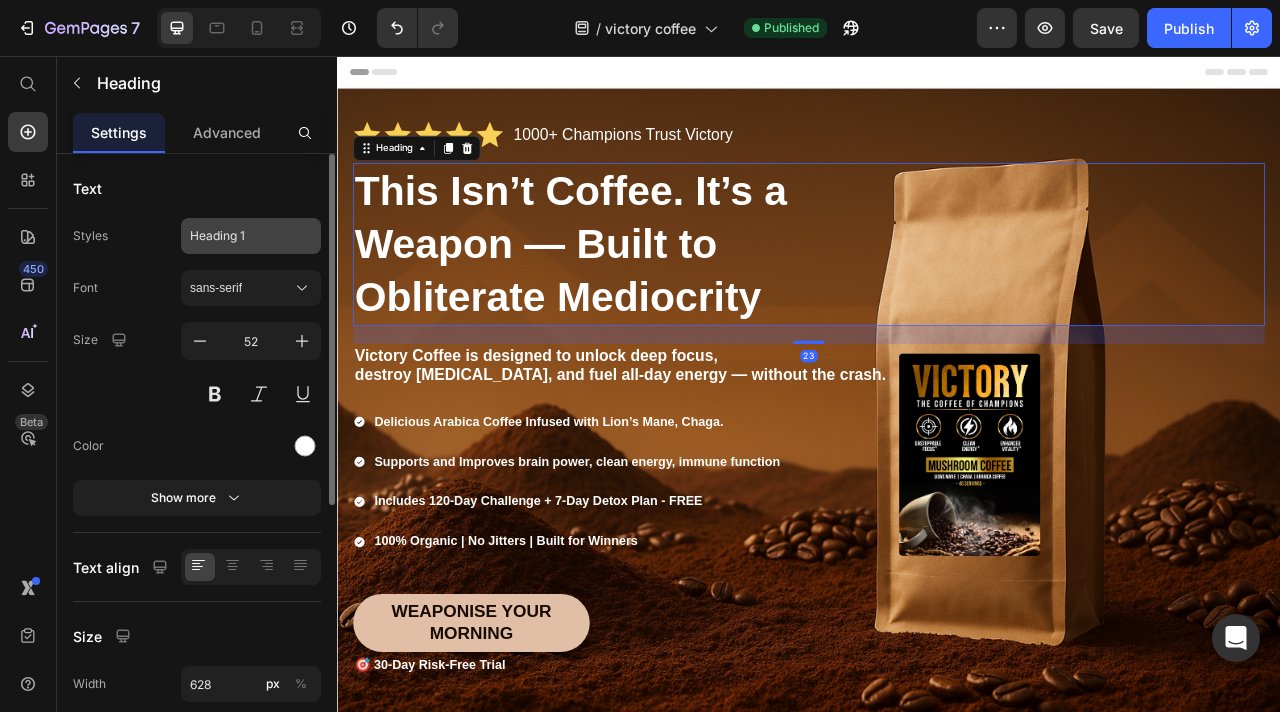 click on "Heading 1" at bounding box center [239, 236] 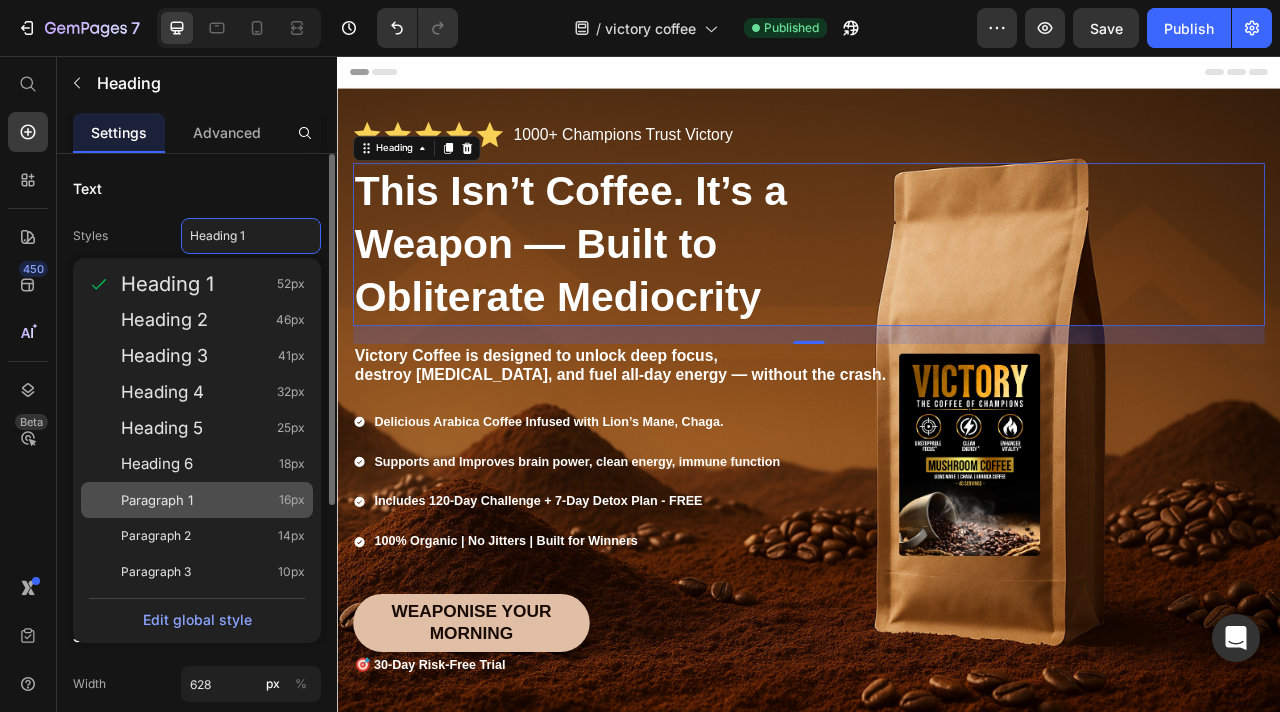 click on "16px" at bounding box center [292, 500] 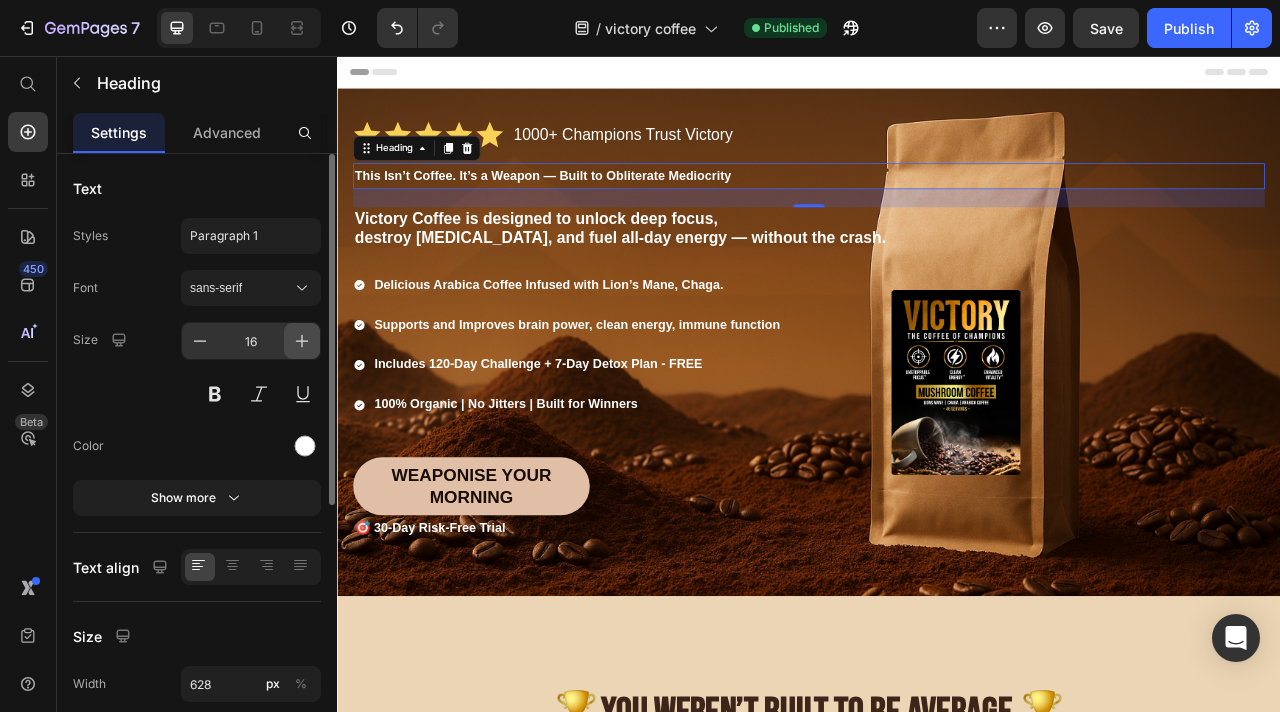click at bounding box center (302, 341) 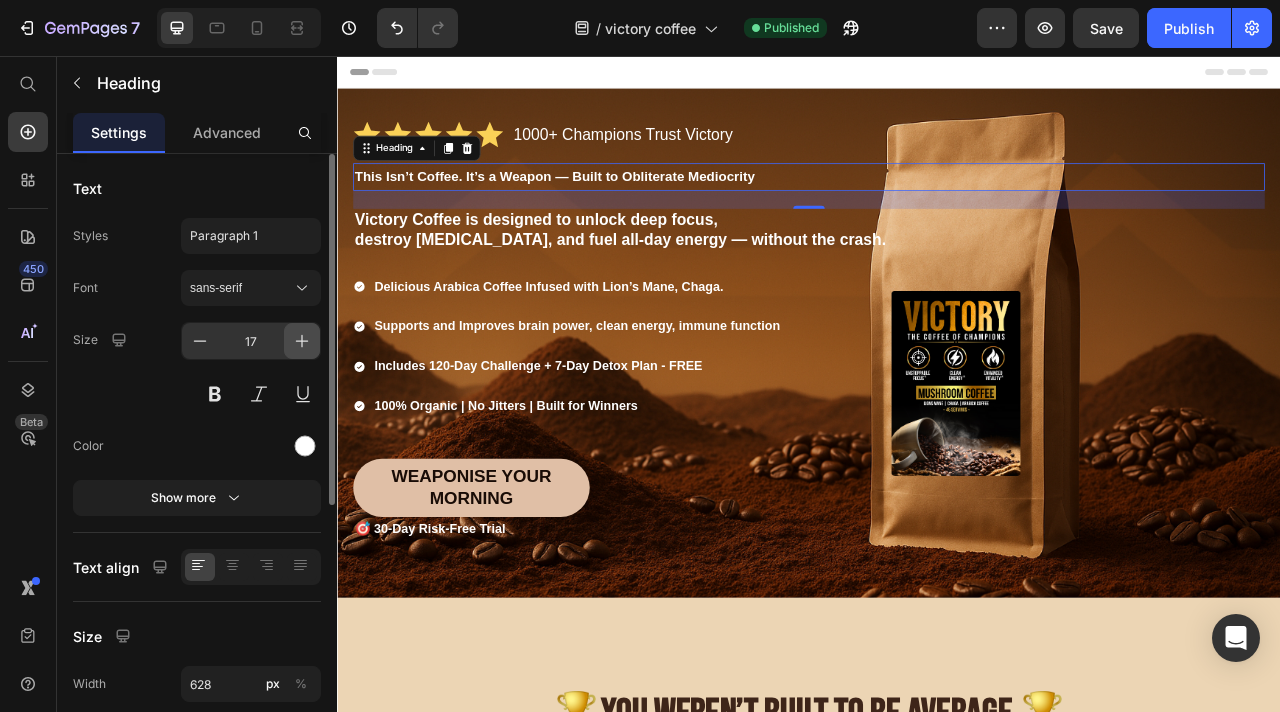 click at bounding box center (302, 341) 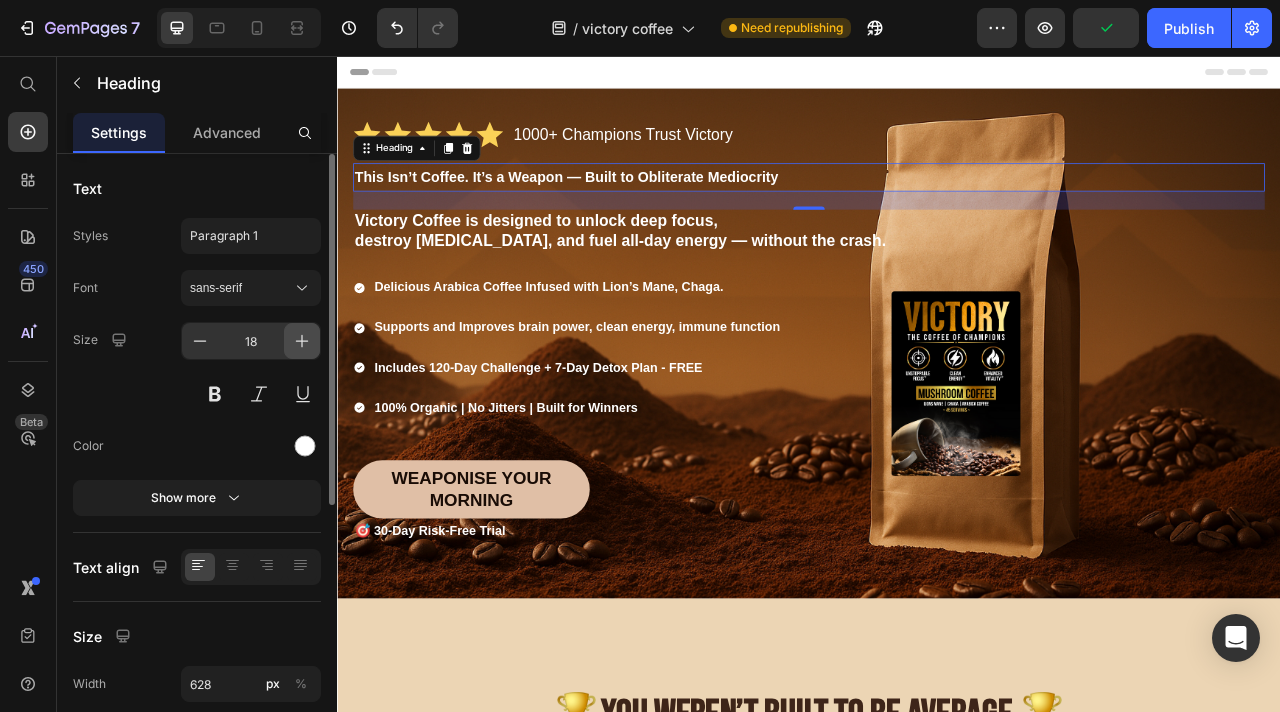 click at bounding box center (302, 341) 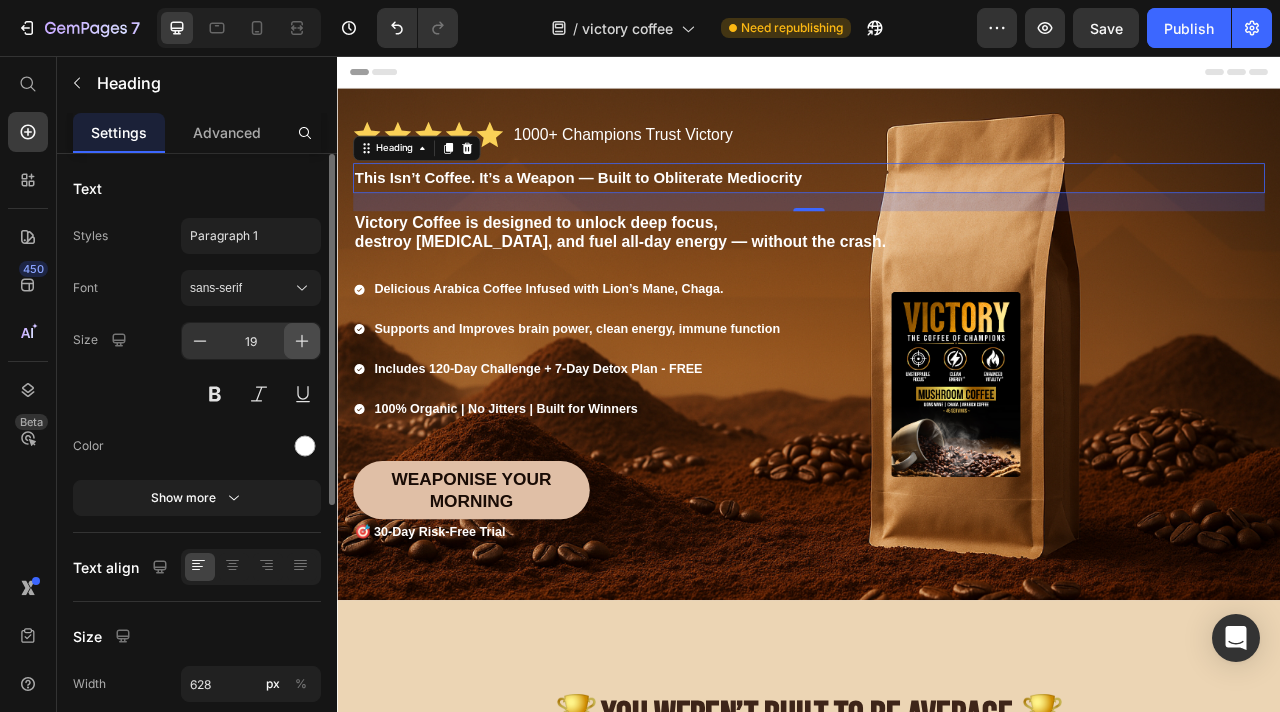 click at bounding box center (302, 341) 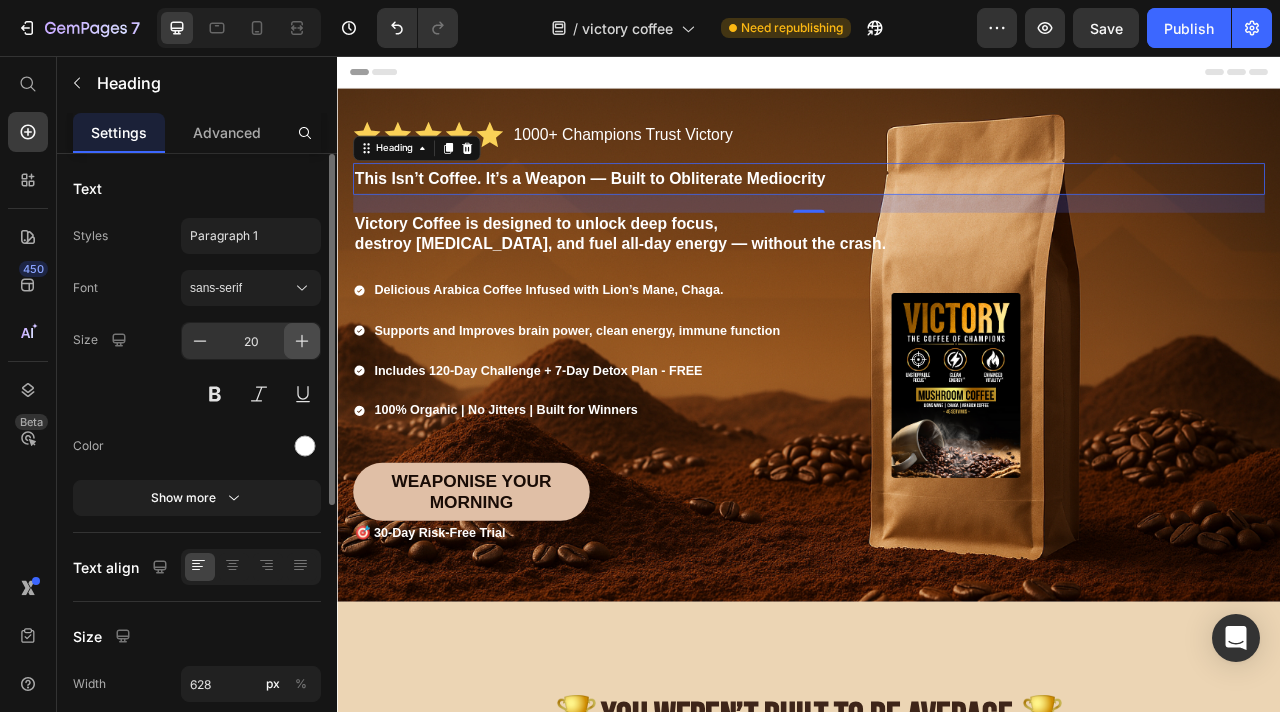 click at bounding box center (302, 341) 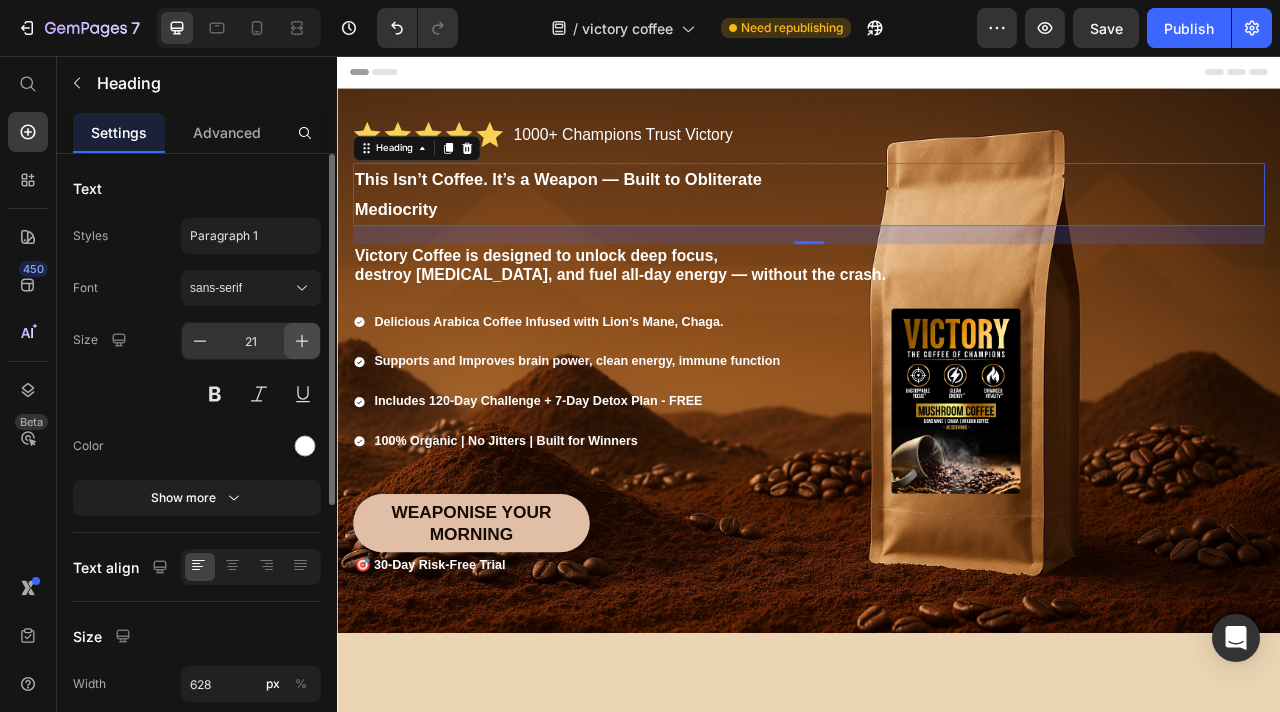 click at bounding box center (302, 341) 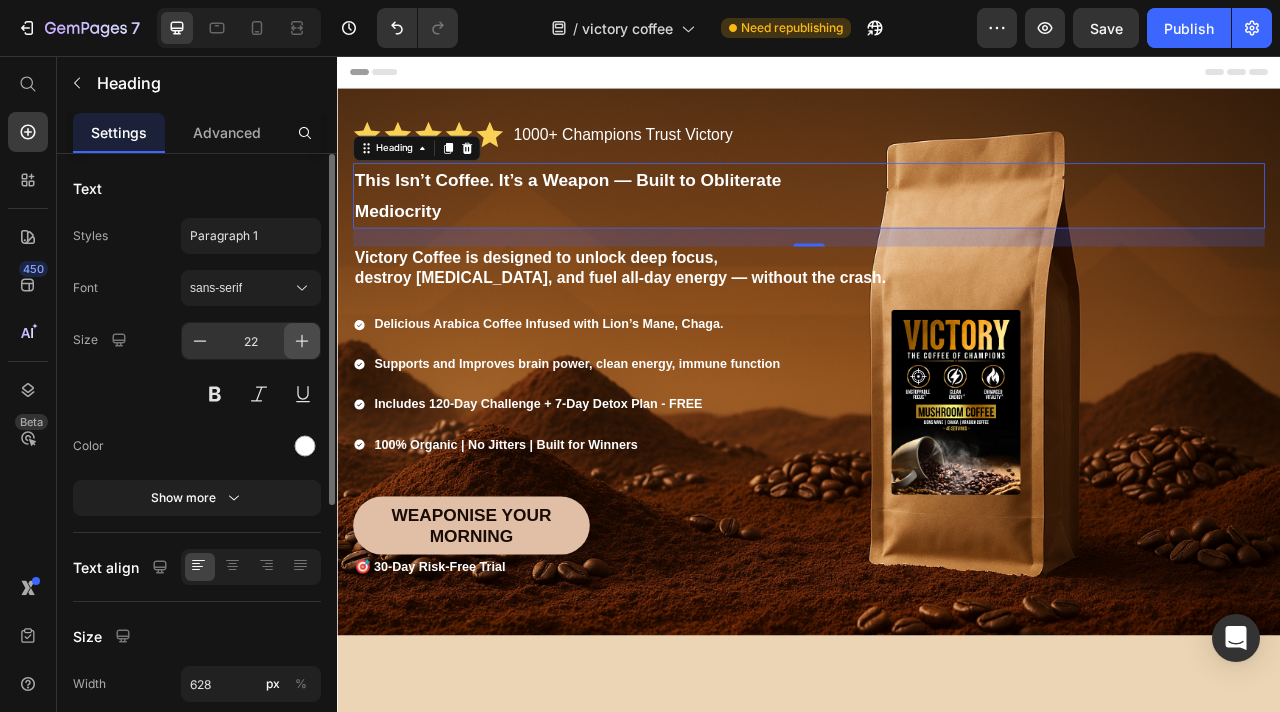 click at bounding box center (302, 341) 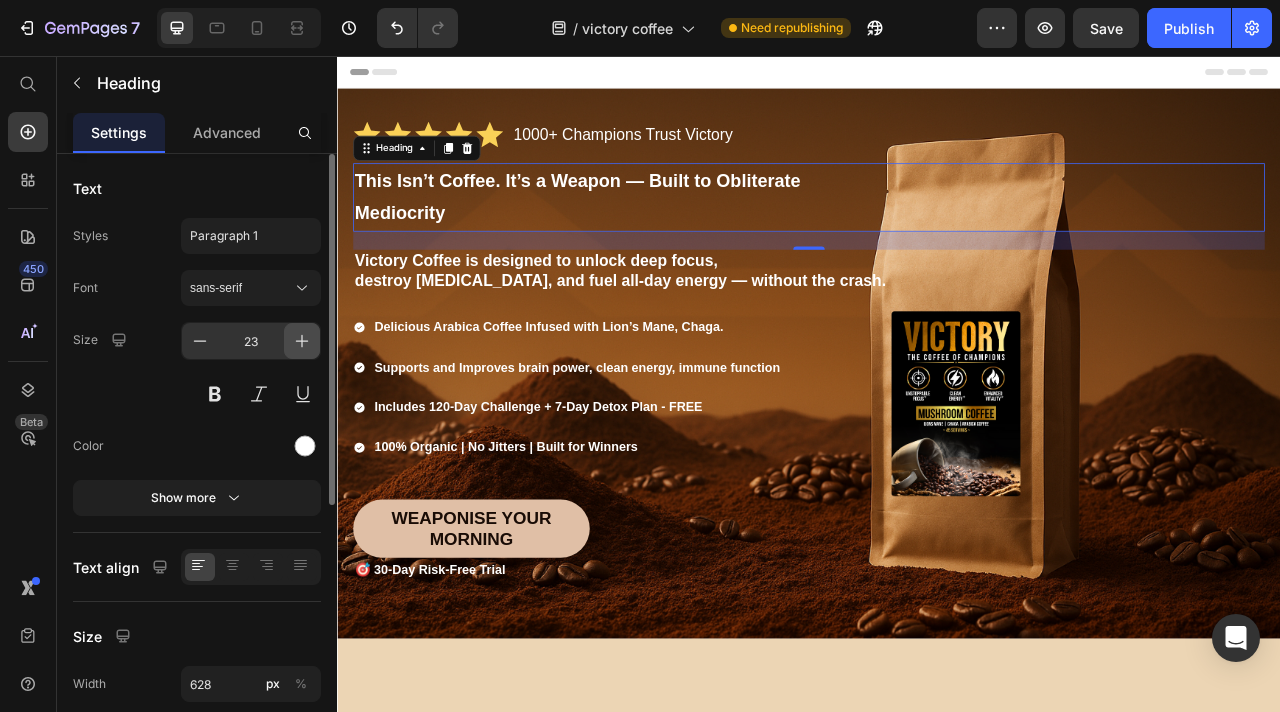 click at bounding box center (302, 341) 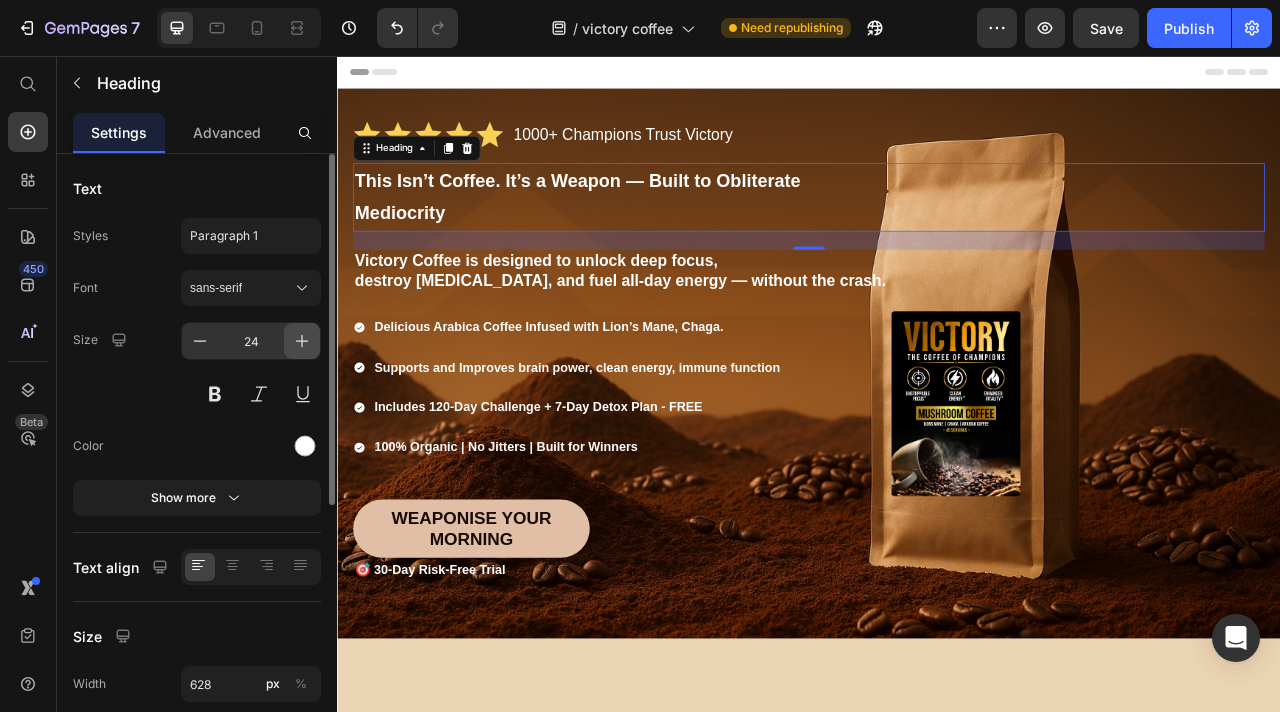 click at bounding box center [302, 341] 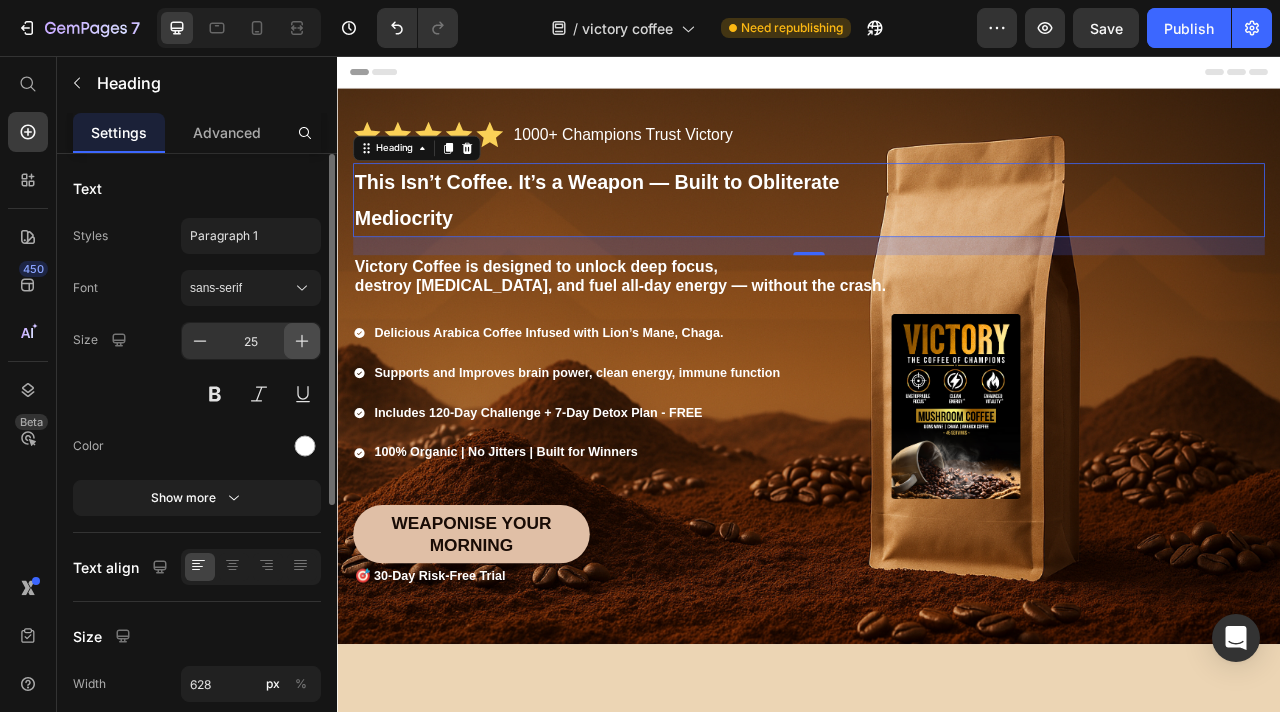 click at bounding box center (302, 341) 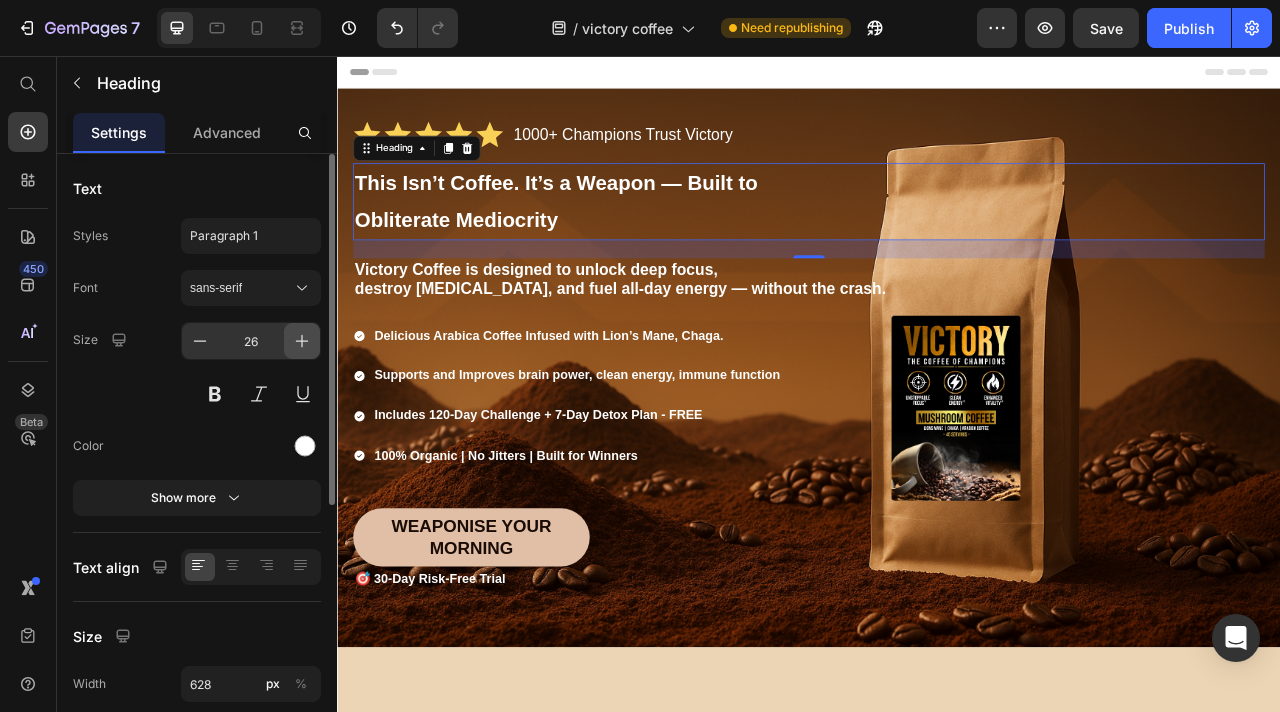 click at bounding box center (302, 341) 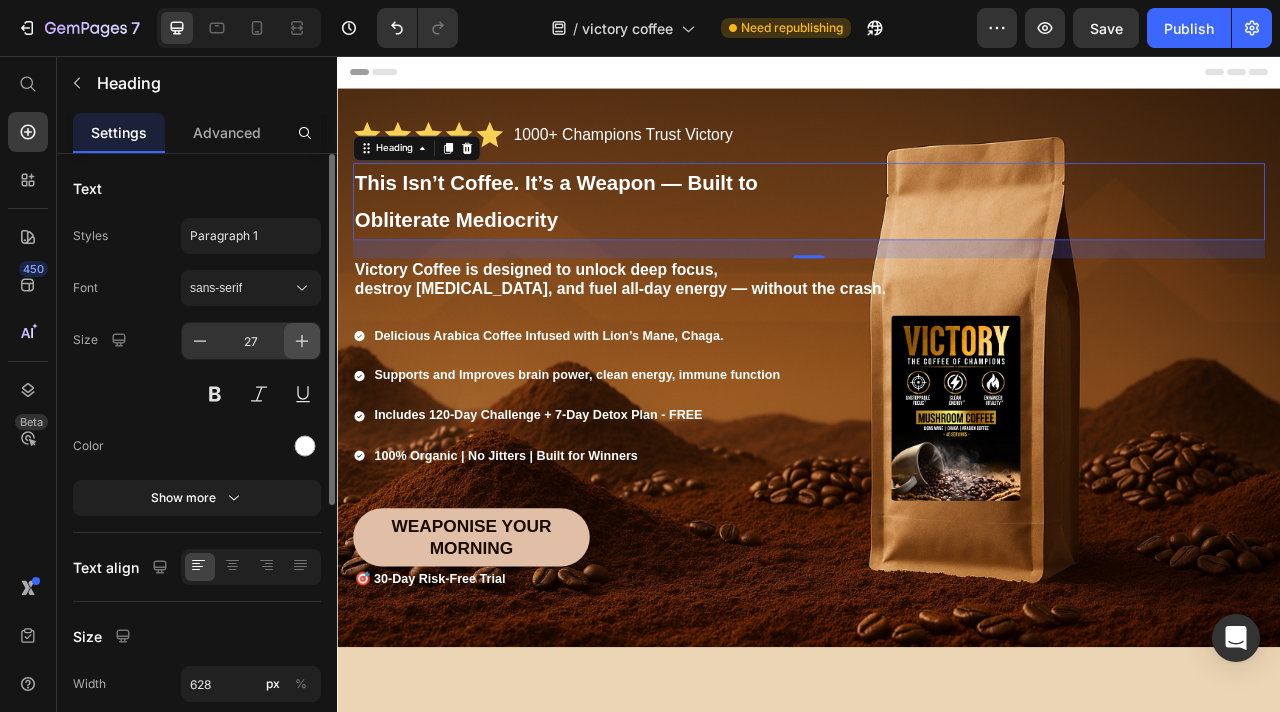 click at bounding box center [302, 341] 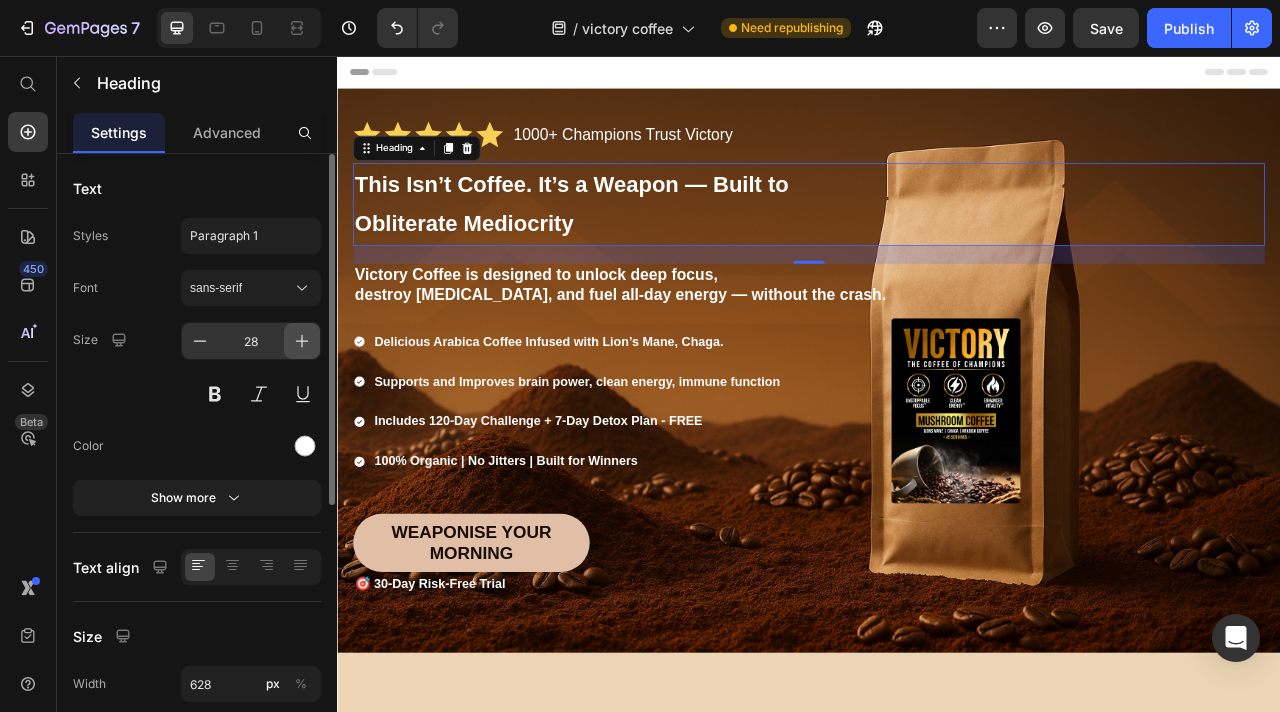 click at bounding box center [302, 341] 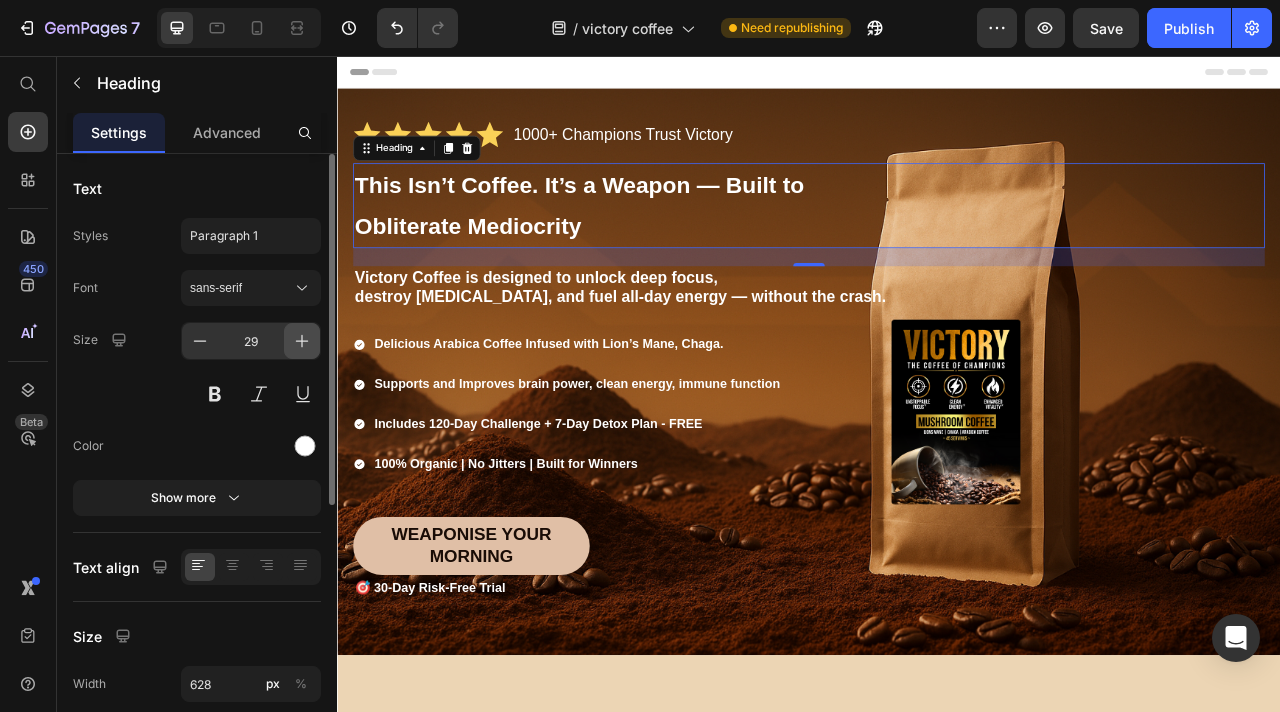 click at bounding box center (302, 341) 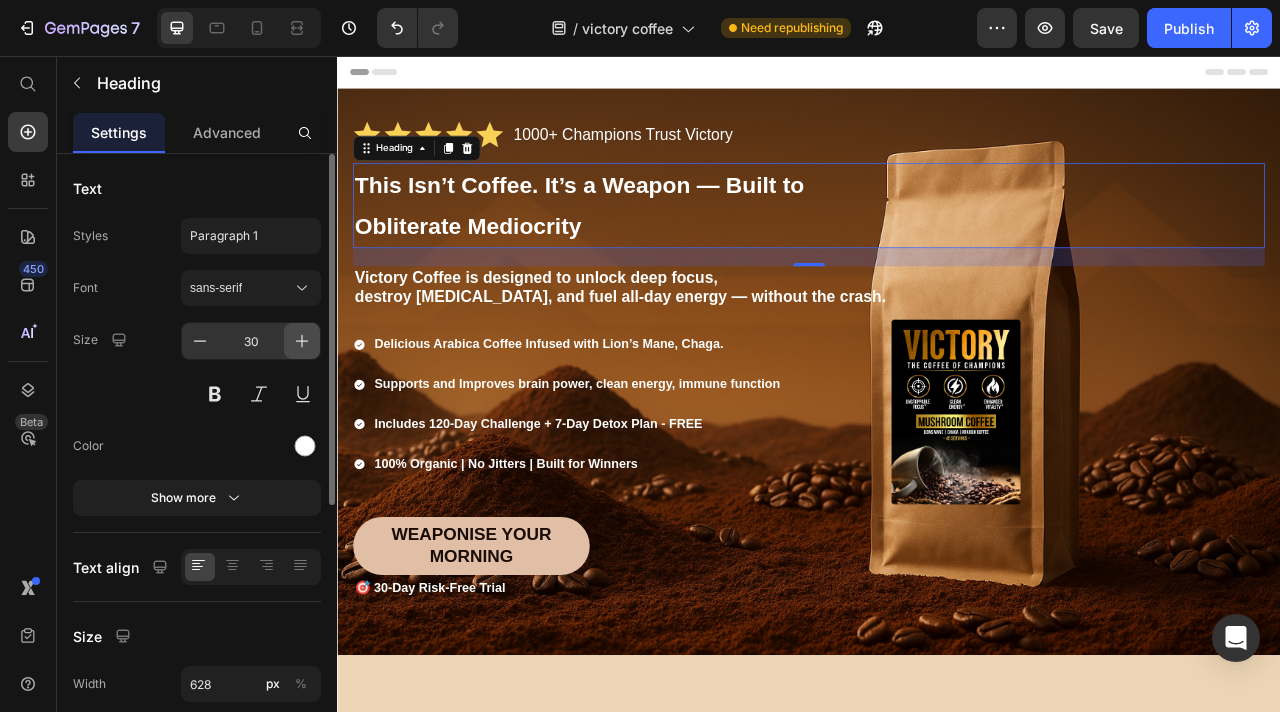 click at bounding box center [302, 341] 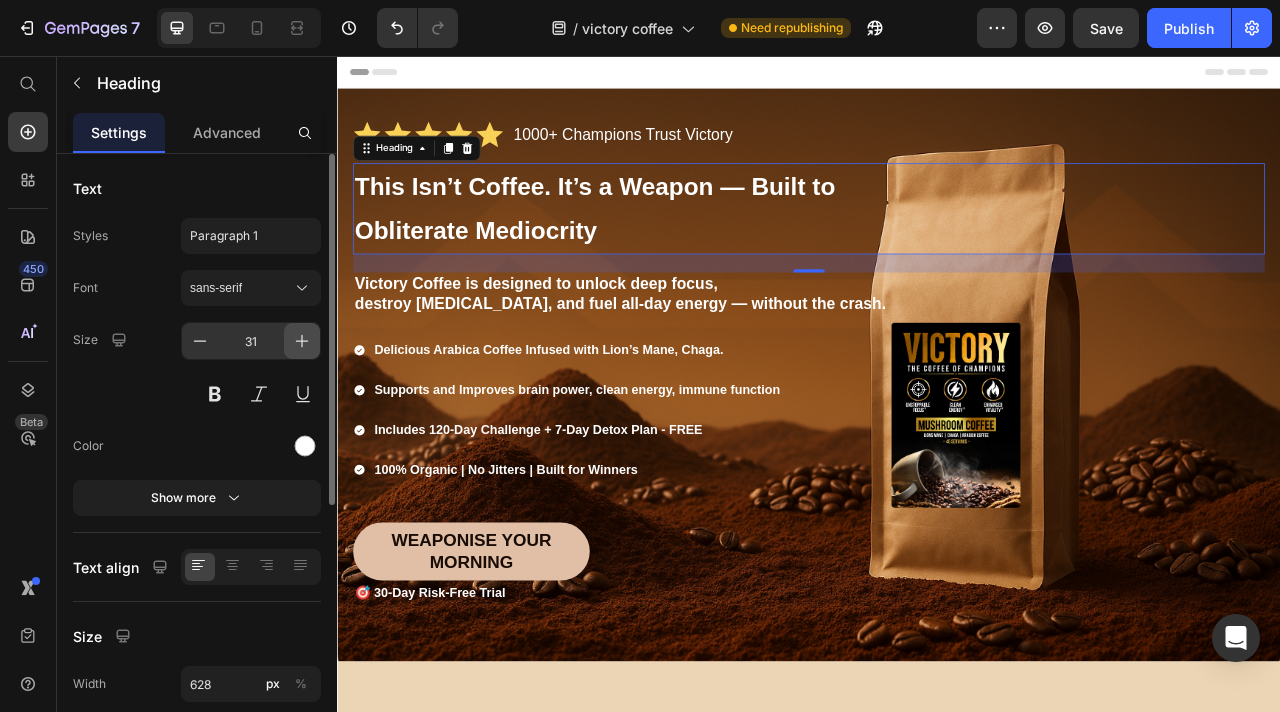 click at bounding box center (302, 341) 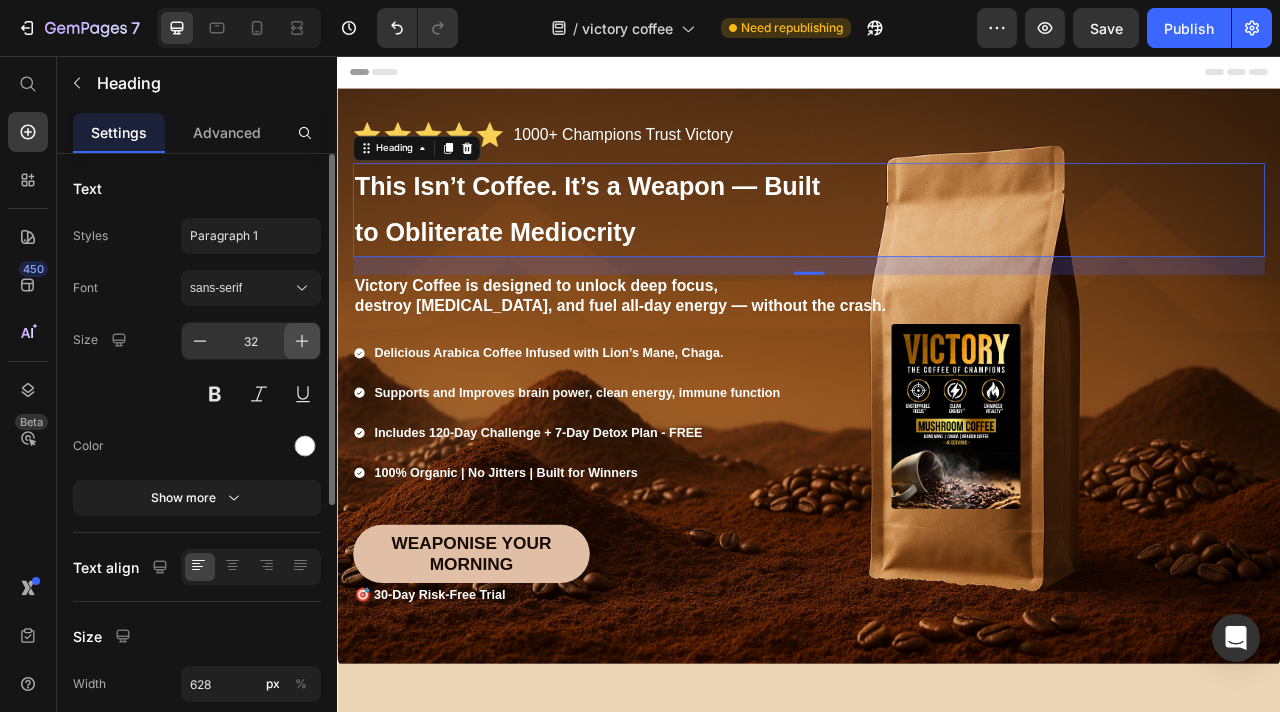 click at bounding box center [302, 341] 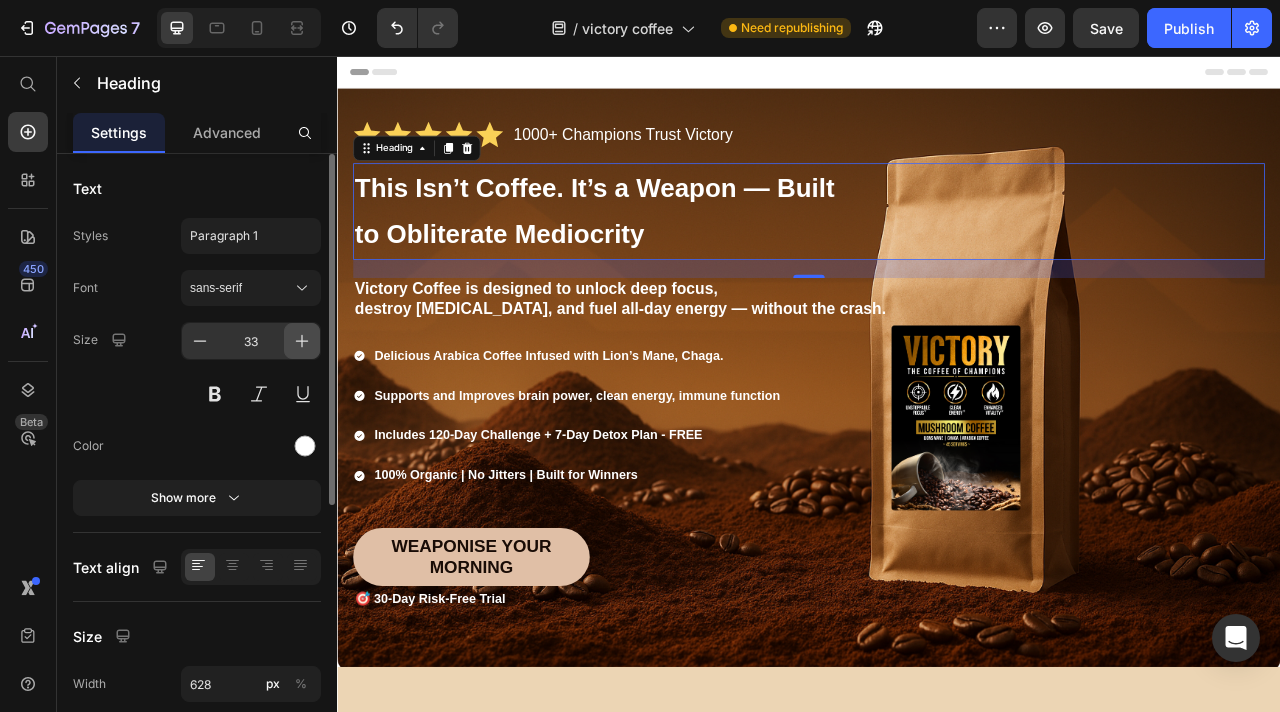 click at bounding box center (302, 341) 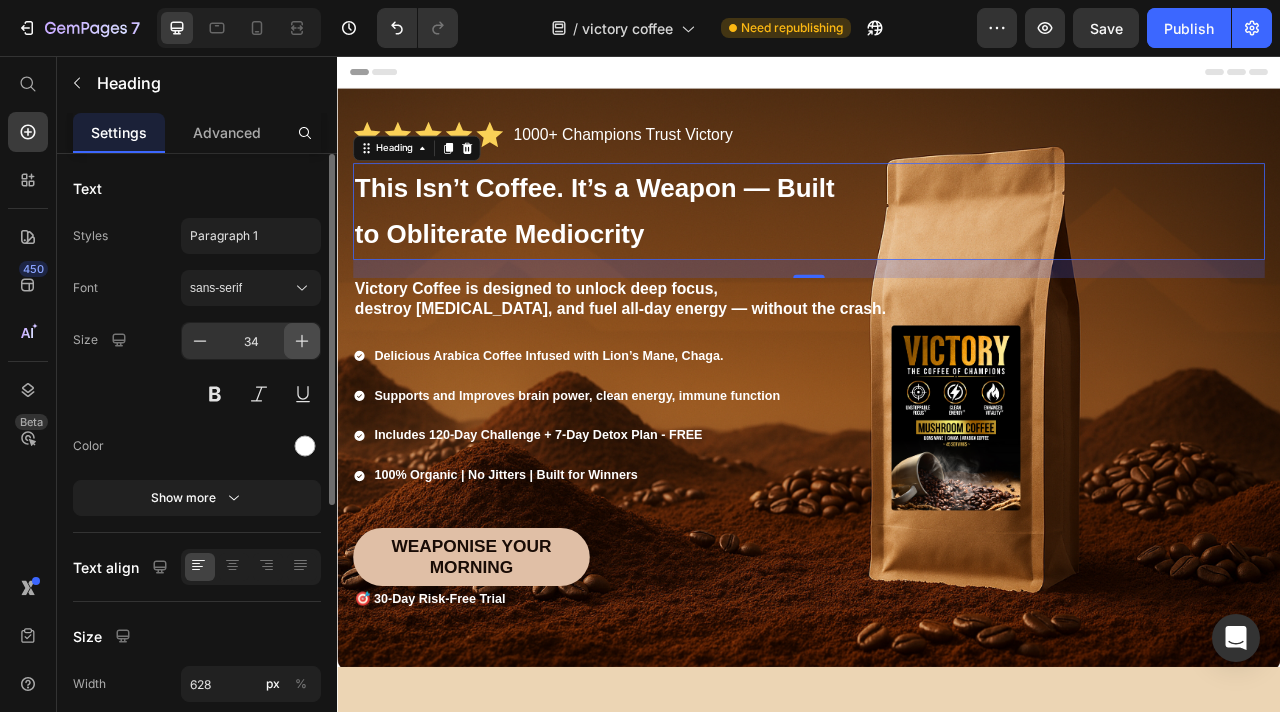 click at bounding box center [302, 341] 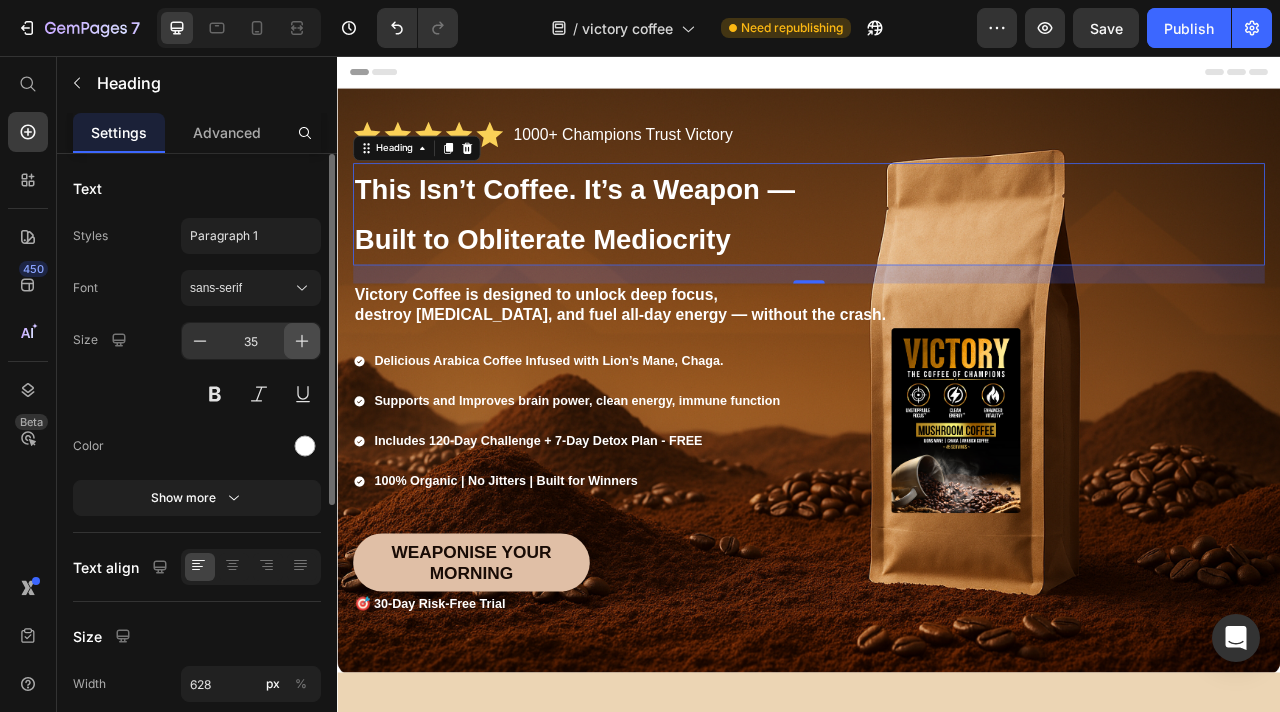 click at bounding box center (302, 341) 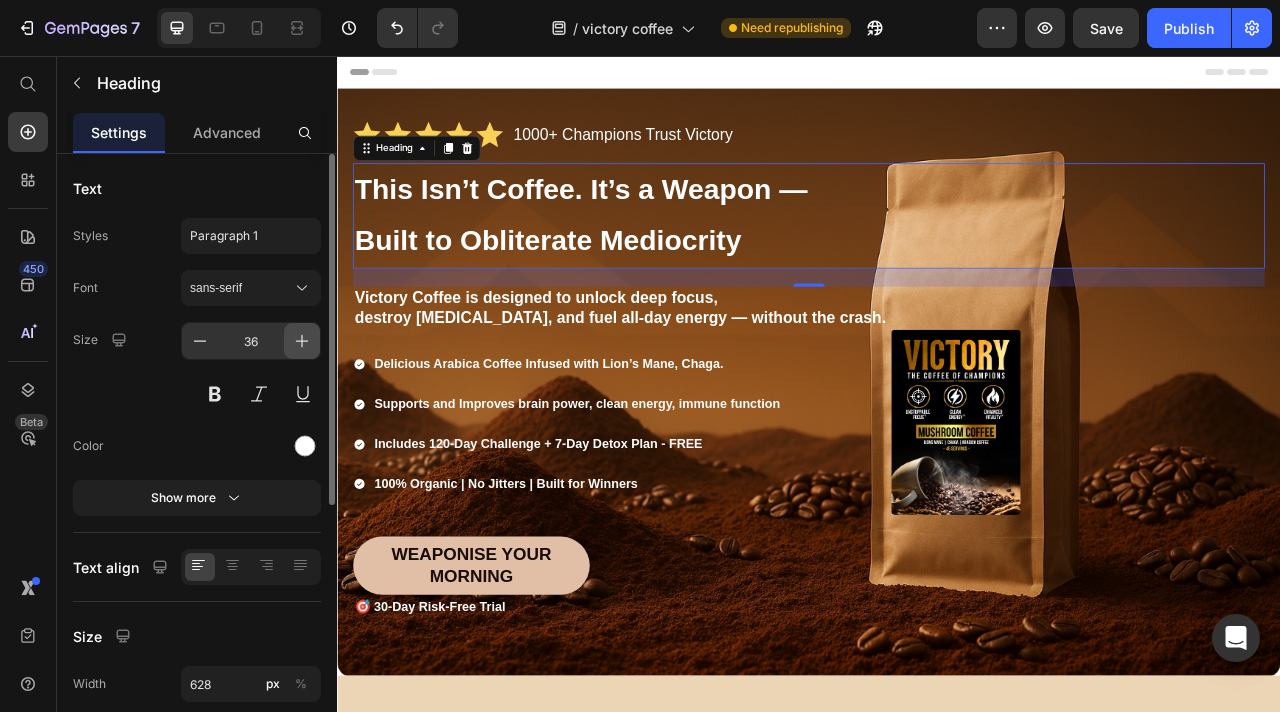 click at bounding box center [302, 341] 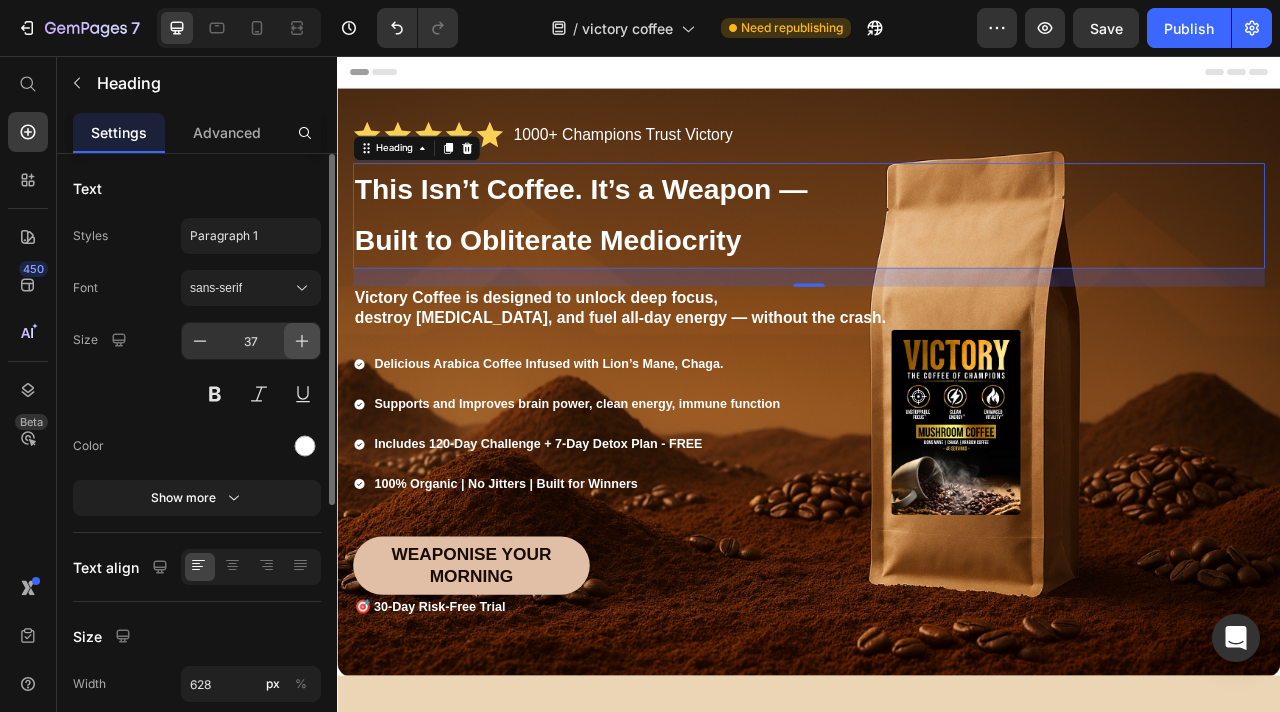 click at bounding box center (302, 341) 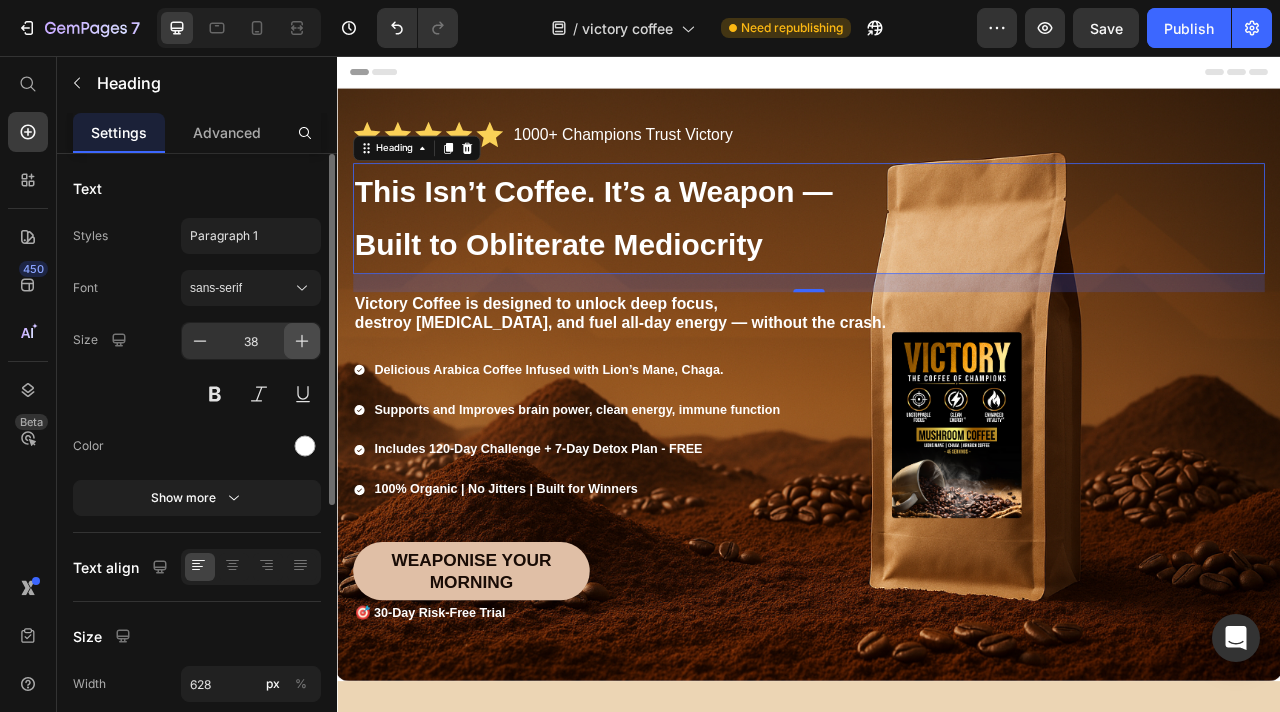 click at bounding box center [302, 341] 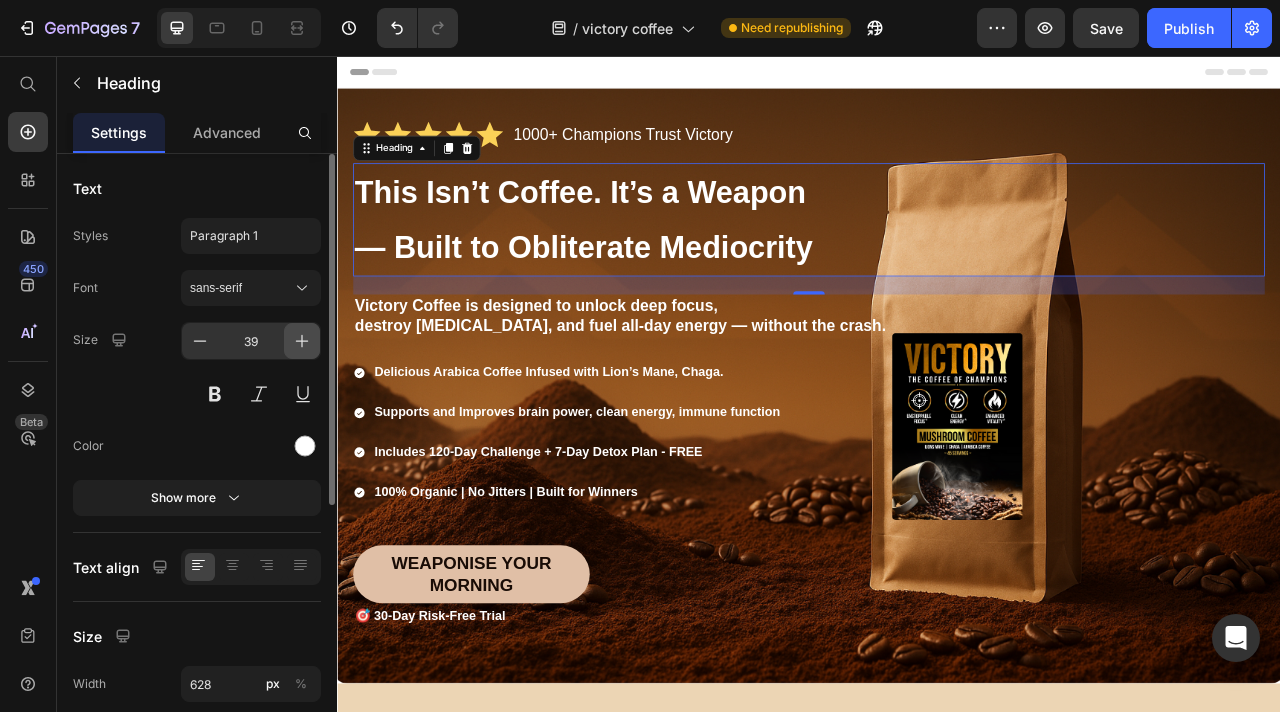 click at bounding box center (302, 341) 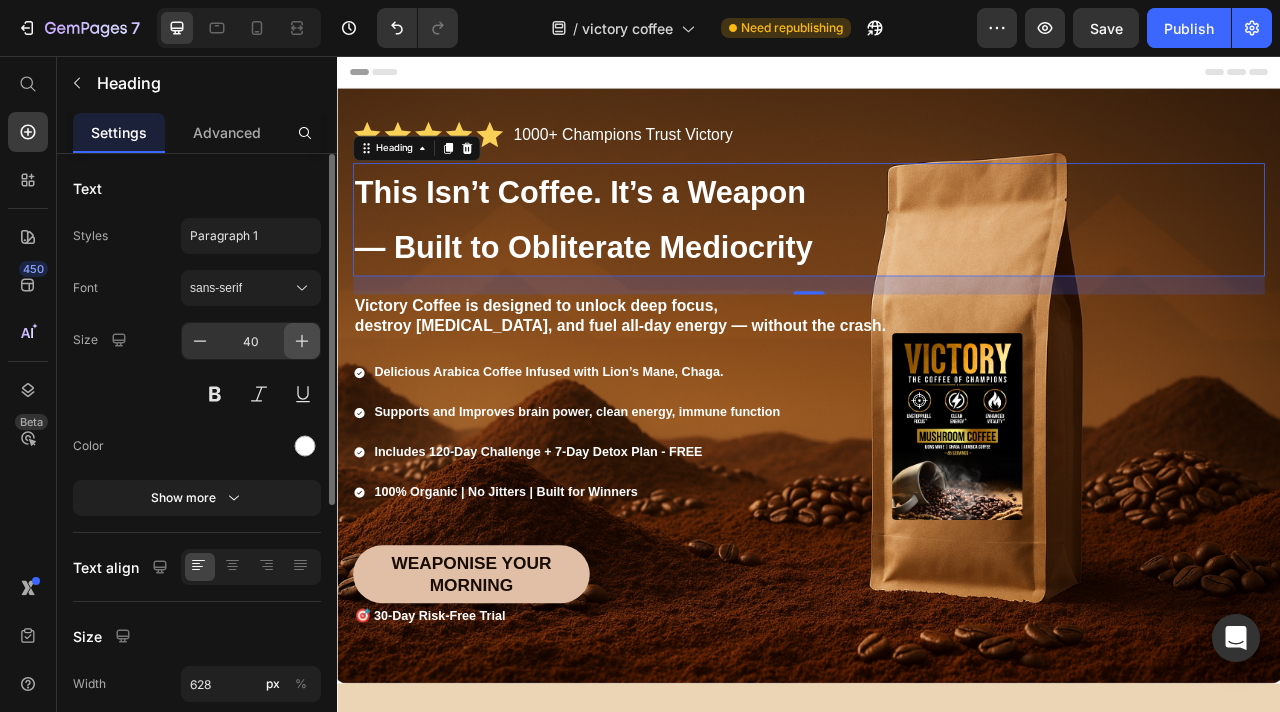 click at bounding box center [302, 341] 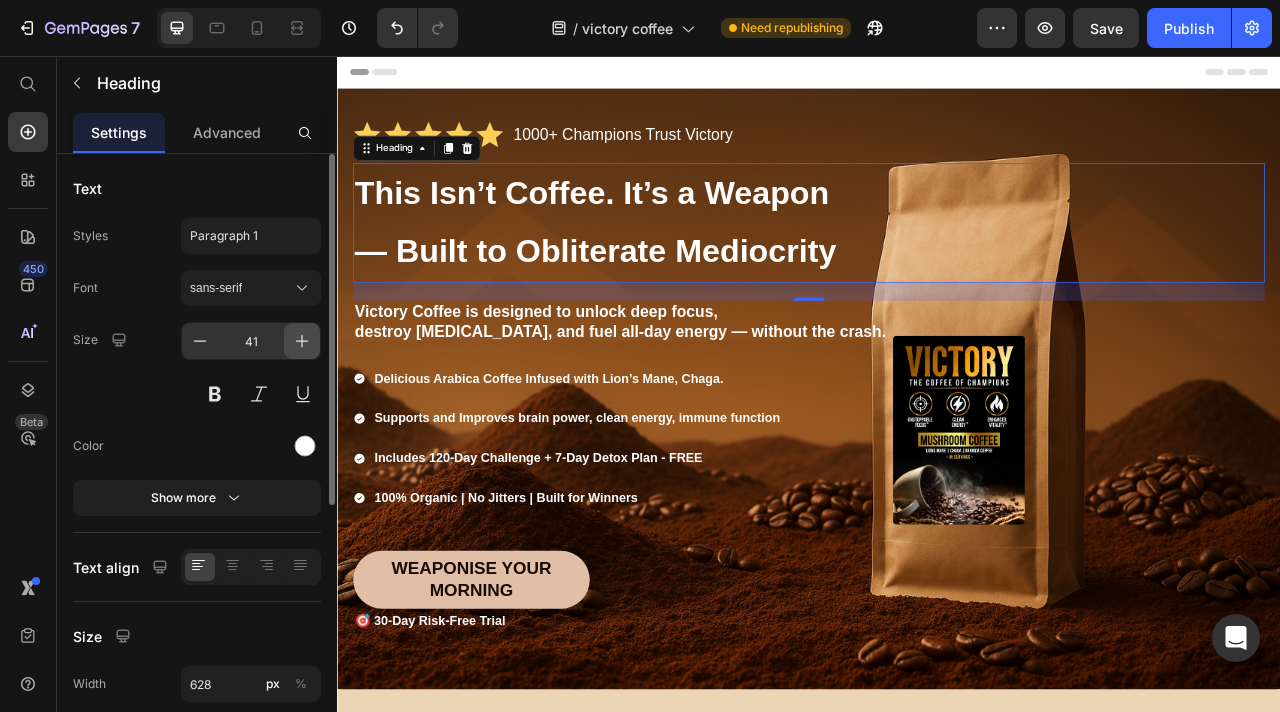 click at bounding box center (302, 341) 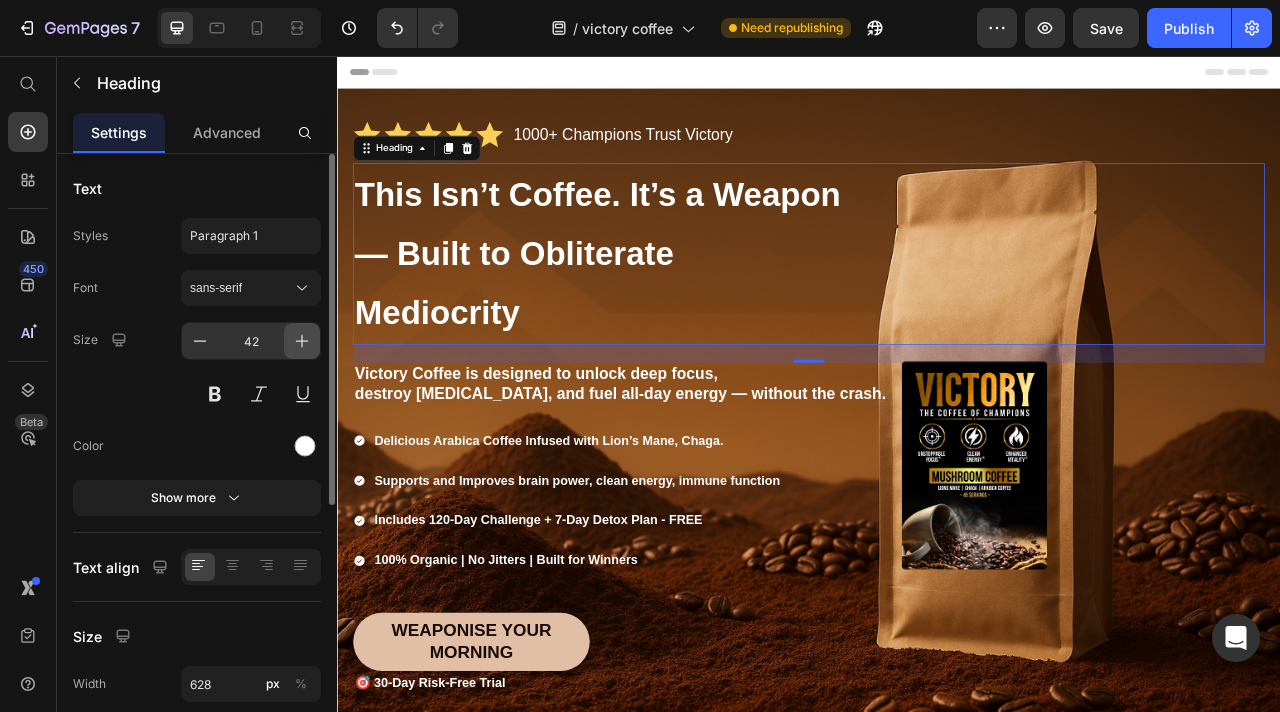 click at bounding box center (302, 341) 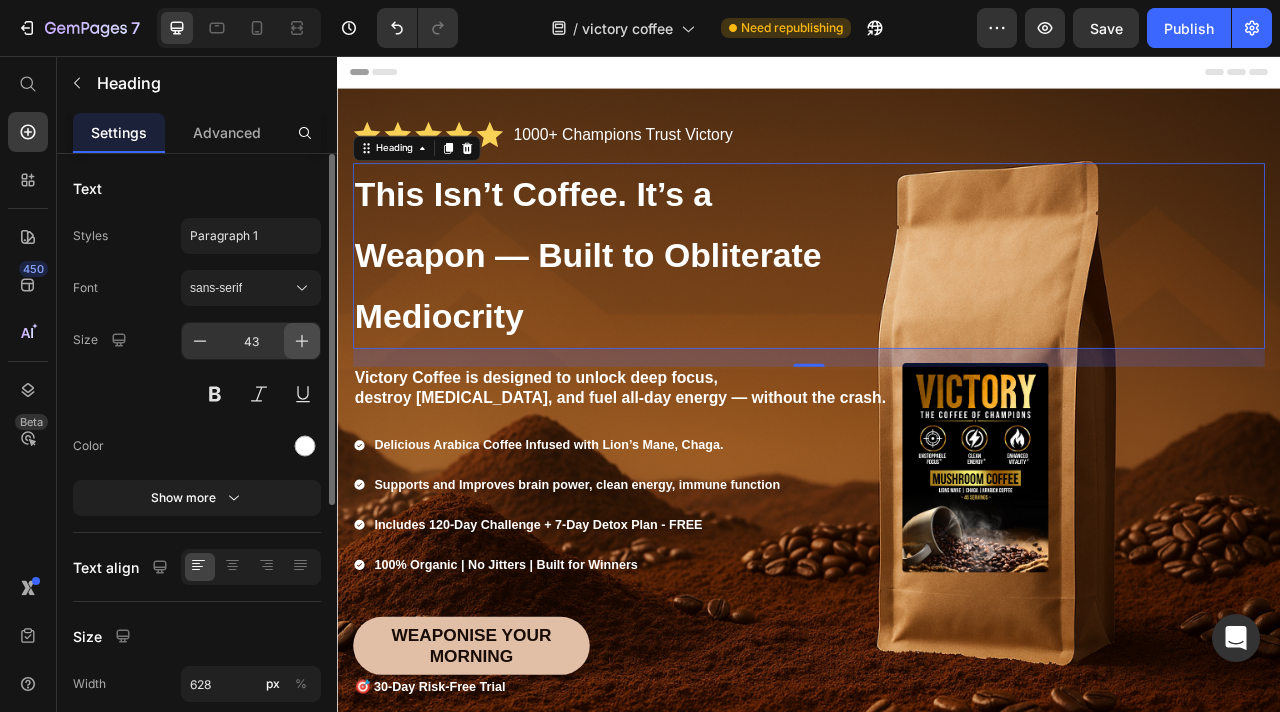 click at bounding box center (302, 341) 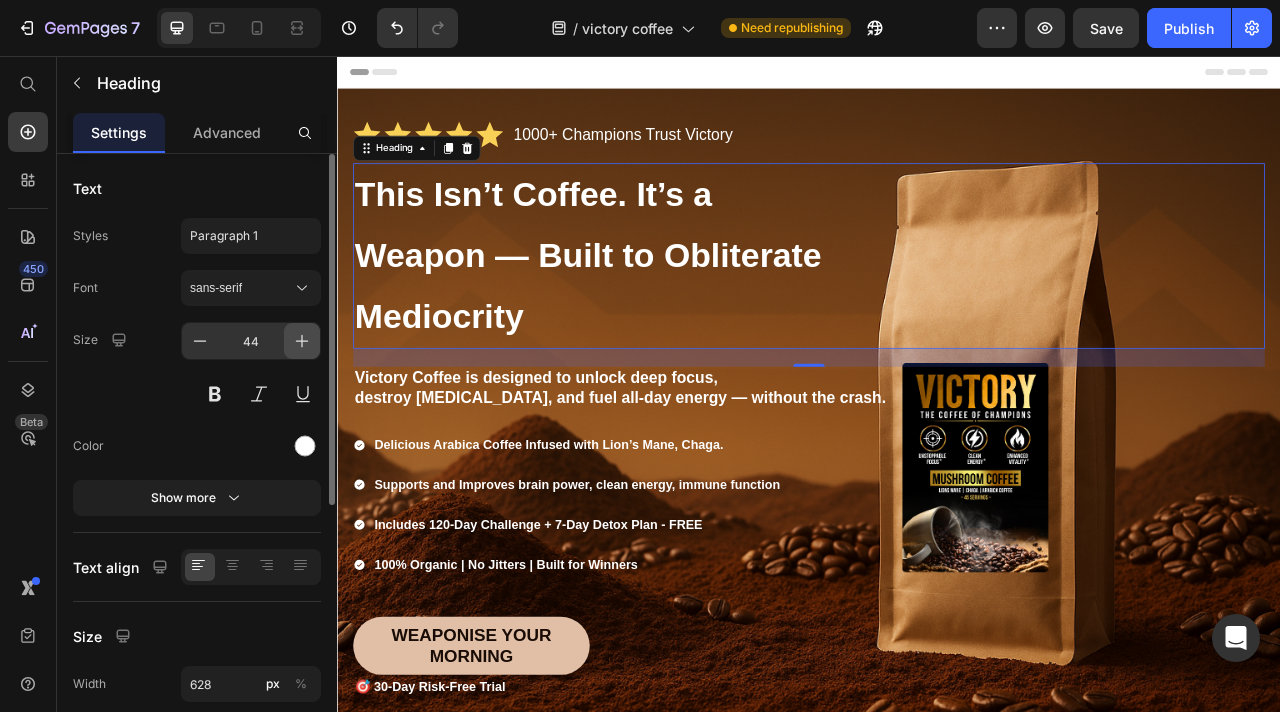 click at bounding box center [302, 341] 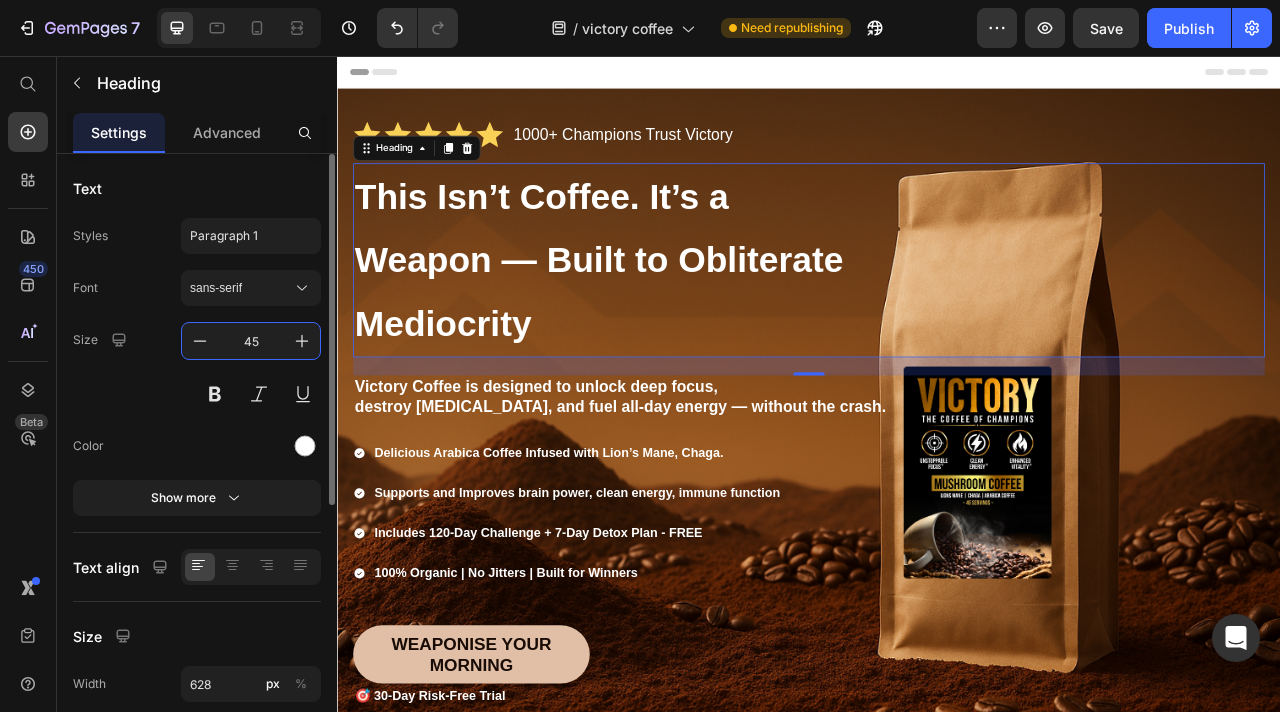click on "45" at bounding box center [251, 341] 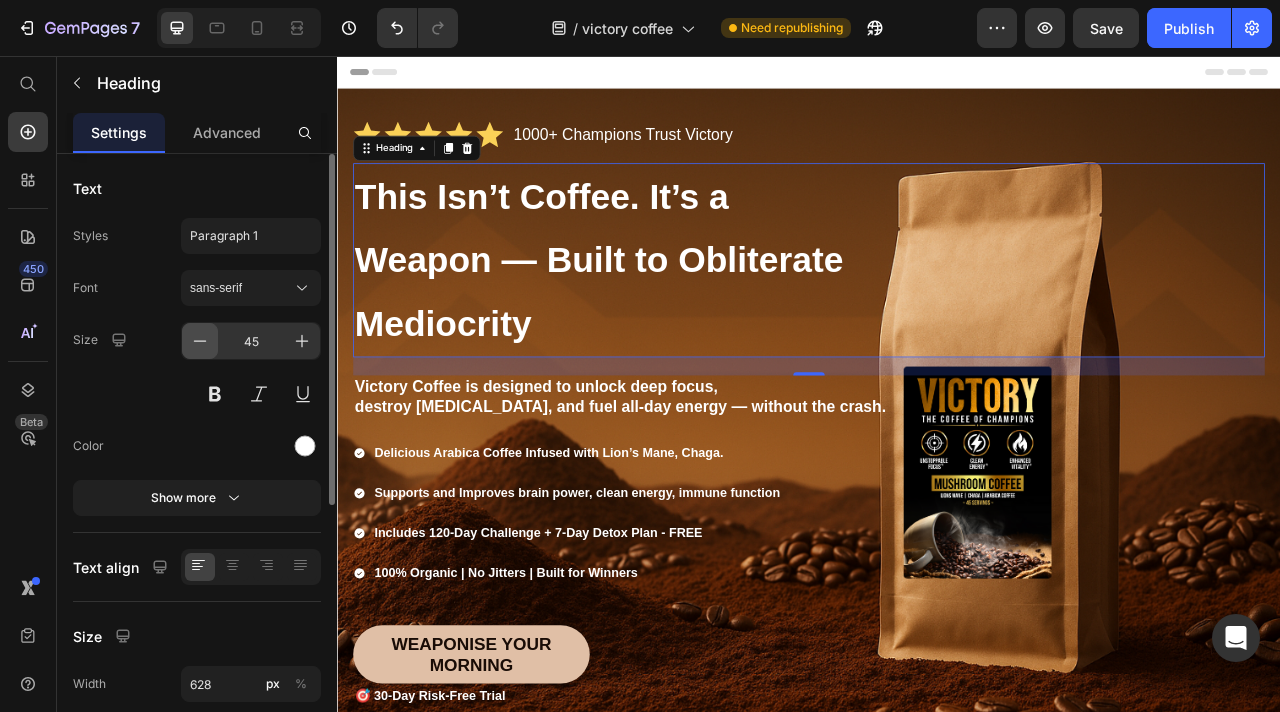 click 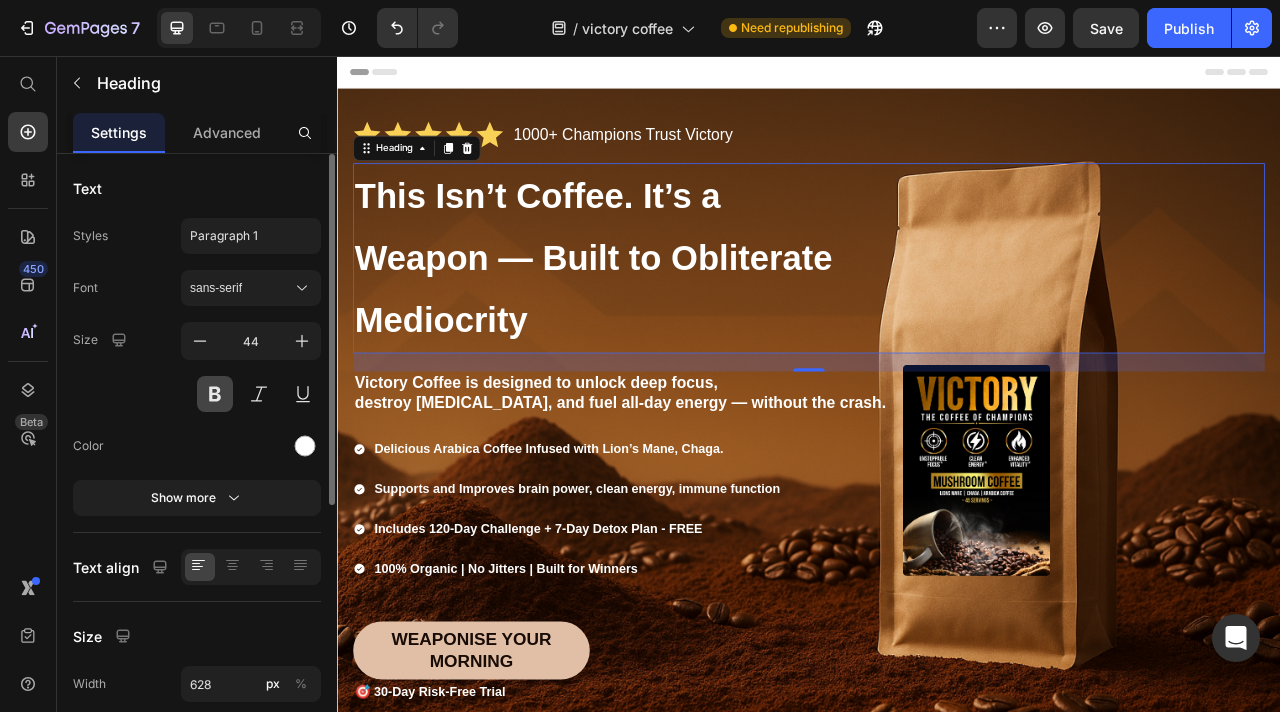 click at bounding box center [215, 394] 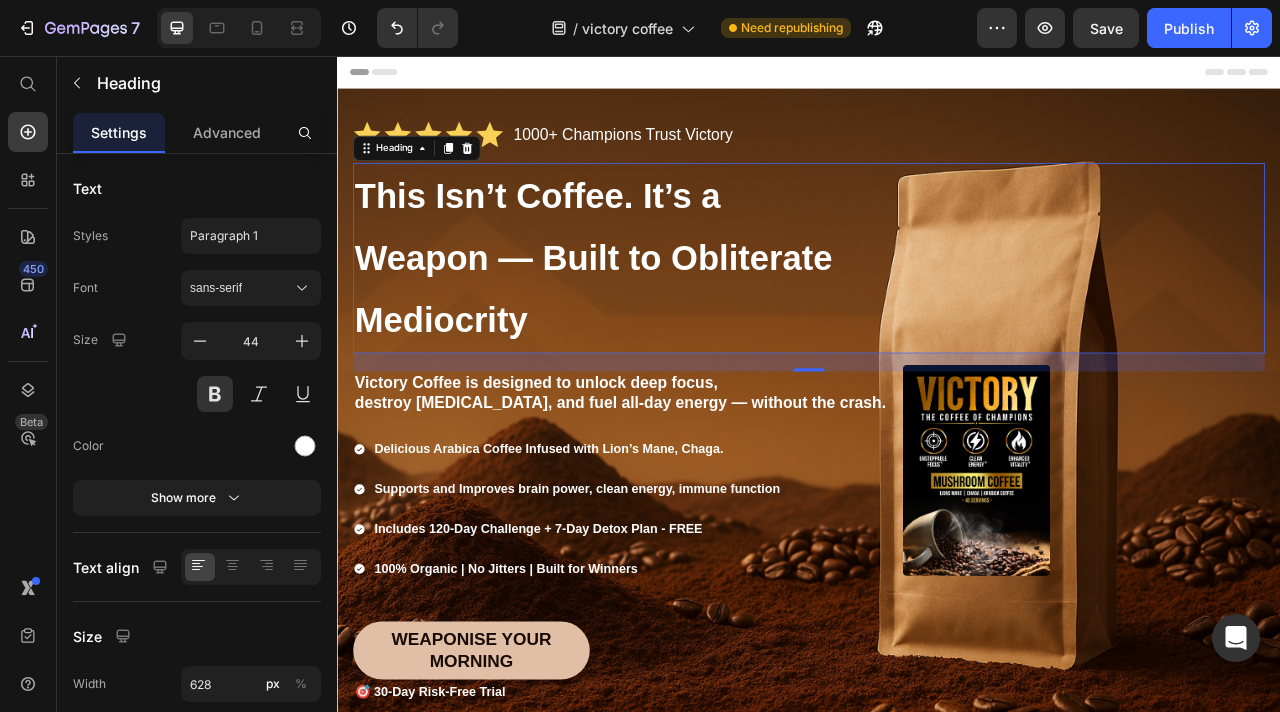 click on "This Isn’t Coffee. It’s a Weapon — Built to Obliterate Mediocrity" at bounding box center (663, 312) 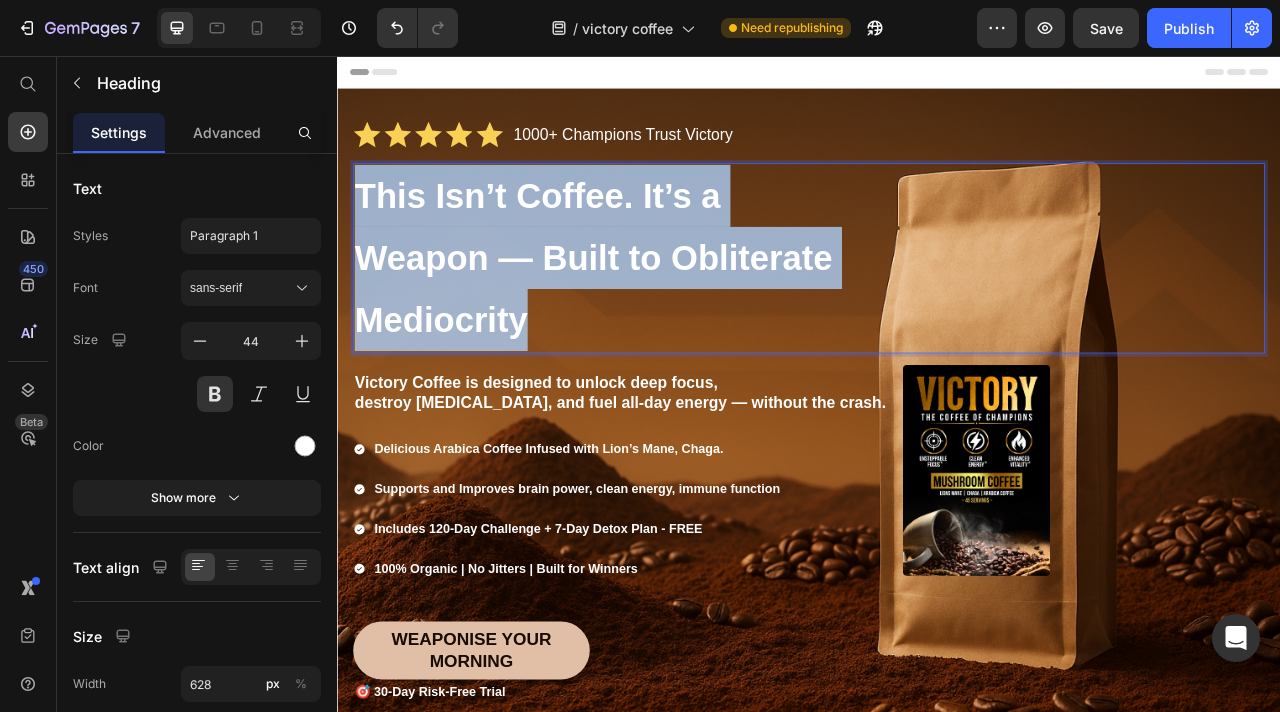 click on "This Isn’t Coffee. It’s a Weapon — Built to Obliterate Mediocrity" at bounding box center [663, 312] 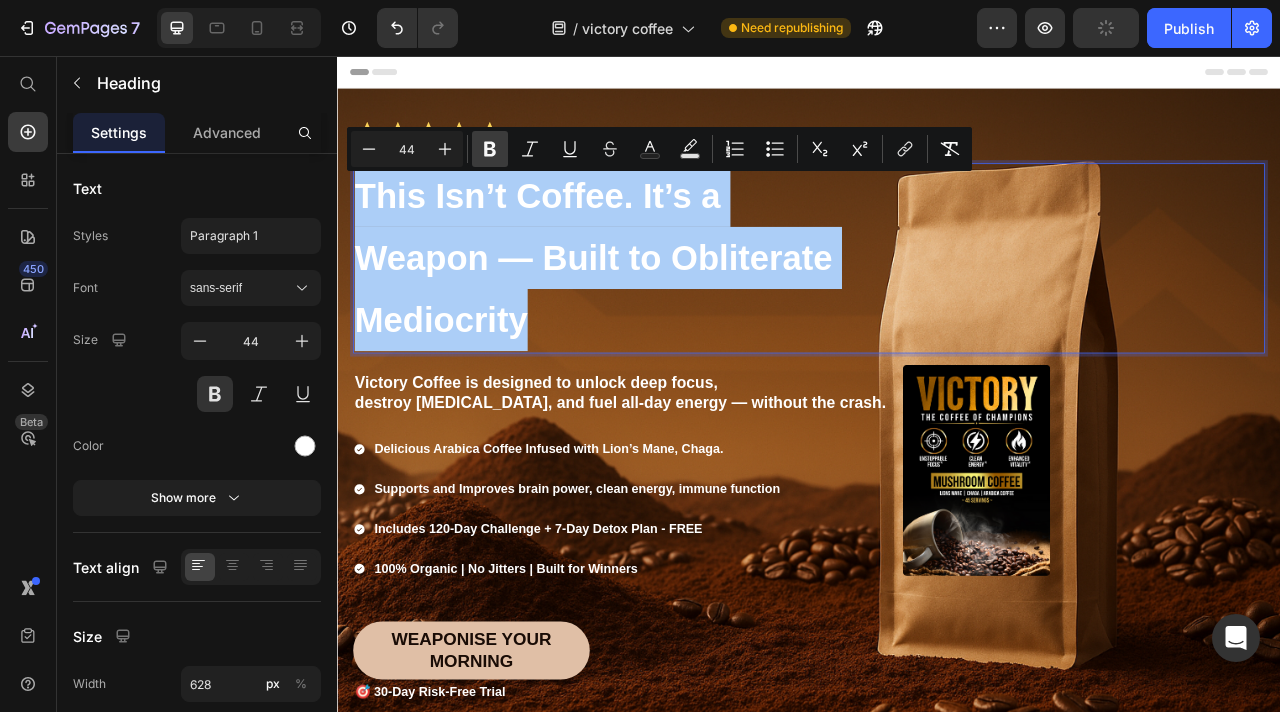 click 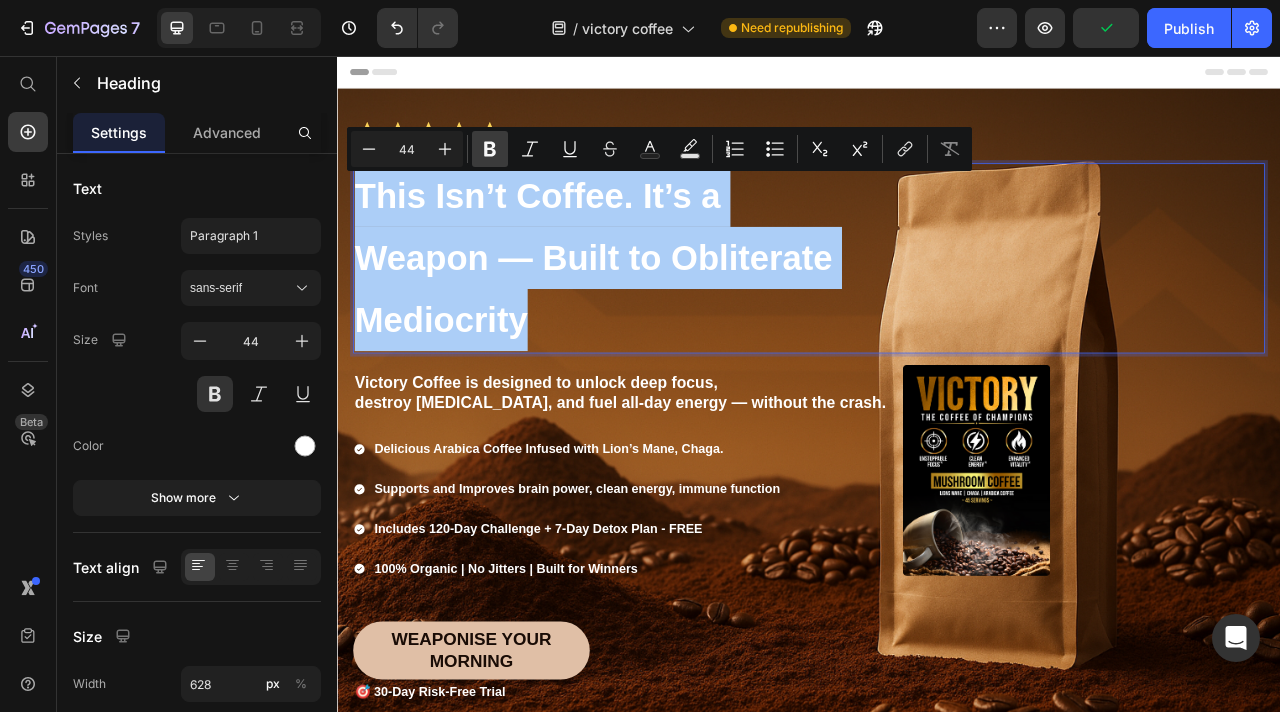 click 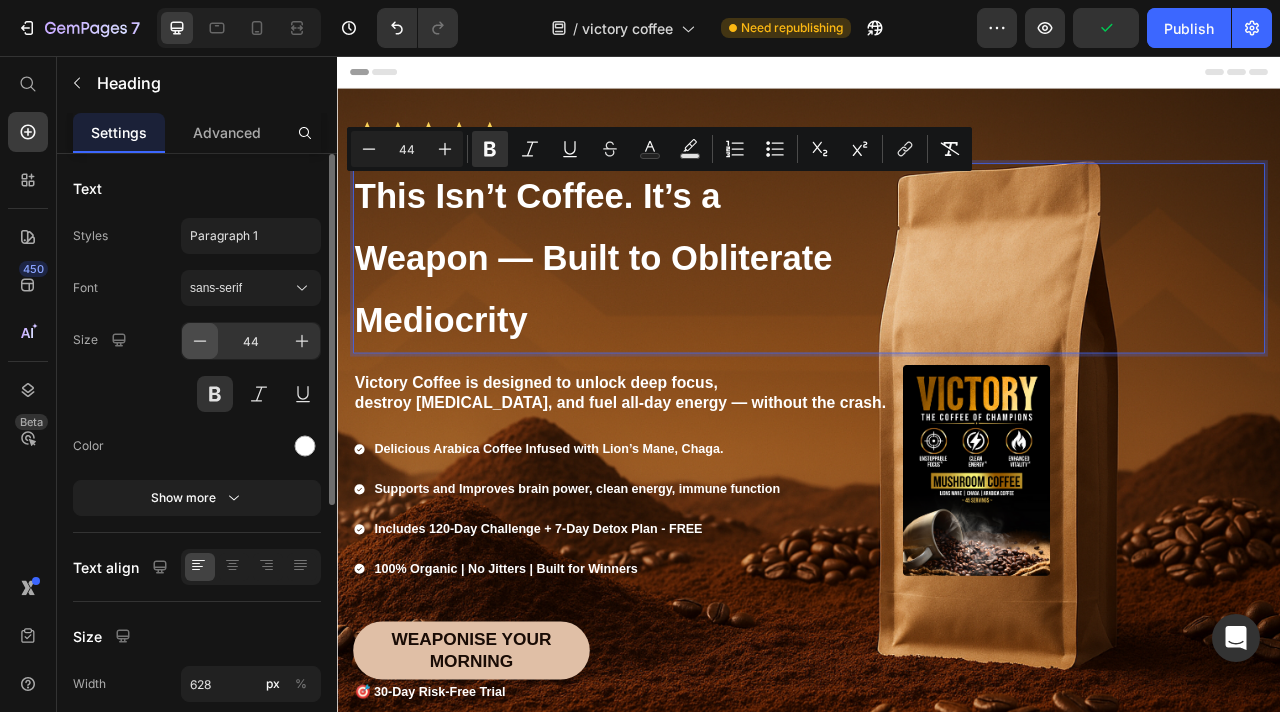 click 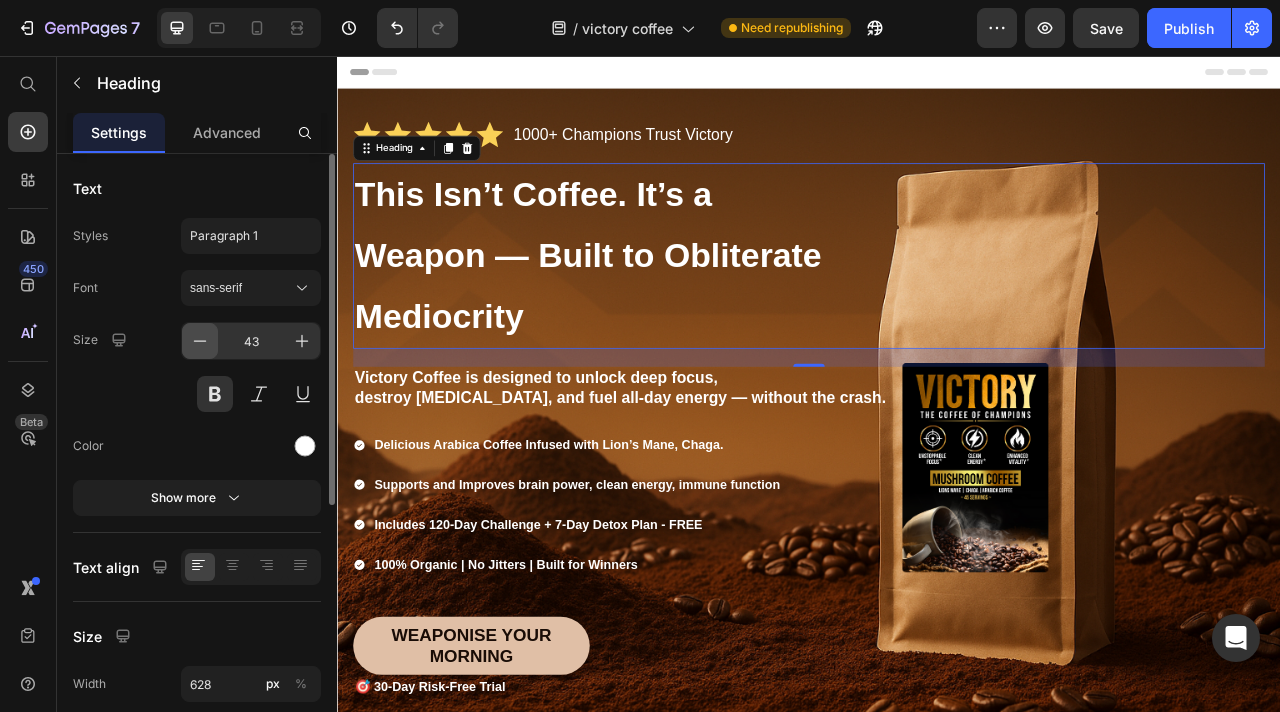 click 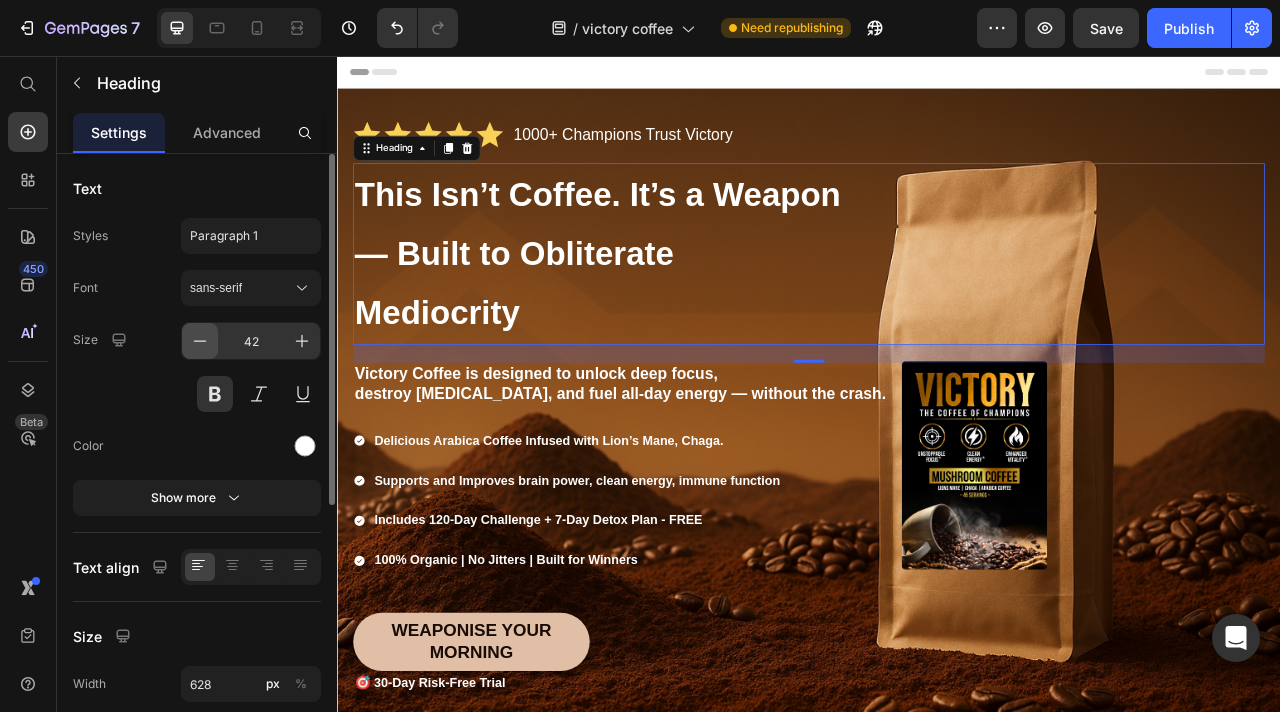 click 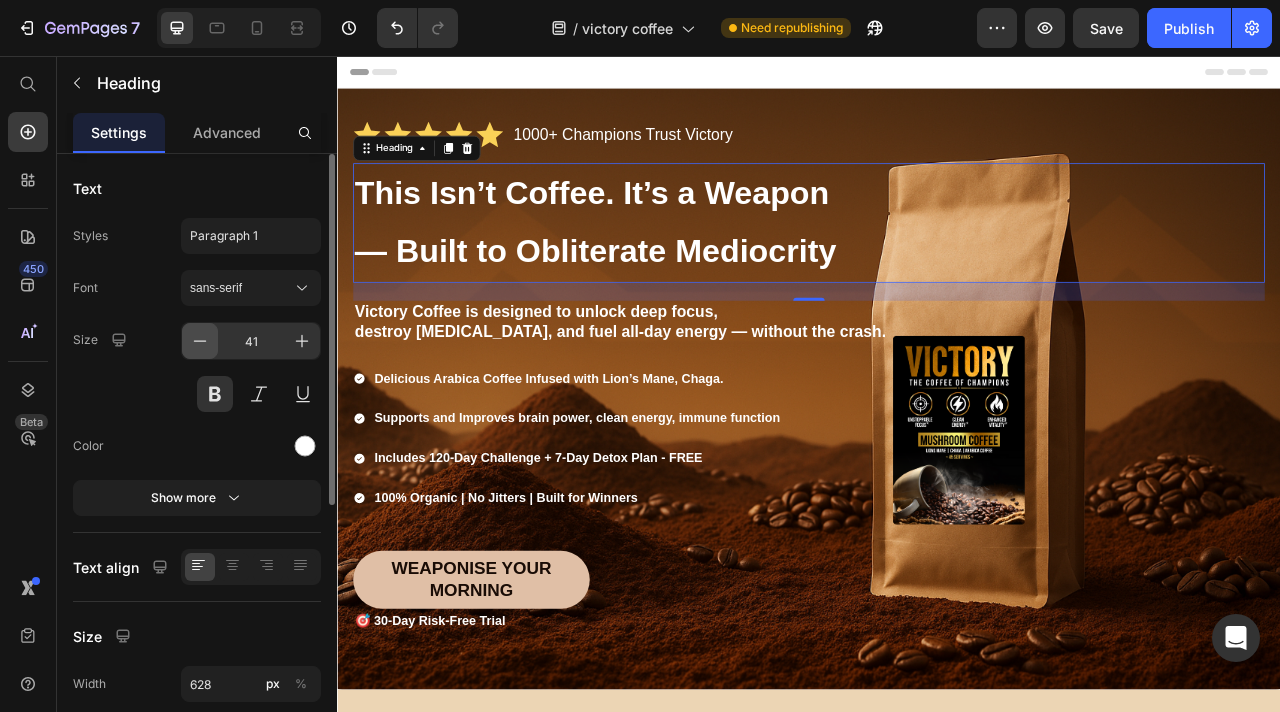 click 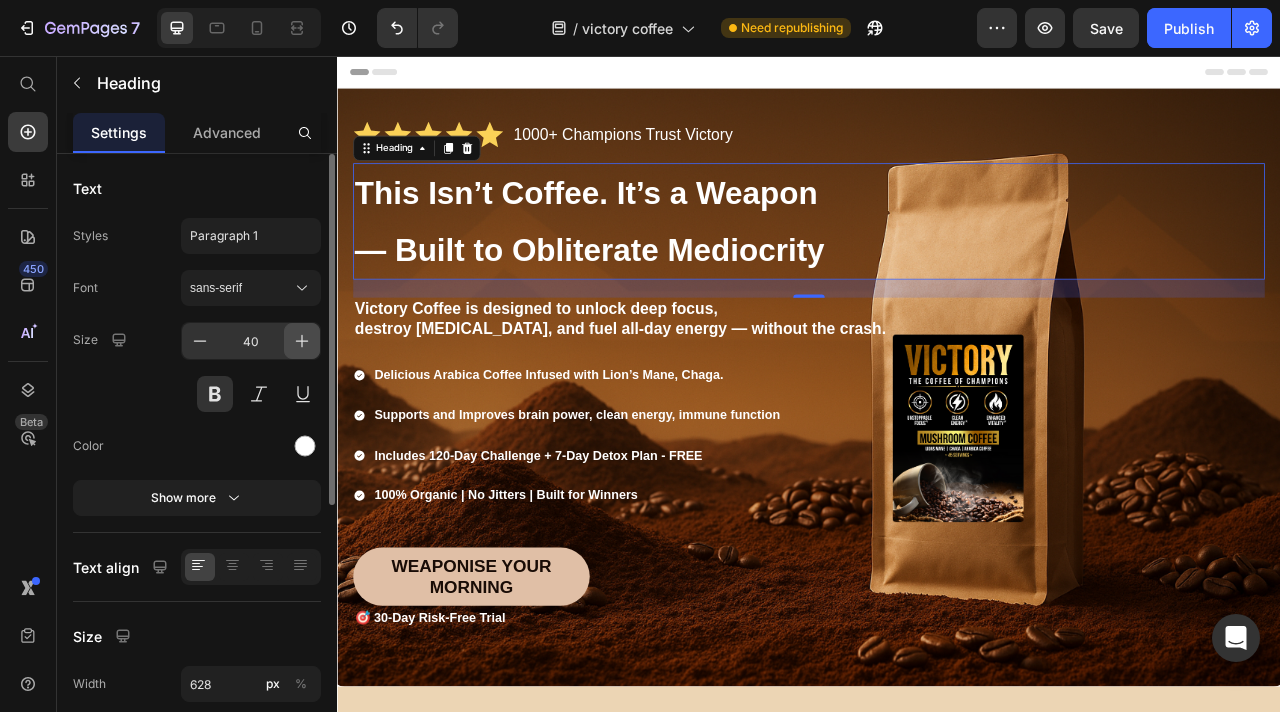 click 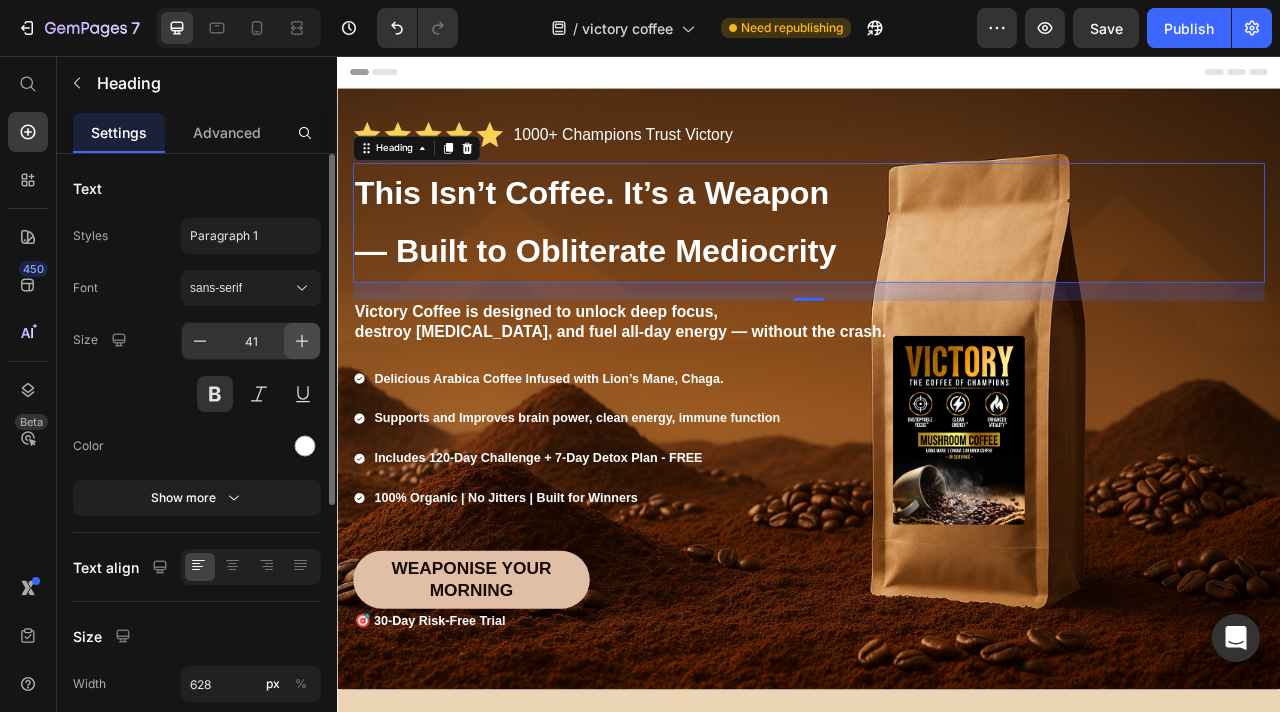 click 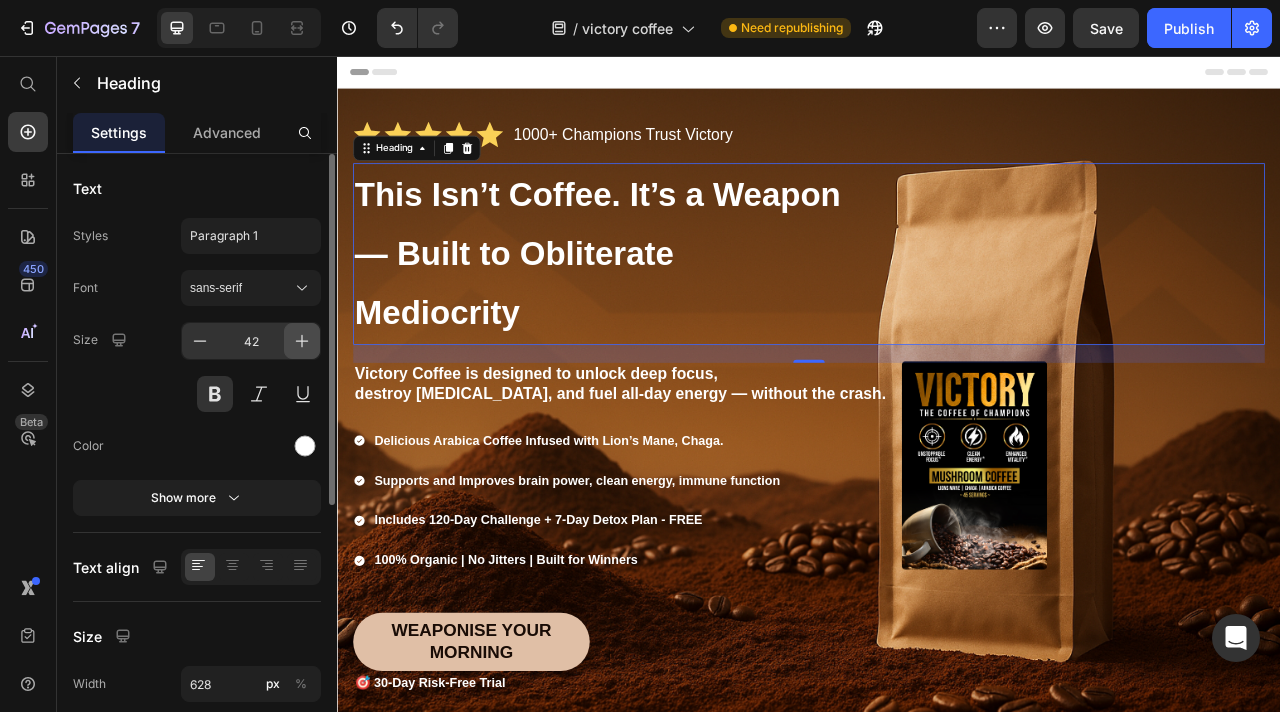 click 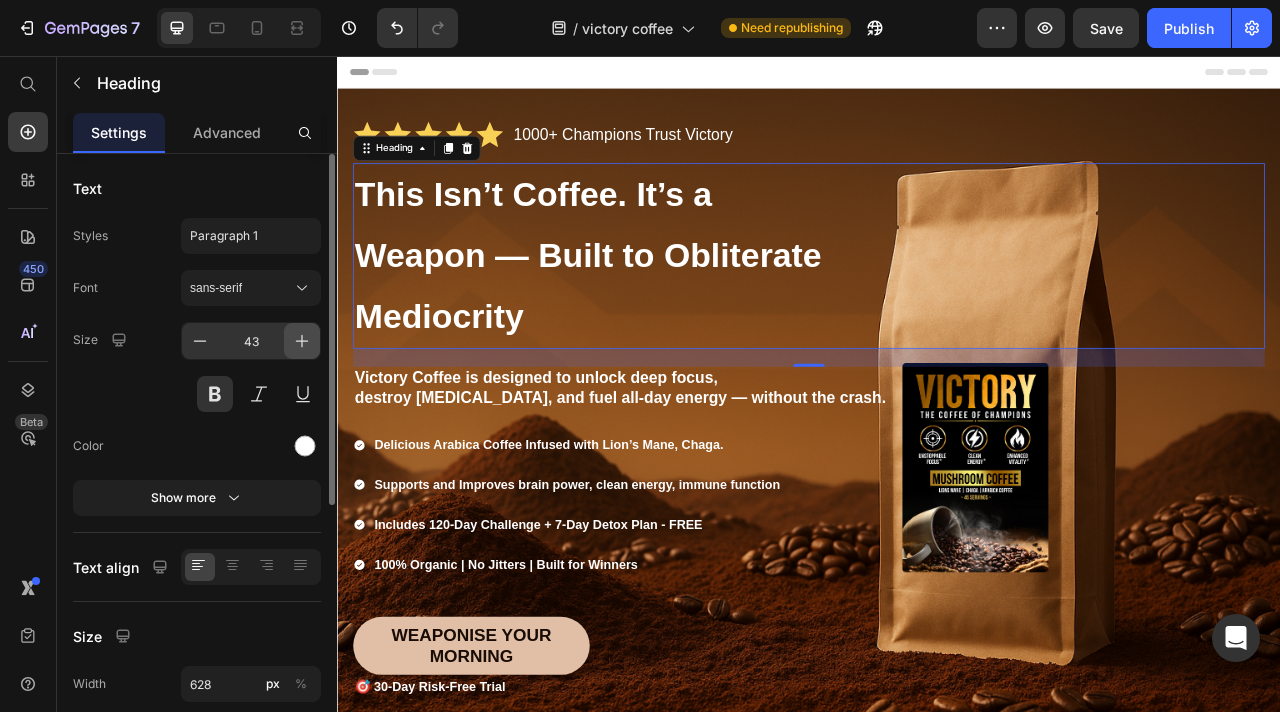 click 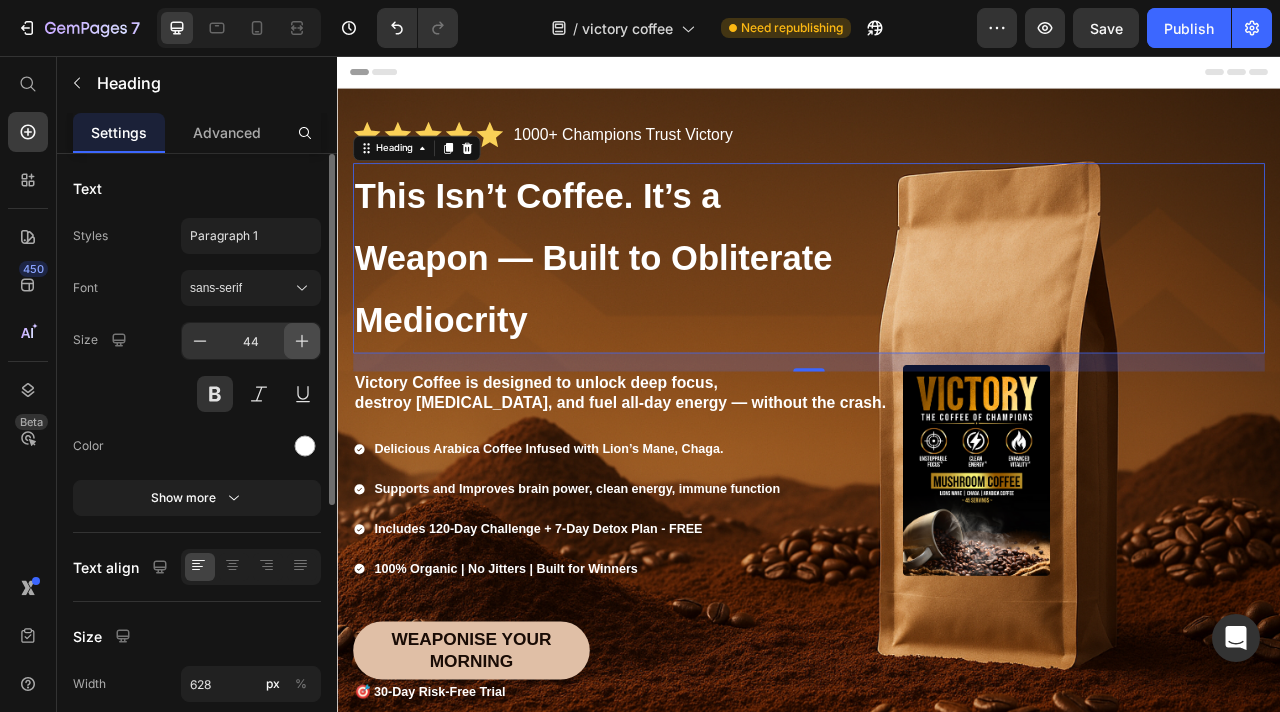click 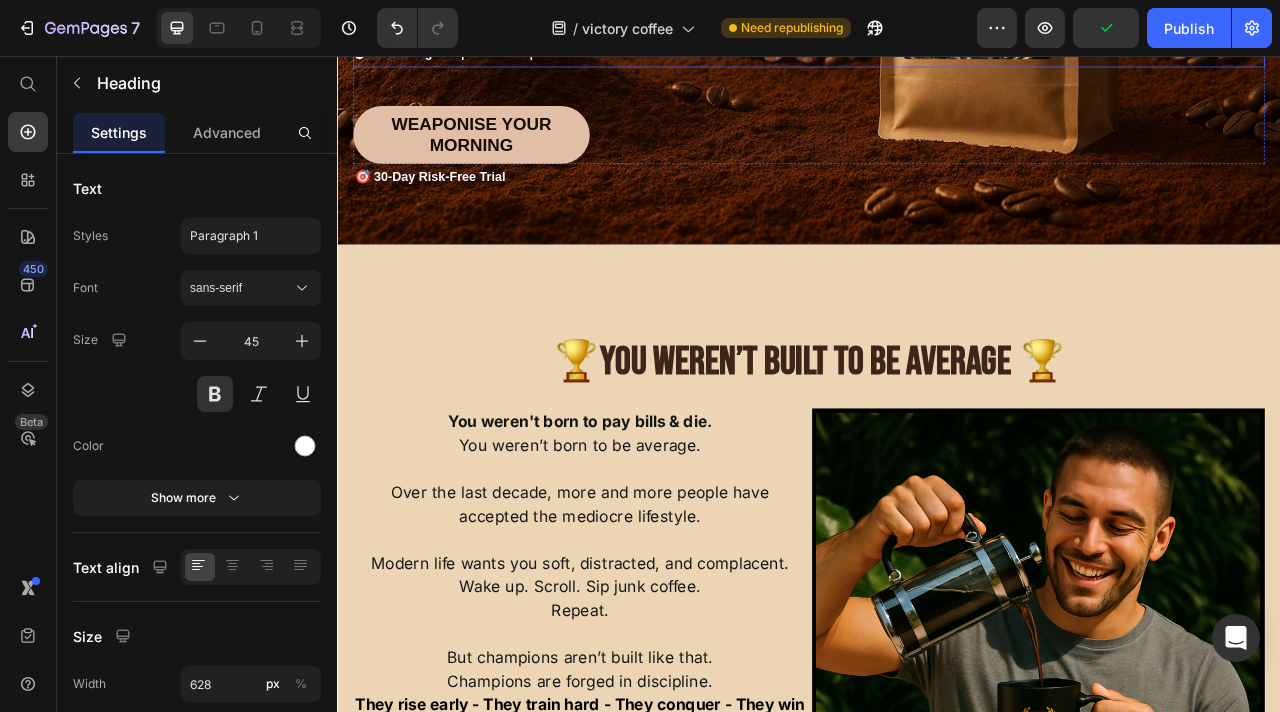 scroll, scrollTop: 48, scrollLeft: 0, axis: vertical 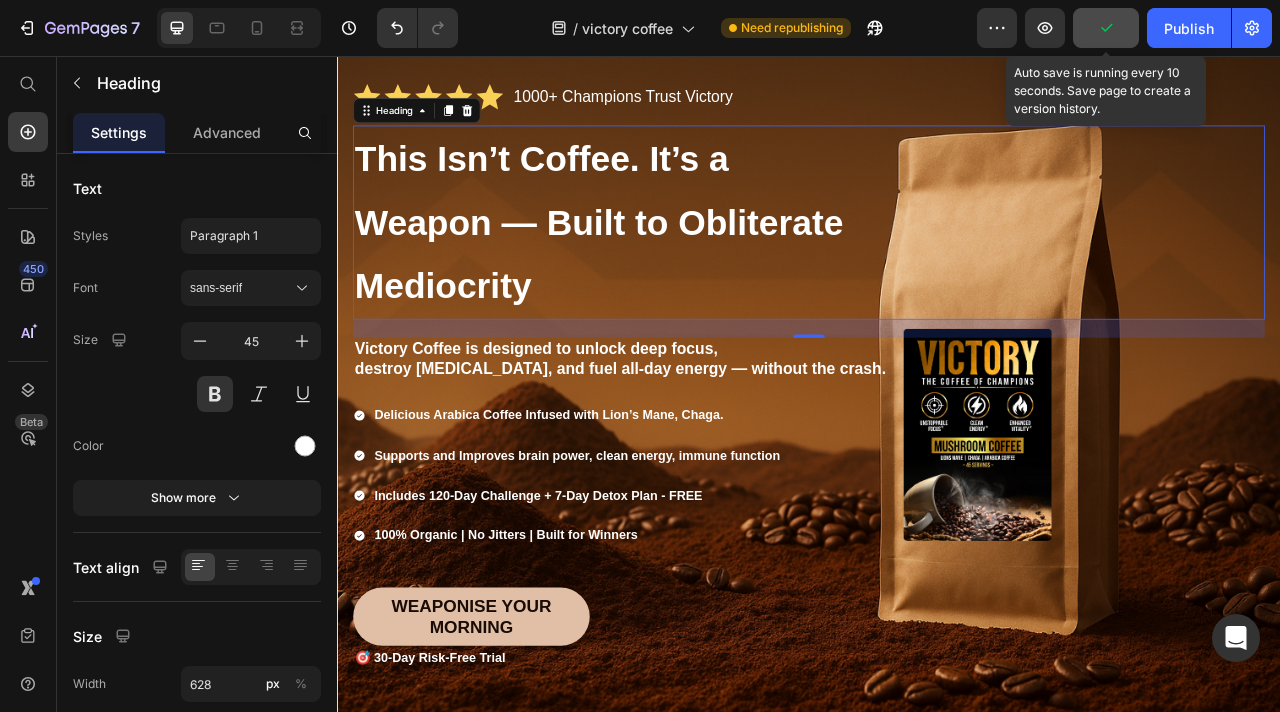 click 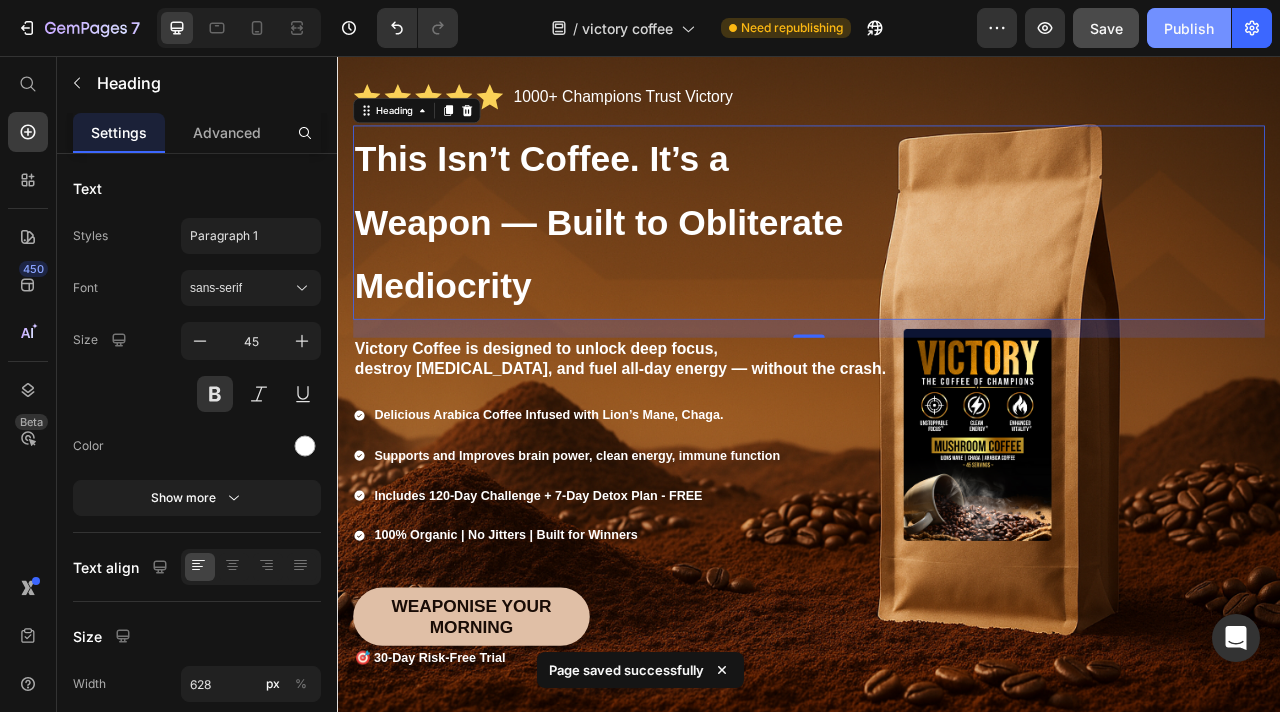 click on "Publish" at bounding box center [1189, 28] 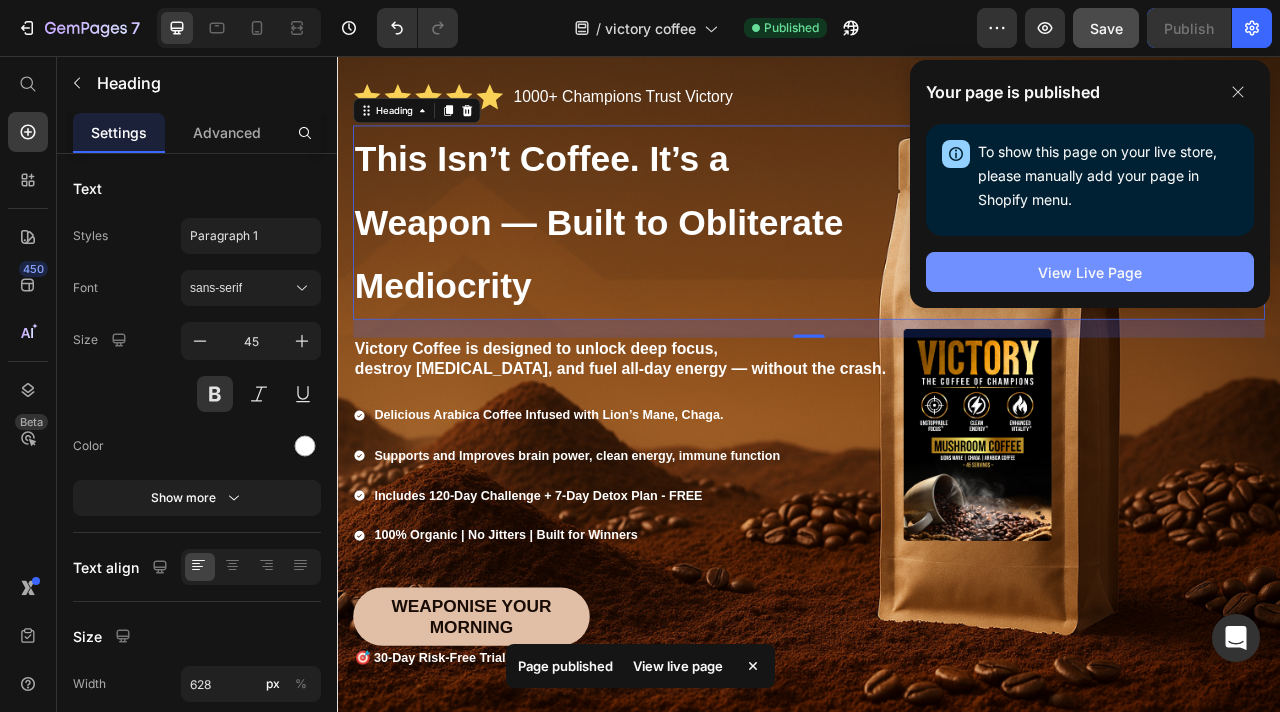 click on "View Live Page" at bounding box center (1090, 272) 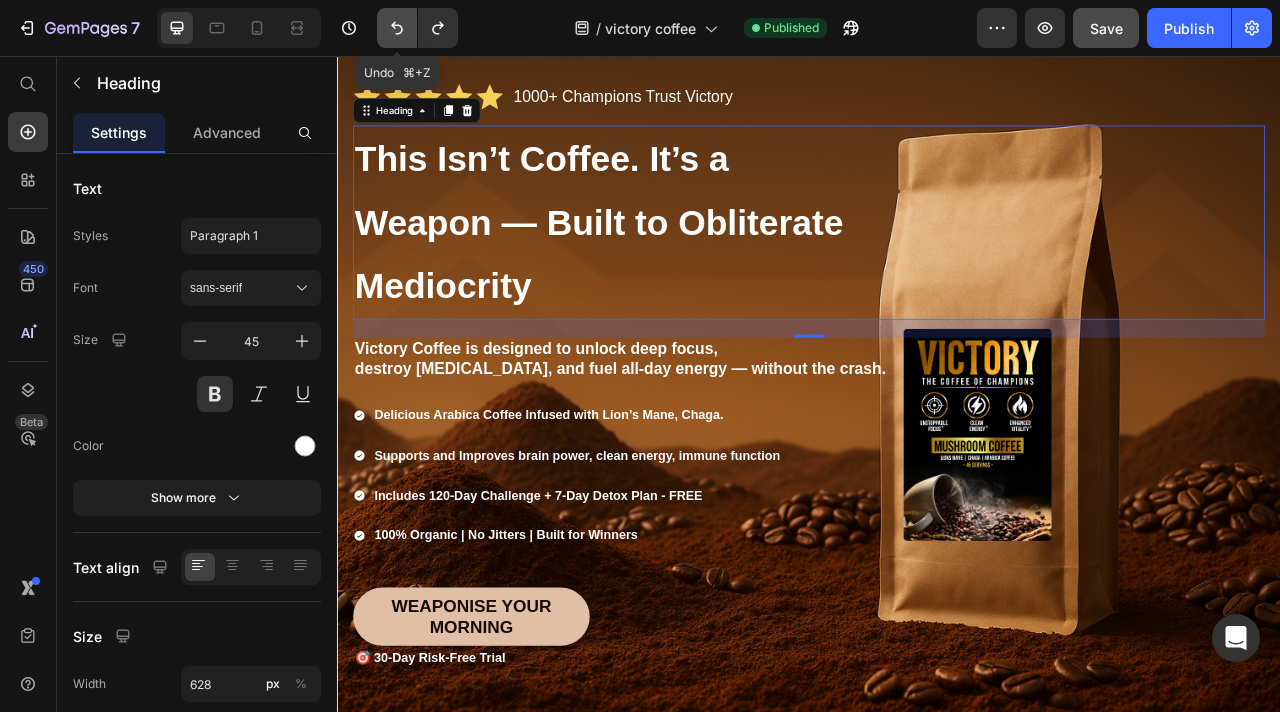 click 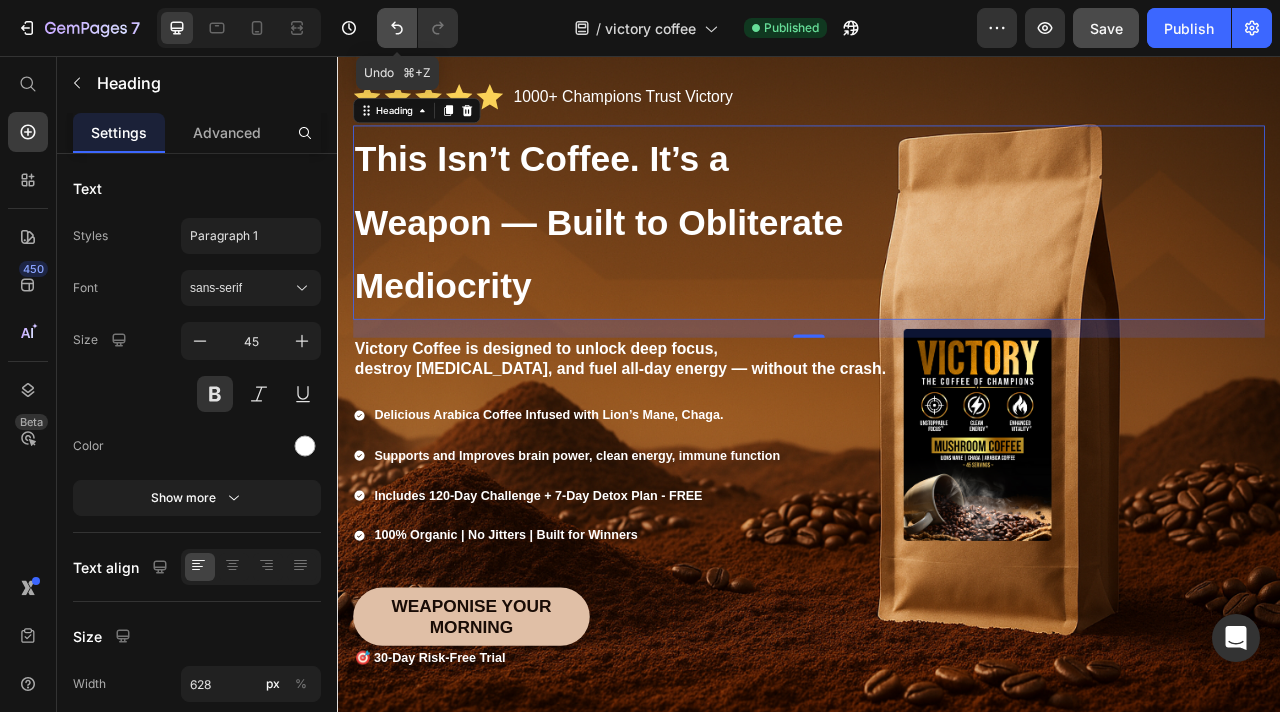 click 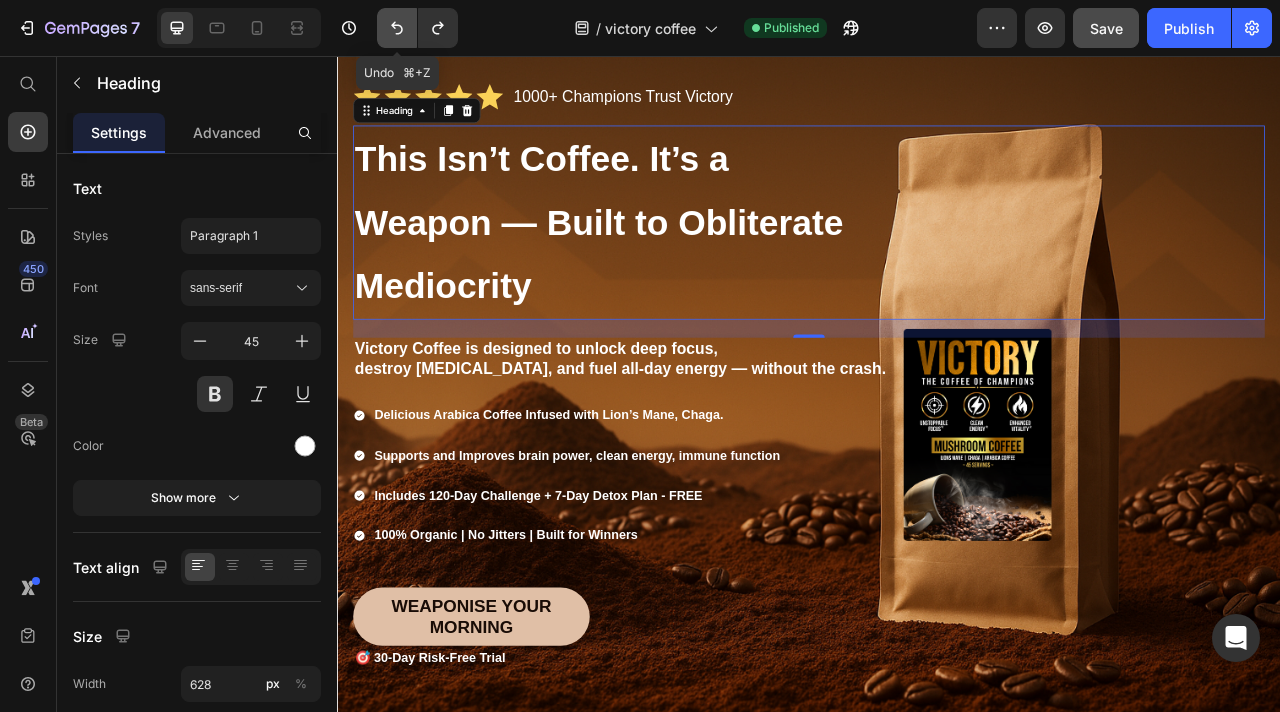 click 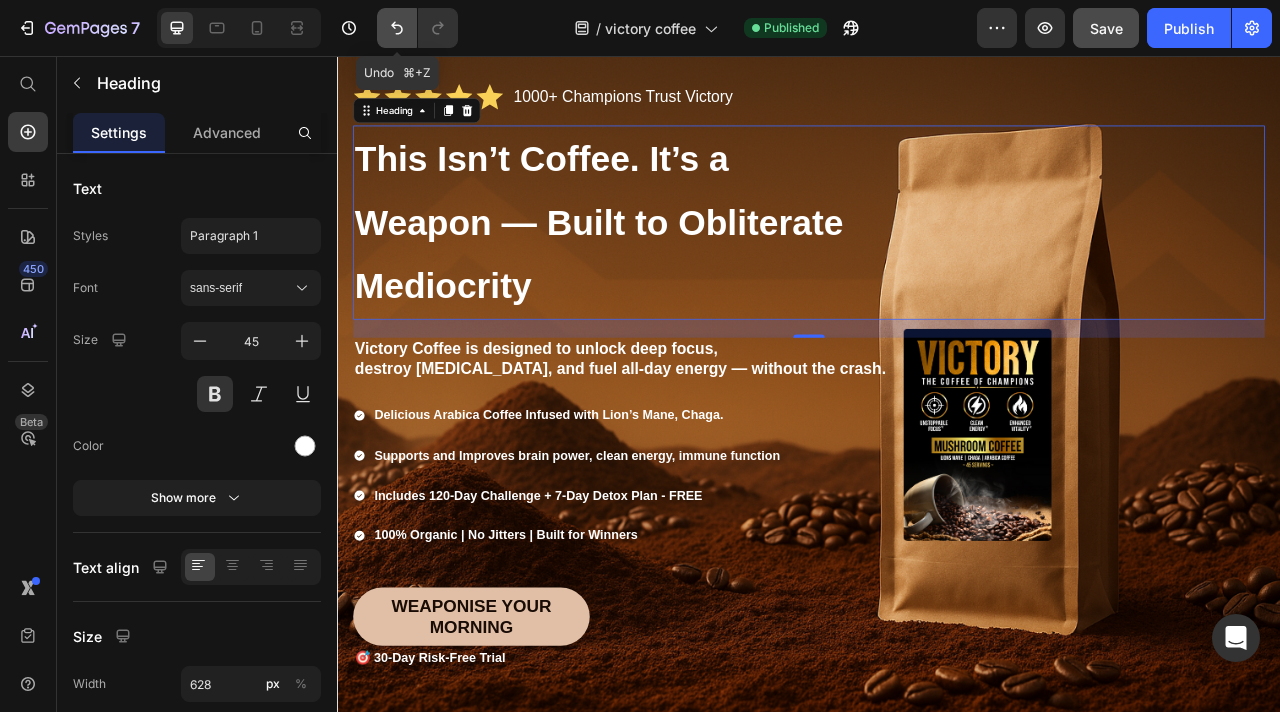 click 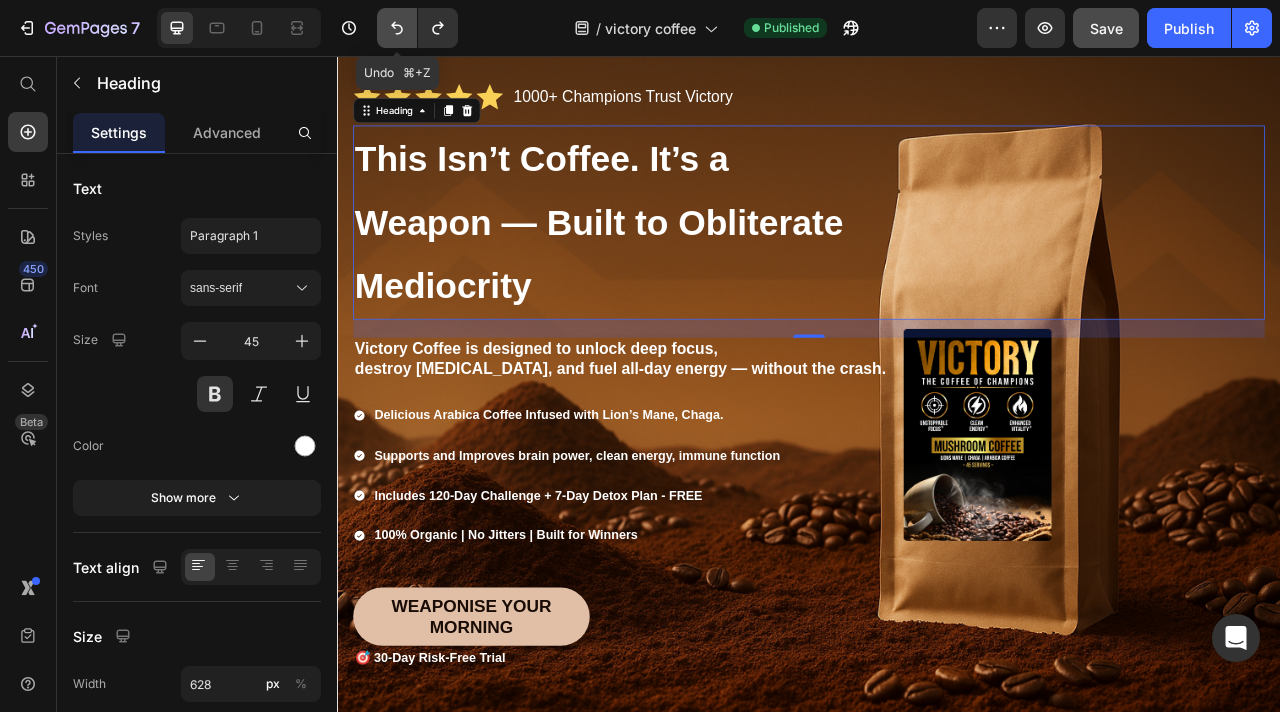 click 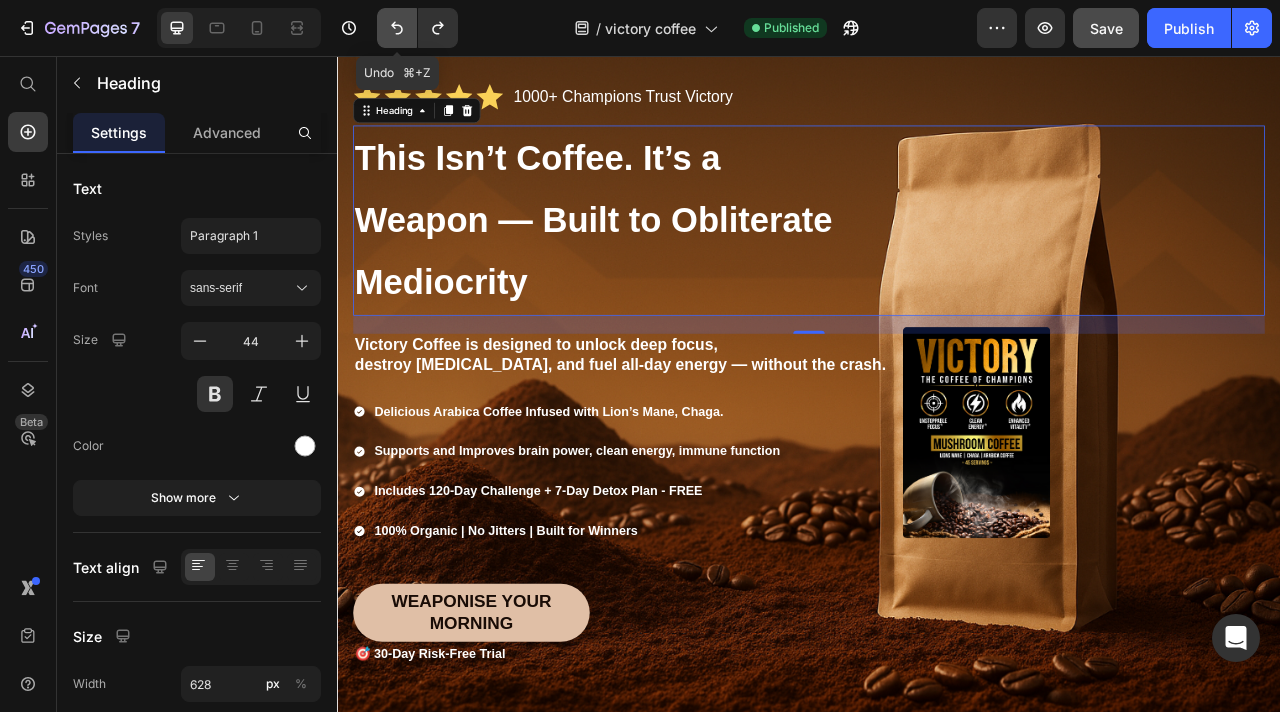 click 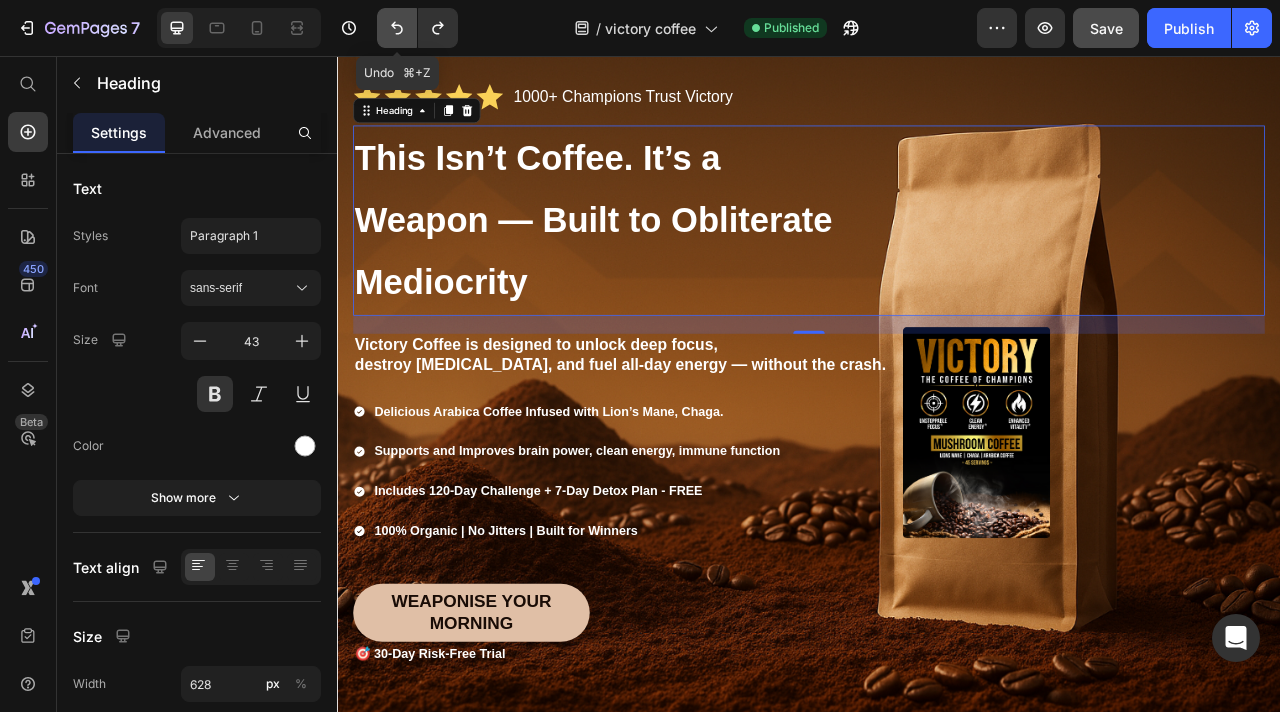 click 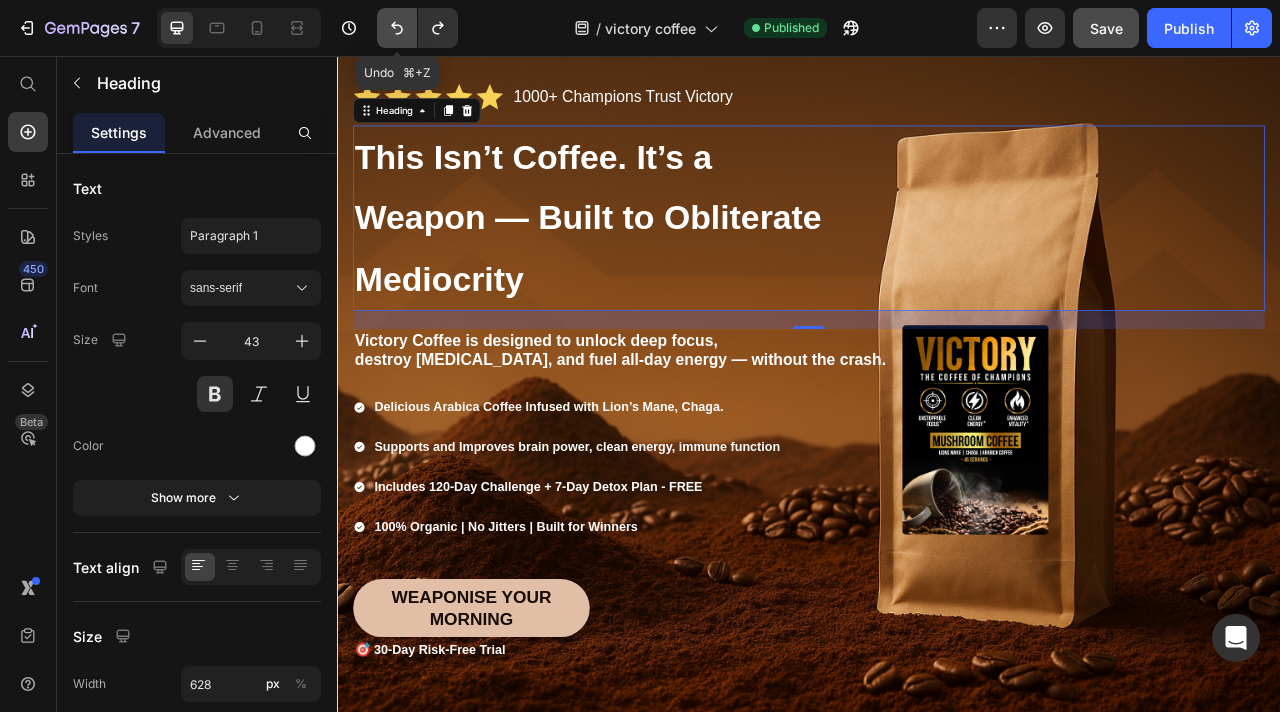 click 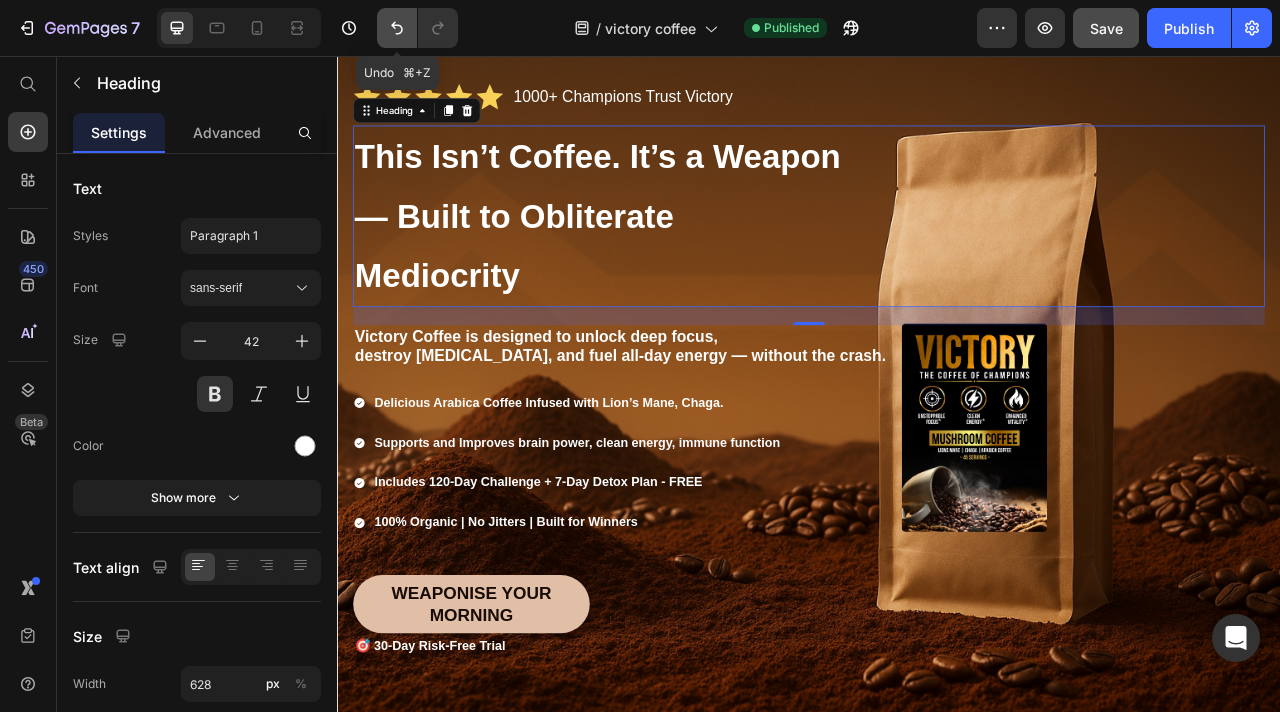 click 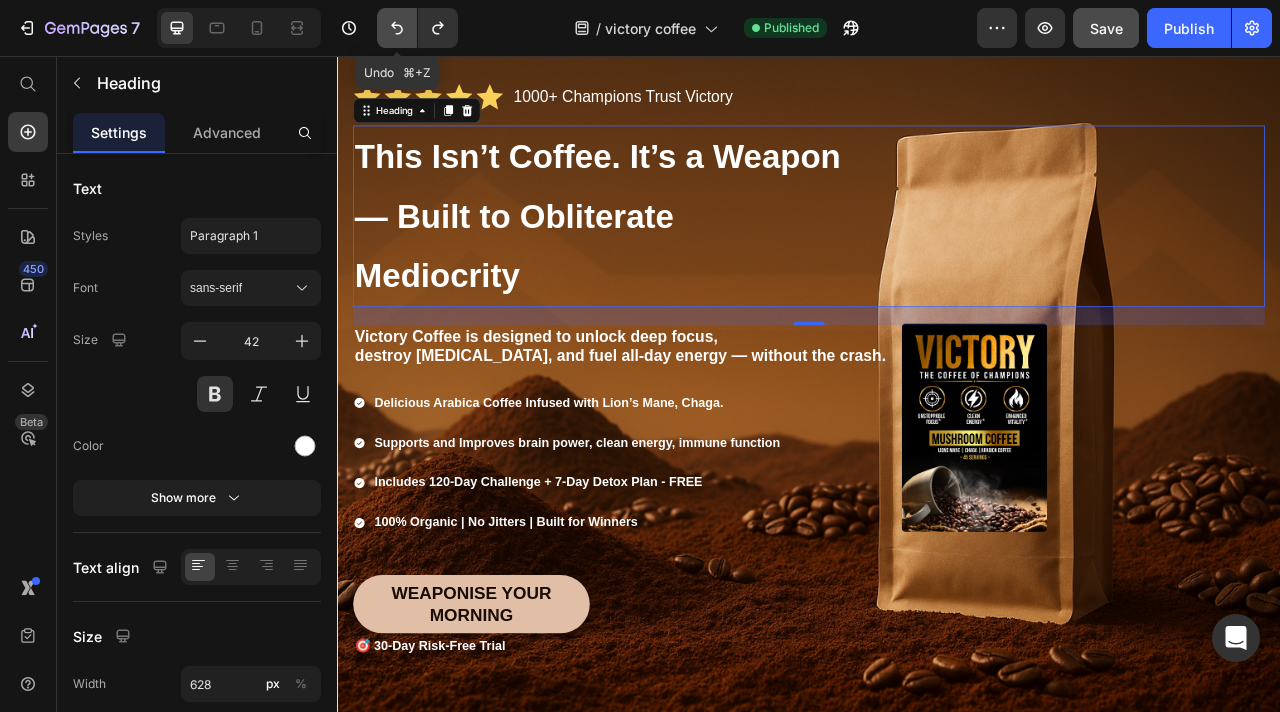 click 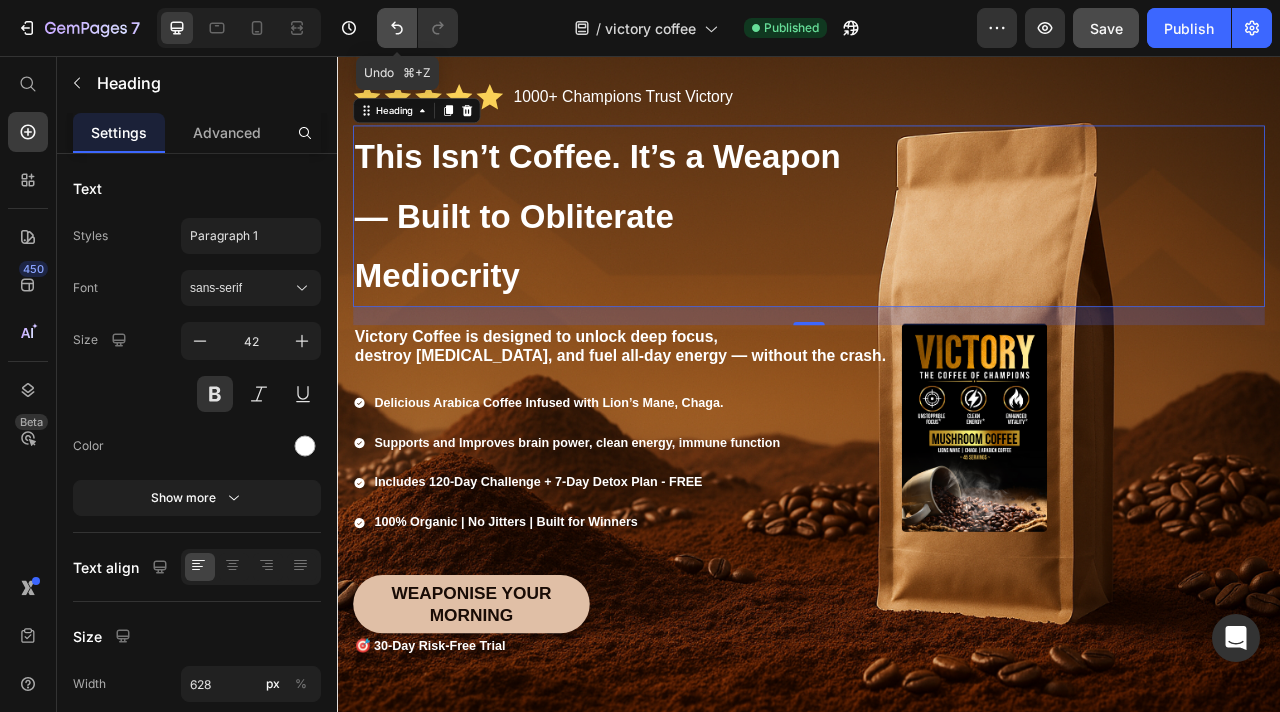 click 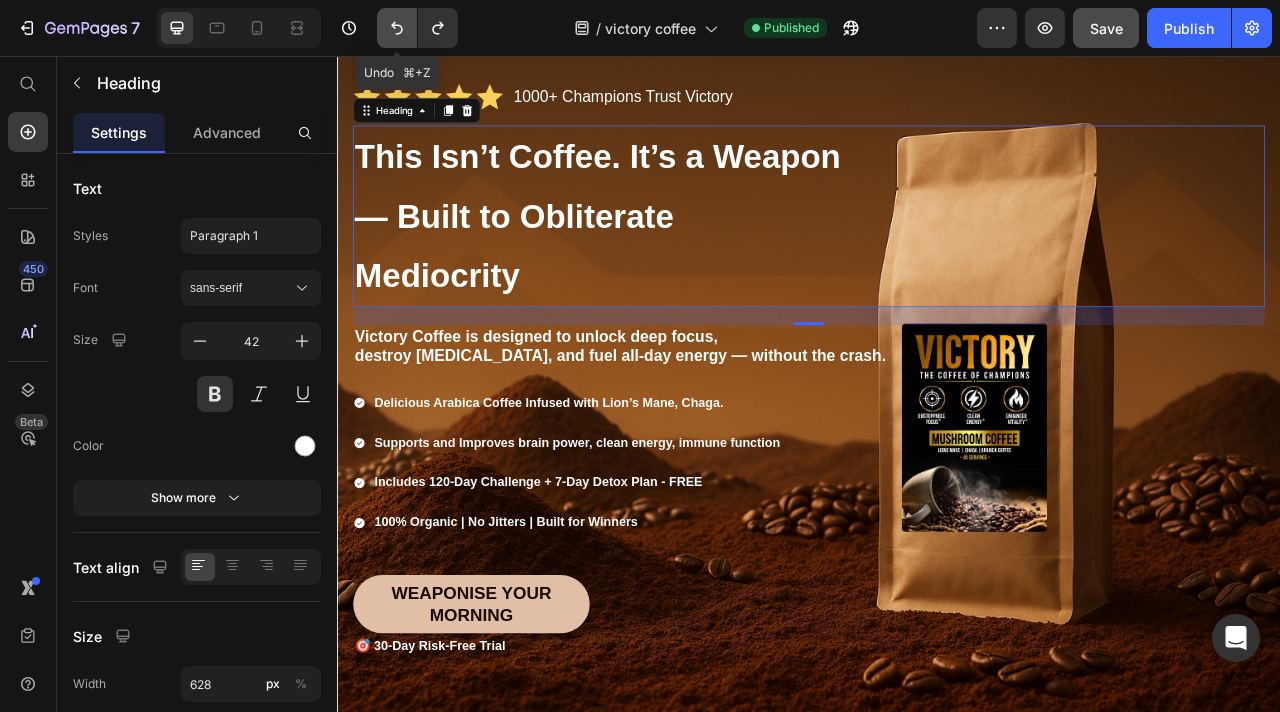 click 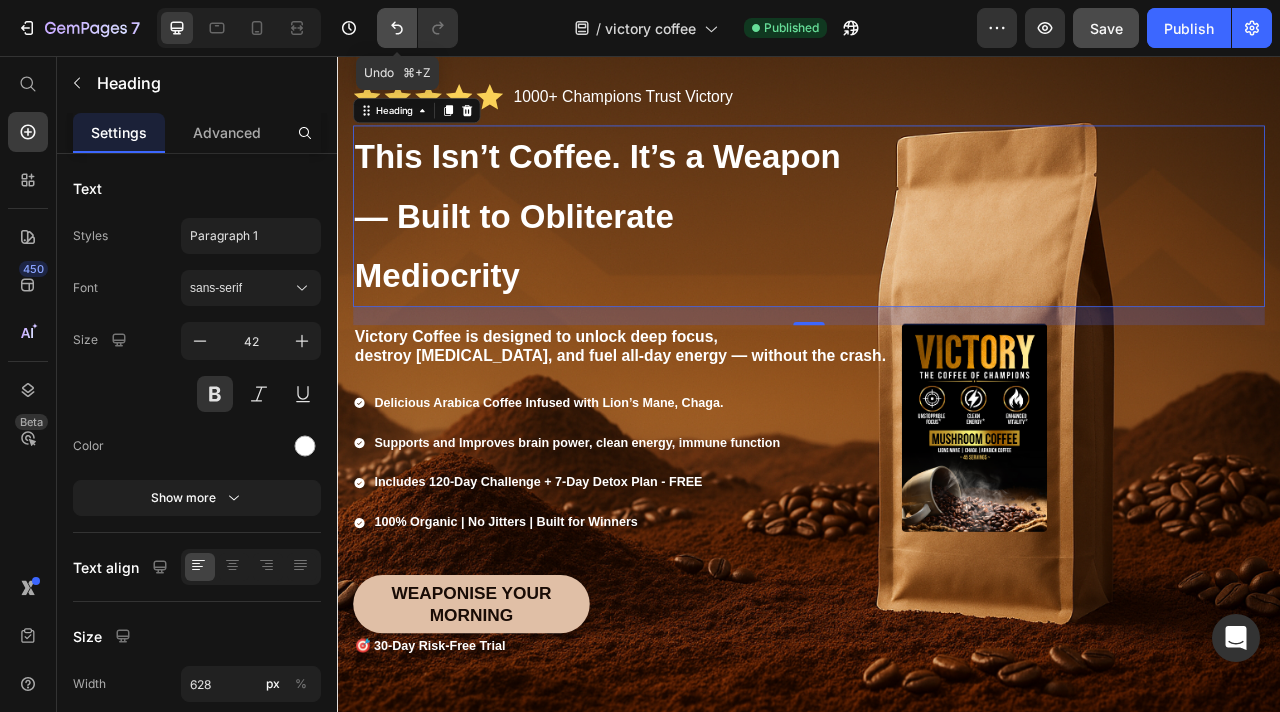 click 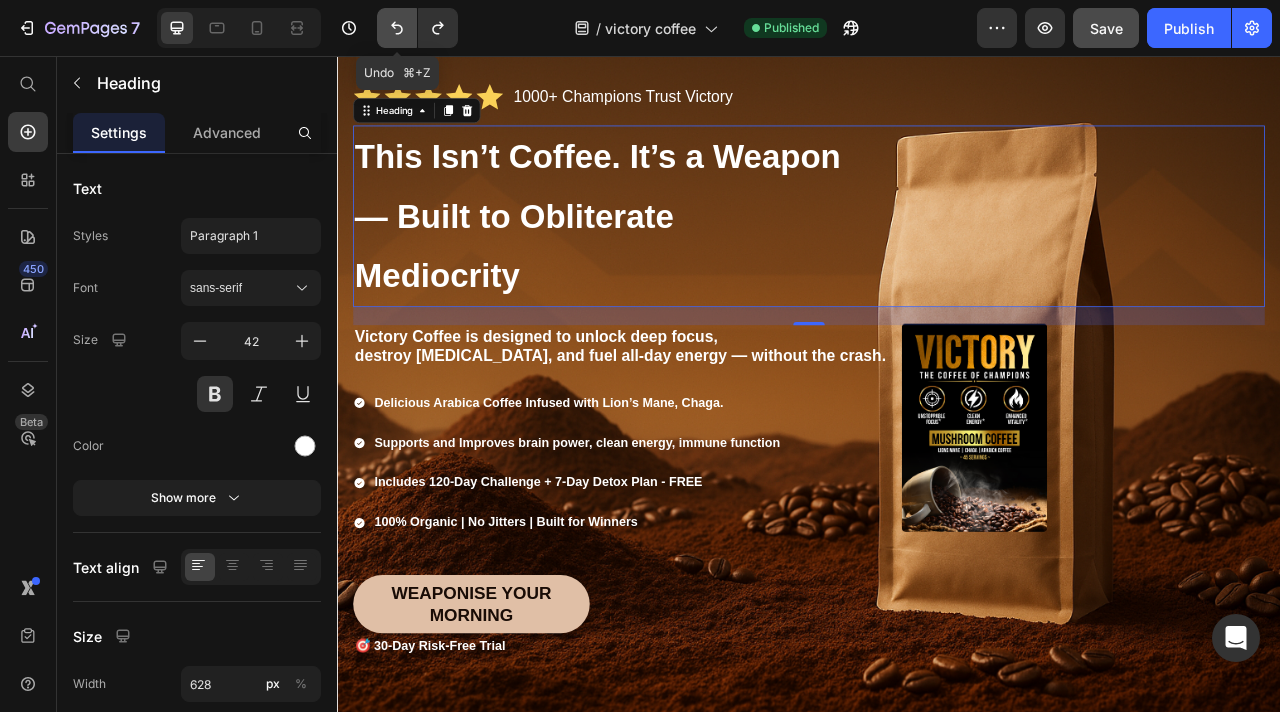 click 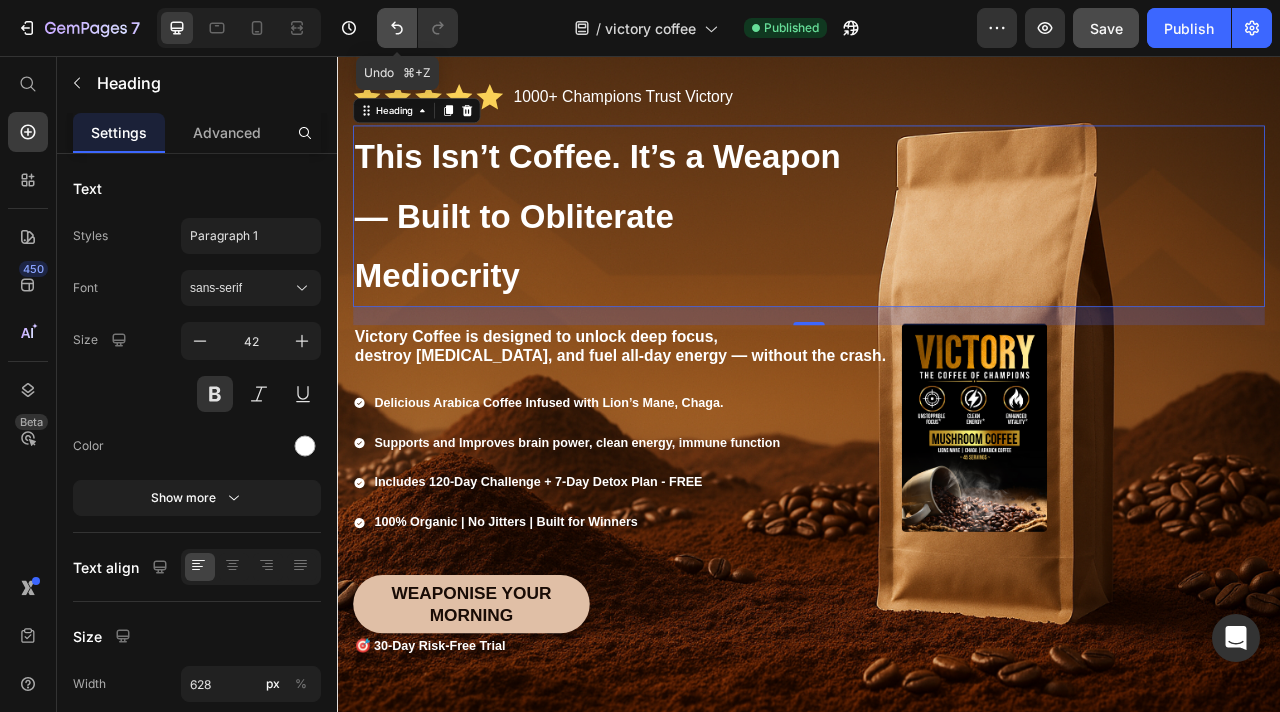 click 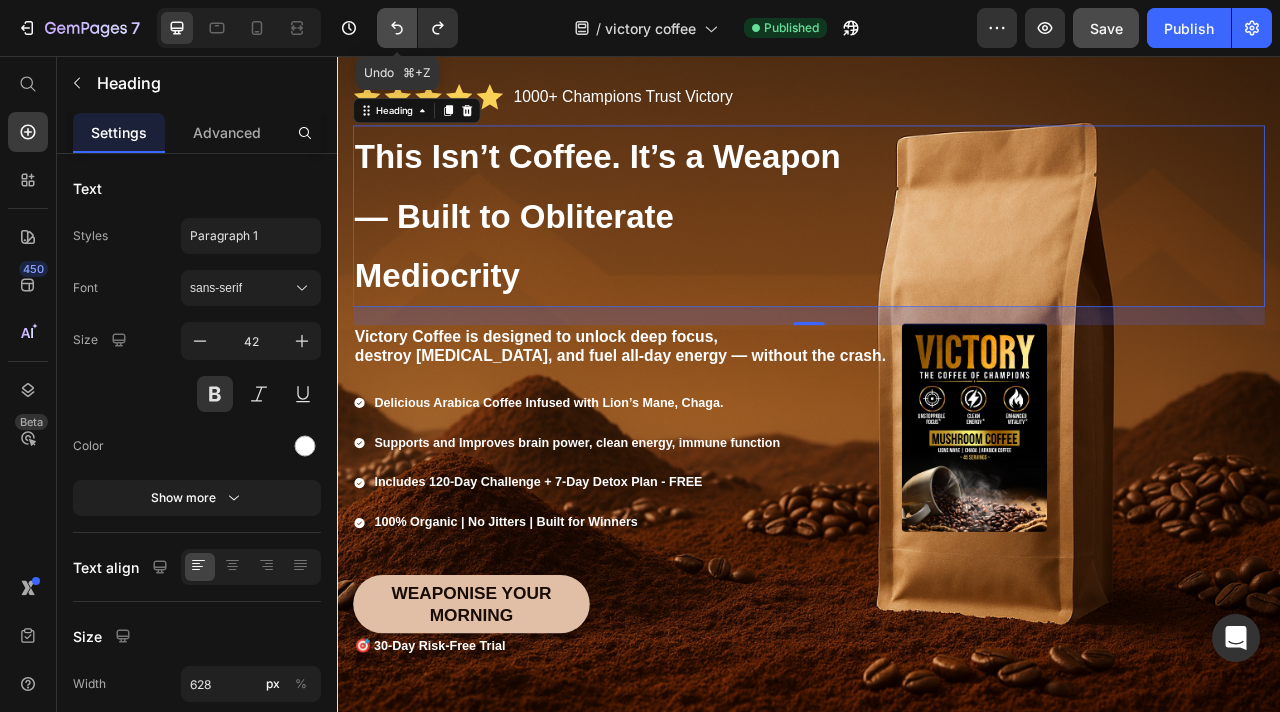 click 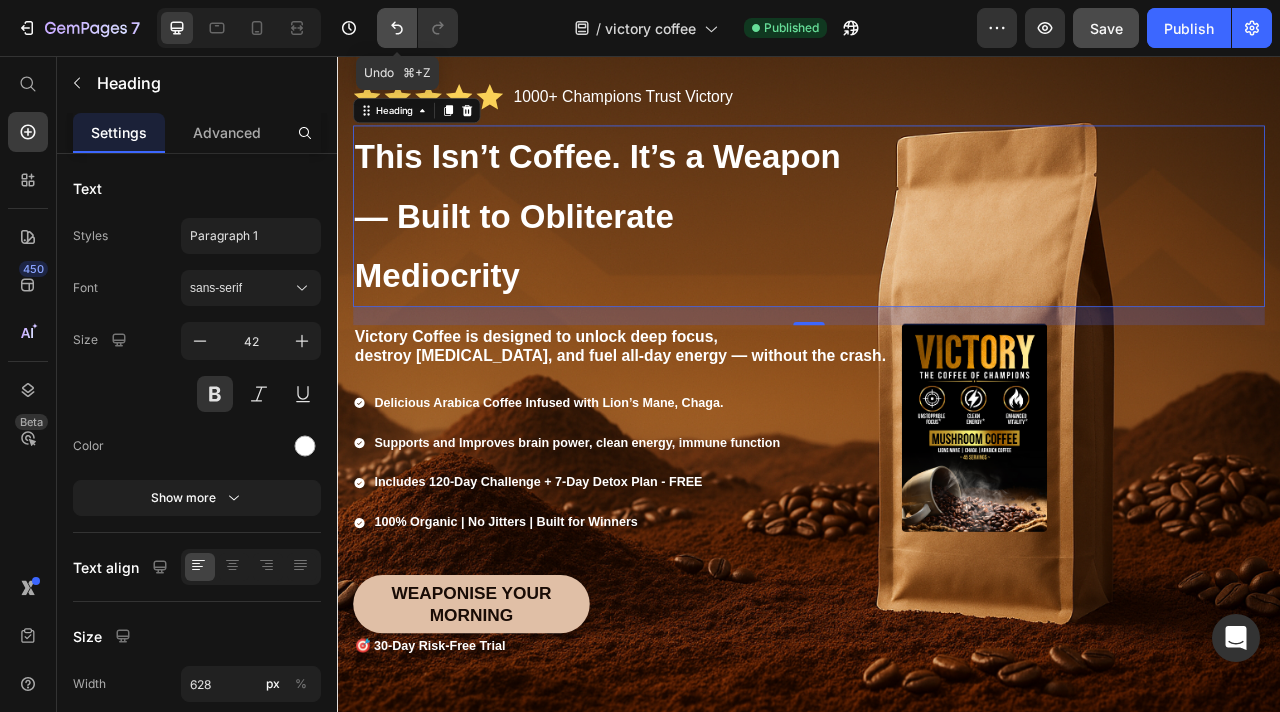 click 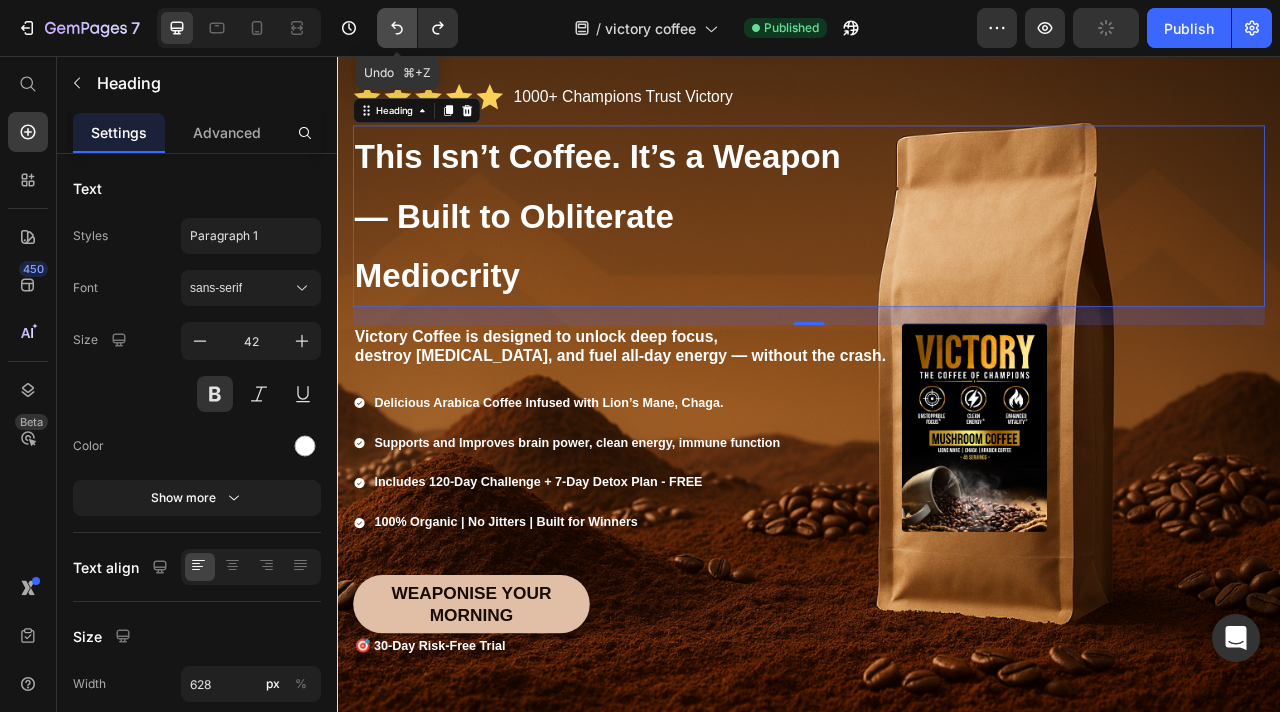 click 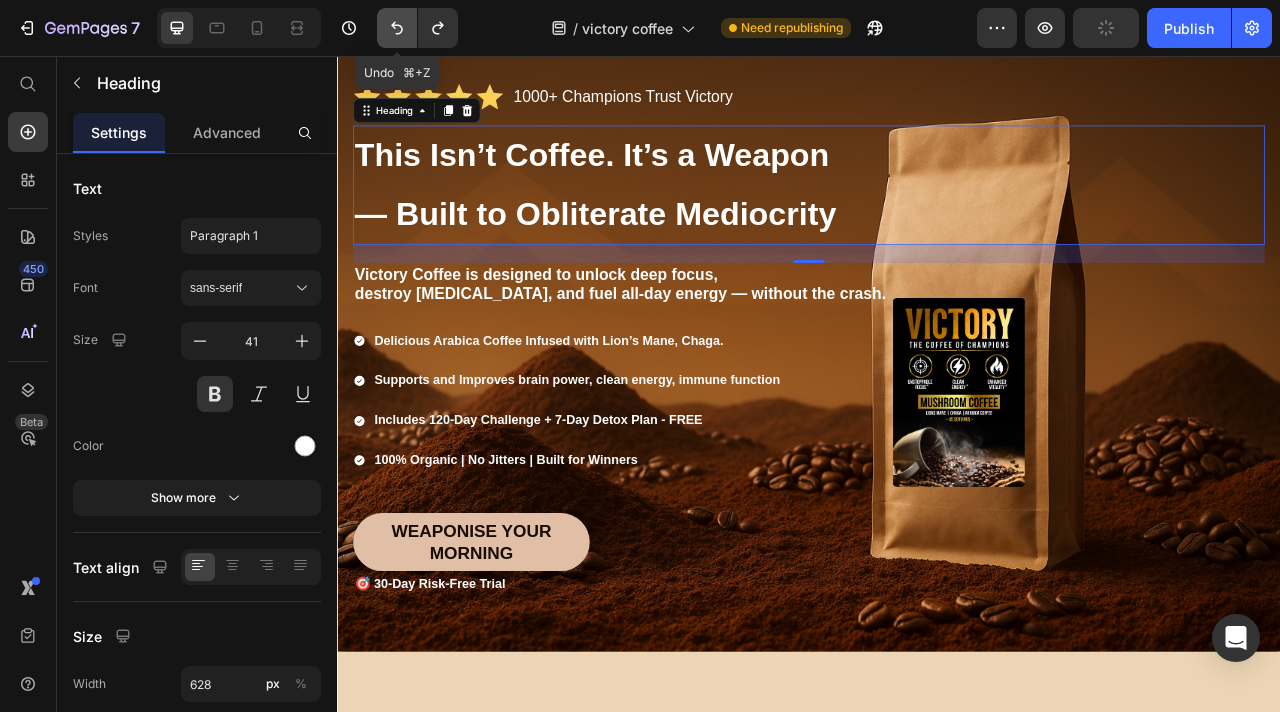 click 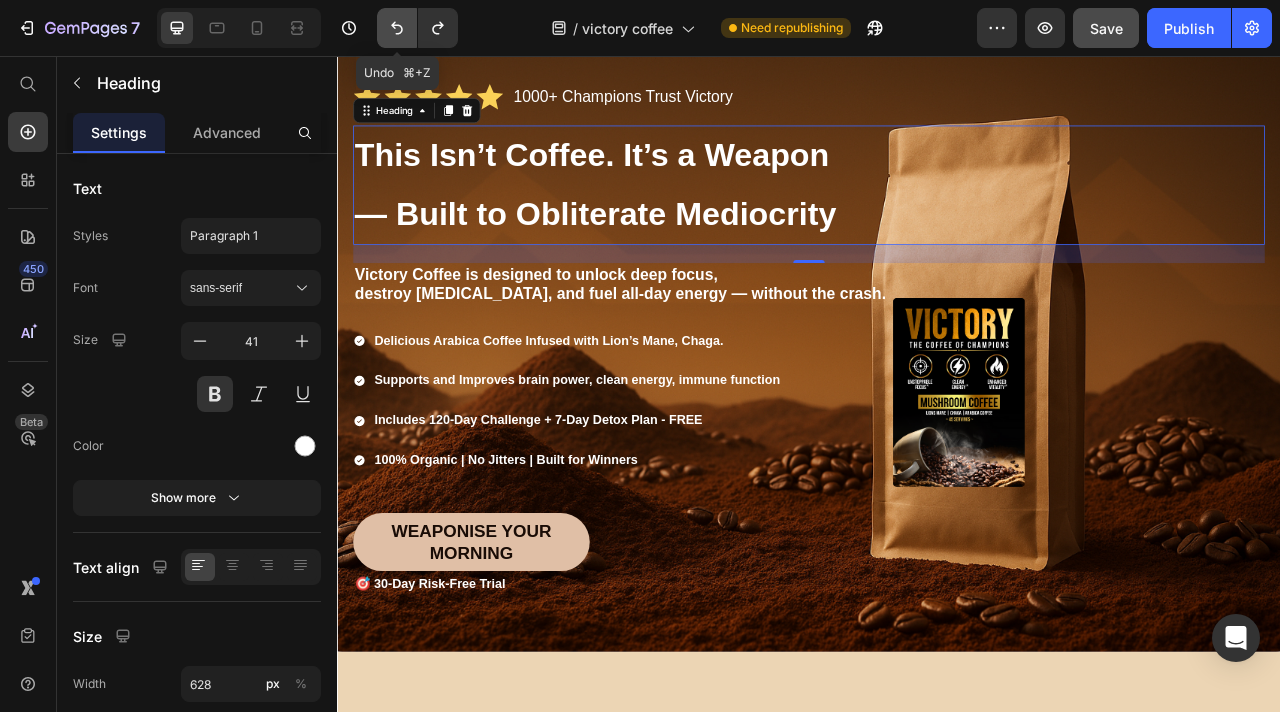 click 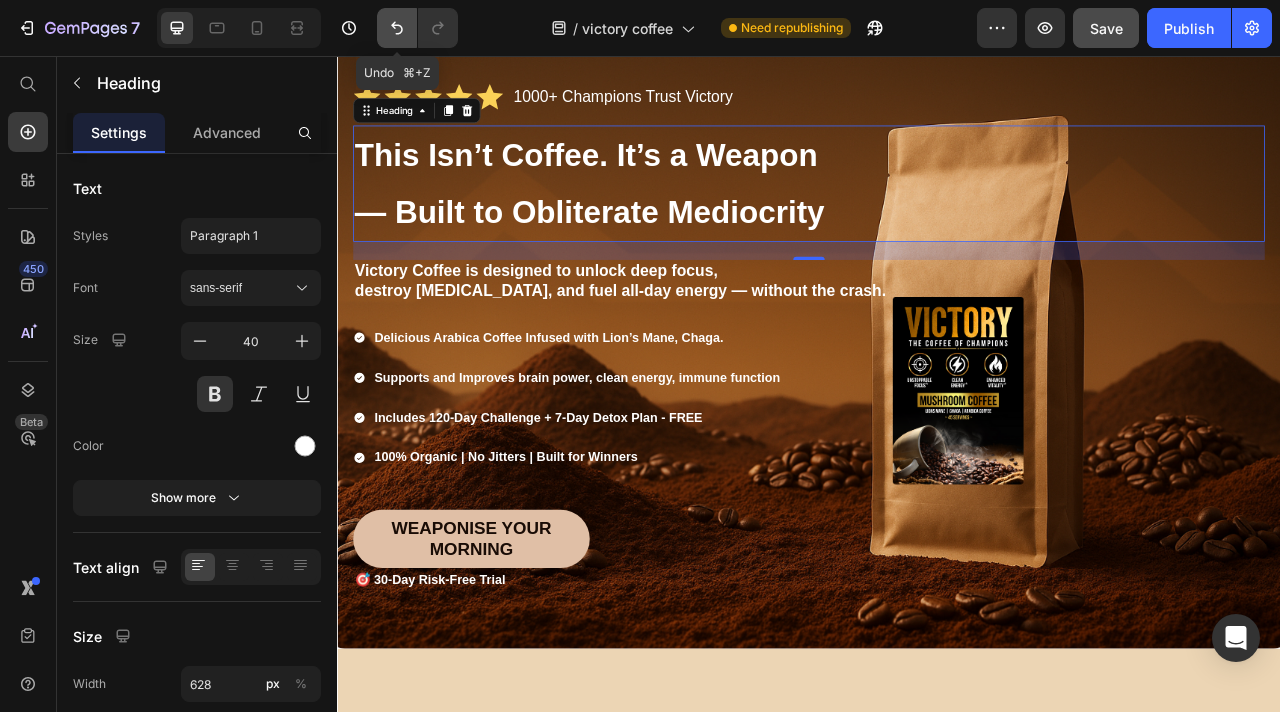 click 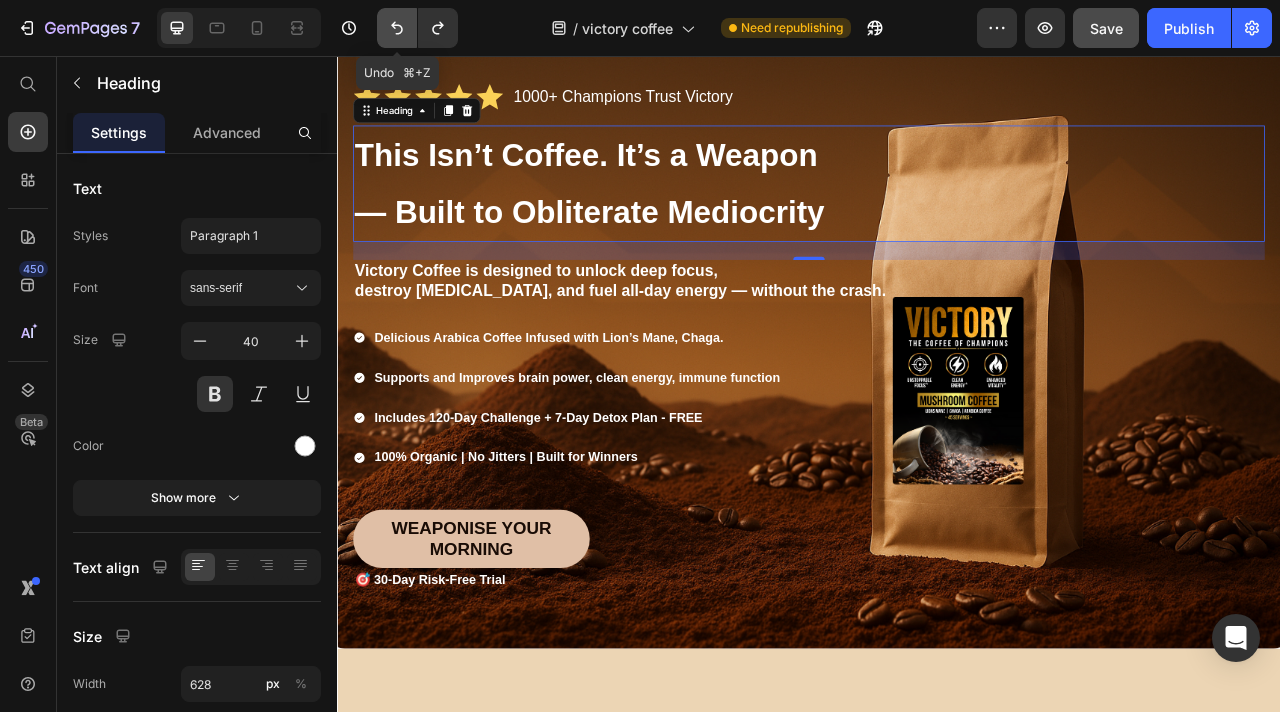 click 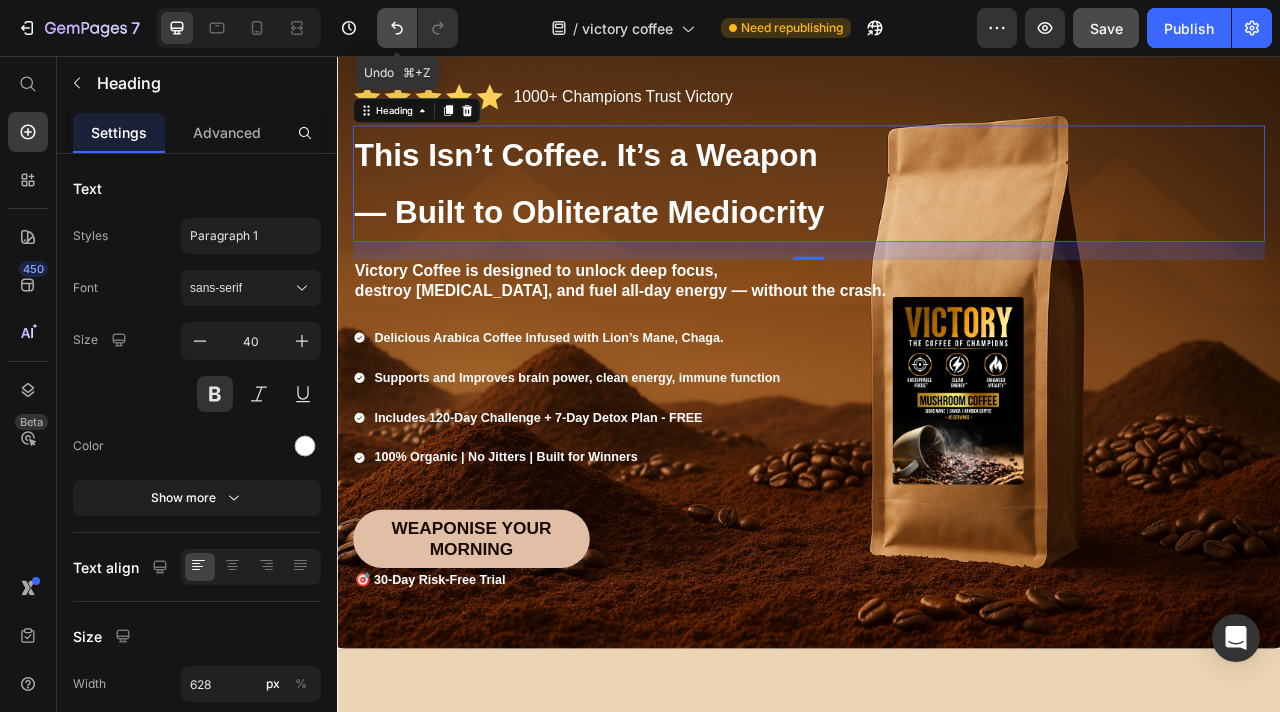 click 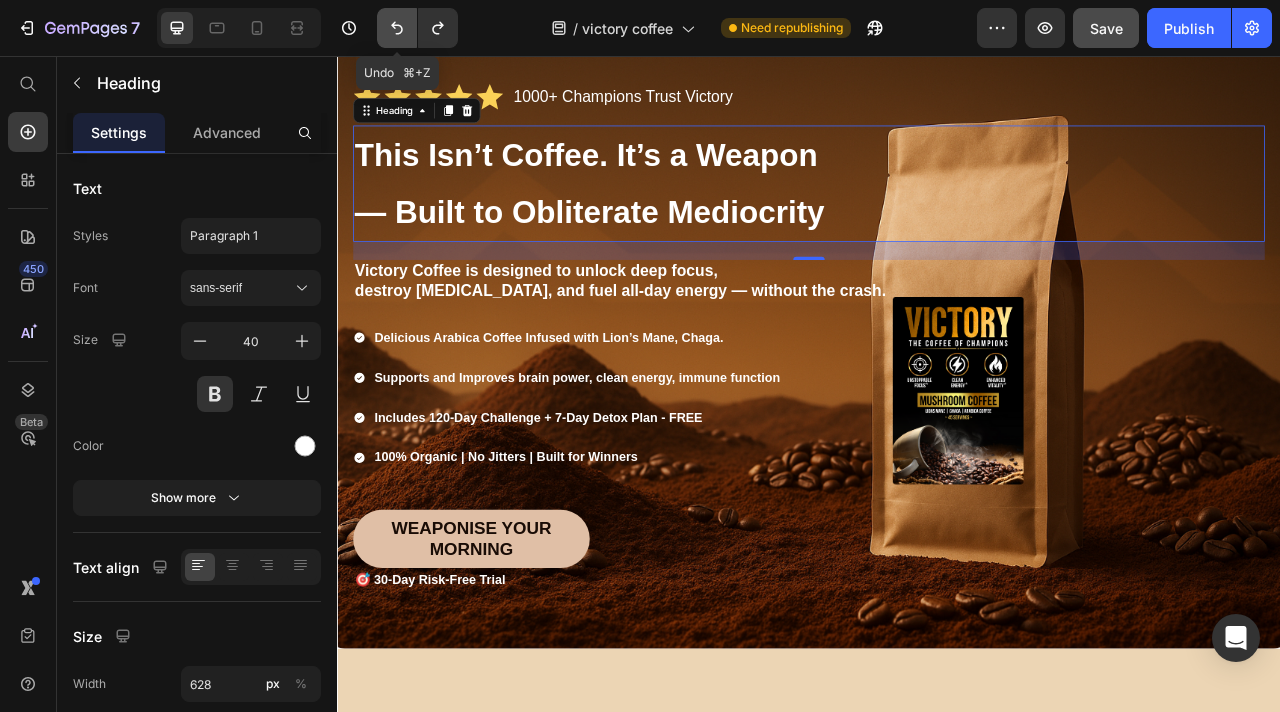 click 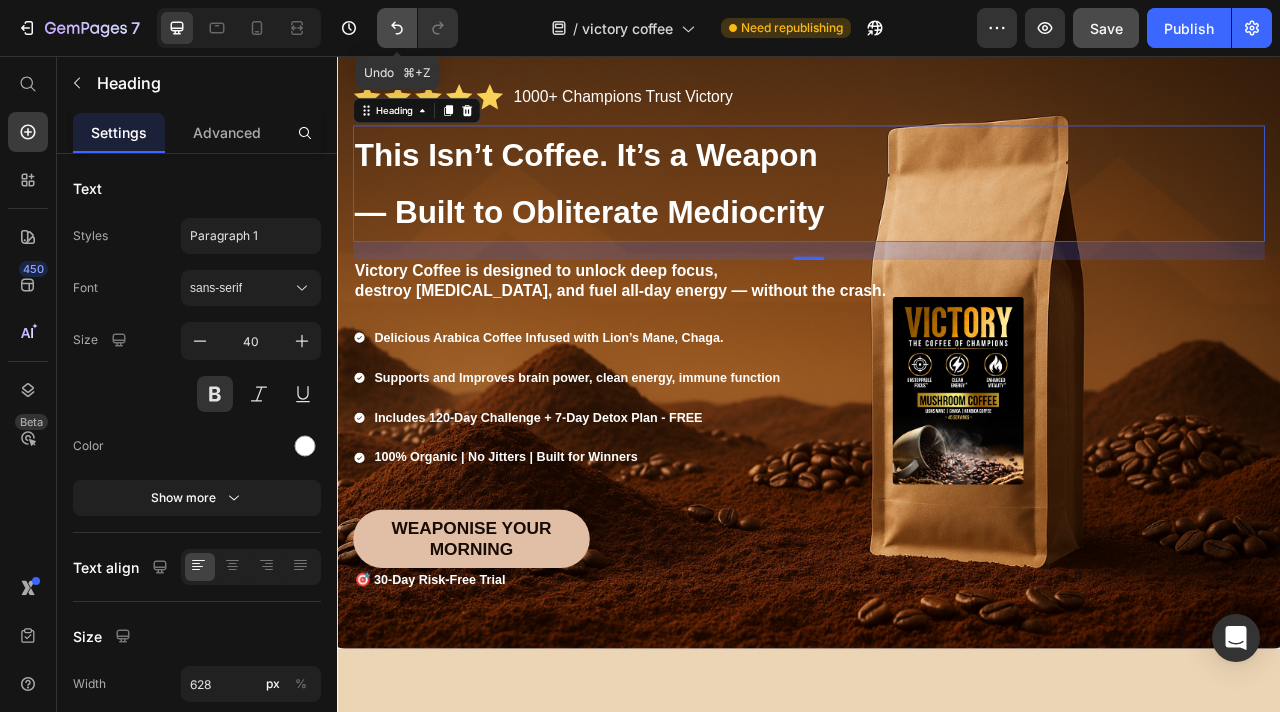type 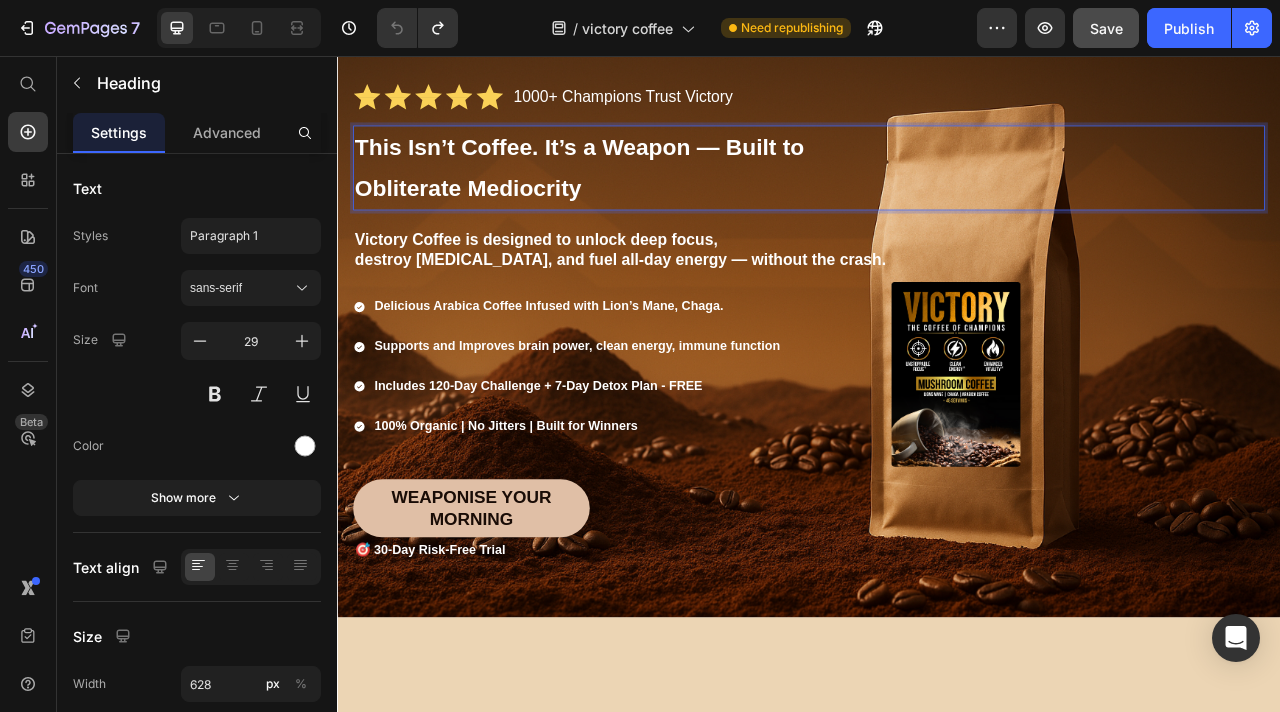 click on "This Isn’t Coffee. It’s a Weapon — Built to Obliterate Mediocrity" at bounding box center [645, 198] 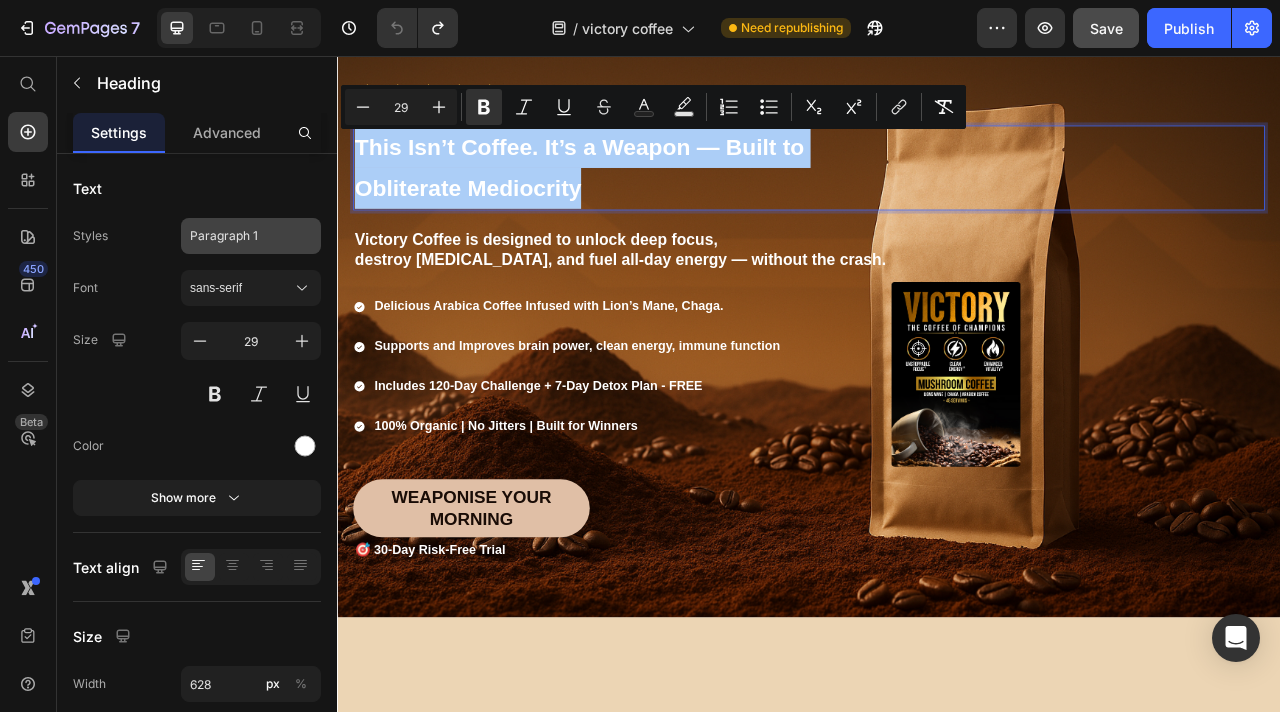 click on "Paragraph 1" 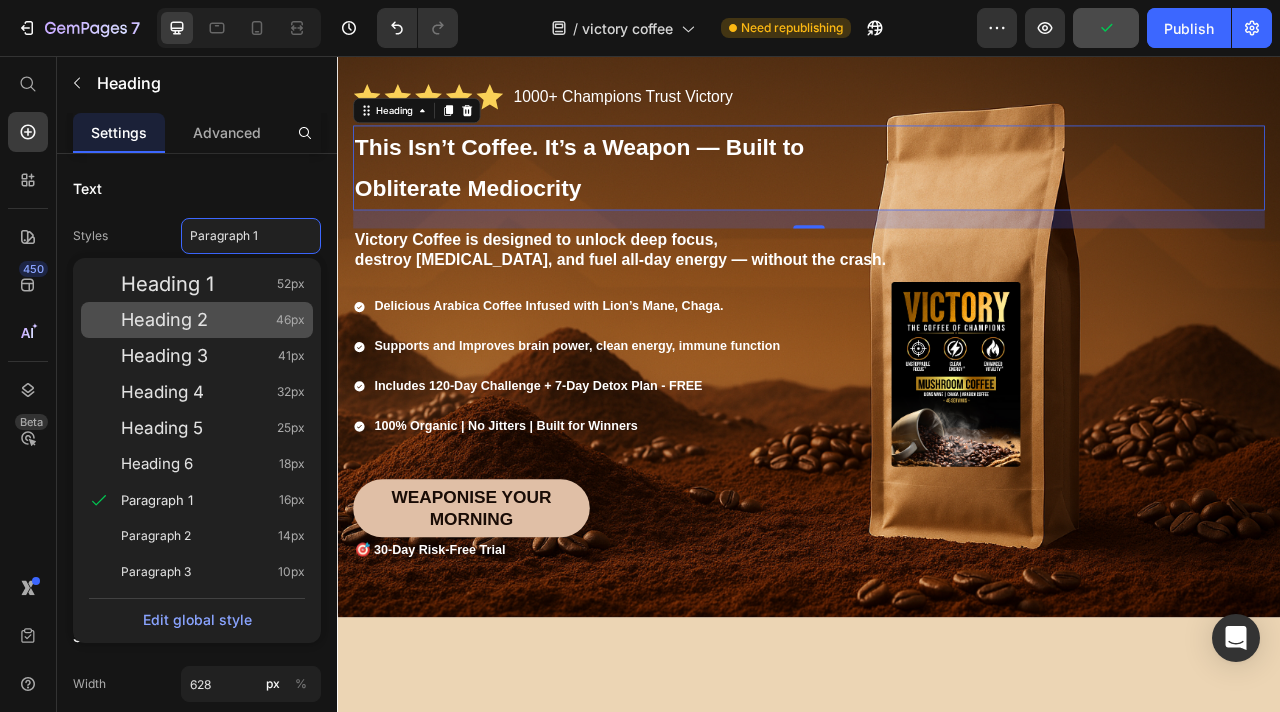 click on "Heading 2" at bounding box center (164, 320) 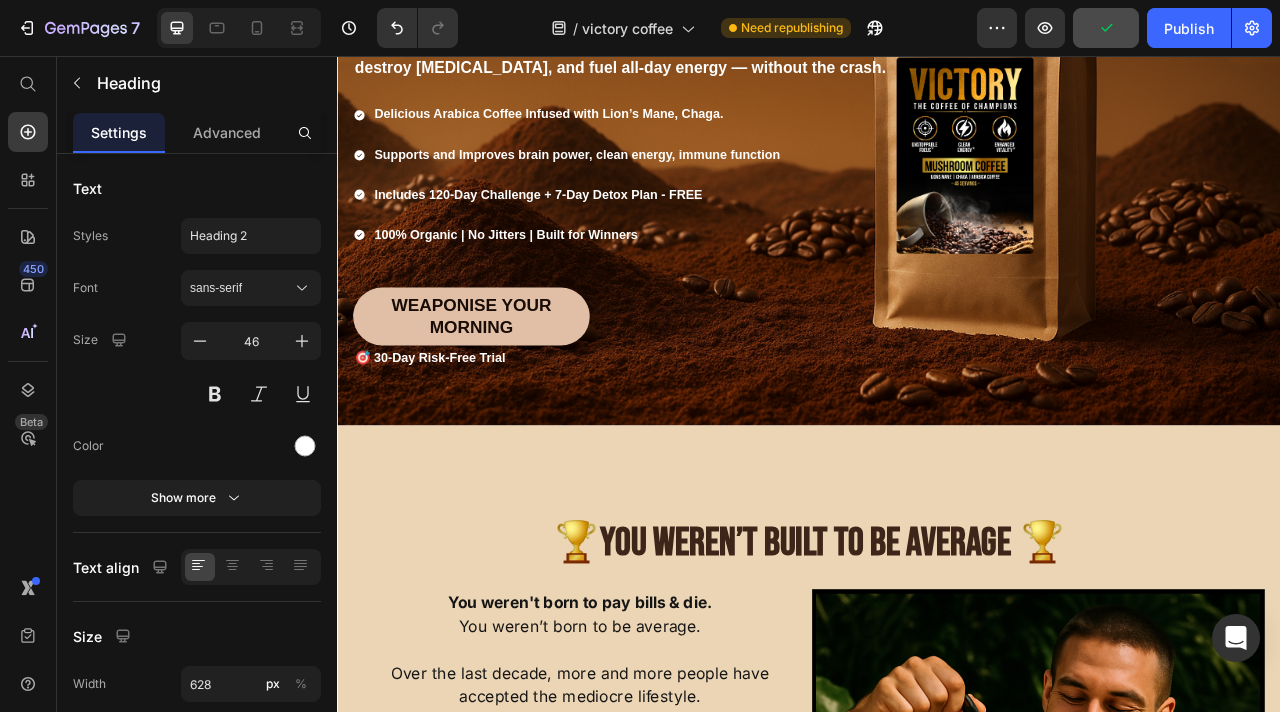 scroll, scrollTop: 0, scrollLeft: 0, axis: both 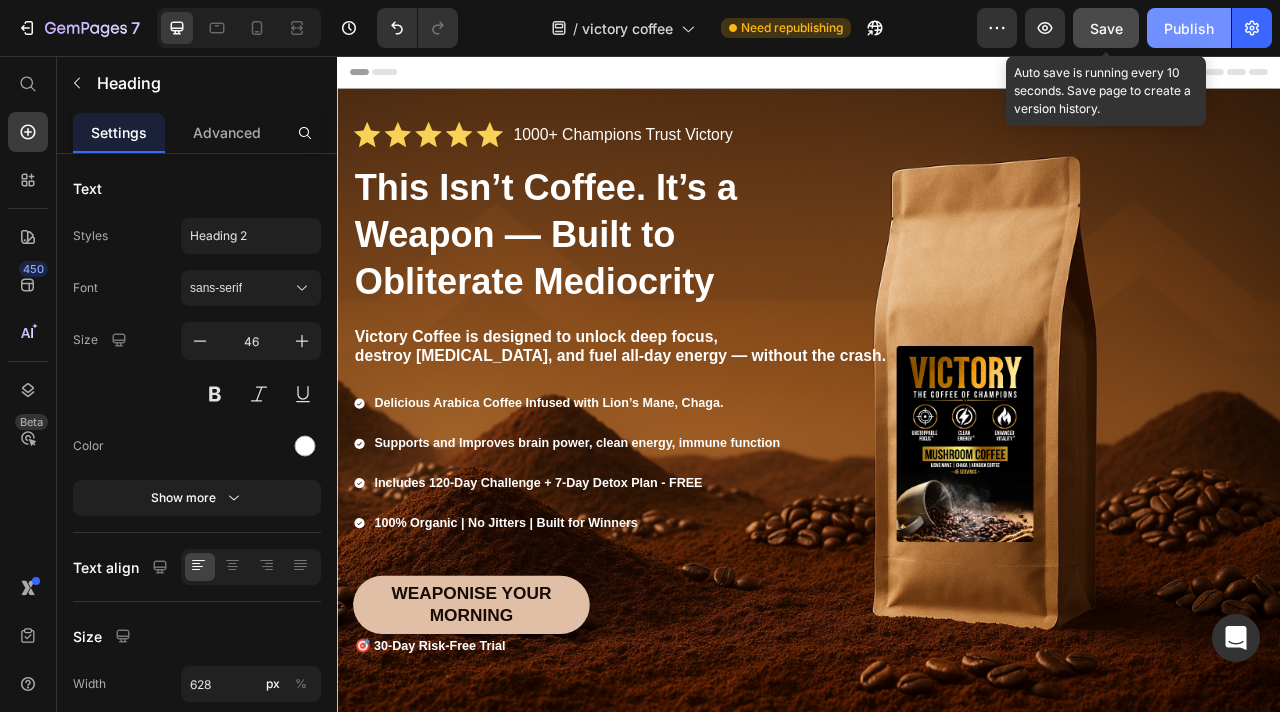 click on "Publish" 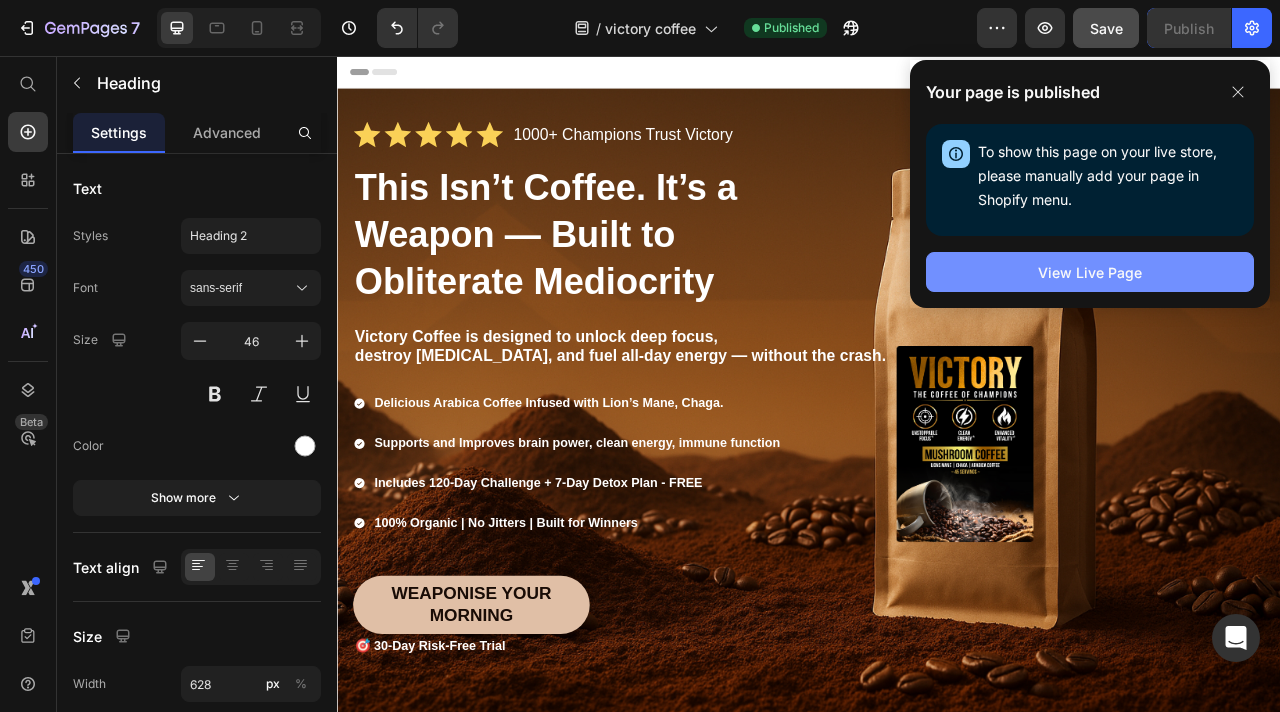 click on "View Live Page" at bounding box center [1090, 272] 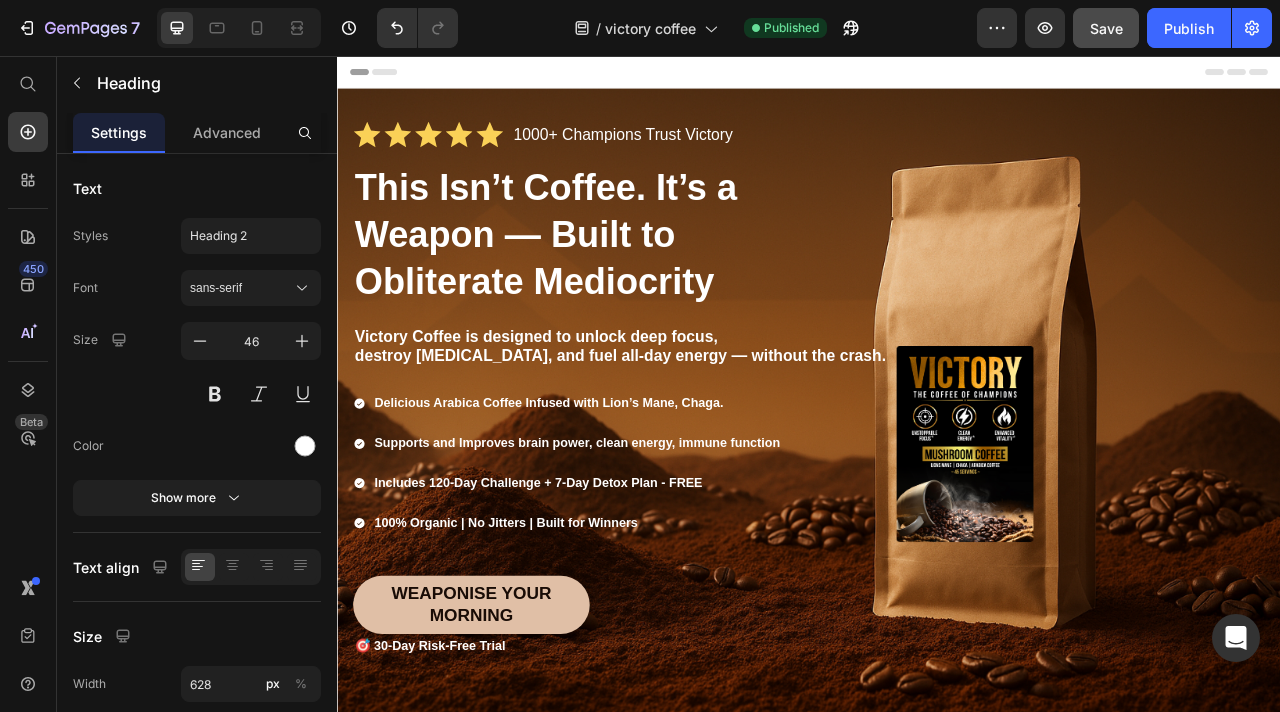 click on "This Isn’t Coffee. It’s a Weapon — Built to Obliterate Mediocrity" at bounding box center (602, 283) 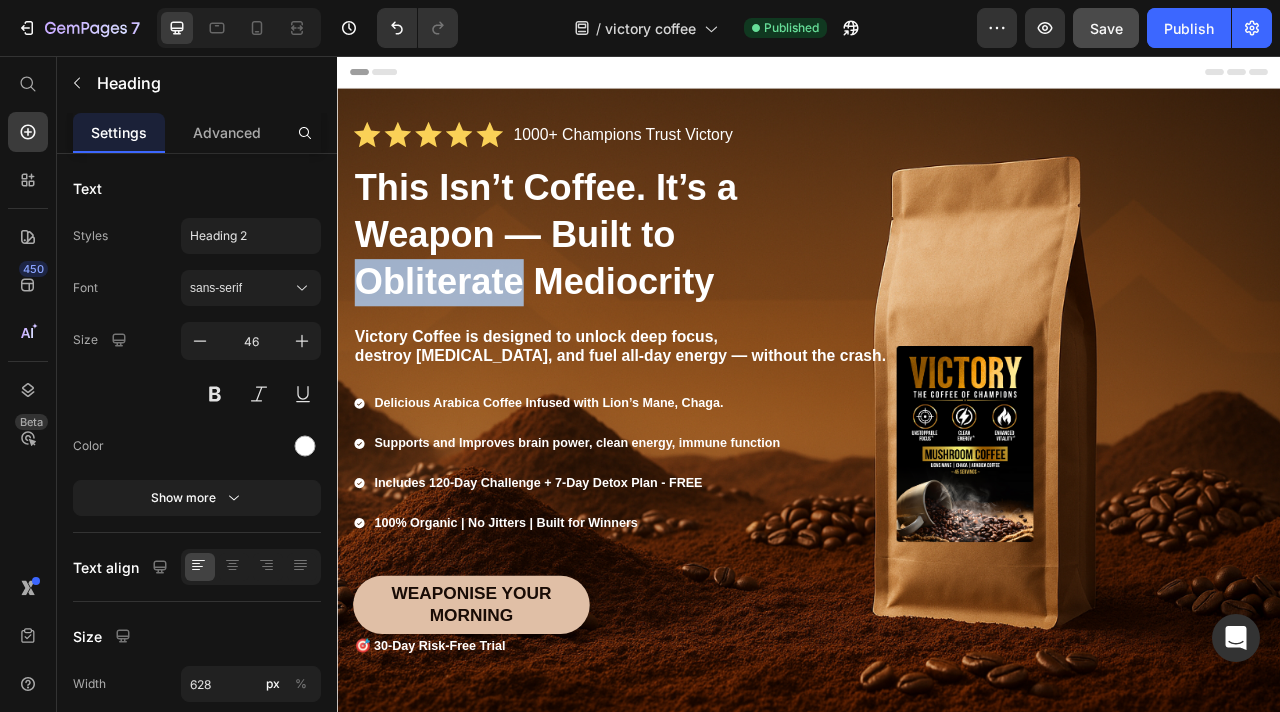 click on "This Isn’t Coffee. It’s a Weapon — Built to Obliterate Mediocrity" at bounding box center (602, 283) 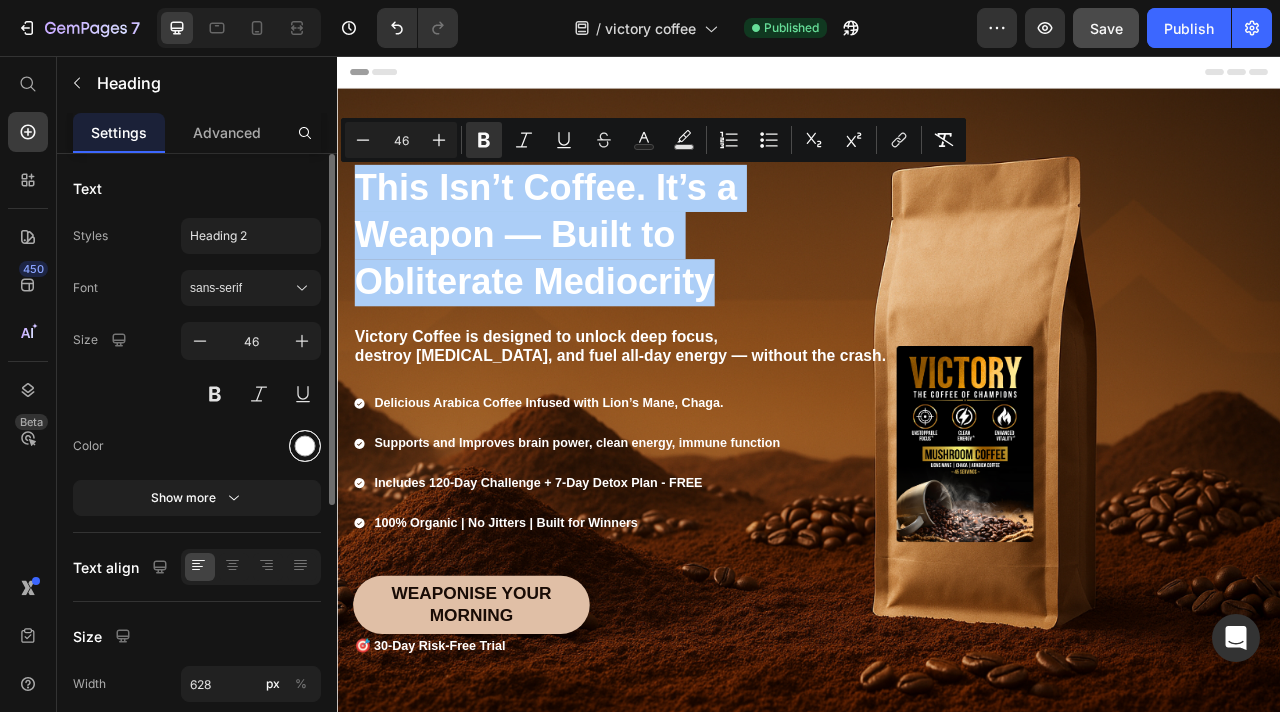 click at bounding box center [305, 446] 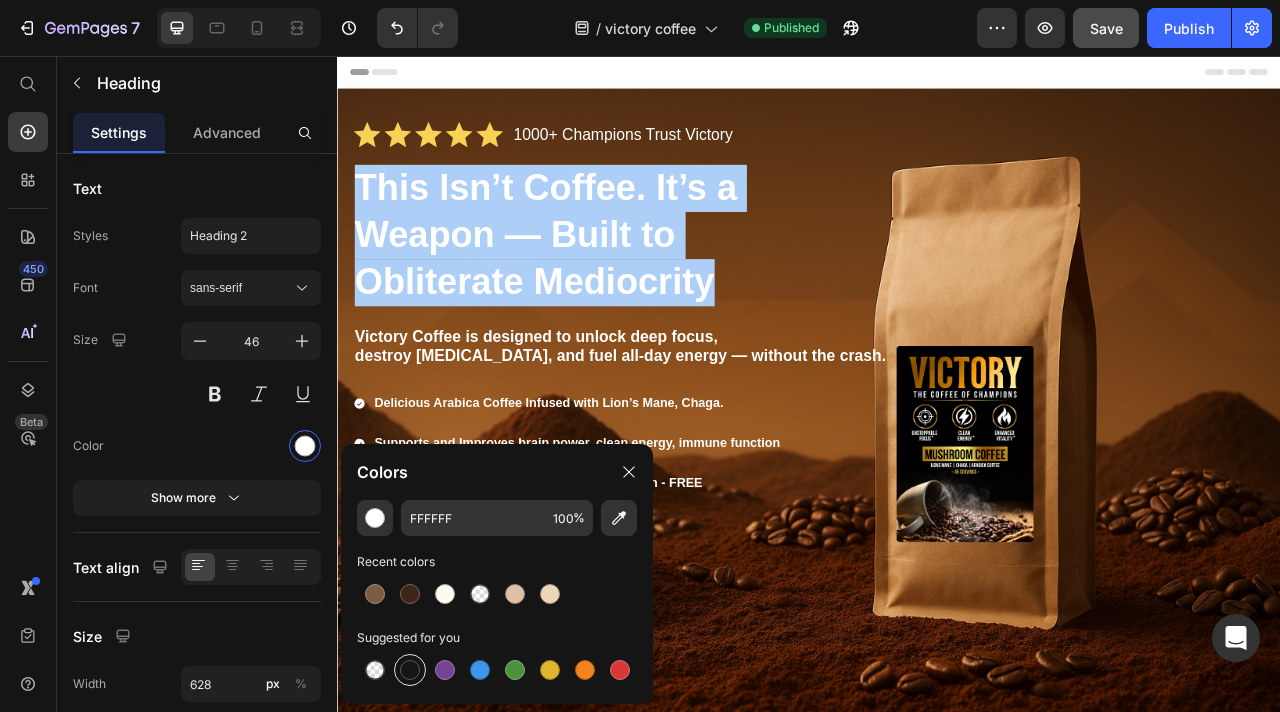 click at bounding box center (410, 670) 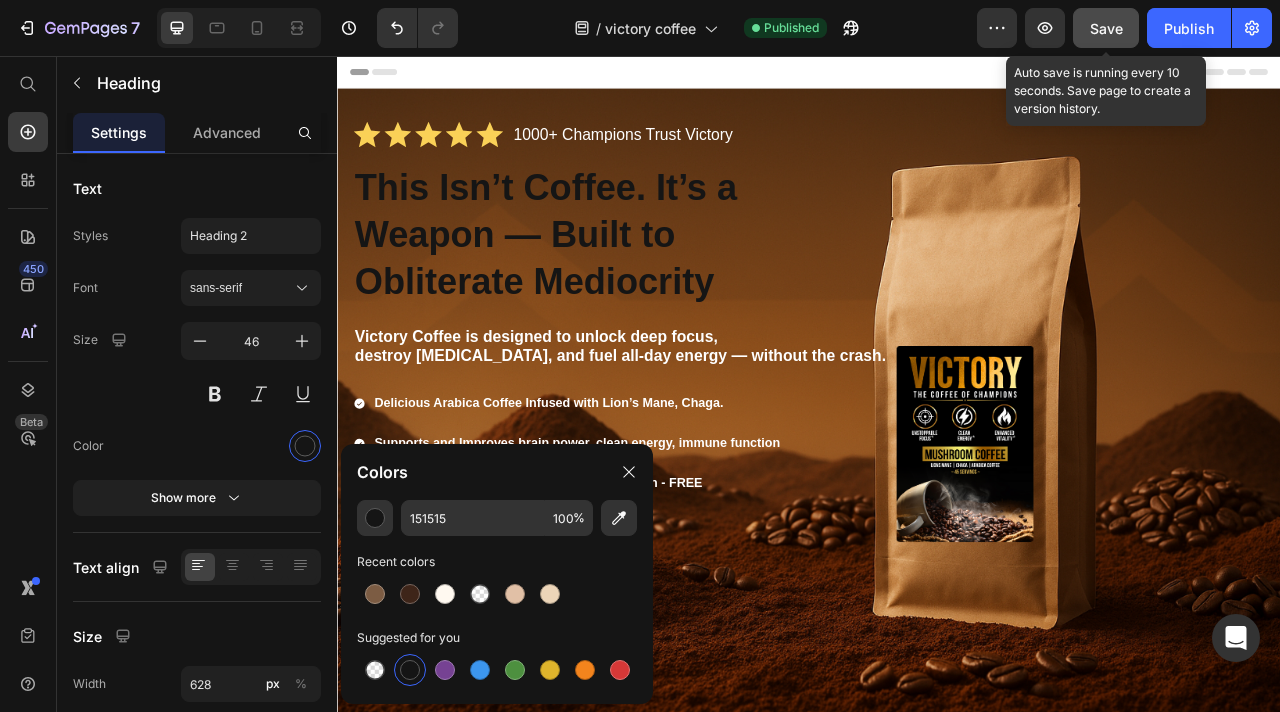 click on "Save" 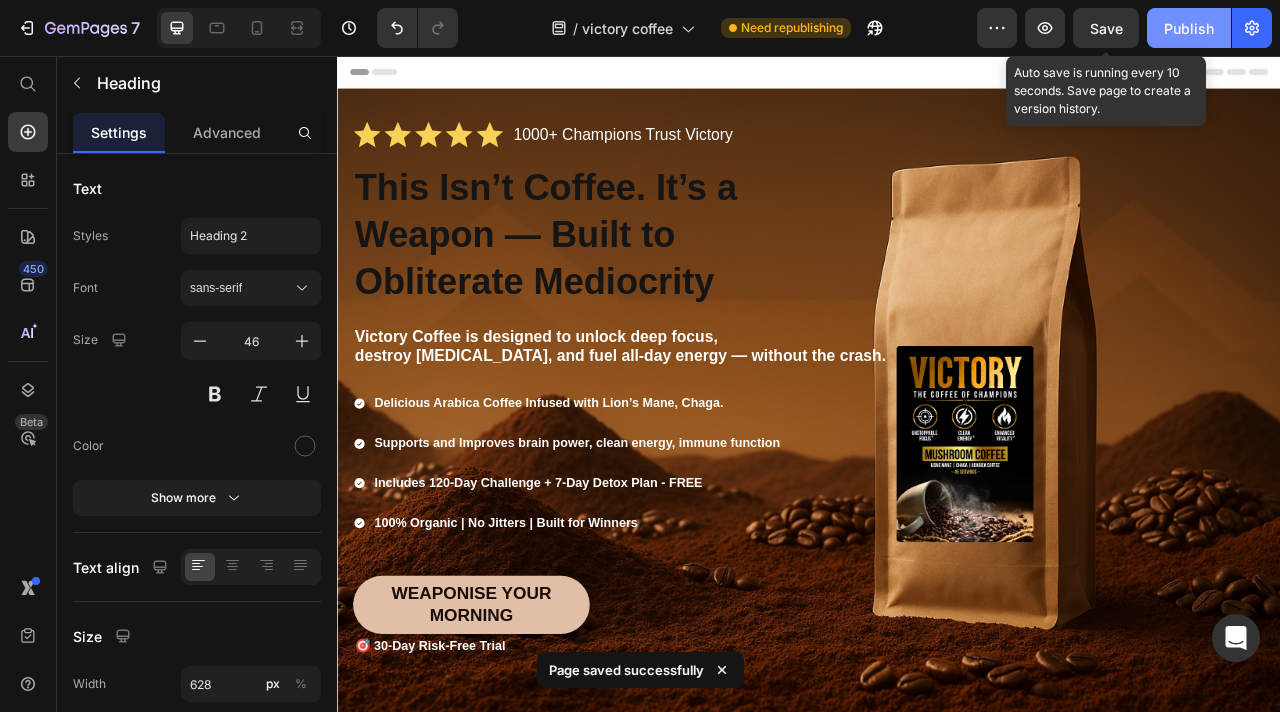 click on "Publish" at bounding box center (1189, 28) 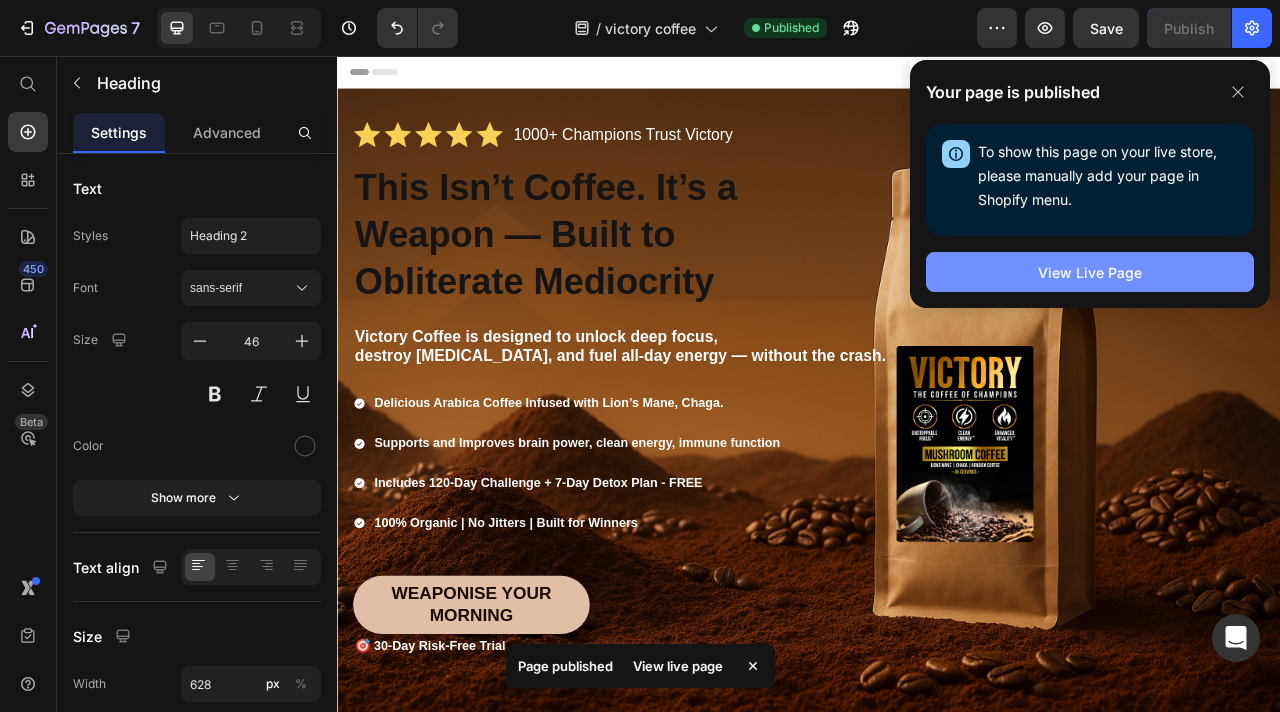 click on "View Live Page" at bounding box center [1090, 272] 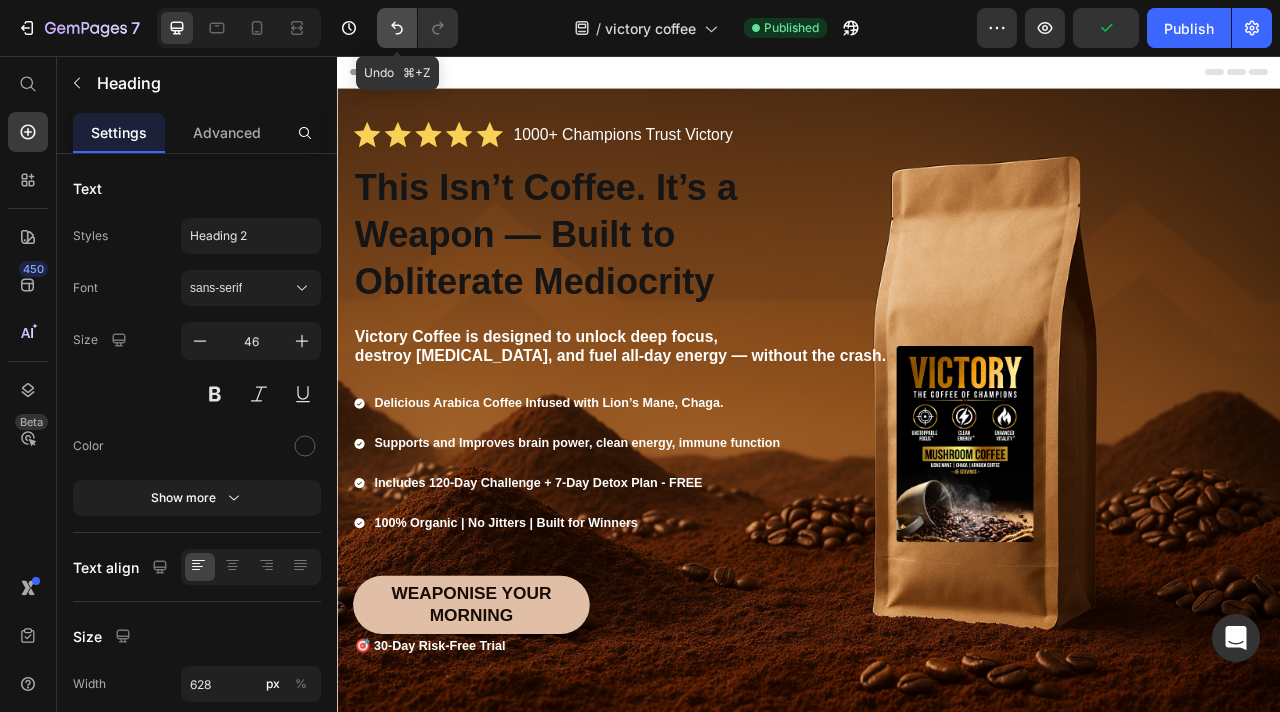 click 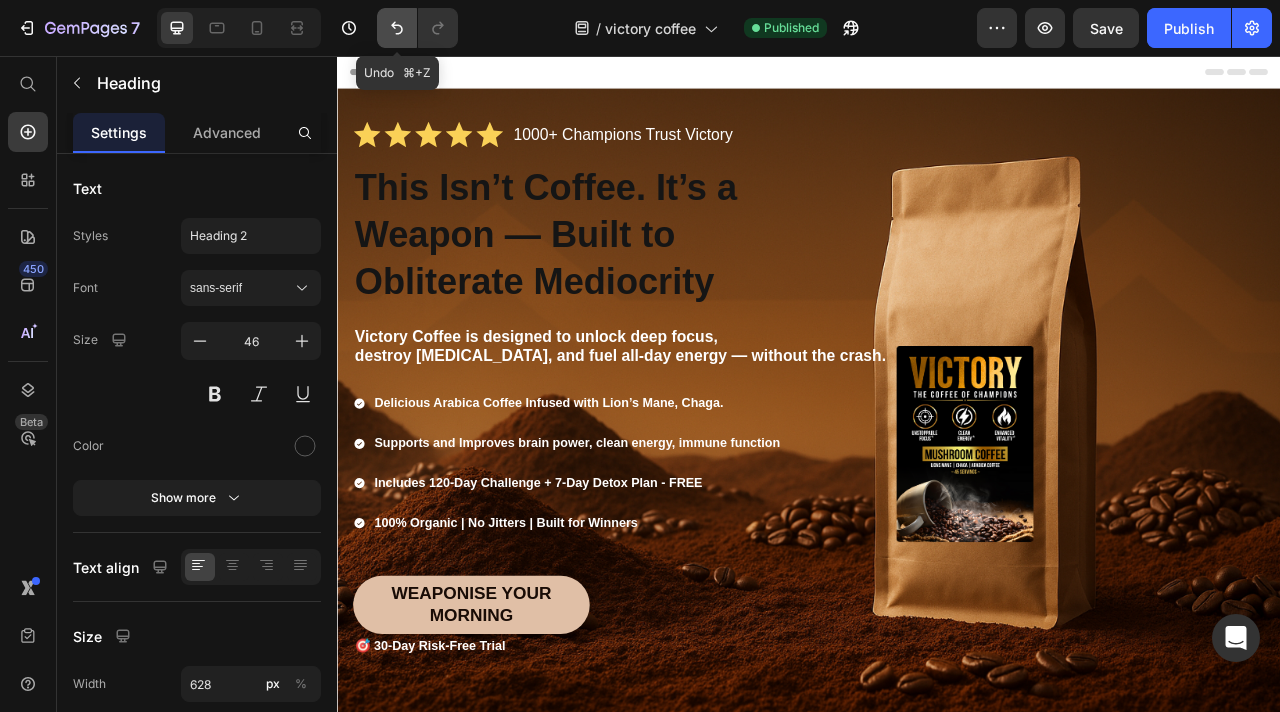 click 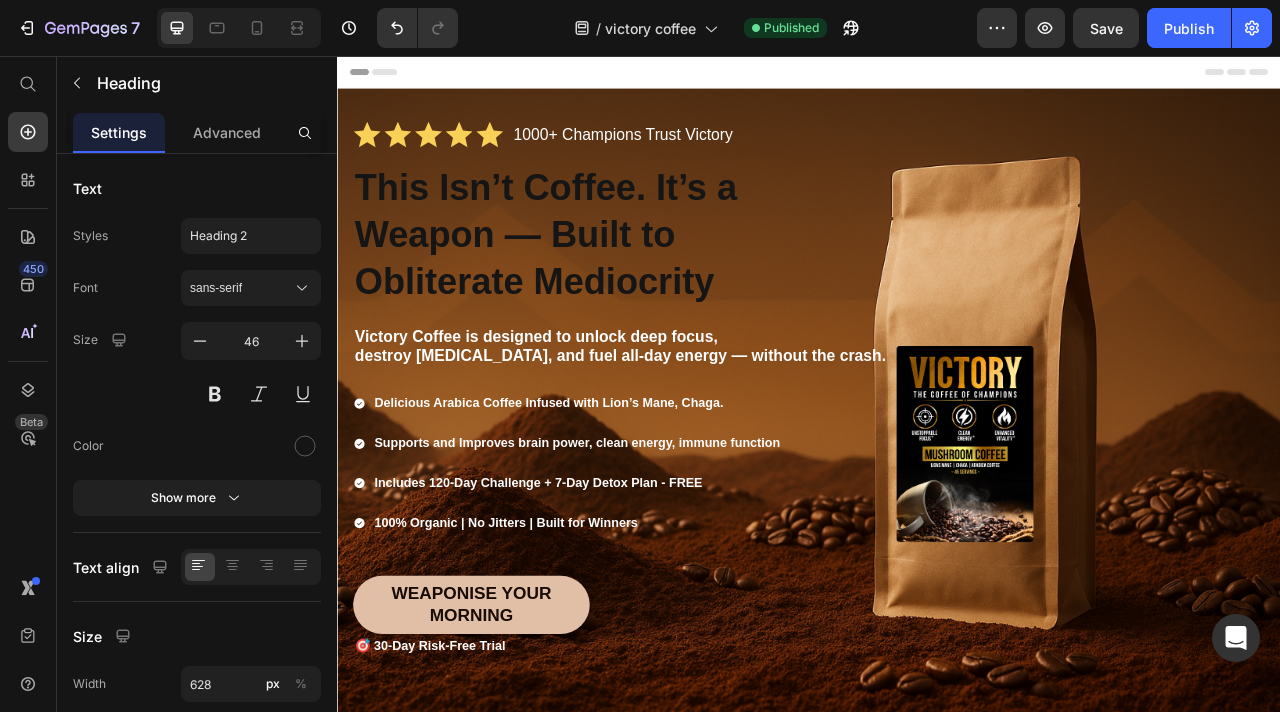 click on "This Isn’t Coffee. It’s a Weapon — Built to Obliterate Mediocrity" at bounding box center [602, 283] 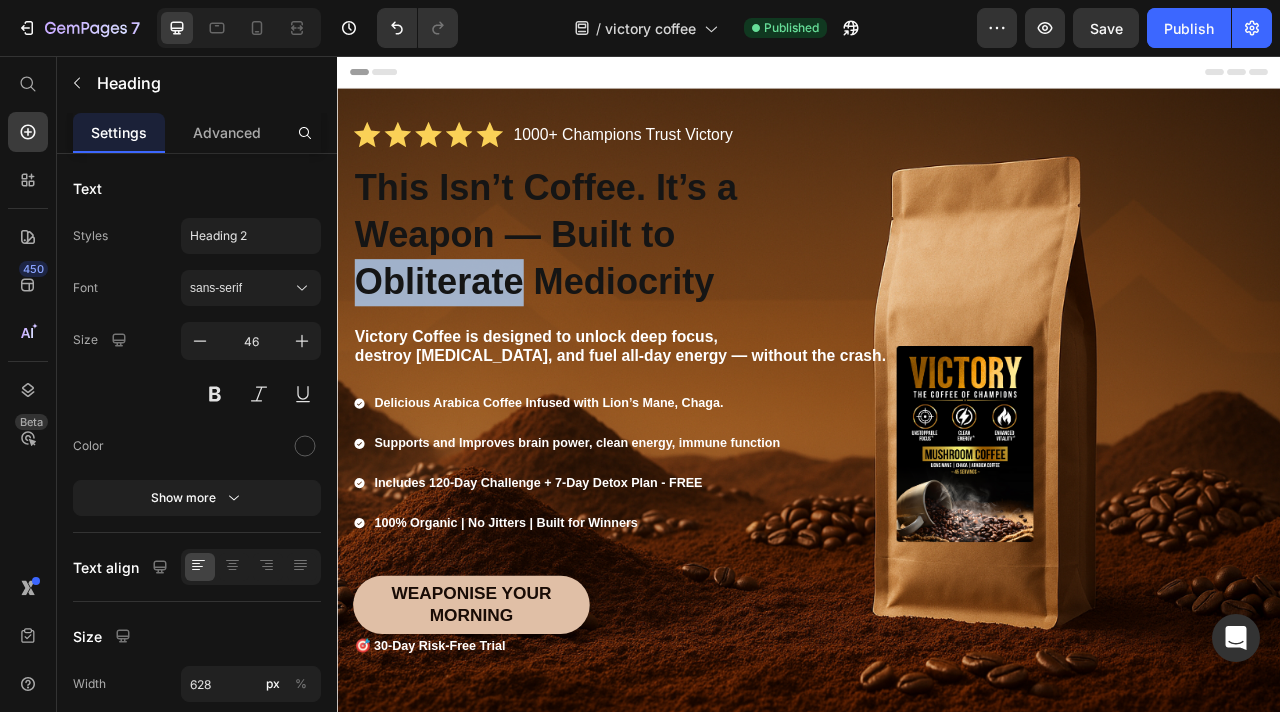 click on "This Isn’t Coffee. It’s a Weapon — Built to Obliterate Mediocrity" at bounding box center (602, 283) 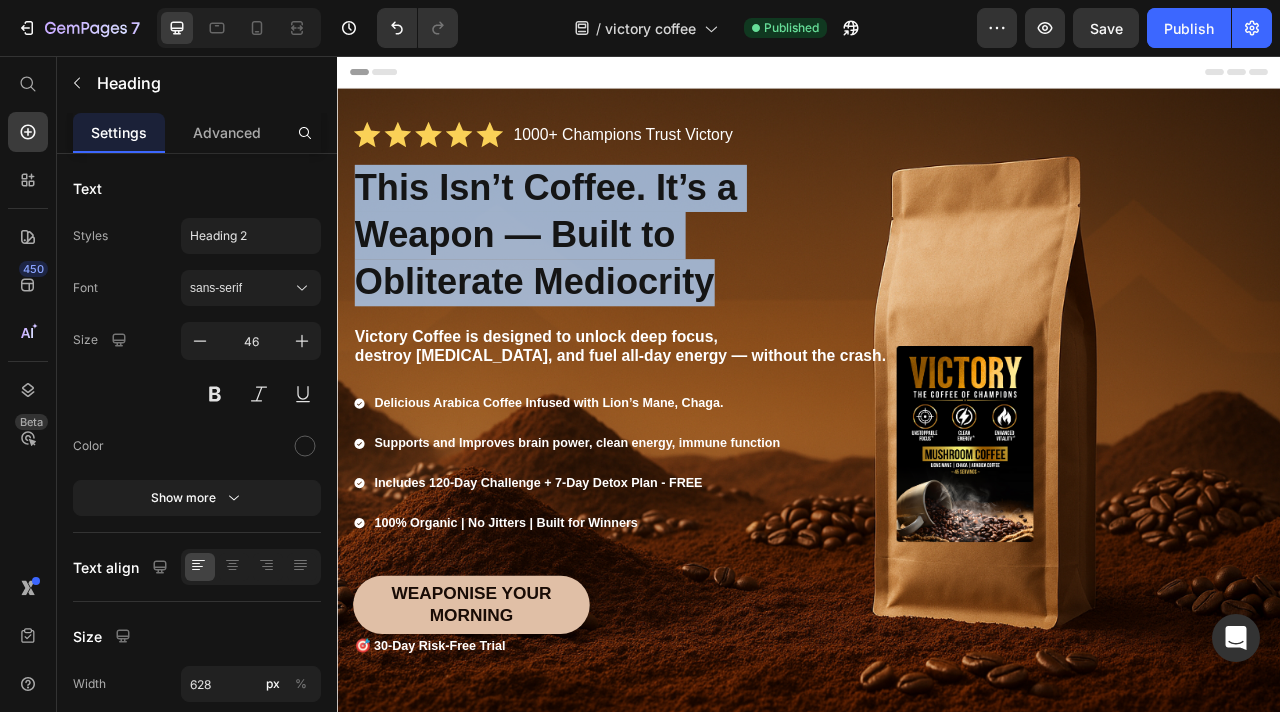 click on "This Isn’t Coffee. It’s a Weapon — Built to Obliterate Mediocrity" at bounding box center [602, 283] 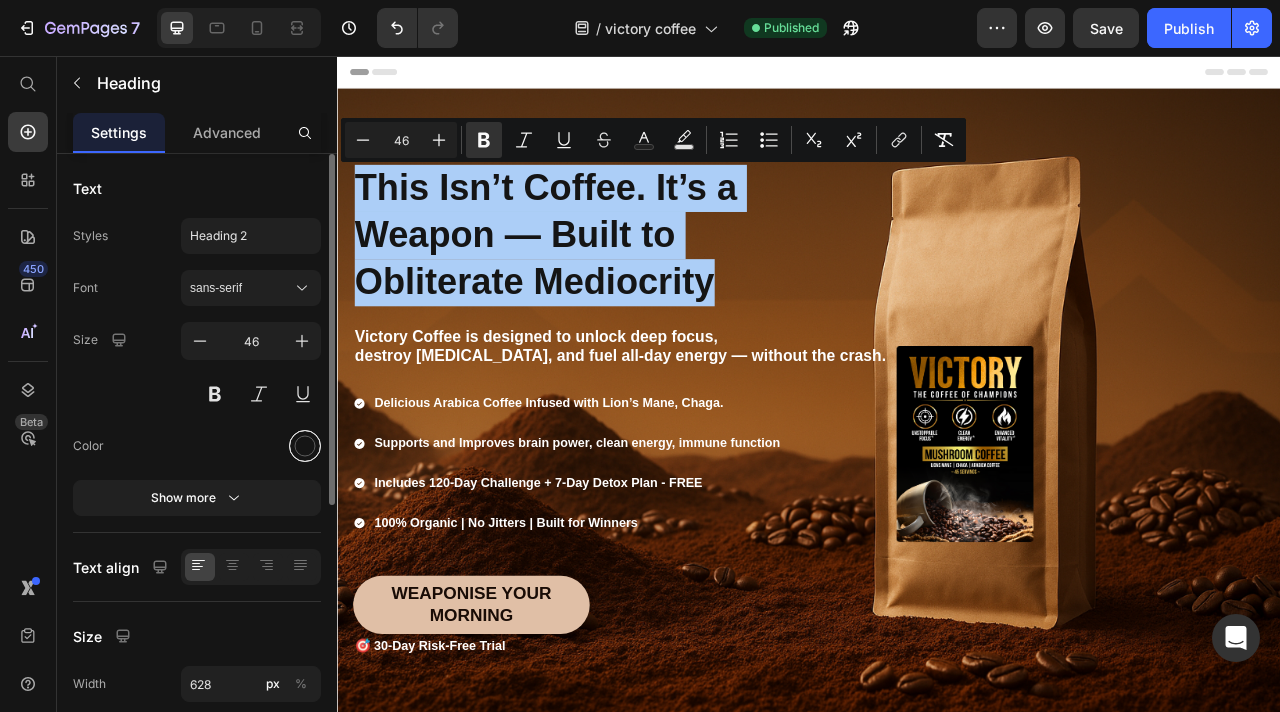 click at bounding box center [305, 446] 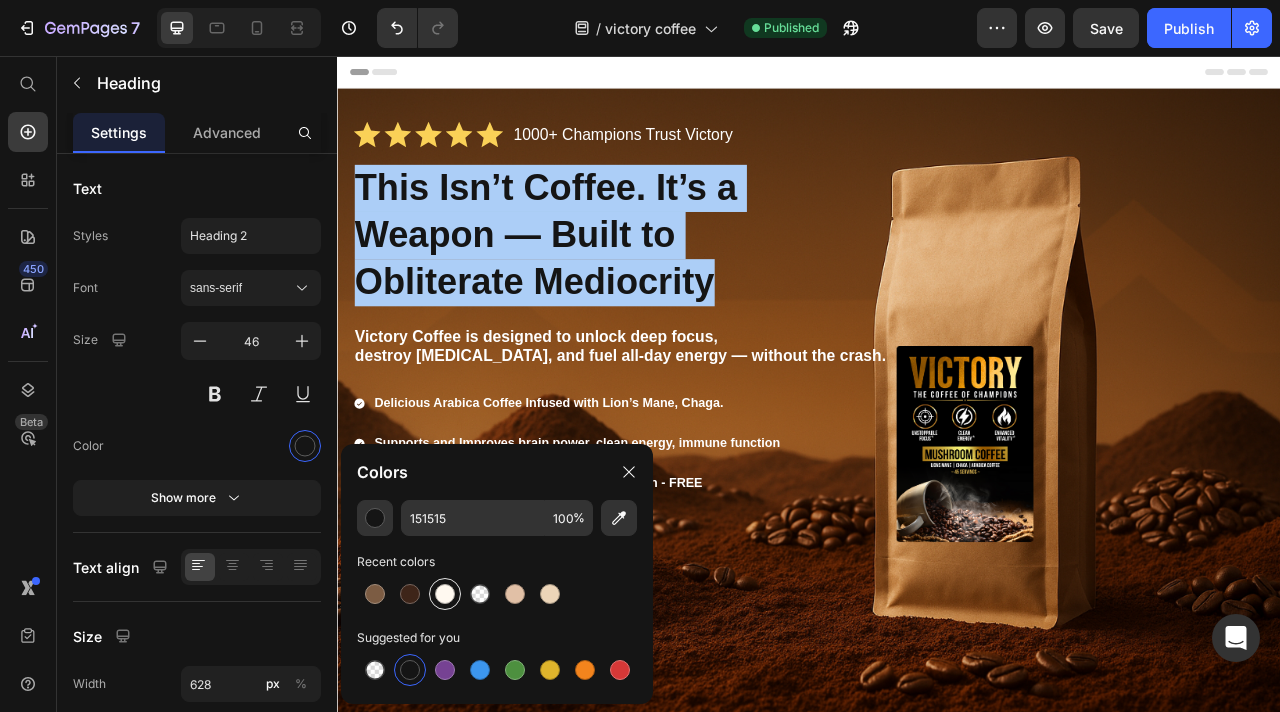 click at bounding box center (445, 594) 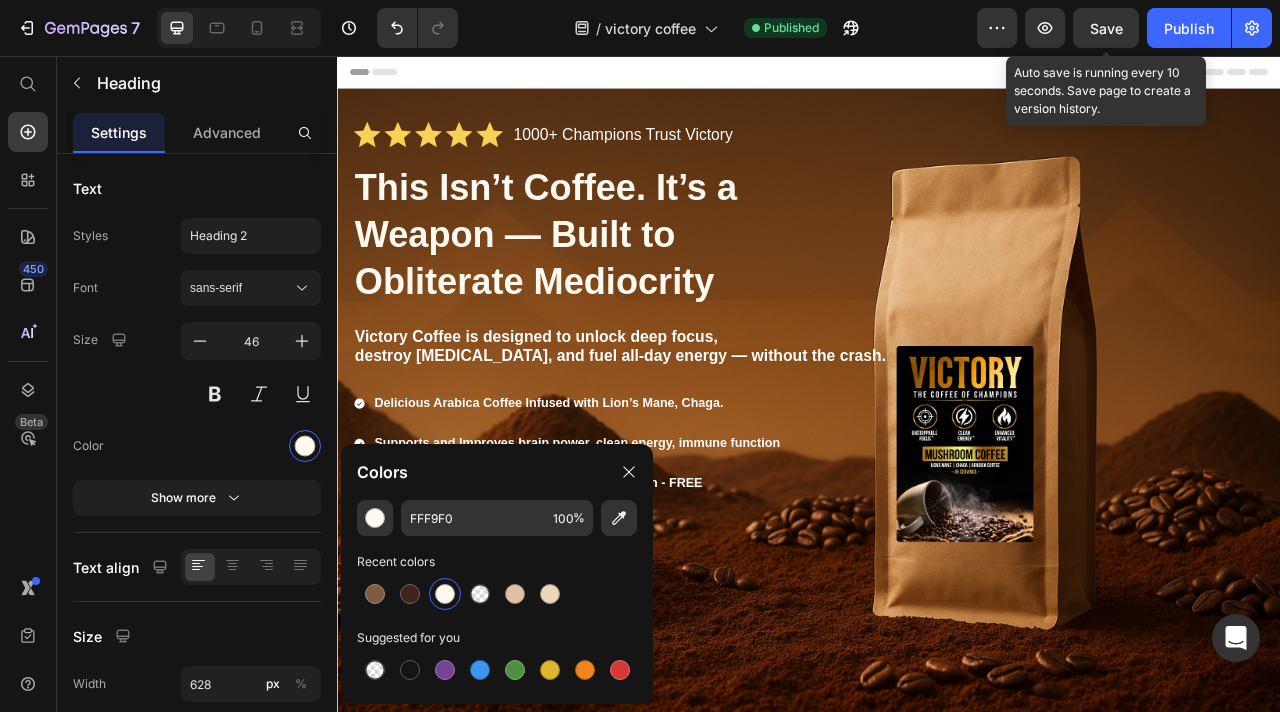 click on "Save" at bounding box center (1106, 28) 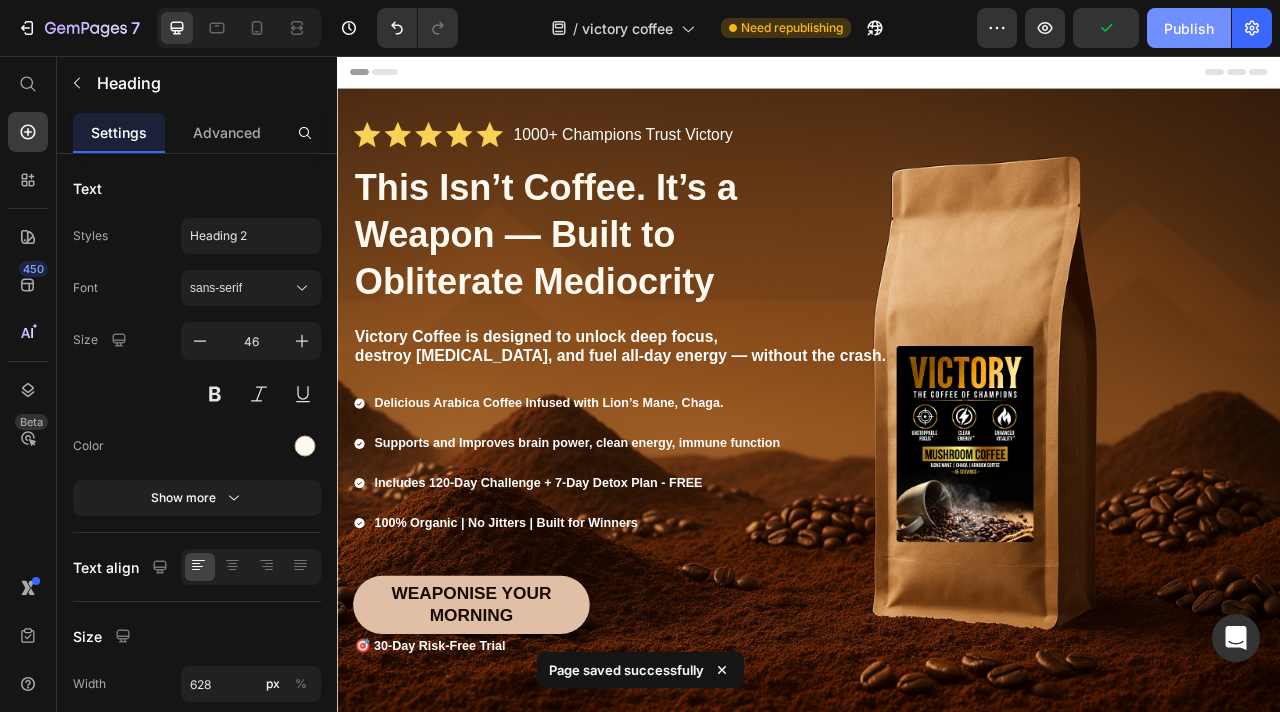 click on "Publish" at bounding box center (1189, 28) 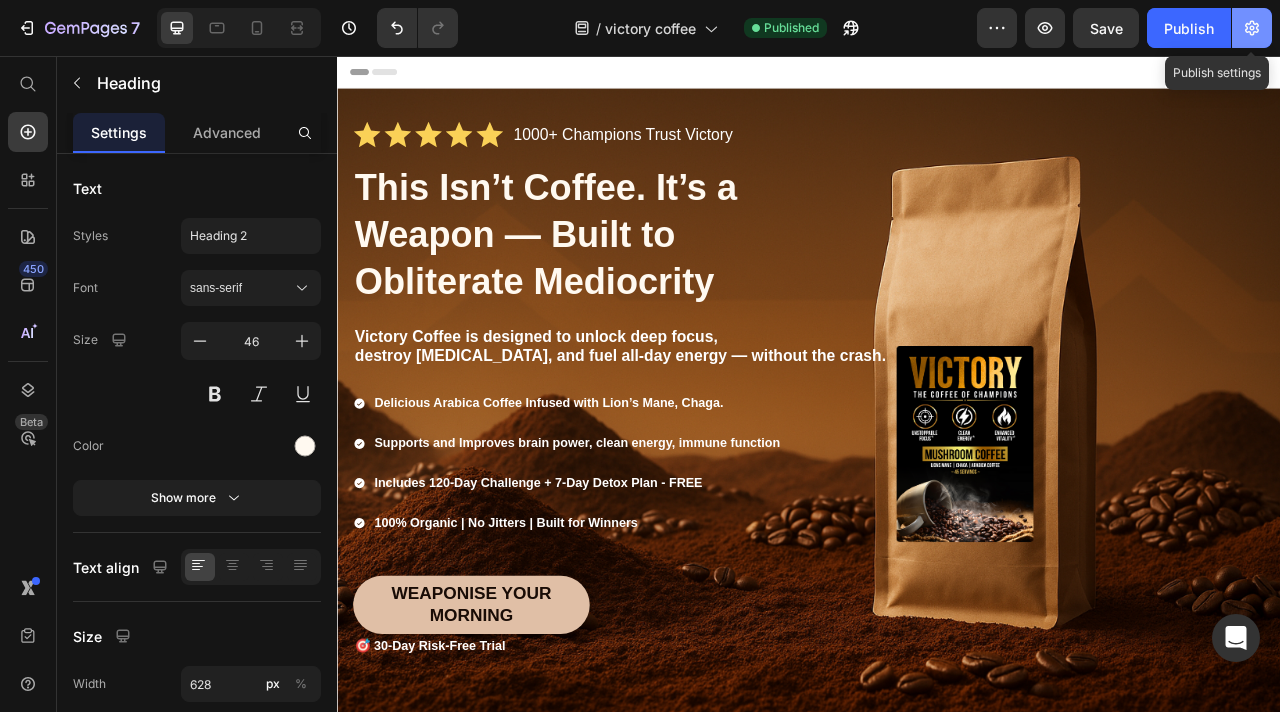 click 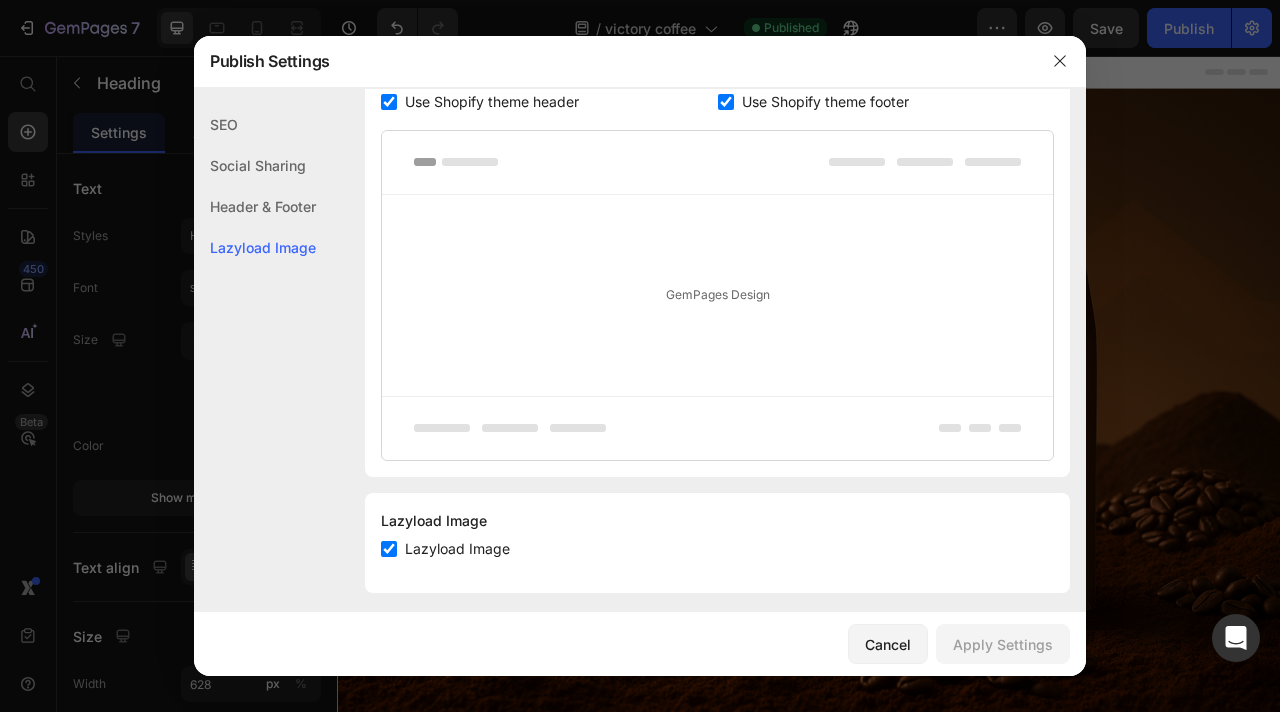 scroll, scrollTop: 1062, scrollLeft: 0, axis: vertical 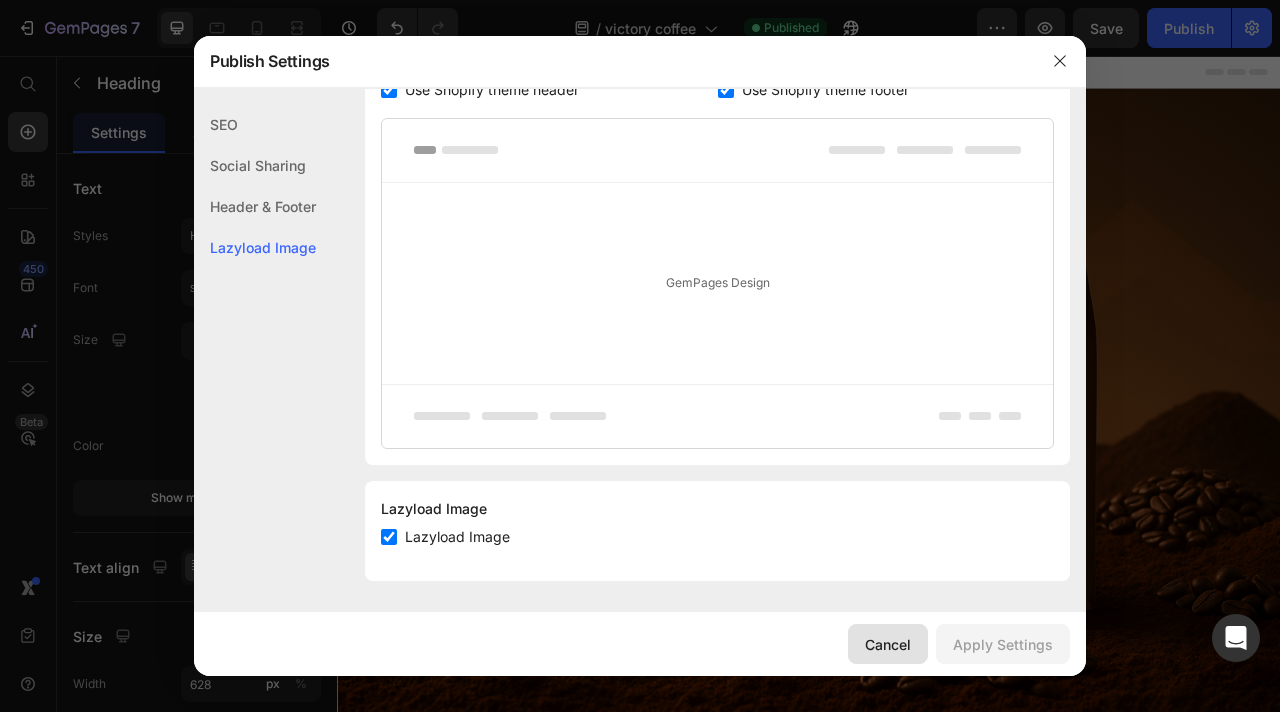click on "Cancel" 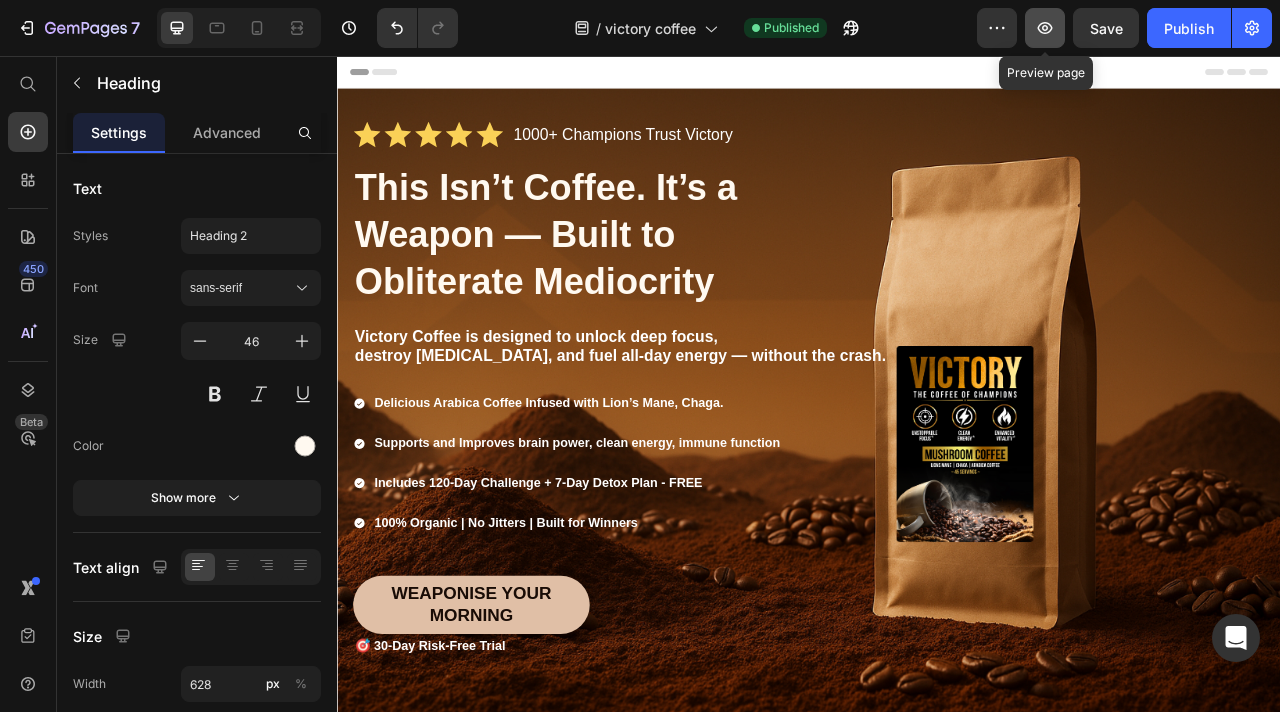 click 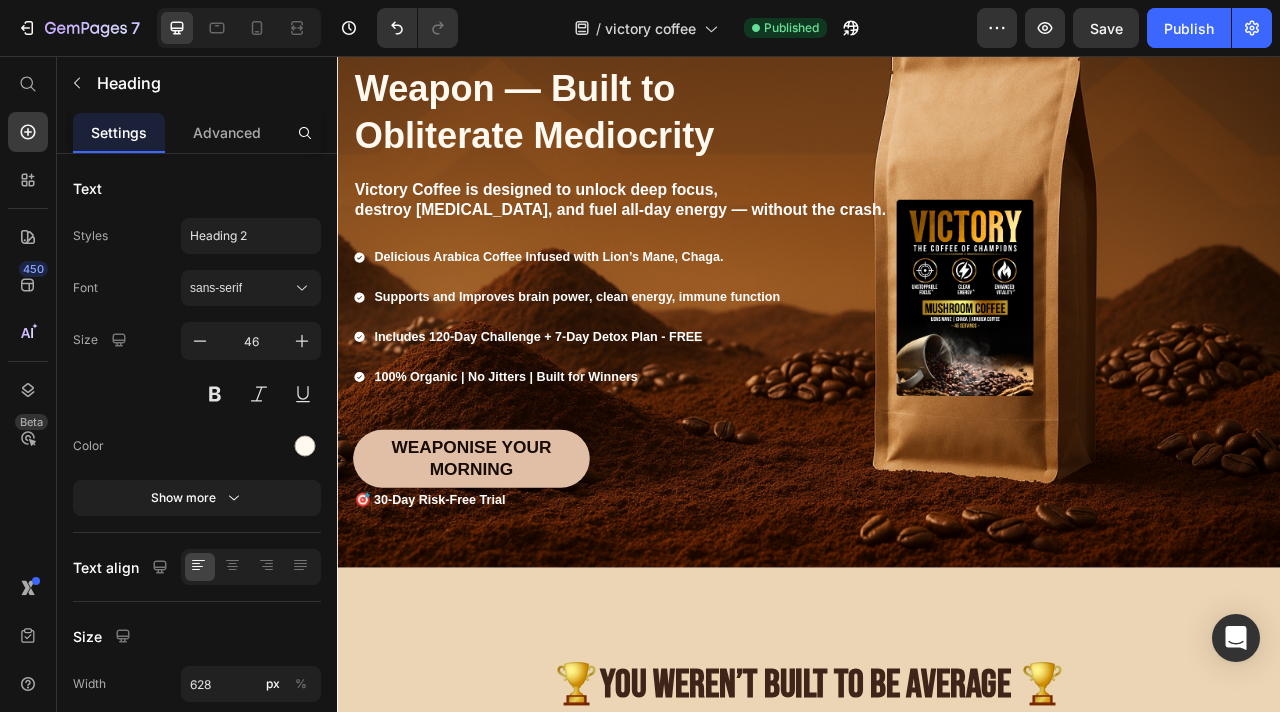scroll, scrollTop: 751, scrollLeft: 0, axis: vertical 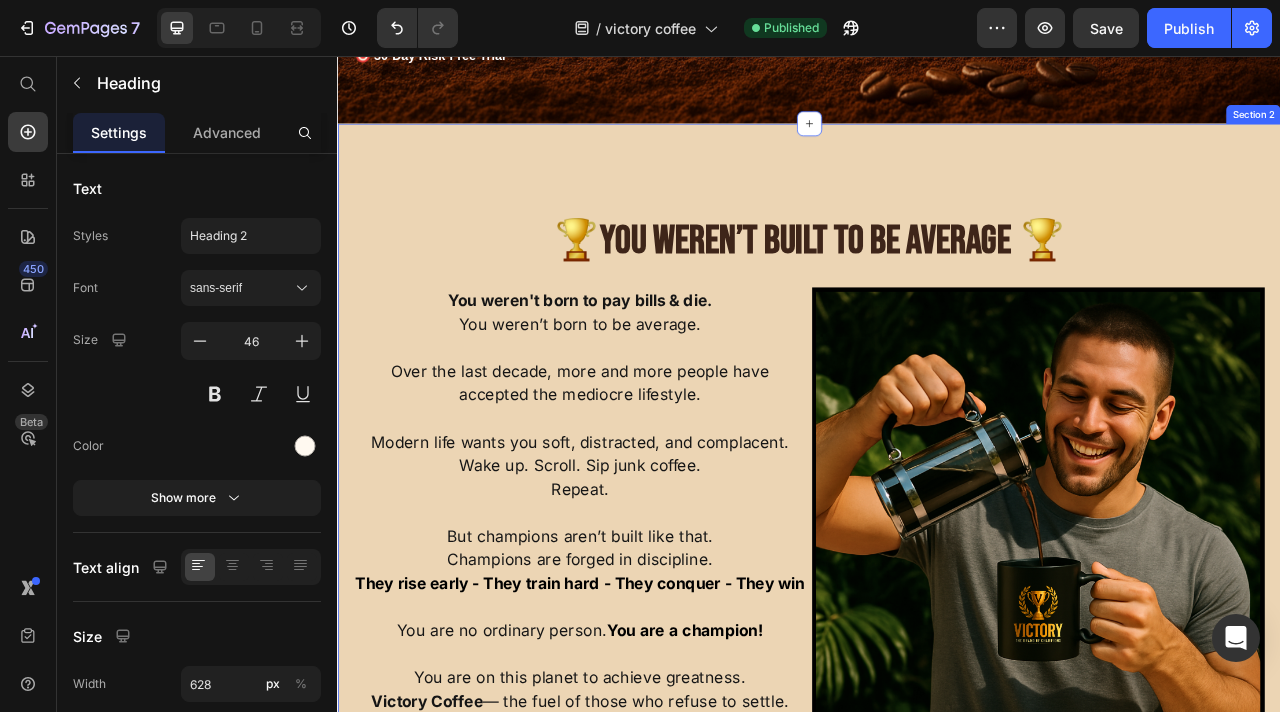 click on "🏆  You Weren’t Built to Be Average 🏆 Heading You weren't born to pay bills & die. You weren’t born to be average.   Over the last decade, more and more people have accepted the mediocre lifestyle. Modern life wants you soft, distracted, and complacent. Wake up. Scroll. Sip junk coffee. Repeat.   But champions aren’t built like that. Champions are forged in discipline. They rise early - They train hard - They conquer - They win   You are no ordinary person.  You are a champion! You are on this planet to achieve greatness. Victory Coffee  — the fuel of those who refuse to settle. Text Block Image Row Section 2" at bounding box center [937, 589] 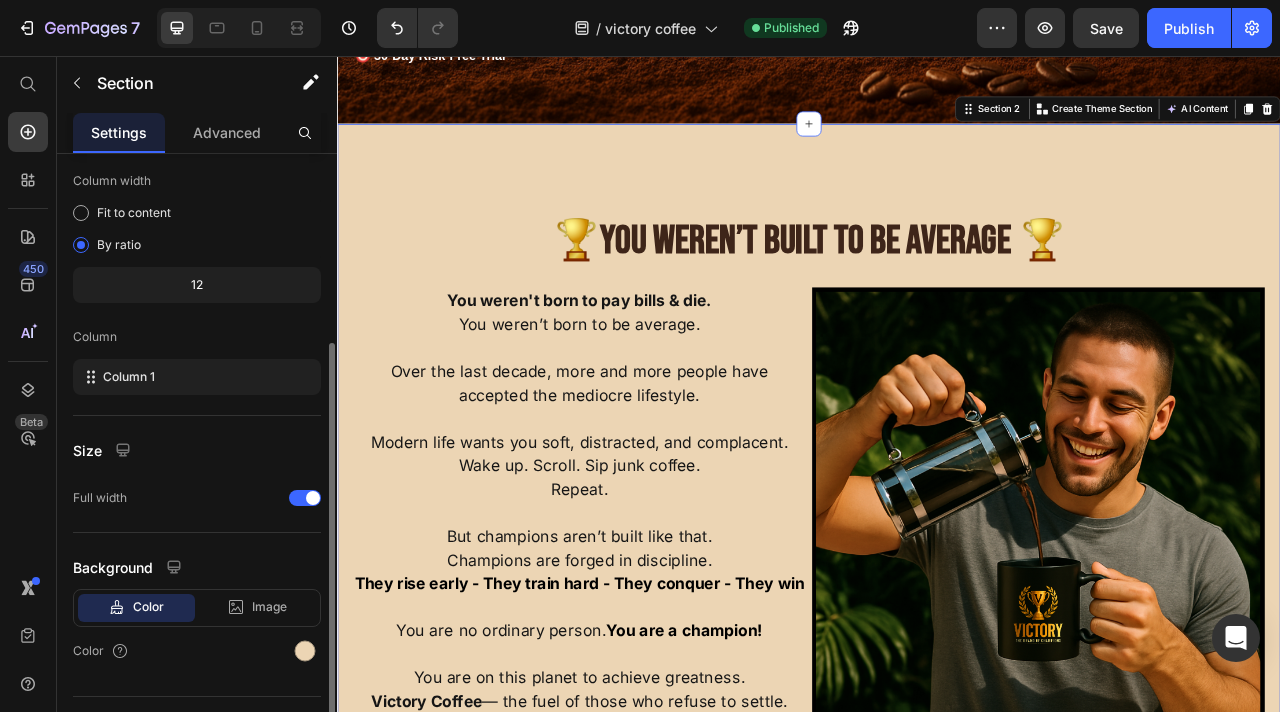 scroll, scrollTop: 193, scrollLeft: 0, axis: vertical 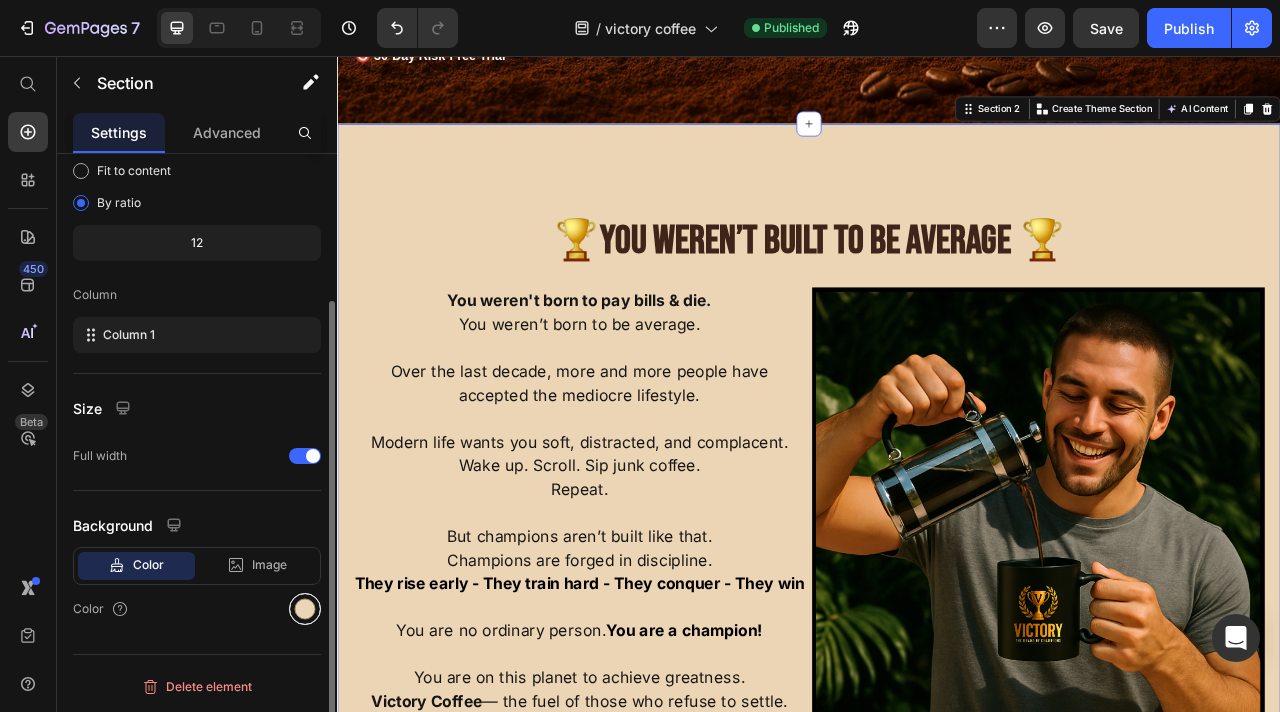 click at bounding box center (305, 609) 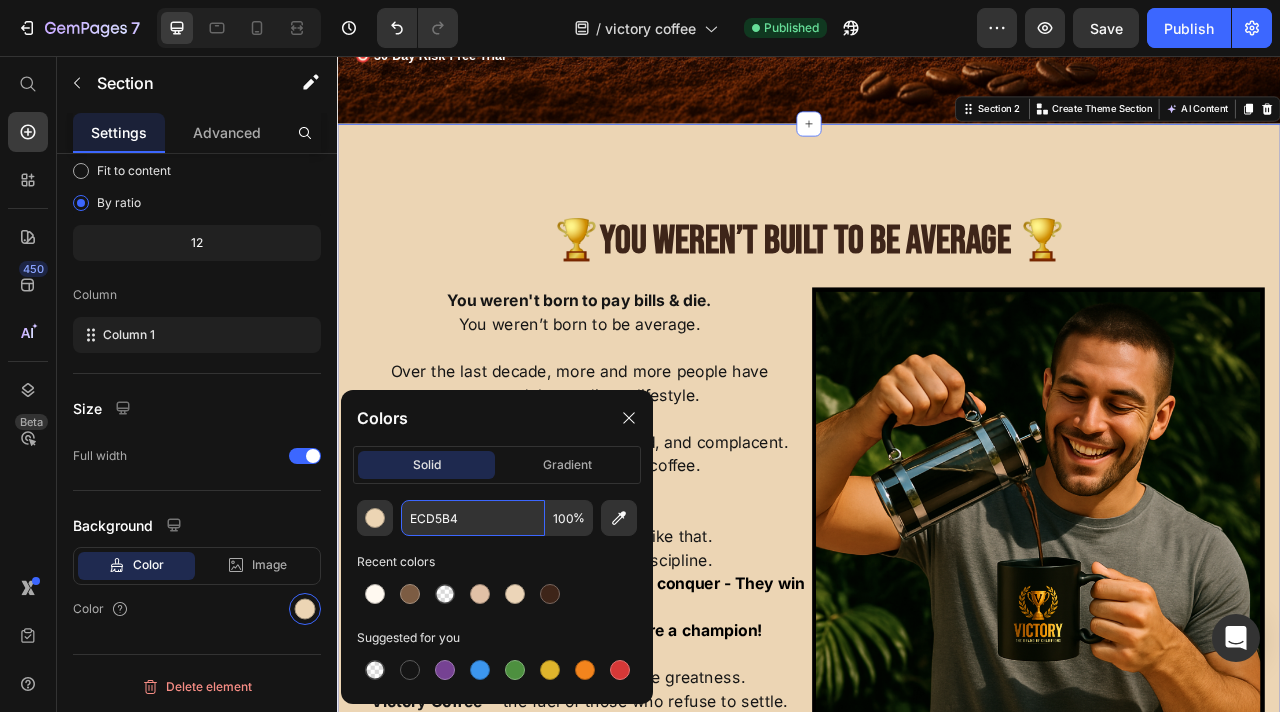 click on "ECD5B4" at bounding box center [473, 518] 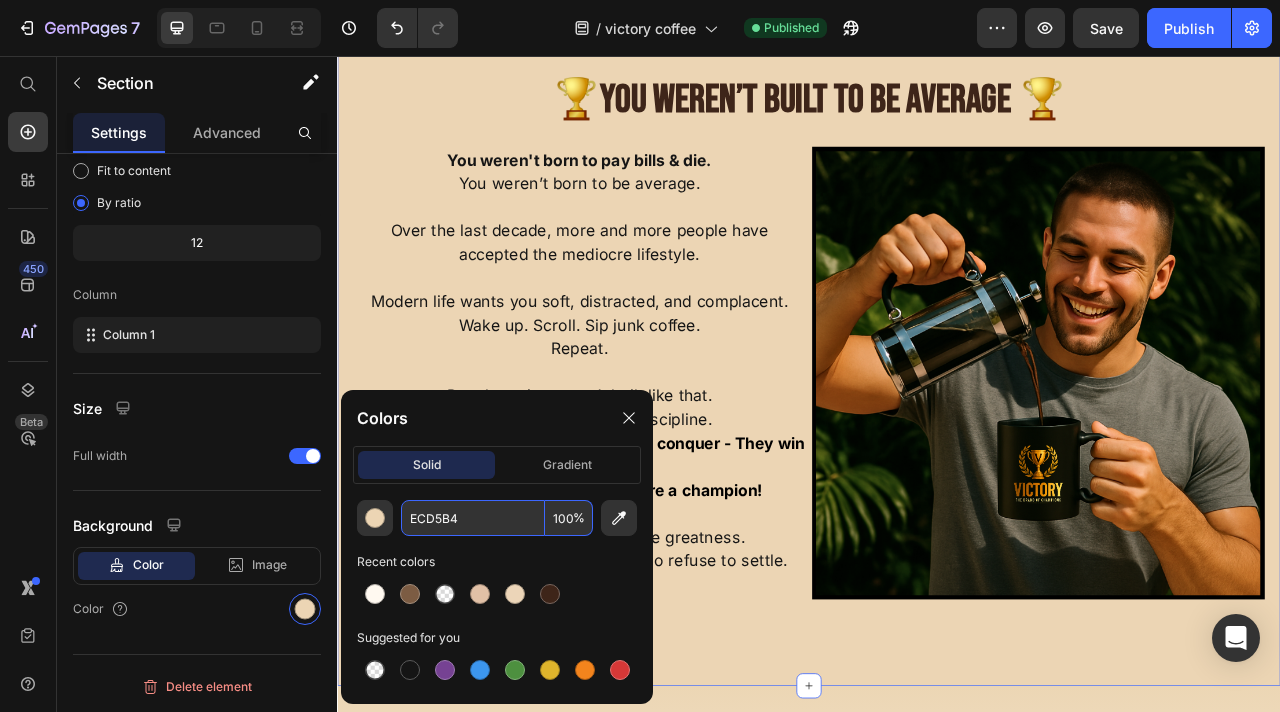 scroll, scrollTop: 931, scrollLeft: 0, axis: vertical 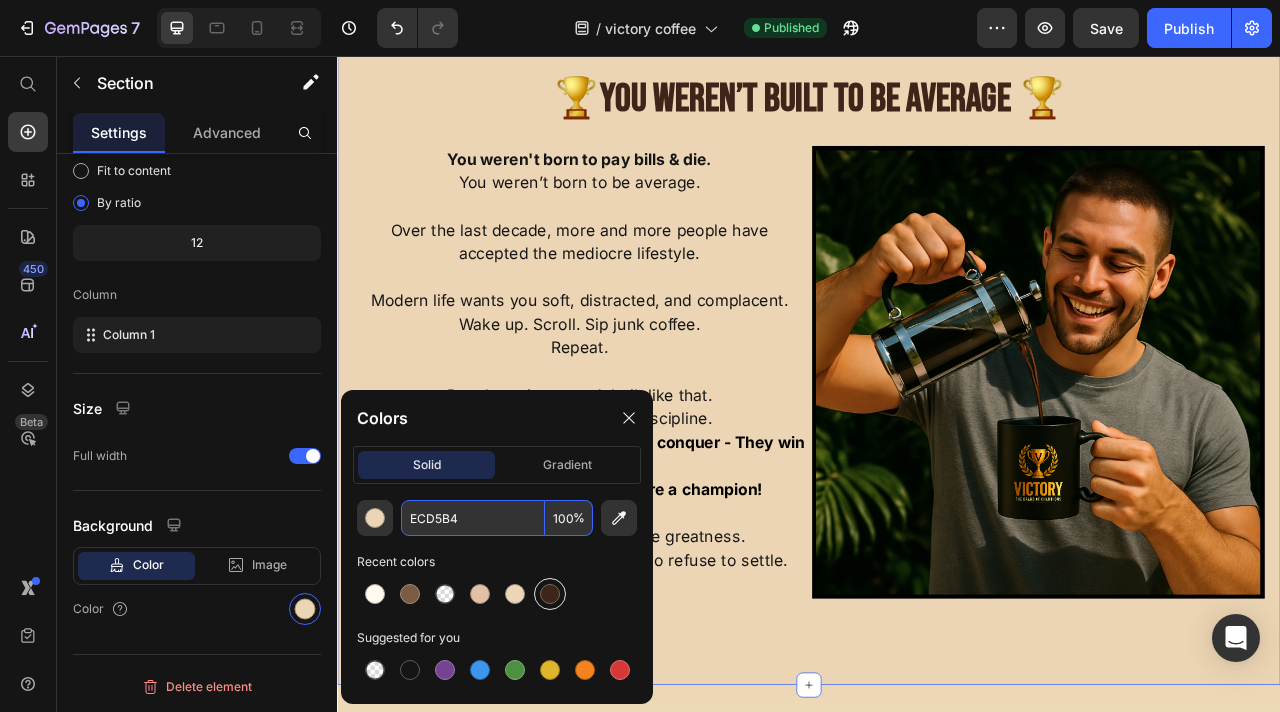 click at bounding box center (550, 594) 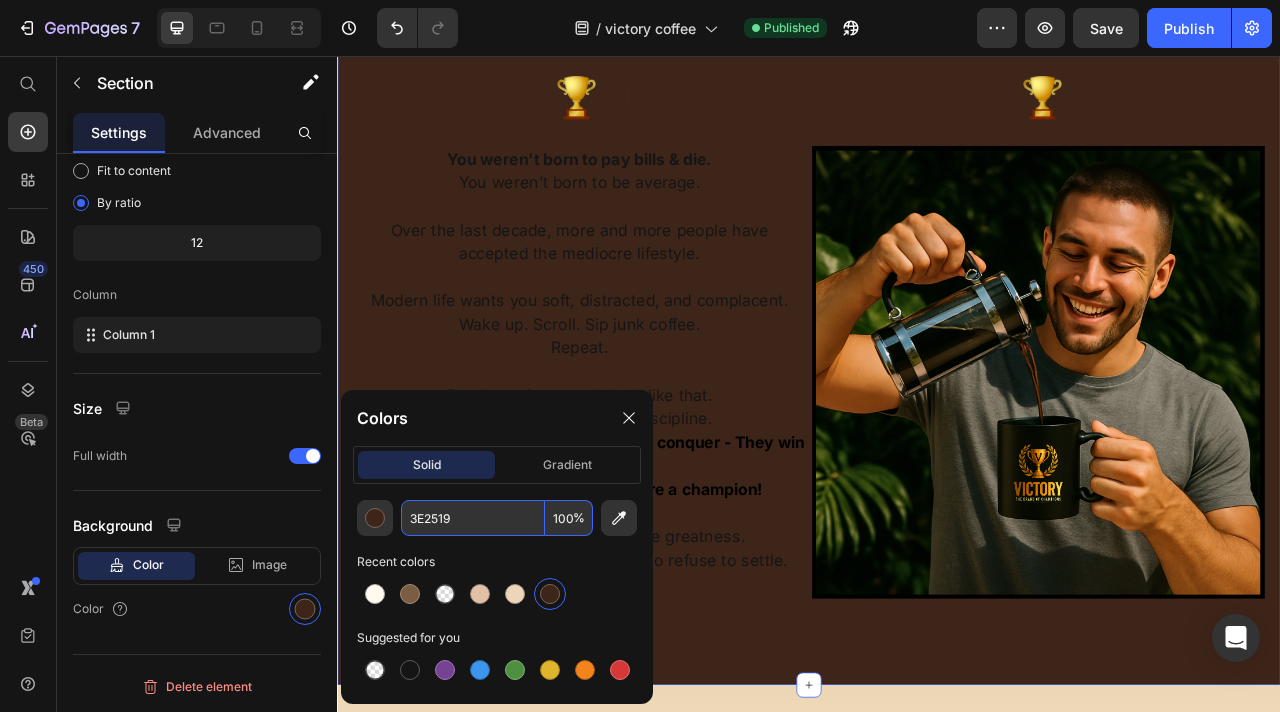 click on "3E2519" at bounding box center [473, 518] 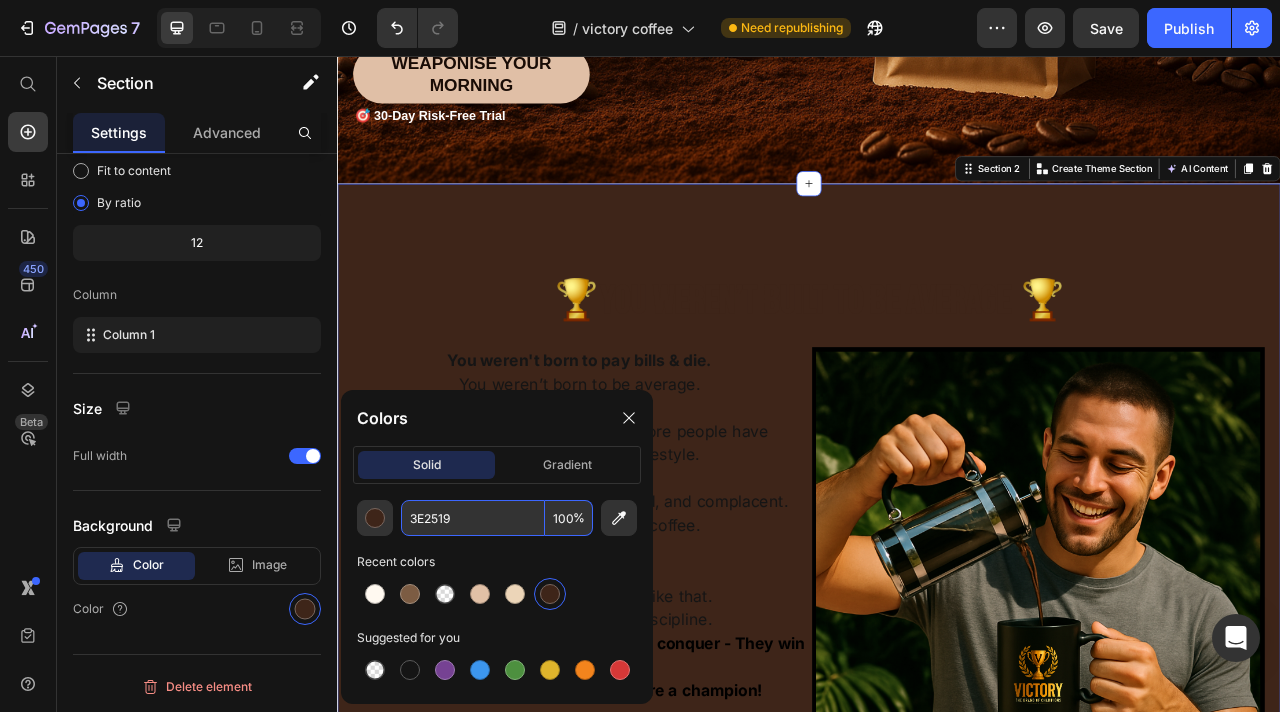scroll, scrollTop: 679, scrollLeft: 0, axis: vertical 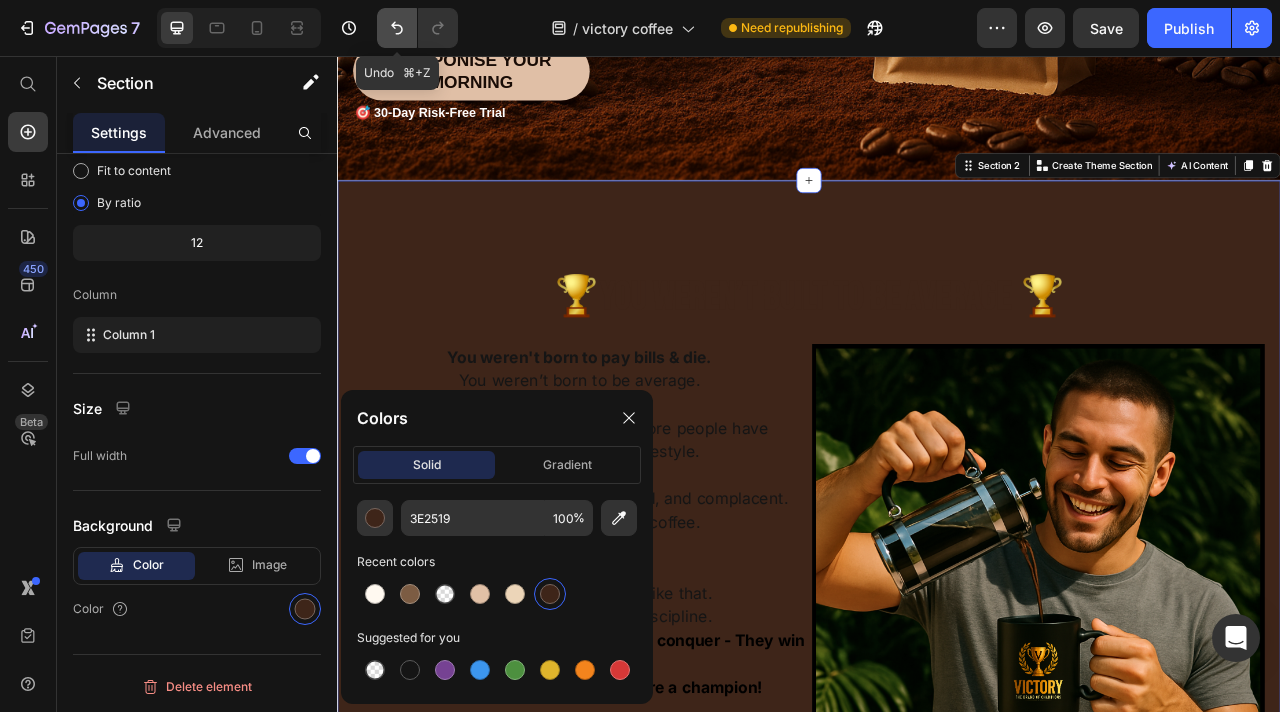 click 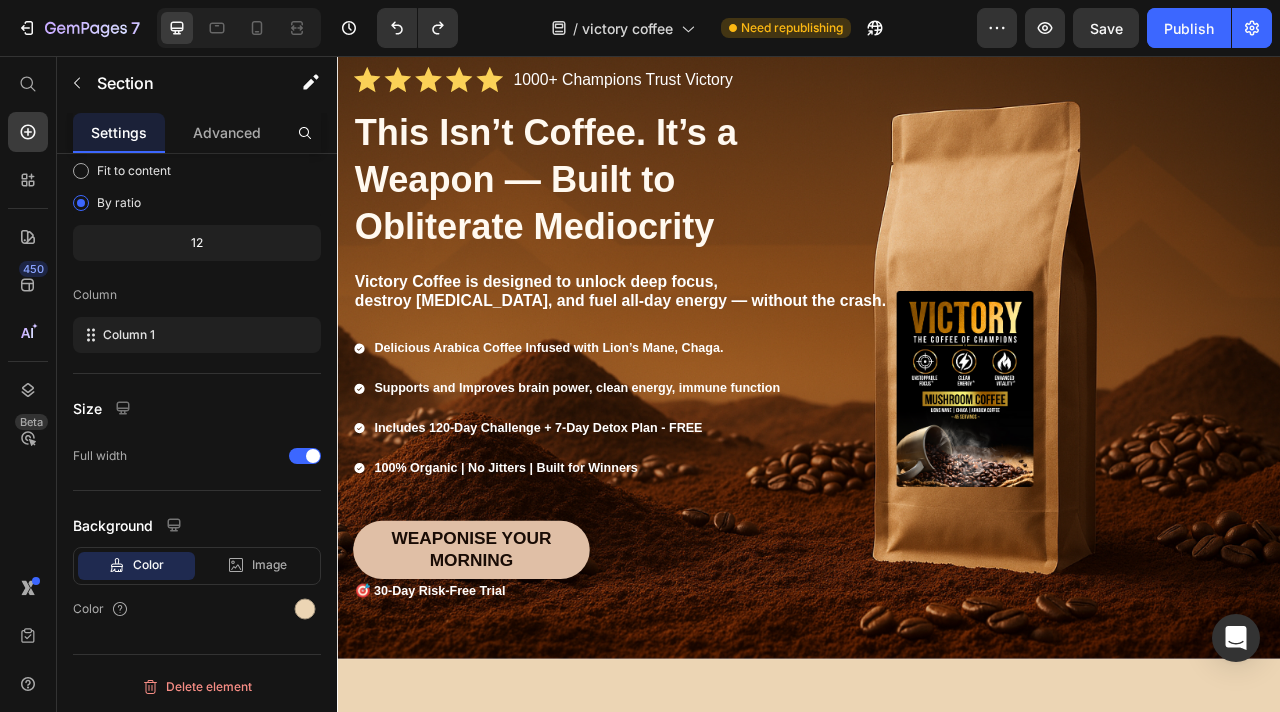 scroll, scrollTop: 75, scrollLeft: 0, axis: vertical 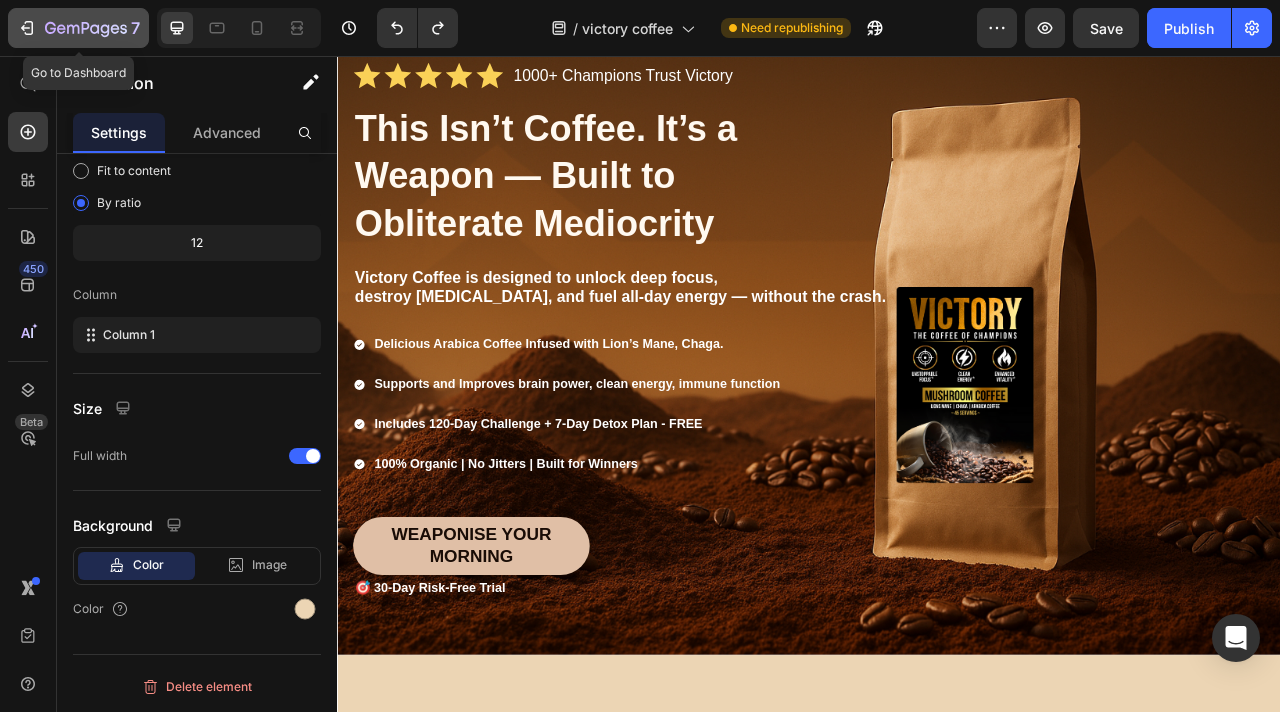 click 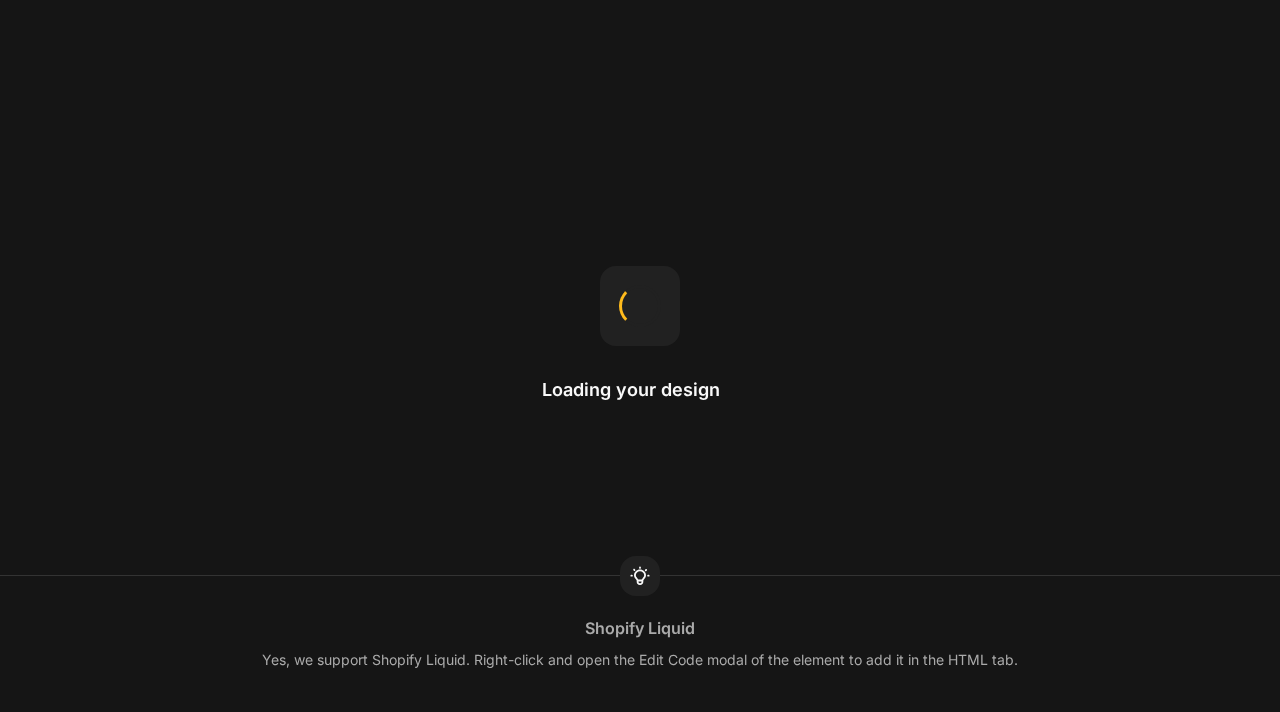 scroll, scrollTop: 0, scrollLeft: 0, axis: both 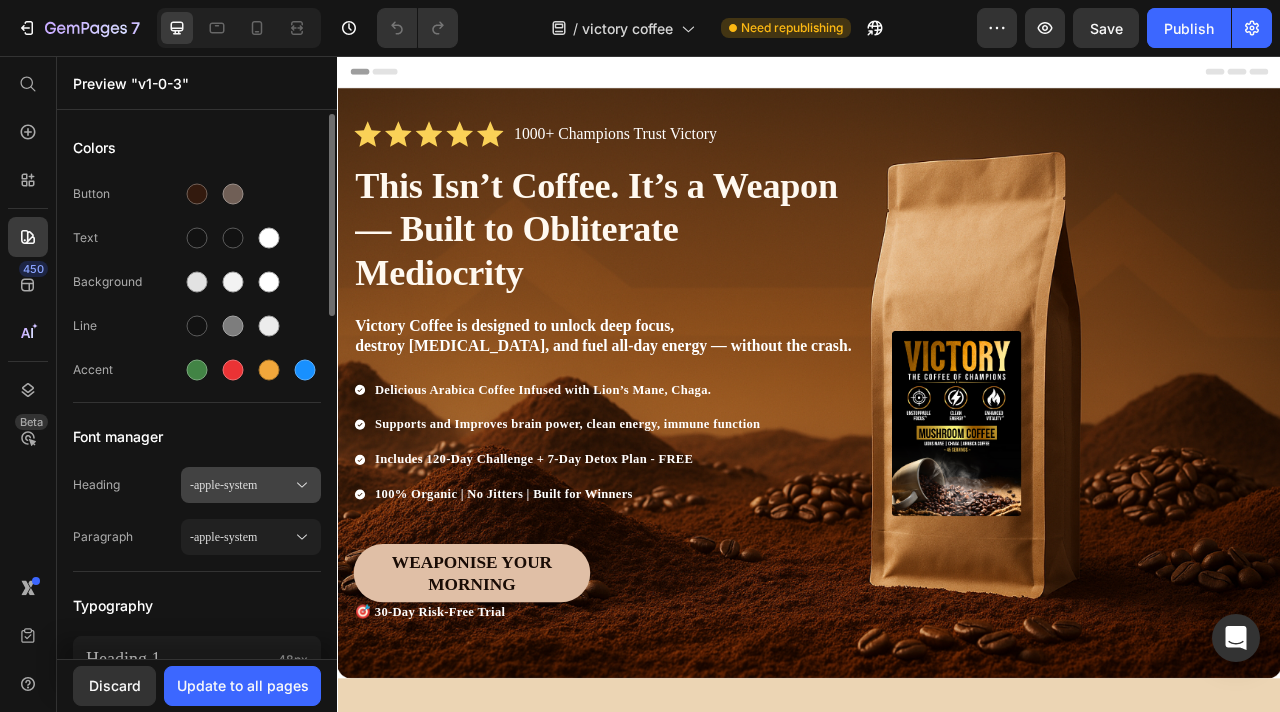 click on "-apple-system" at bounding box center (241, 485) 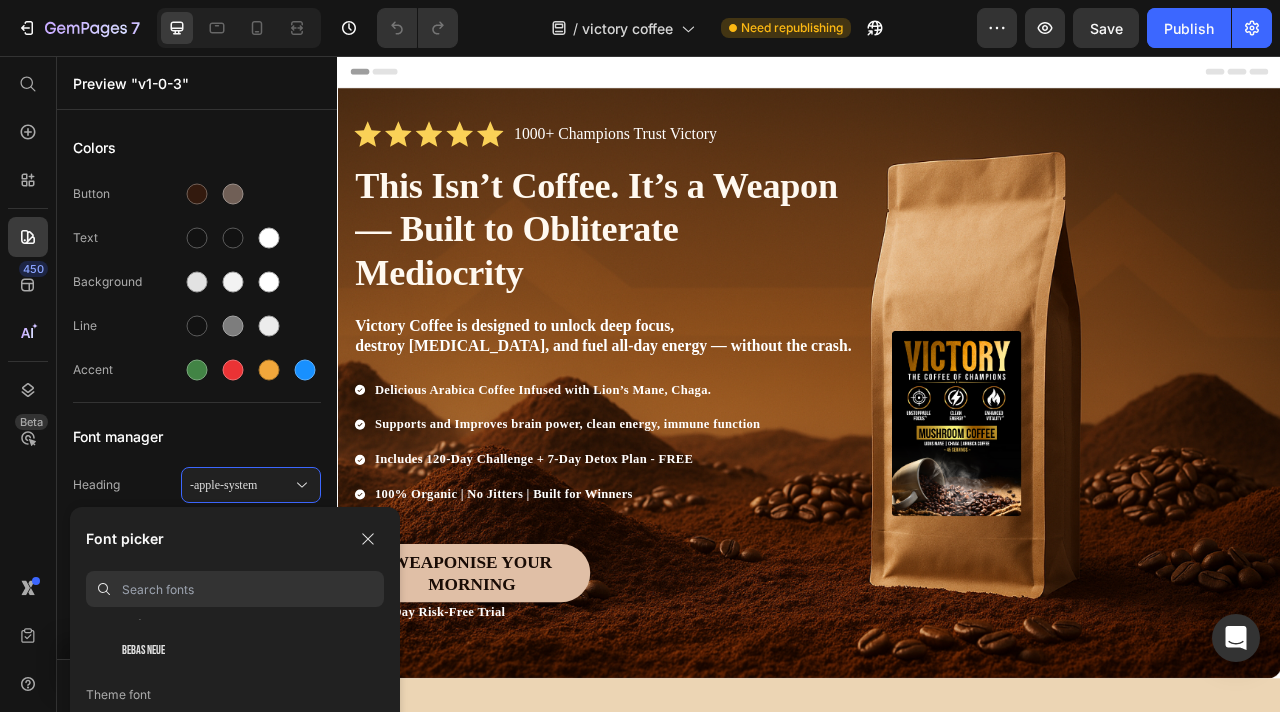 scroll, scrollTop: 149, scrollLeft: 0, axis: vertical 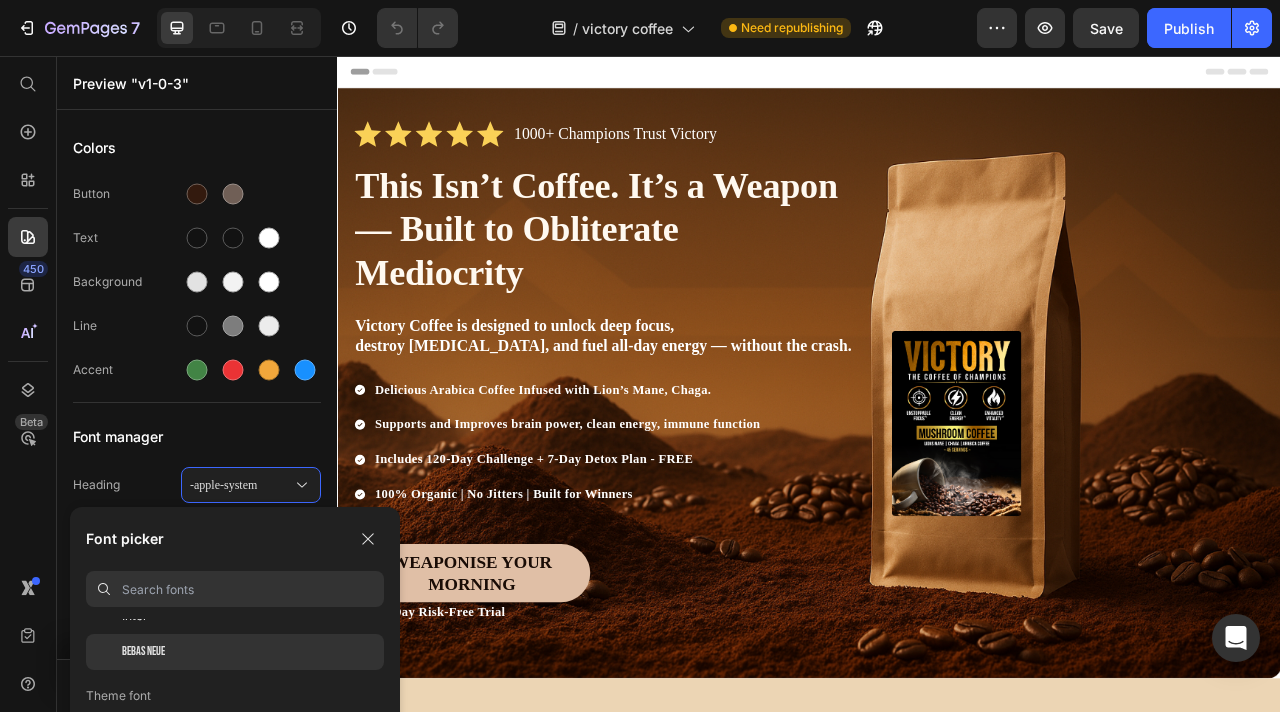 click on "Bebas Neue" 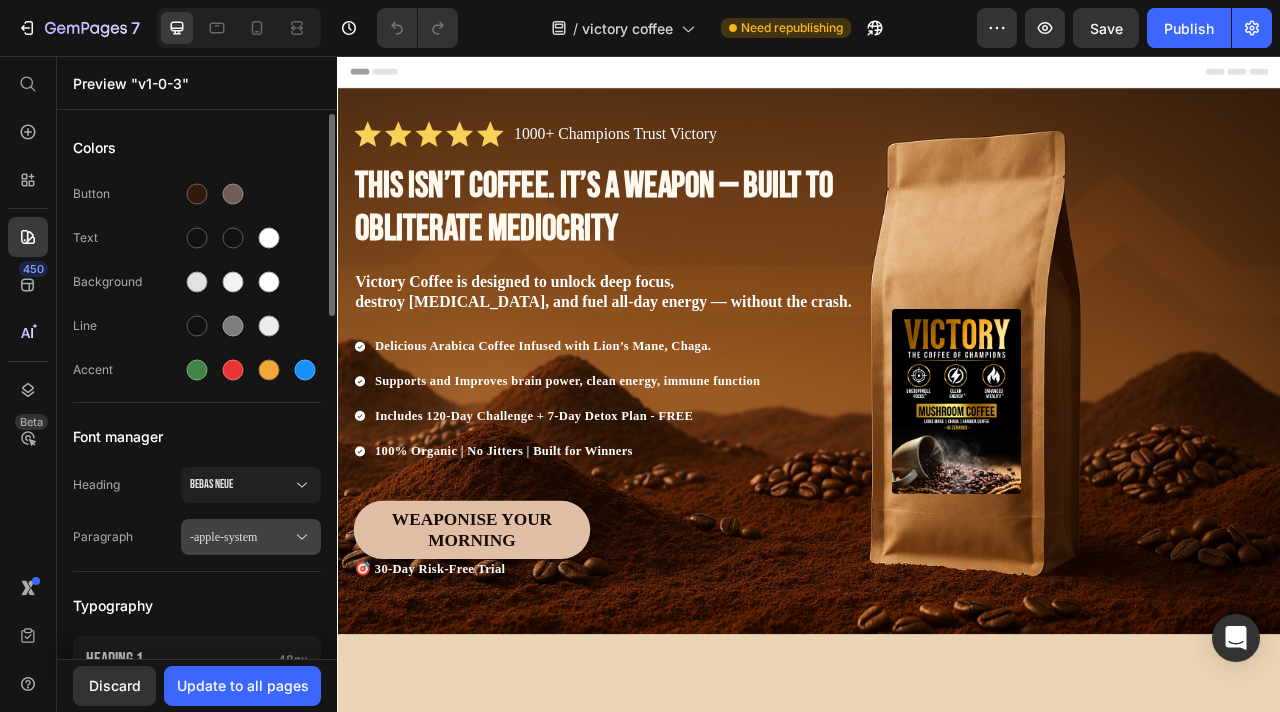 click on "-apple-system" at bounding box center (241, 537) 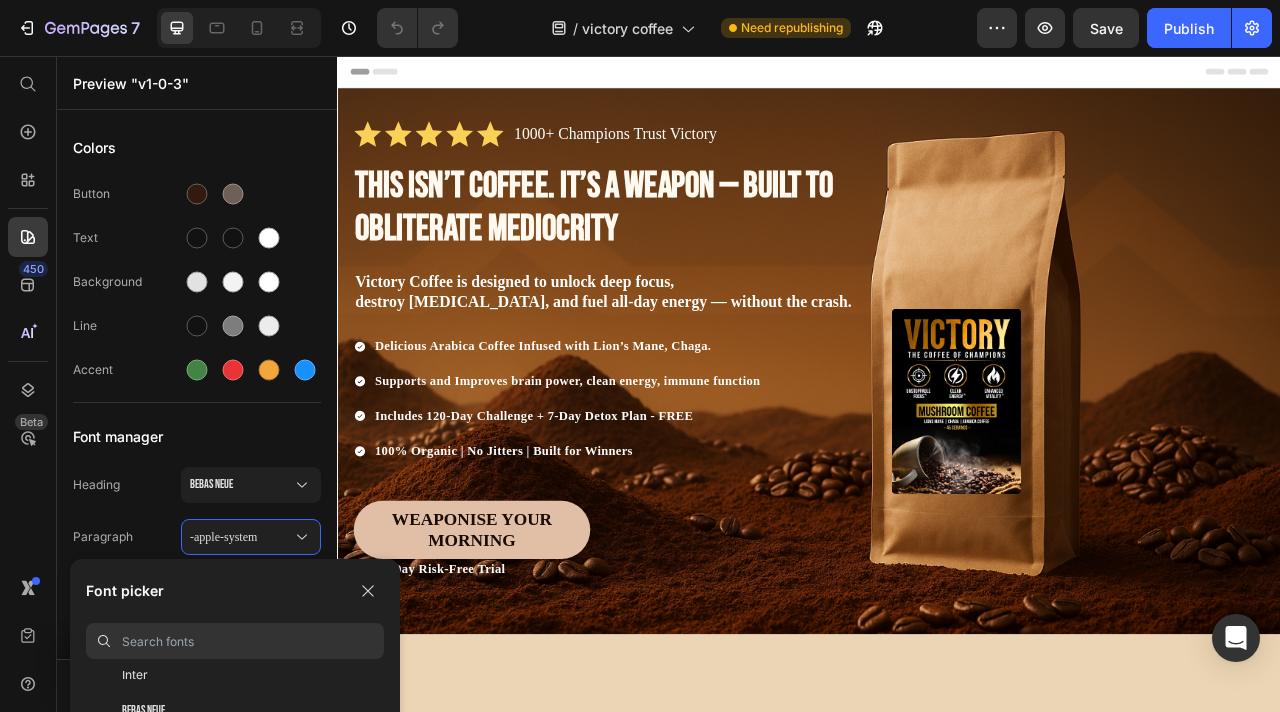 scroll, scrollTop: 143, scrollLeft: 0, axis: vertical 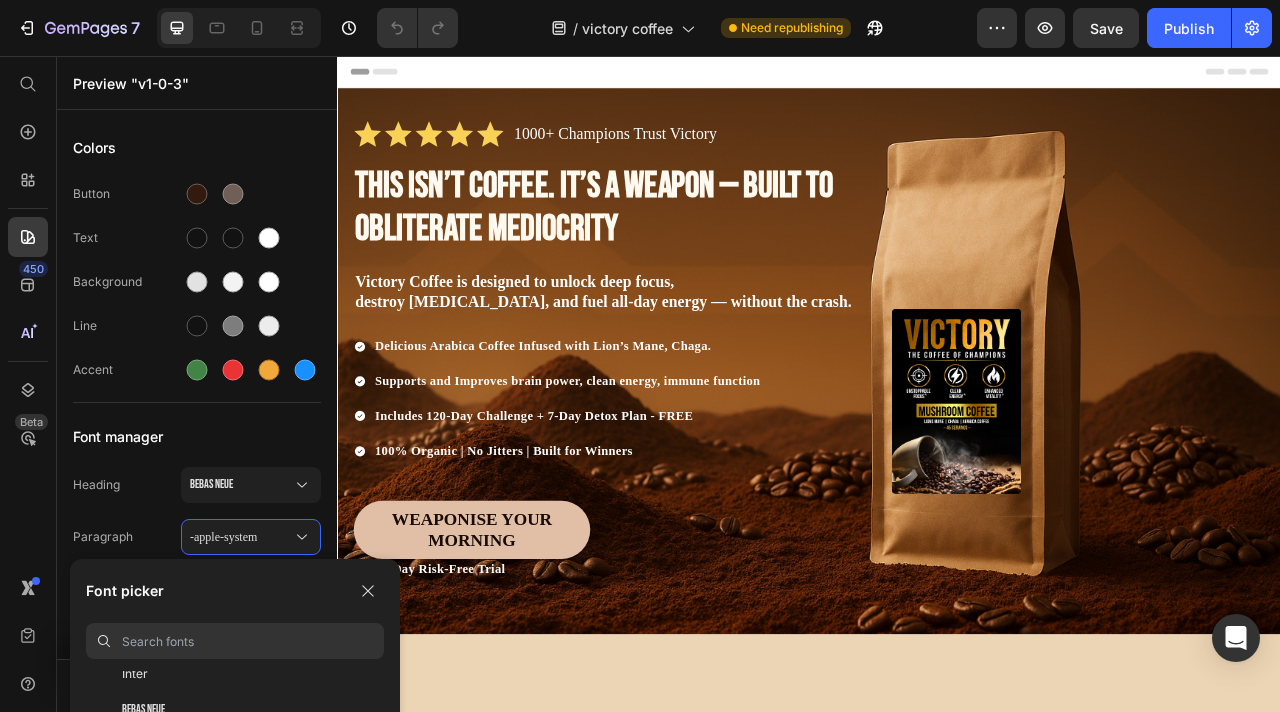 click on "Inter" 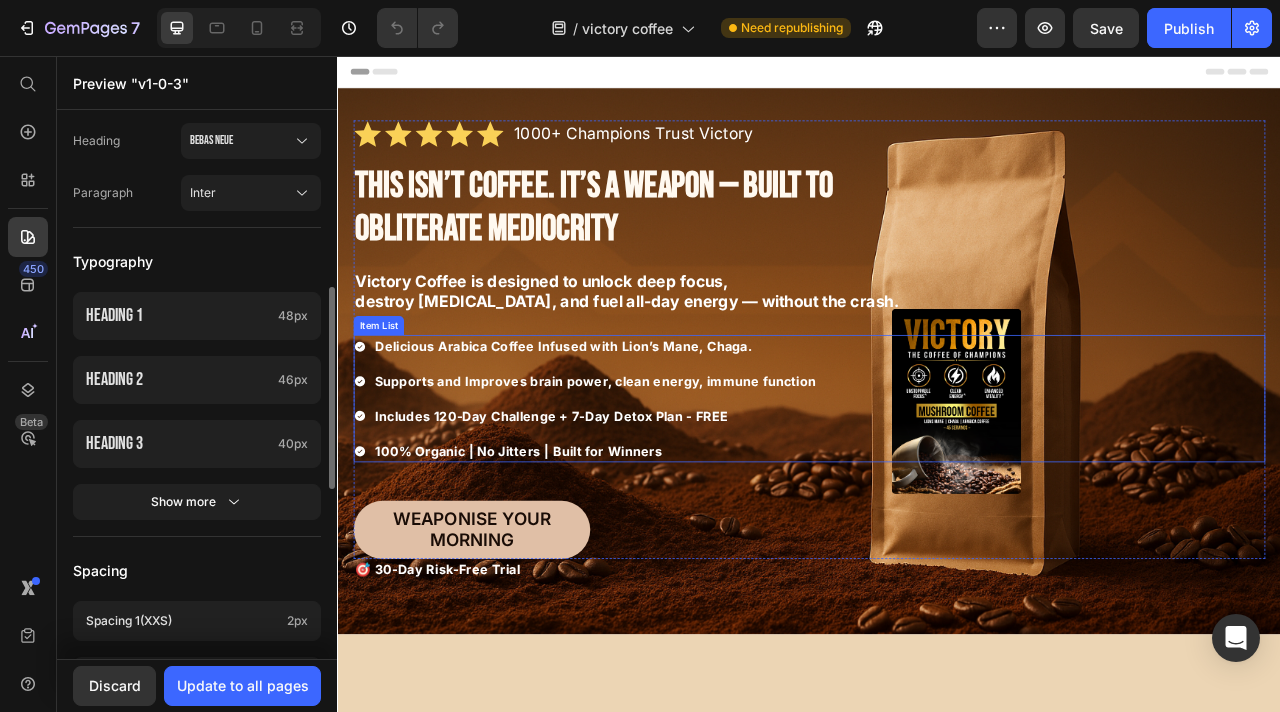 scroll, scrollTop: 377, scrollLeft: 0, axis: vertical 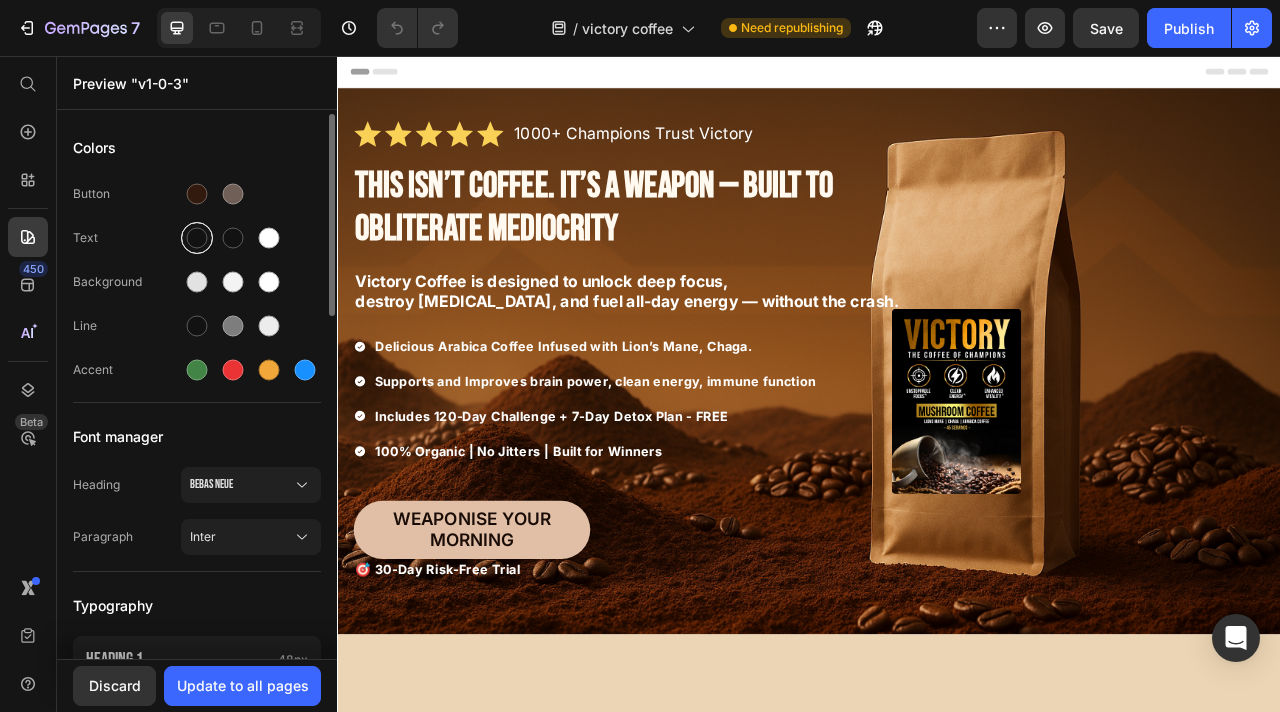 click at bounding box center [197, 238] 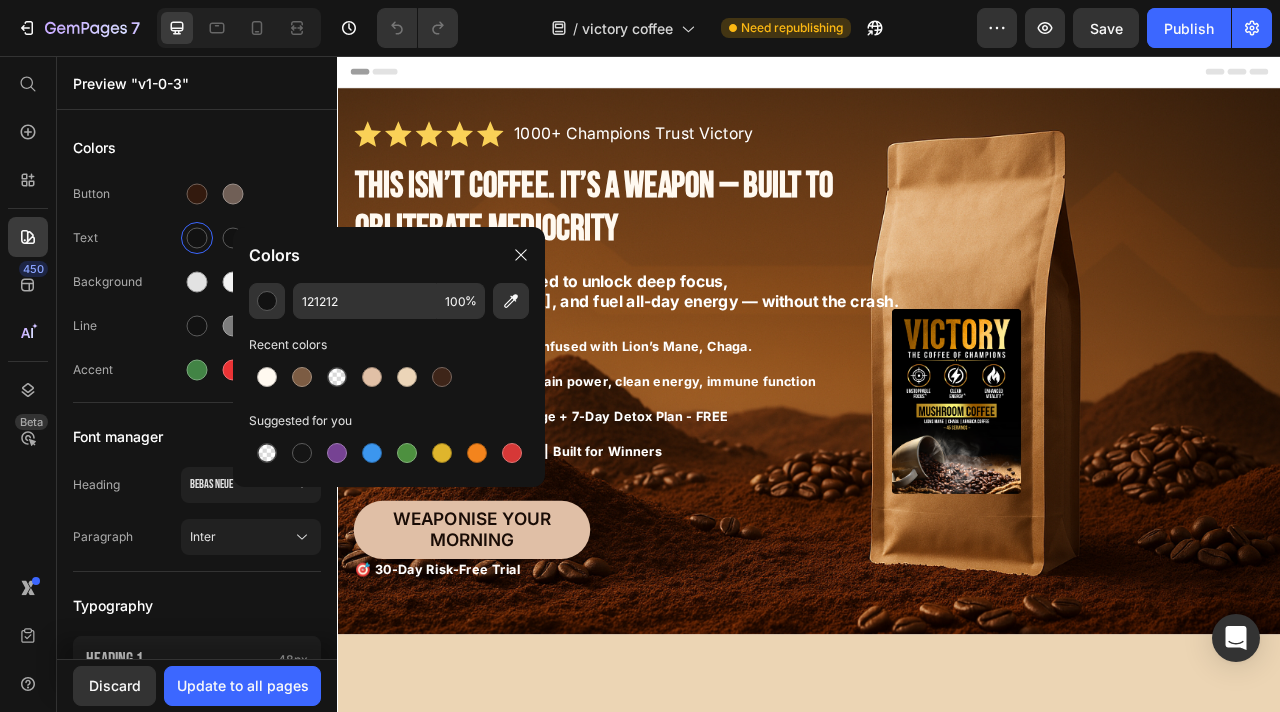 click on "Colors" 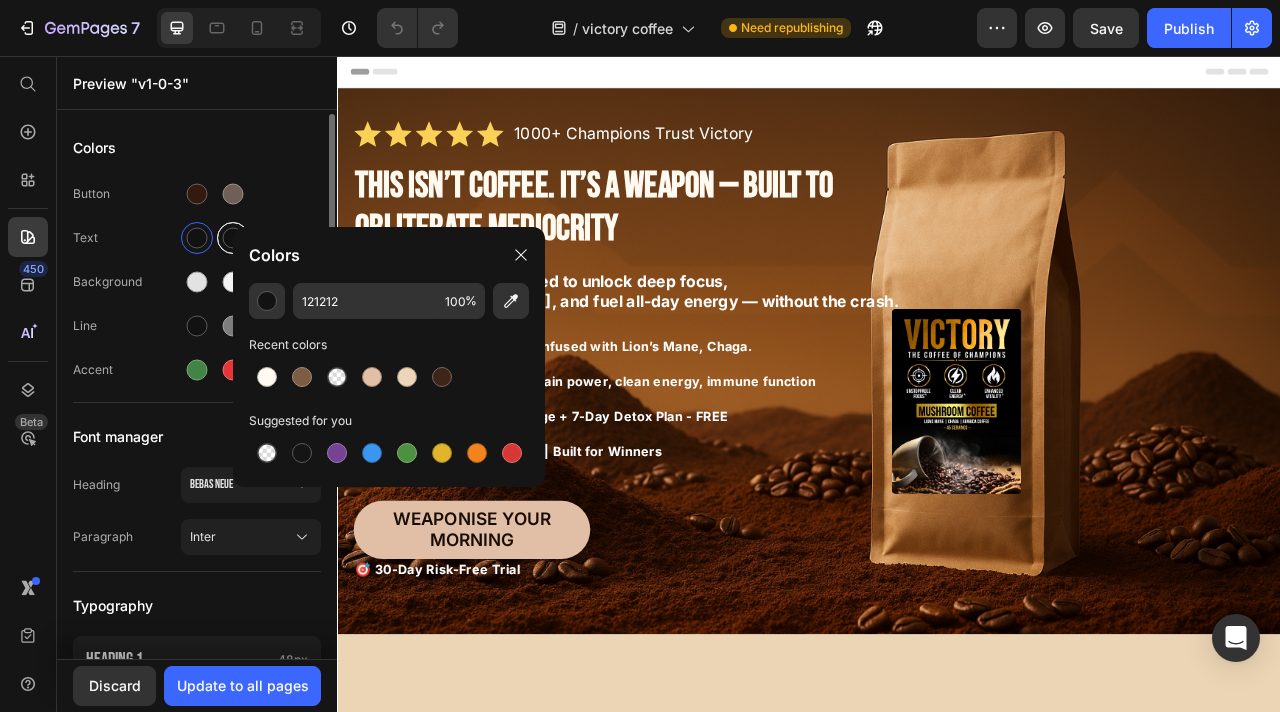 click at bounding box center [233, 238] 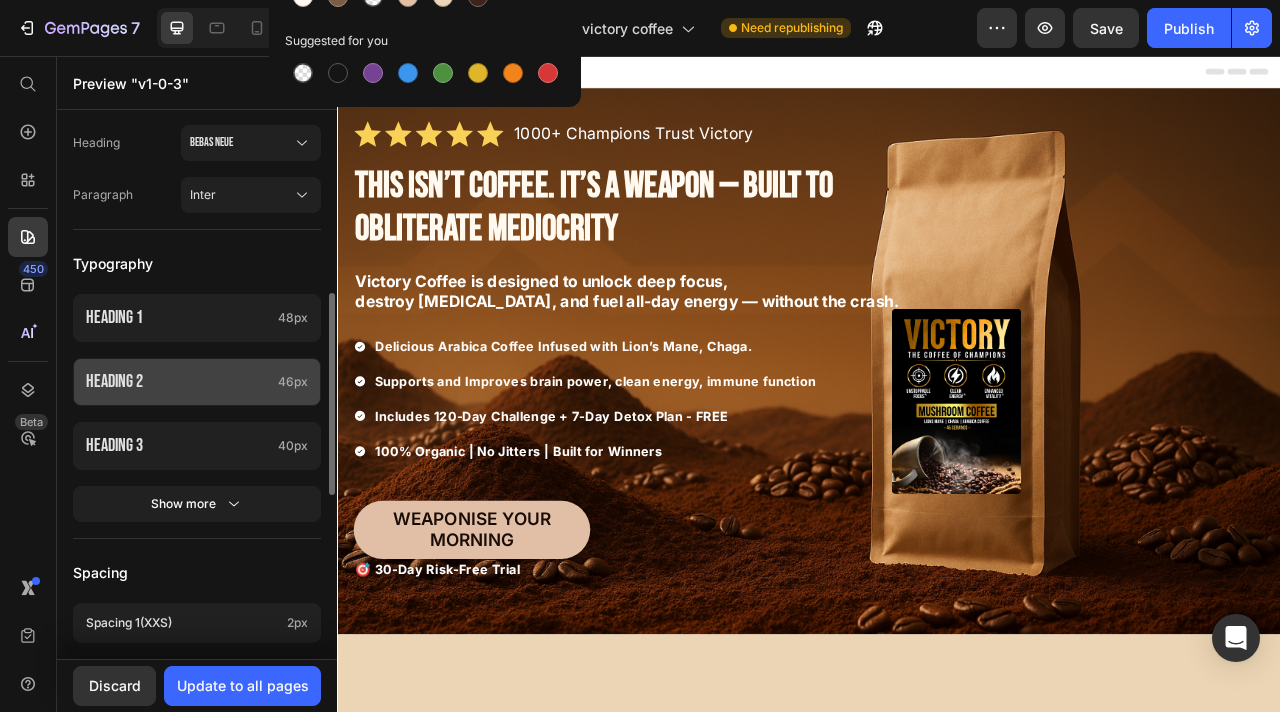 scroll, scrollTop: 380, scrollLeft: 0, axis: vertical 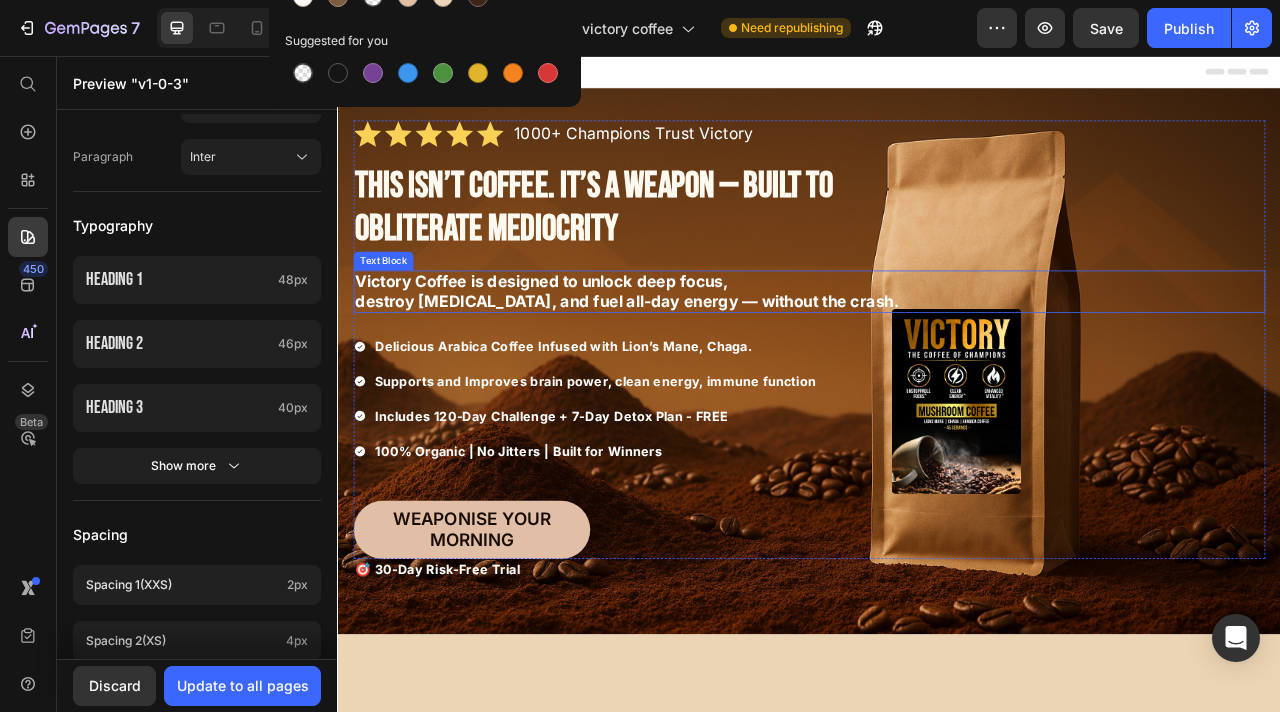 click on "Victory Coffee is designed to unlock deep focus," at bounding box center (596, 343) 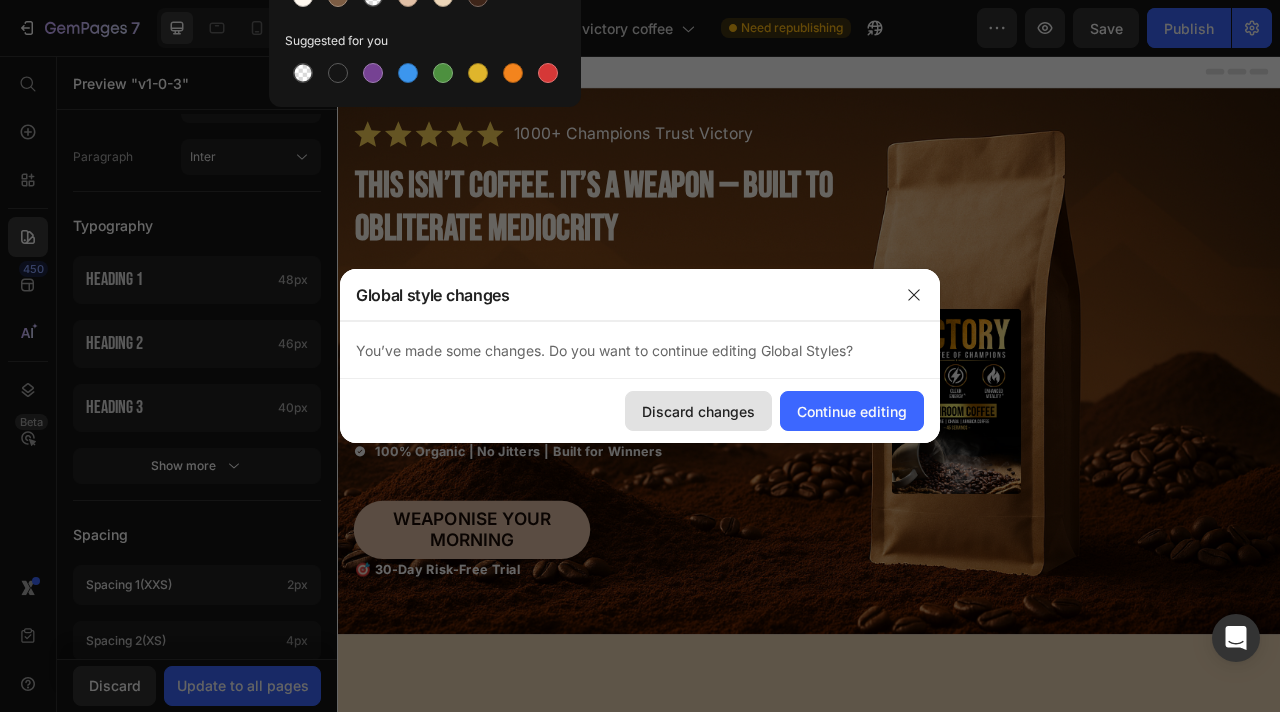 click on "Discard changes" at bounding box center (698, 411) 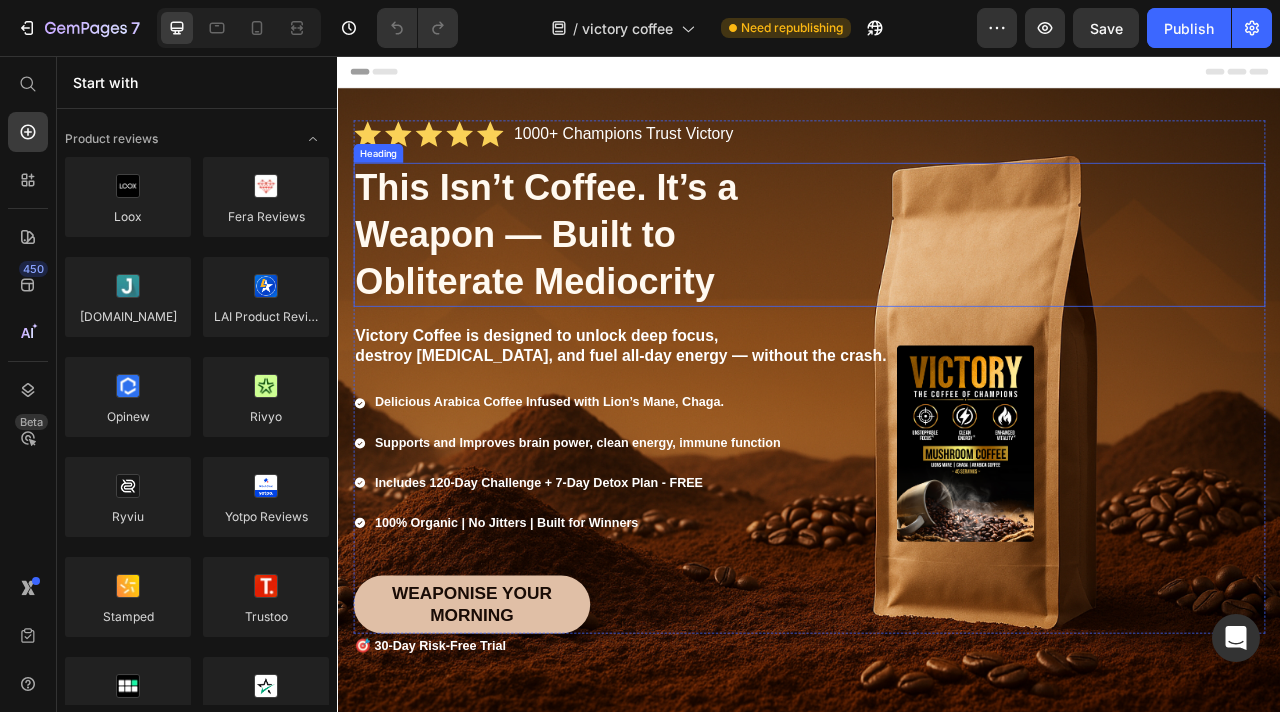 click on "This Isn’t Coffee. It’s a Weapon — Built to Obliterate Mediocrity" at bounding box center (602, 283) 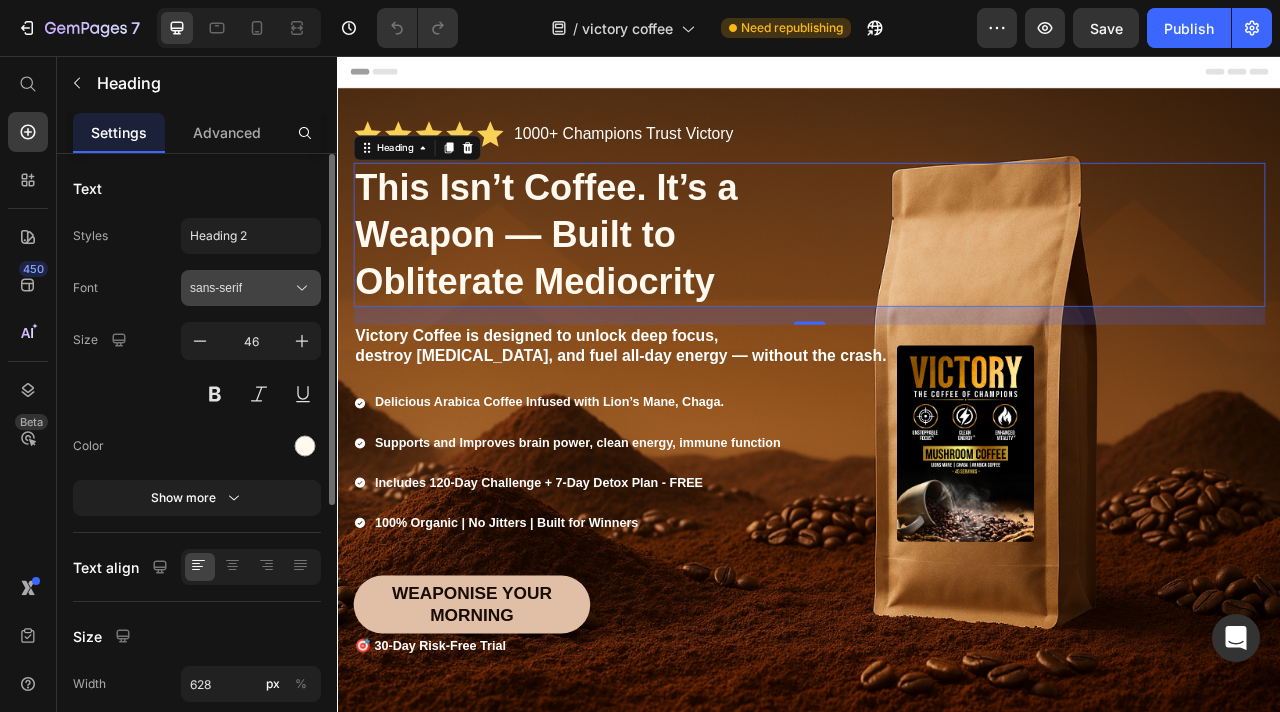 click on "sans-serif" at bounding box center [241, 288] 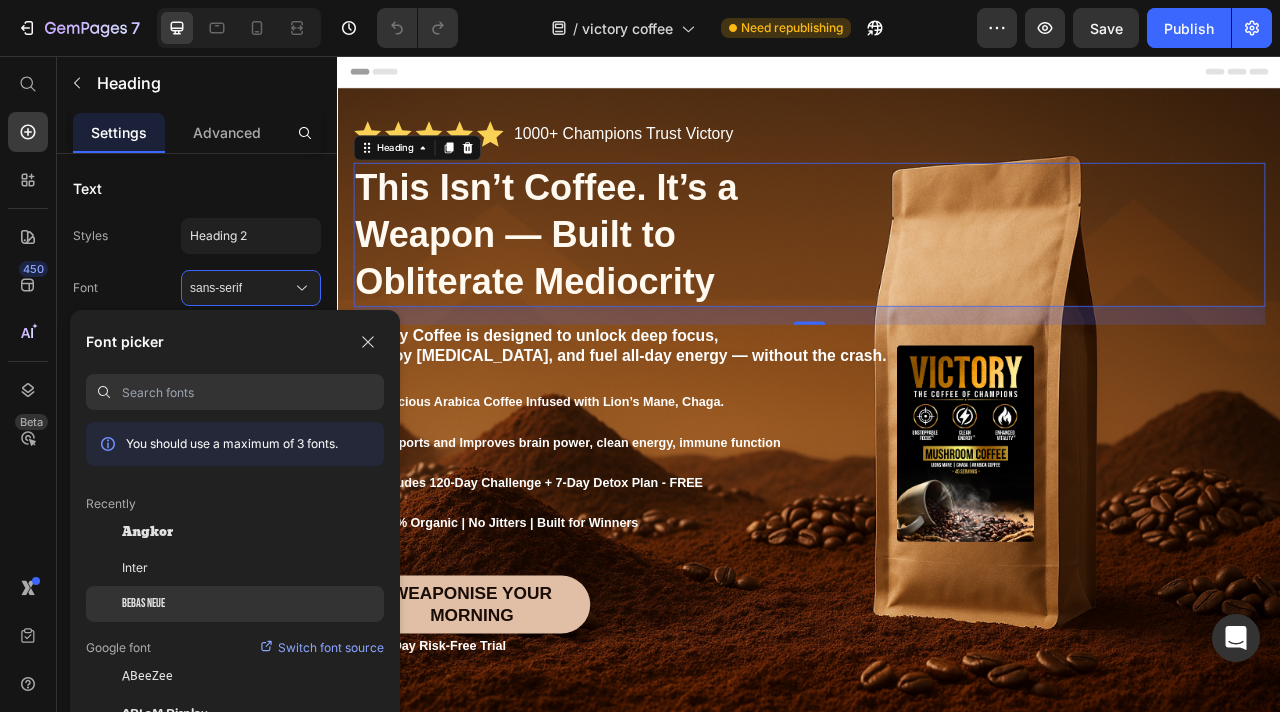 click on "Bebas Neue" 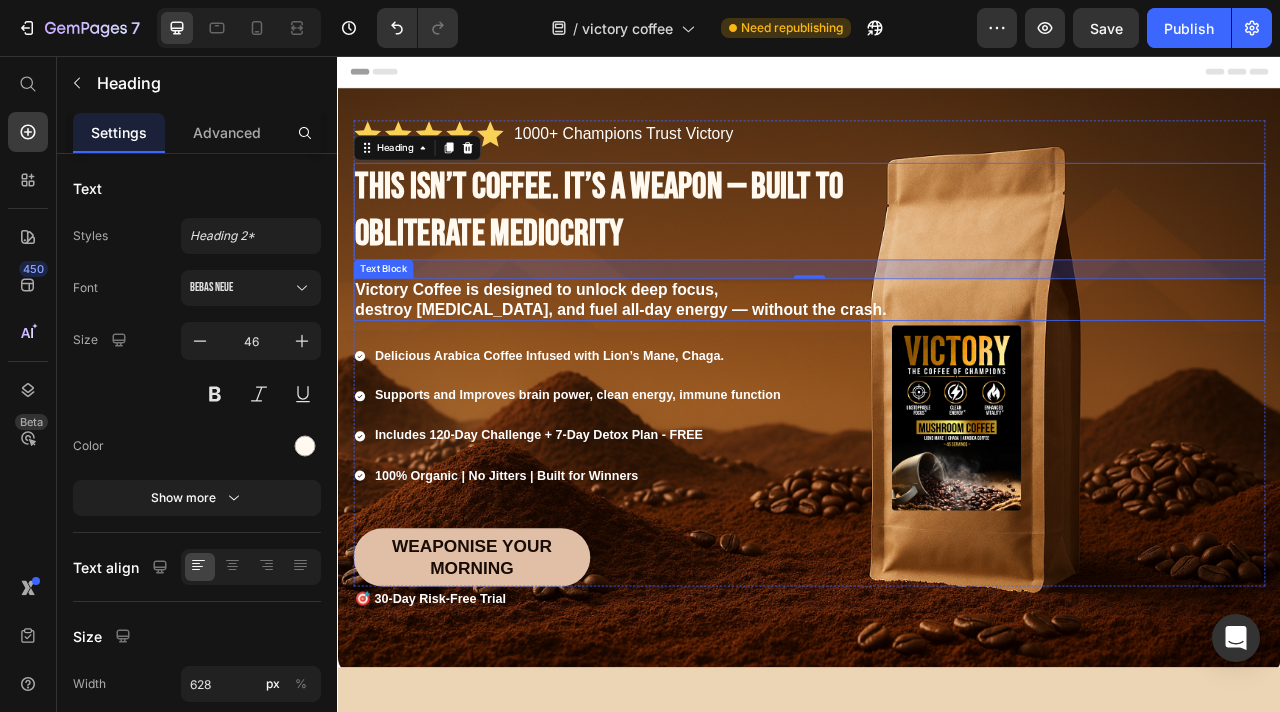 click on "destroy brain fog, and fuel all-day energy — without the crash." at bounding box center [697, 378] 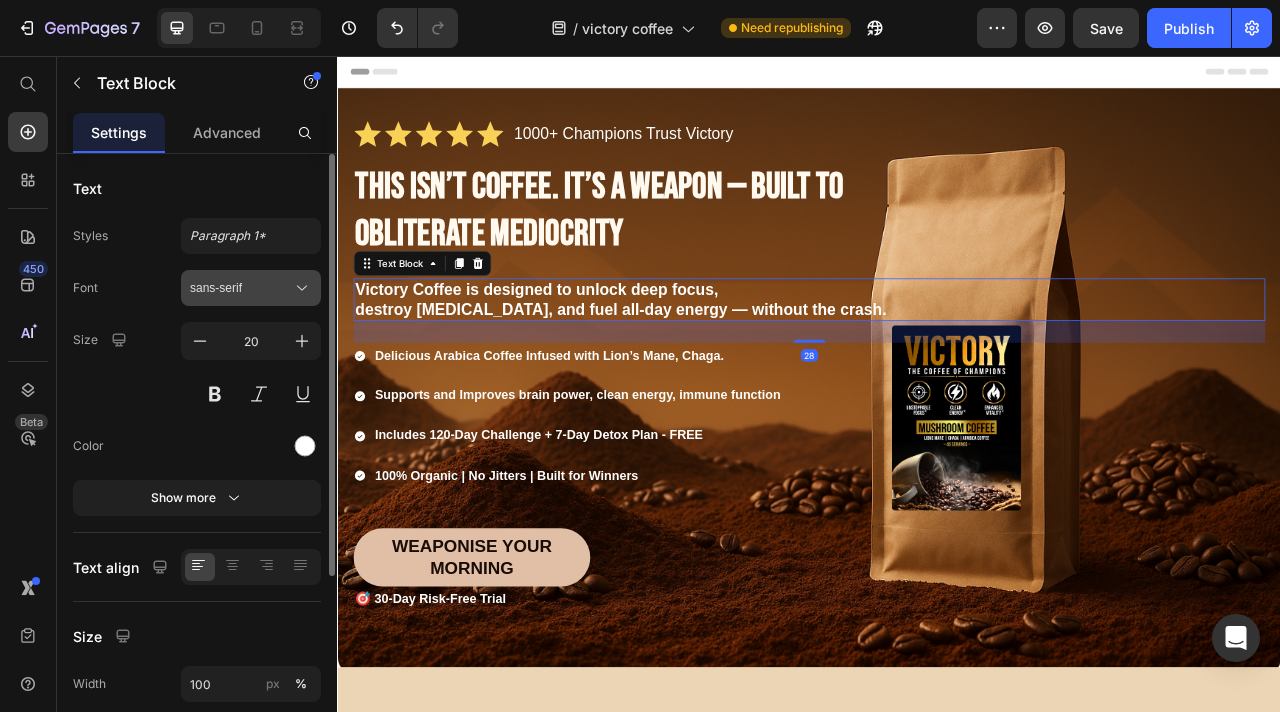click on "sans-serif" at bounding box center [241, 288] 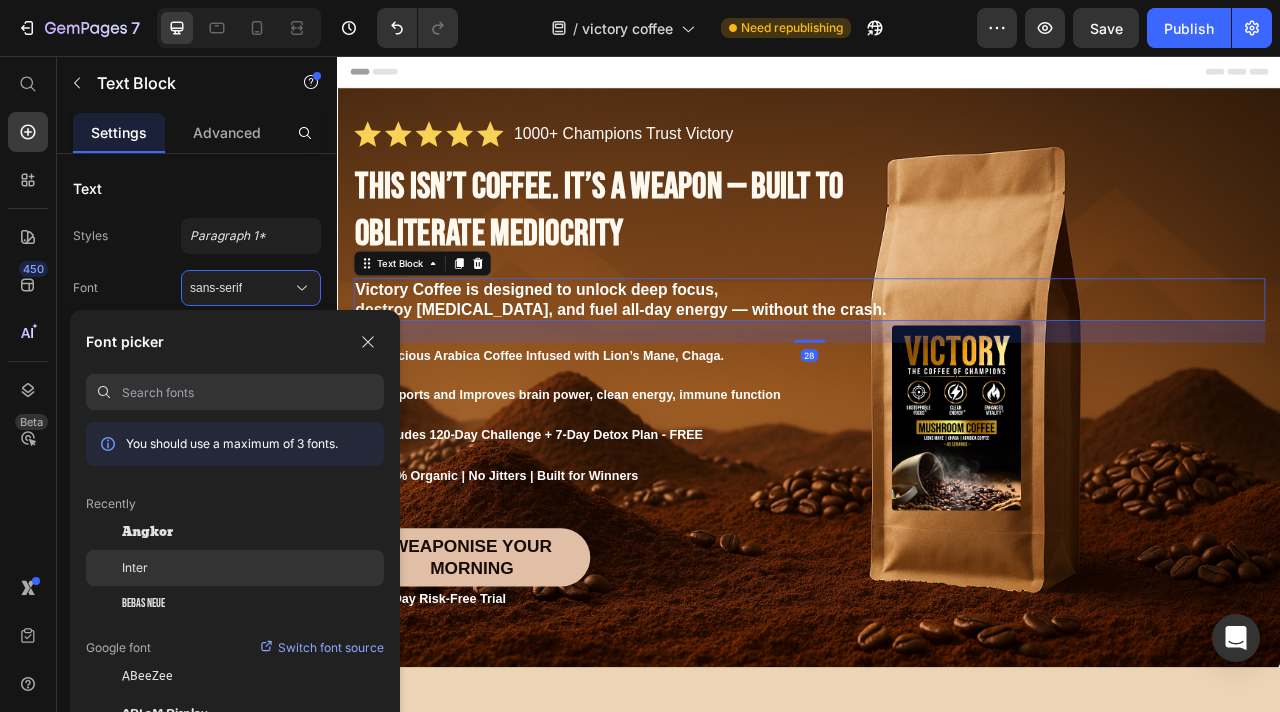 click on "Inter" 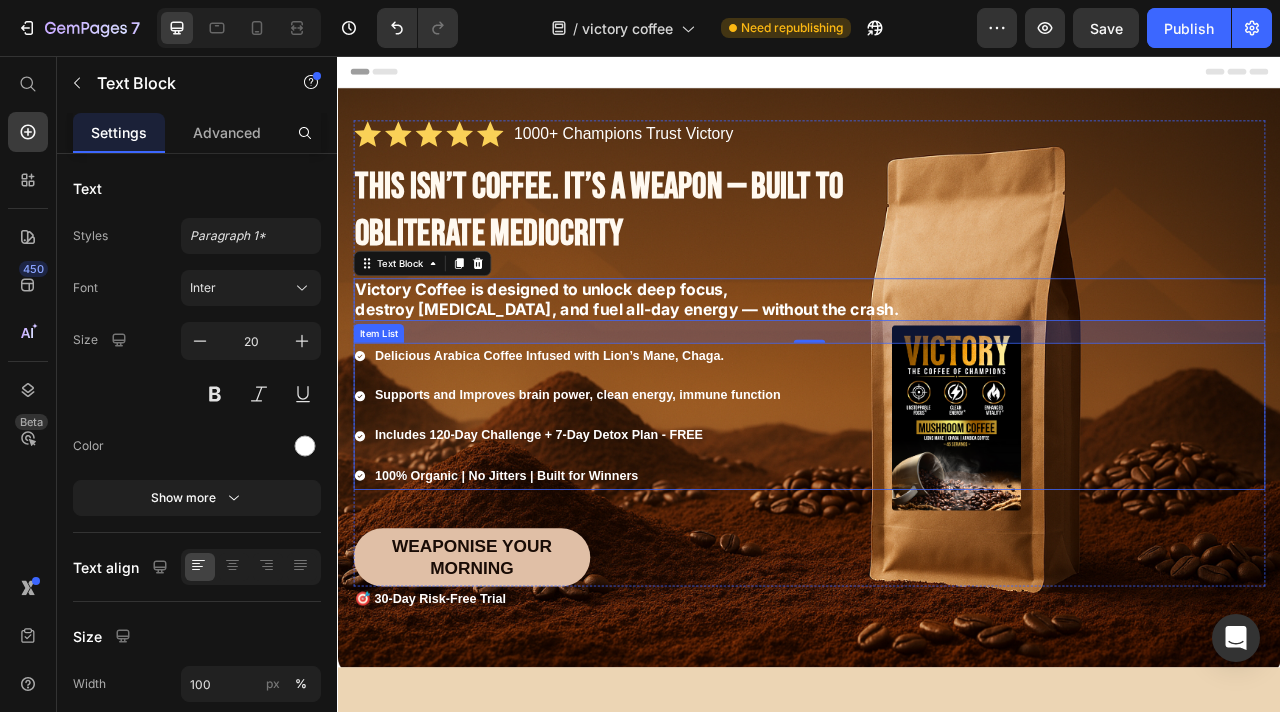 click on "Delicious Arabica Coffee Infused with Lion’s Mane, Chaga. Supports and Improves brain power, clean energy, immune function Includes 120-Day Challenge + 7-Day Detox Plan - FREE 100% Organic | No Jitters | Built for Winners" at bounding box center [630, 514] 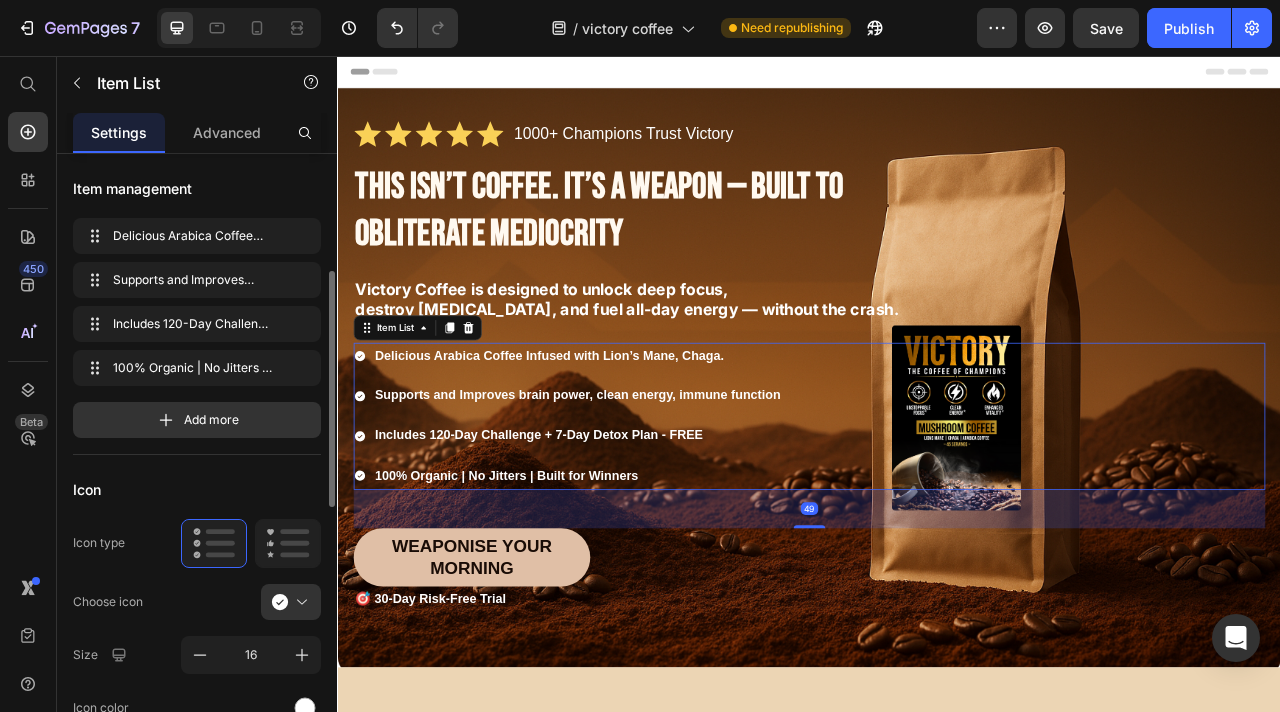scroll, scrollTop: 327, scrollLeft: 0, axis: vertical 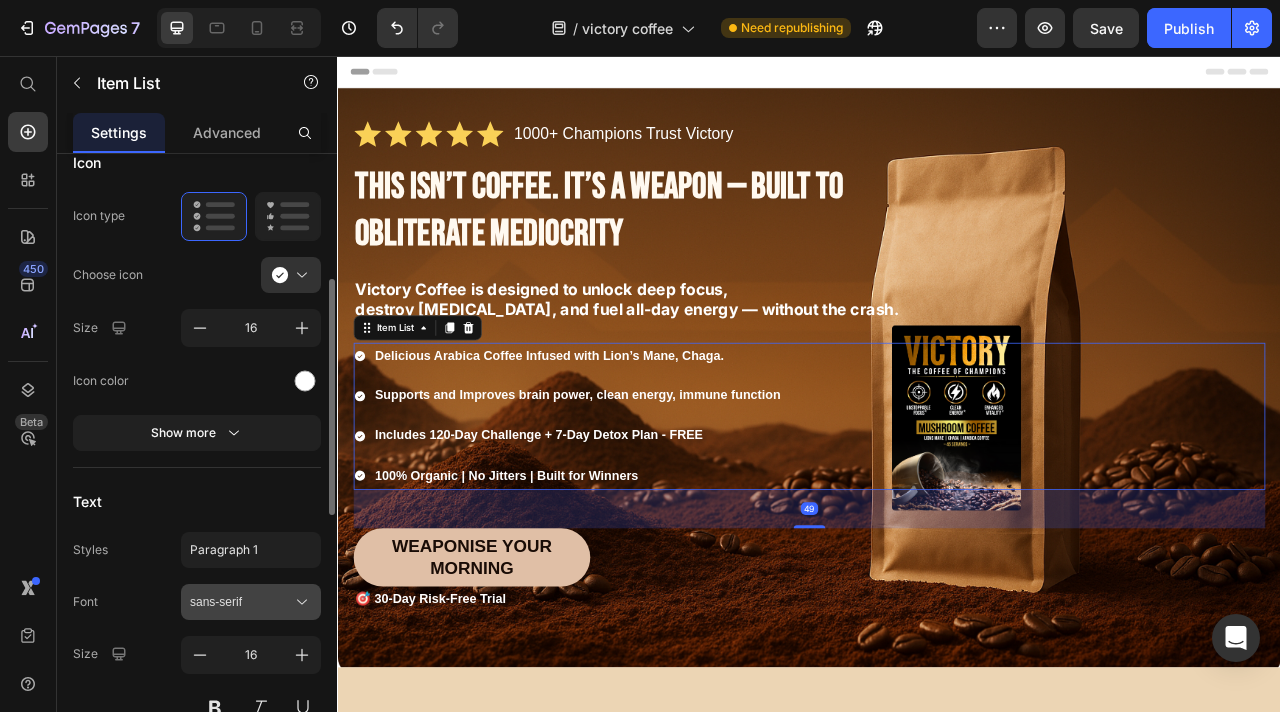 click on "sans-serif" at bounding box center [251, 602] 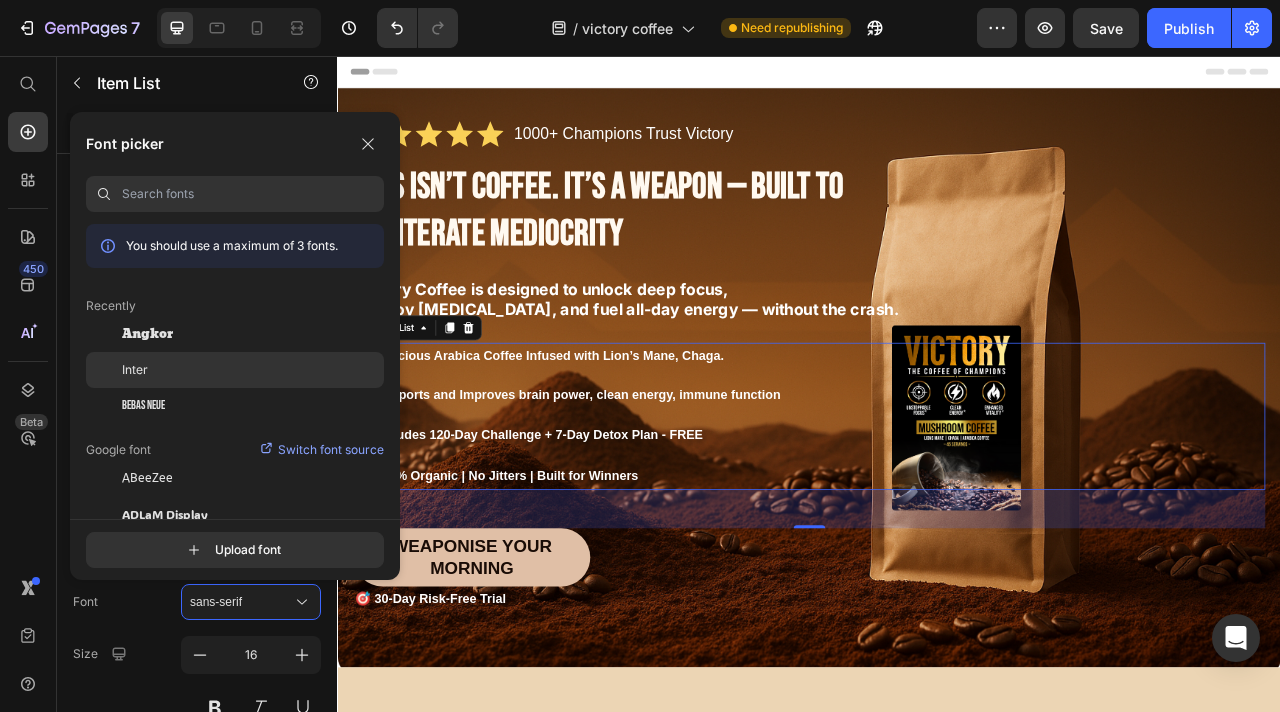 click on "Inter" 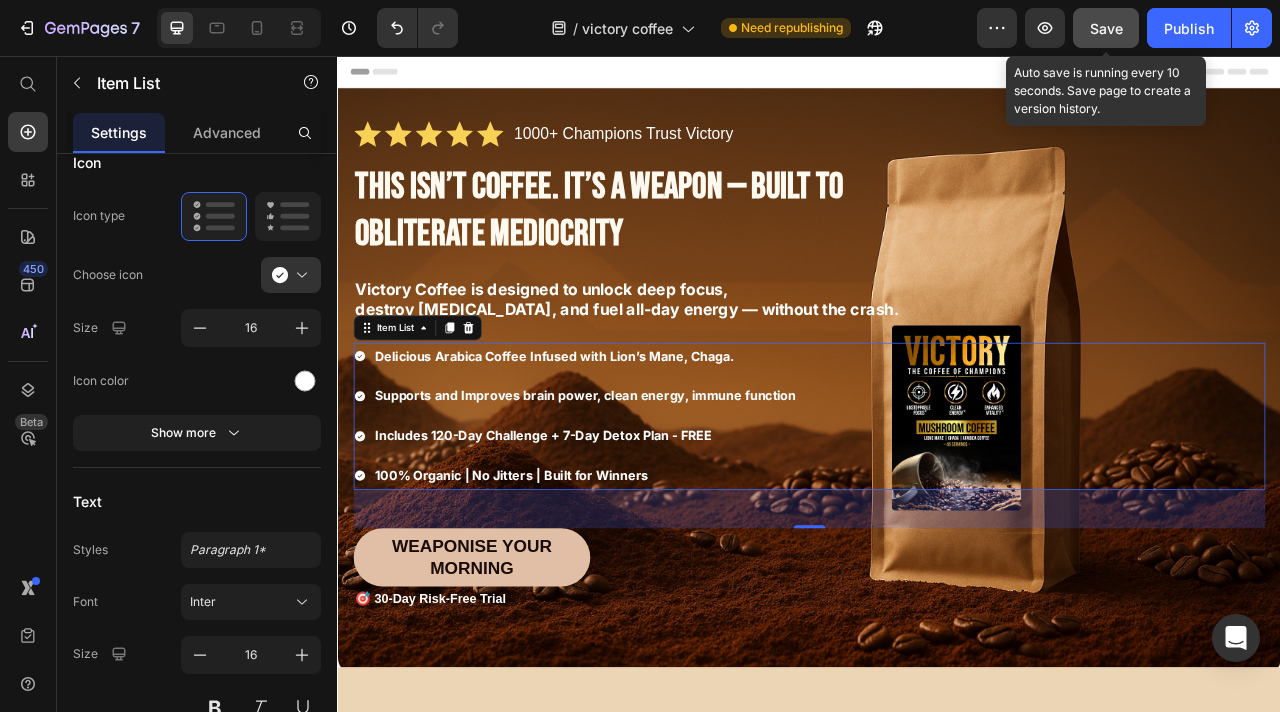 click on "Save" 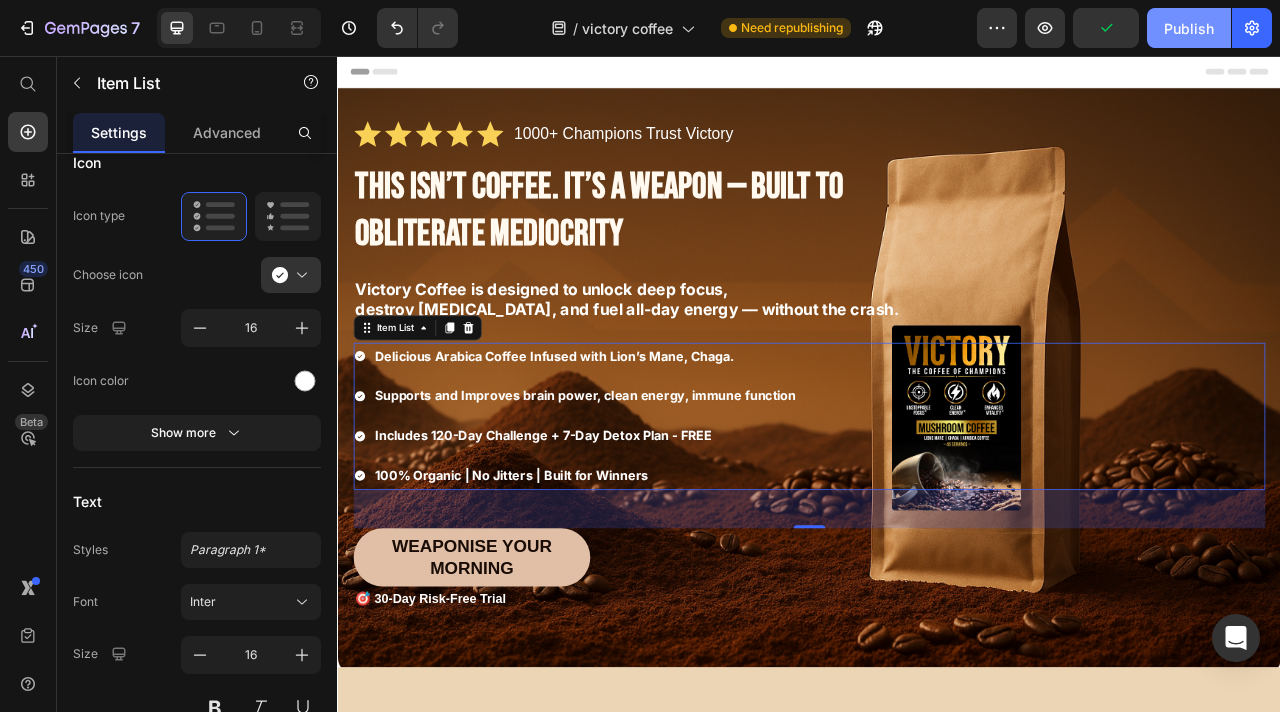 click on "Publish" 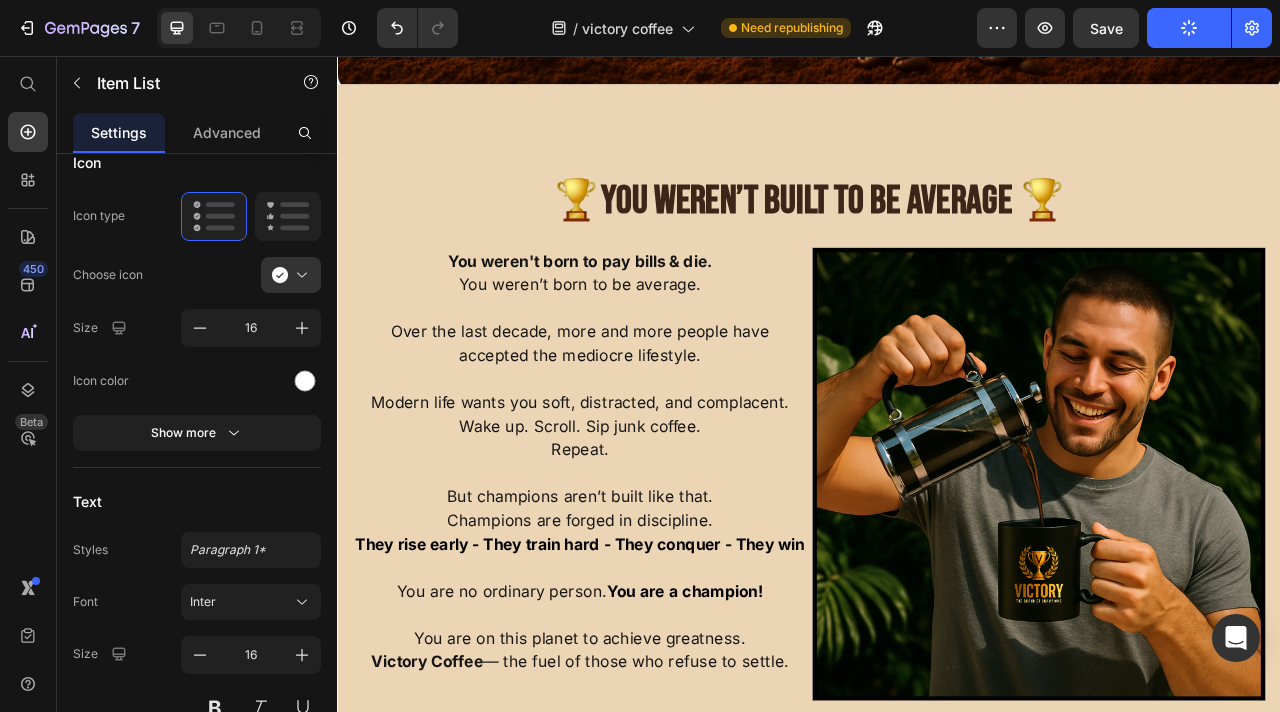 scroll, scrollTop: 724, scrollLeft: 0, axis: vertical 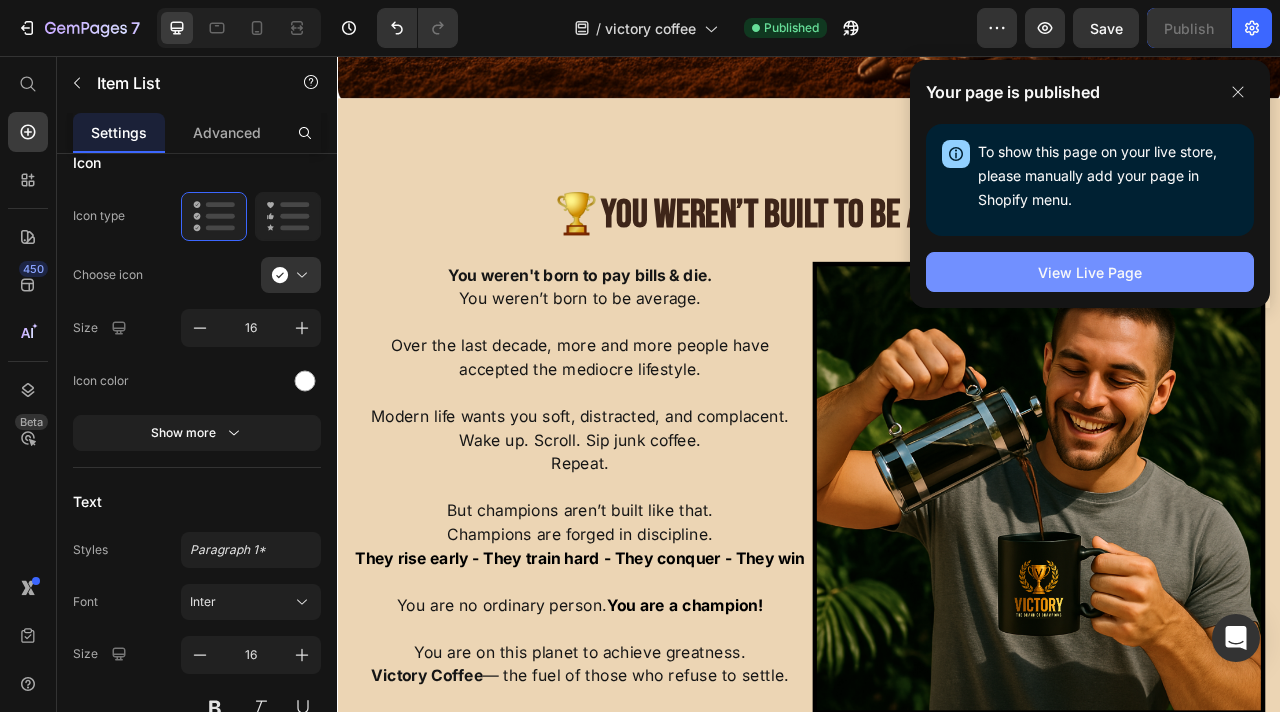 click on "View Live Page" at bounding box center [1090, 272] 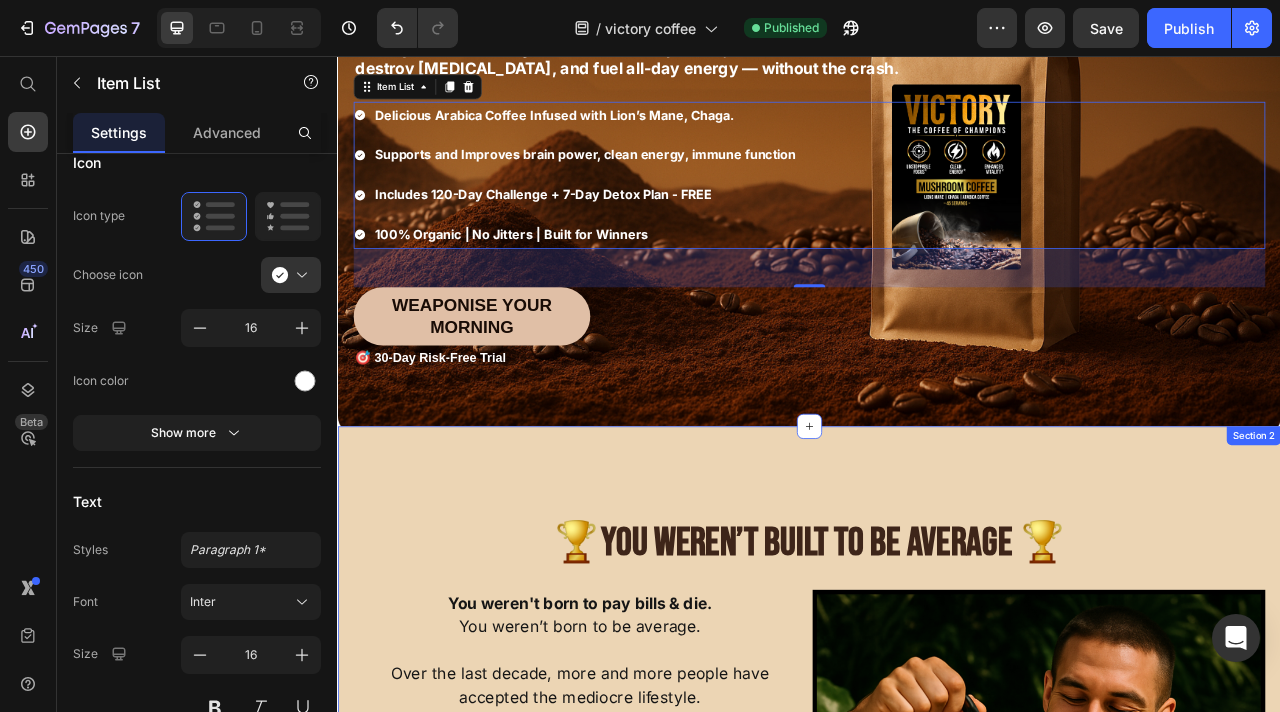 scroll, scrollTop: 495, scrollLeft: 0, axis: vertical 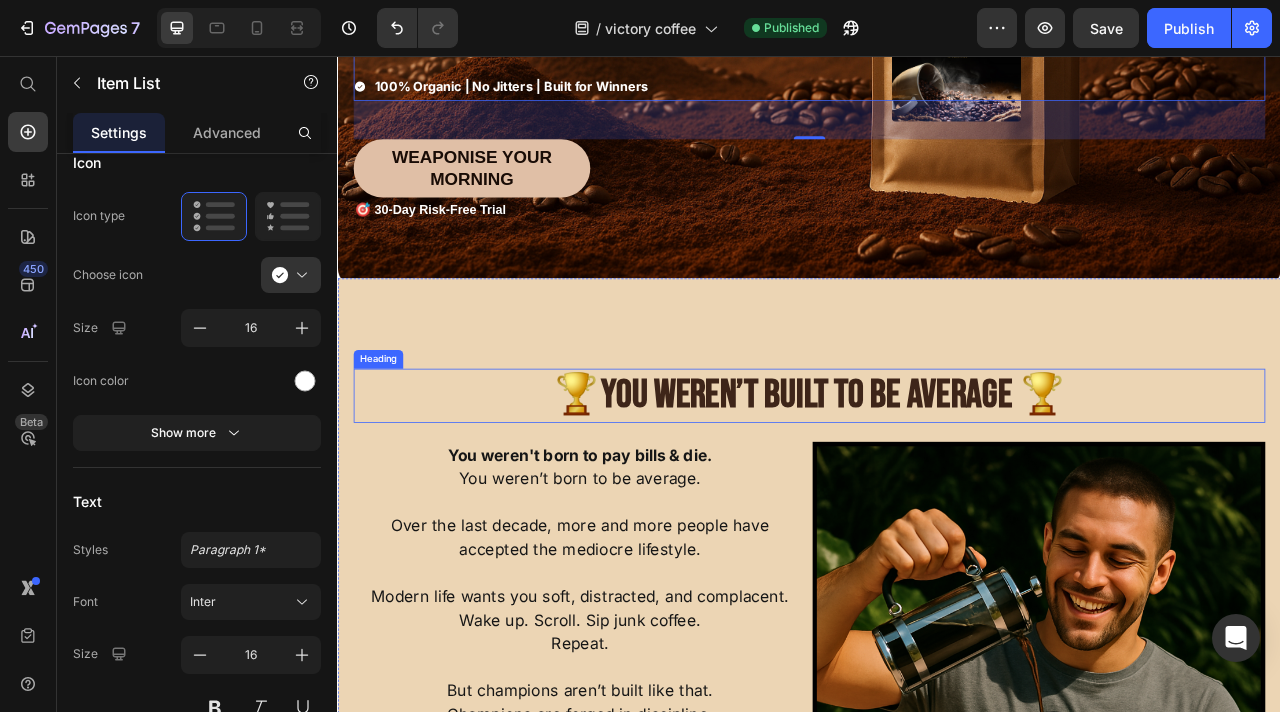 click on "You Weren’t Built to Be Average 🏆" at bounding box center (968, 488) 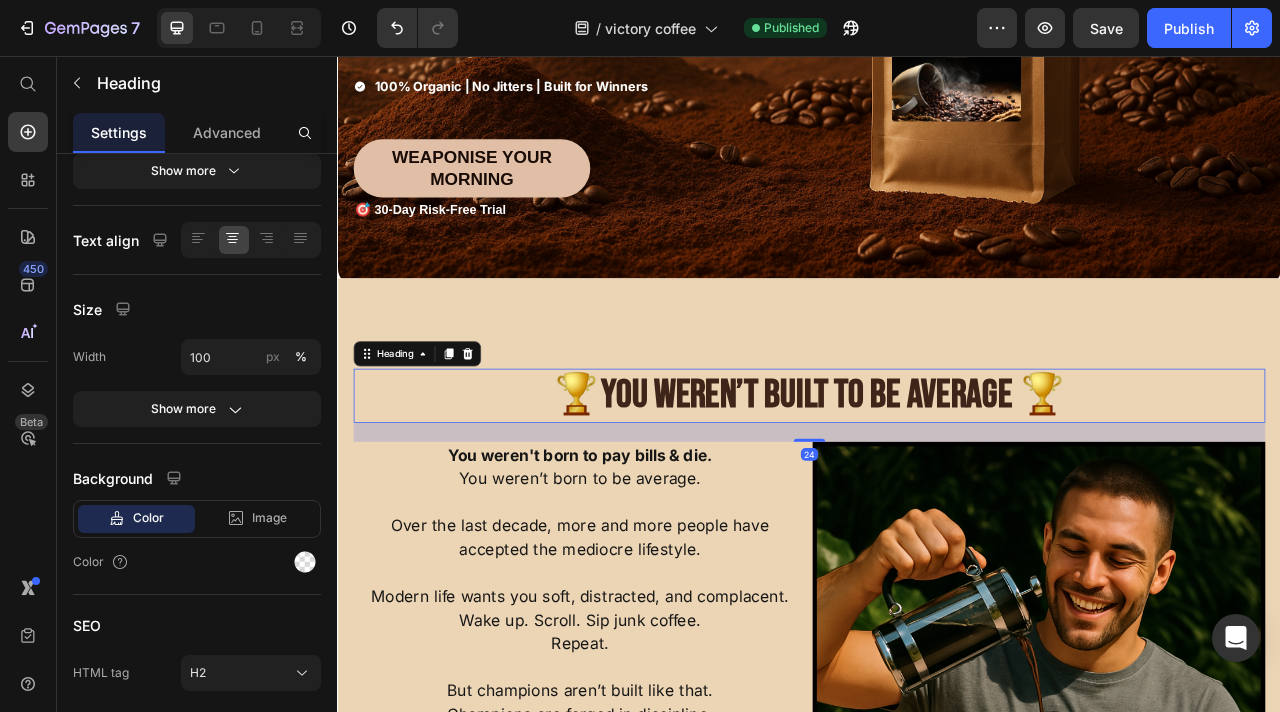 scroll, scrollTop: 0, scrollLeft: 0, axis: both 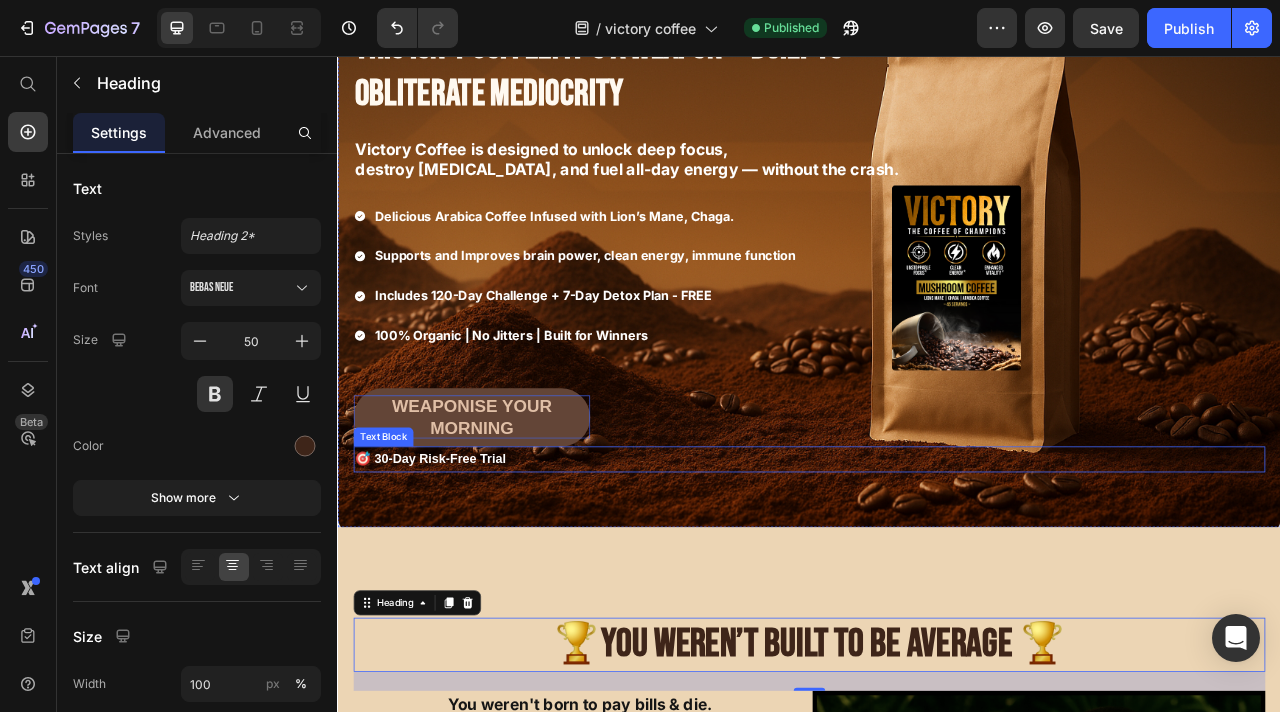 click on "Weaponise your morning" at bounding box center [507, 514] 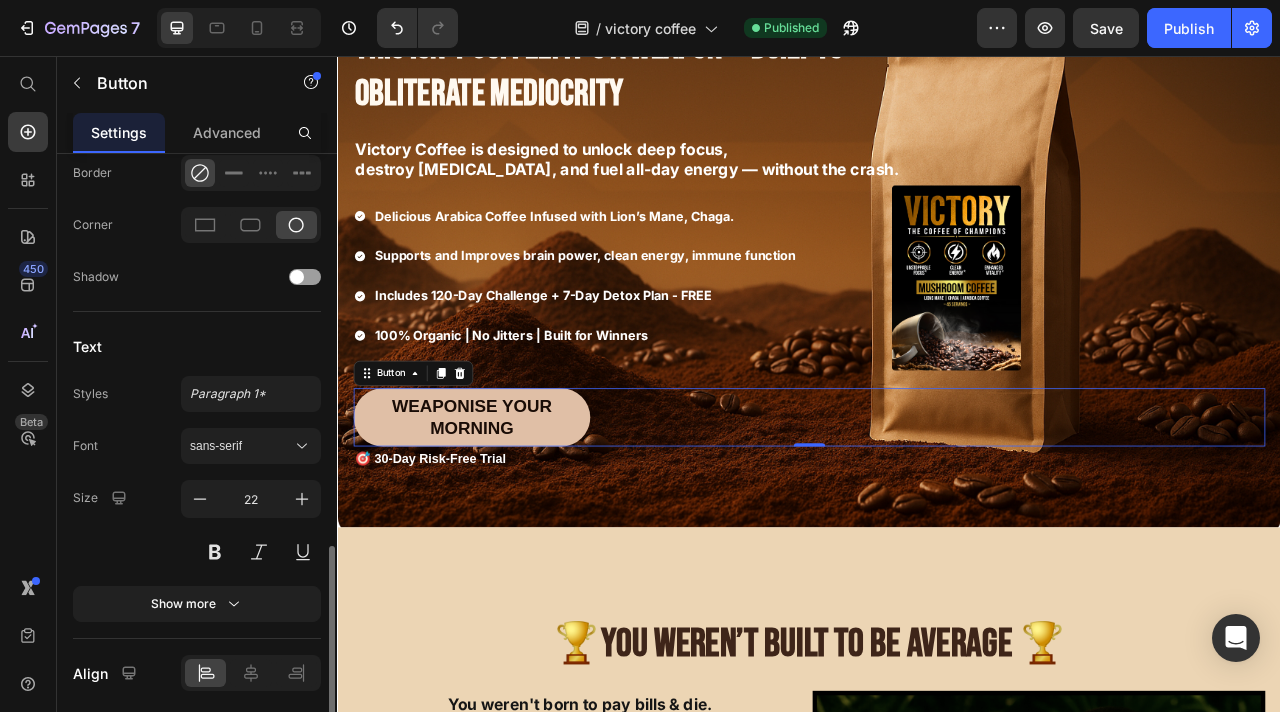 scroll, scrollTop: 778, scrollLeft: 0, axis: vertical 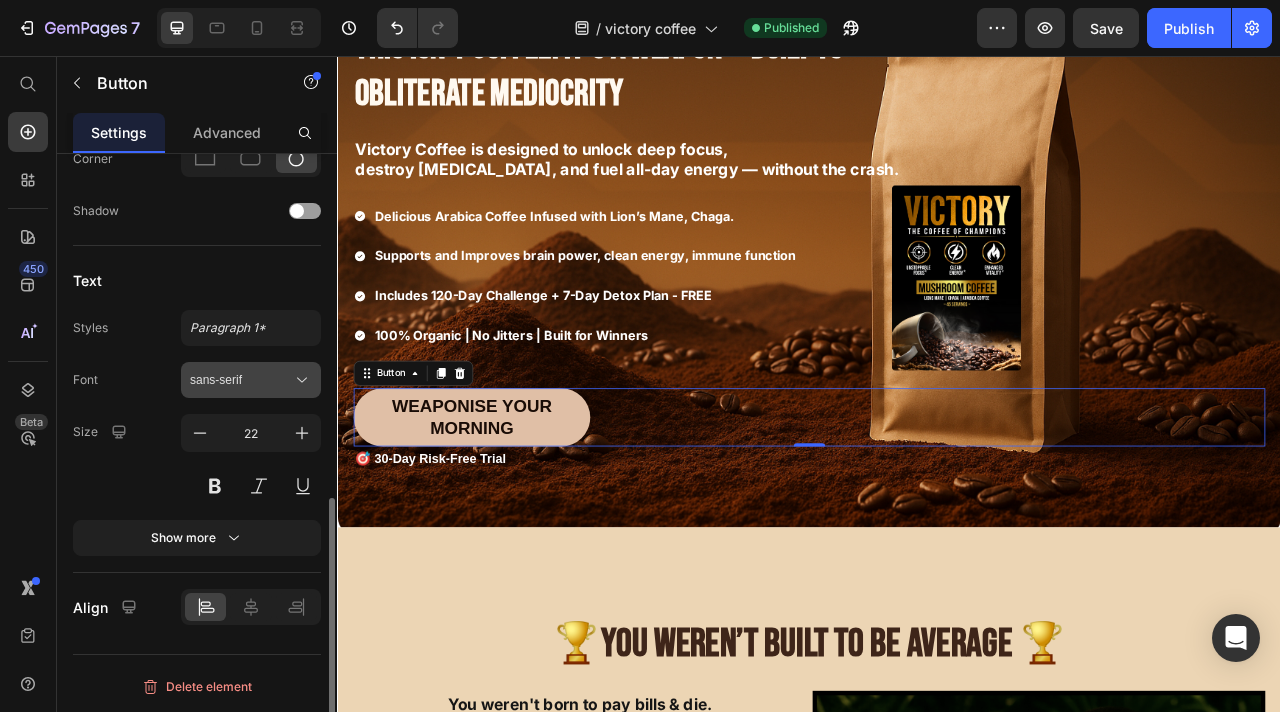 click on "sans-serif" at bounding box center (241, 380) 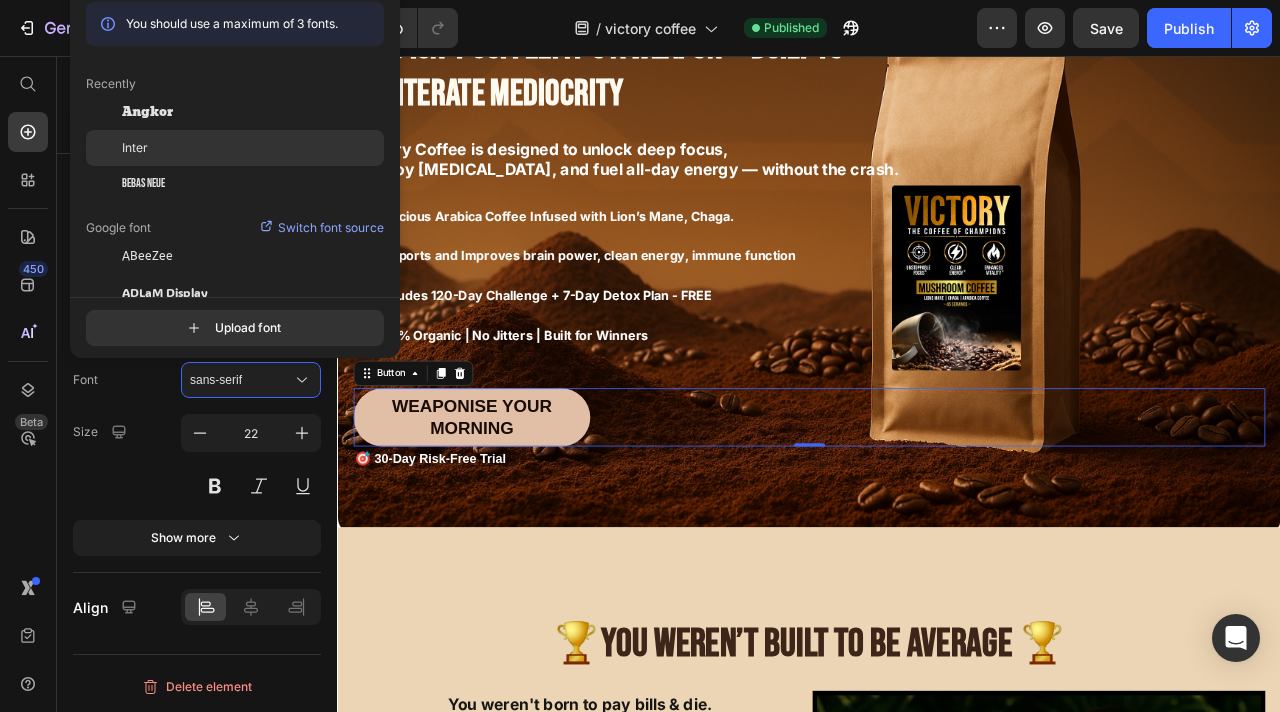 click on "Inter" 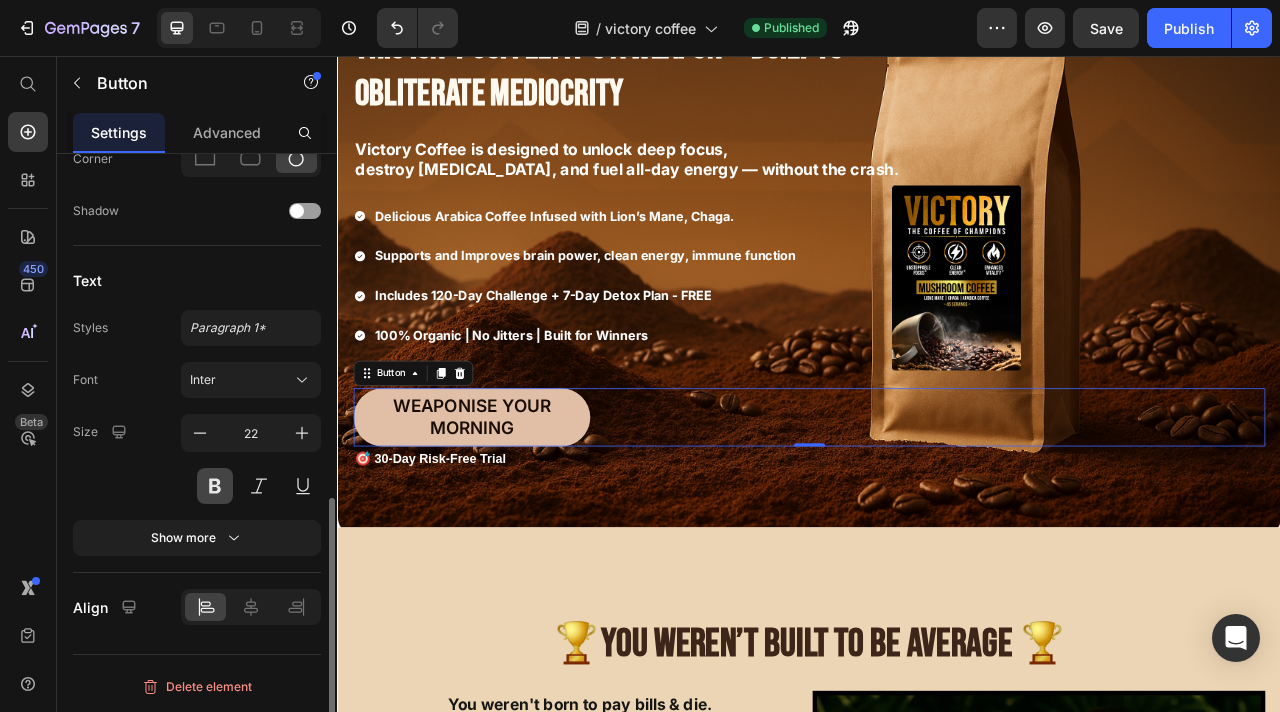 click at bounding box center (215, 486) 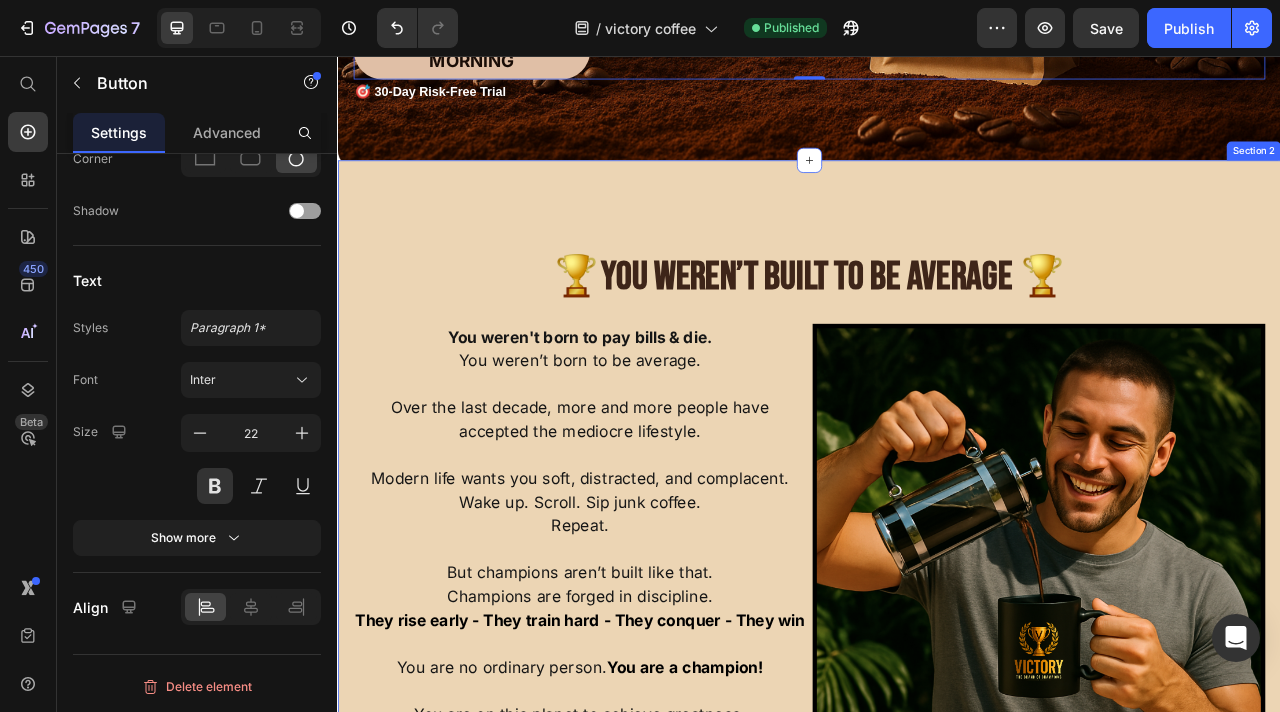 scroll, scrollTop: 914, scrollLeft: 0, axis: vertical 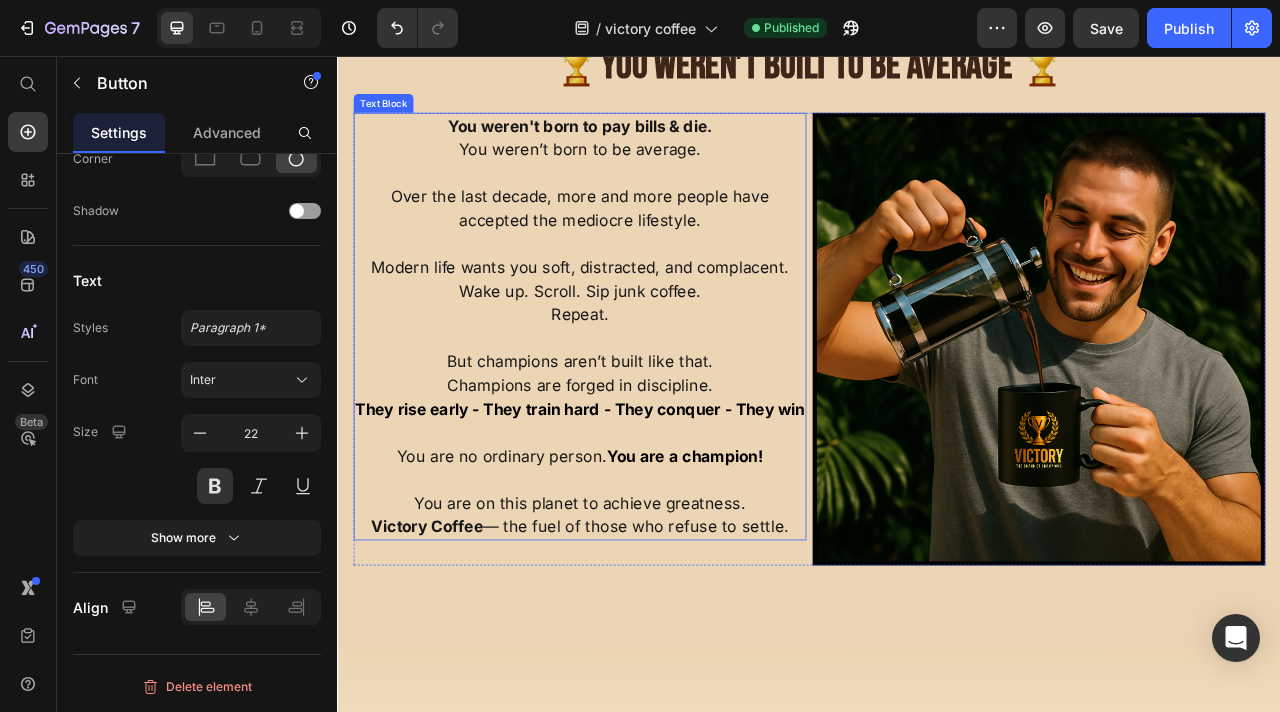 click at bounding box center [645, 205] 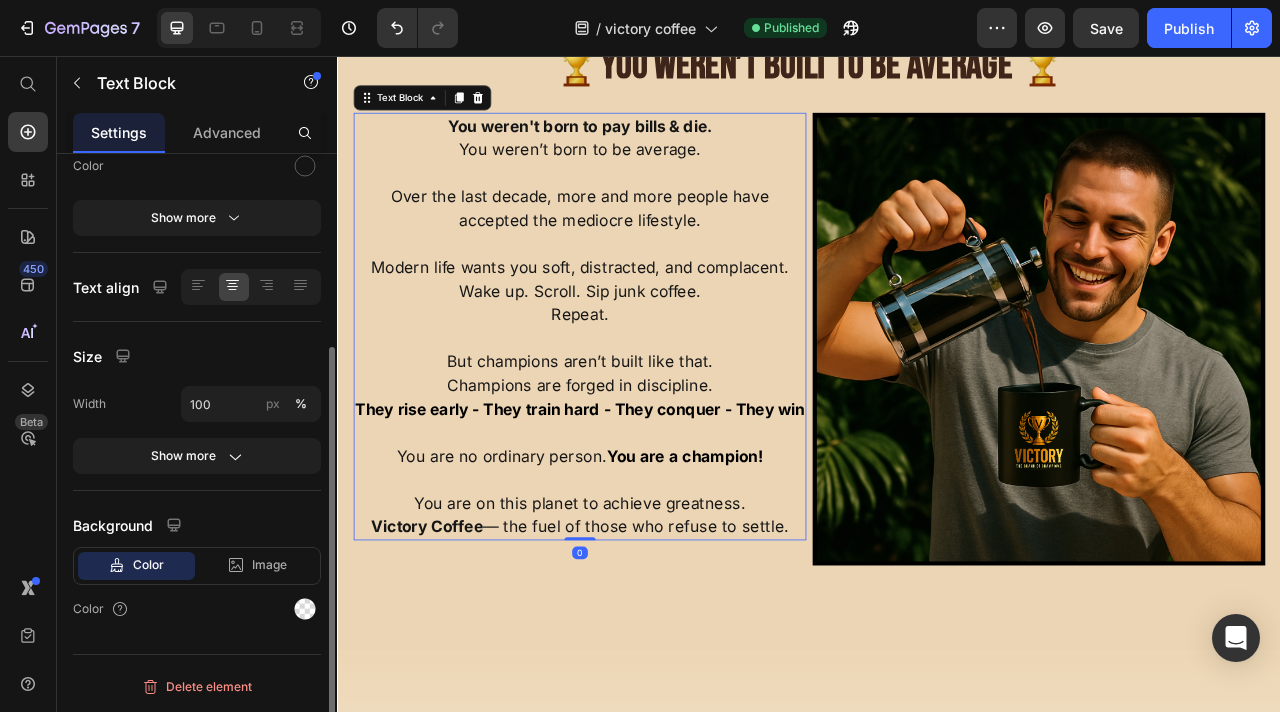 scroll, scrollTop: 0, scrollLeft: 0, axis: both 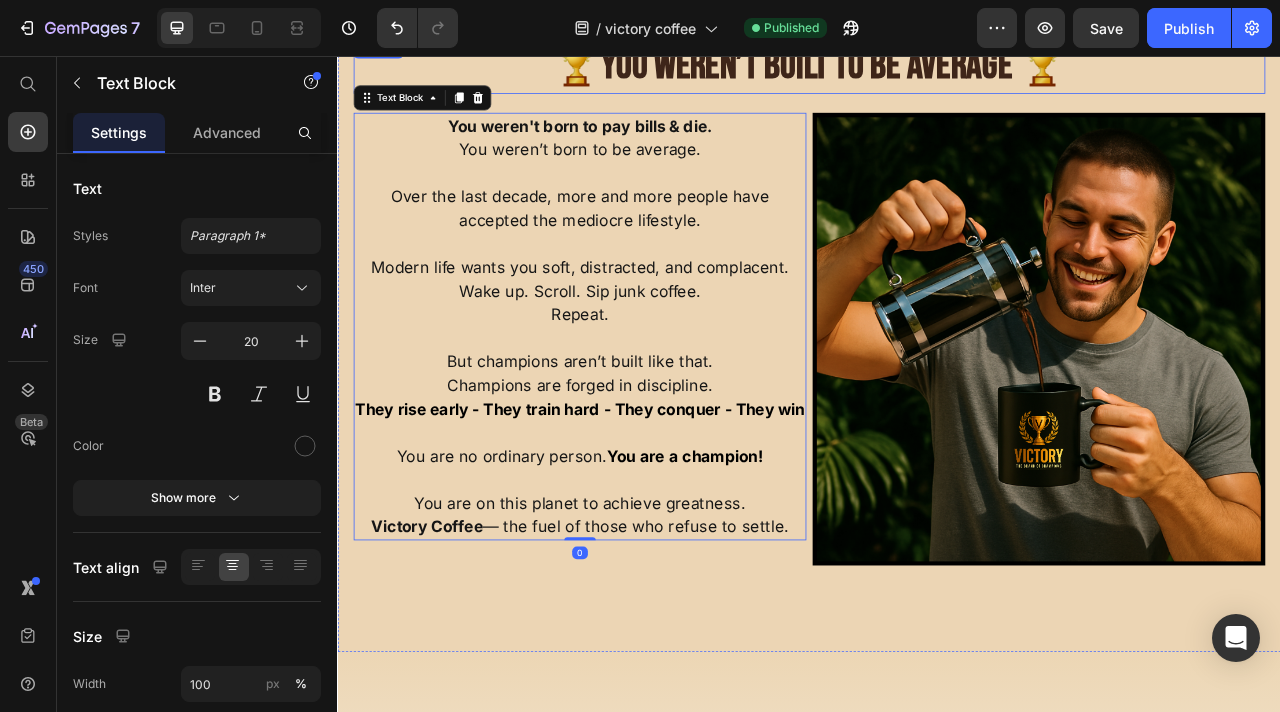 click on "You Weren’t Built to Be Average 🏆" at bounding box center [968, 69] 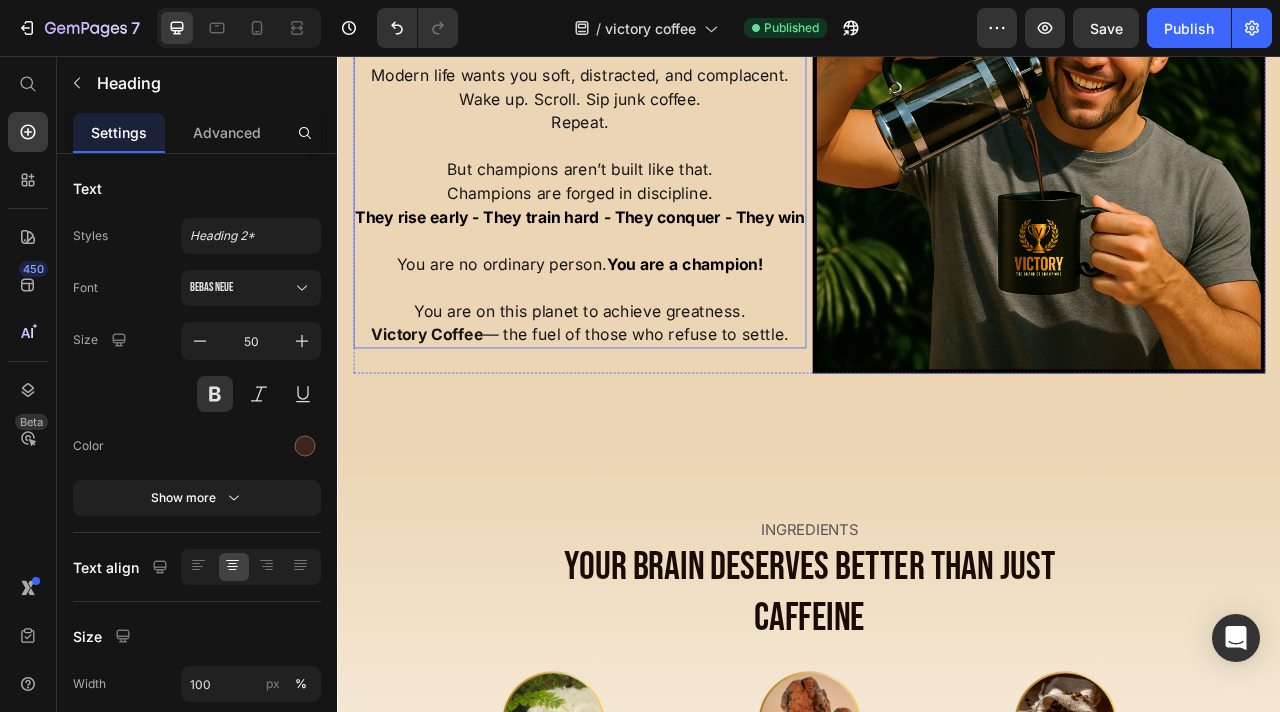 scroll, scrollTop: 1508, scrollLeft: 0, axis: vertical 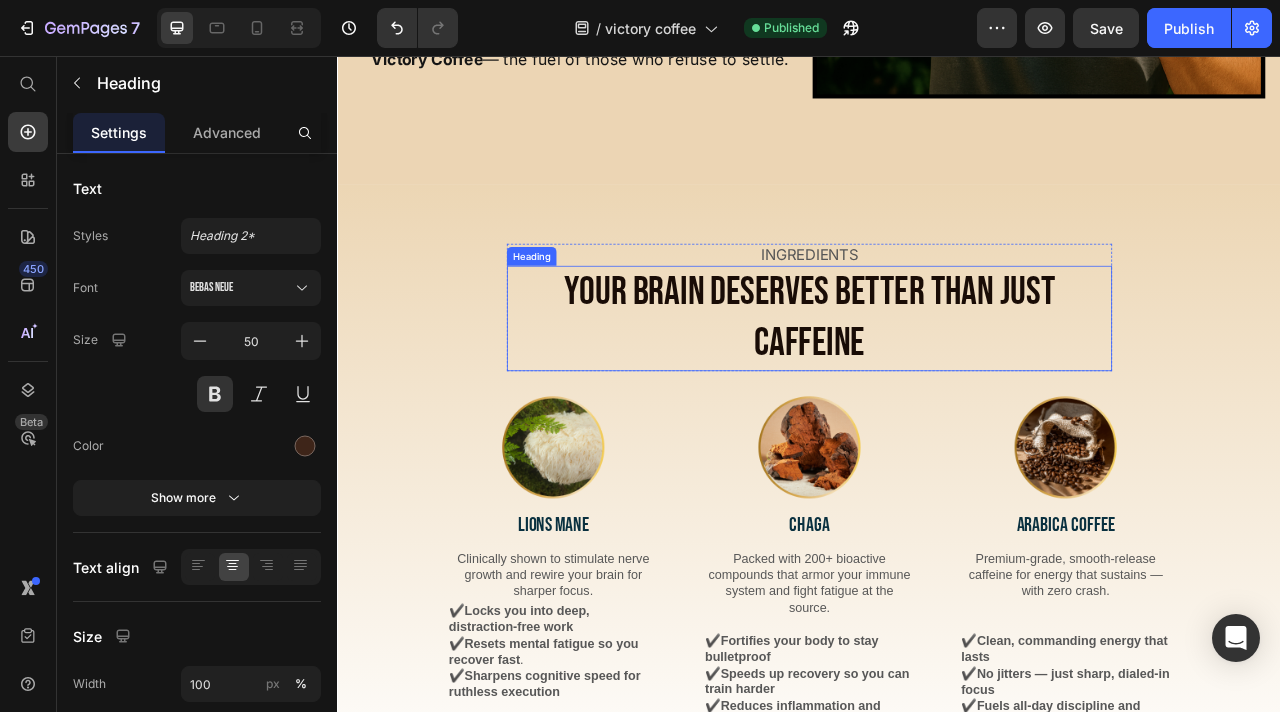 click on "Your Brain Deserves Better Than Just Caffeine" at bounding box center (937, 390) 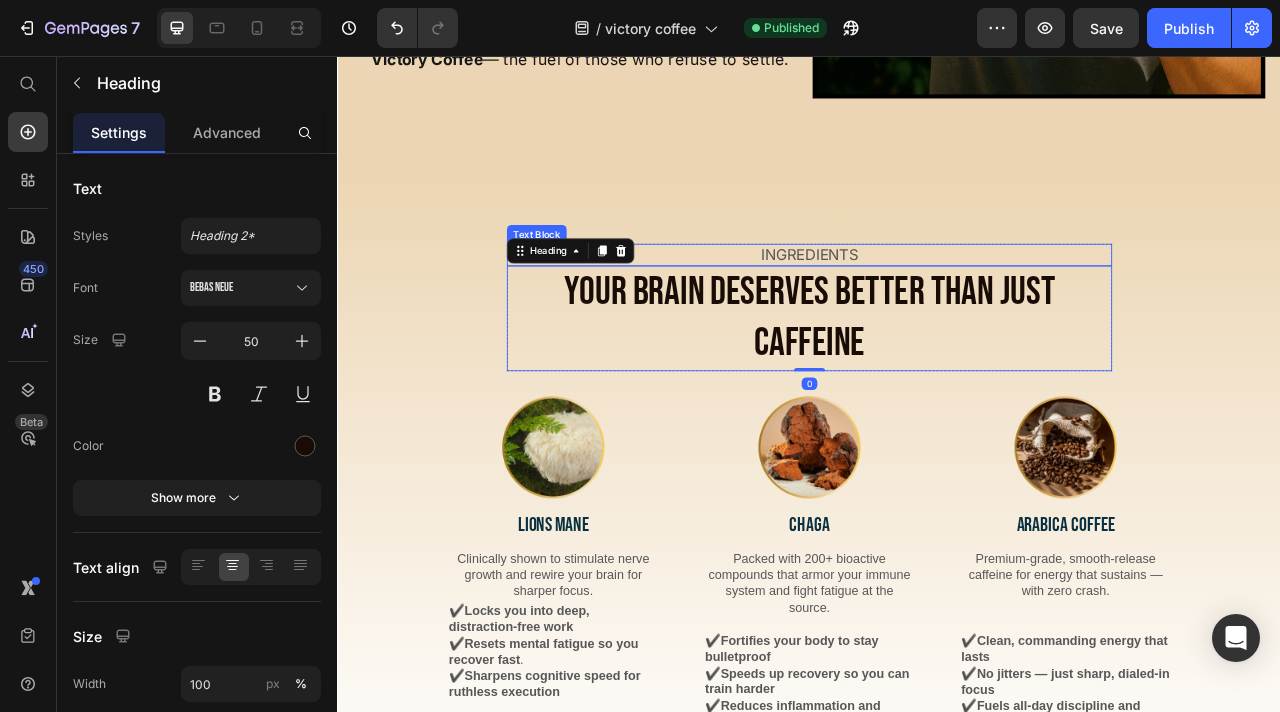 click on "INGREDIENTS" at bounding box center (937, 309) 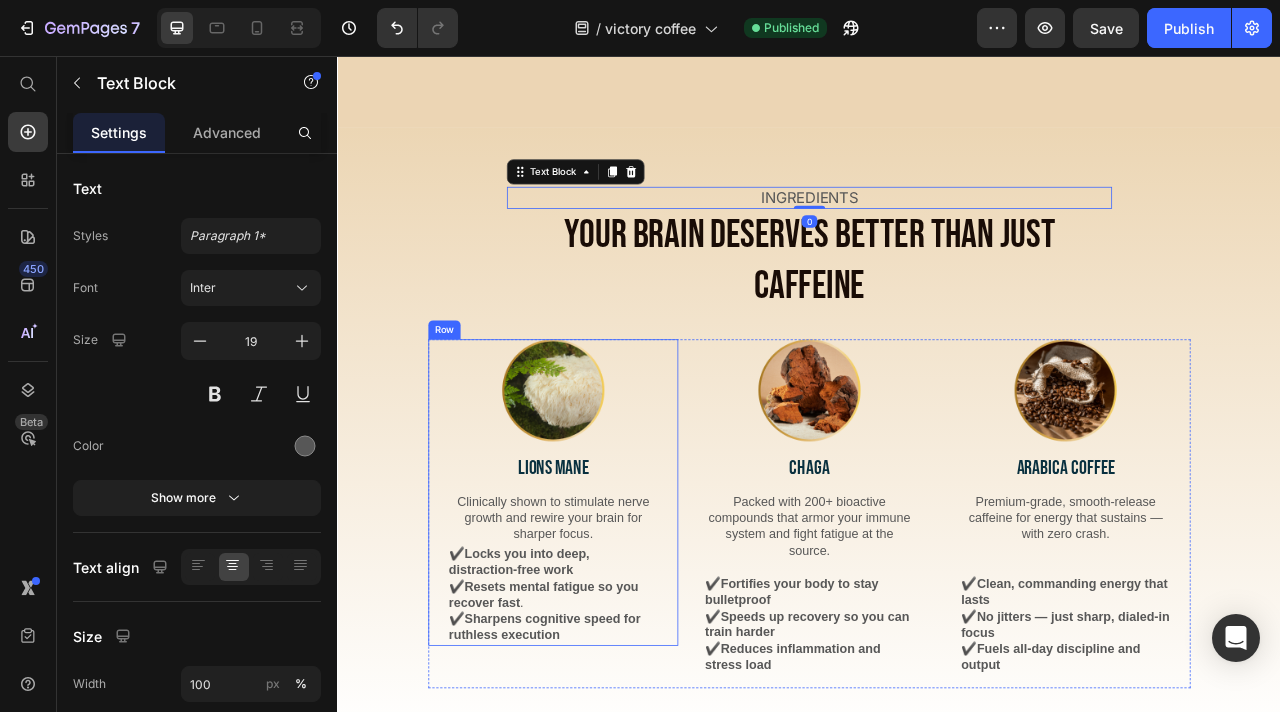 scroll, scrollTop: 1715, scrollLeft: 0, axis: vertical 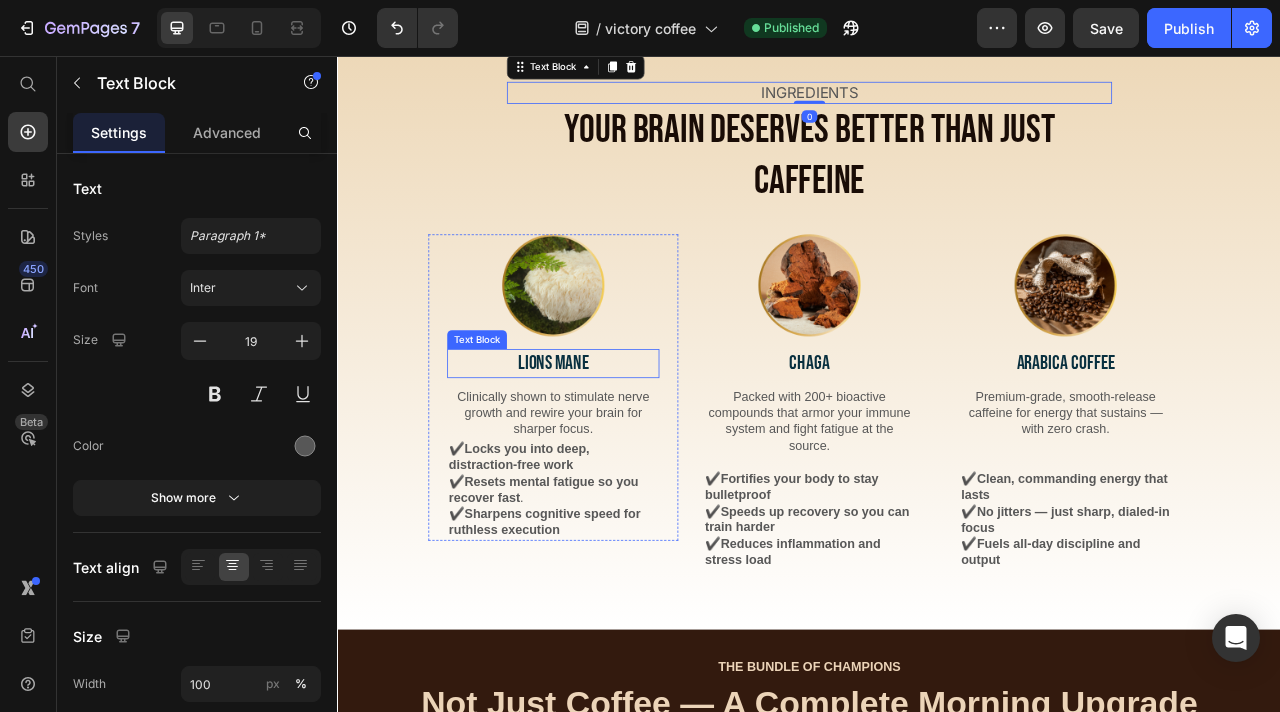click on "LIONS MANE" at bounding box center (611, 446) 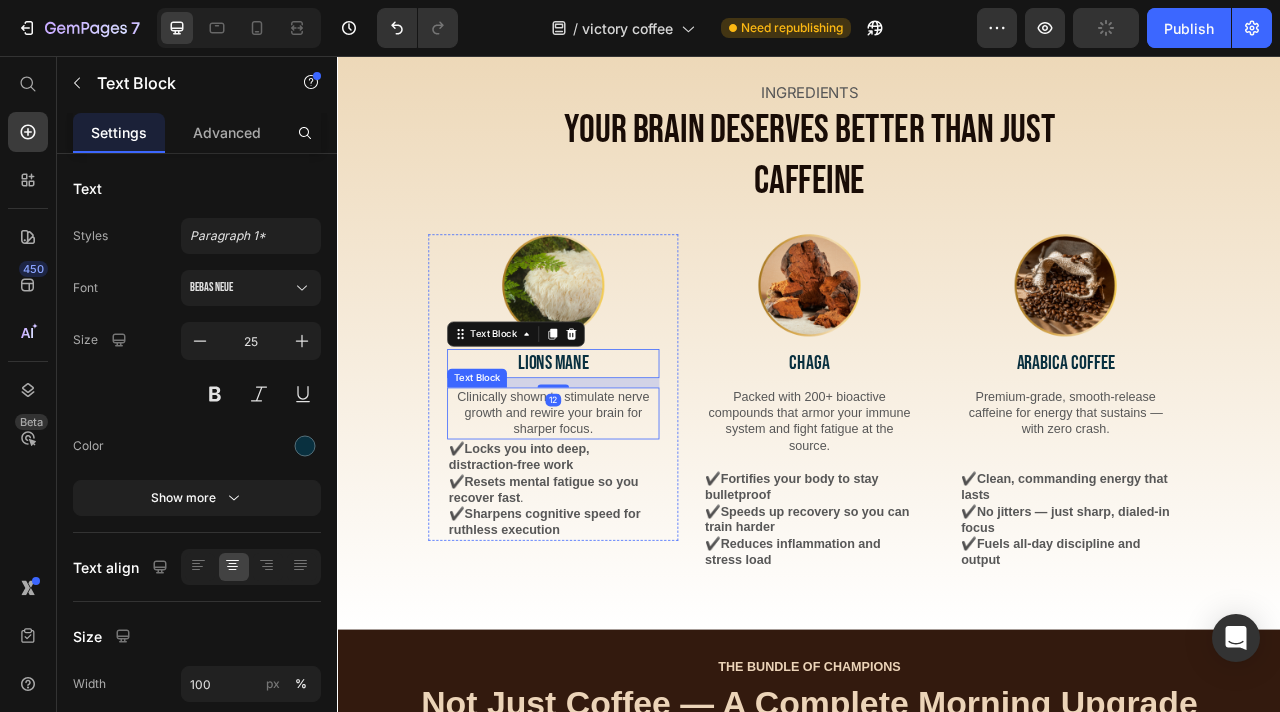click on "Clinically shown to stimulate nerve growth and rewire your brain for sharper focus." at bounding box center (611, 510) 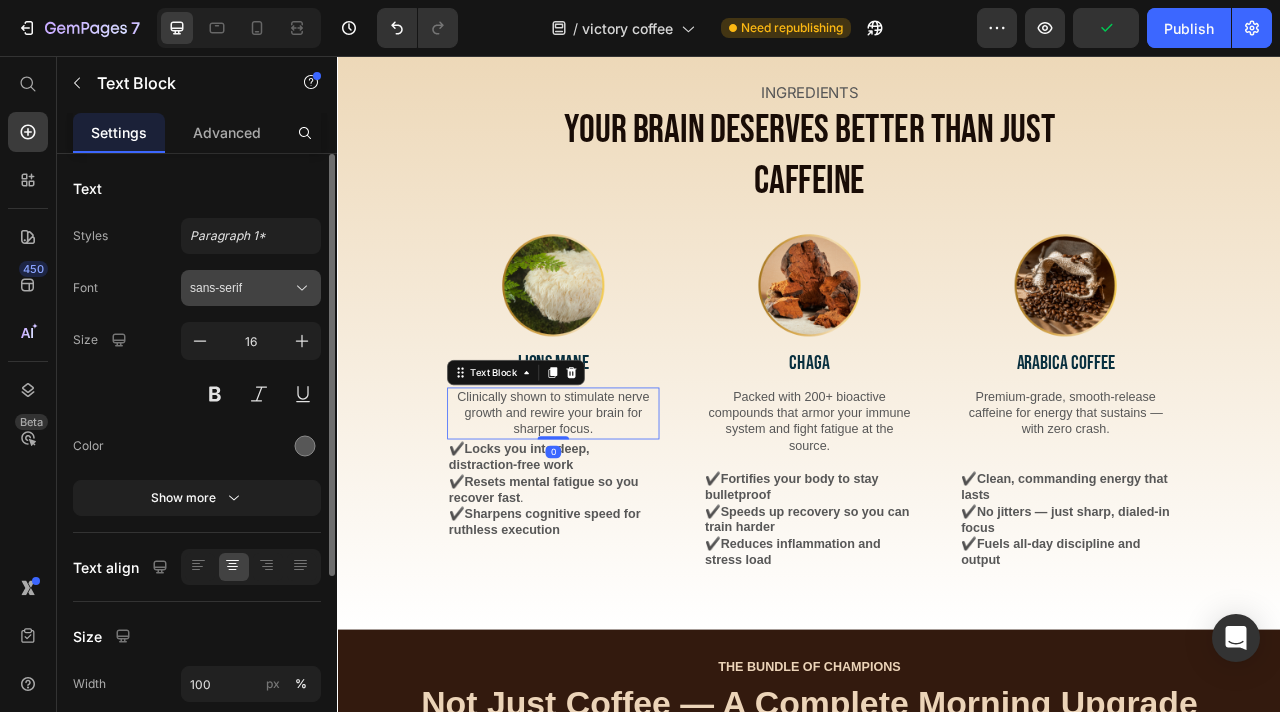 click on "sans-serif" at bounding box center (241, 288) 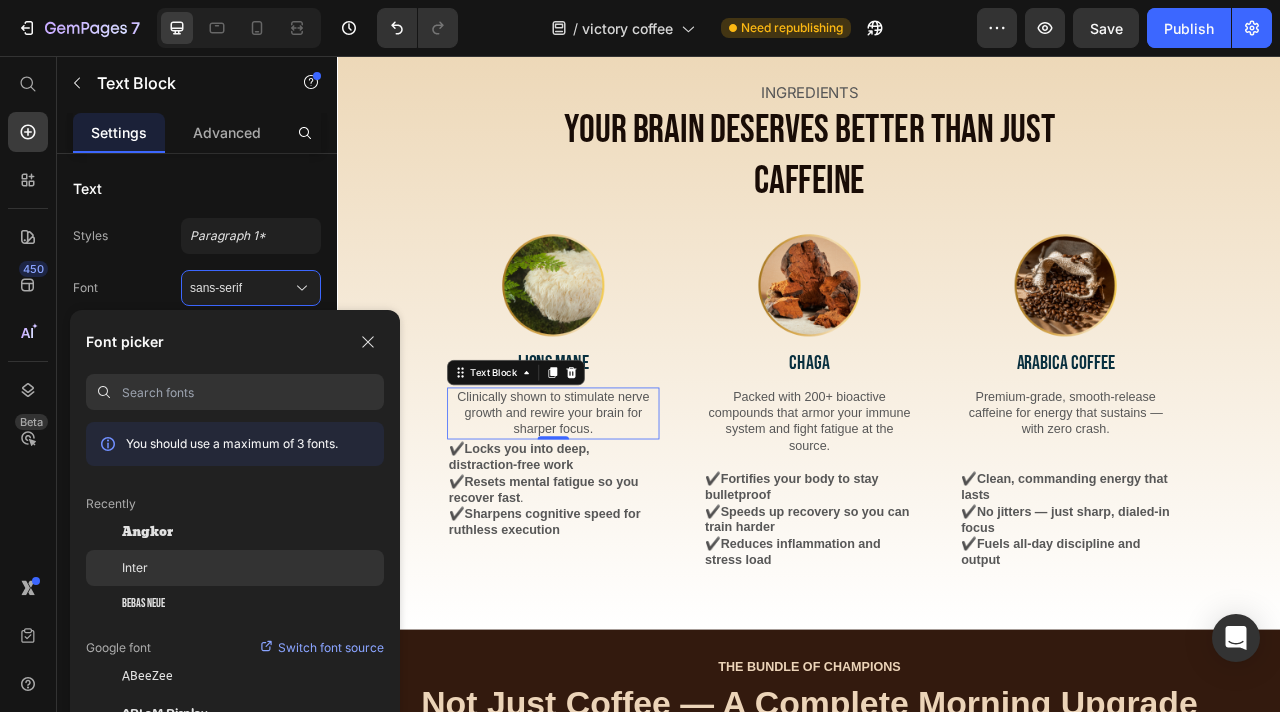 click on "Inter" 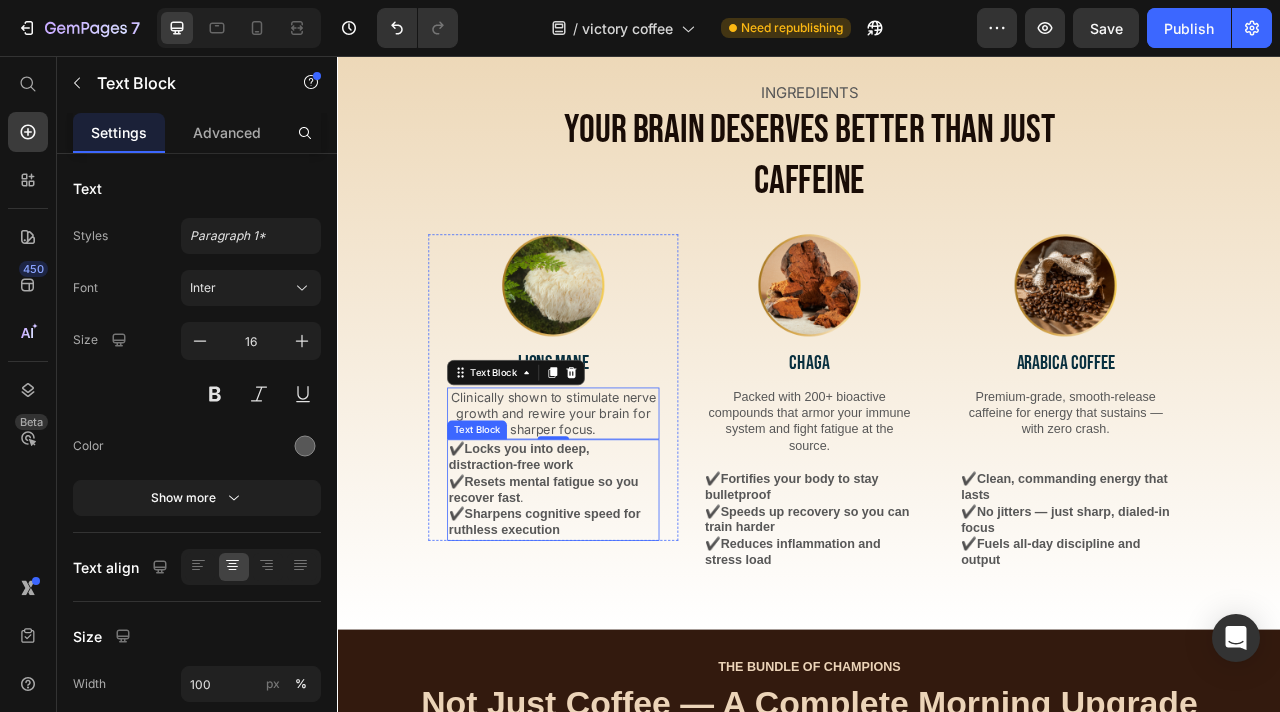 click on "Resets mental fatigue so you recover fast" at bounding box center (598, 607) 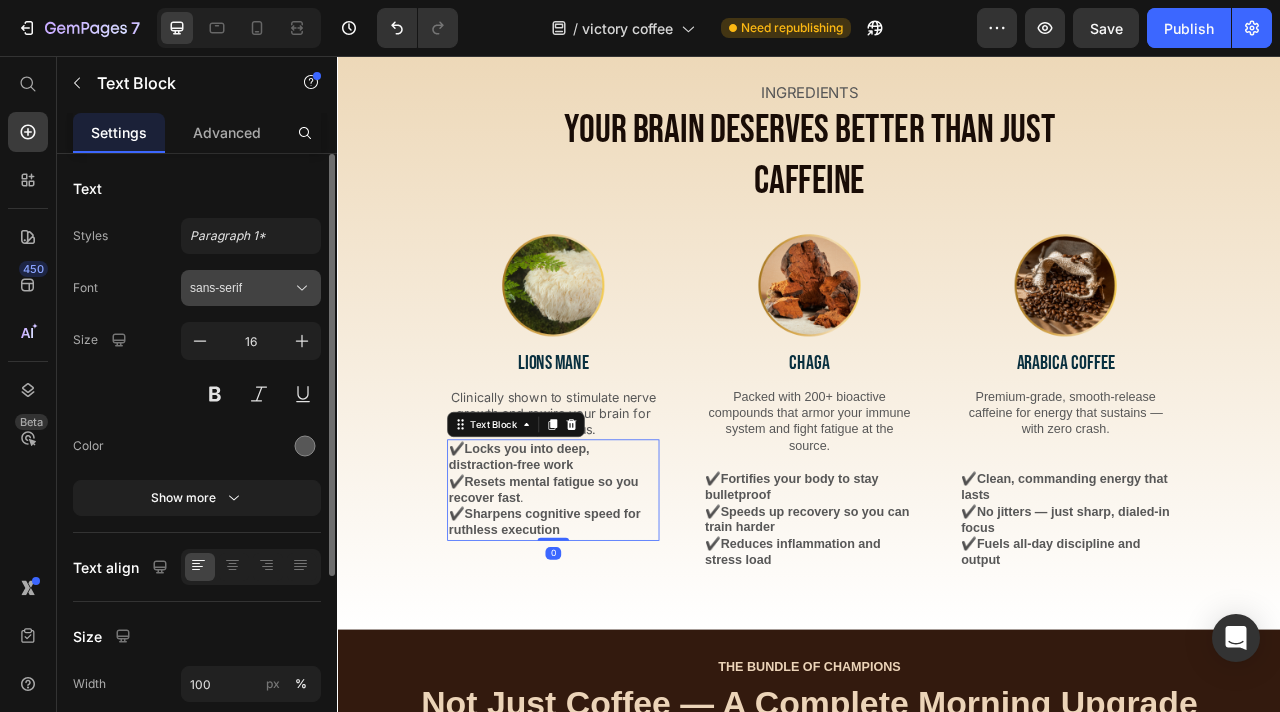 click on "sans-serif" at bounding box center [241, 288] 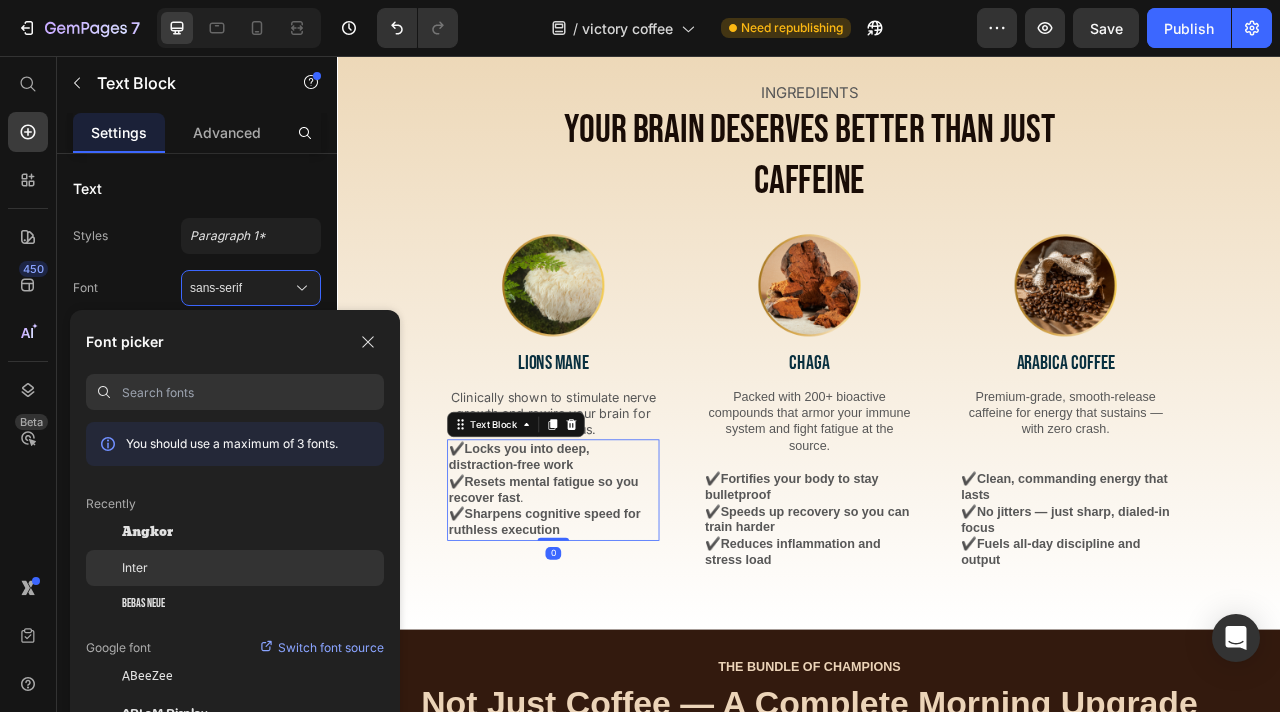 click on "Inter" 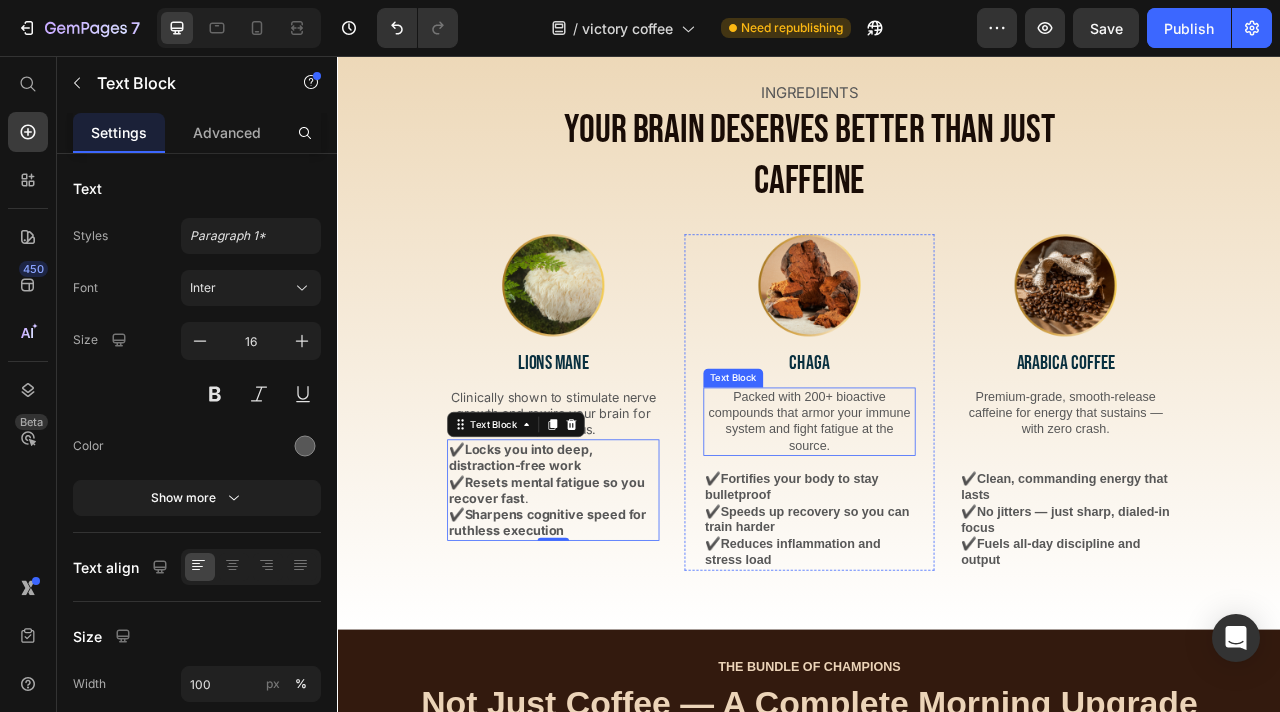 click on "Packed with 200+ bioactive compounds that armor your immune system and fight fatigue at the source." at bounding box center (937, 520) 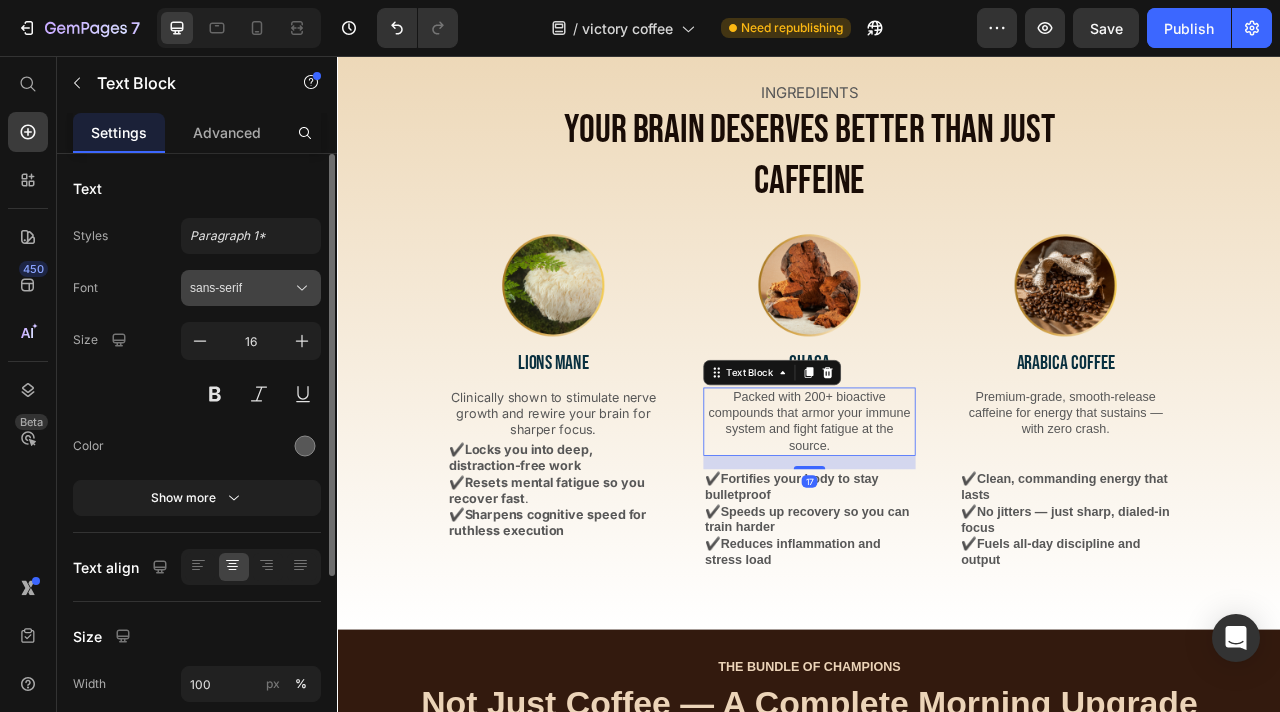 click on "sans-serif" at bounding box center (251, 288) 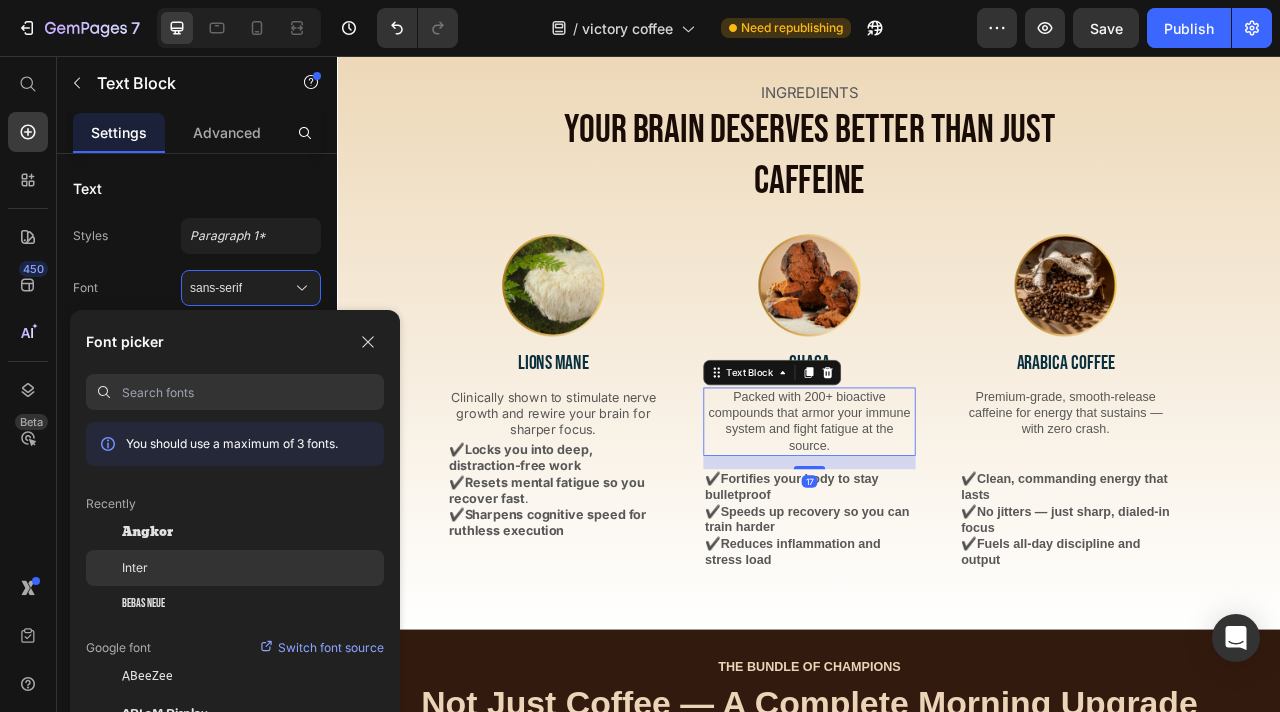 click on "Inter" 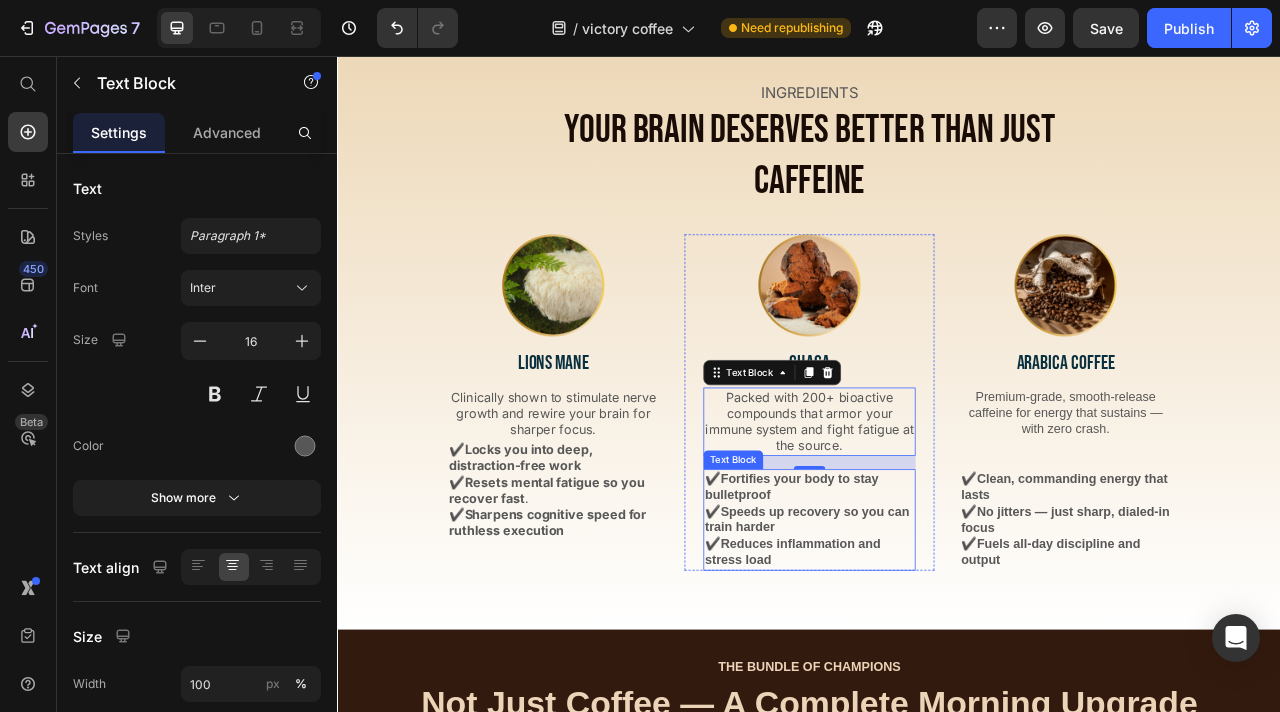 click on "Speeds up recovery so you can train harder" at bounding box center [934, 645] 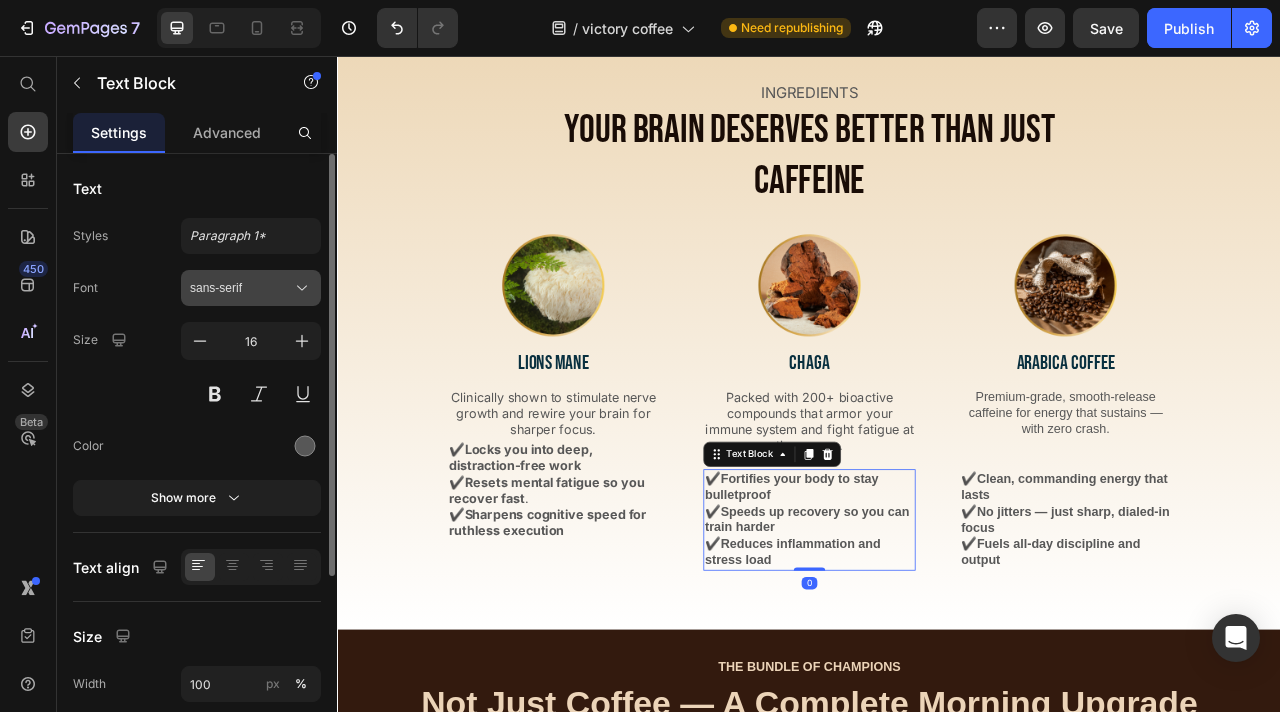click on "sans-serif" at bounding box center (241, 288) 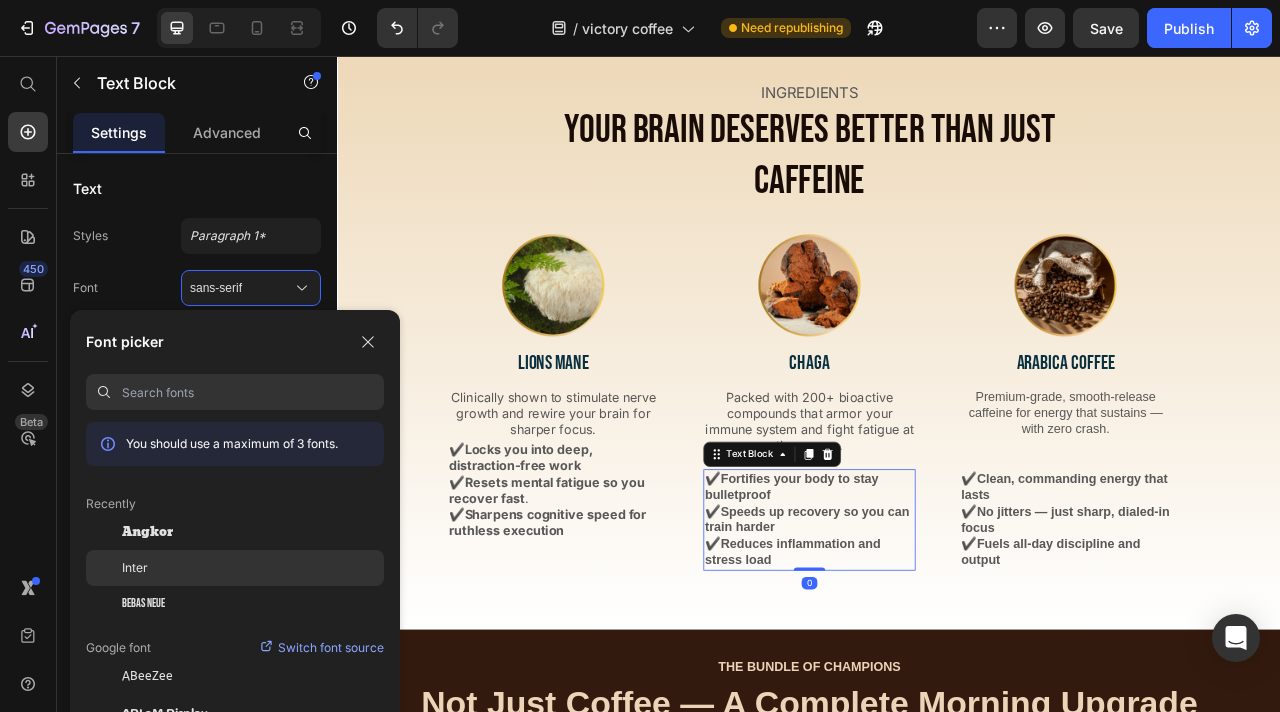 click on "Inter" 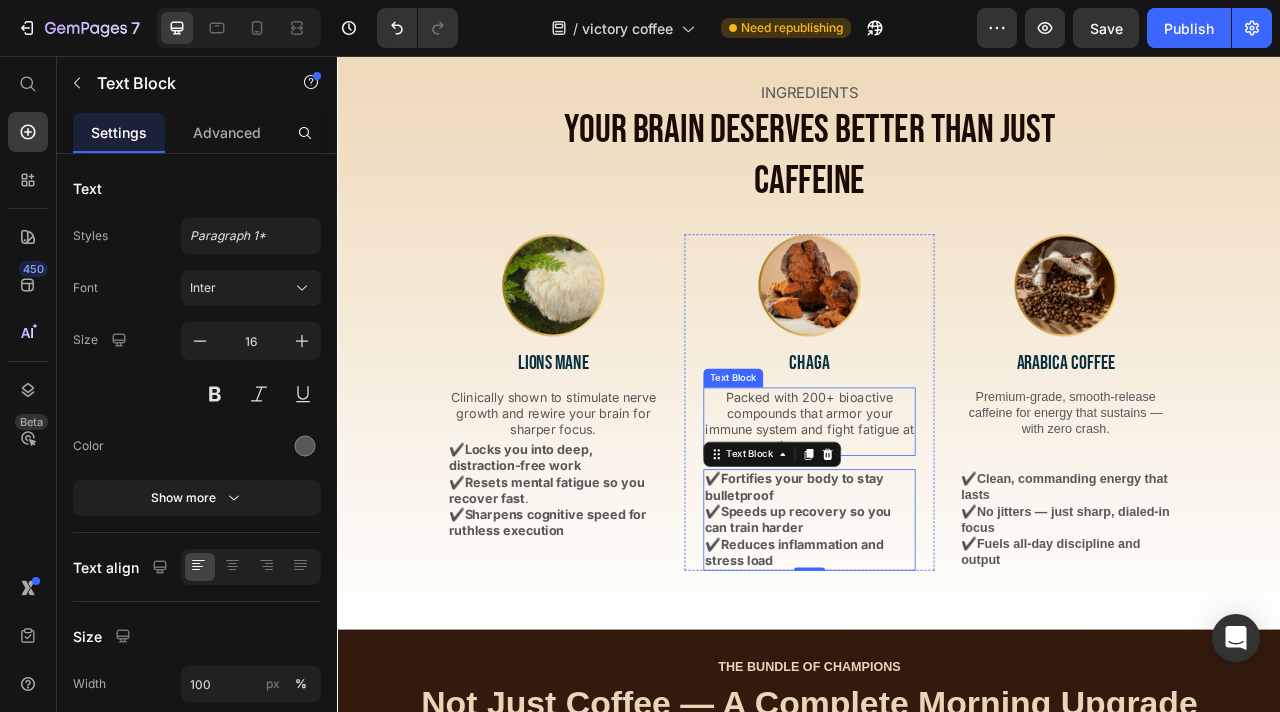 click on "CHAGA" at bounding box center (937, 446) 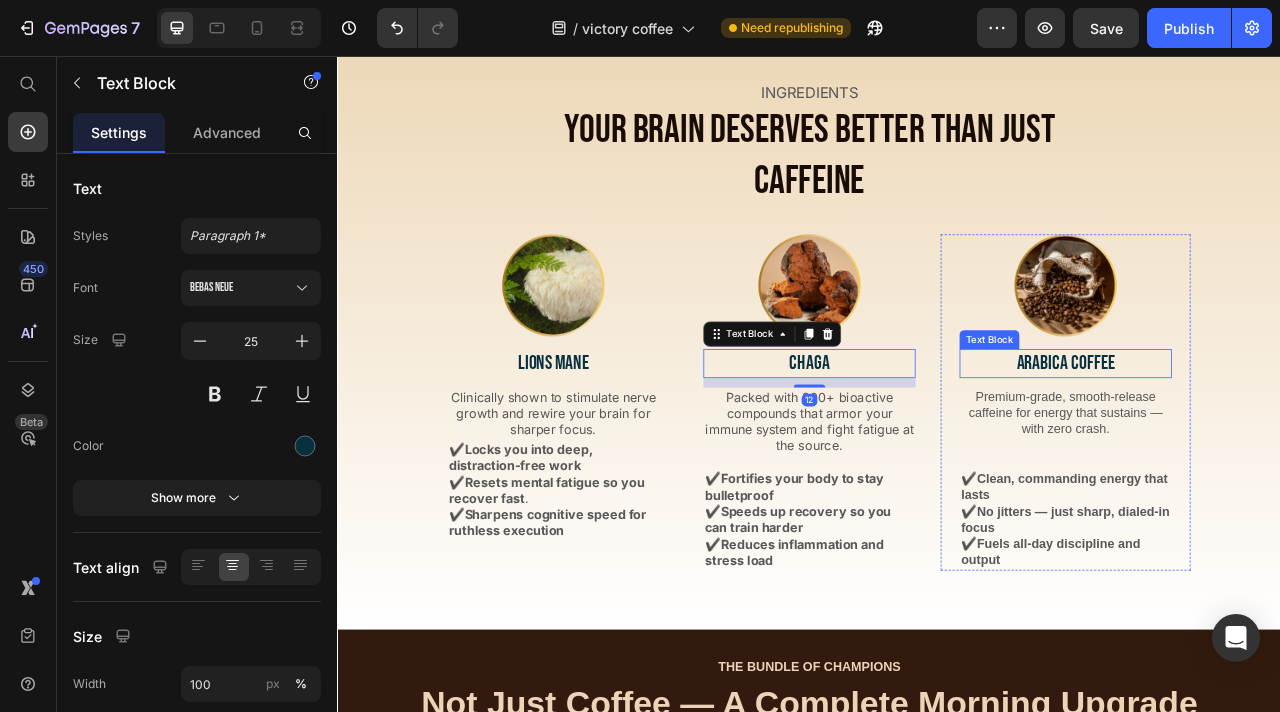 click on "Image ARABICA COFFEE Text Block Premium-grade, smooth-release caffeine for energy that sustains — with zero crash. Text Block ✔️  Clean, commanding energy that lasts ✔️  No jitters — just sharp, dialed-in focus ✔️  Fuels all-day discipline and output Text Block" at bounding box center [1263, 496] 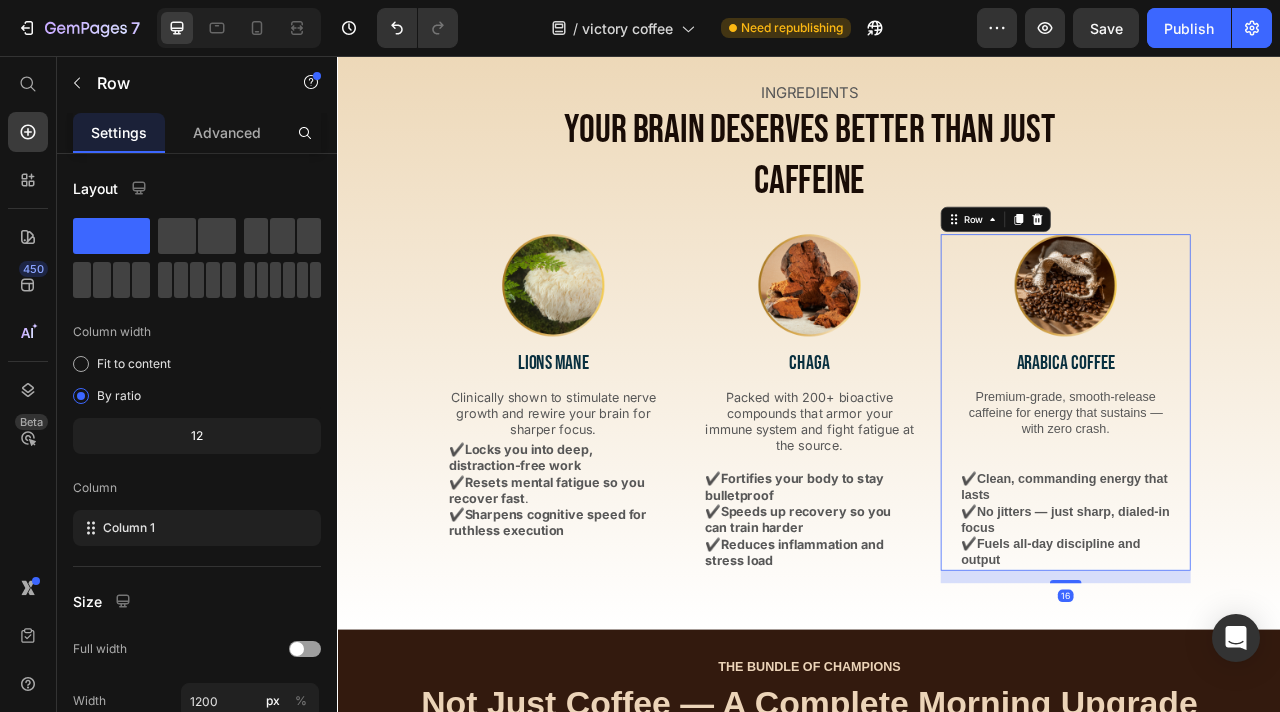 click on "Premium-grade, smooth-release caffeine for energy that sustains — with zero crash." at bounding box center (1263, 510) 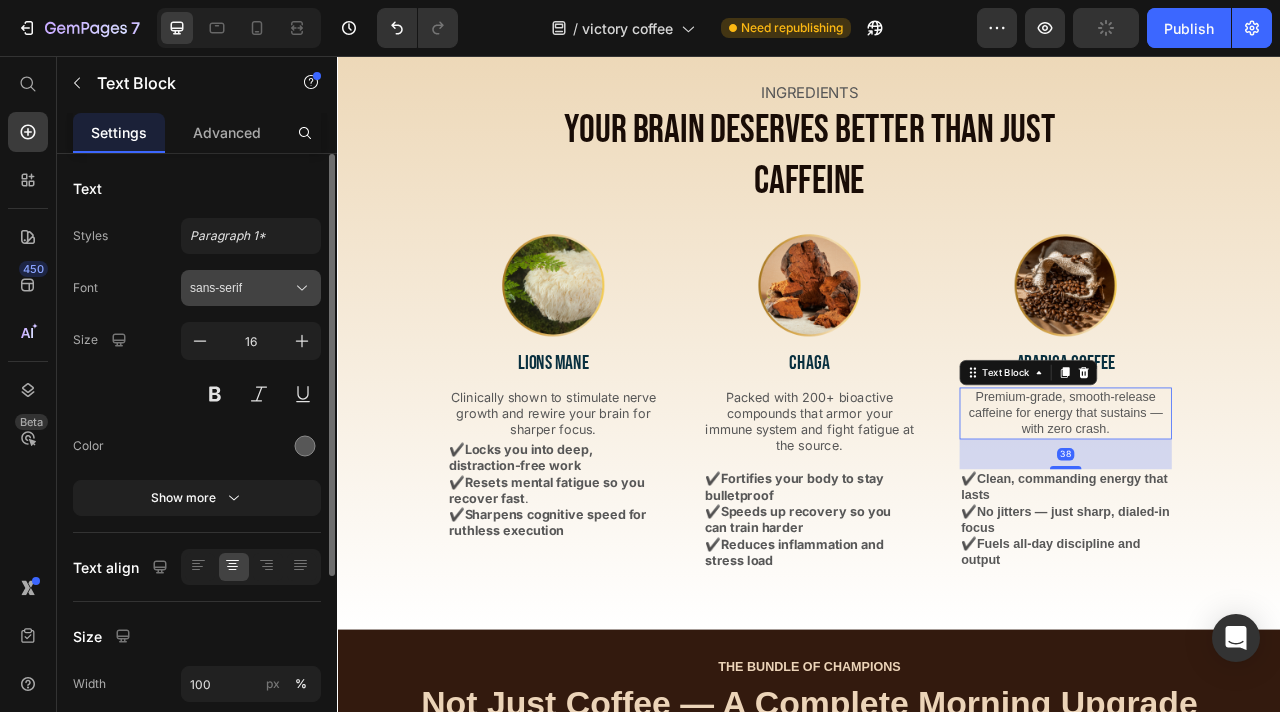 click on "sans-serif" at bounding box center [241, 288] 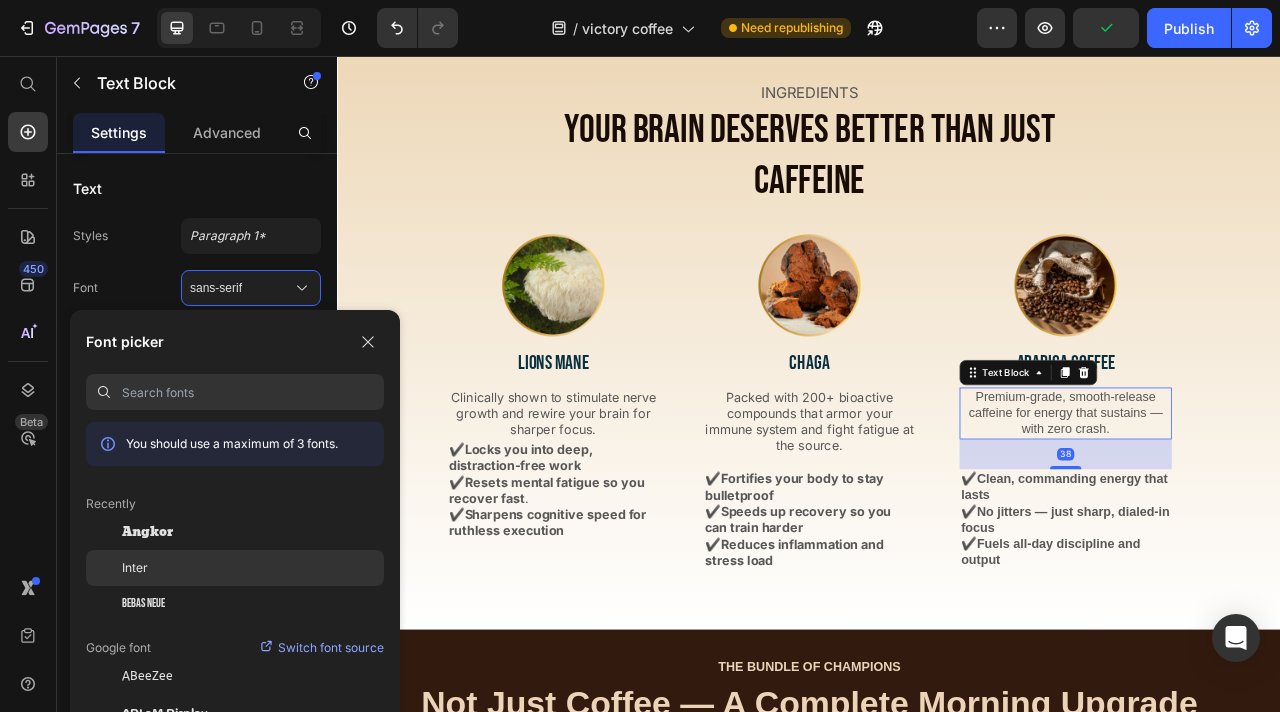 click on "Inter" 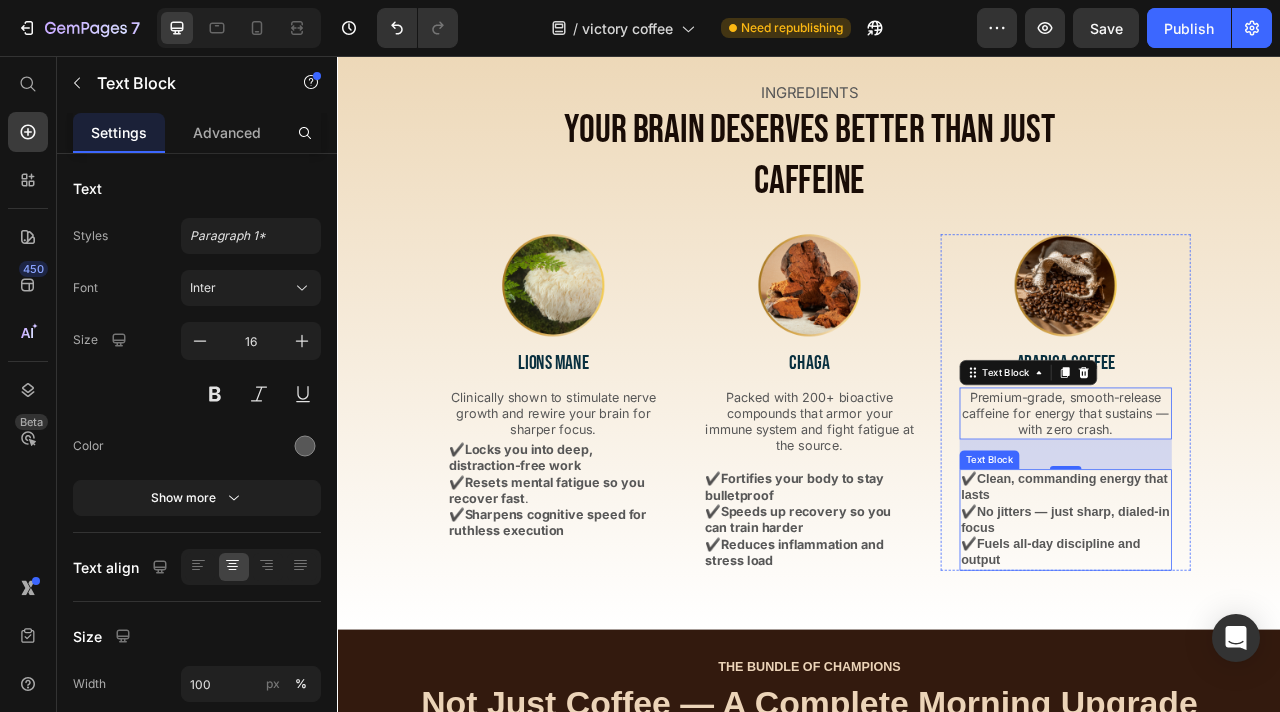 click on "Clean, commanding energy that lasts" at bounding box center (1261, 603) 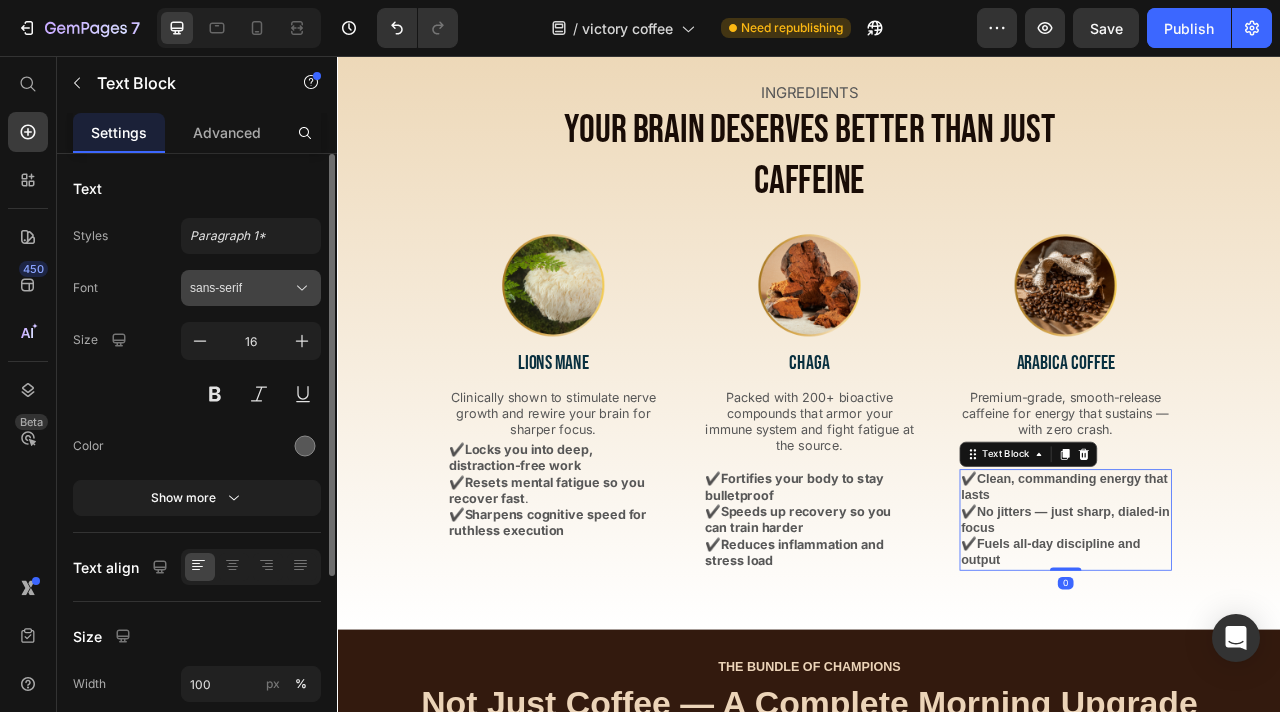 click on "sans-serif" at bounding box center (241, 288) 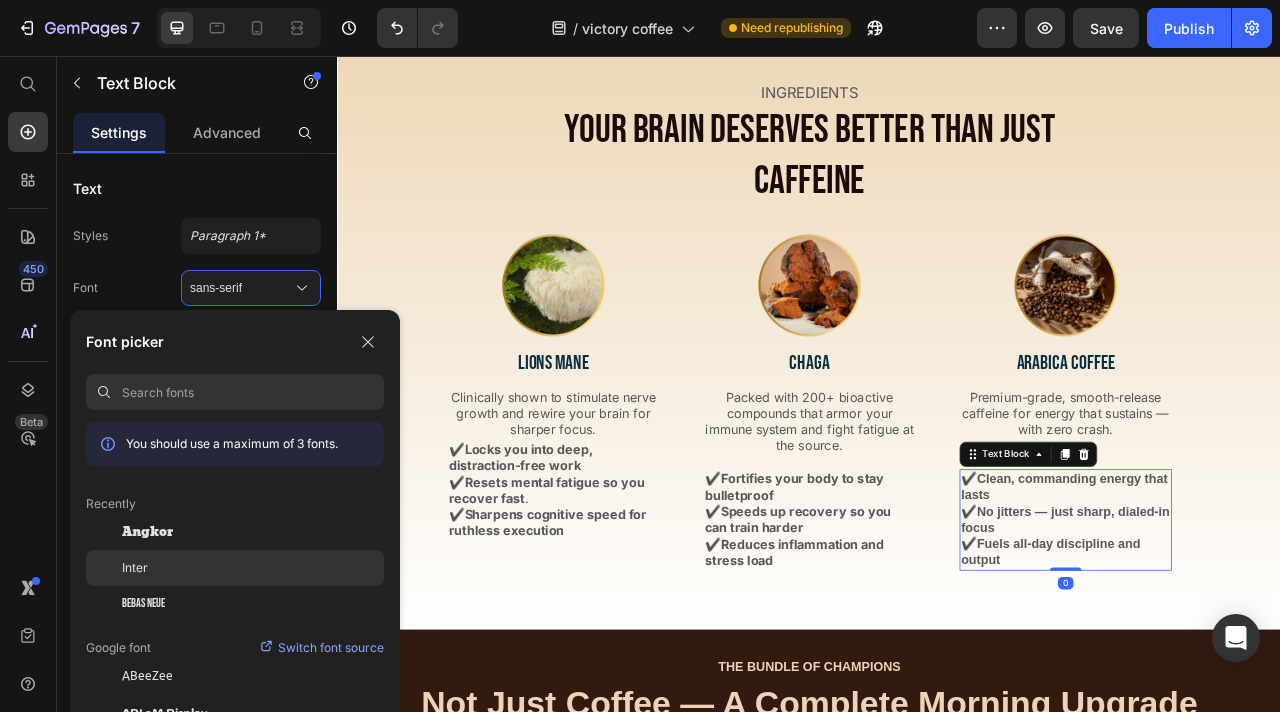 click on "Inter" 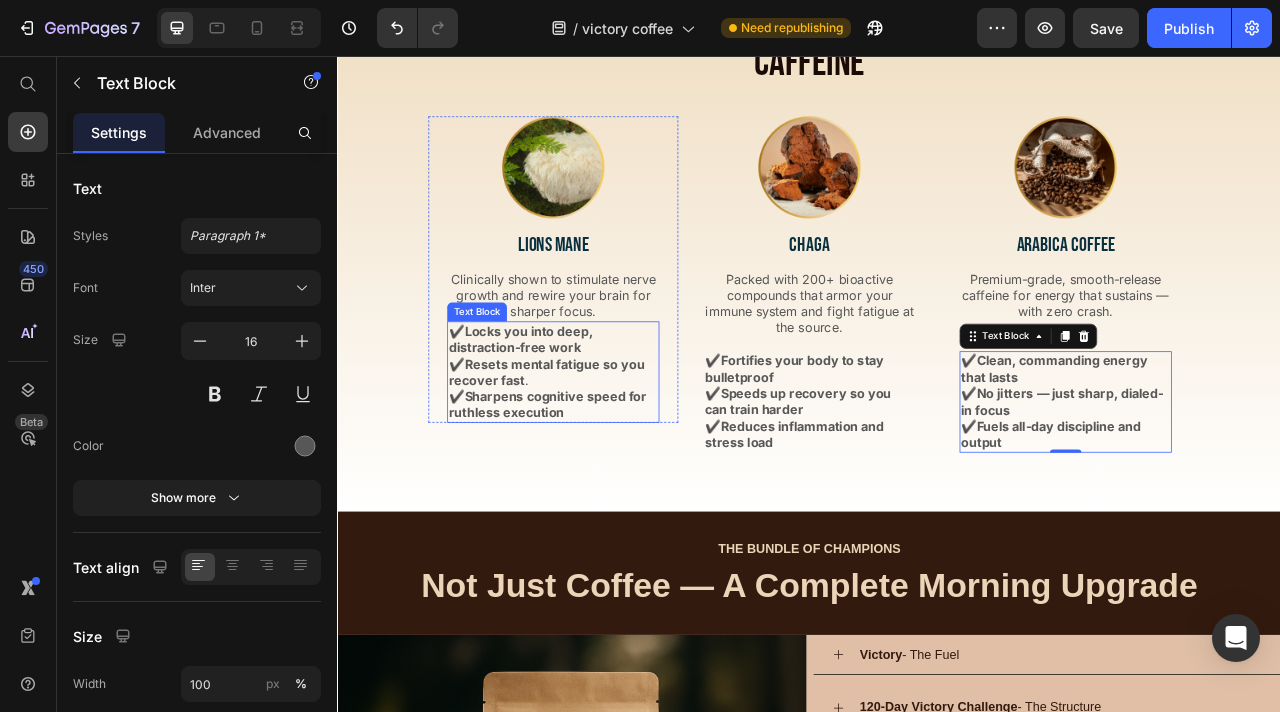 scroll, scrollTop: 2060, scrollLeft: 0, axis: vertical 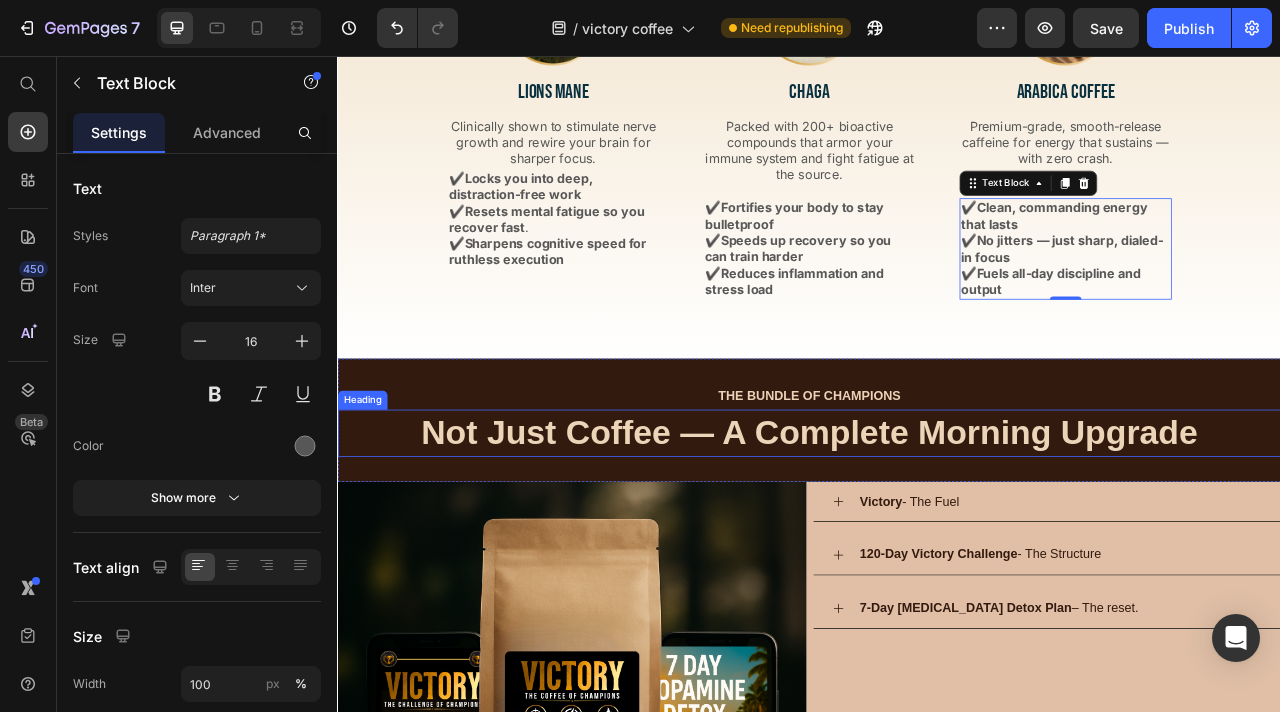 click on "Not Just Coffee — A Complete Morning Upgrade" at bounding box center (937, 534) 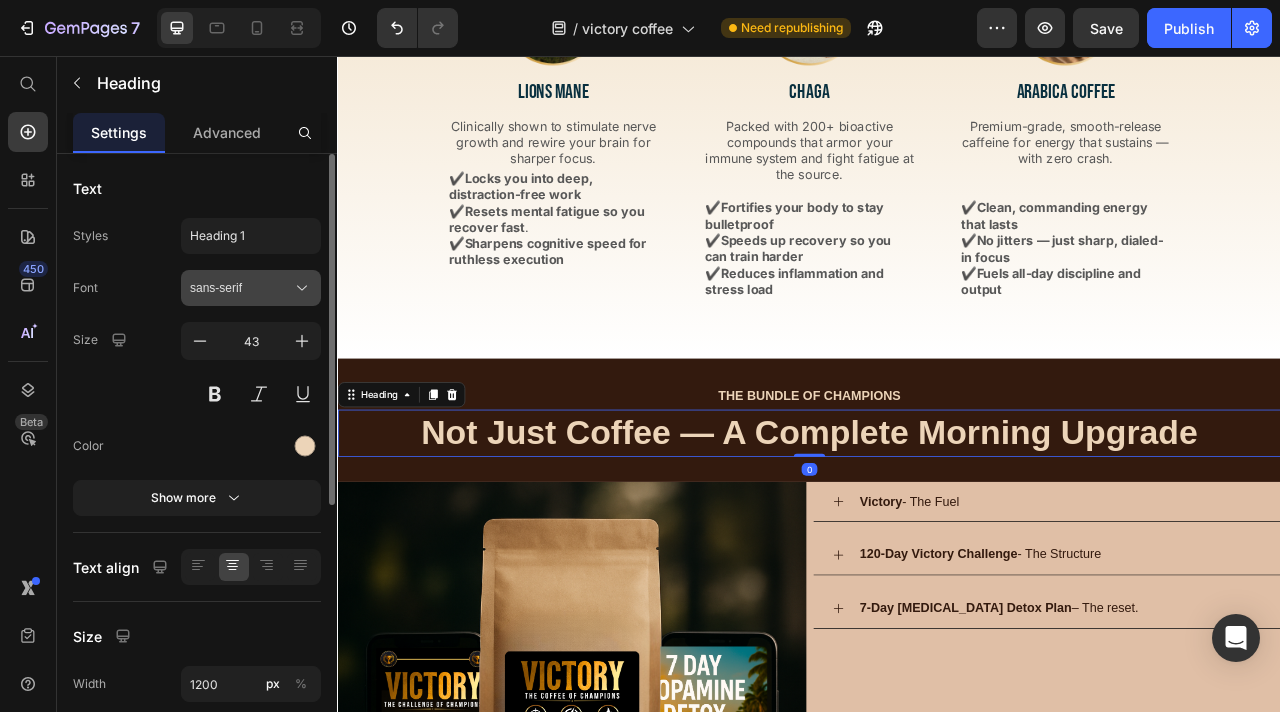 click on "sans-serif" at bounding box center [251, 288] 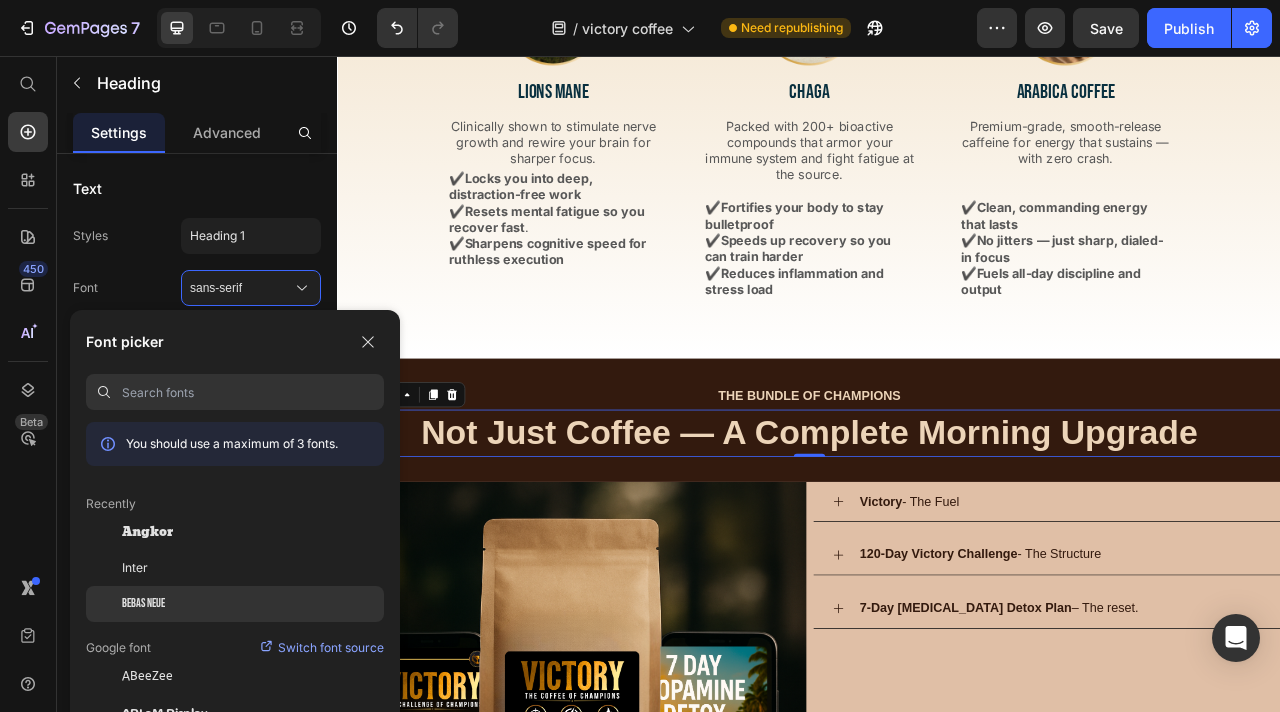 click on "Bebas Neue" 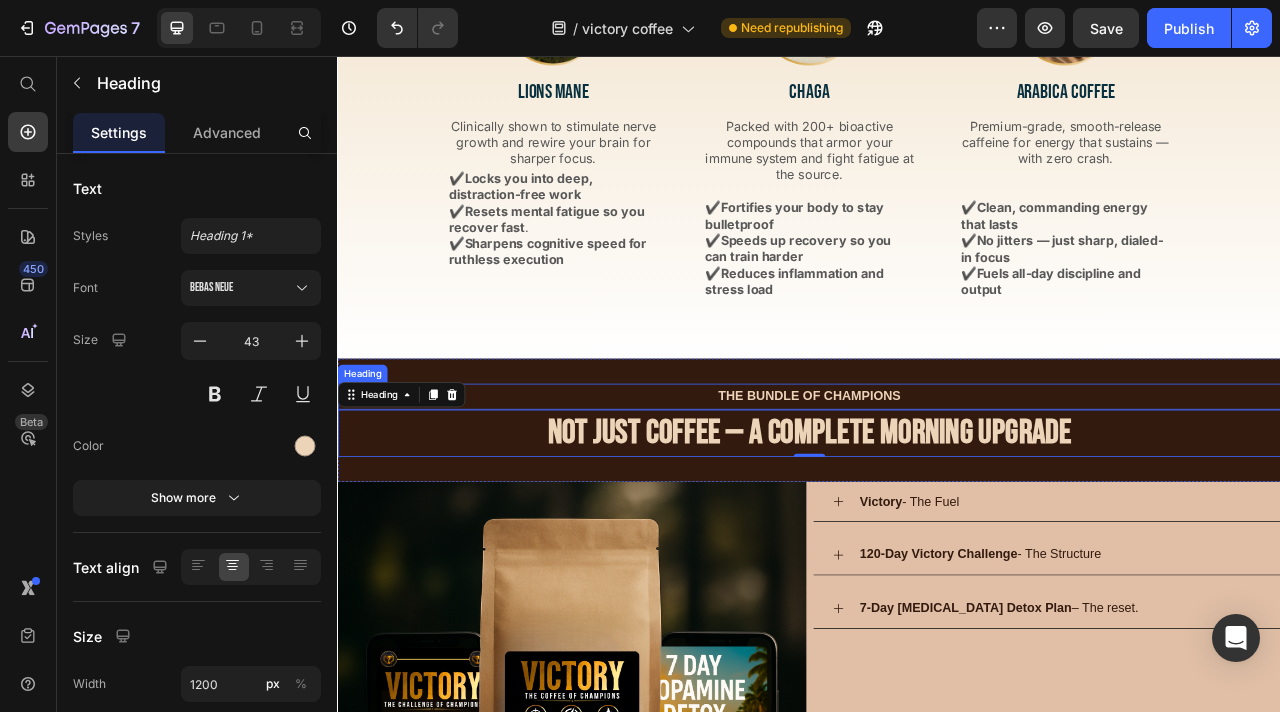 click on "THE BUNDLE OF CHAMPIONS" at bounding box center (937, 487) 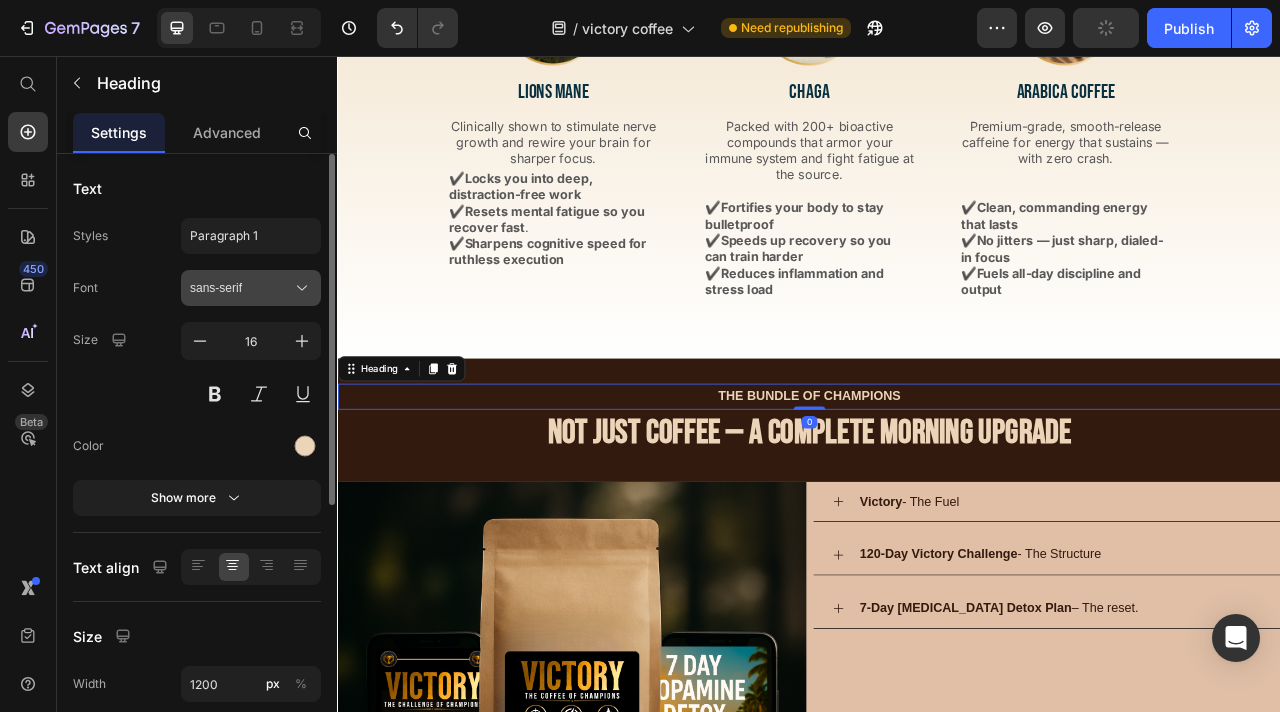 click on "sans-serif" at bounding box center (241, 288) 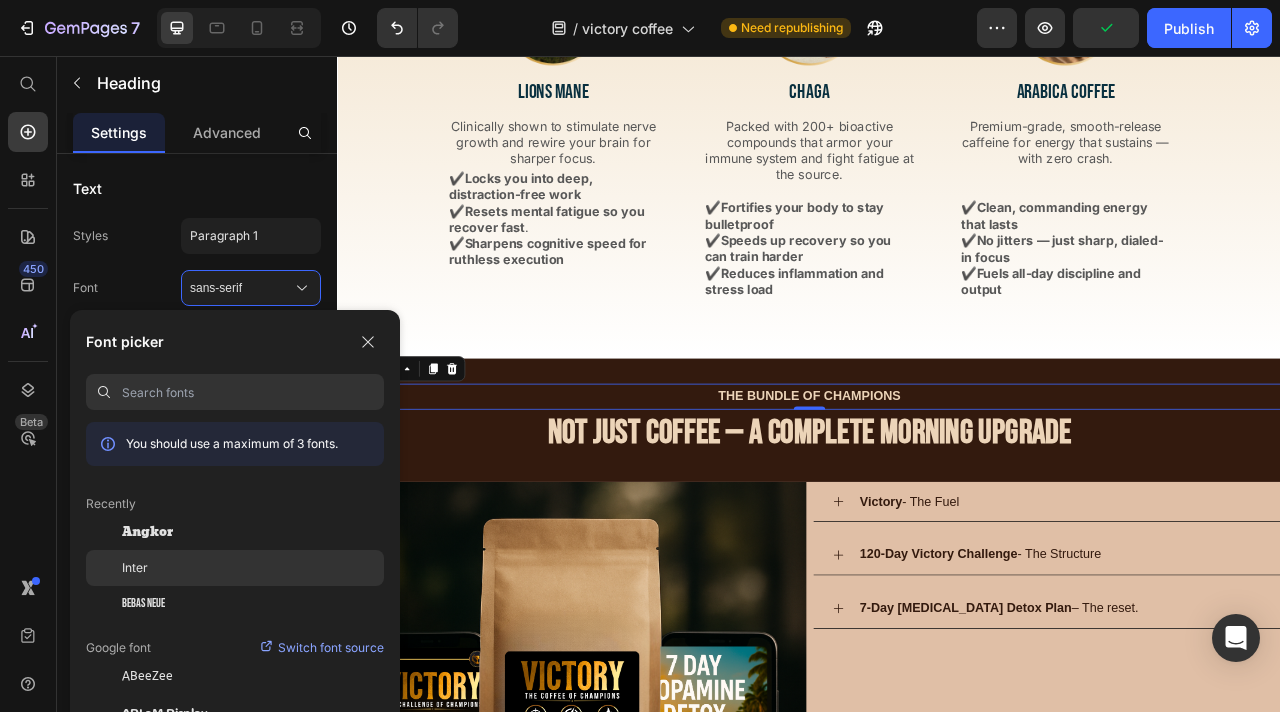 click on "Inter" 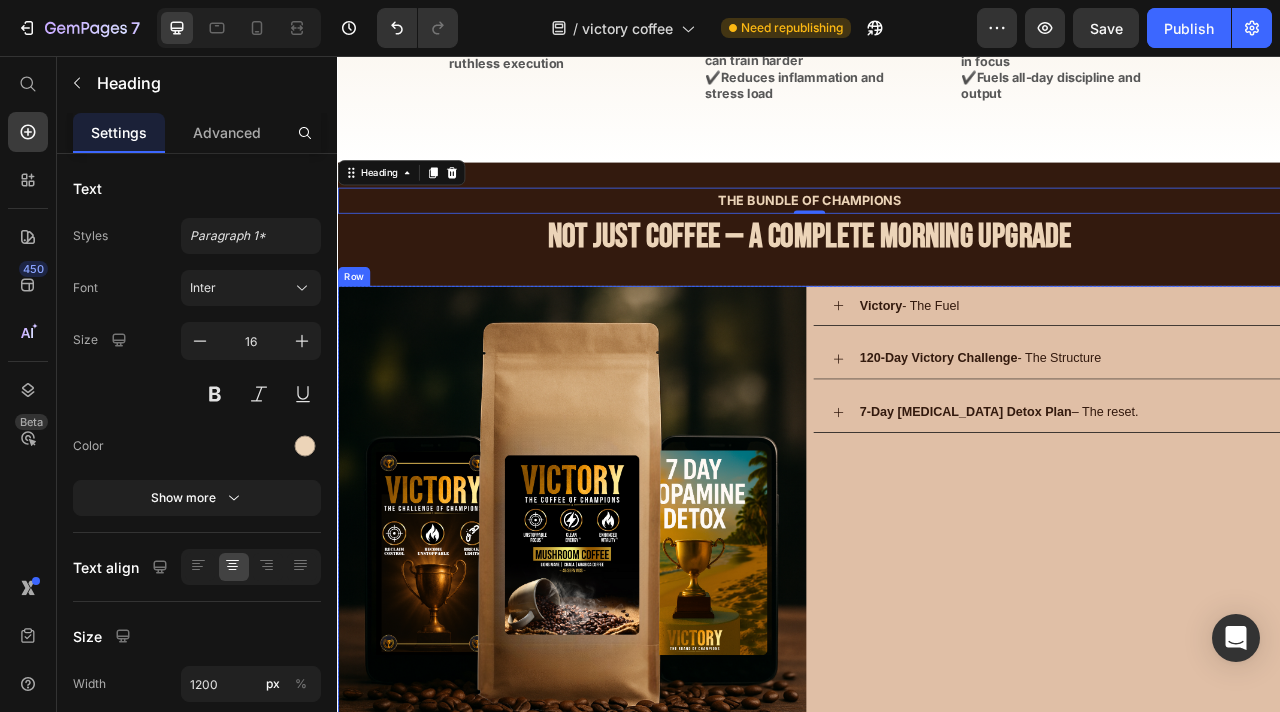 scroll, scrollTop: 2535, scrollLeft: 0, axis: vertical 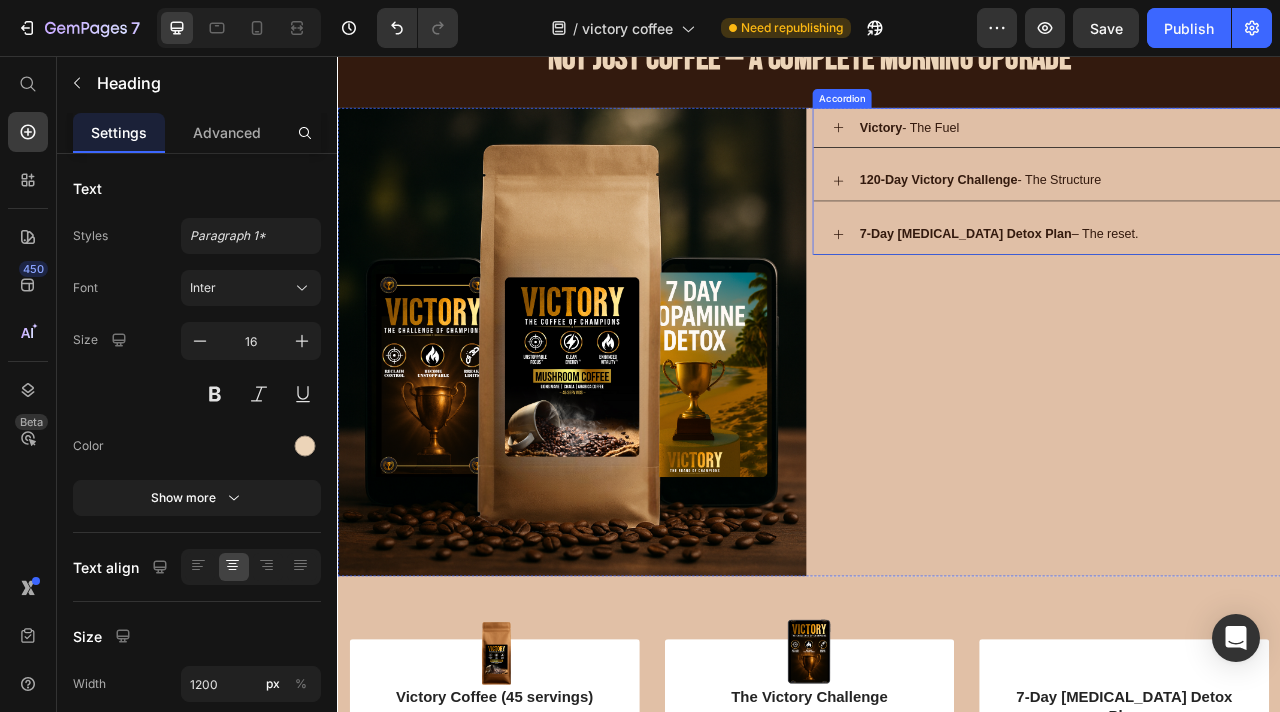 click on "120-Day Victory Challenge" at bounding box center [1101, 213] 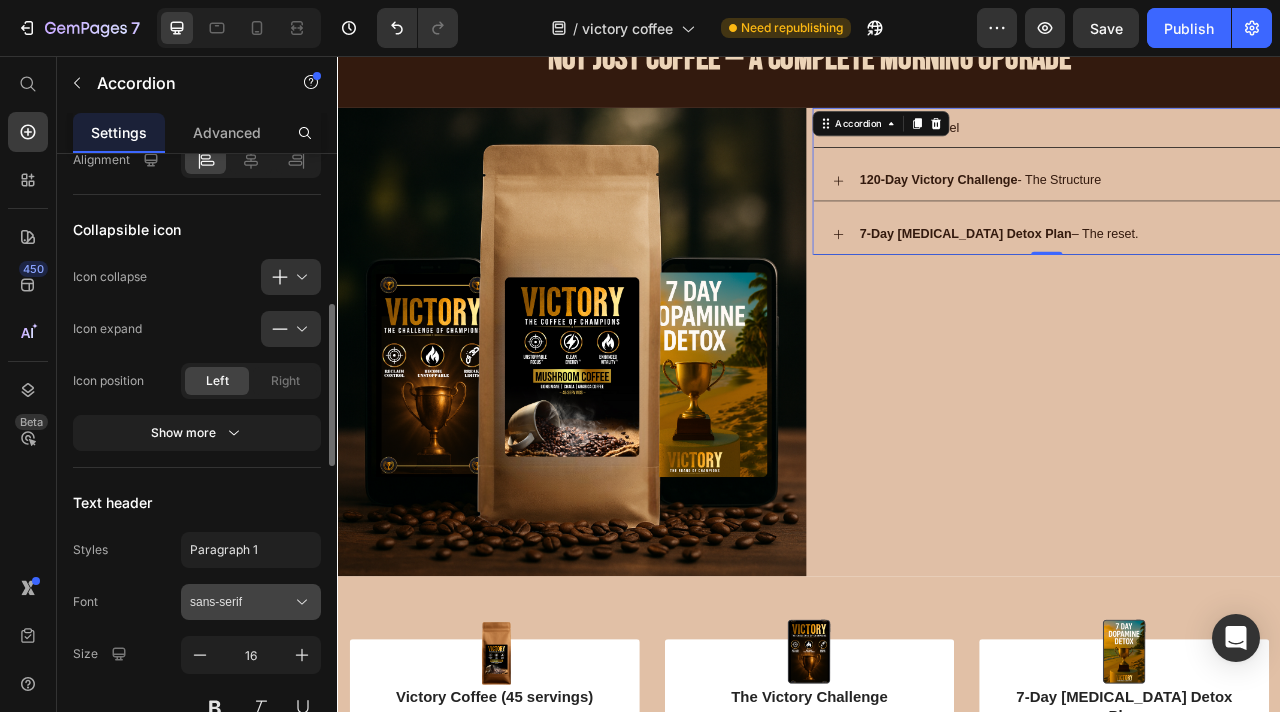 scroll, scrollTop: 627, scrollLeft: 0, axis: vertical 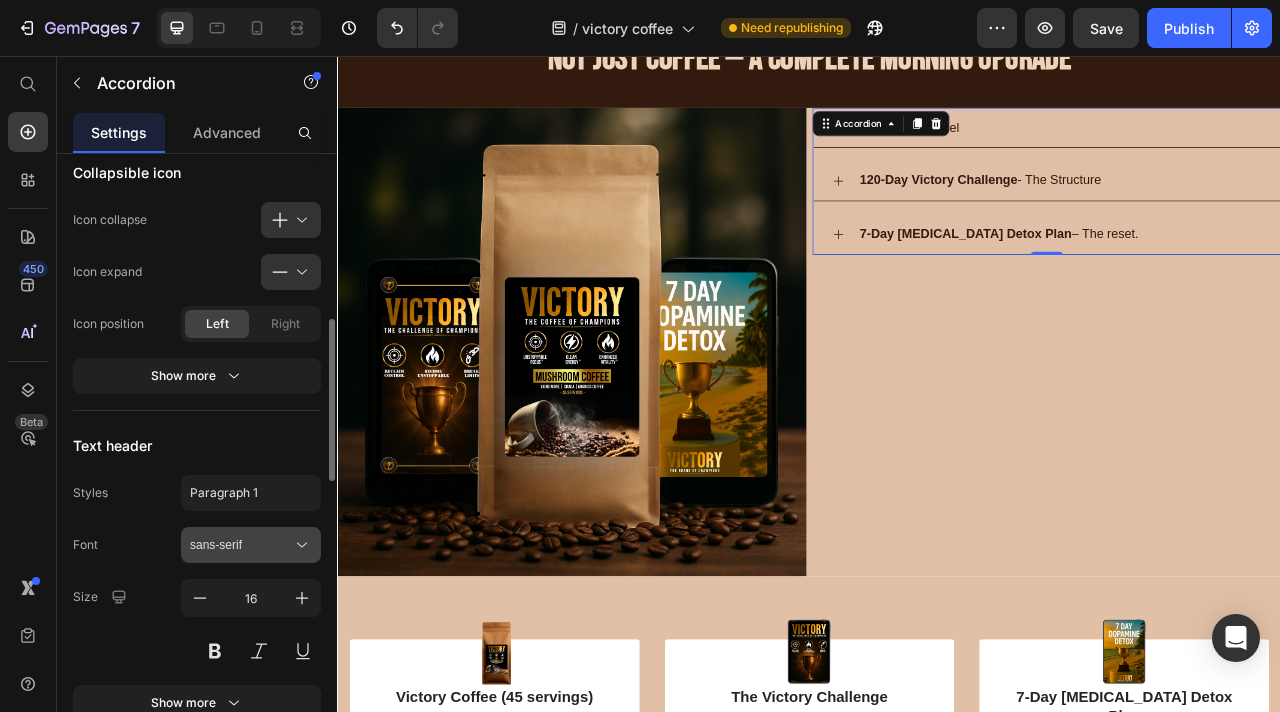 click on "sans-serif" at bounding box center [241, 545] 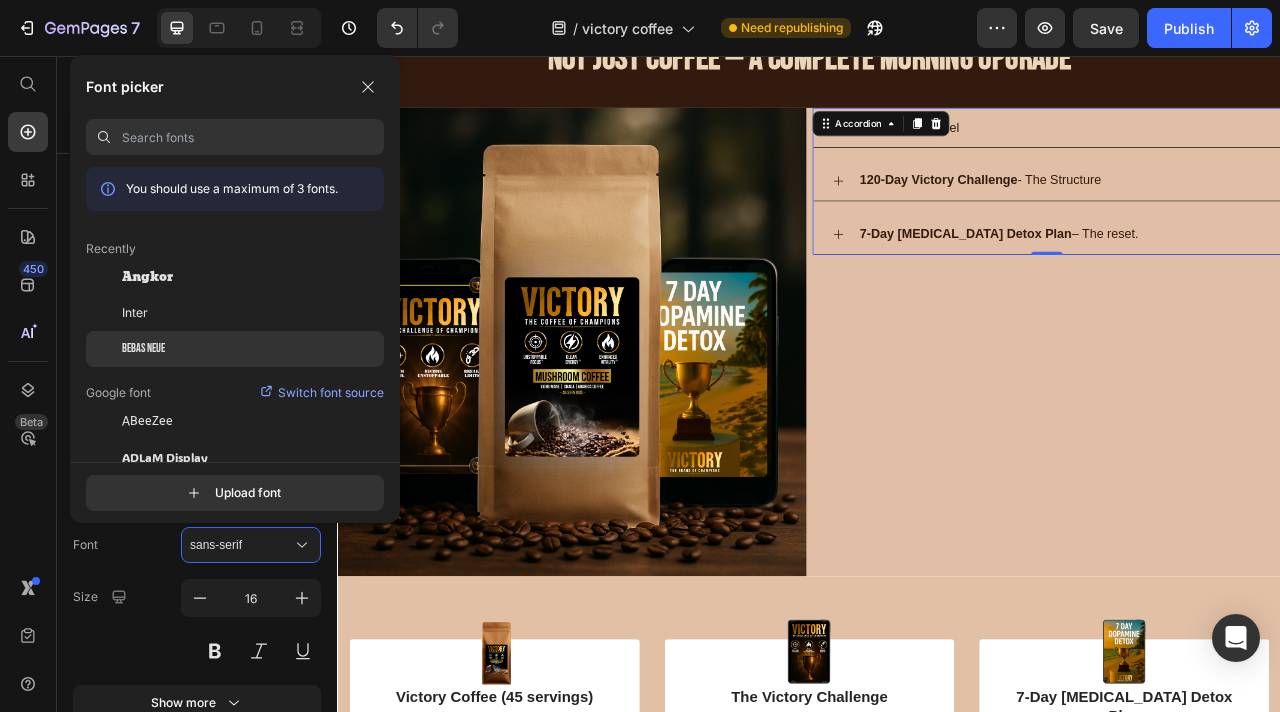 click on "Bebas Neue" 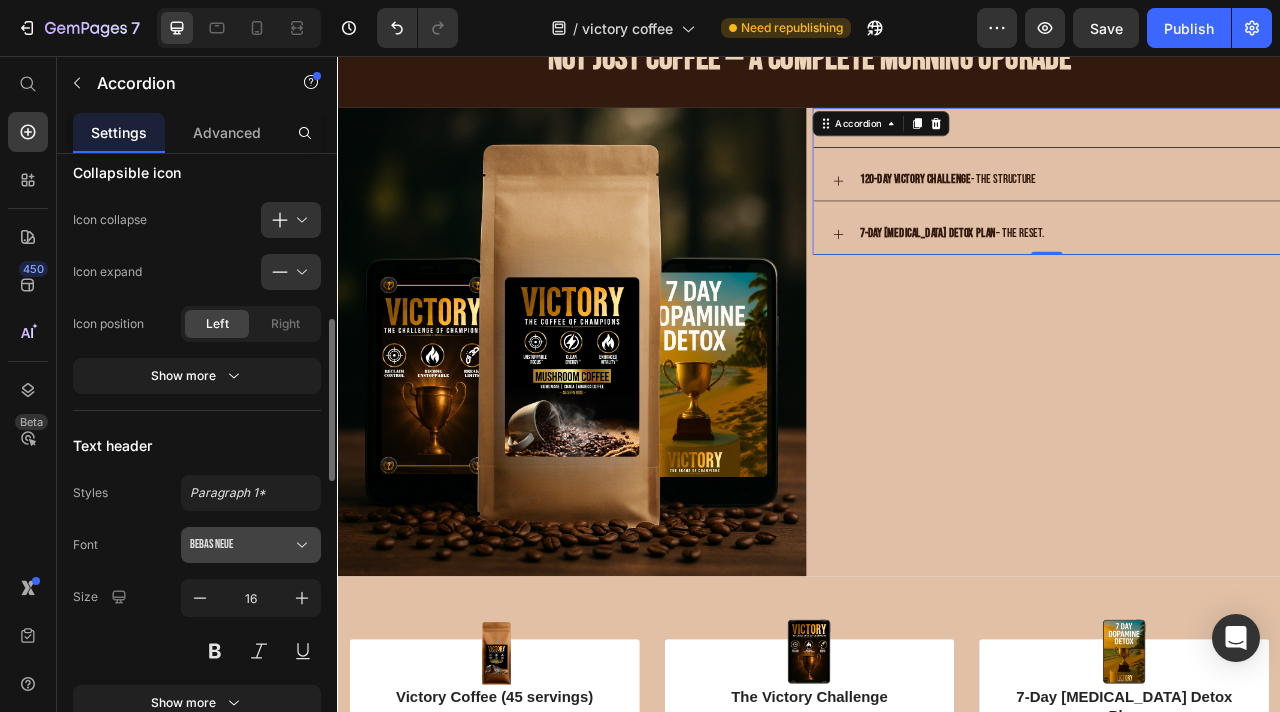 click on "Bebas Neue" at bounding box center [251, 545] 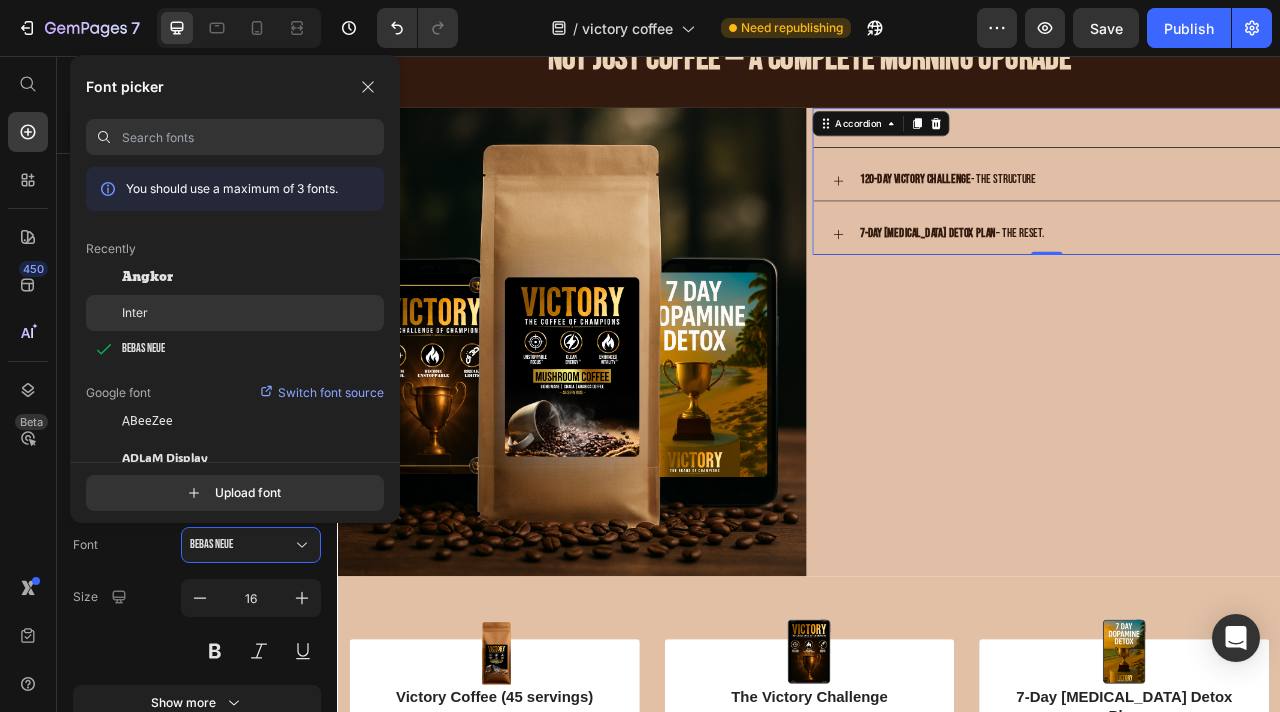 click on "Inter" 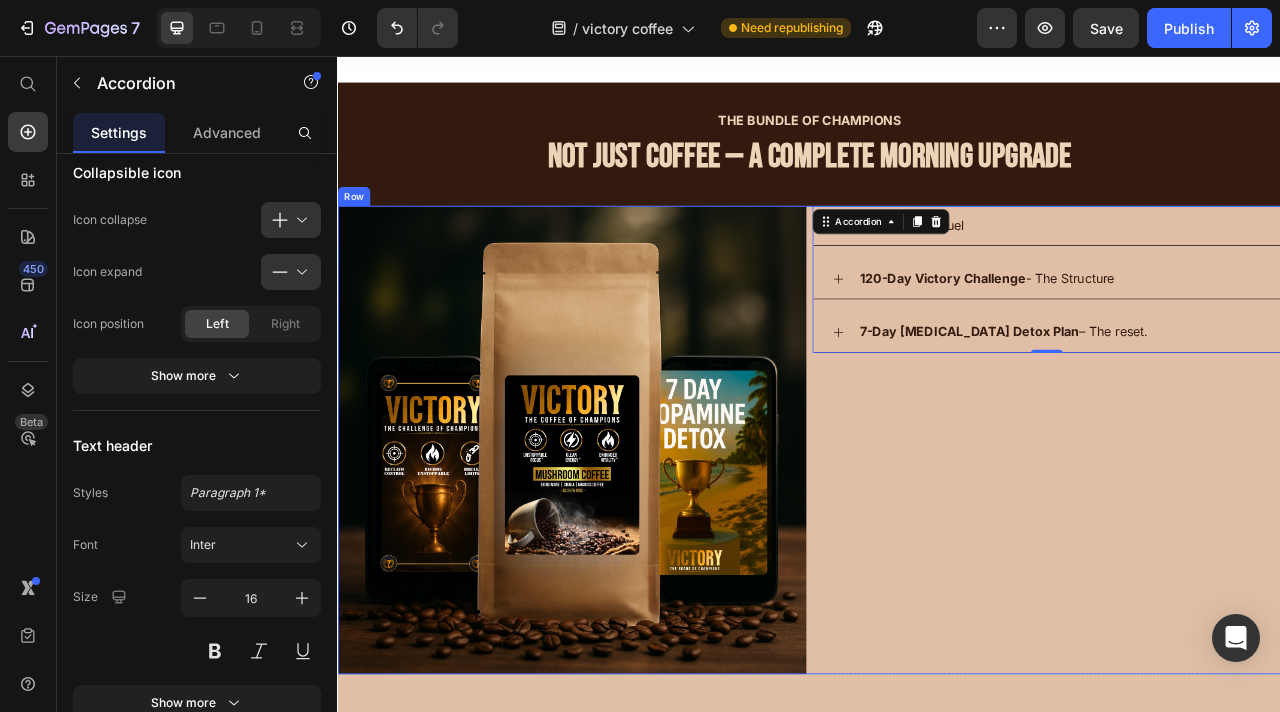 scroll, scrollTop: 2385, scrollLeft: 0, axis: vertical 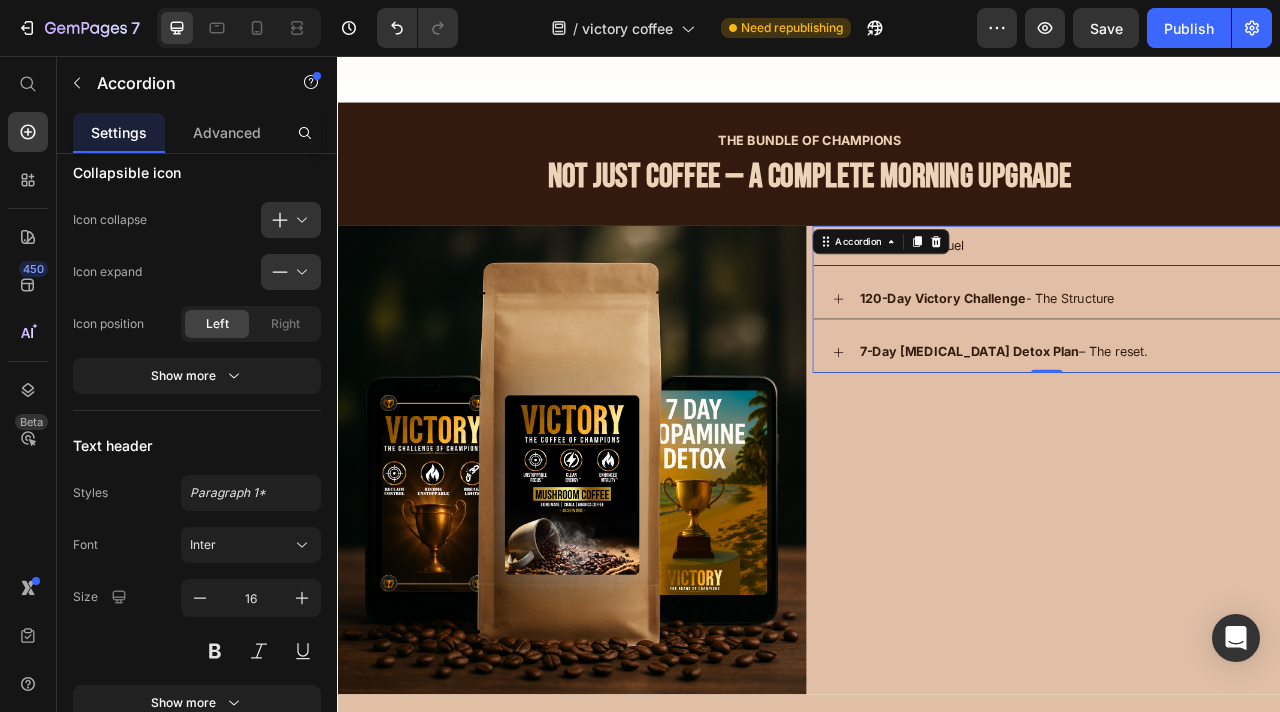 click on "Victory  - The Fuel" at bounding box center (1255, 297) 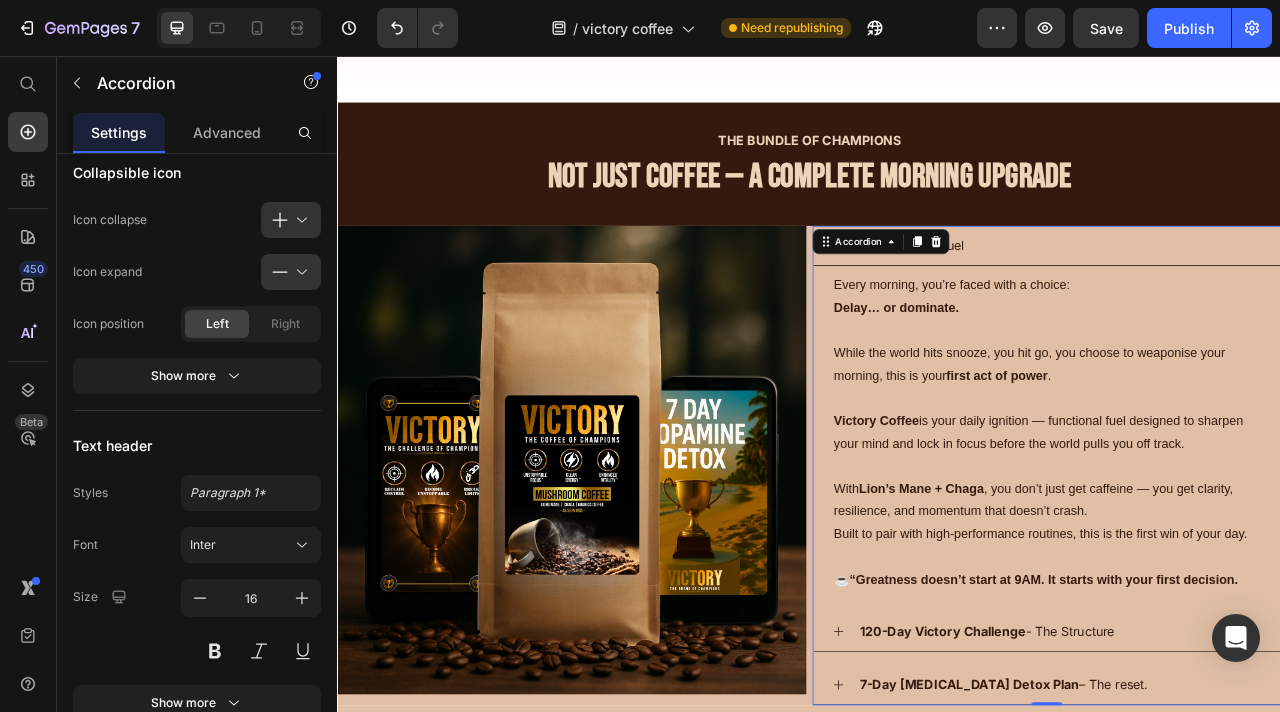 click at bounding box center [1239, 405] 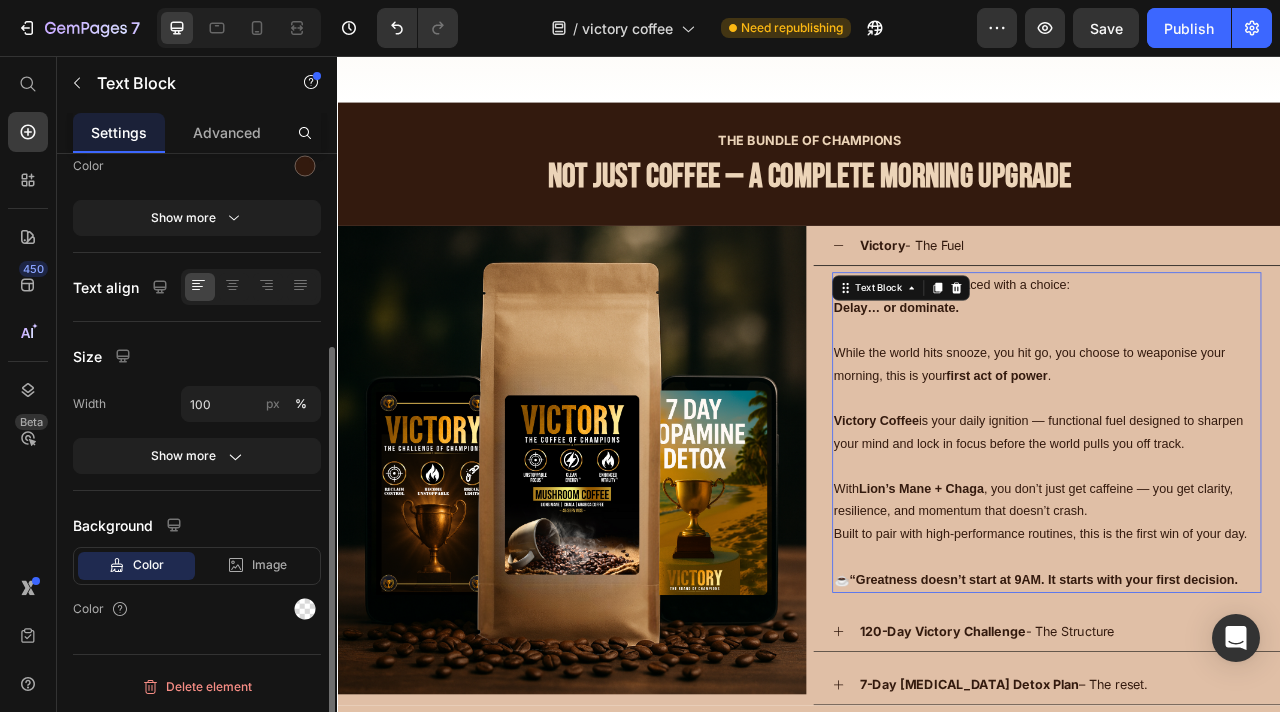 scroll, scrollTop: 0, scrollLeft: 0, axis: both 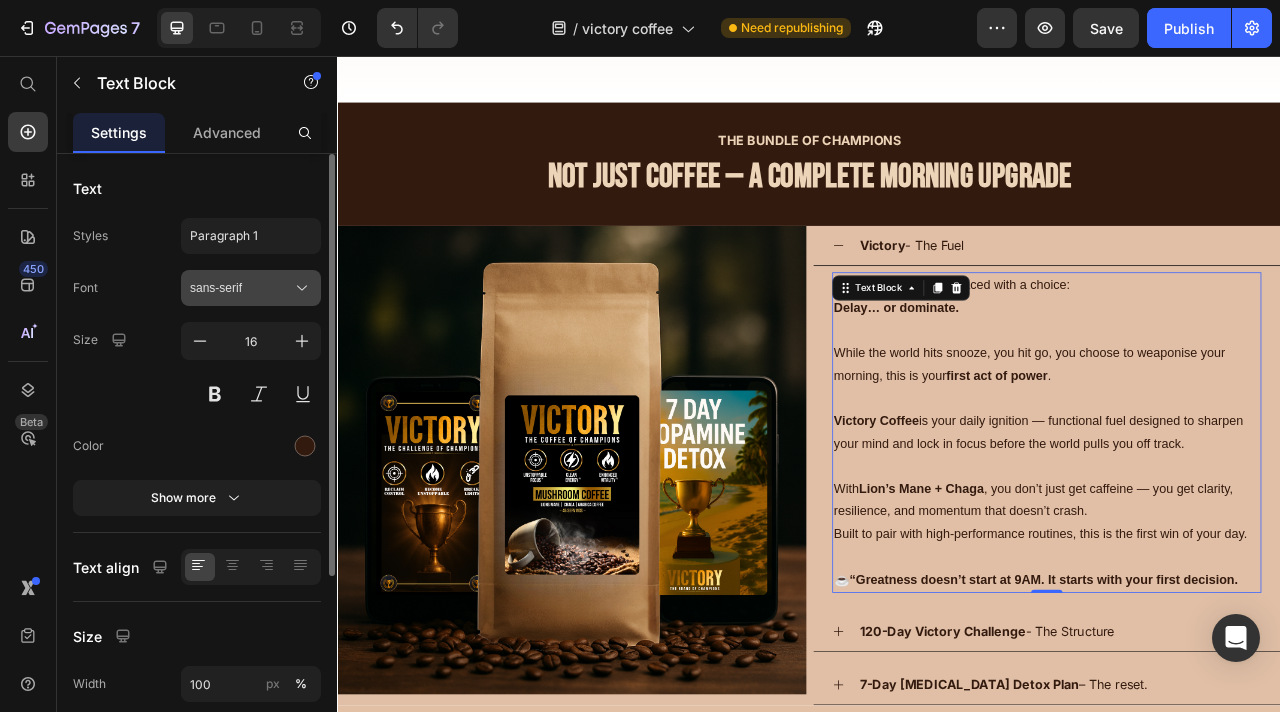 click on "sans-serif" at bounding box center [241, 288] 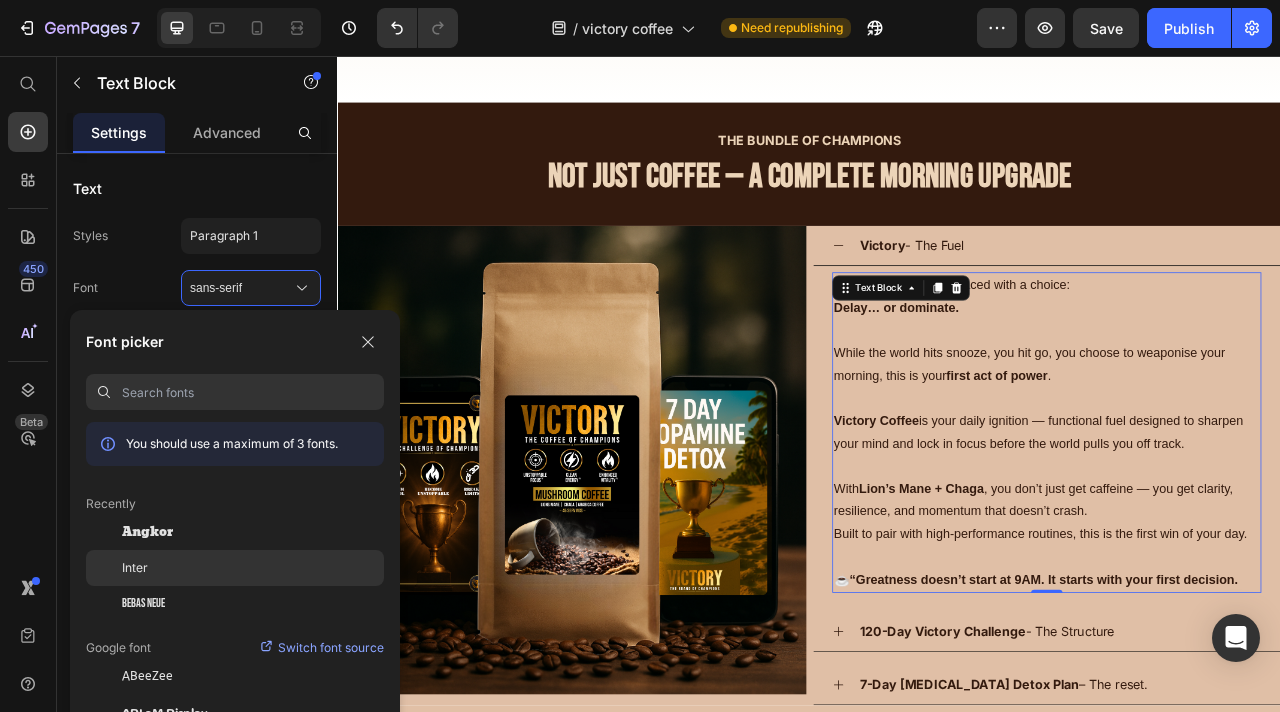 click on "Inter" 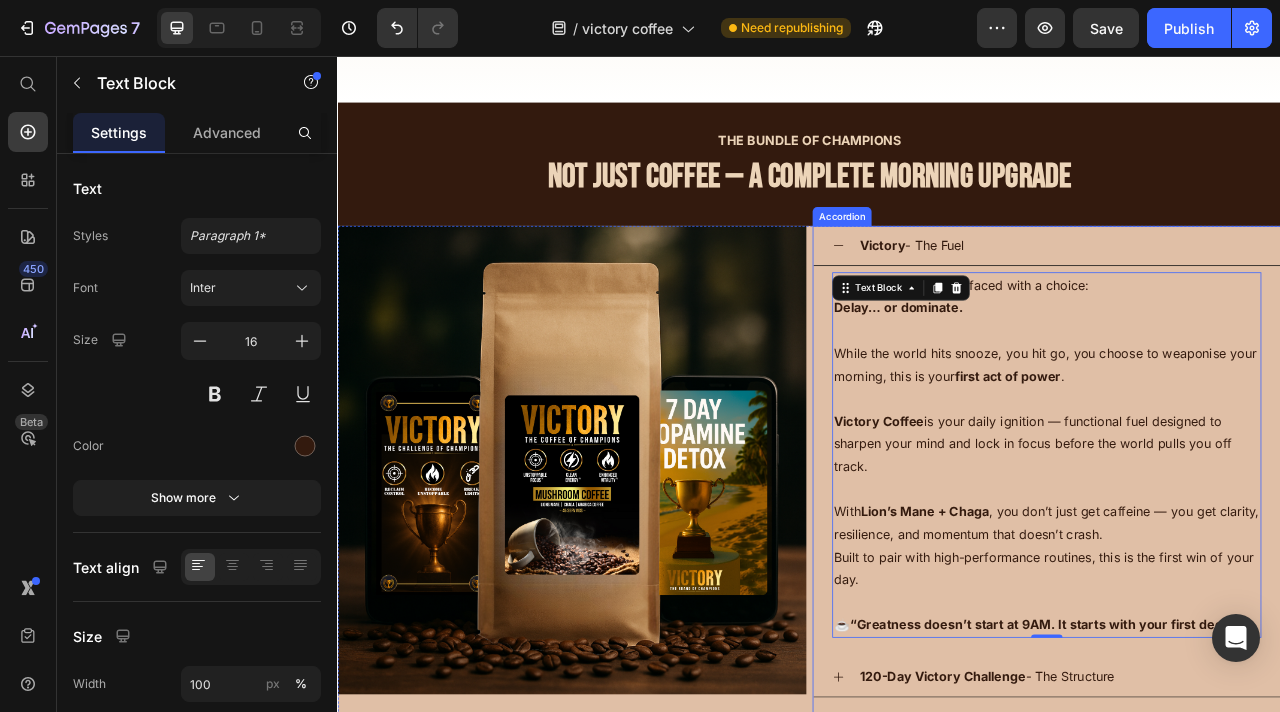click on "120-Day Victory Challenge" at bounding box center (1106, 845) 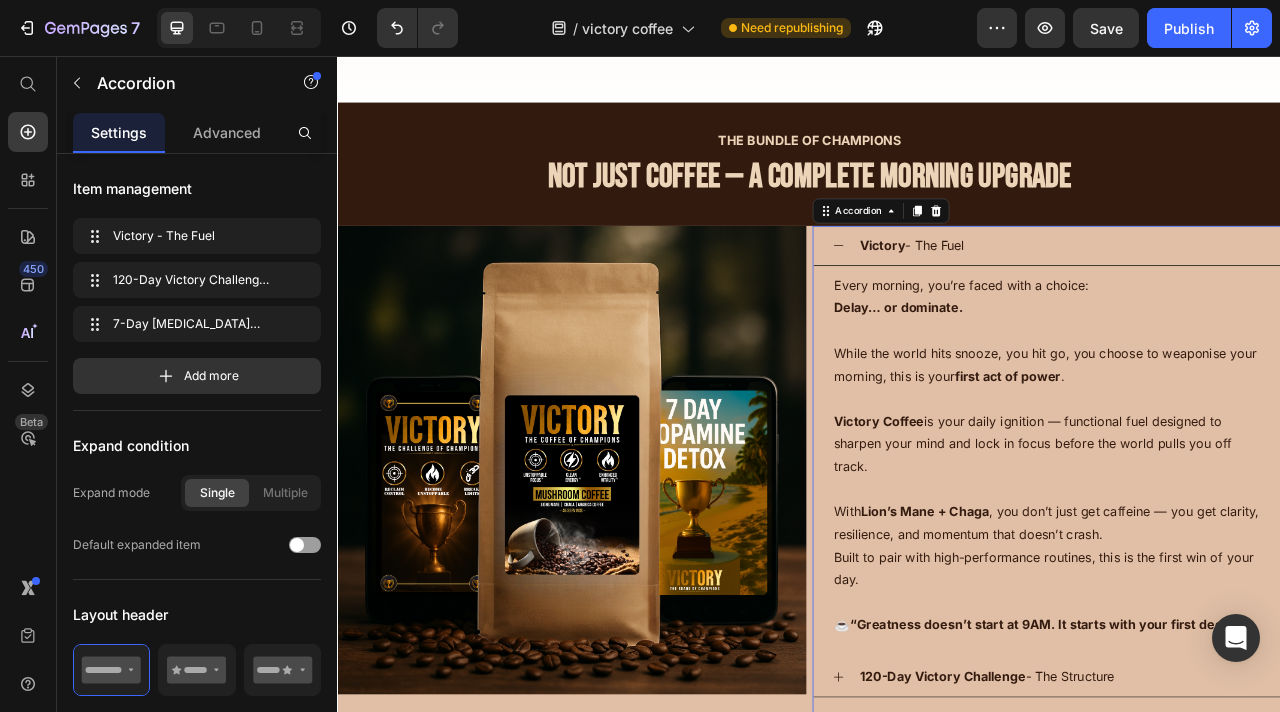 click on "120-Day Victory Challenge  - The Structure" at bounding box center (1239, 846) 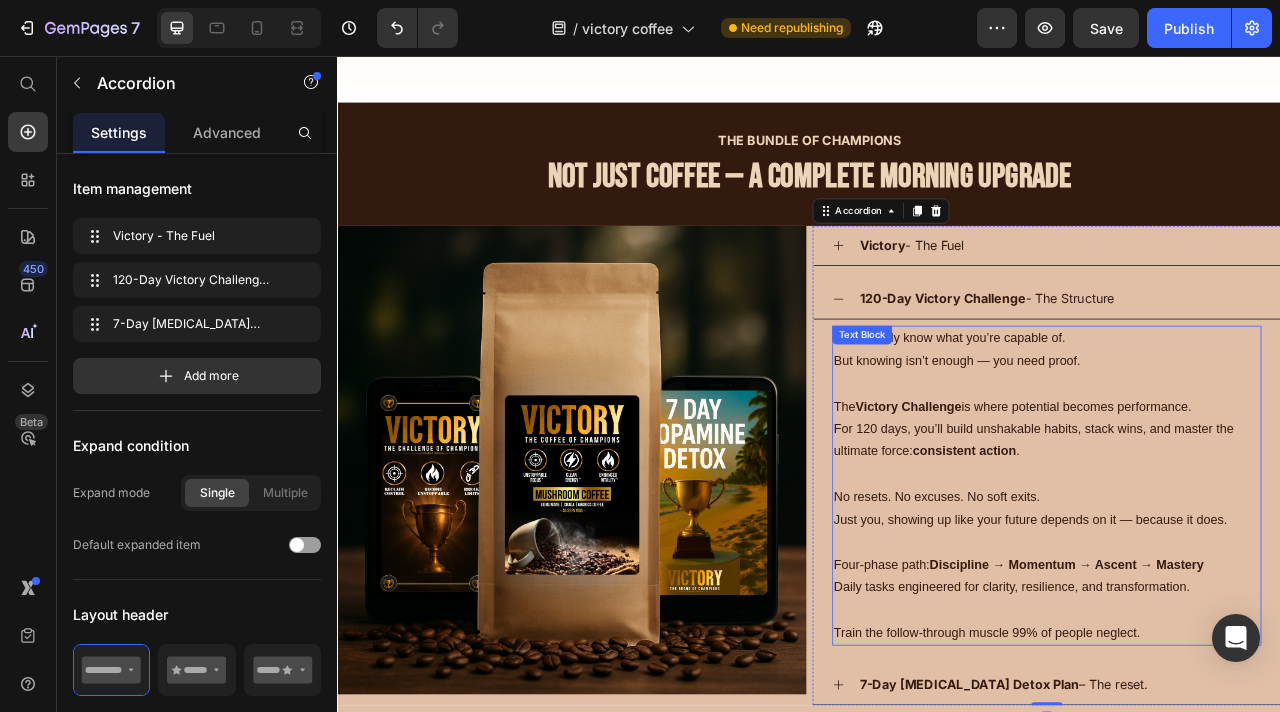 click on "Victory Challenge" at bounding box center (1063, 501) 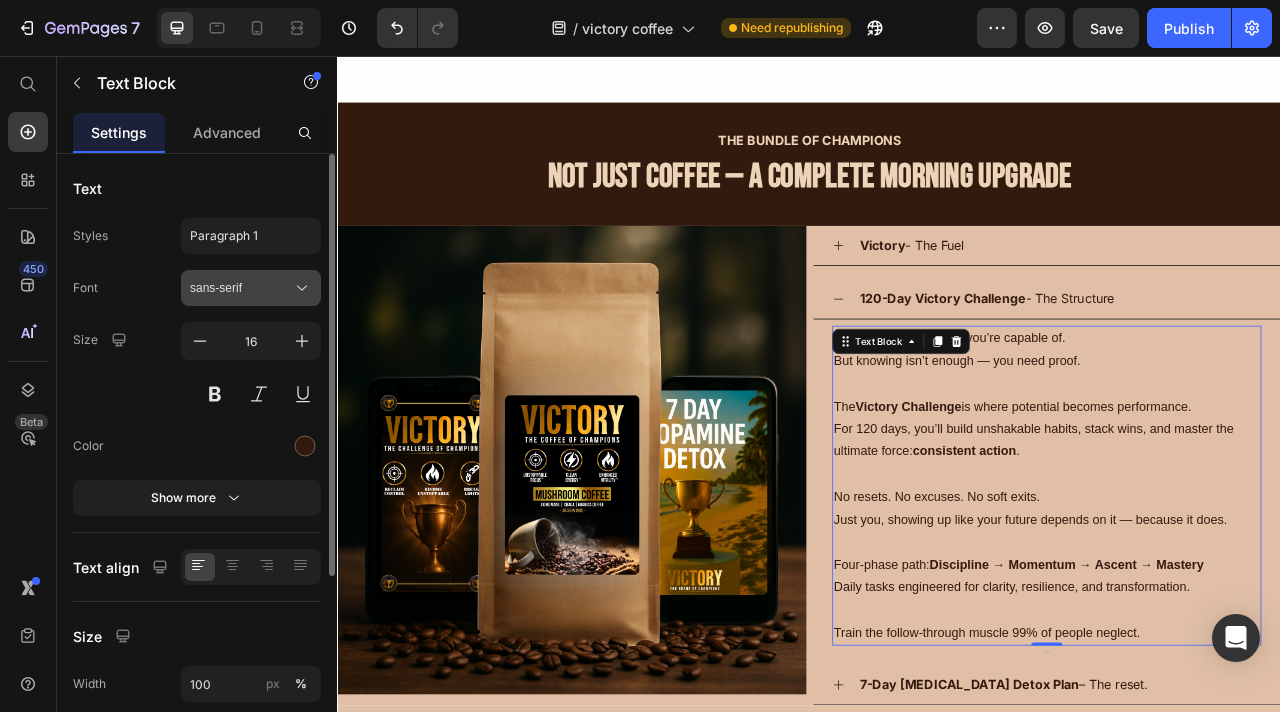 click on "sans-serif" at bounding box center (241, 288) 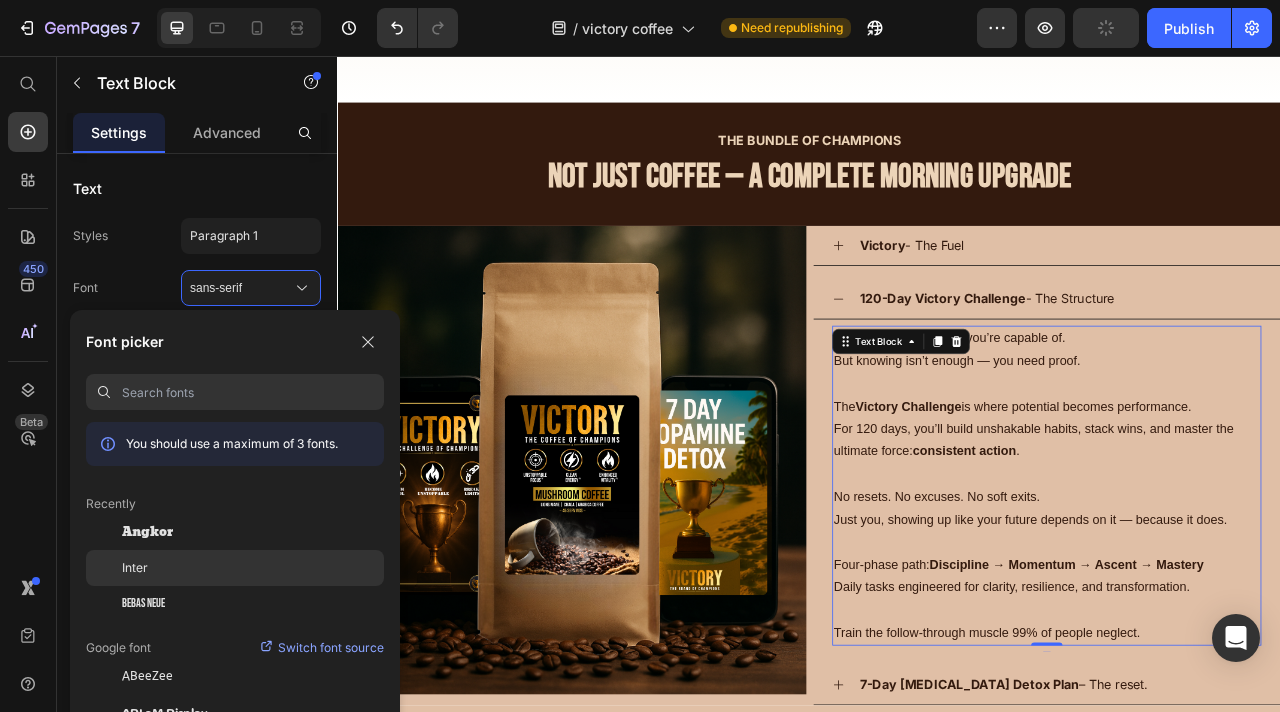 click on "Inter" 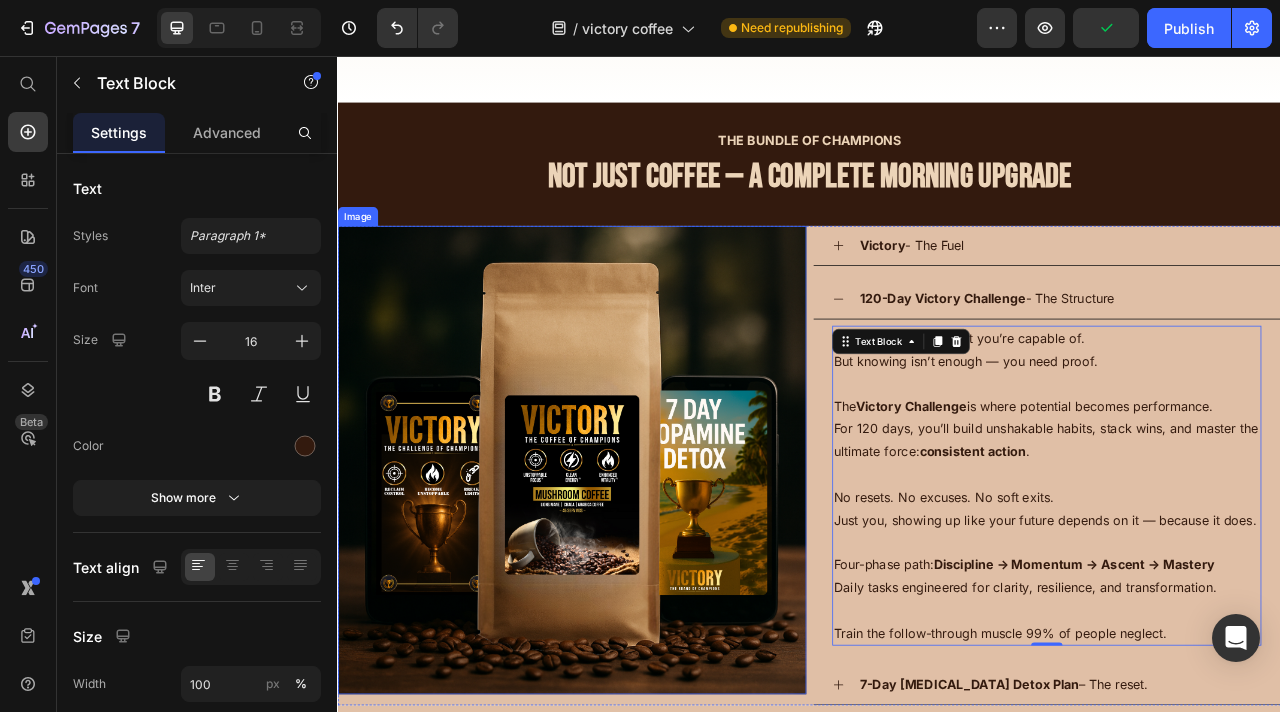 scroll, scrollTop: 2677, scrollLeft: 0, axis: vertical 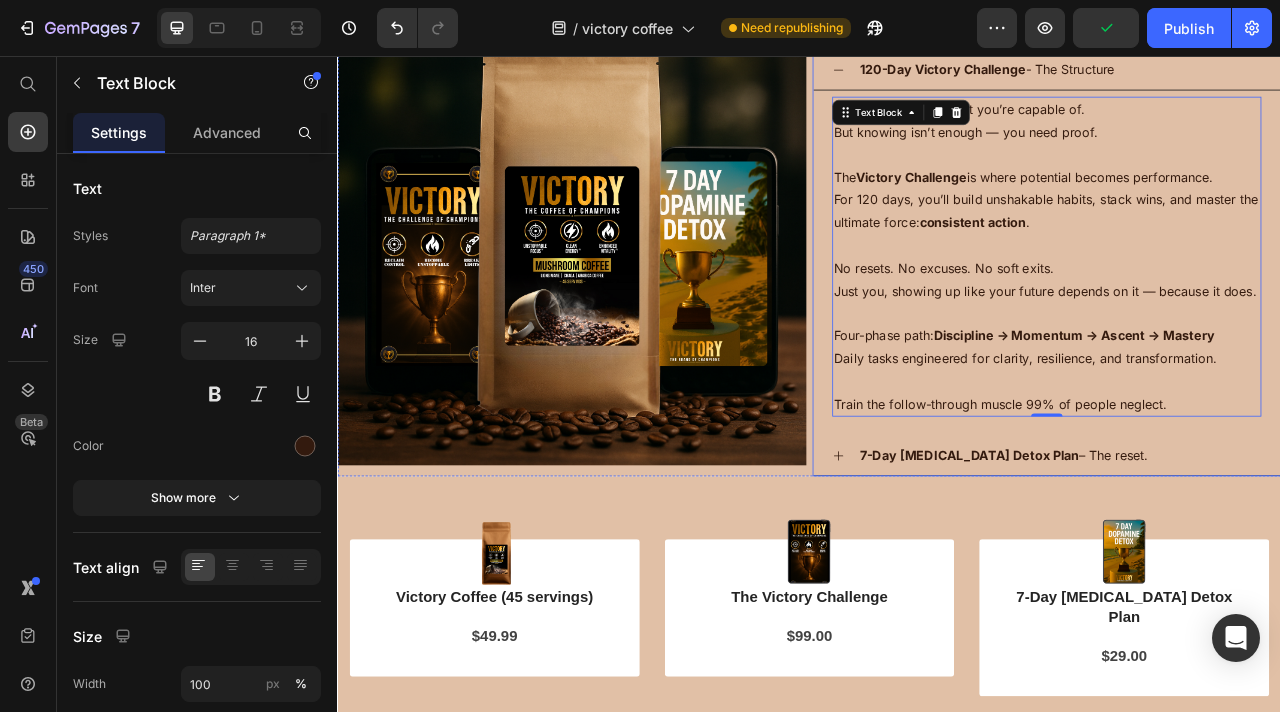 click 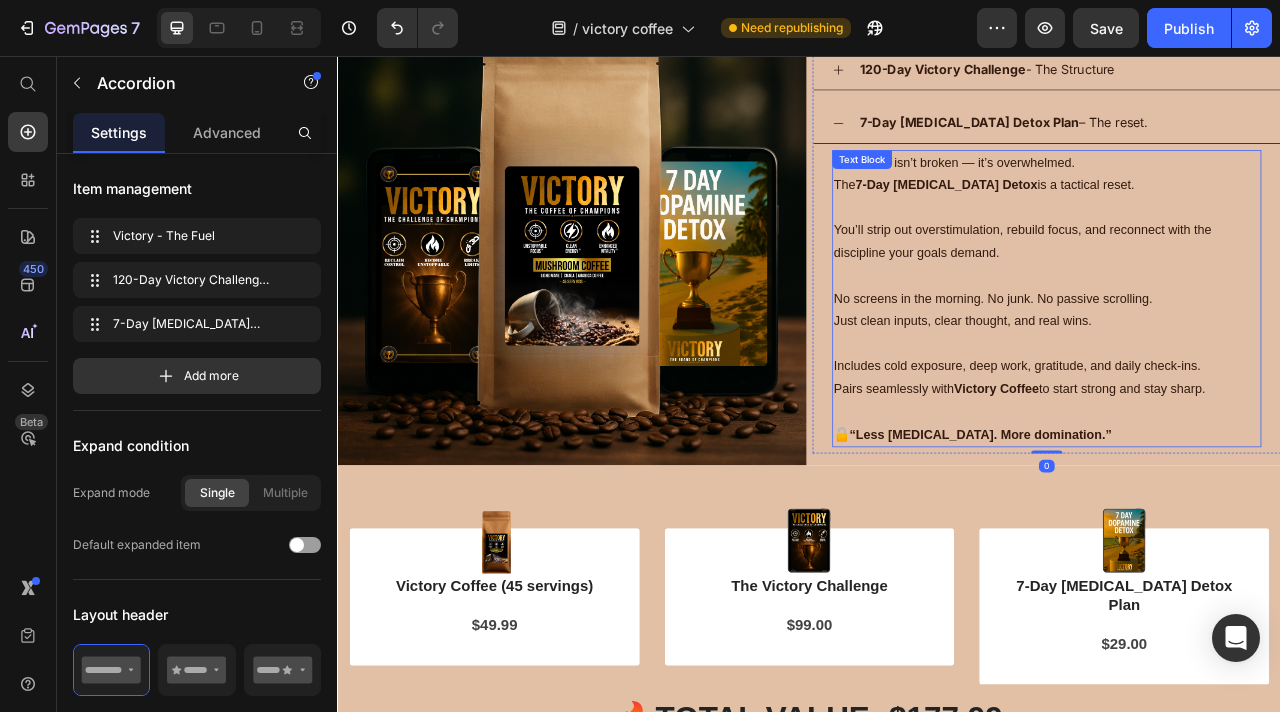 click on "Includes cold exposure, deep work, gratitude, and daily check-ins. Pairs seamlessly with  Victory Coffee  to start strong and stay sharp." at bounding box center [1239, 465] 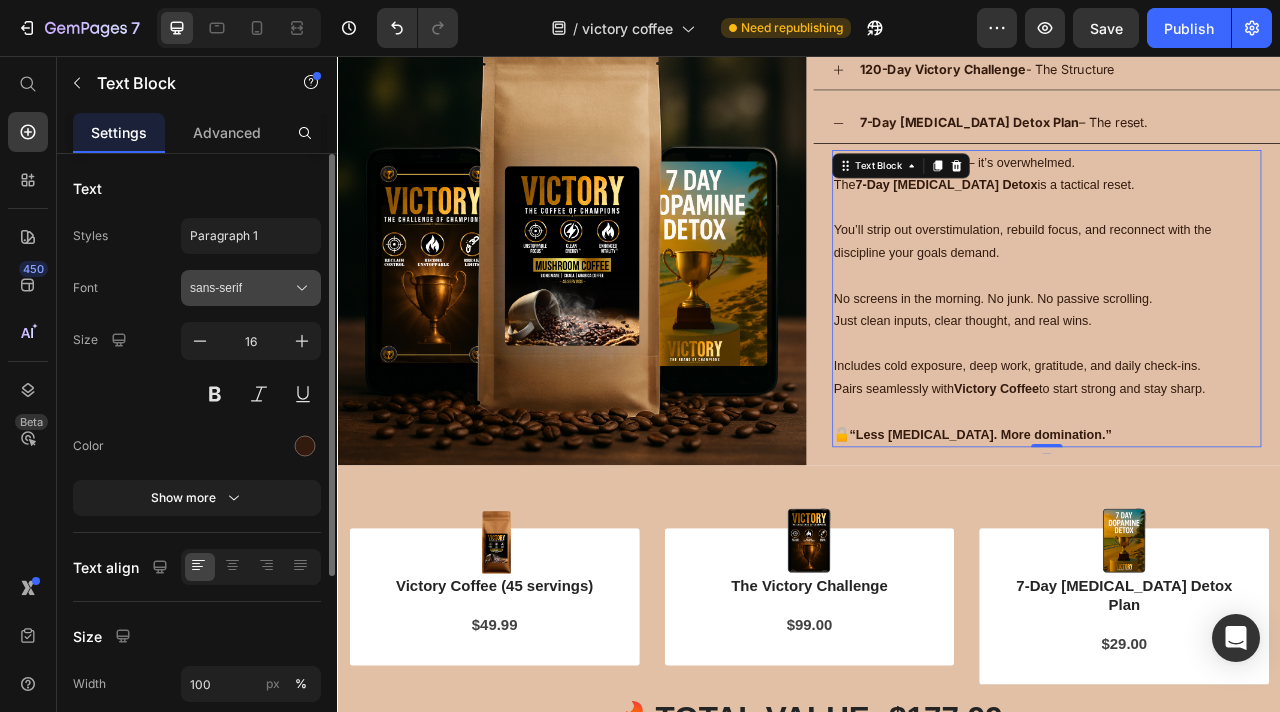 click on "sans-serif" at bounding box center (241, 288) 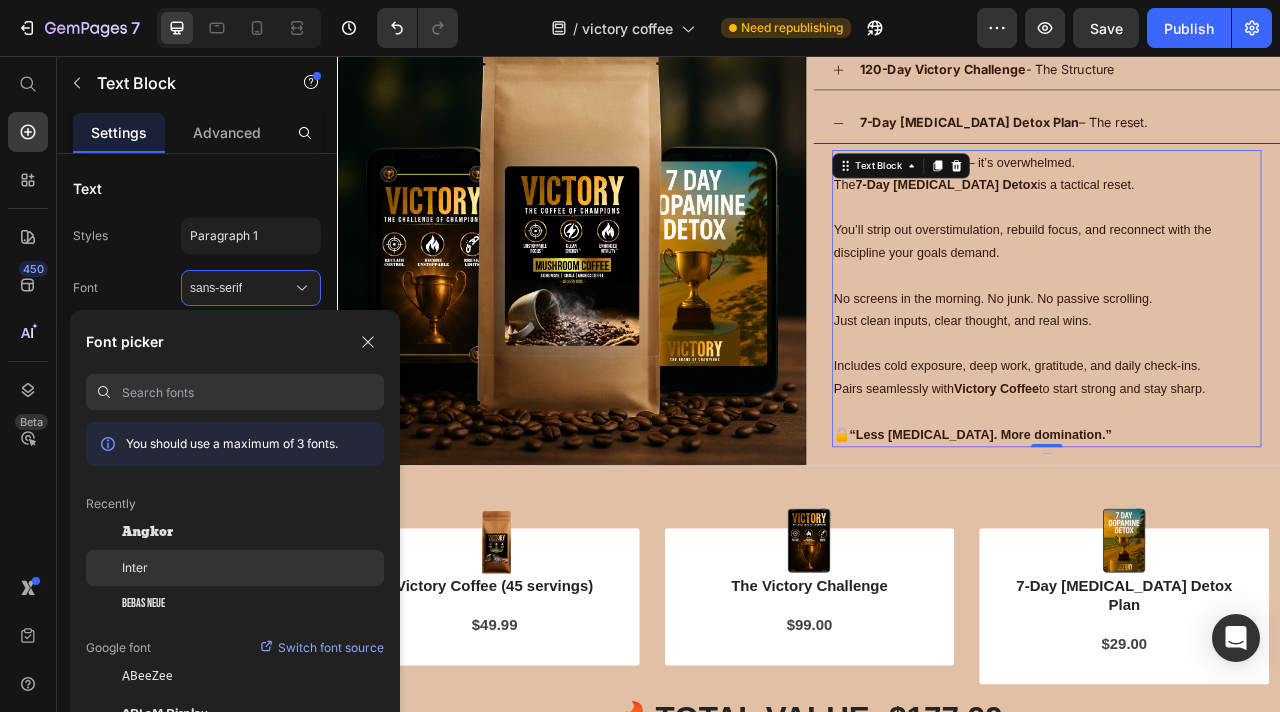 click on "Inter" 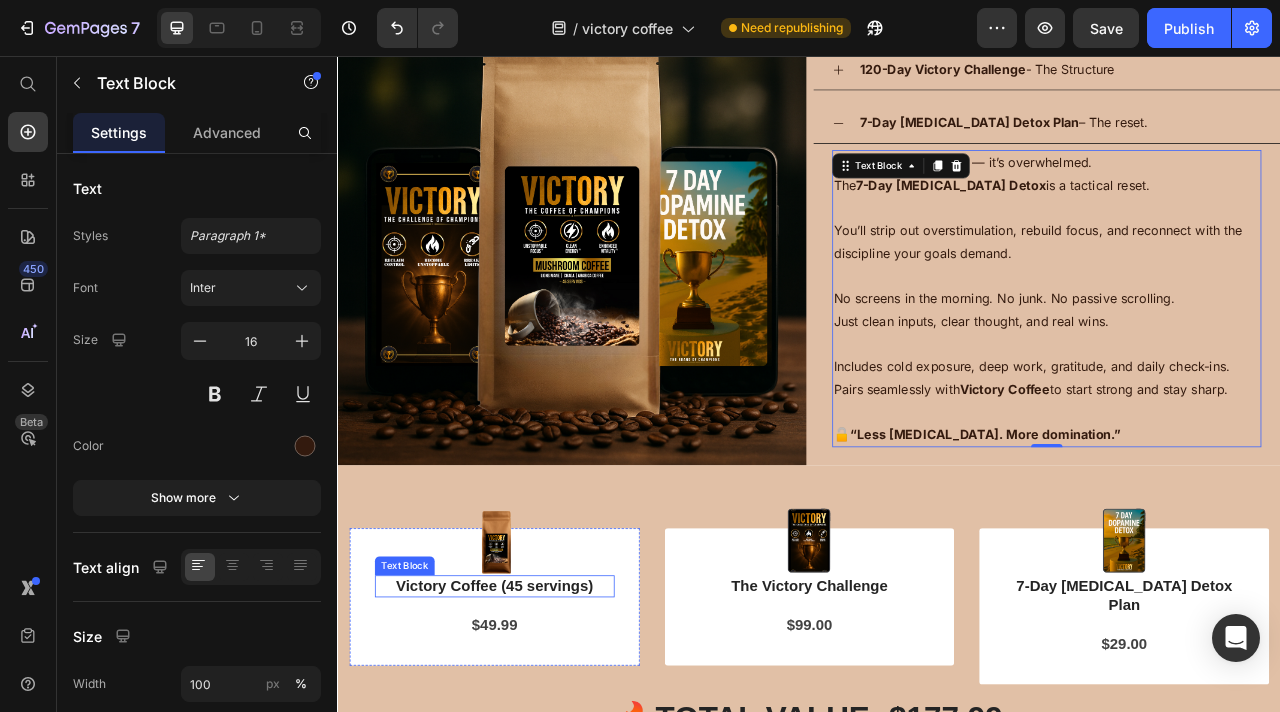 click on "Victory Coffee (45 servings)" at bounding box center [536, 730] 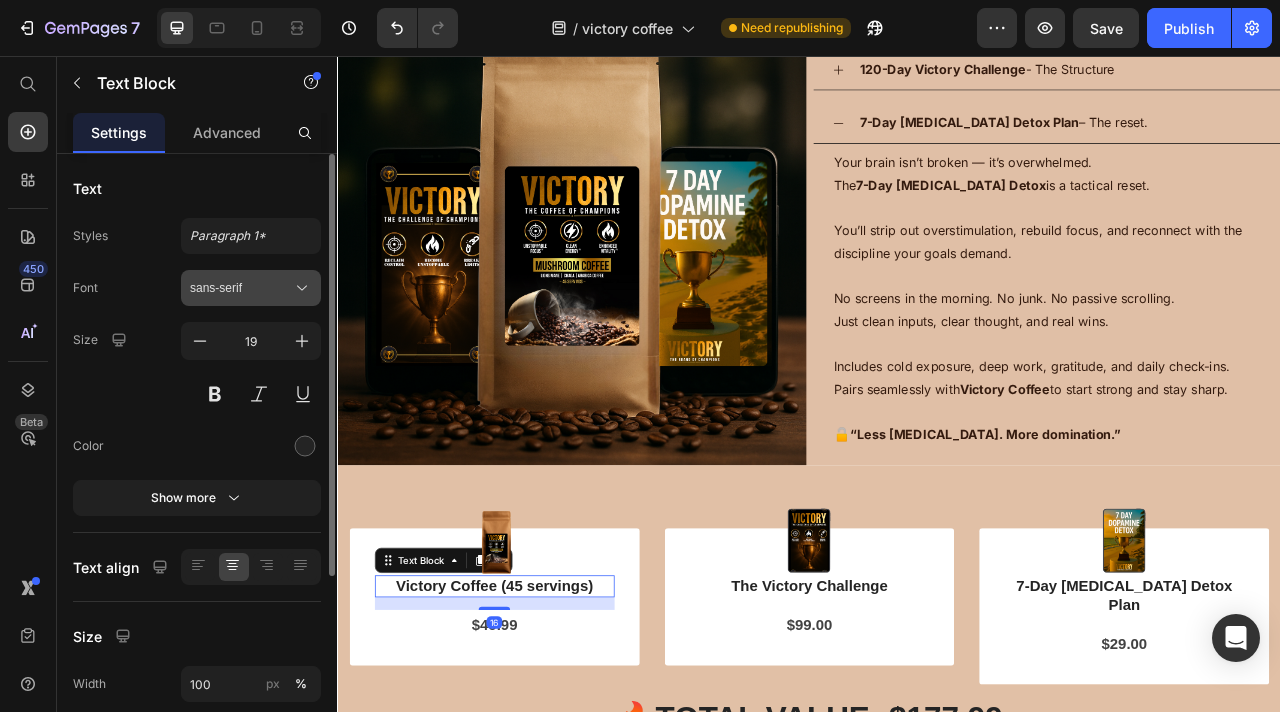 click on "sans-serif" at bounding box center (241, 288) 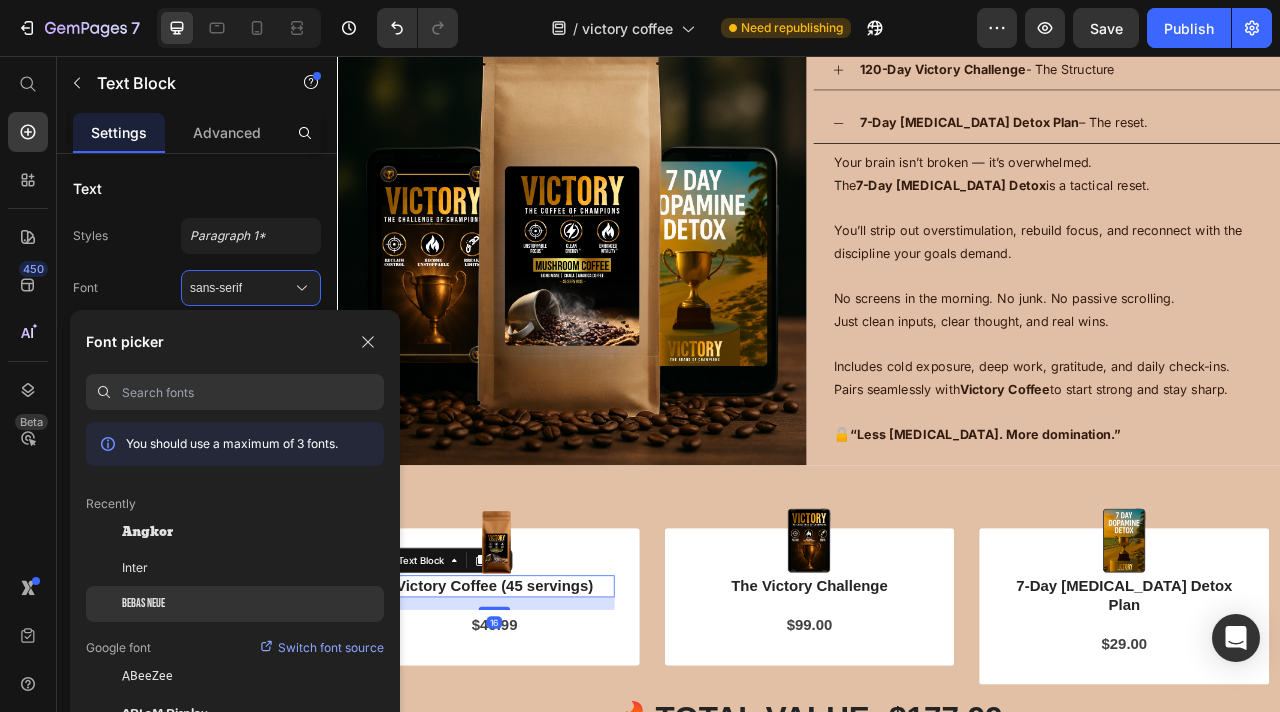 click on "Bebas Neue" at bounding box center [143, 604] 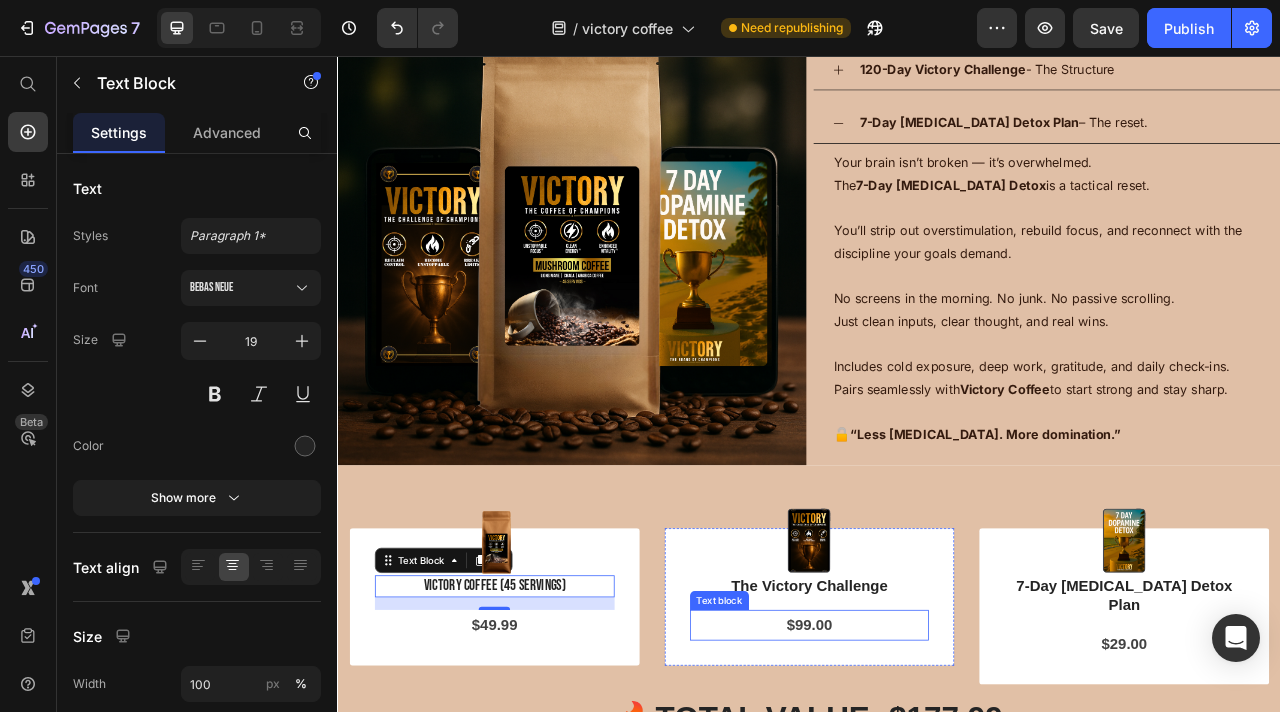 click on "$99.00" at bounding box center (937, 779) 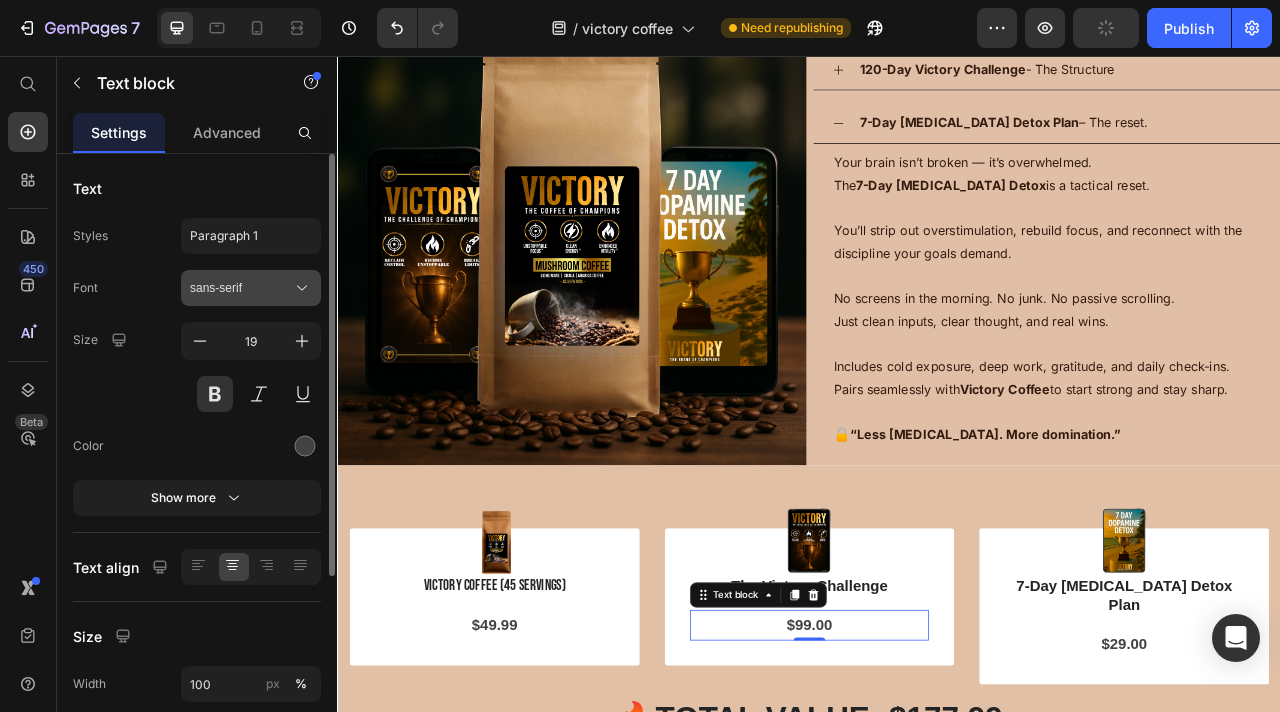 click on "sans-serif" at bounding box center (251, 288) 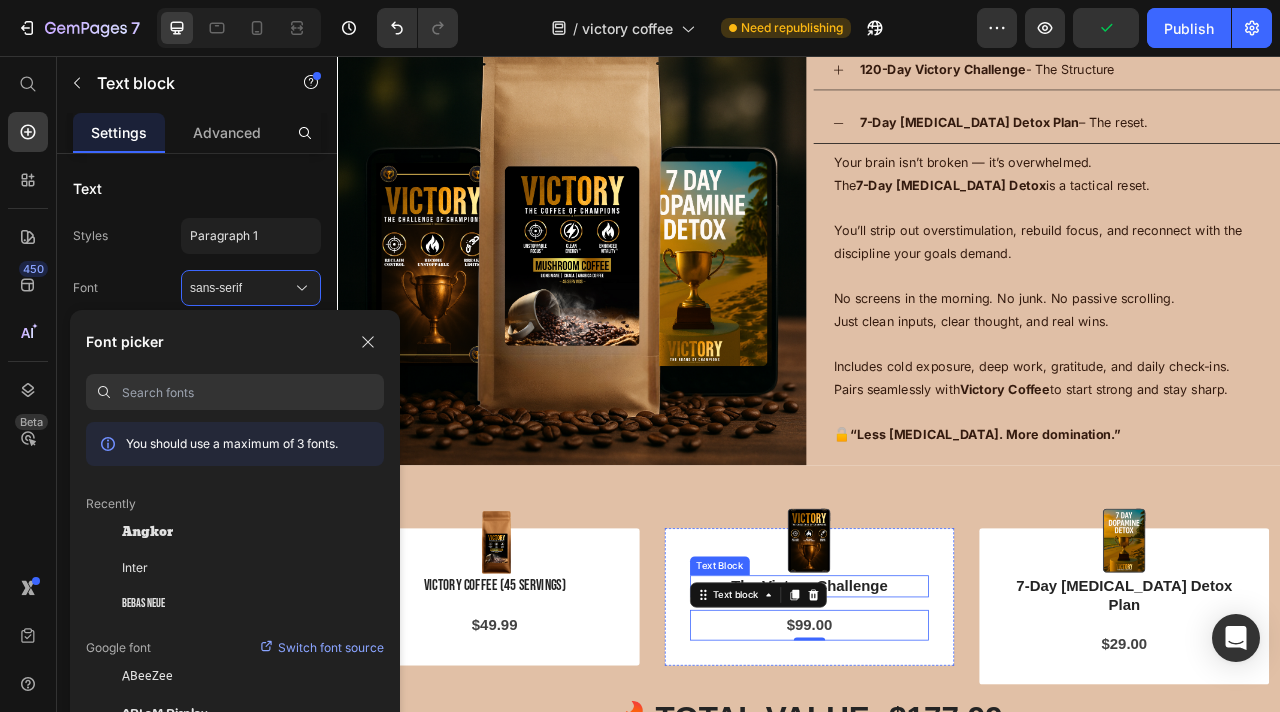 click on "The Victory Challenge" at bounding box center [937, 730] 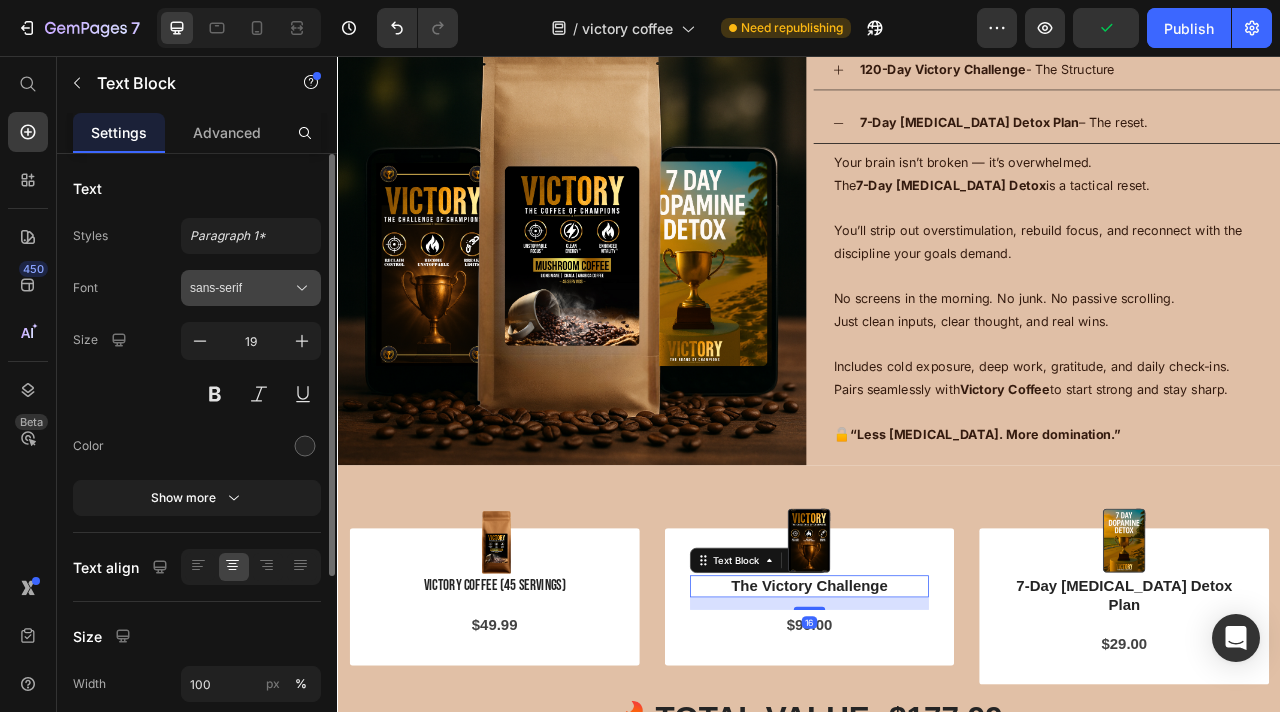 click on "sans-serif" at bounding box center [251, 288] 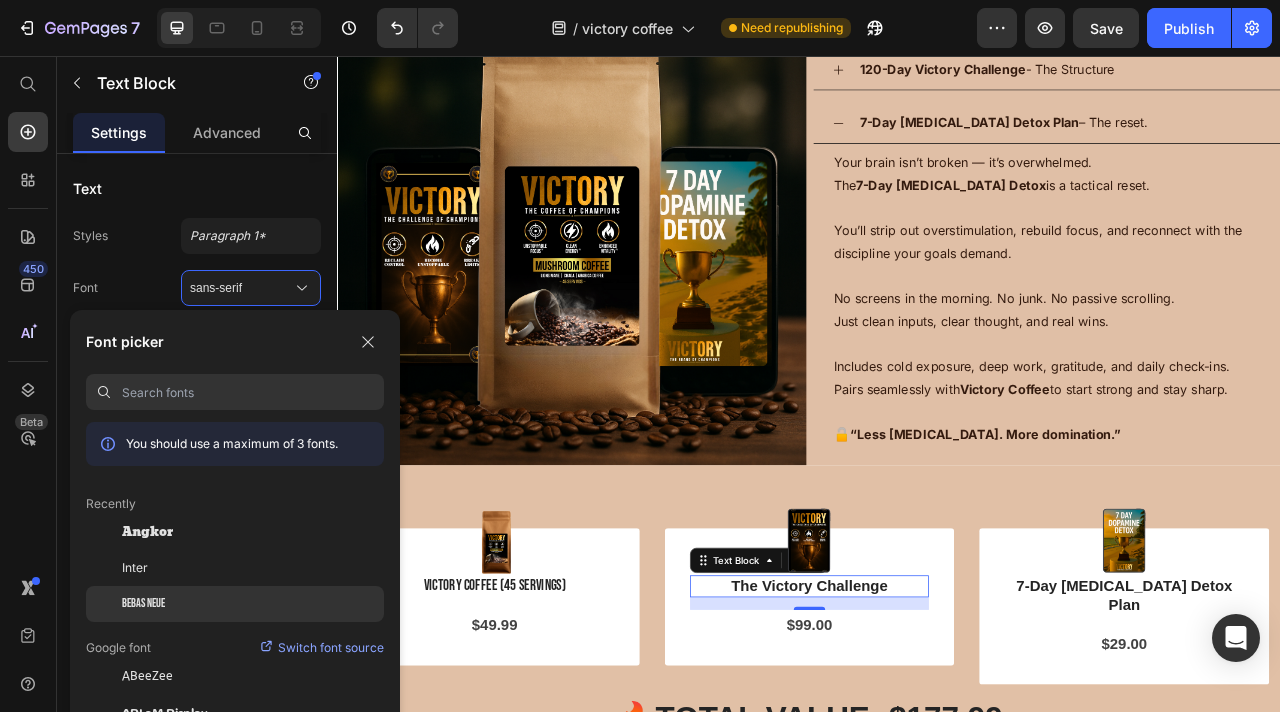 click on "Bebas Neue" 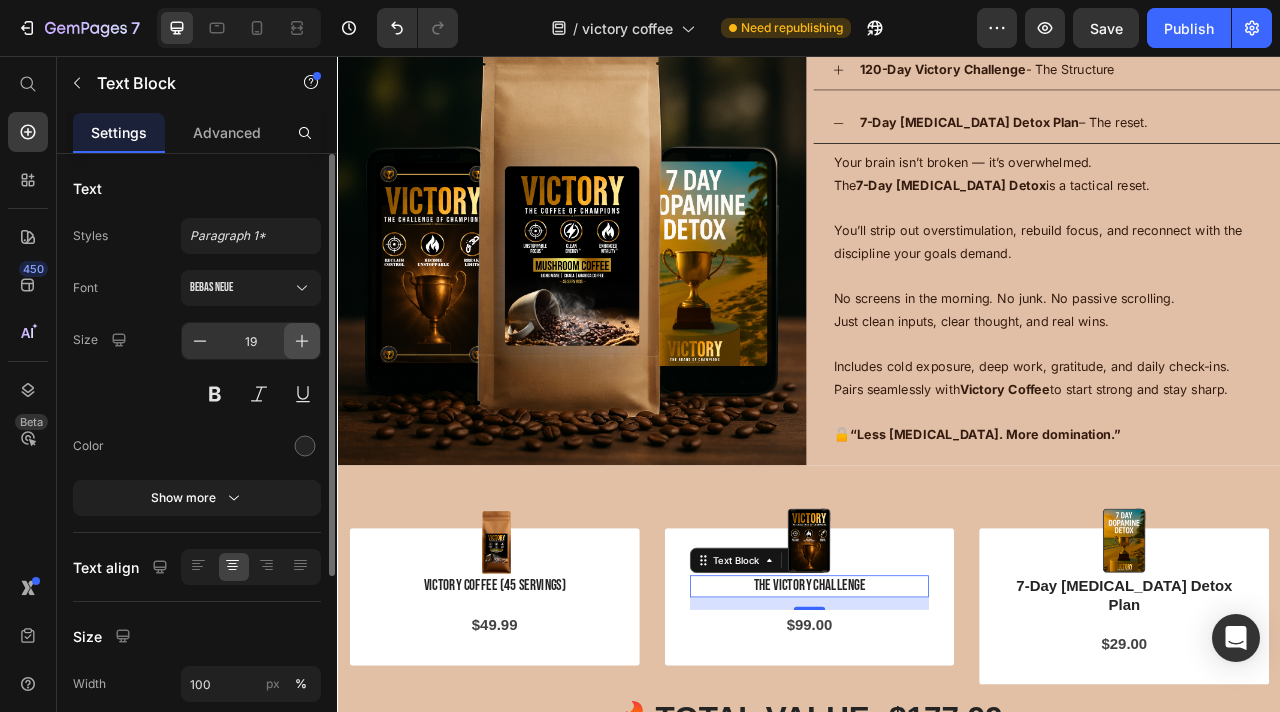 click 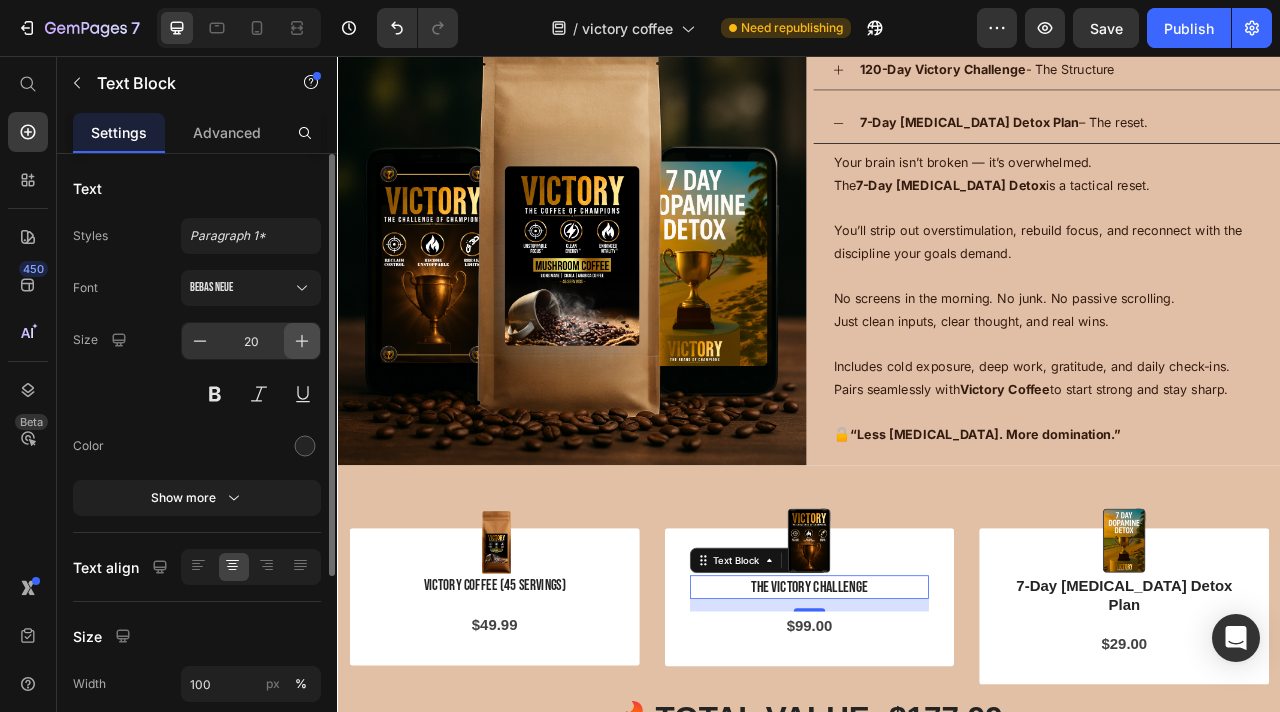 click 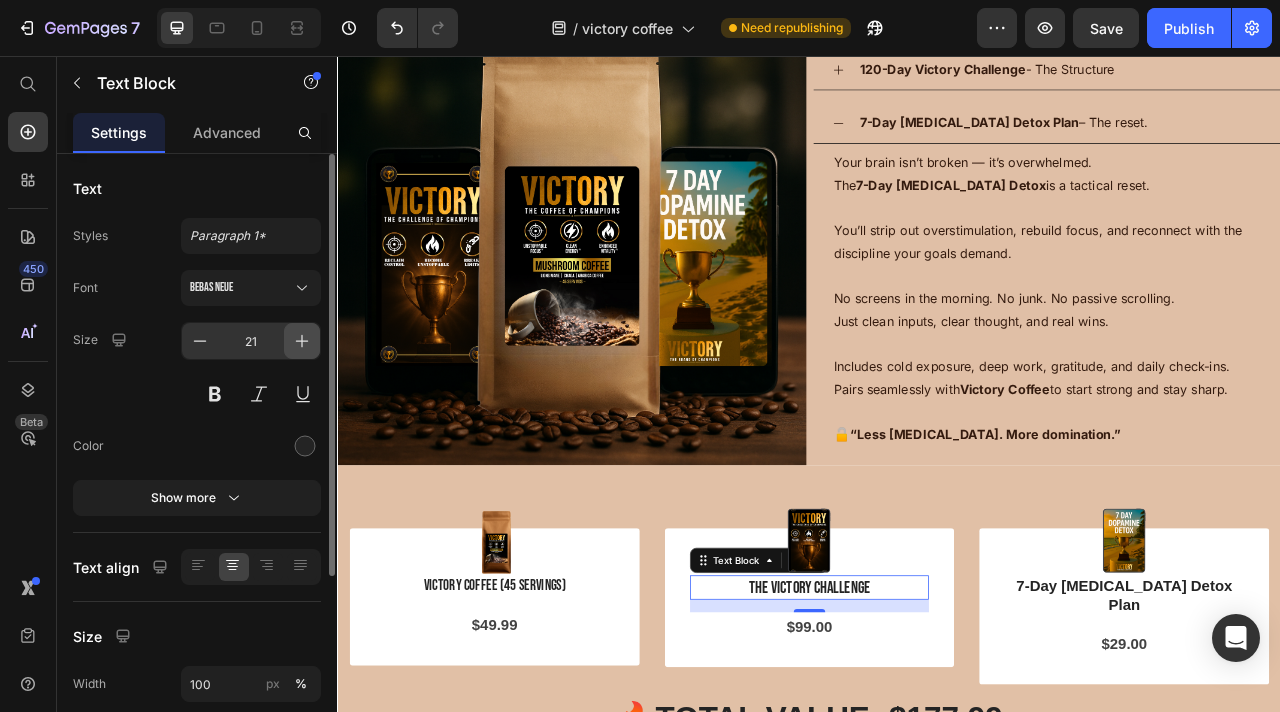 click 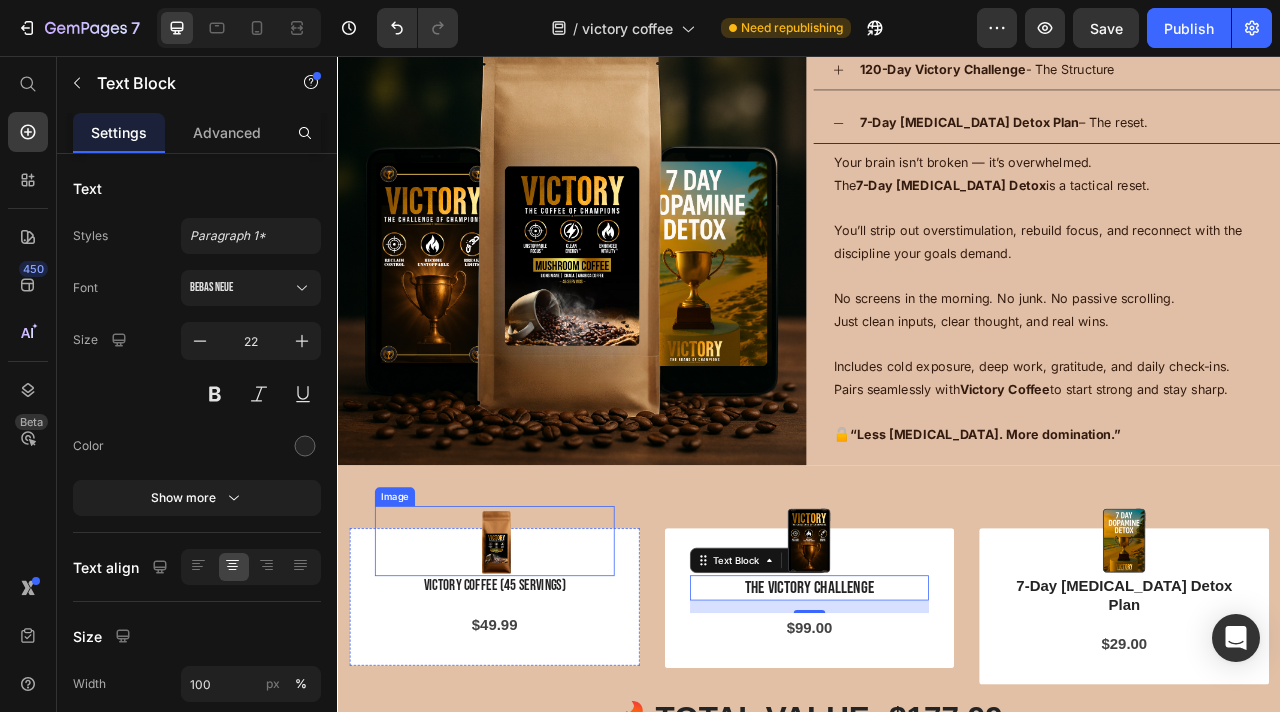 click at bounding box center (536, 672) 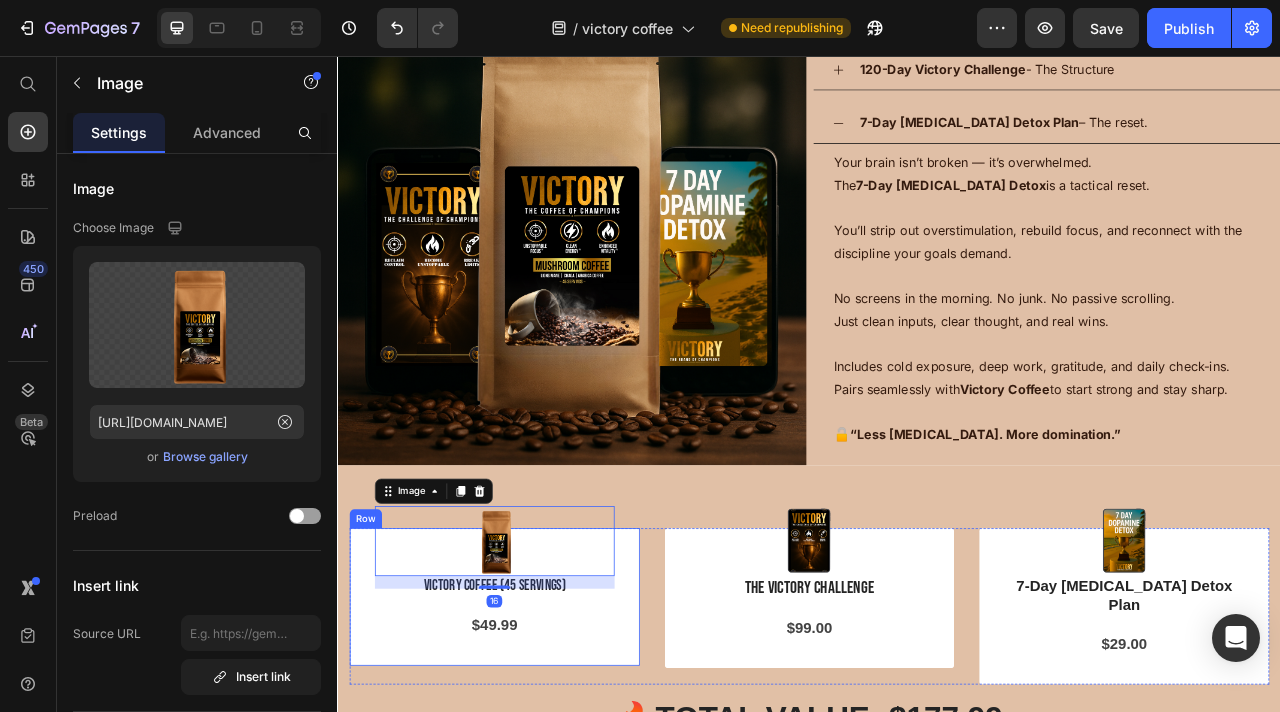 click on "Victory Coffee (45 servings)" at bounding box center (536, 730) 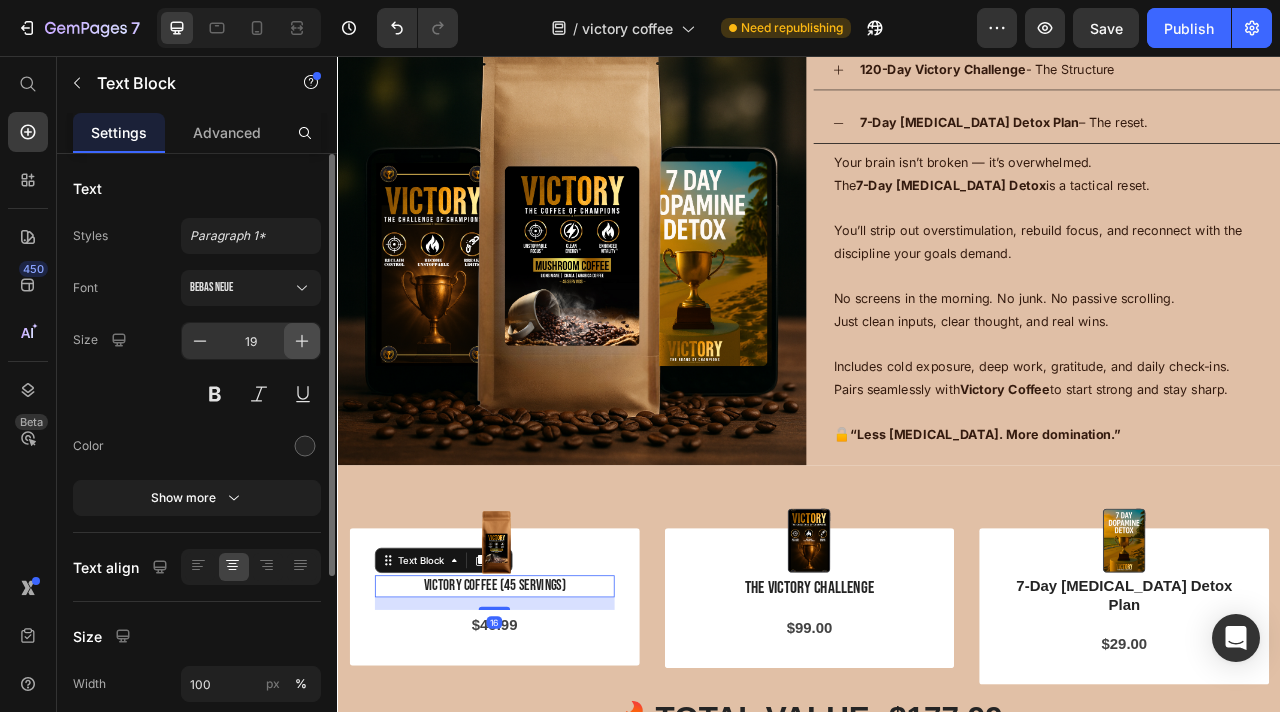click at bounding box center (302, 341) 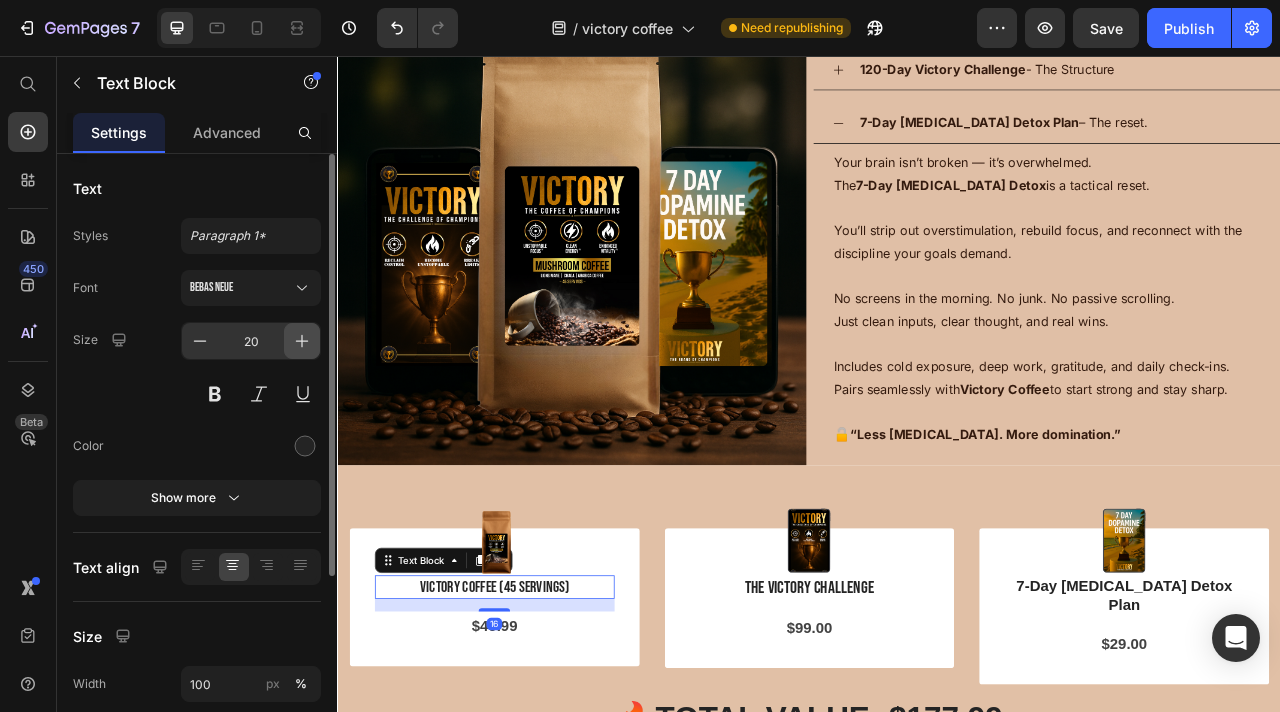 click at bounding box center (302, 341) 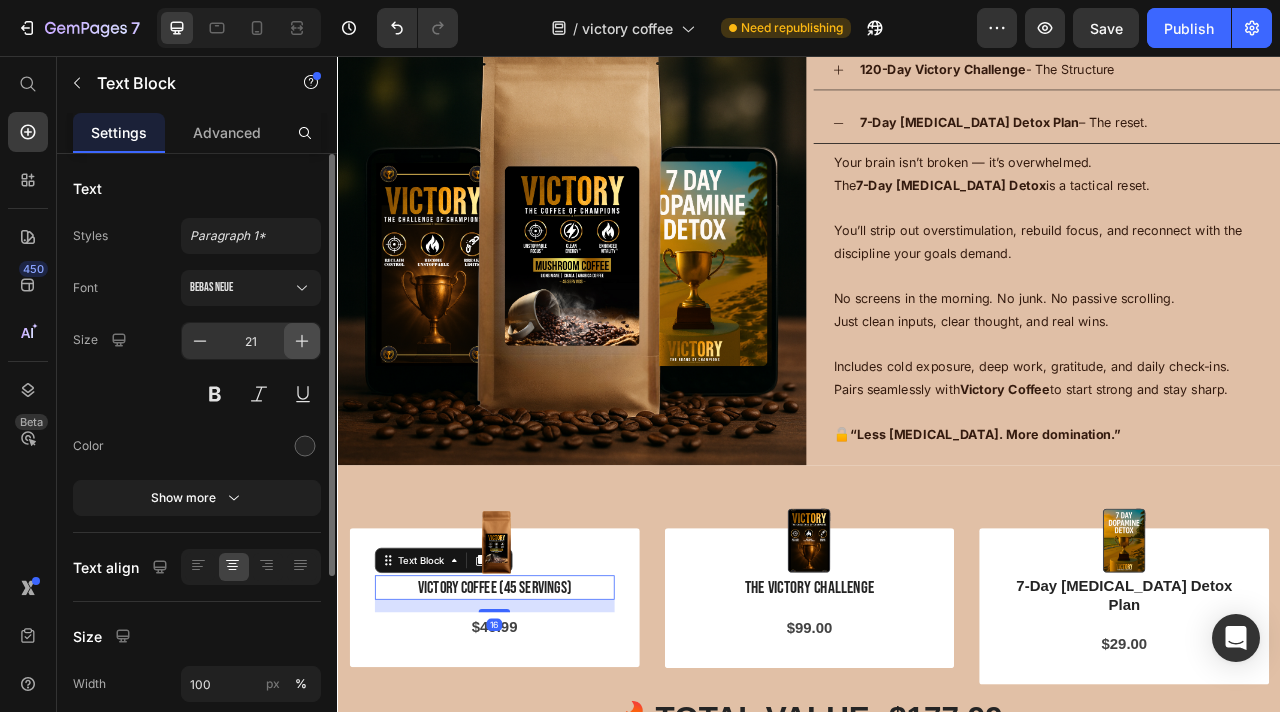 click at bounding box center (302, 341) 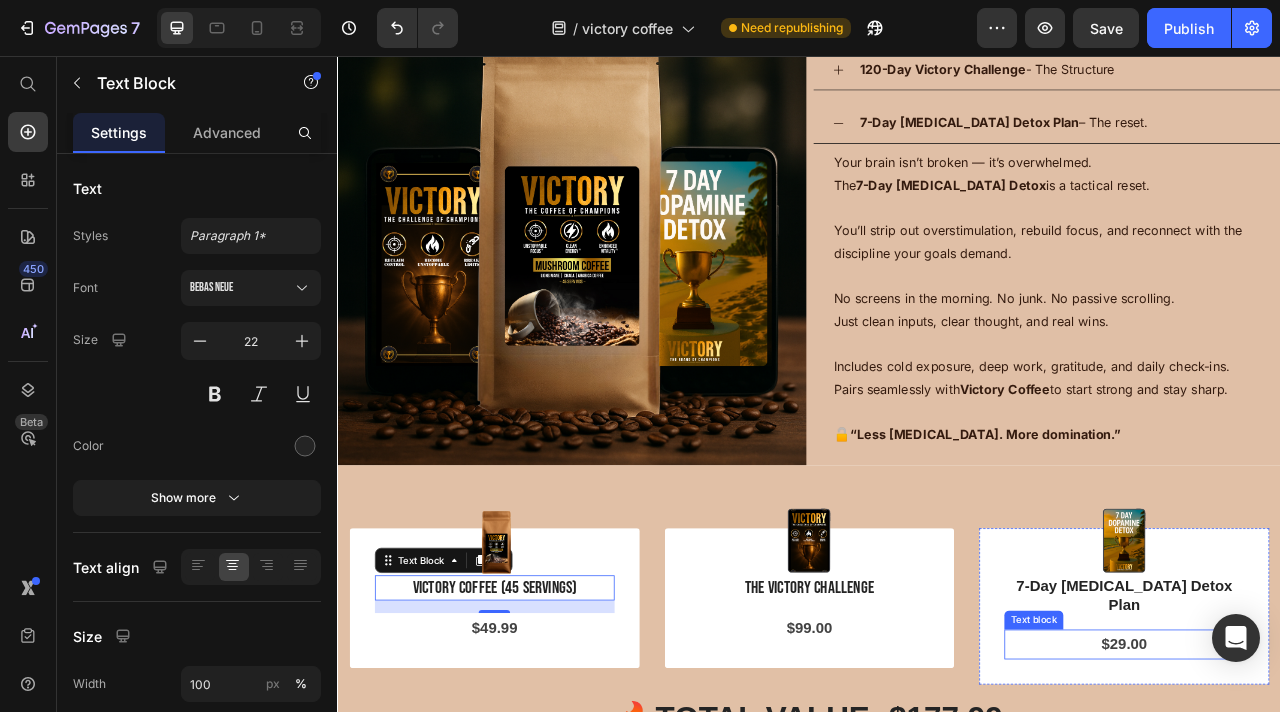 click on "7-Day Dopamine Detox Plan" at bounding box center [1337, 742] 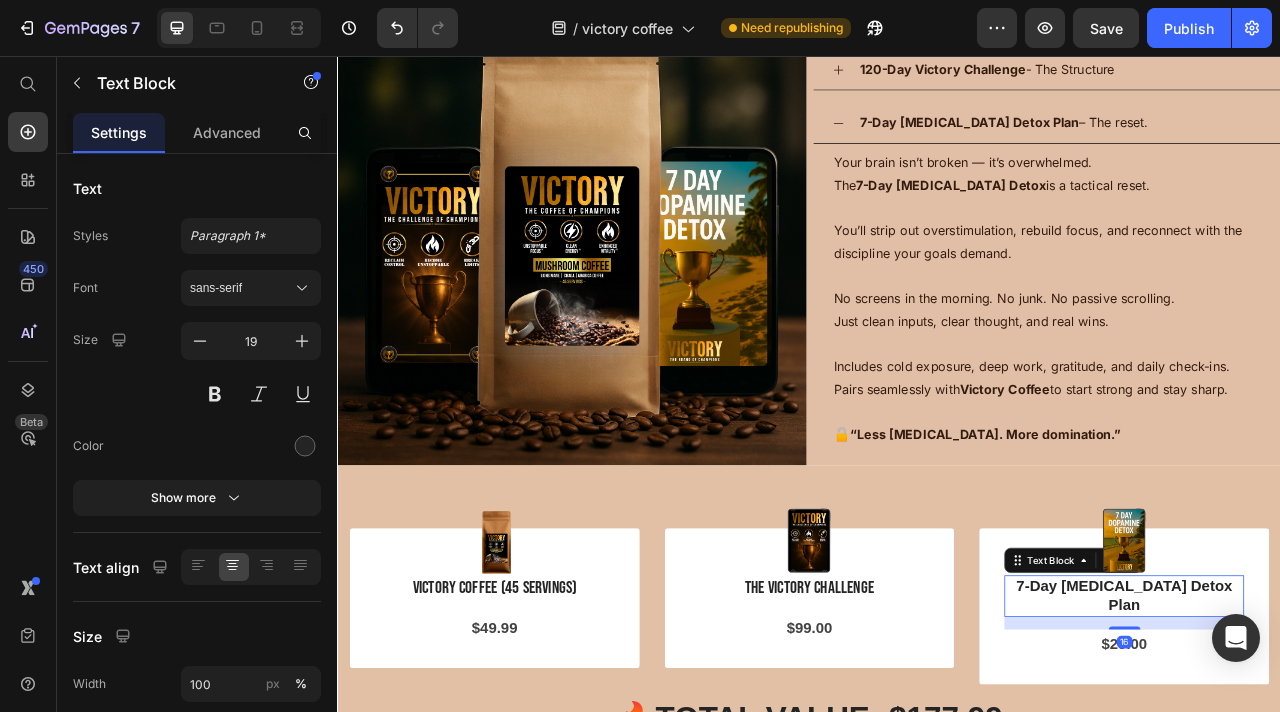 click on "7-Day Dopamine Detox Plan" at bounding box center (1337, 742) 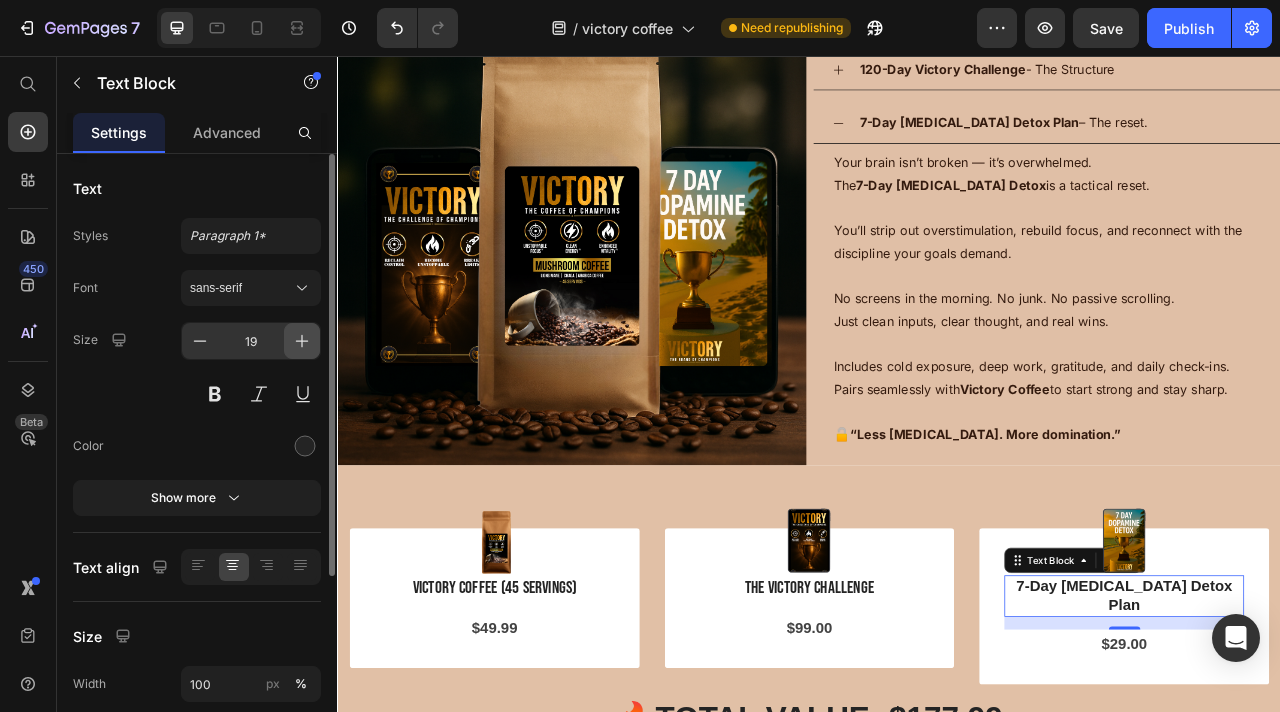 click at bounding box center (302, 341) 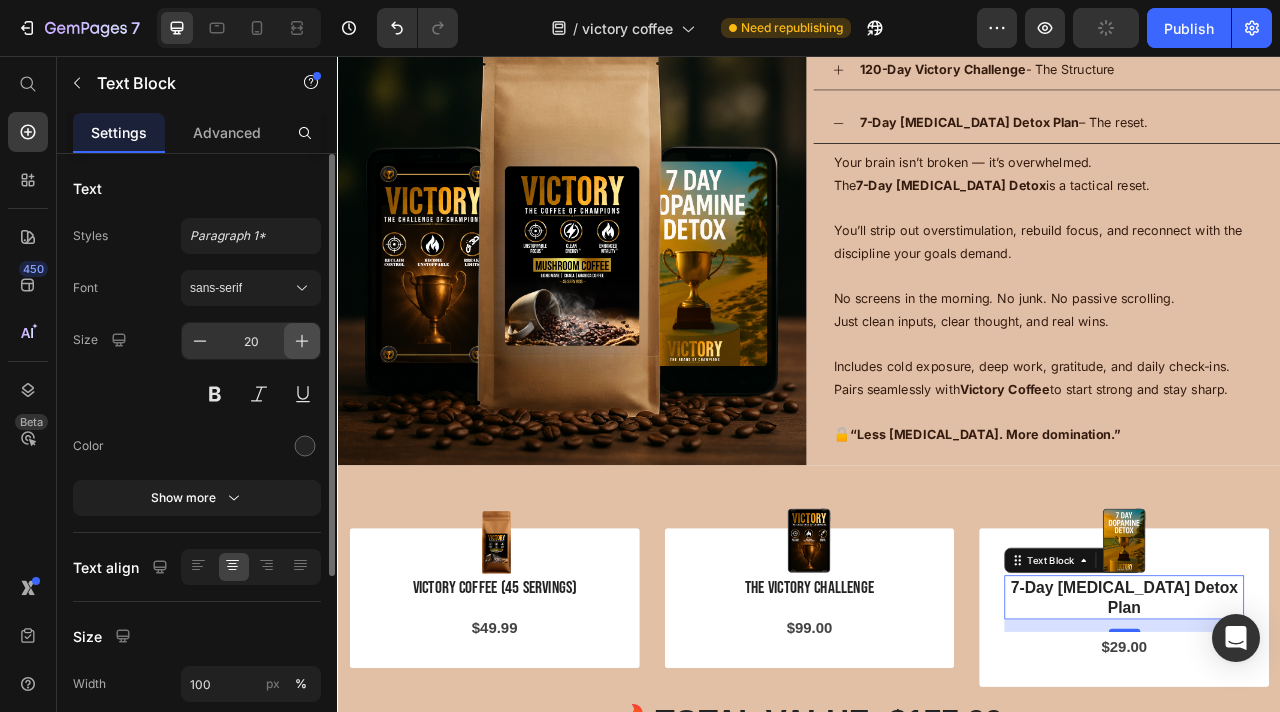 click at bounding box center (302, 341) 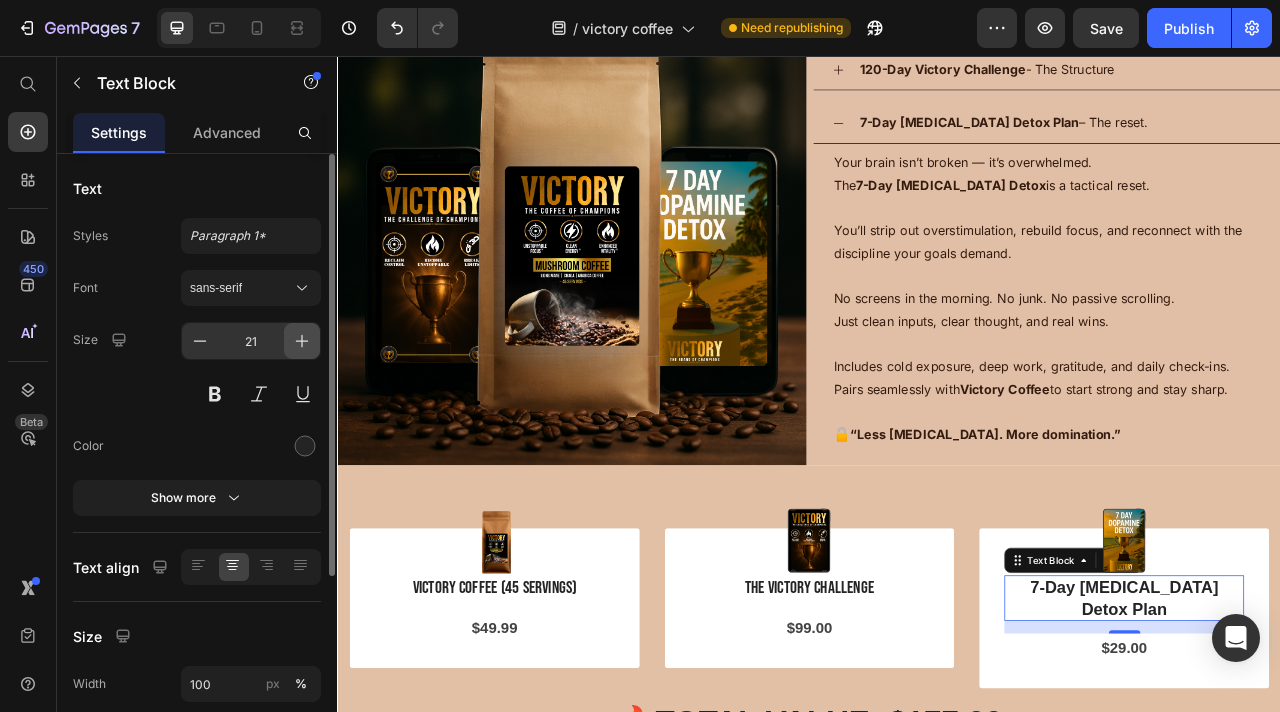 click at bounding box center [302, 341] 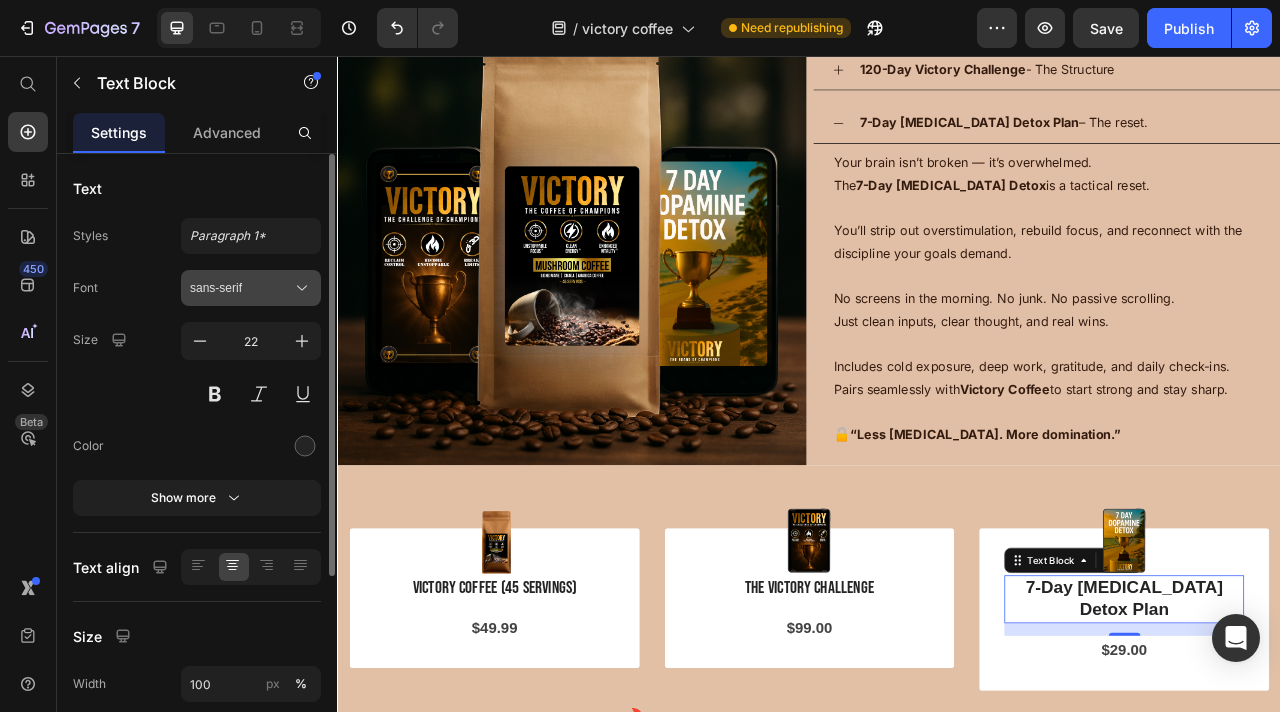 click on "sans-serif" at bounding box center (251, 288) 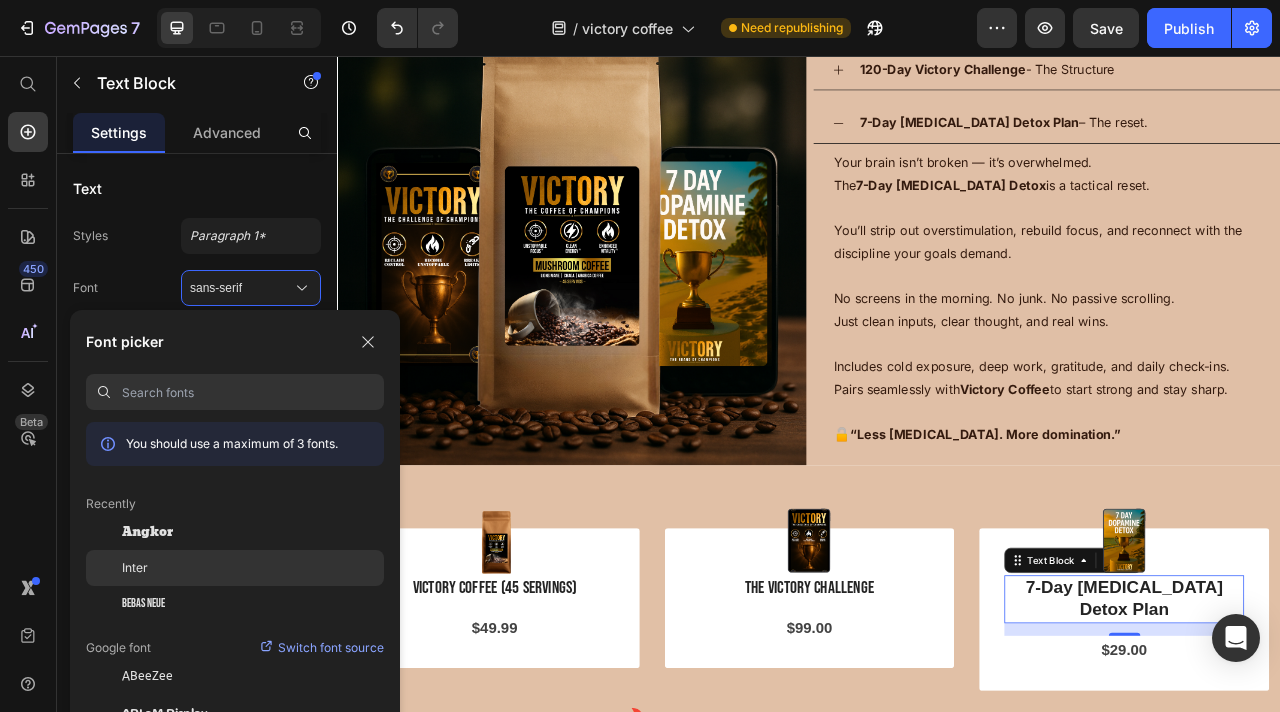 click on "Inter" 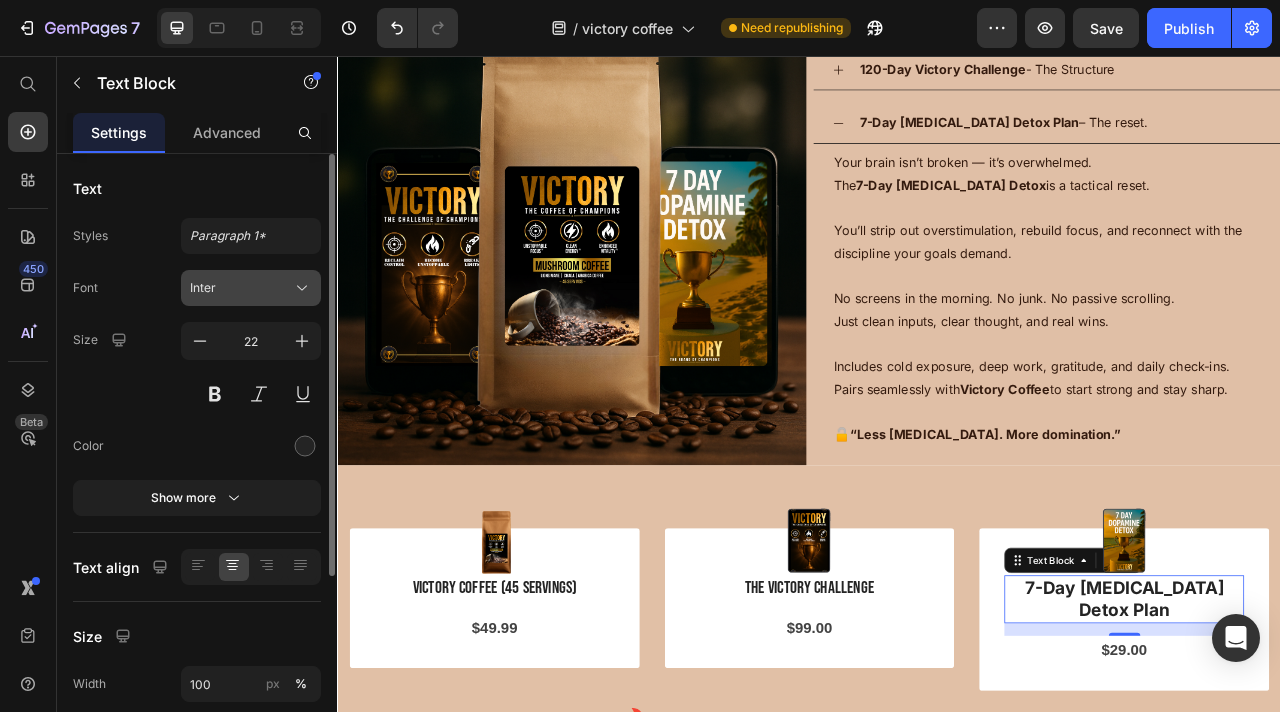 click on "Inter" at bounding box center [241, 288] 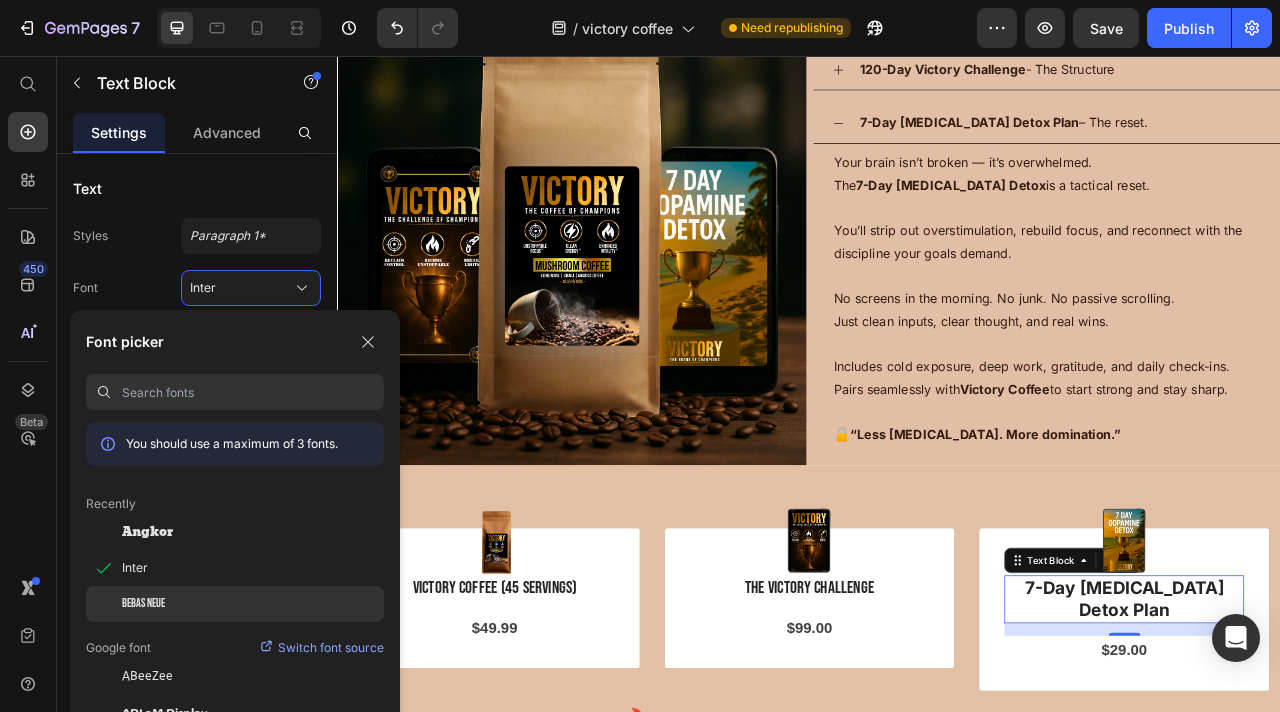 click on "Bebas Neue" 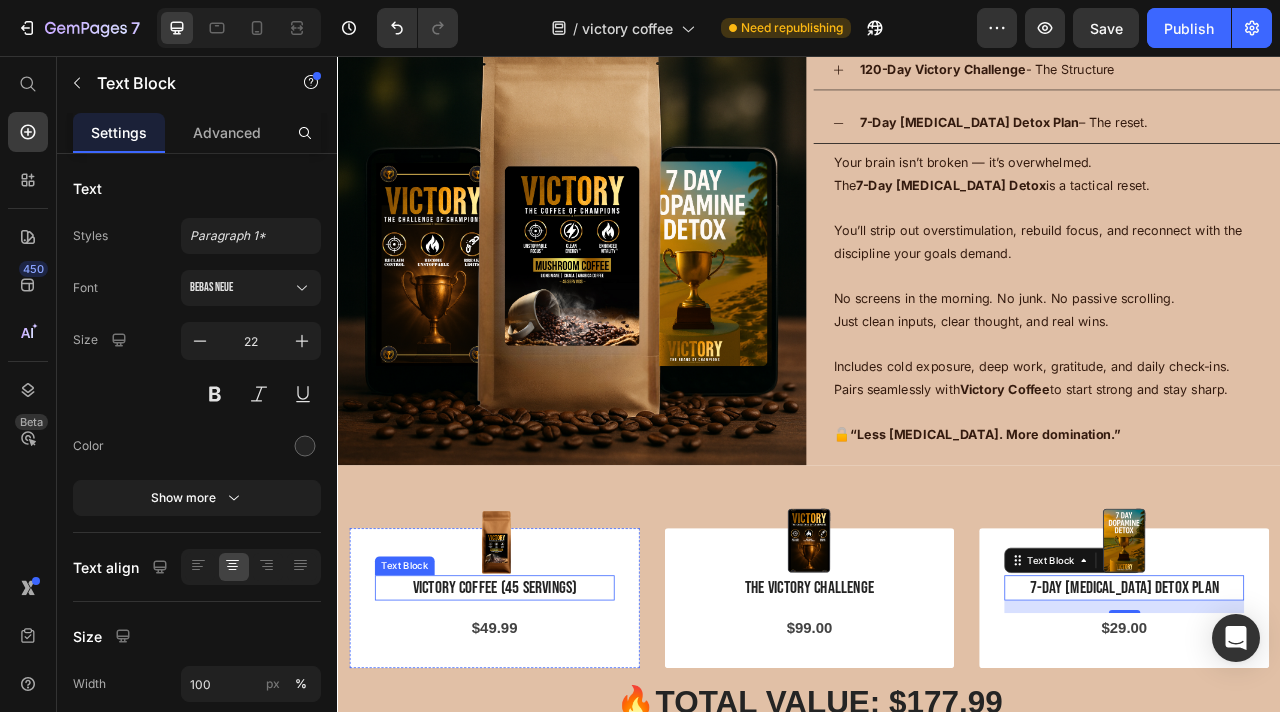 scroll, scrollTop: 3036, scrollLeft: 0, axis: vertical 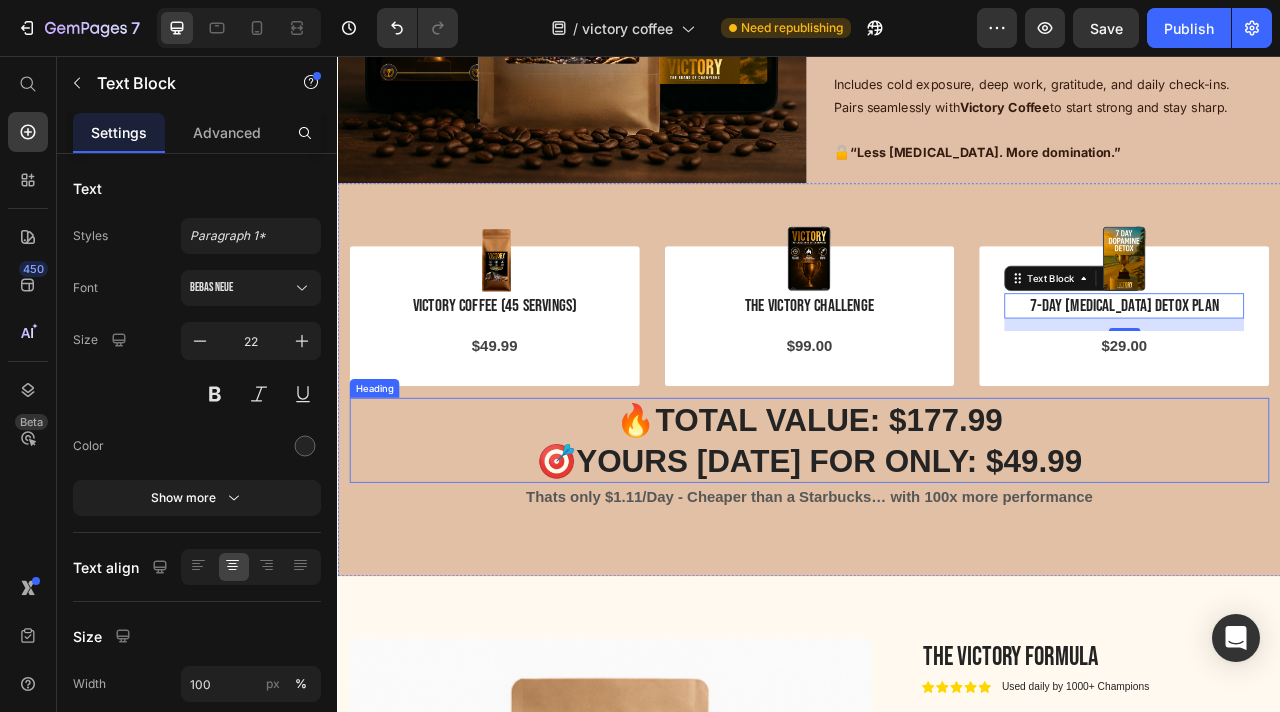 click on "🔥TOTAL VALUE: $177.99" at bounding box center [937, 518] 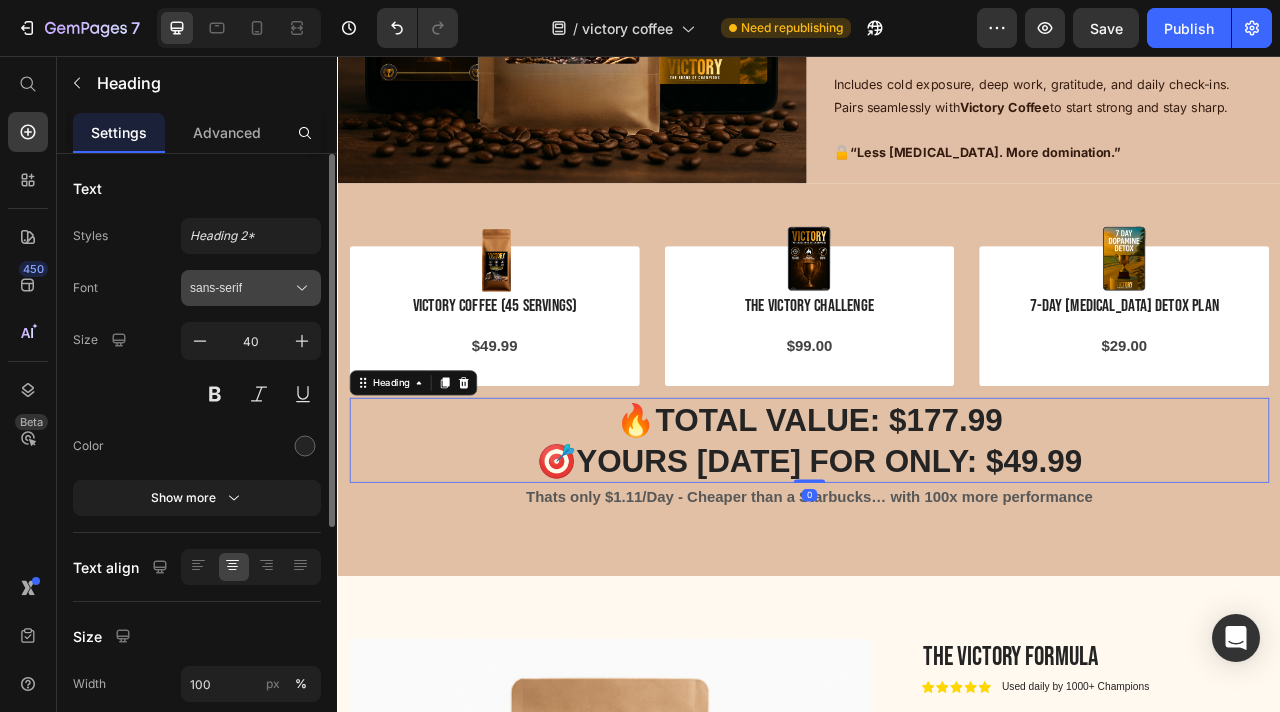 click on "sans-serif" at bounding box center [251, 288] 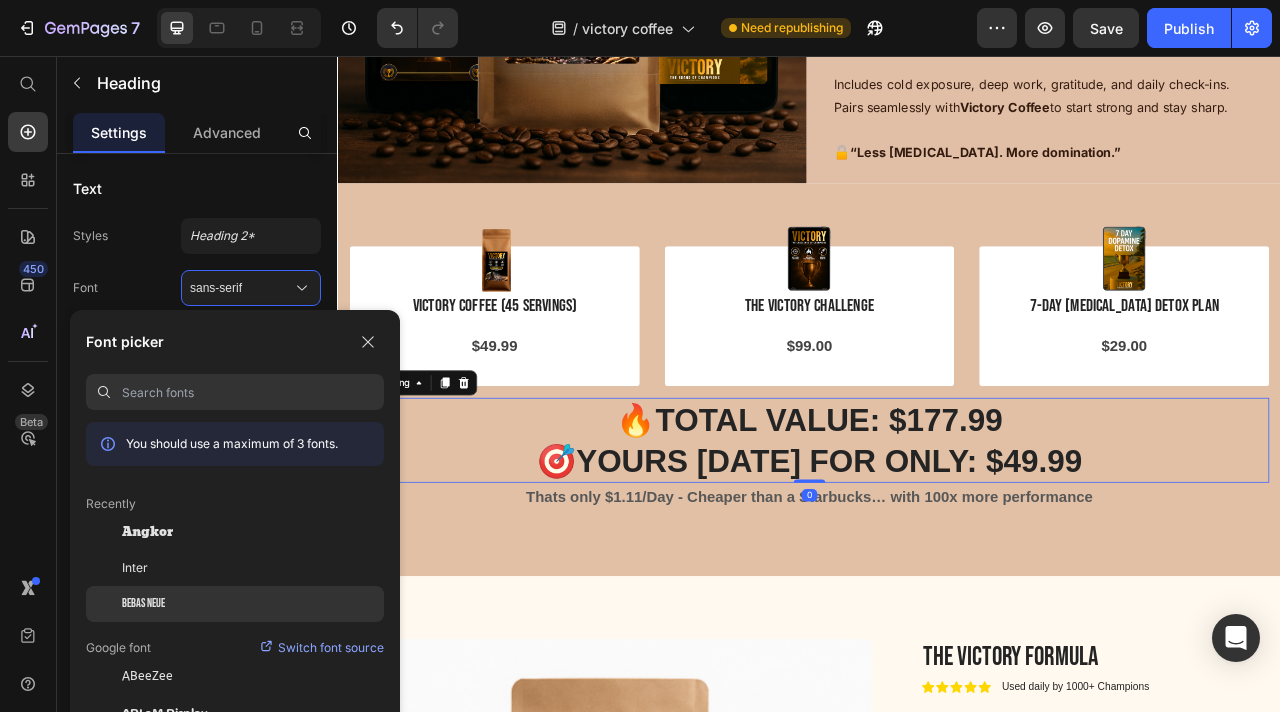 click on "Bebas Neue" 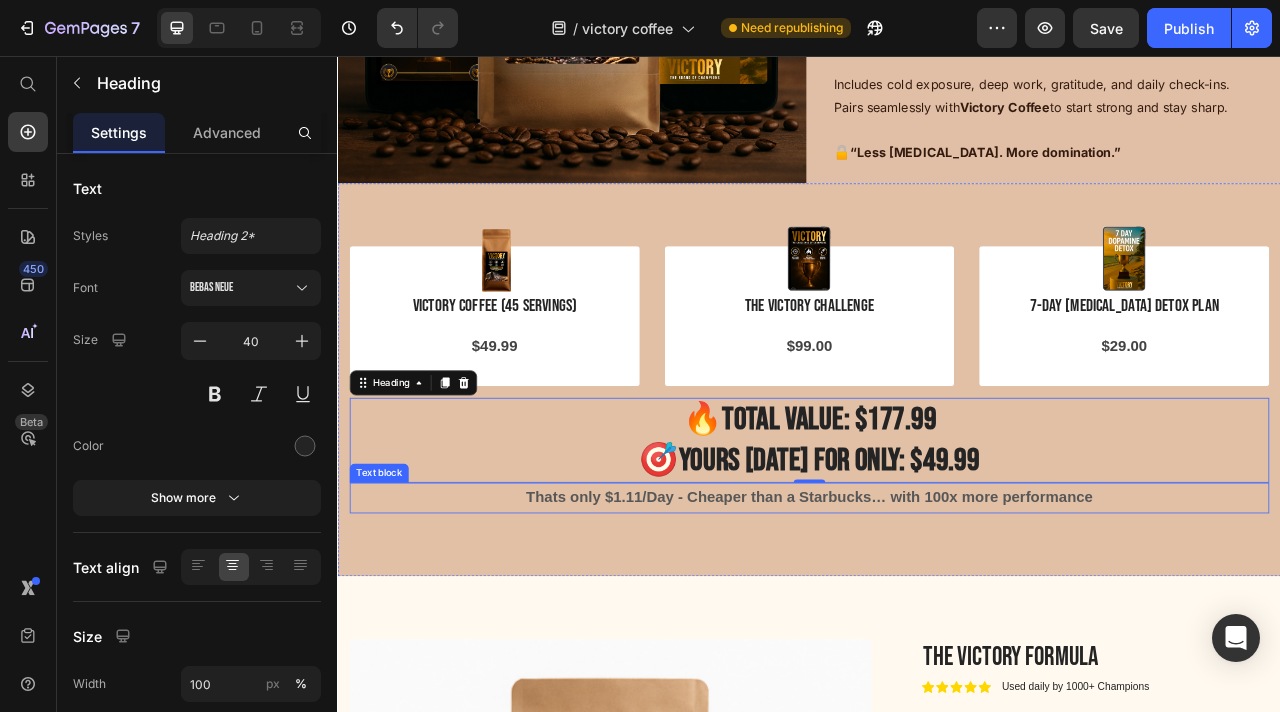click on "Thats only $1.11/Day - Cheaper than a Starbucks… with 100x more performance" at bounding box center [937, 617] 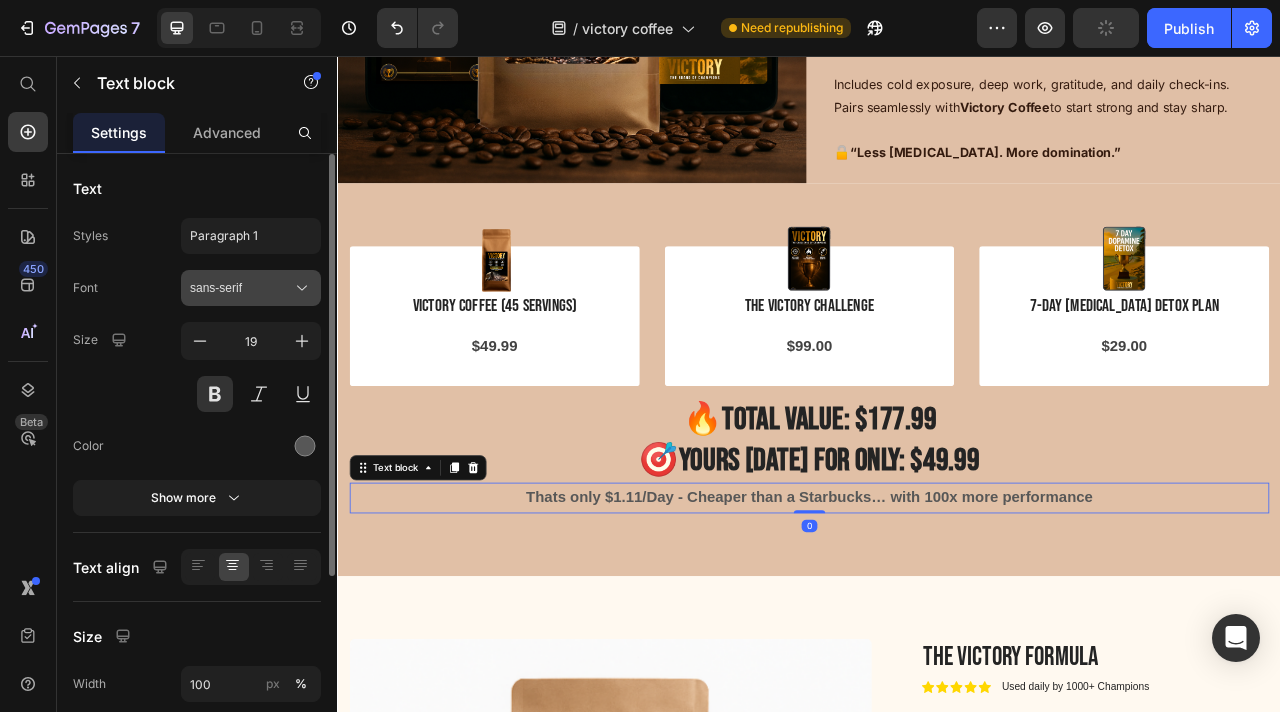 click on "sans-serif" at bounding box center (241, 288) 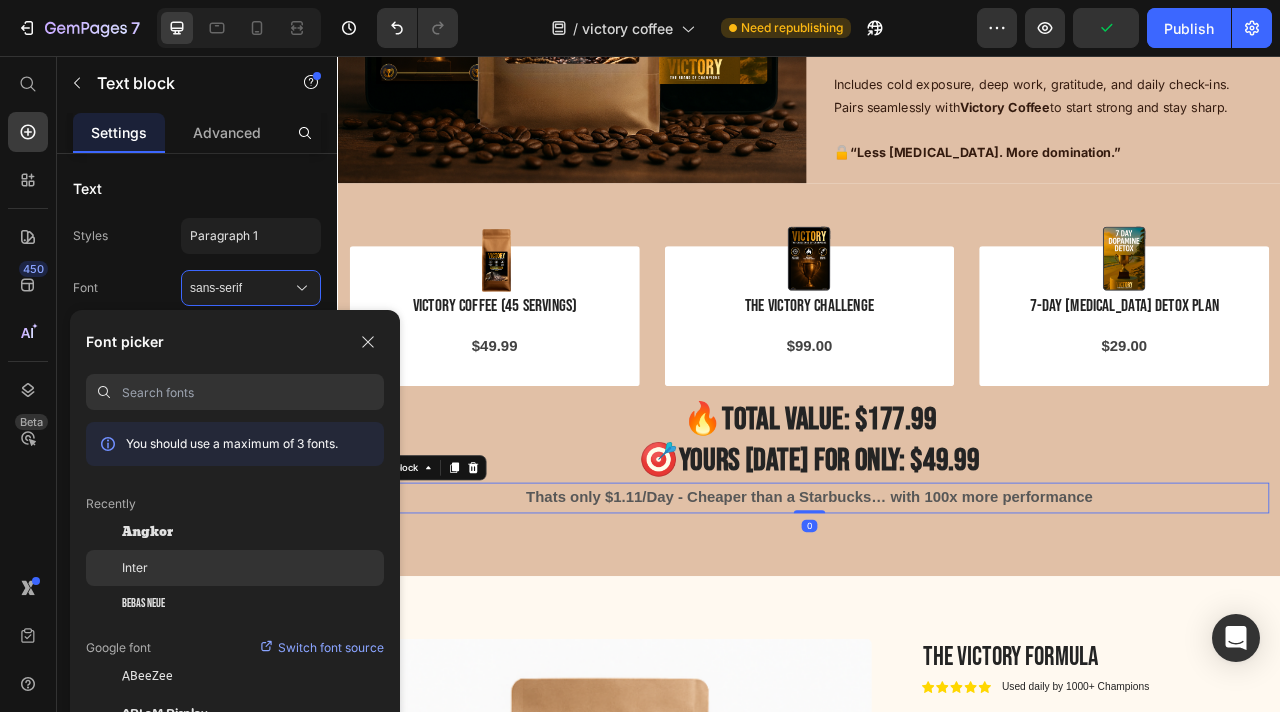 click on "Inter" 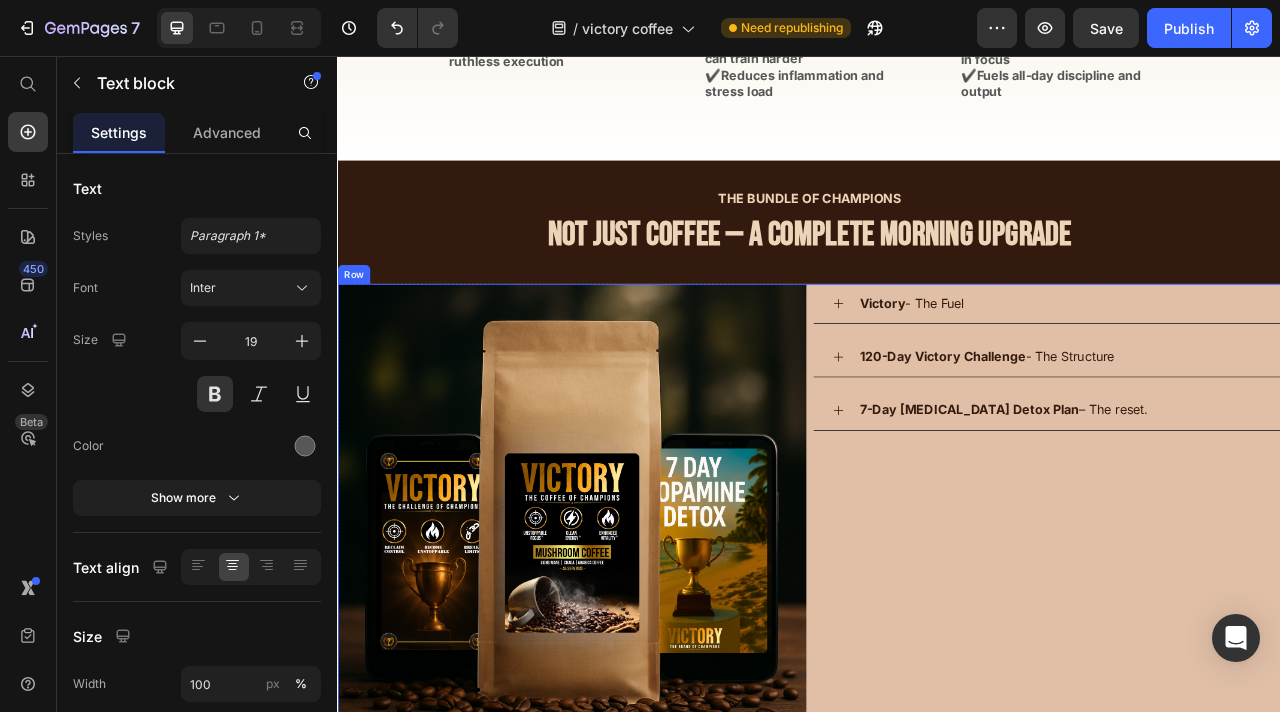 scroll, scrollTop: 2398, scrollLeft: 0, axis: vertical 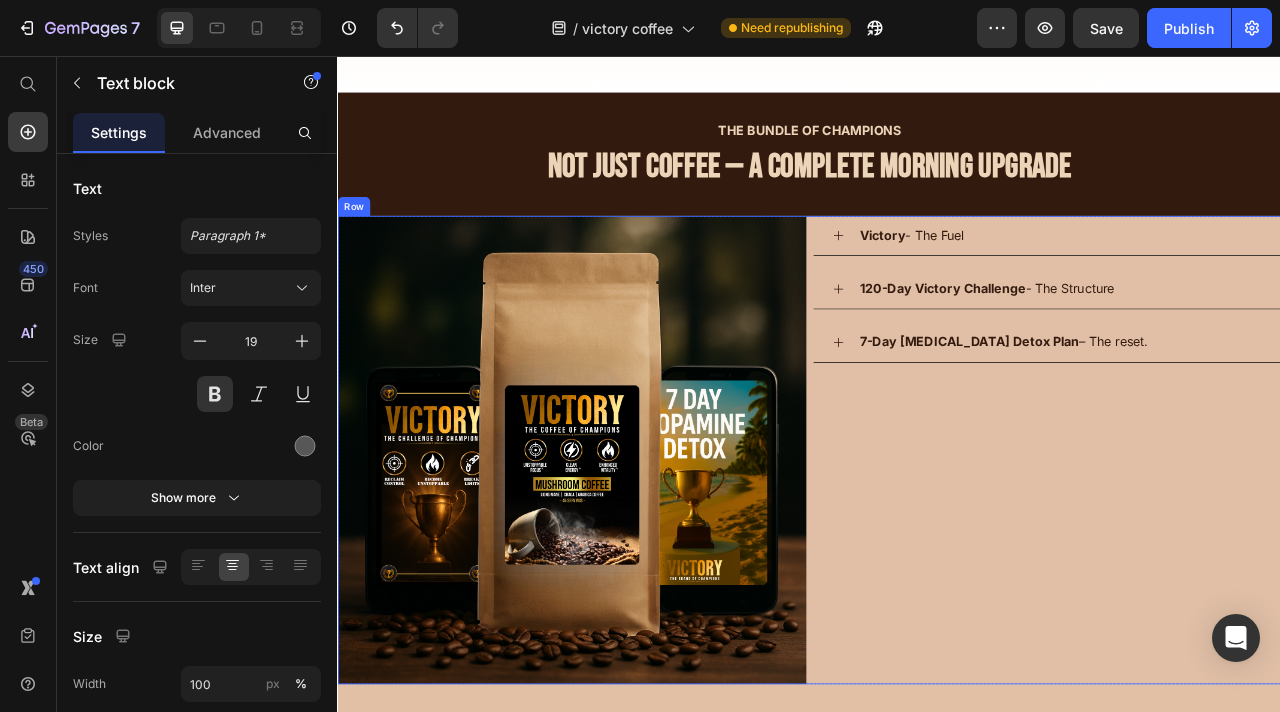 click on "Victory  - The Fuel
120-Day Victory Challenge  - The Structure
7-Day Dopamine Detox Plan  – The reset.   Accordion" at bounding box center (1239, 557) 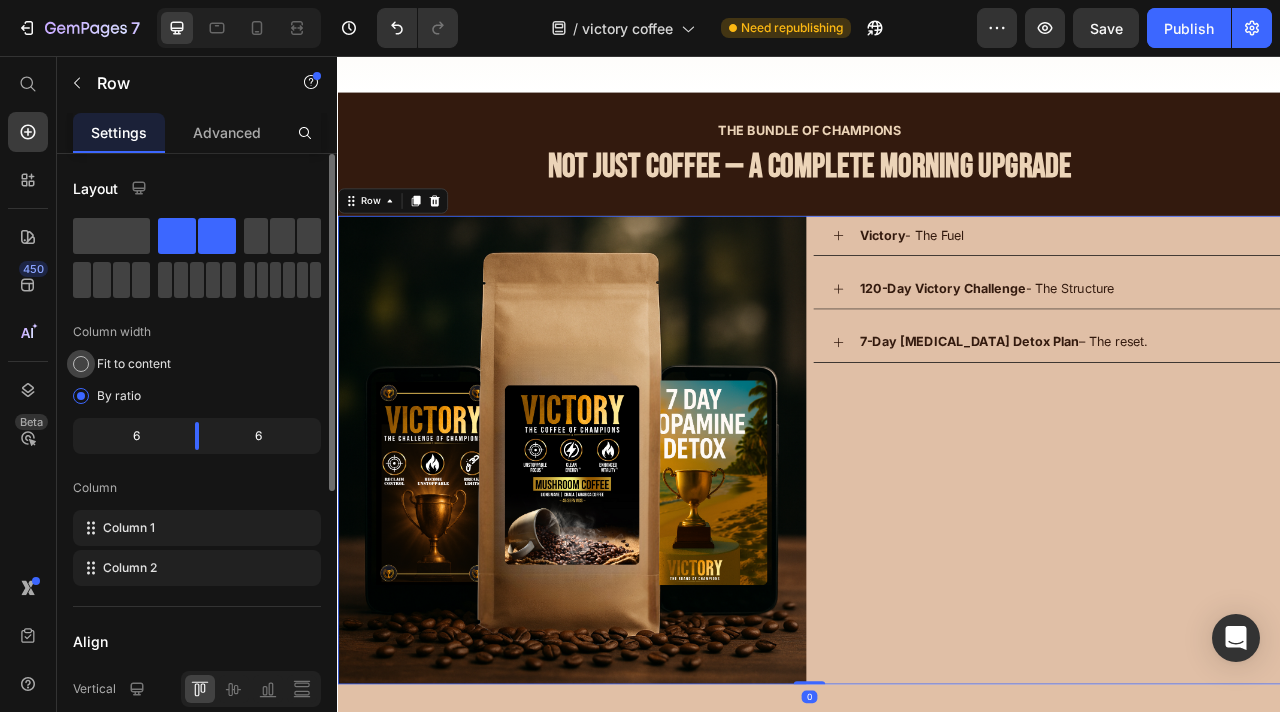 click on "Fit to content" 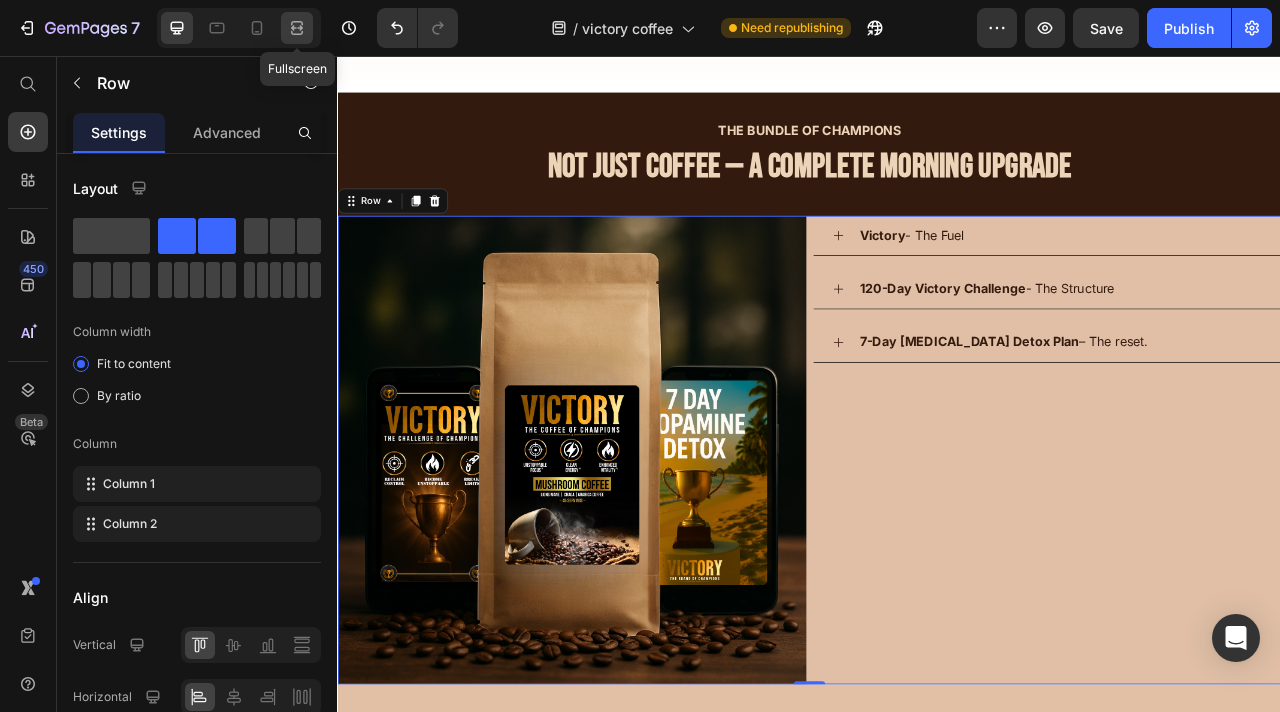 click 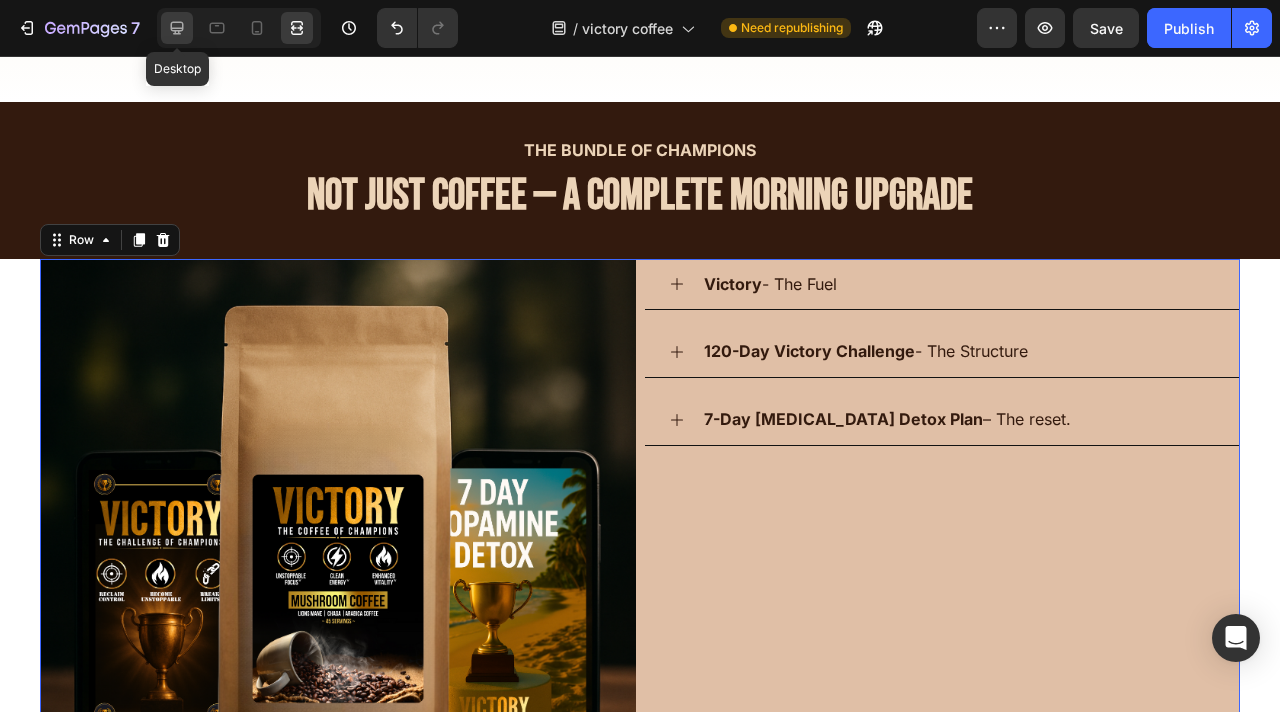 click 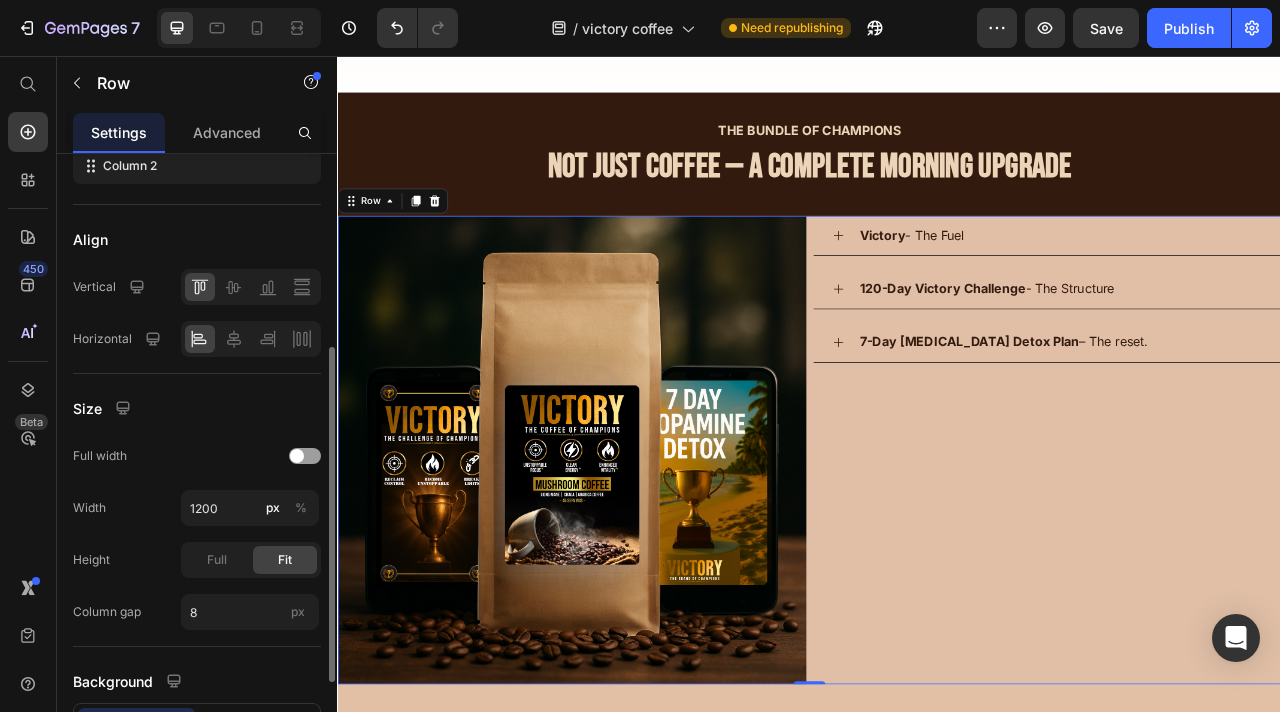 scroll, scrollTop: 354, scrollLeft: 0, axis: vertical 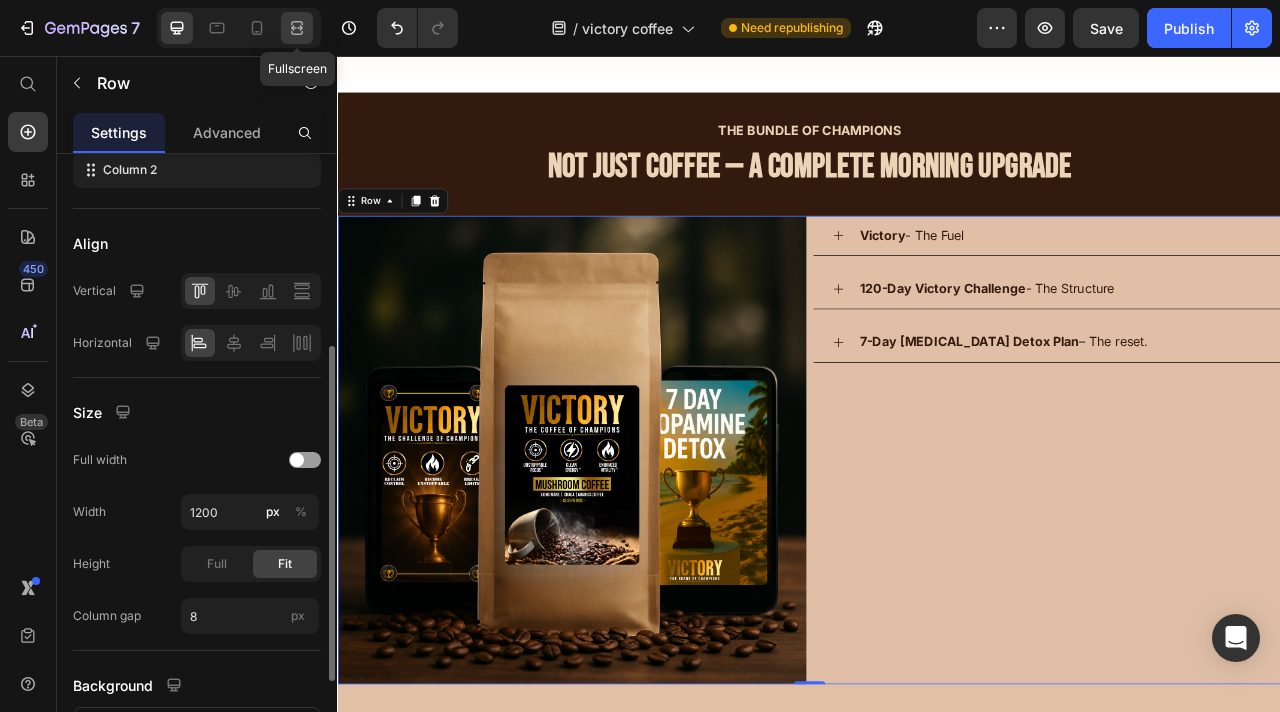click 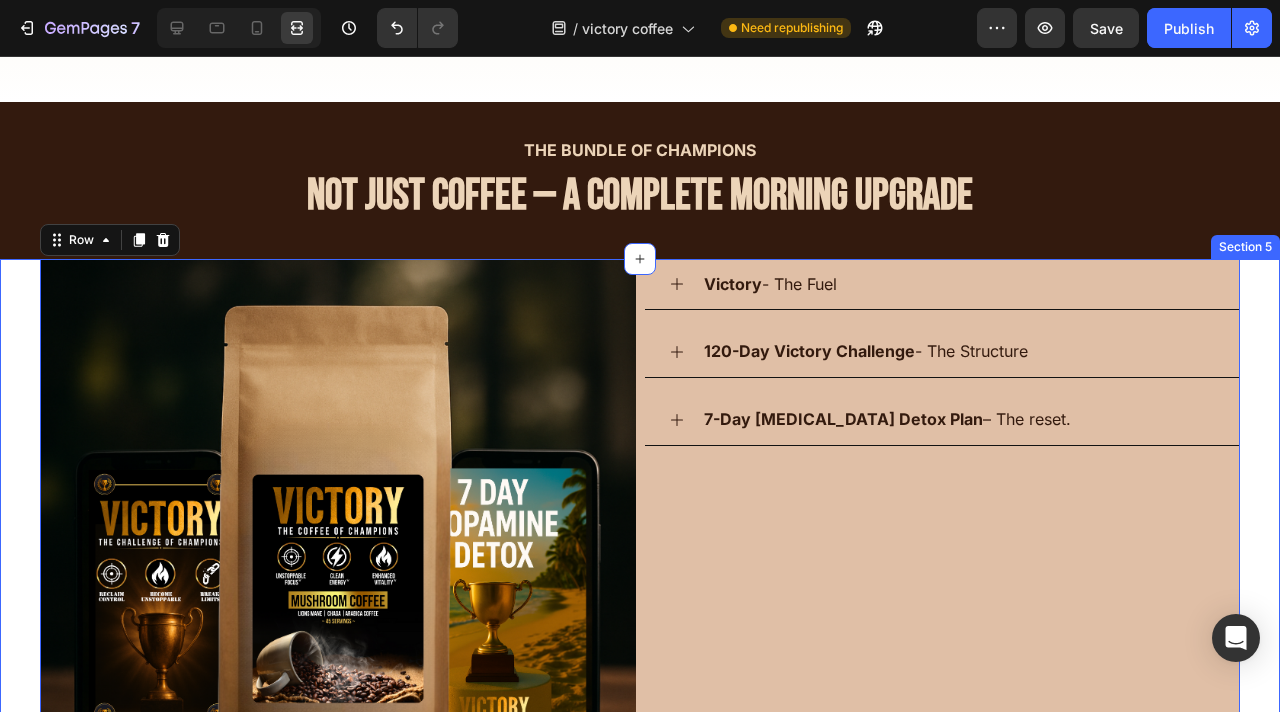 click on "Image
Victory  - The Fuel
120-Day Victory Challenge  - The Structure
7-Day Dopamine Detox Plan  – The reset.   Accordion Row   0" at bounding box center [640, 557] 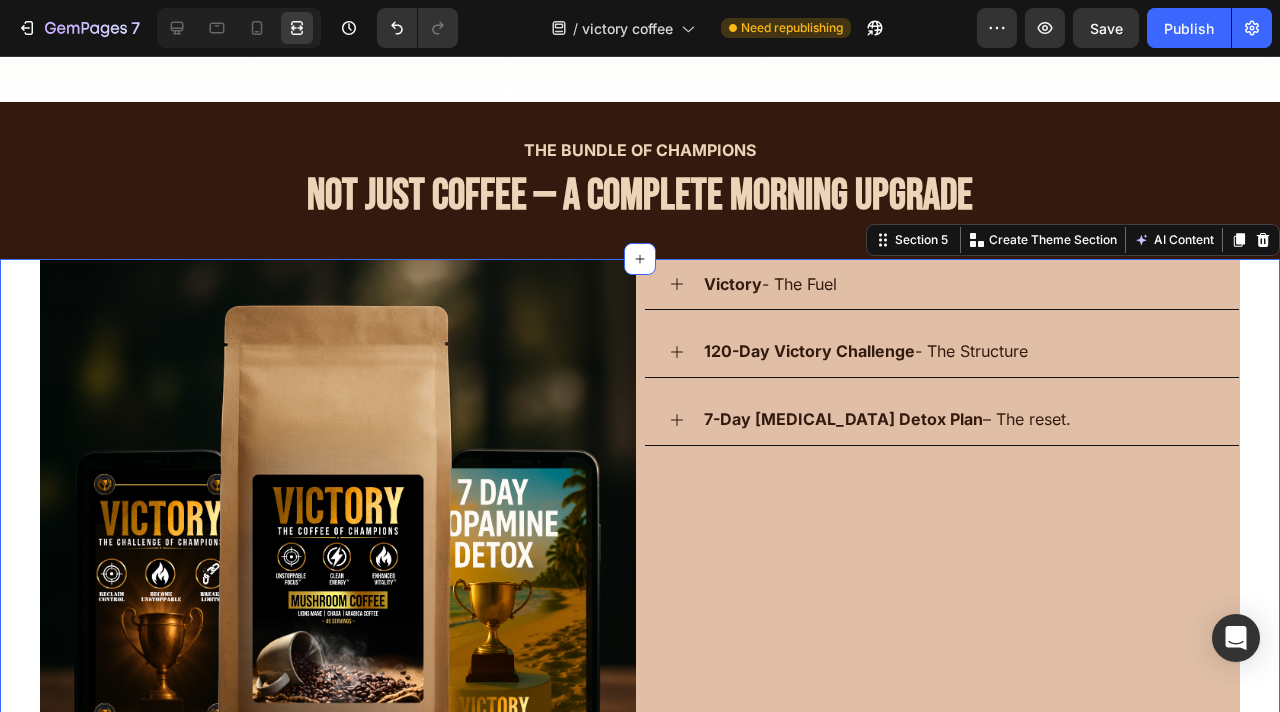 scroll, scrollTop: 0, scrollLeft: 0, axis: both 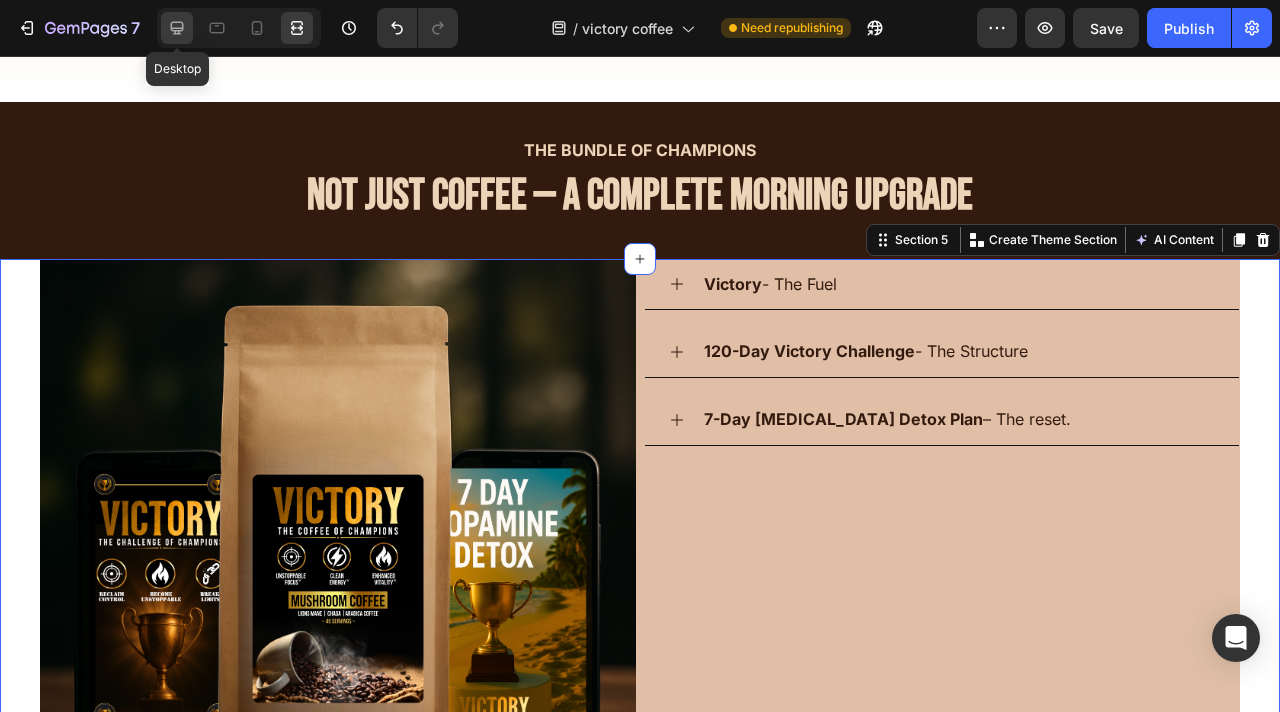 click 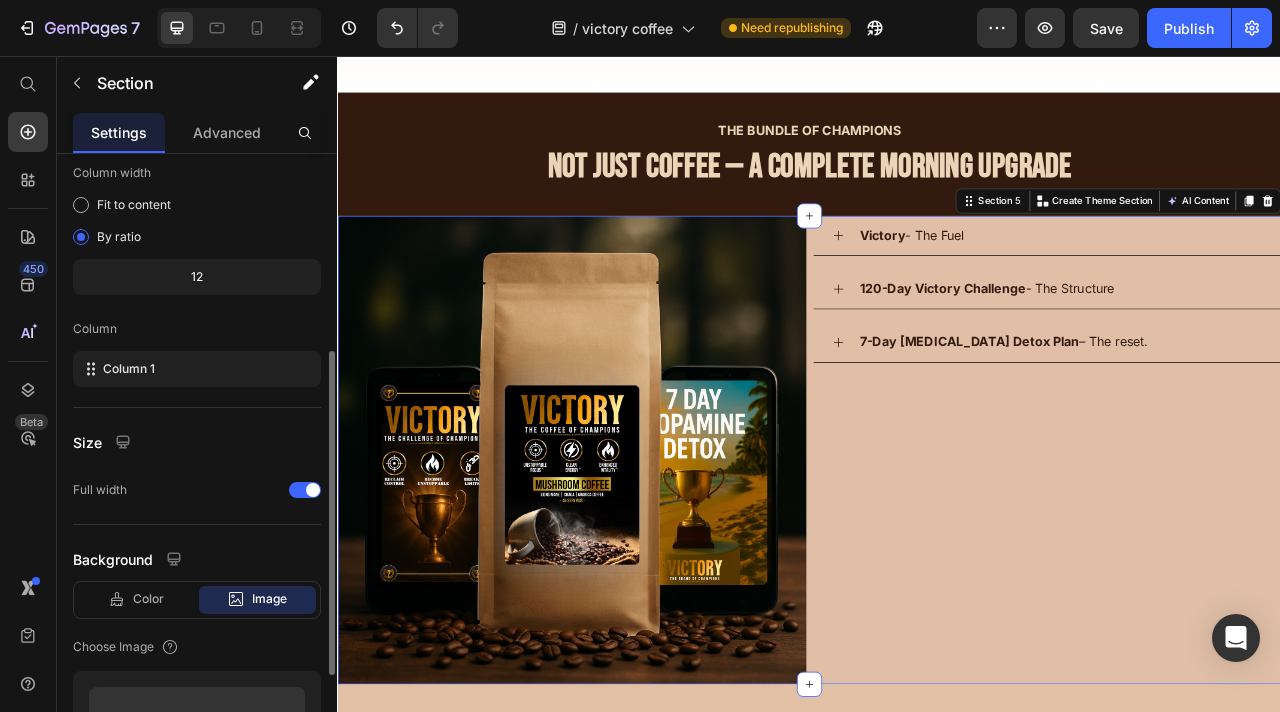 scroll, scrollTop: 284, scrollLeft: 0, axis: vertical 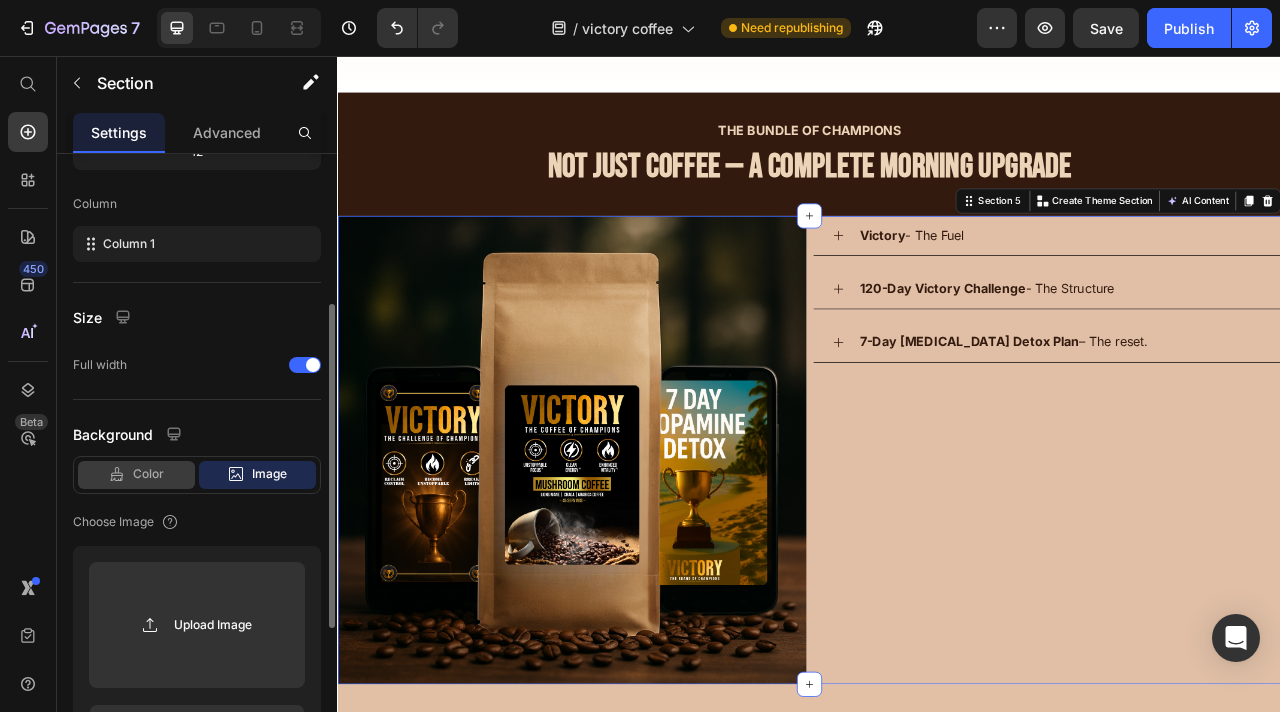 click on "Color" 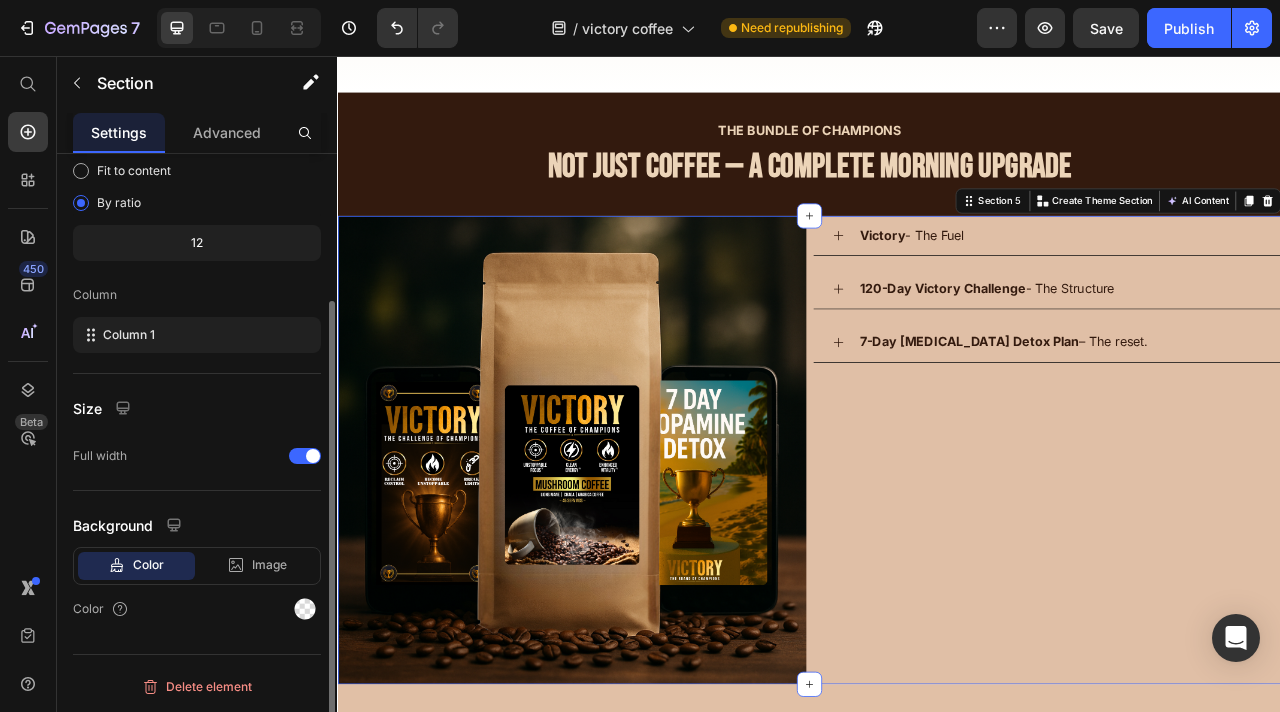 scroll, scrollTop: 193, scrollLeft: 0, axis: vertical 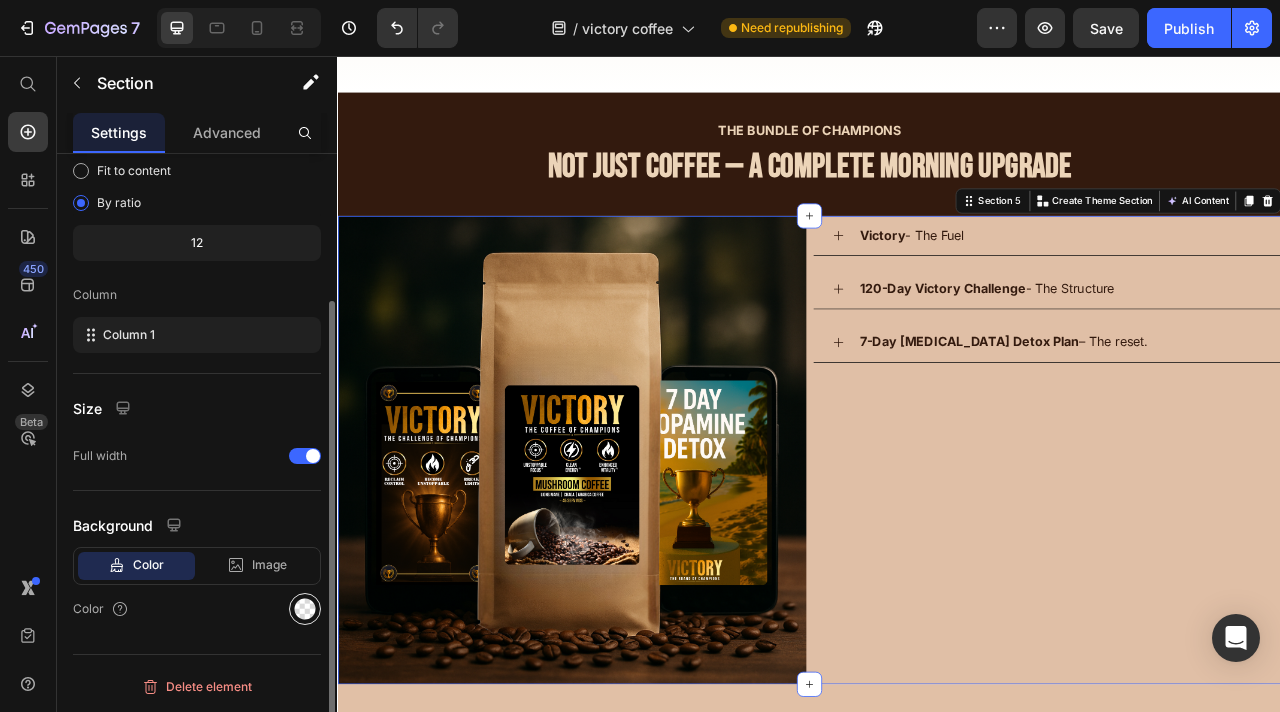 click at bounding box center [305, 609] 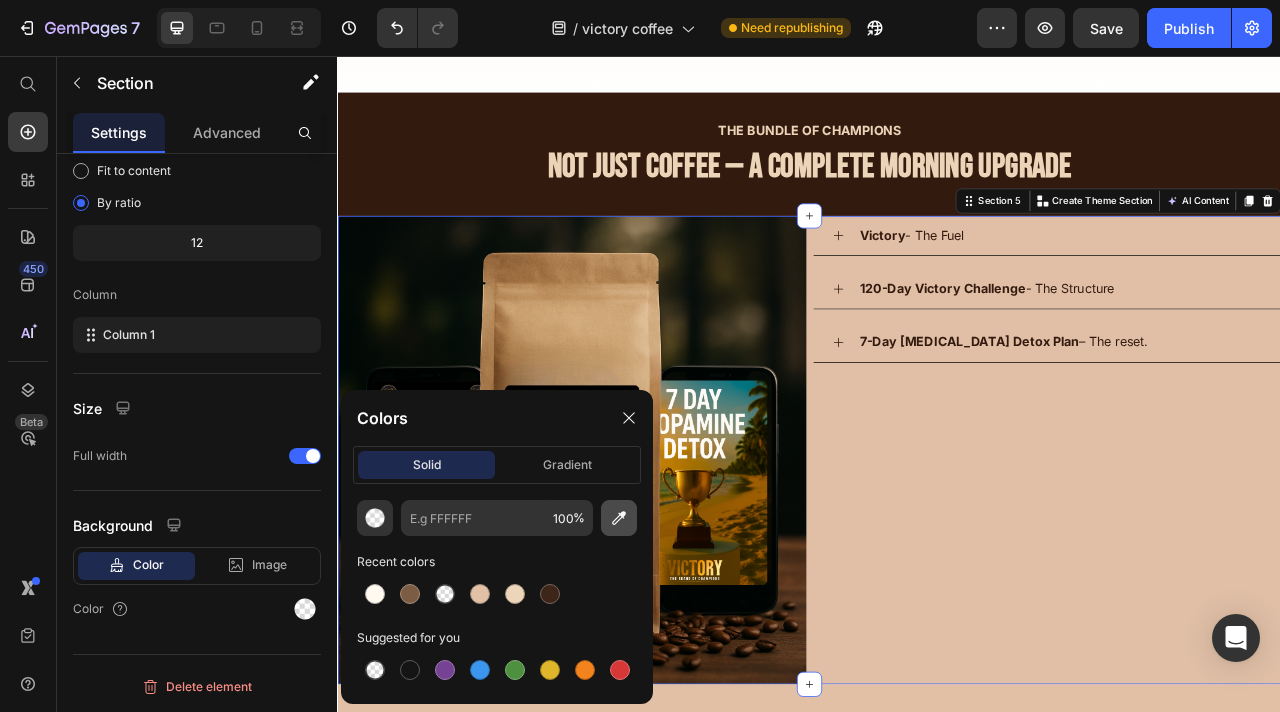 click at bounding box center (619, 518) 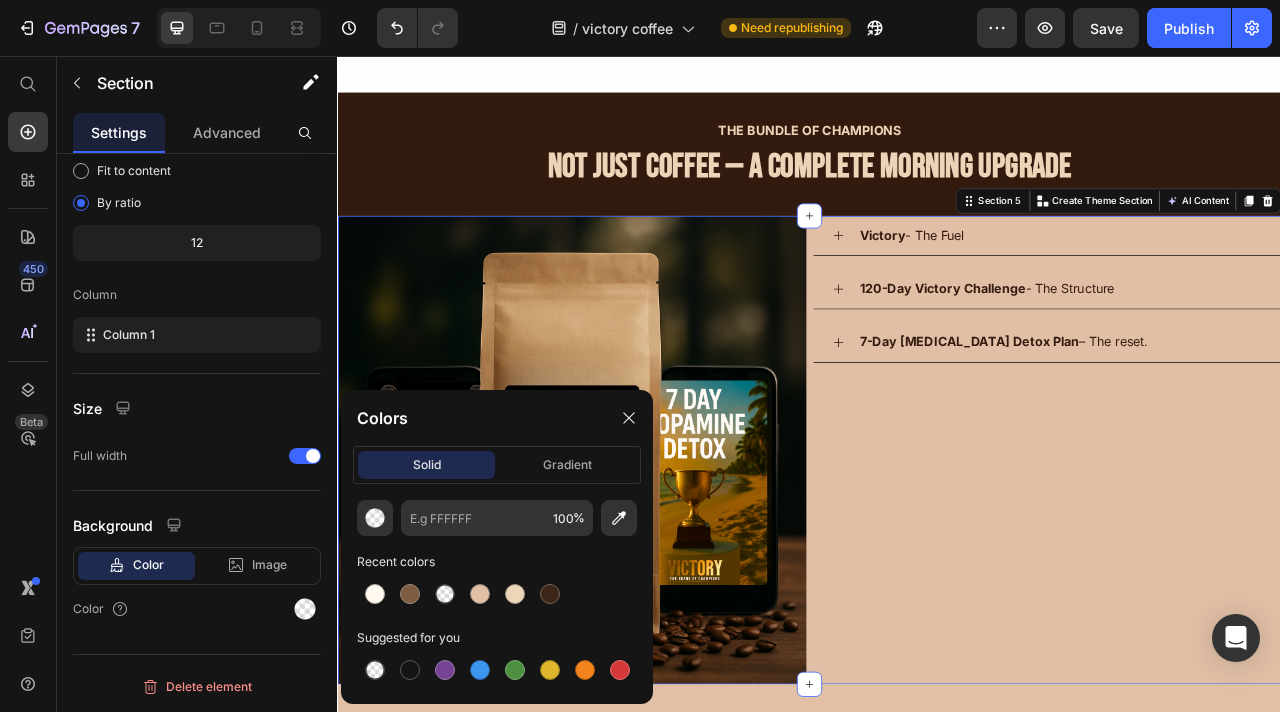 type on "E1C0A6" 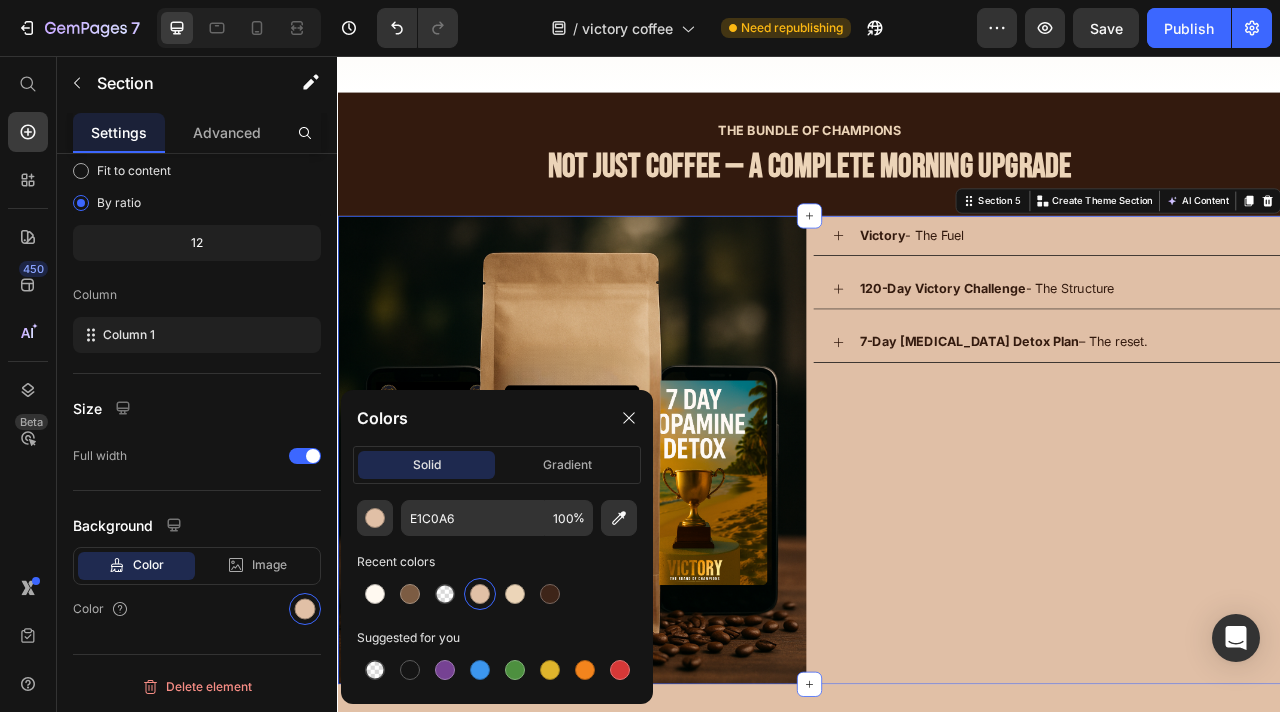 click at bounding box center [239, 28] 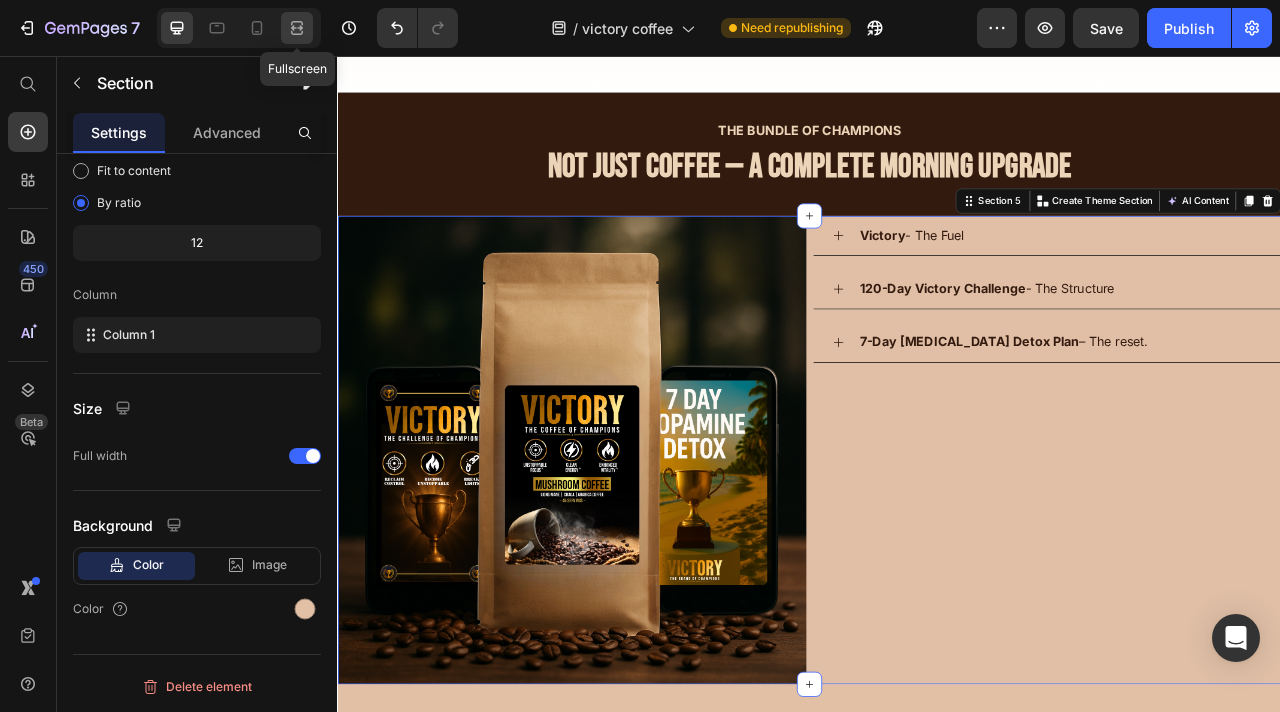 click 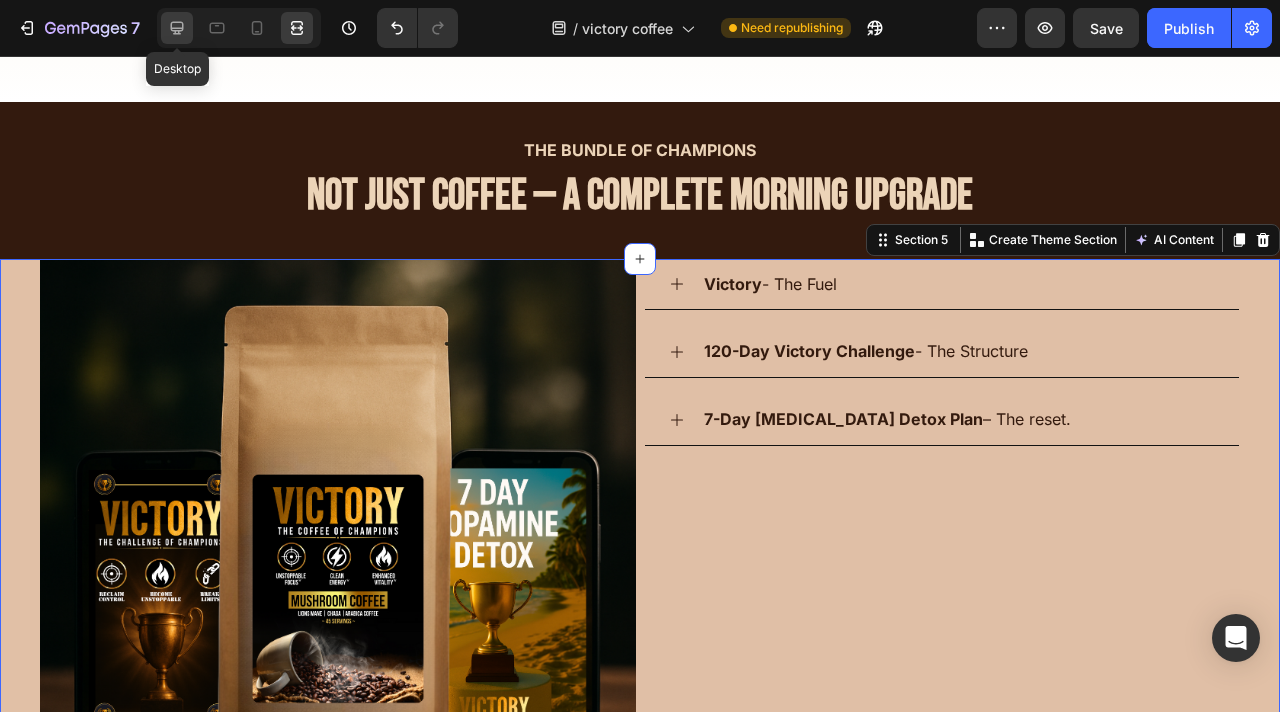 click 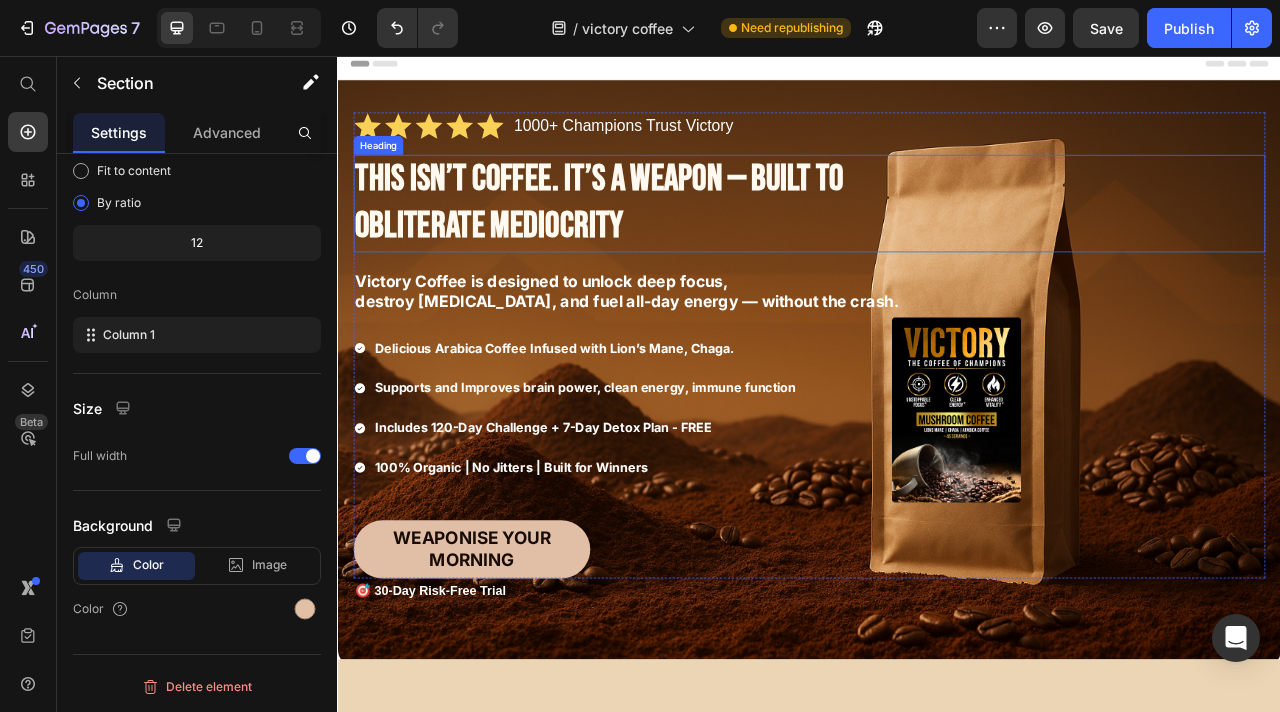 scroll, scrollTop: 0, scrollLeft: 0, axis: both 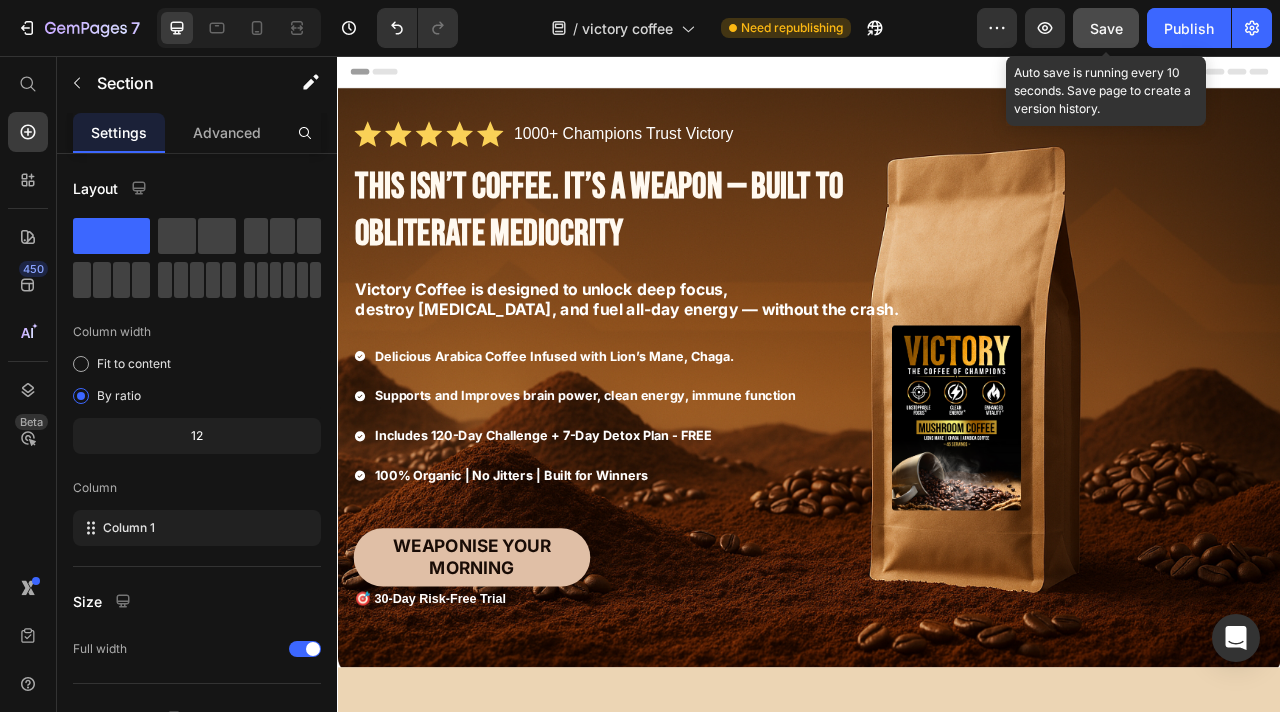 click on "Save" at bounding box center (1106, 28) 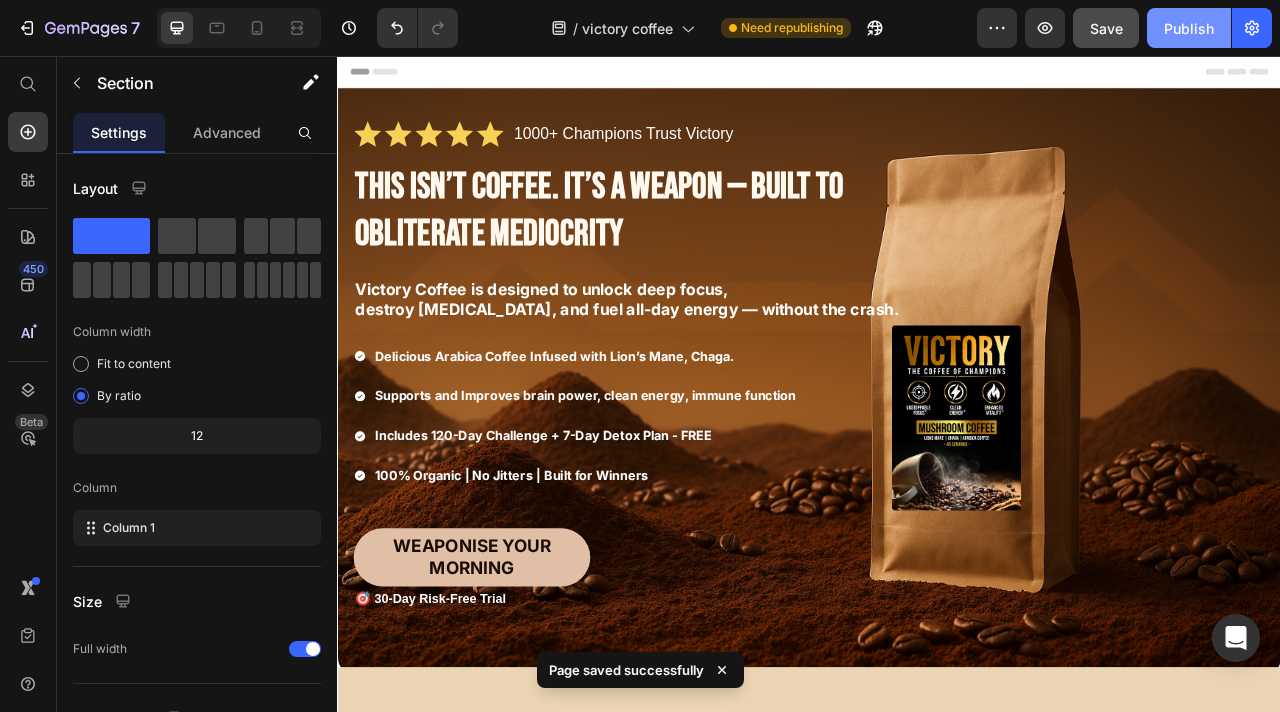 click on "Publish" at bounding box center (1189, 28) 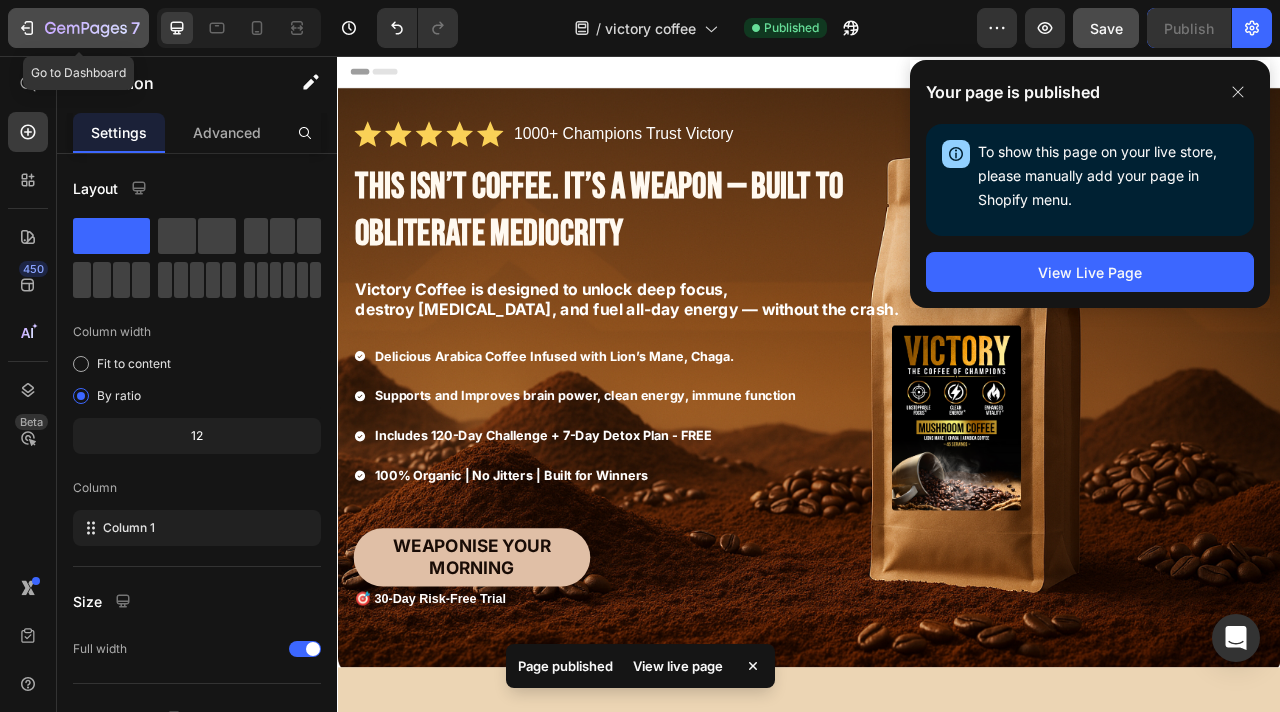 click 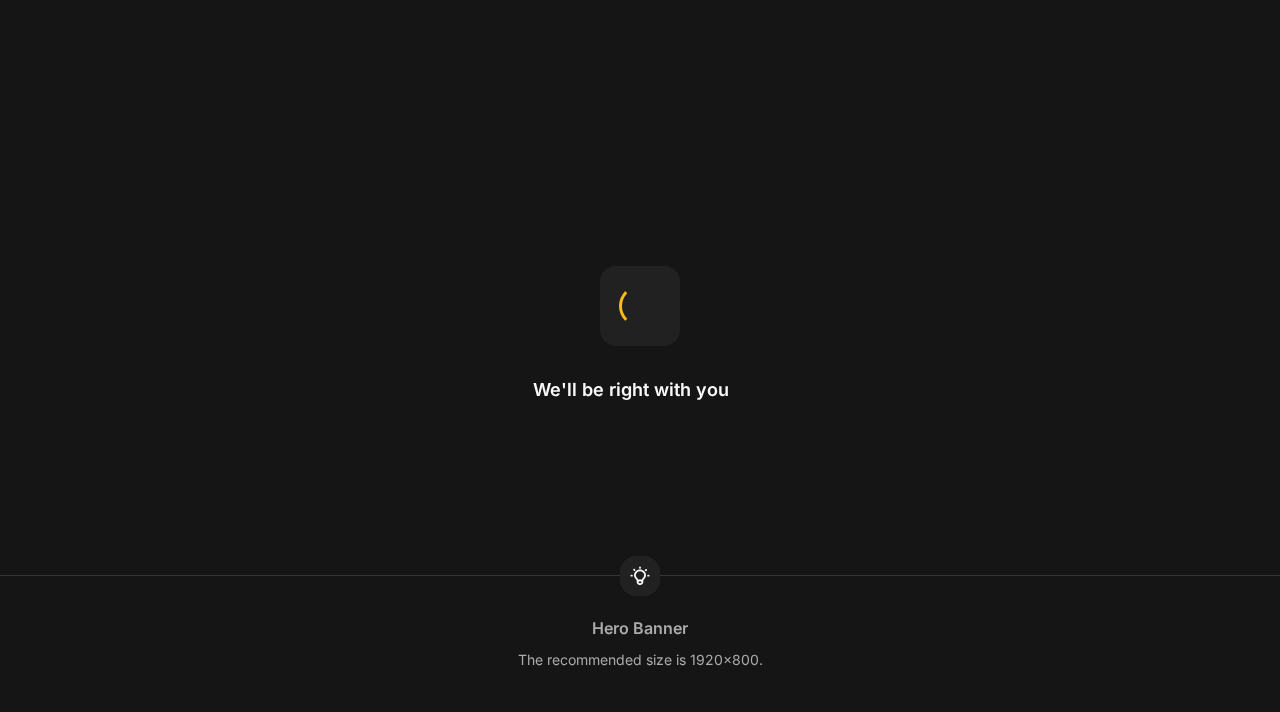 scroll, scrollTop: 0, scrollLeft: 0, axis: both 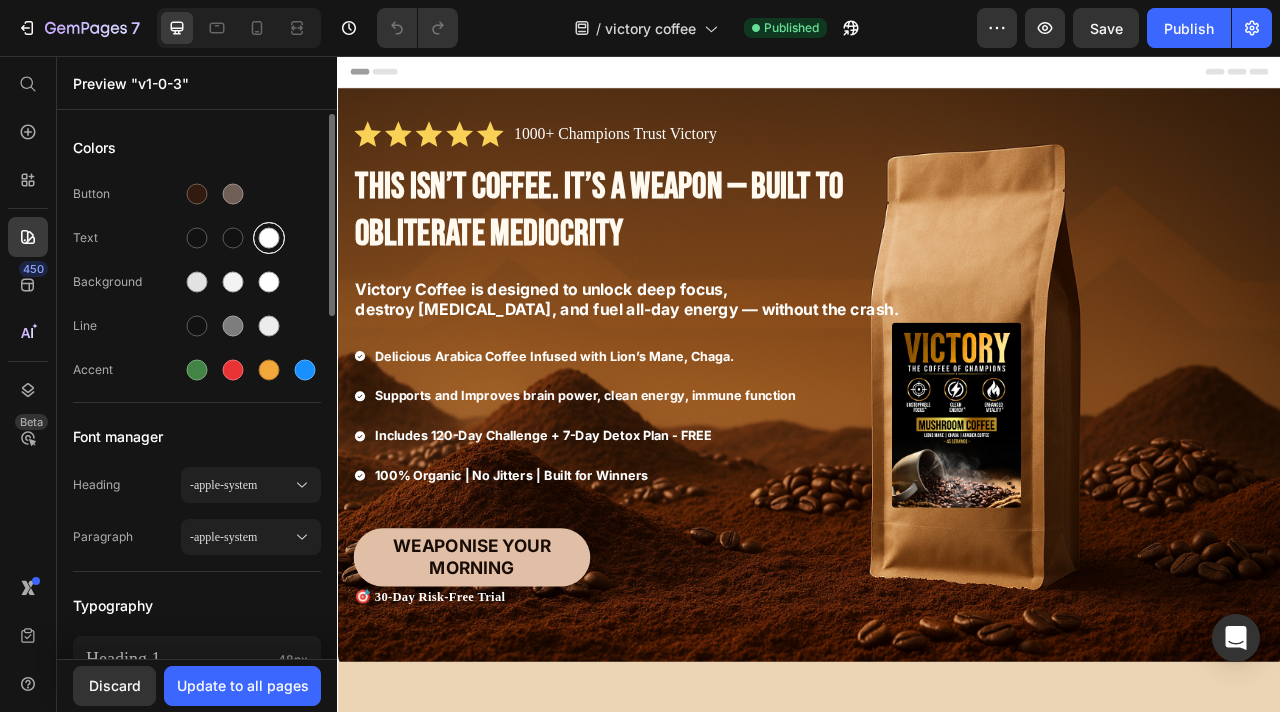 click at bounding box center (269, 238) 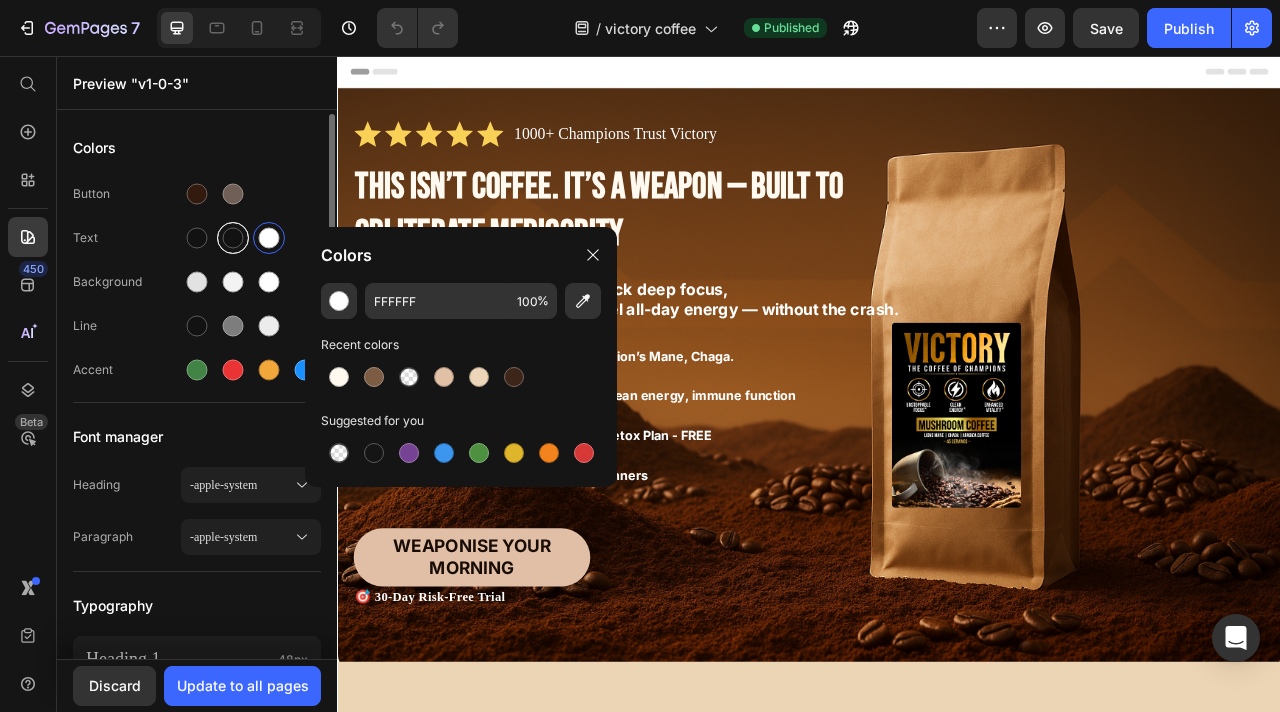 click at bounding box center (233, 238) 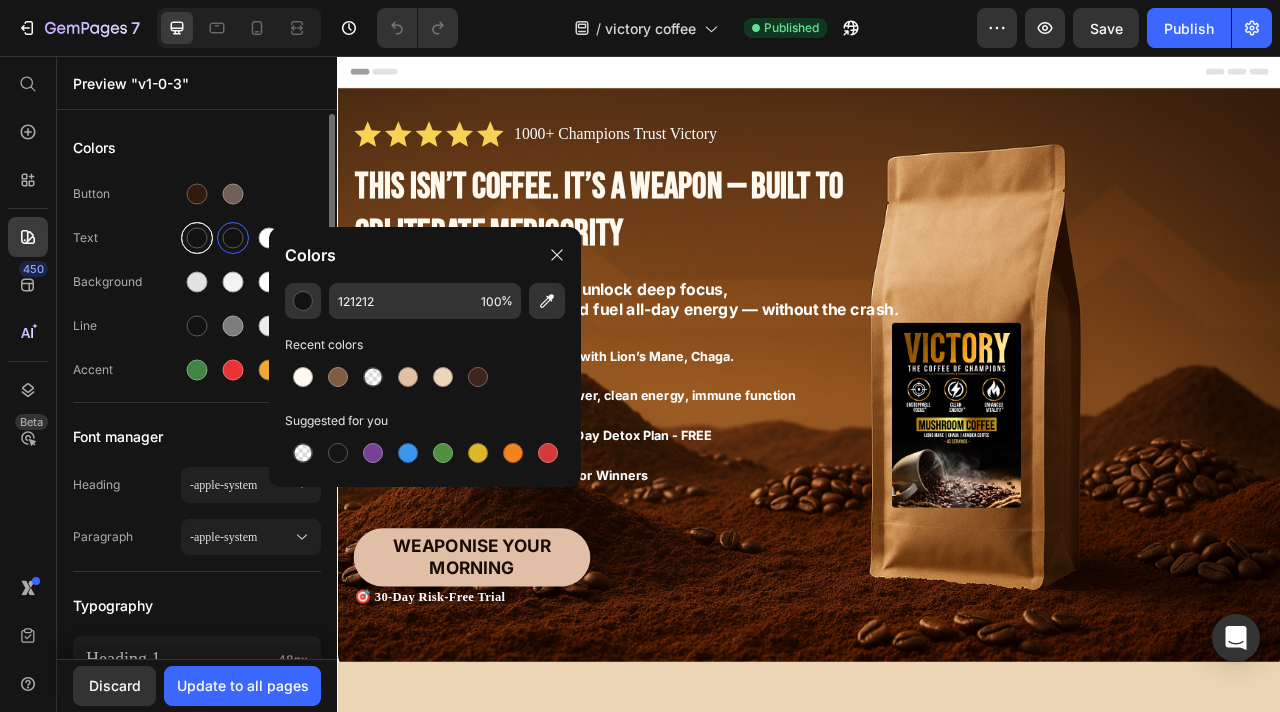 click at bounding box center (197, 238) 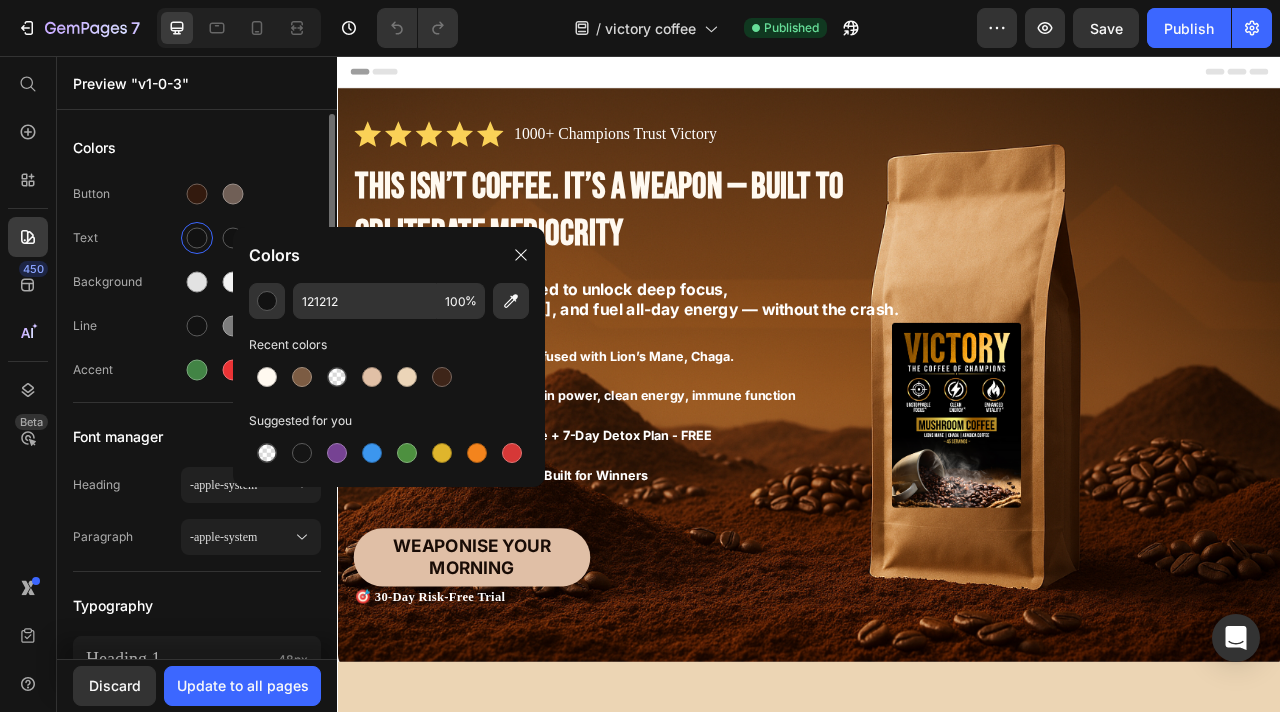 click on "Background" at bounding box center (197, 282) 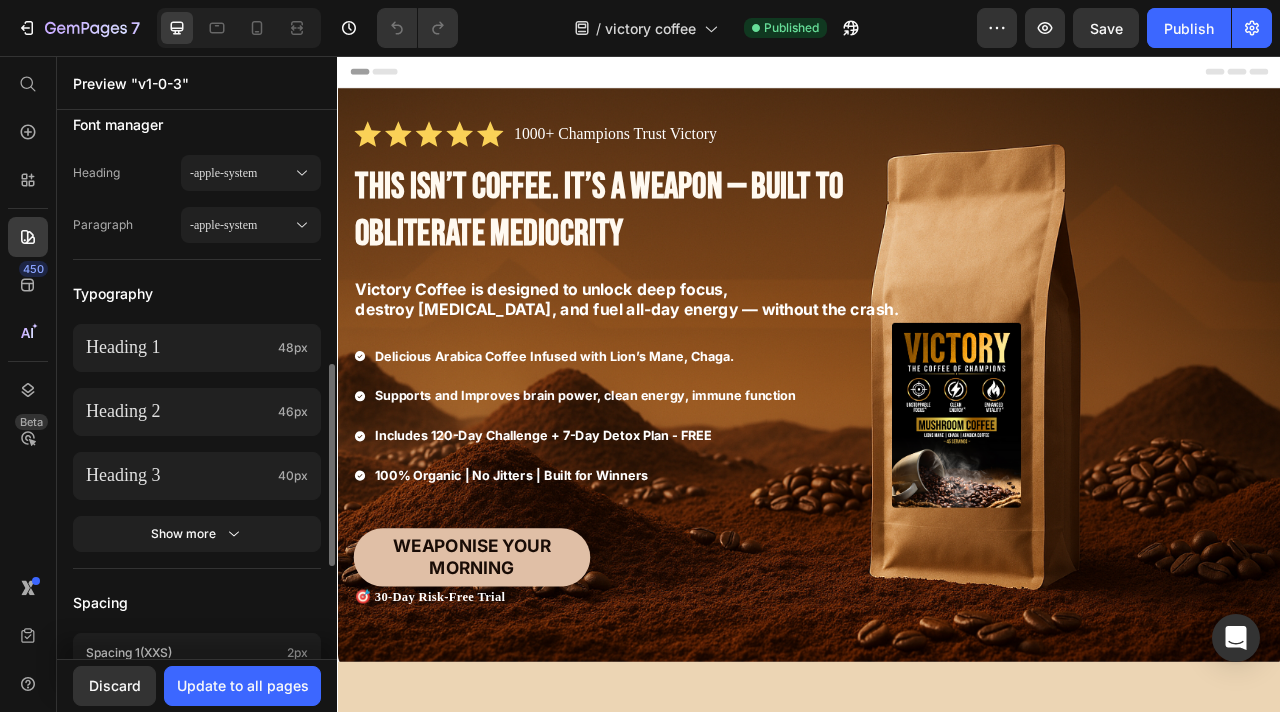 scroll, scrollTop: 0, scrollLeft: 0, axis: both 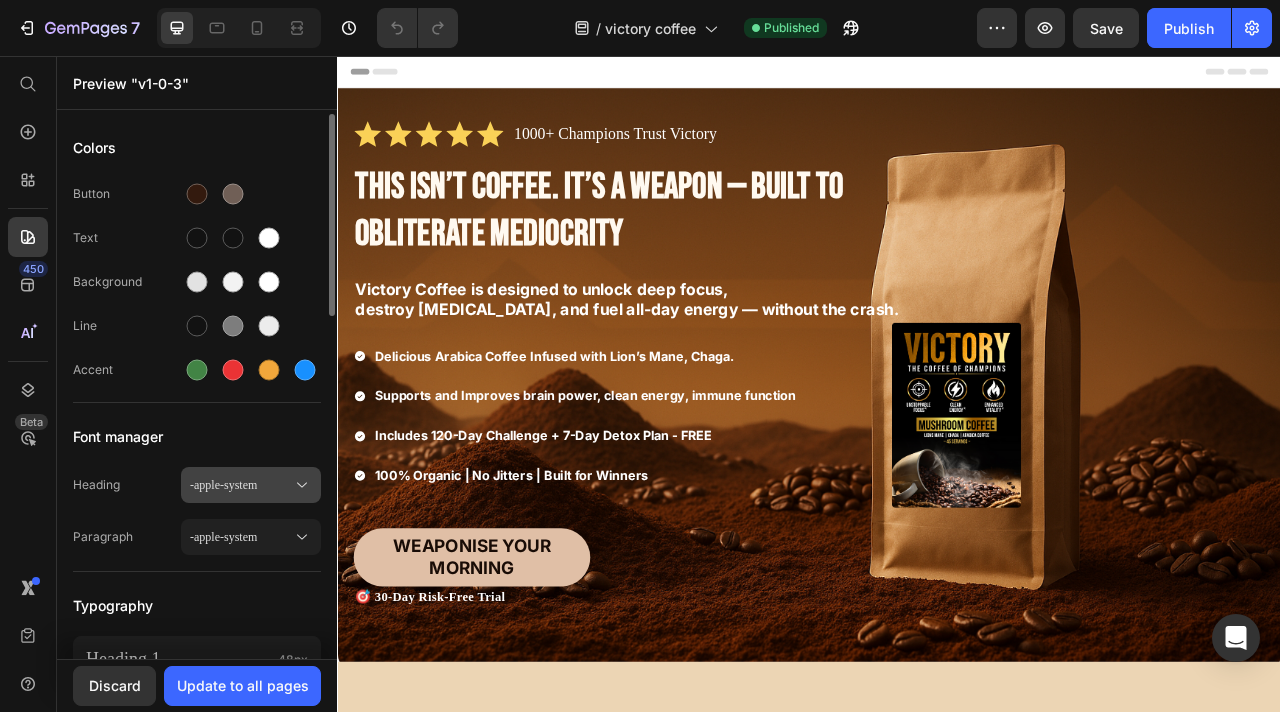 click on "-apple-system" at bounding box center (241, 485) 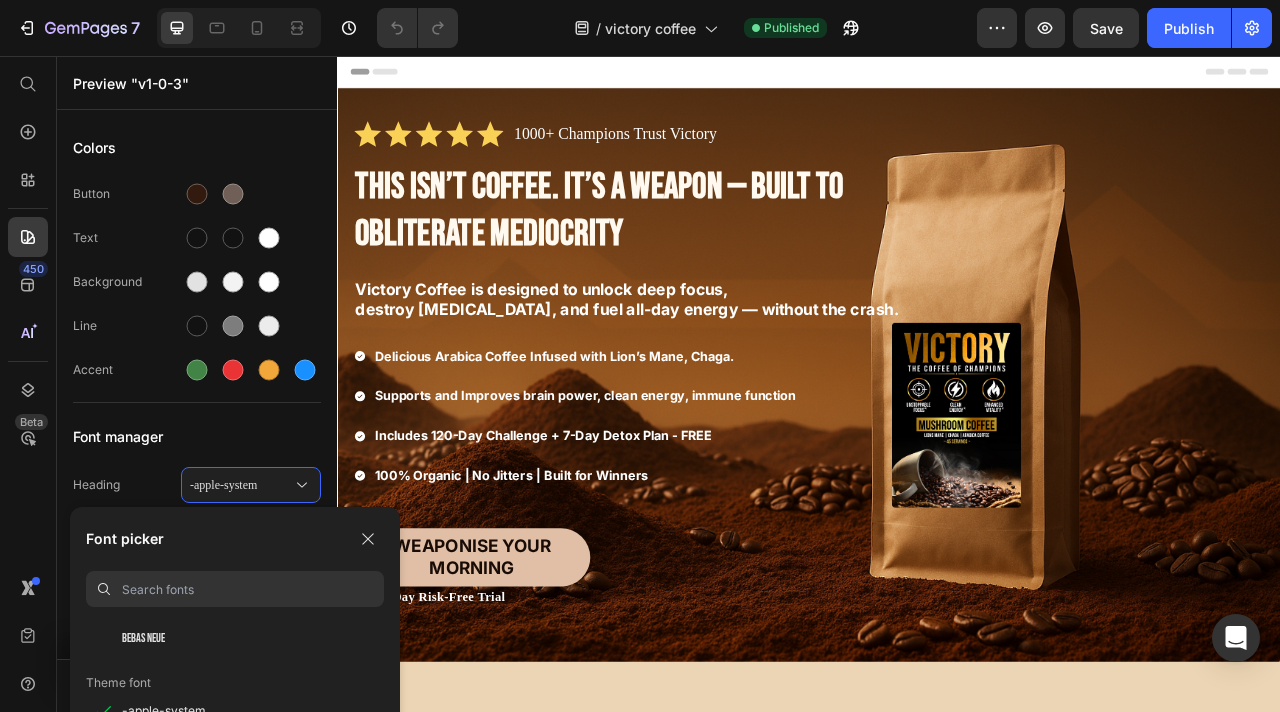 scroll, scrollTop: 161, scrollLeft: 0, axis: vertical 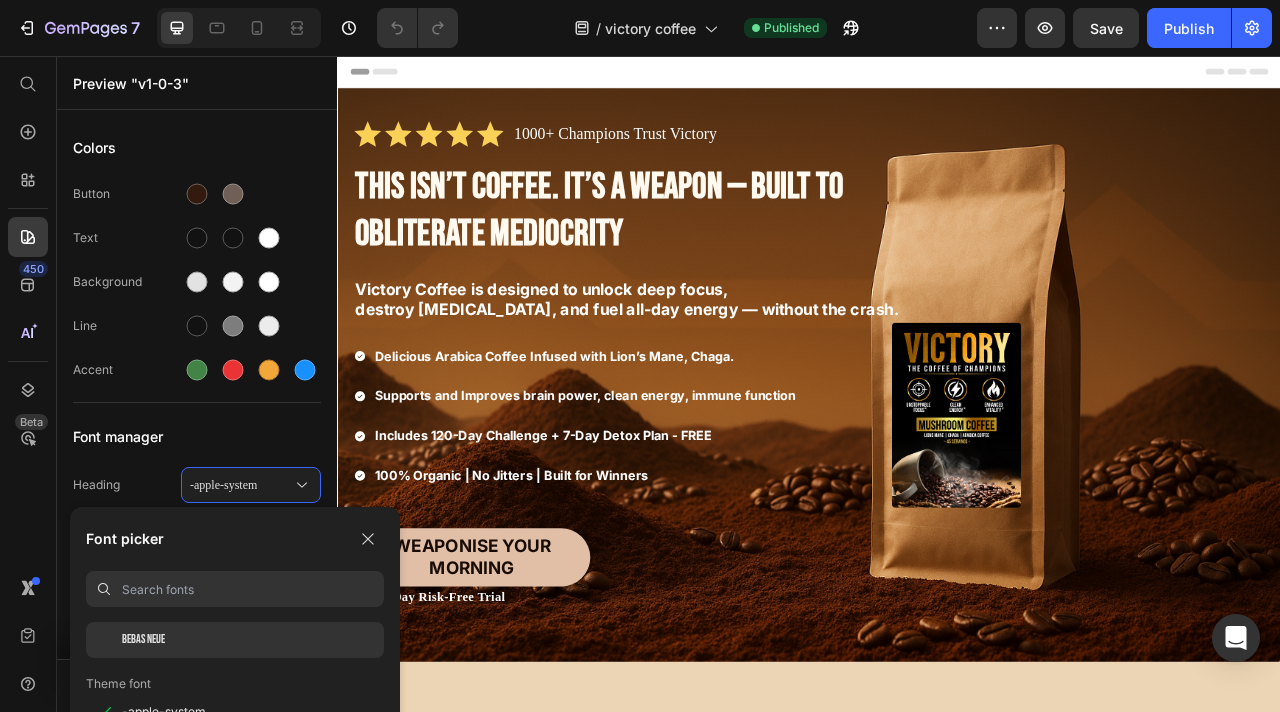 click on "Bebas Neue" 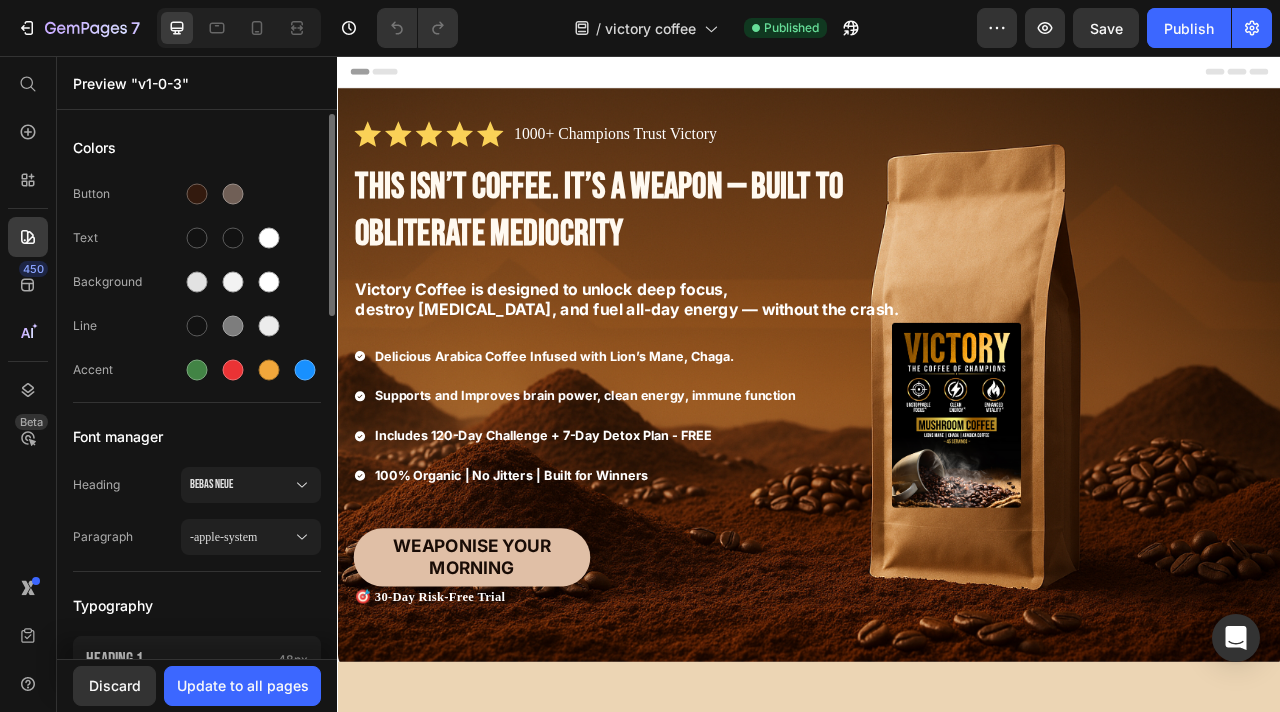 click on "Heading Bebas Neue Paragraph -apple-system" 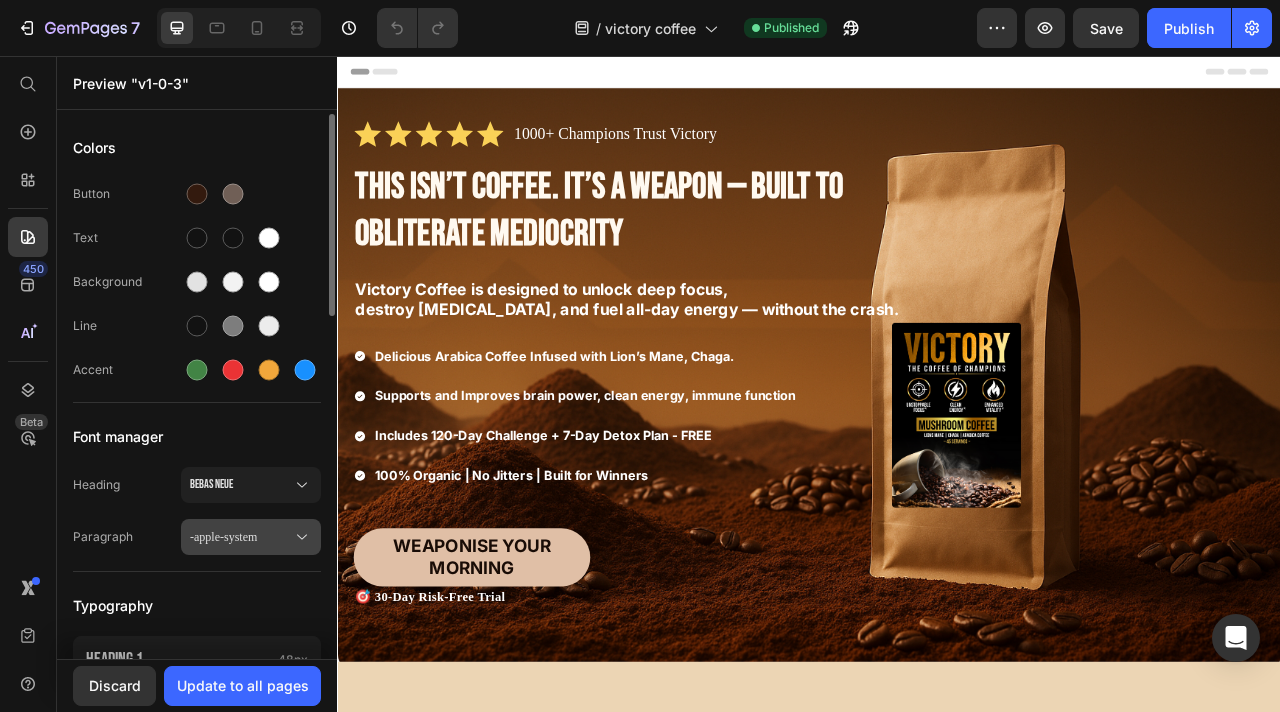 click on "-apple-system" at bounding box center [251, 537] 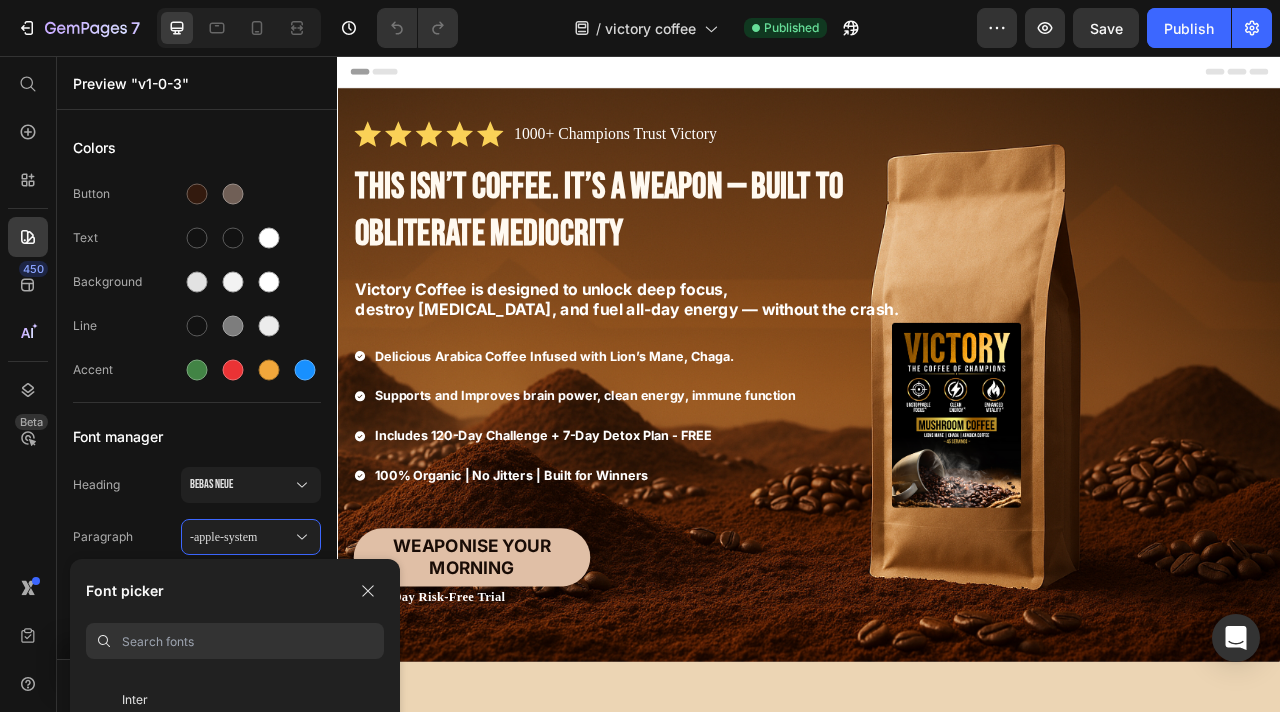 scroll, scrollTop: 139, scrollLeft: 0, axis: vertical 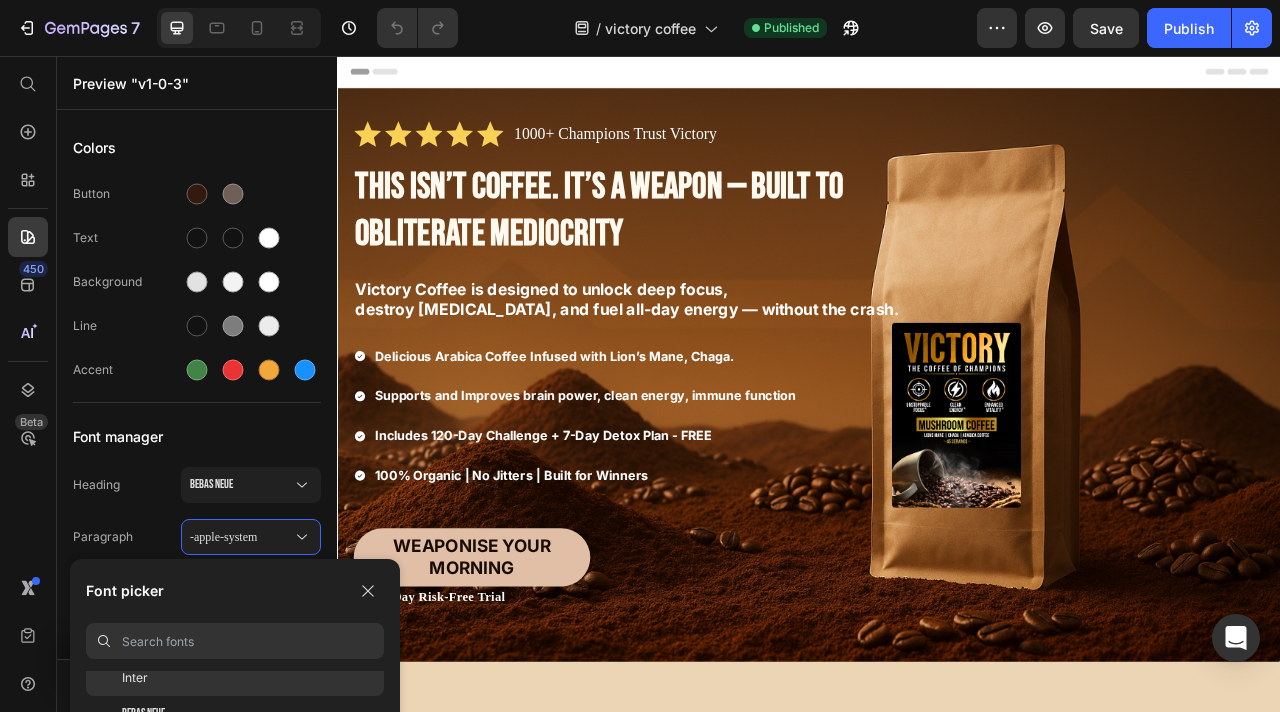 click on "Inter" 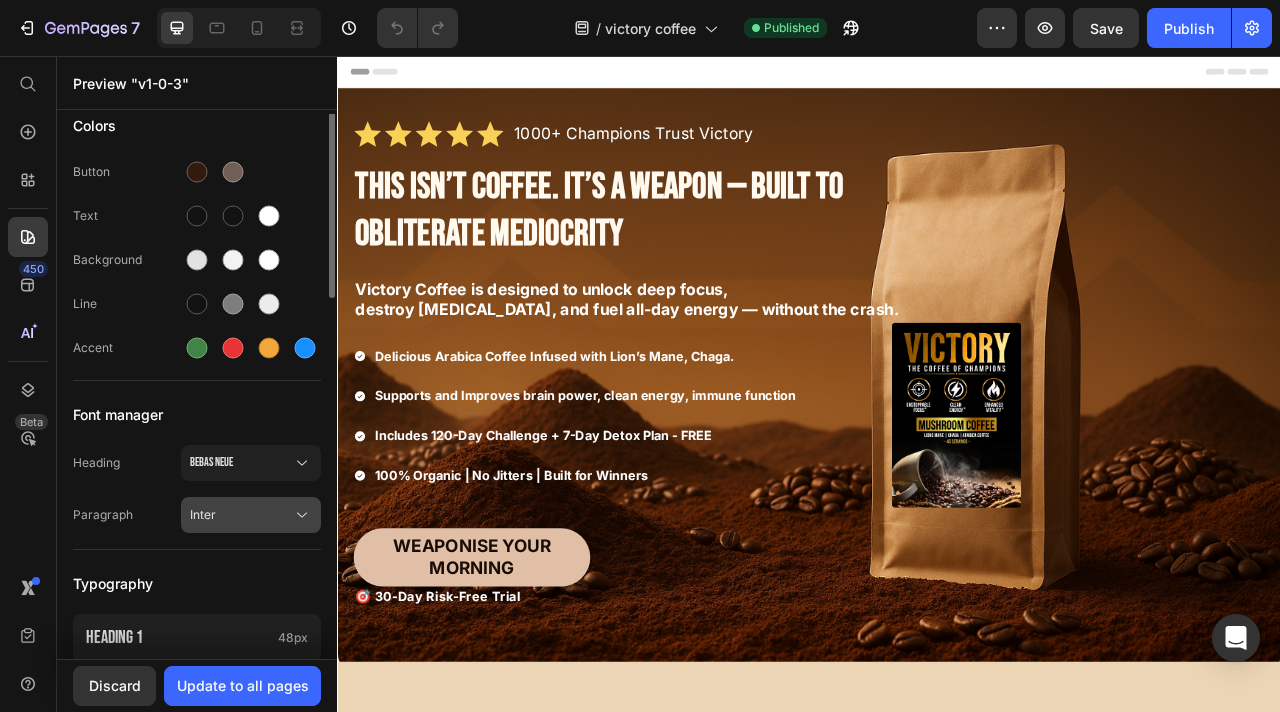 scroll, scrollTop: 0, scrollLeft: 0, axis: both 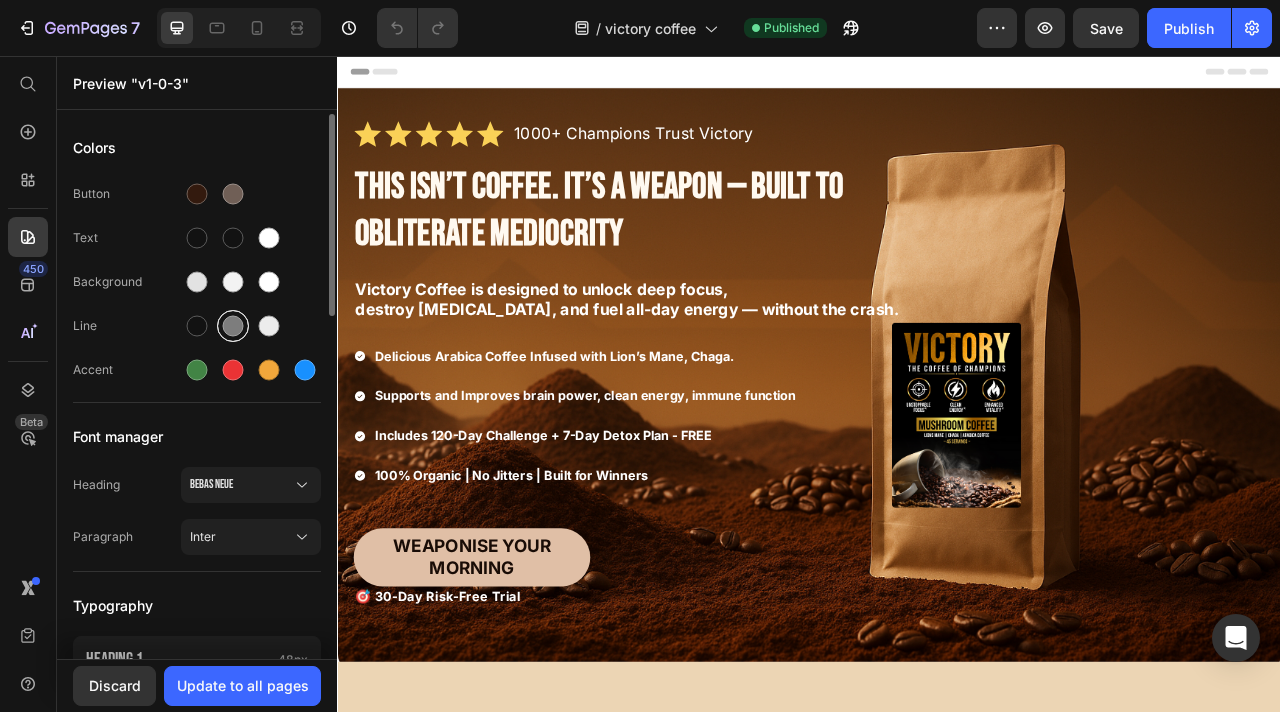 click at bounding box center (233, 326) 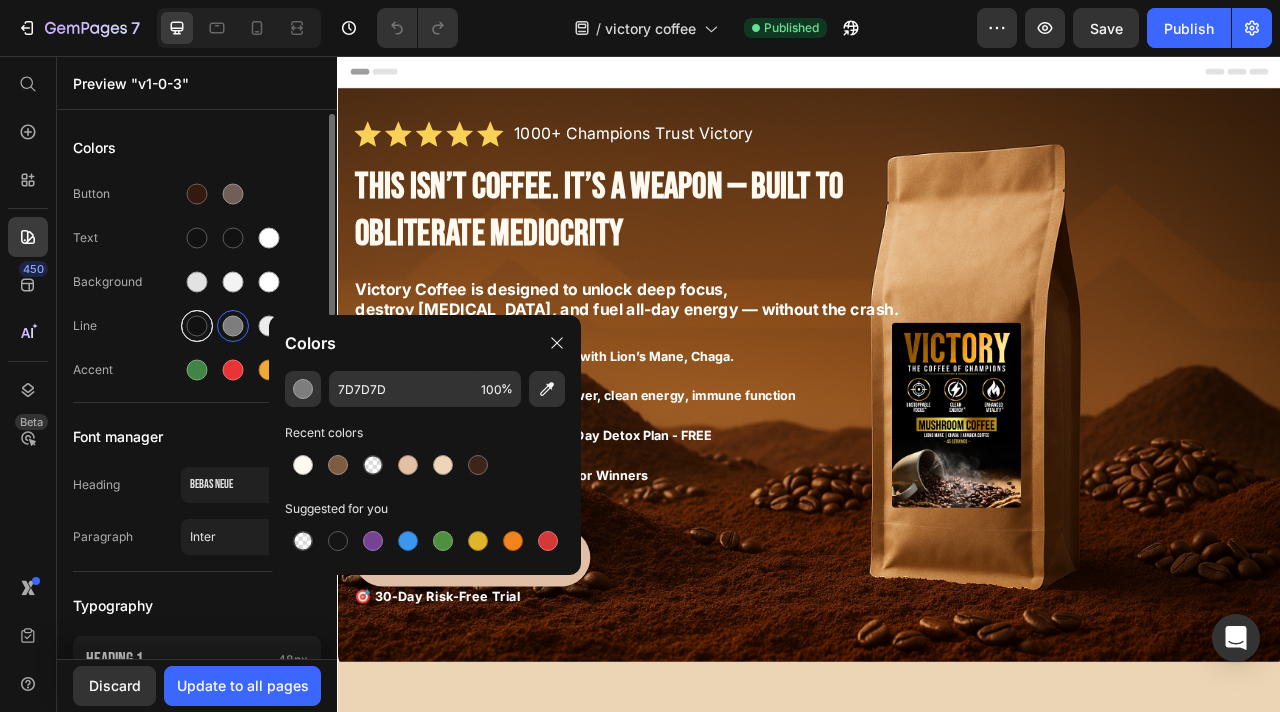 click at bounding box center (197, 326) 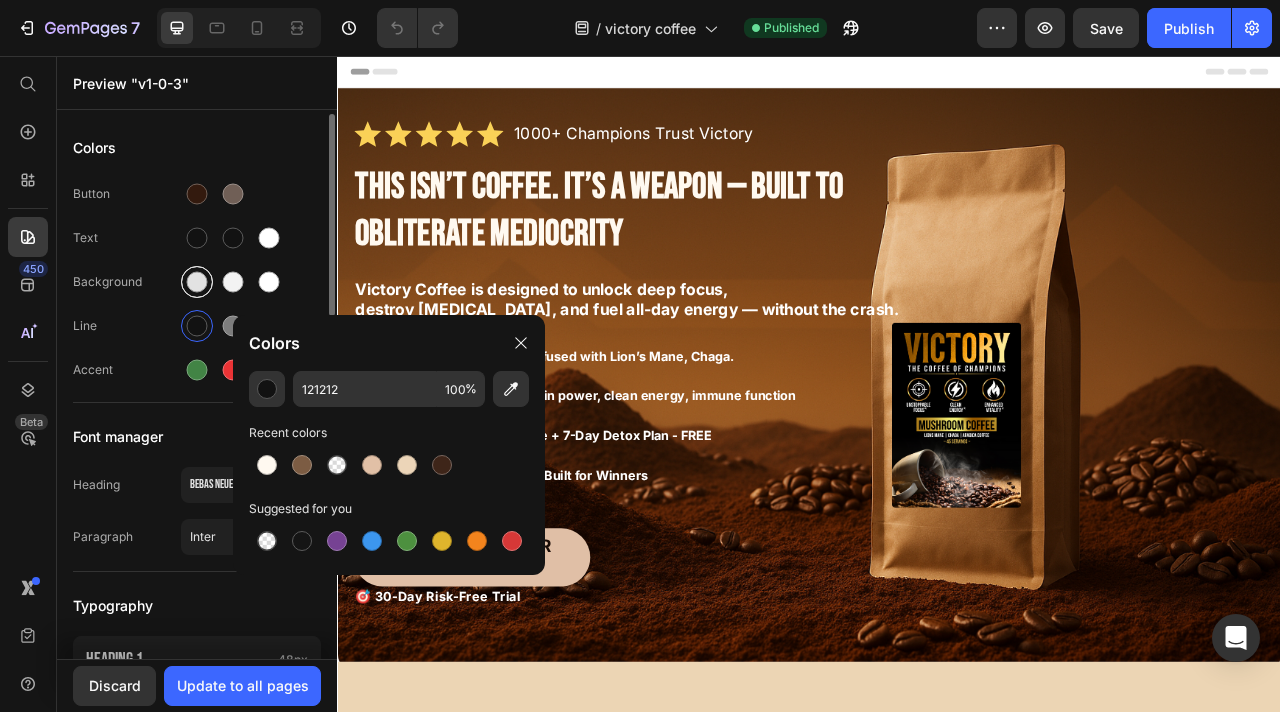 click at bounding box center [197, 282] 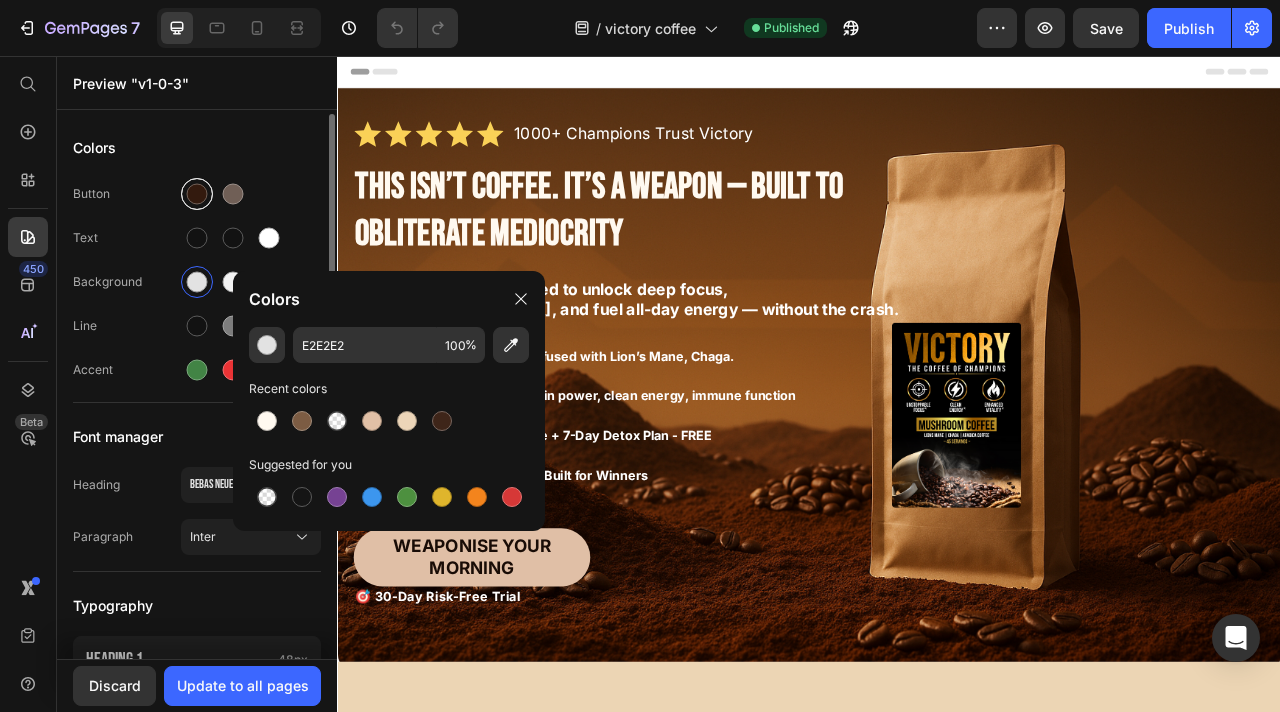 click at bounding box center (197, 194) 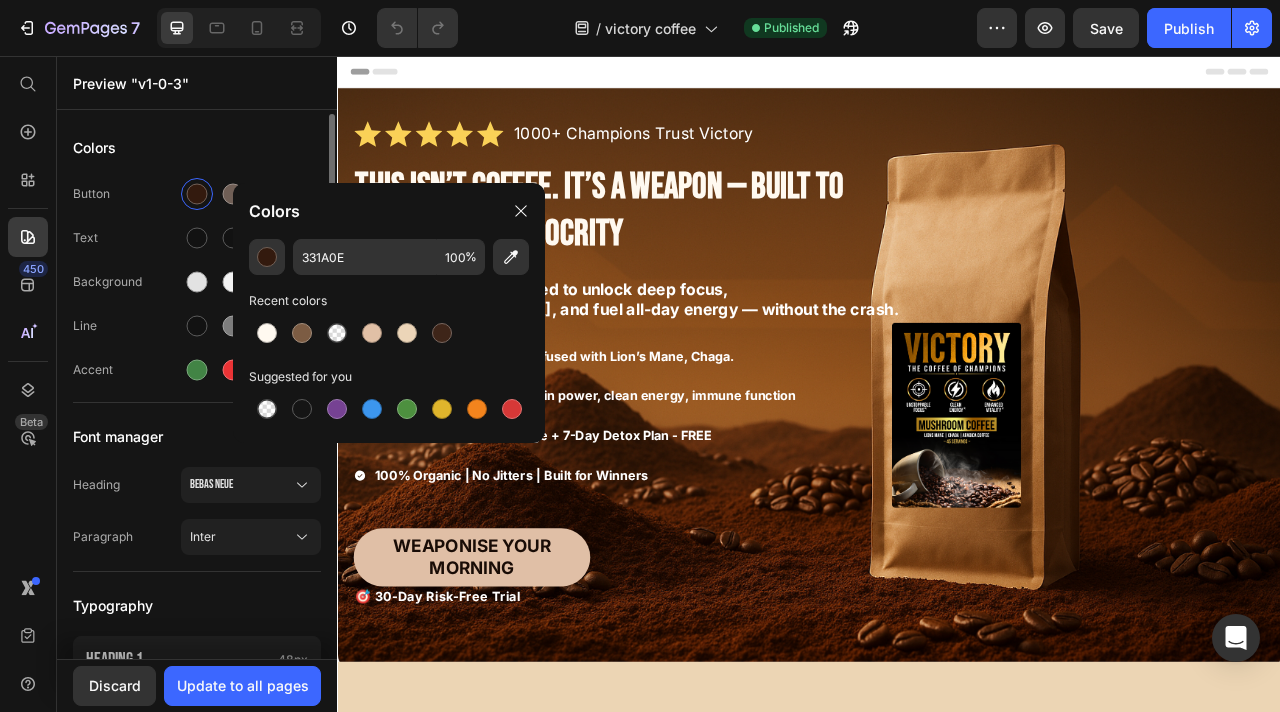 click on "Button Text Background Line Accent" 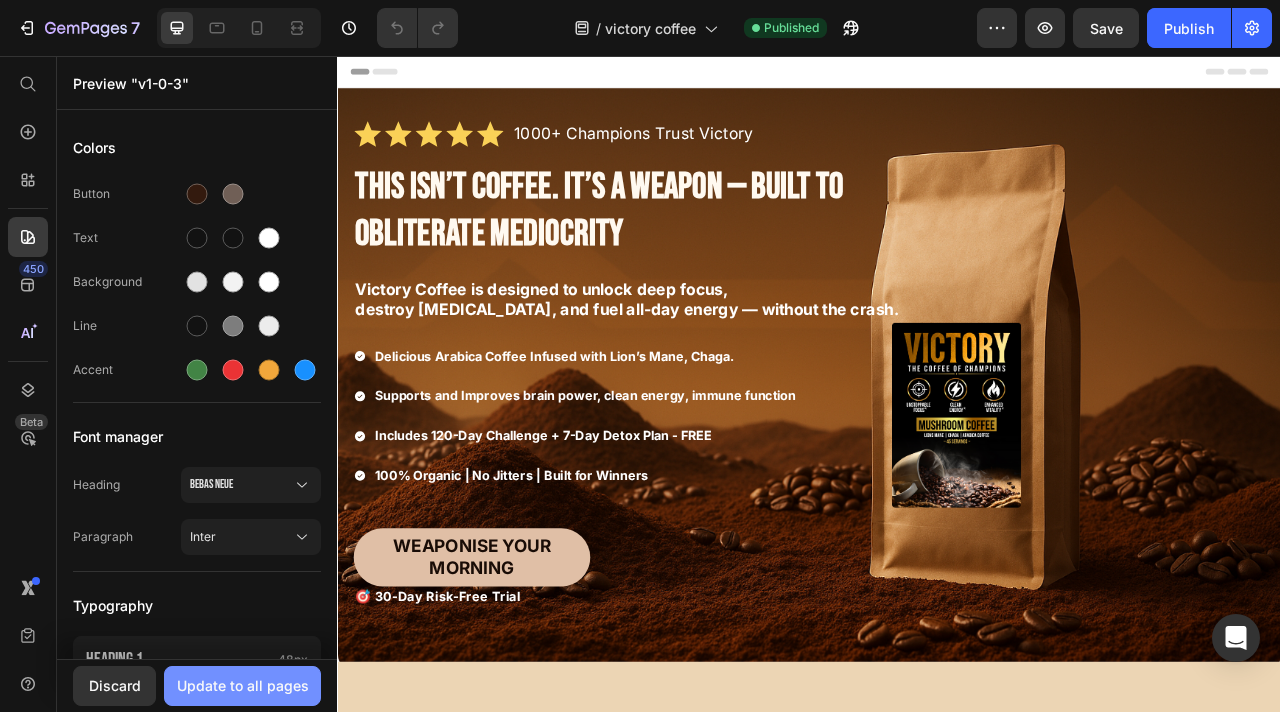 click on "Update to all pages" at bounding box center (242, 686) 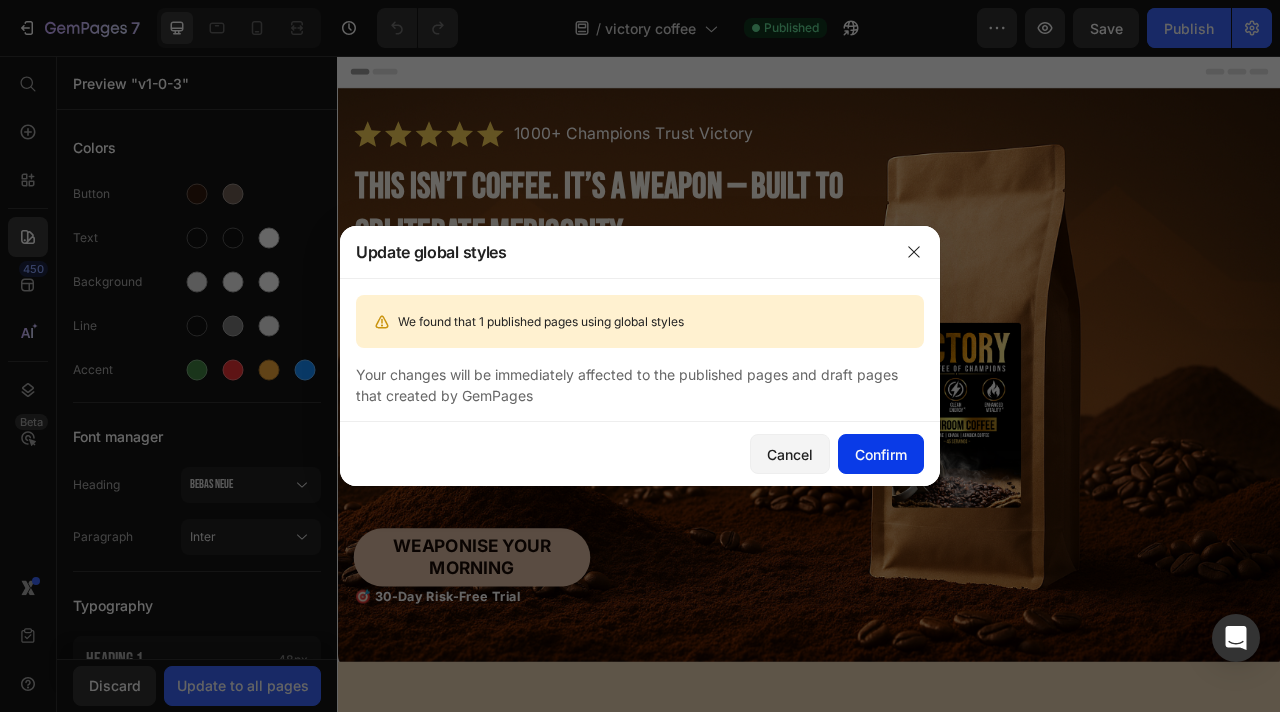 click on "Confirm" at bounding box center [881, 454] 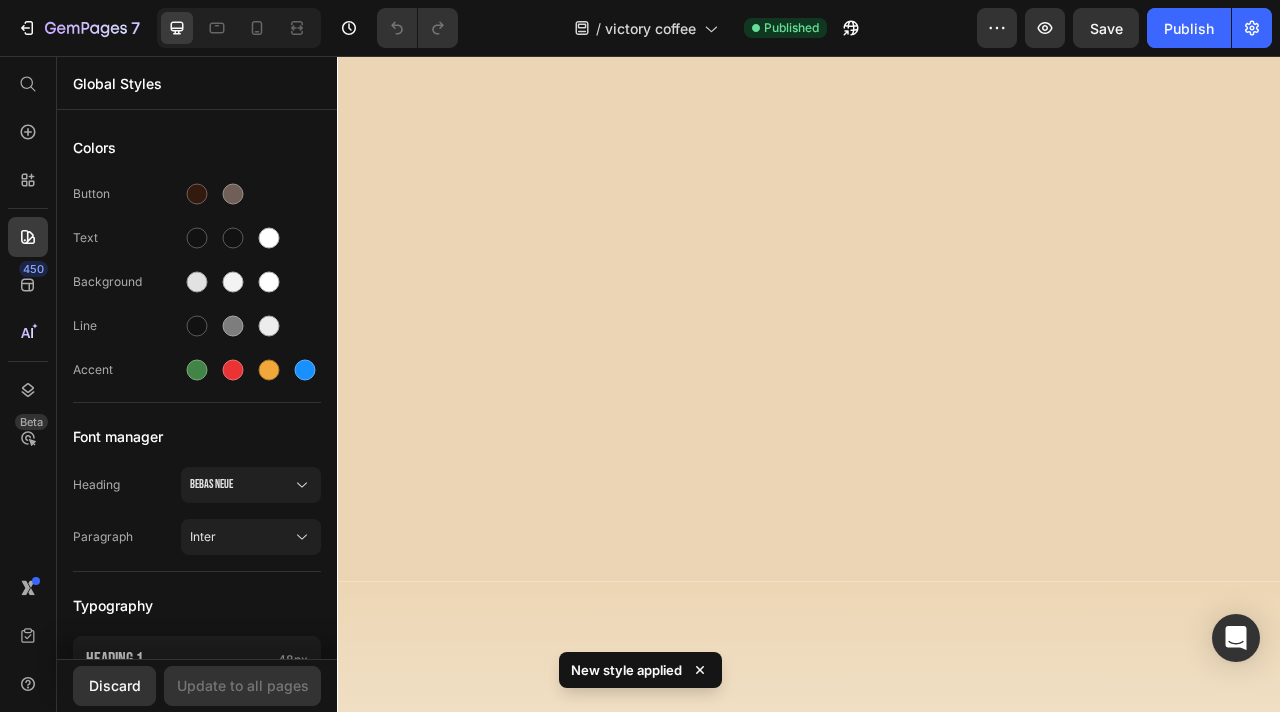scroll, scrollTop: 3987, scrollLeft: 0, axis: vertical 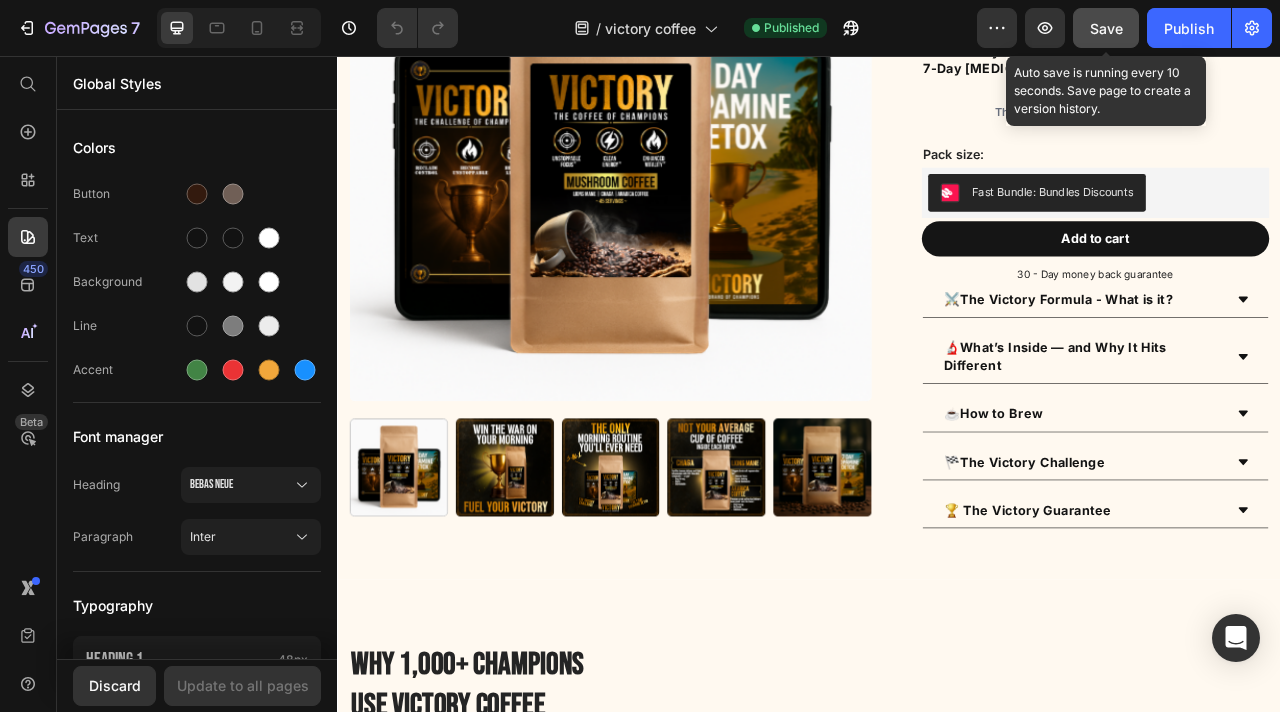 click on "Save" 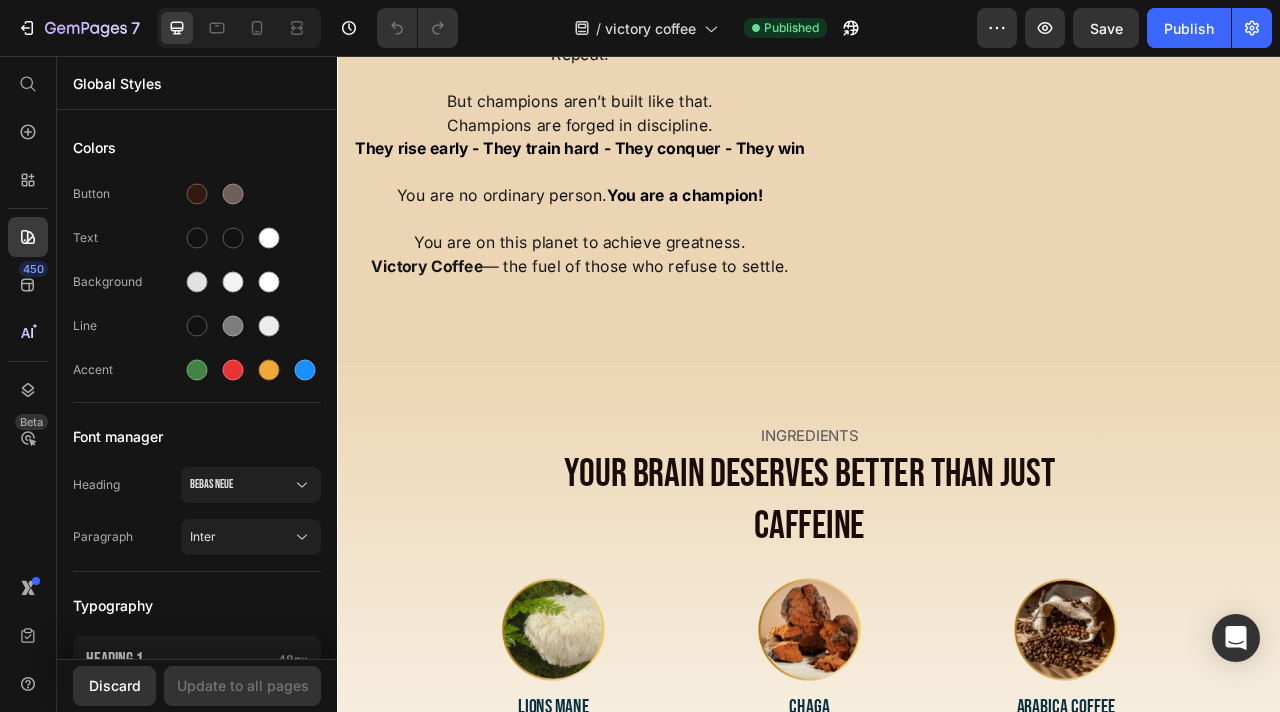 scroll, scrollTop: 0, scrollLeft: 0, axis: both 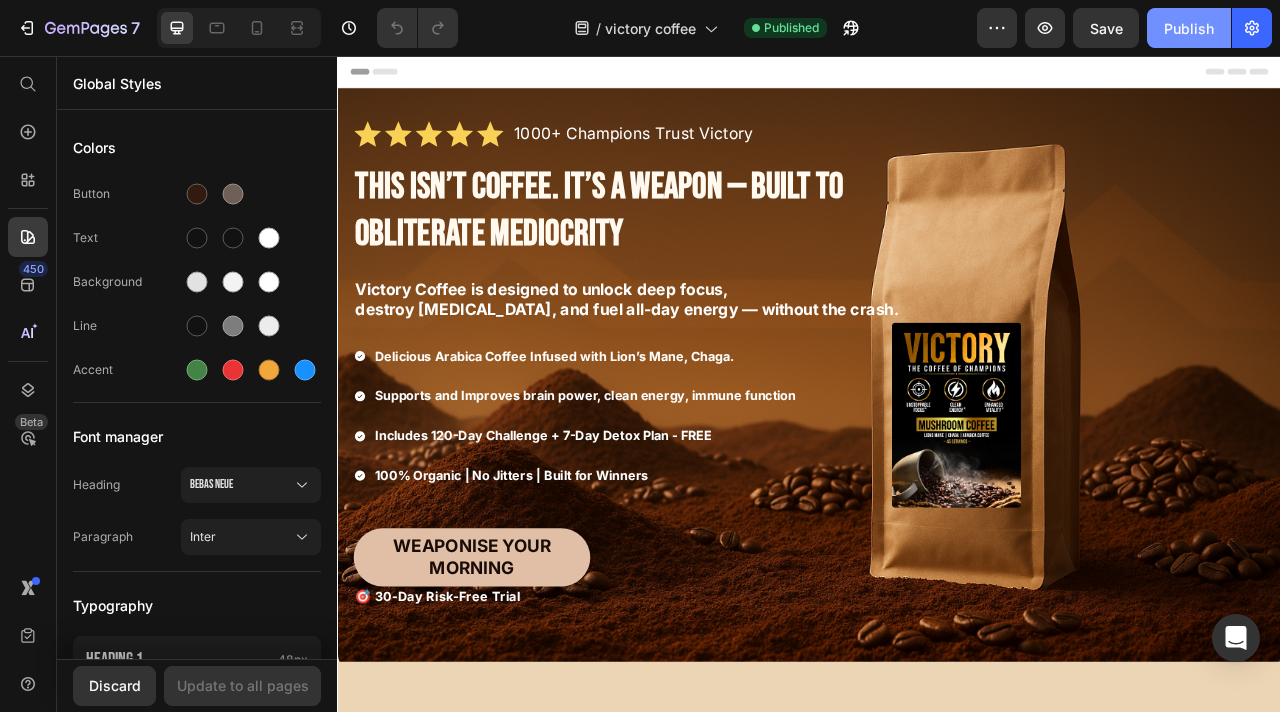 click on "Publish" at bounding box center (1189, 28) 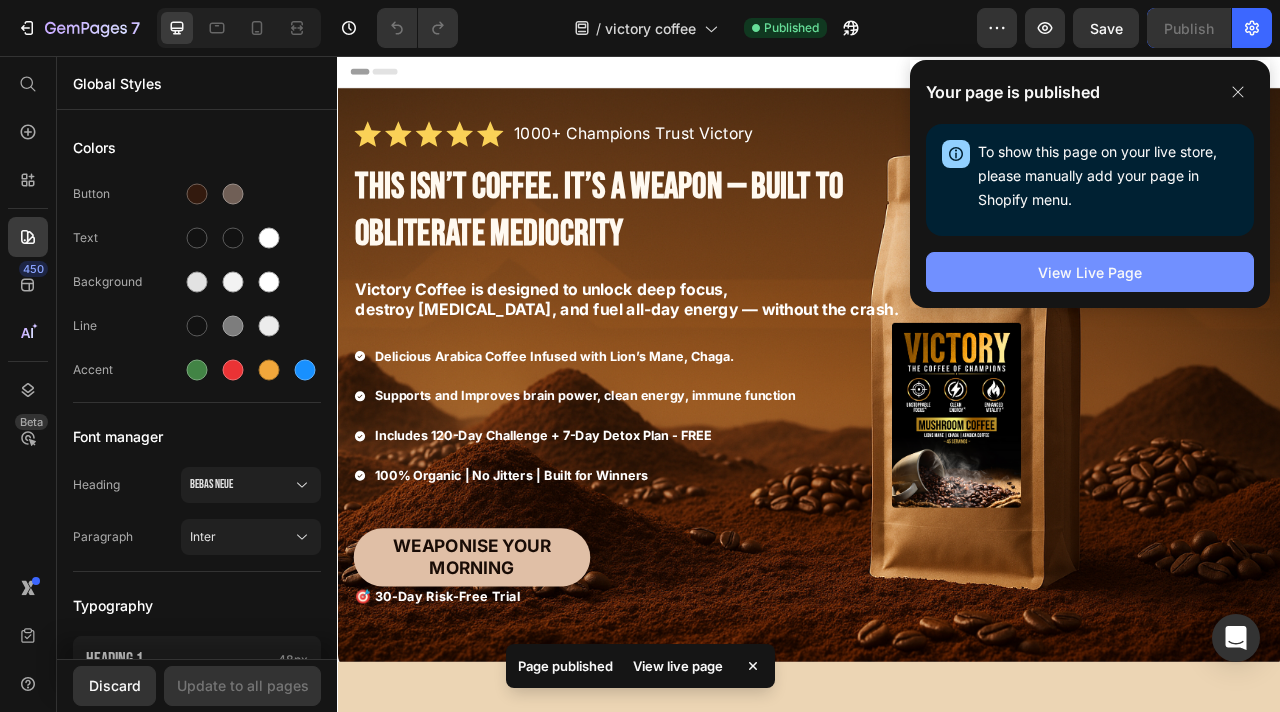 click on "View Live Page" at bounding box center (1090, 272) 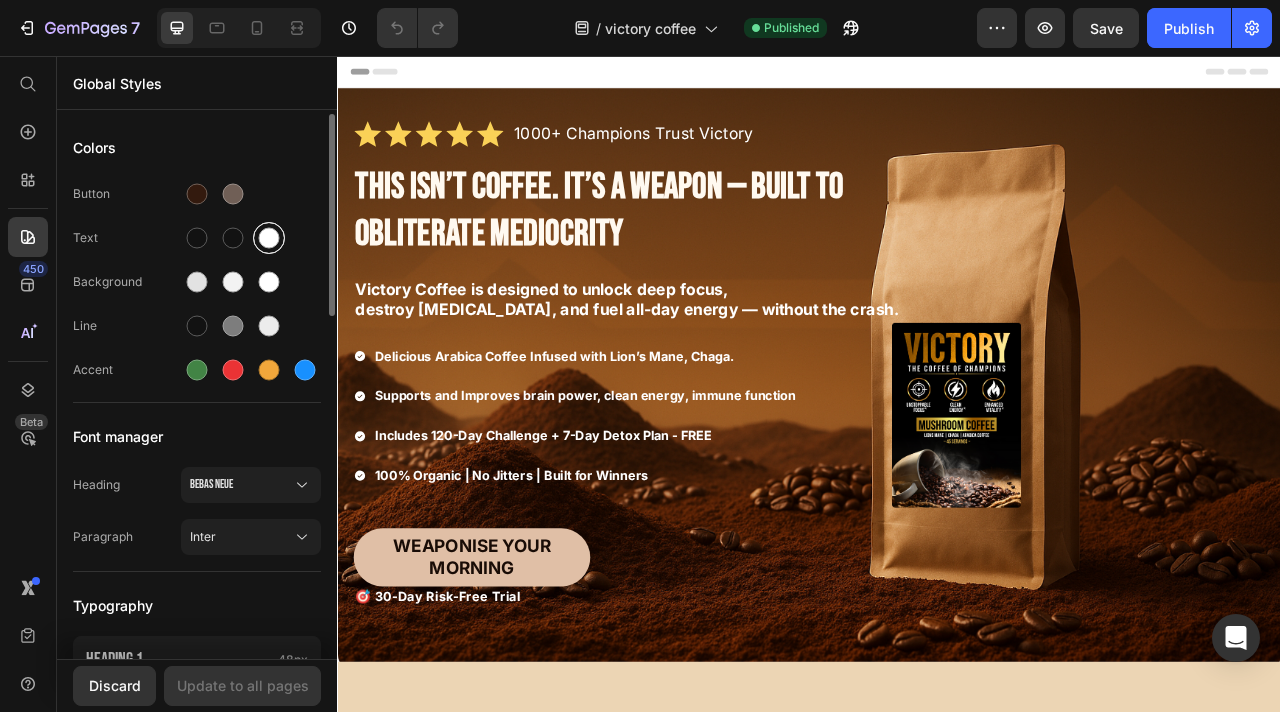 click at bounding box center (269, 238) 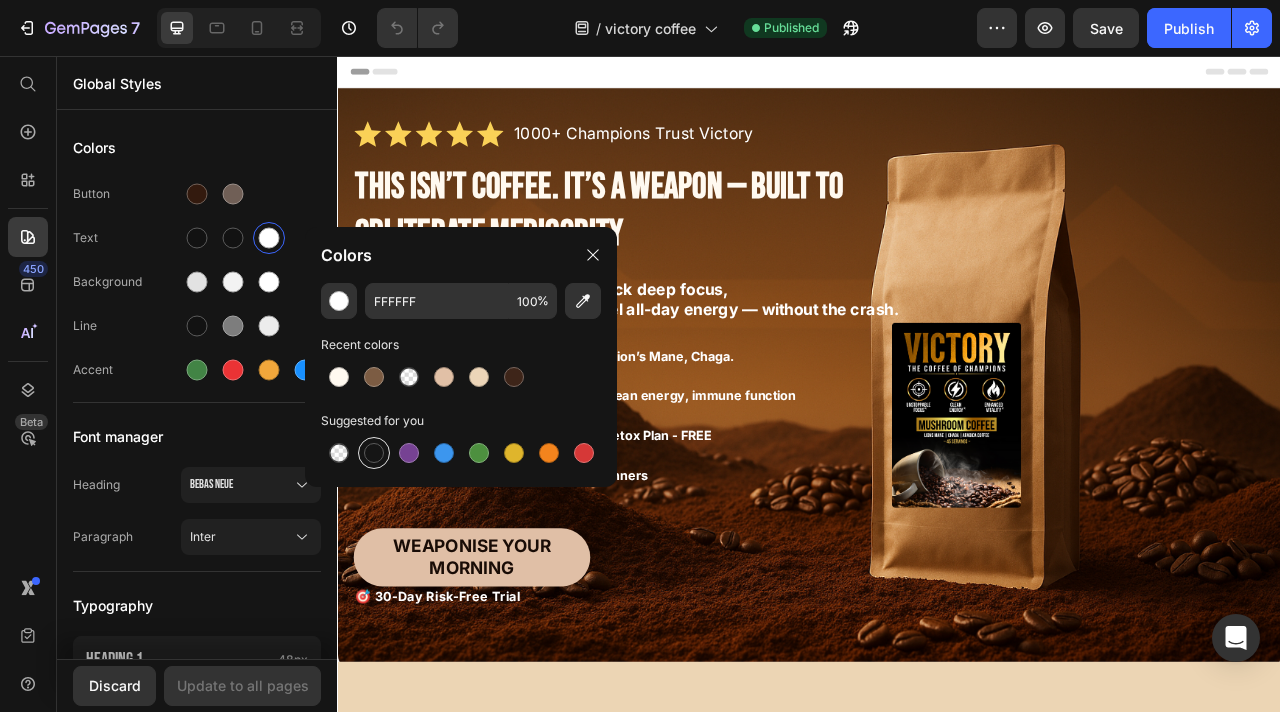 click at bounding box center [374, 453] 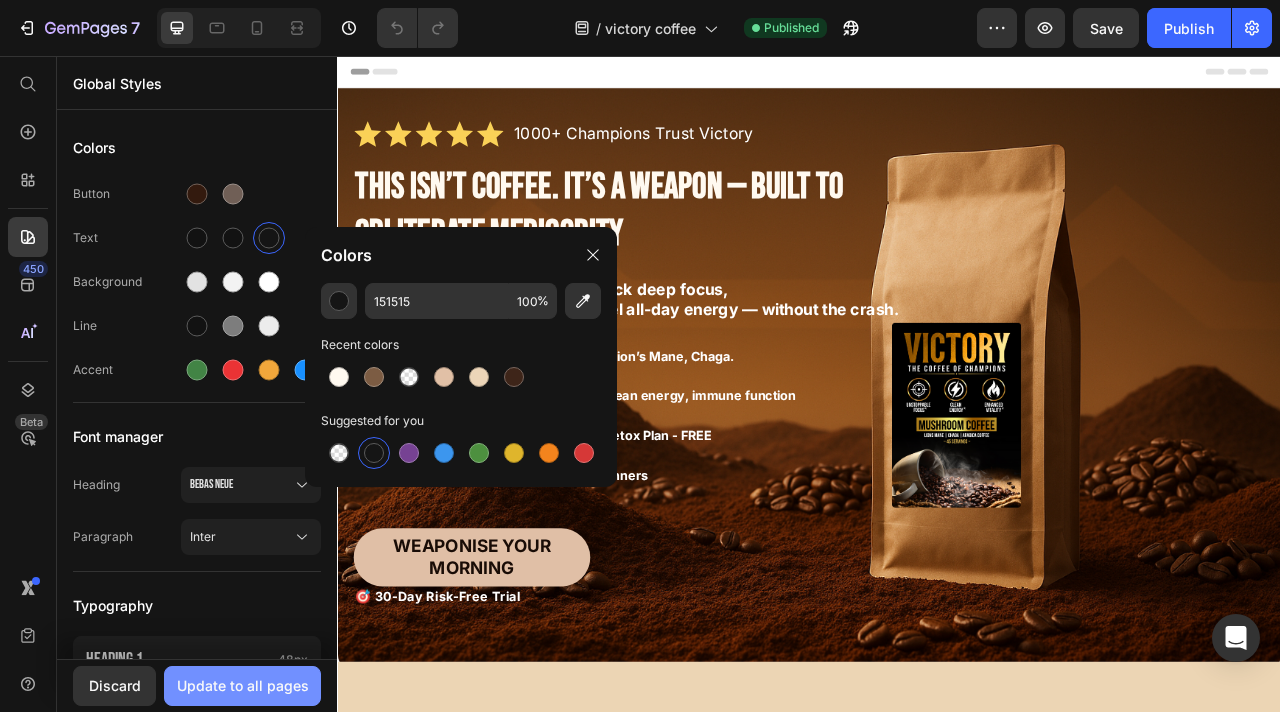 click on "Update to all pages" at bounding box center [242, 686] 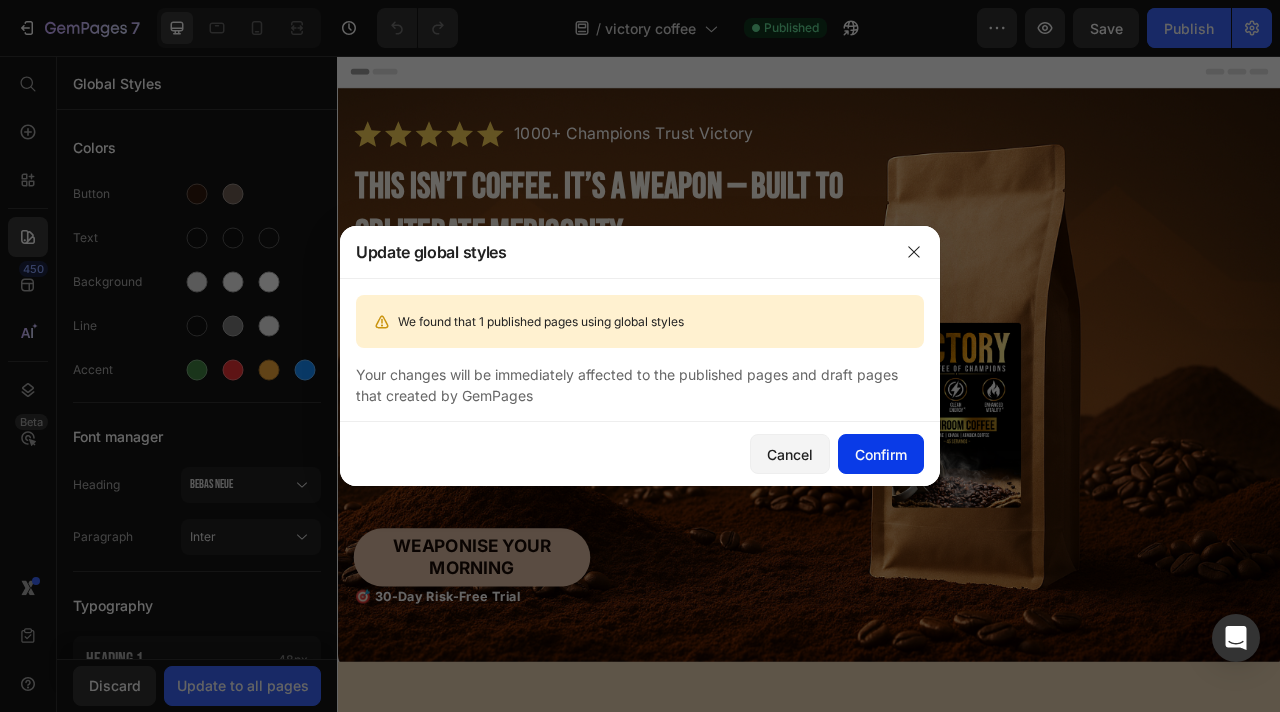 click on "Confirm" at bounding box center (881, 454) 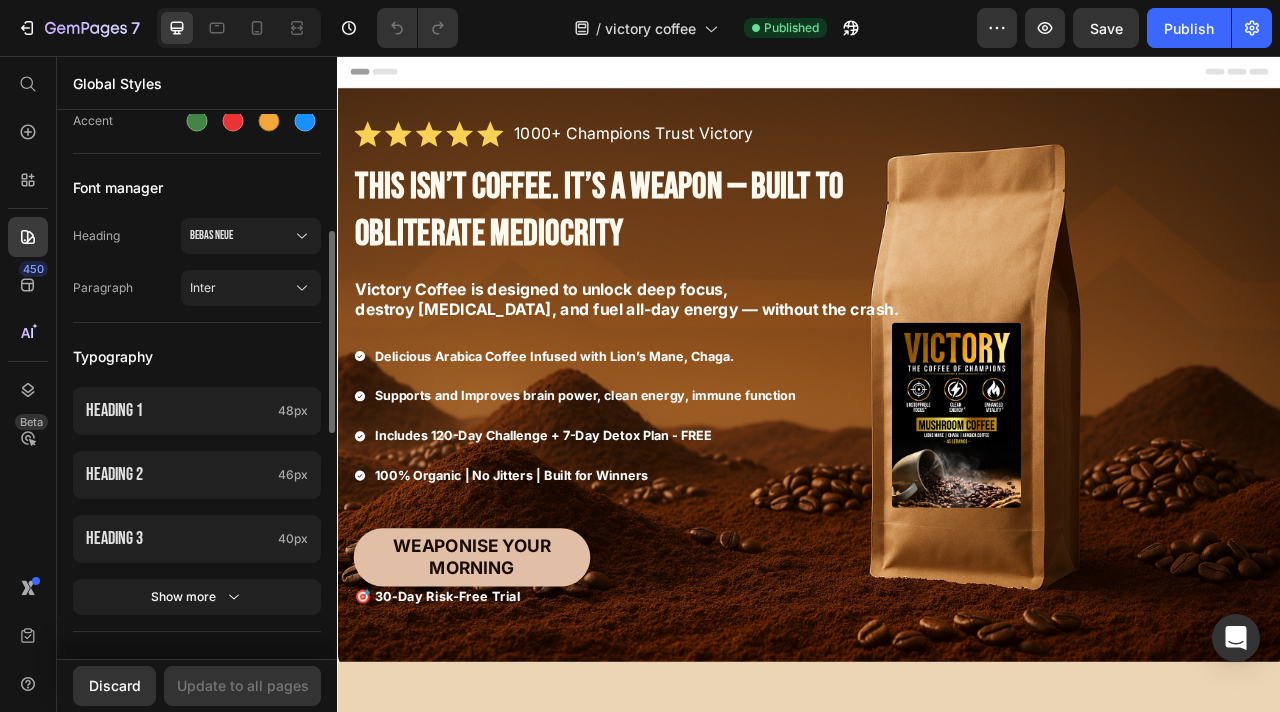 scroll, scrollTop: 275, scrollLeft: 0, axis: vertical 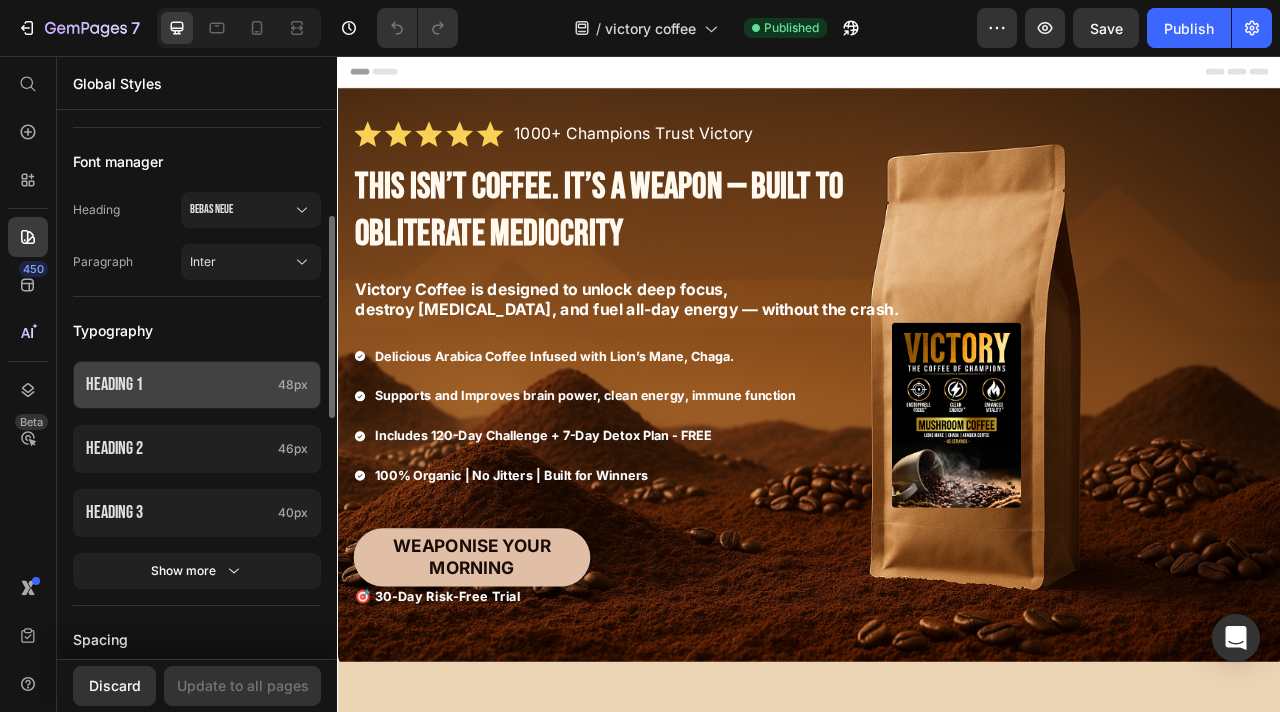 click on "Heading 1 48px" 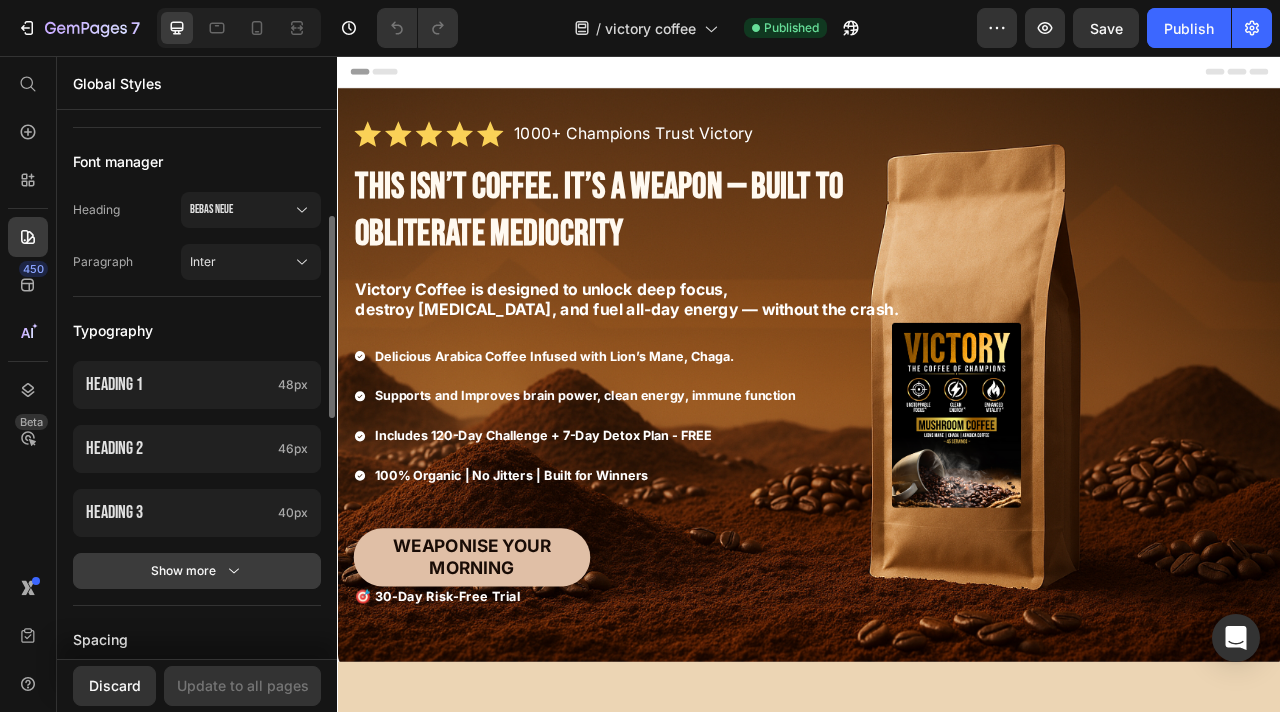 click on "Show more" 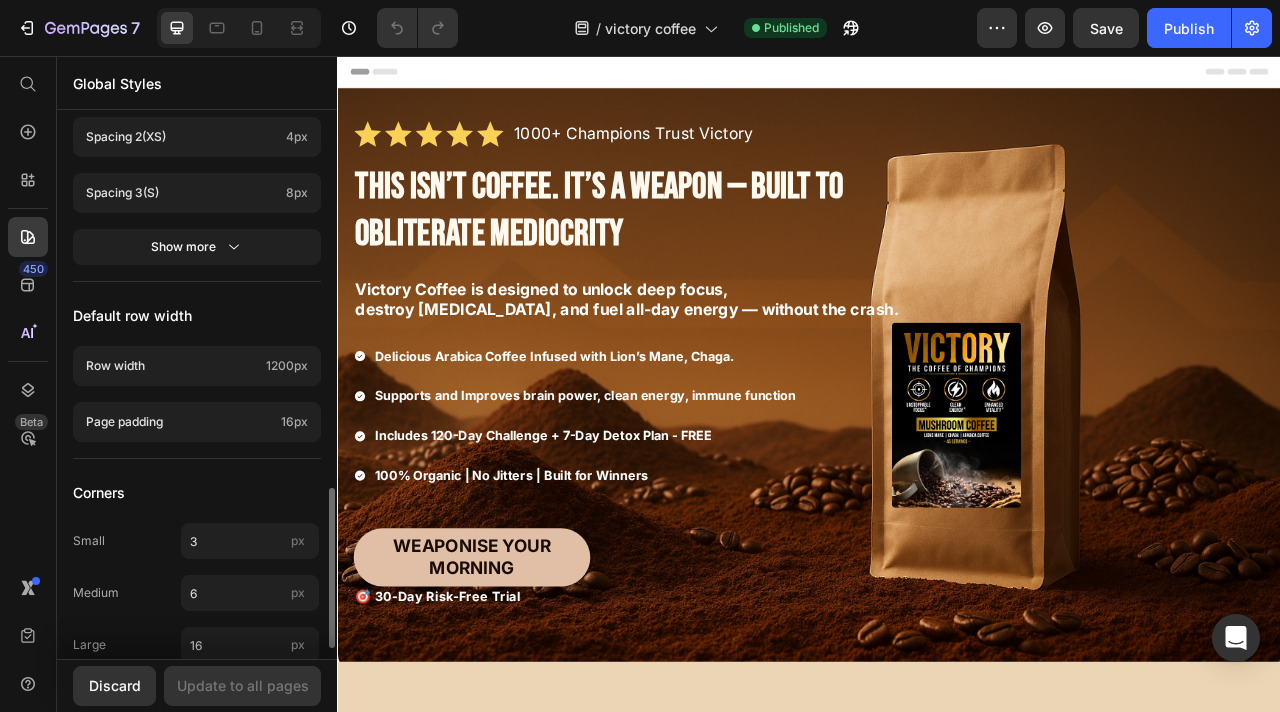 scroll, scrollTop: 1304, scrollLeft: 0, axis: vertical 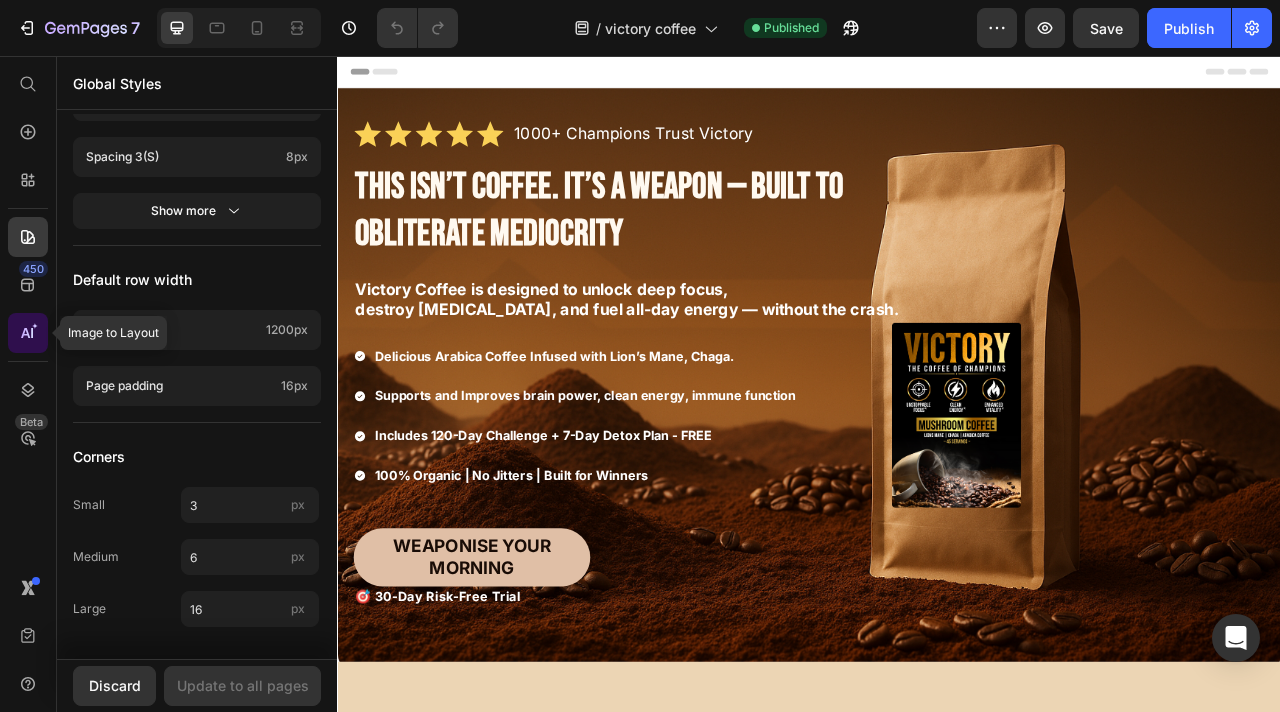 click 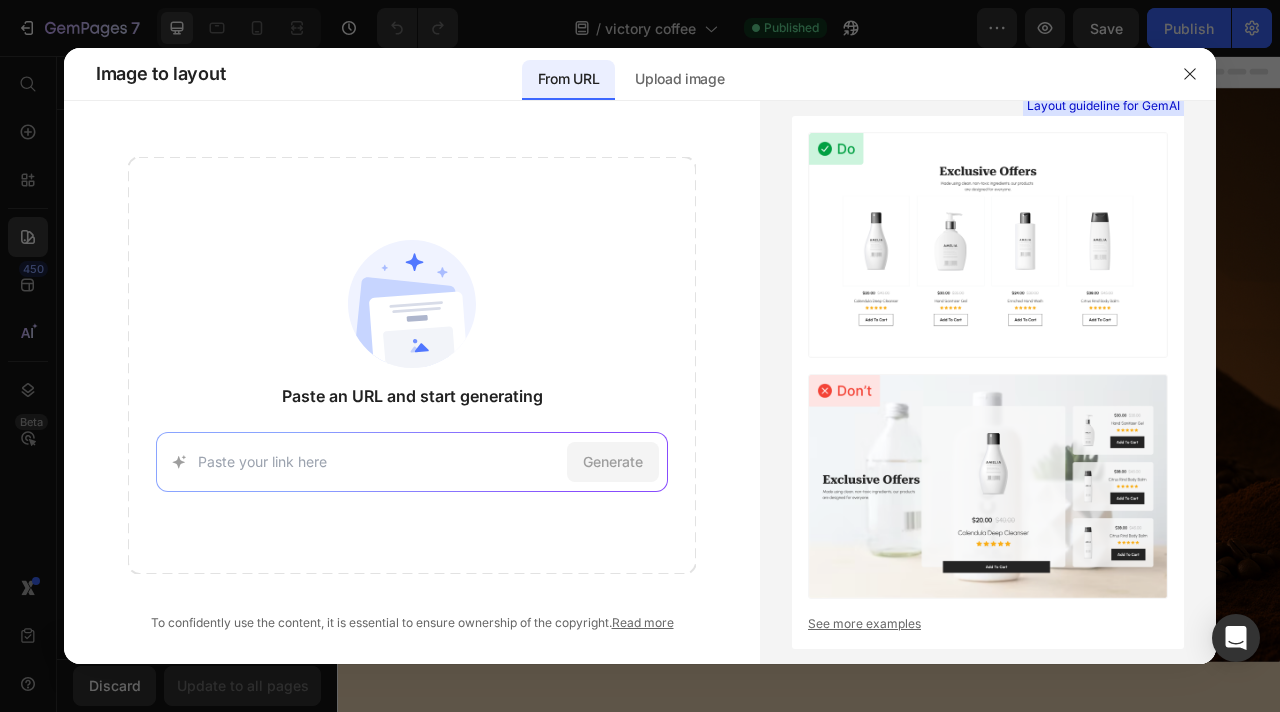 click on "Generate" at bounding box center [411, 462] 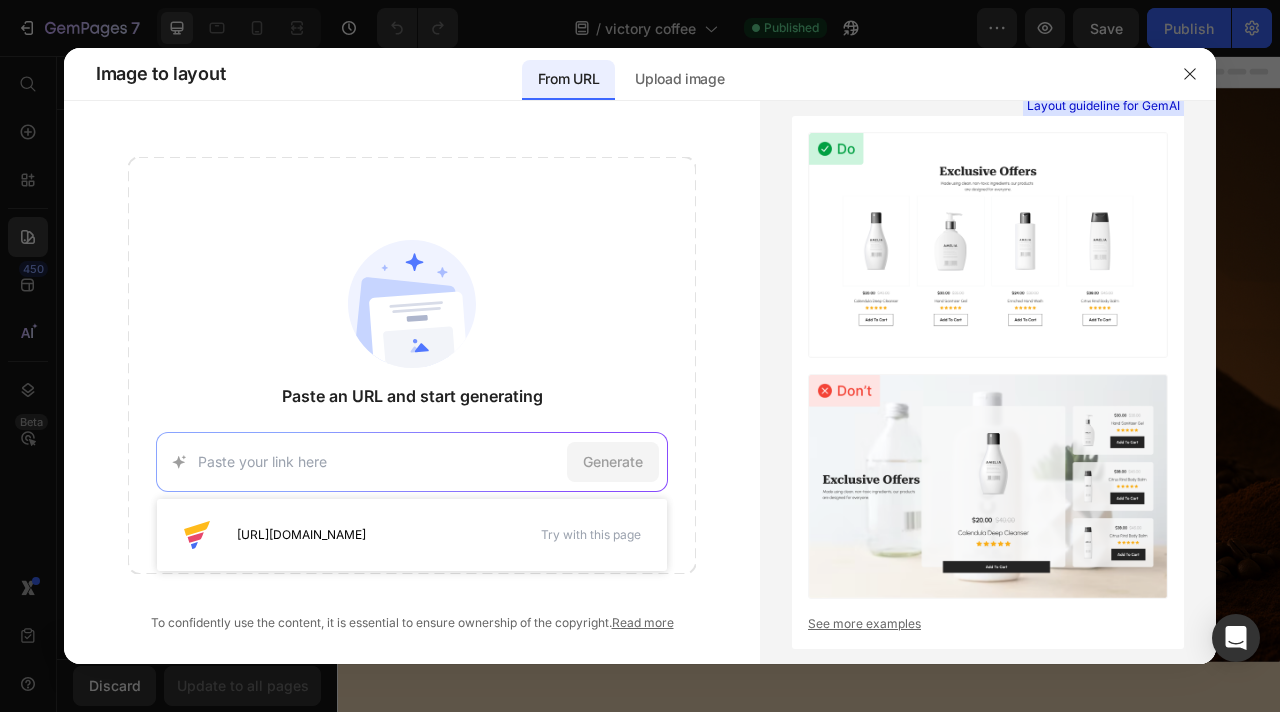paste on "https://liquiddeath.com/en-gb?srsltid=AfmBOoppMUUOI2D0ipGV9gnjArPpX5a_MseTU3Hwd4H5HkE-HDH5F1ZC" 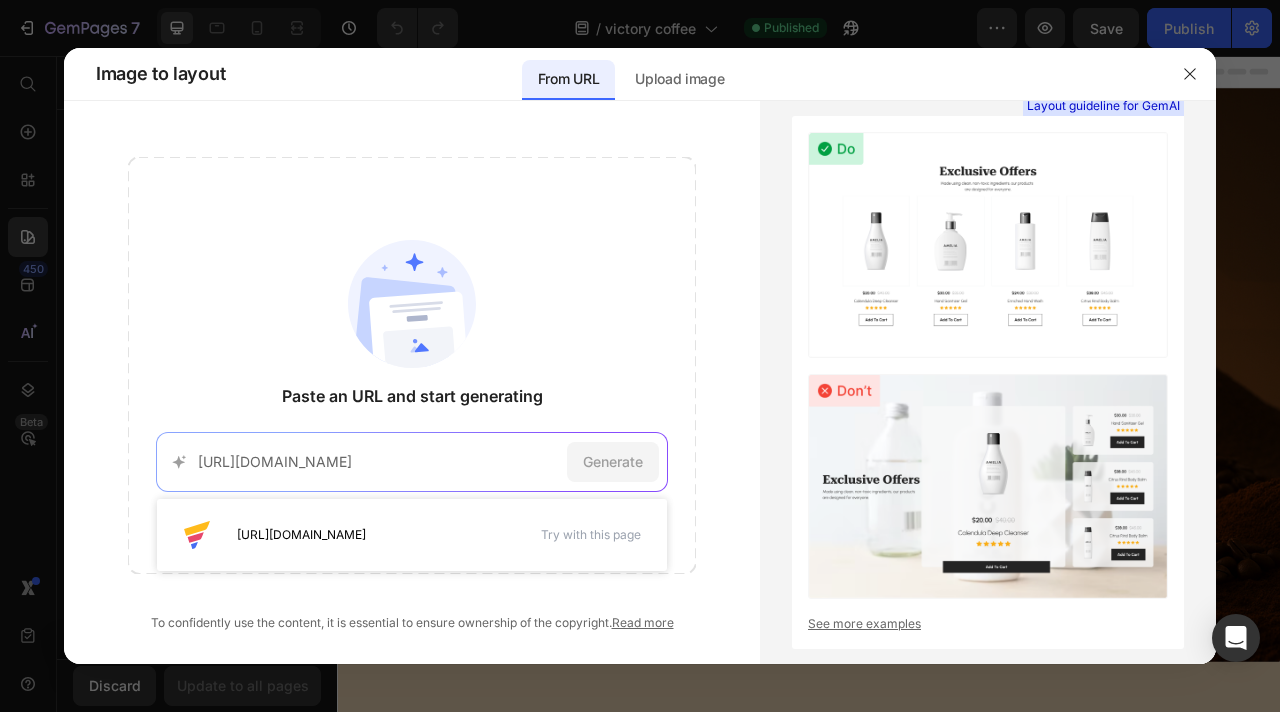 scroll, scrollTop: 0, scrollLeft: 387, axis: horizontal 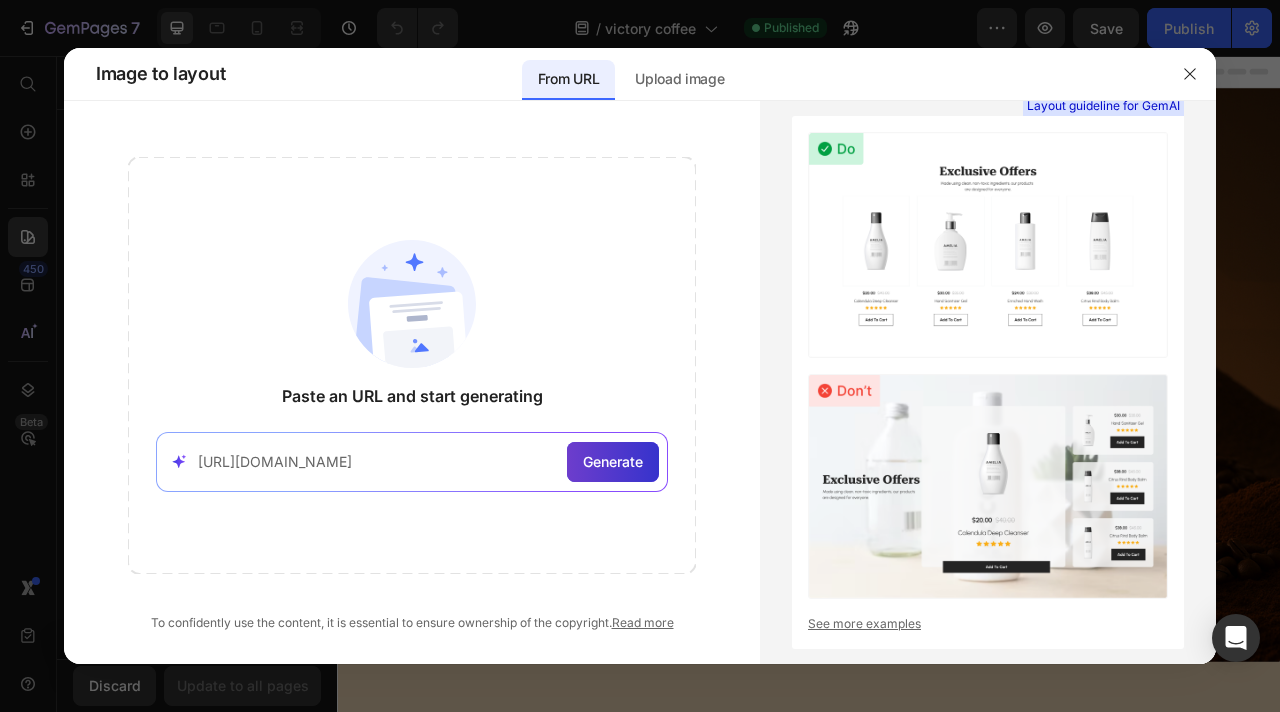 type on "https://liquiddeath.com/en-gb?srsltid=AfmBOoppMUUOI2D0ipGV9gnjArPpX5a_MseTU3Hwd4H5HkE-HDH5F1ZC" 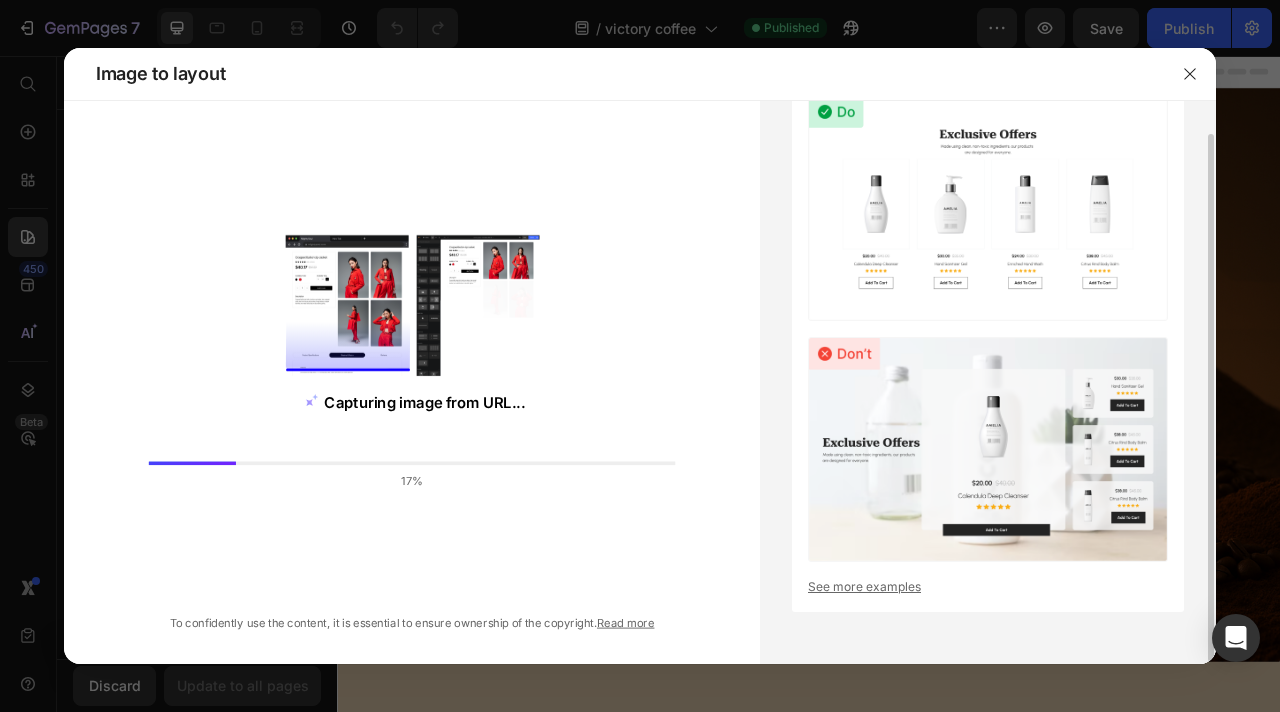 scroll, scrollTop: 0, scrollLeft: 0, axis: both 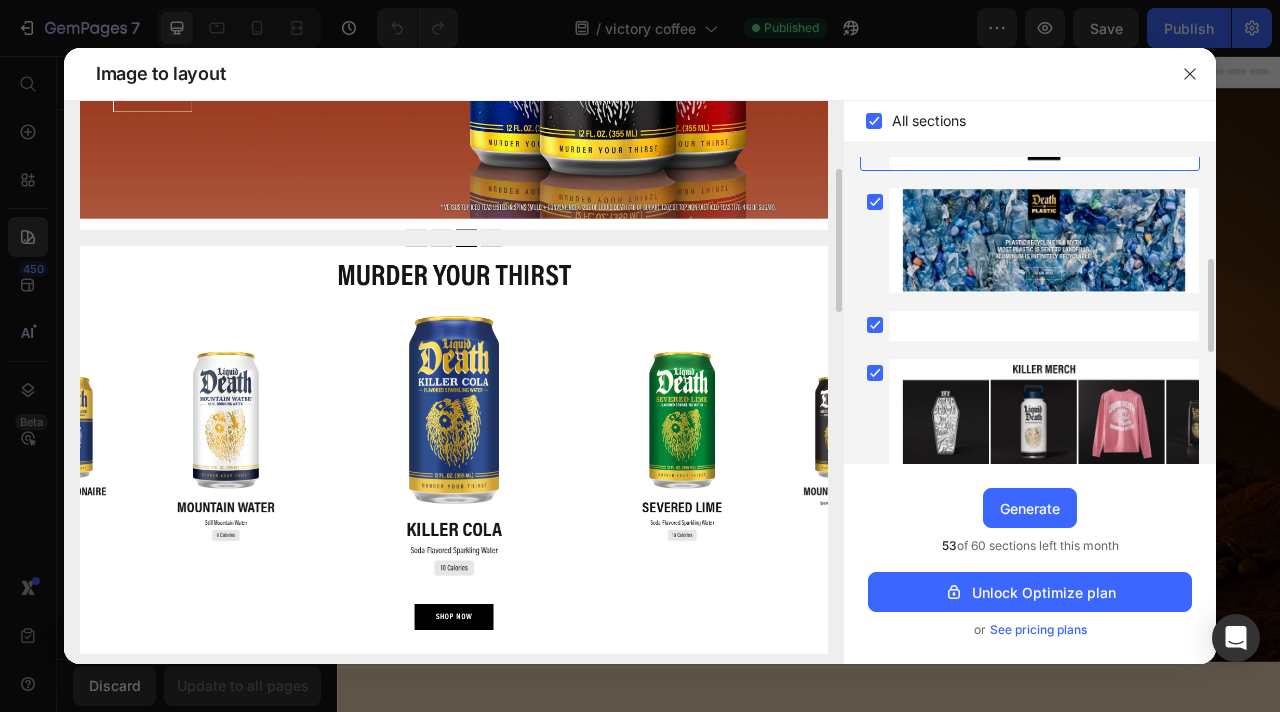 drag, startPoint x: 642, startPoint y: 464, endPoint x: 419, endPoint y: 449, distance: 223.50392 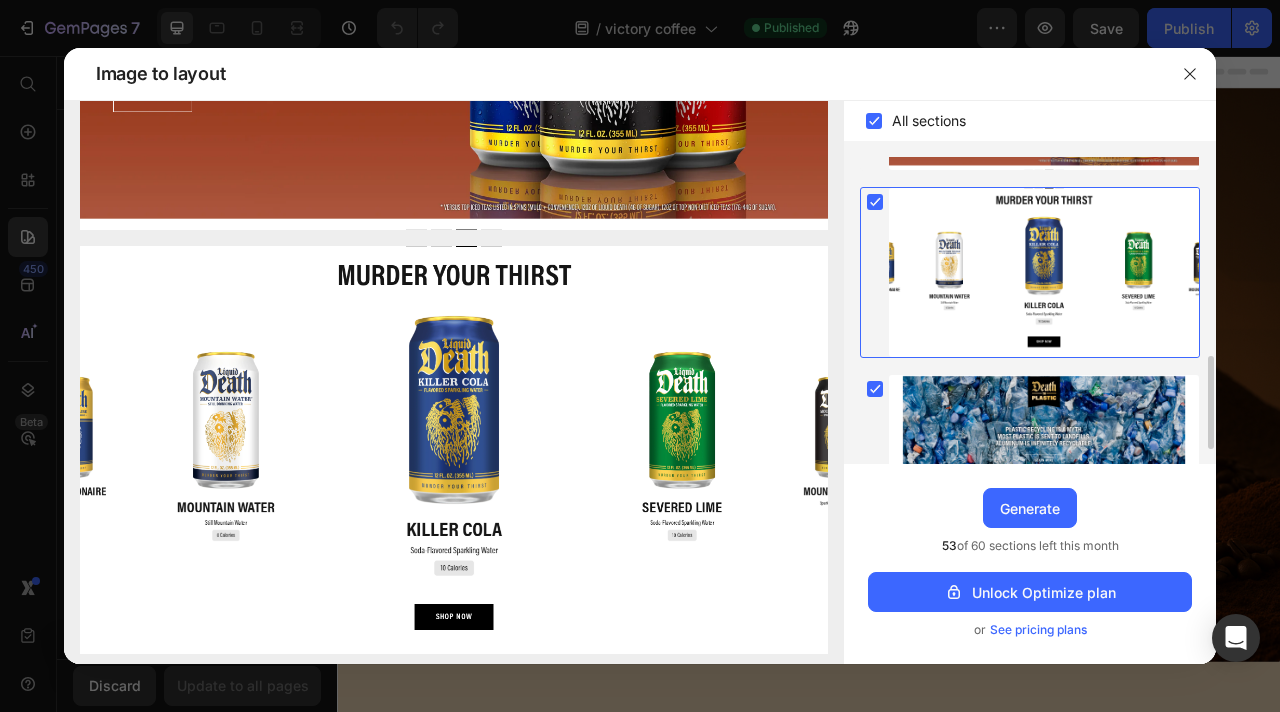 scroll, scrollTop: 21, scrollLeft: 0, axis: vertical 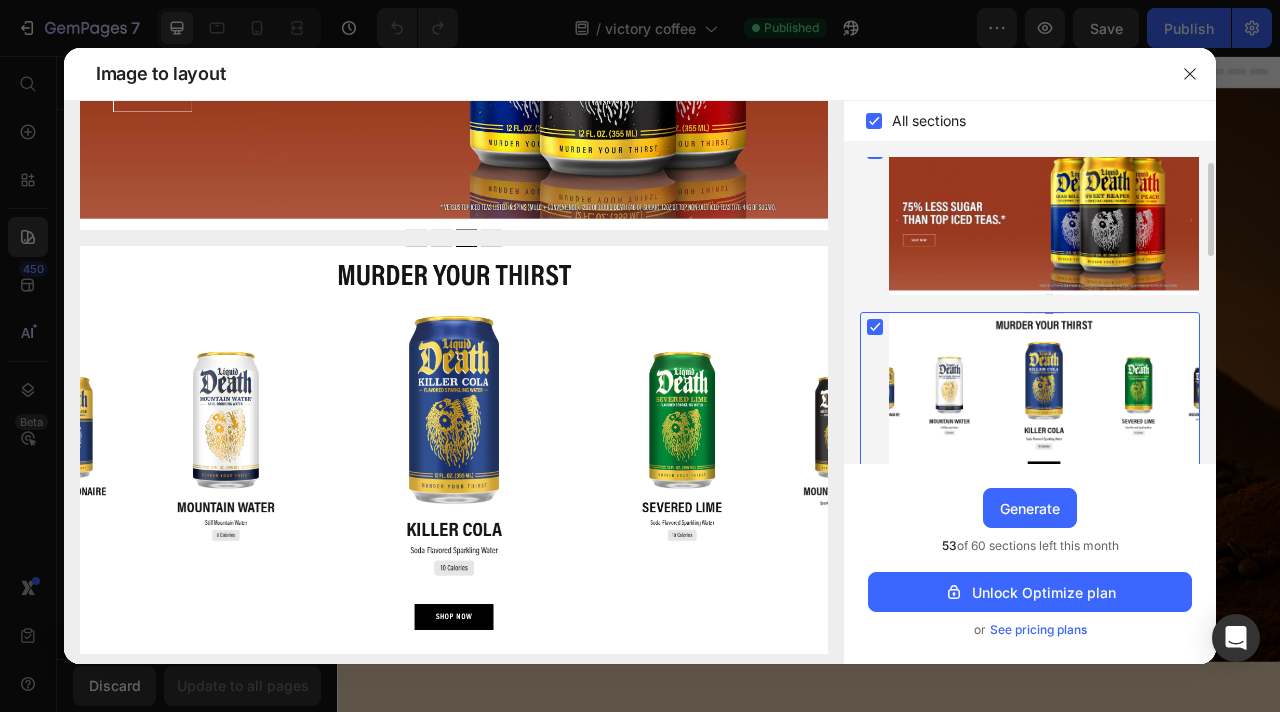click at bounding box center [1044, 397] 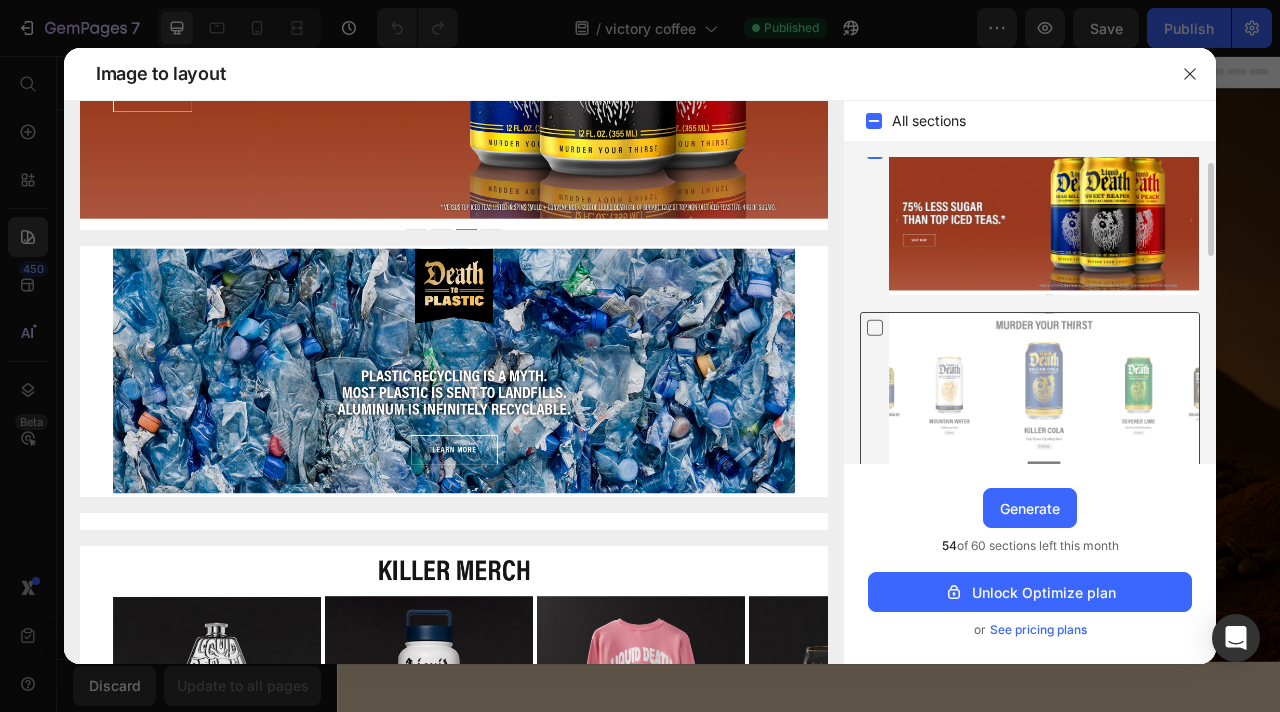 click at bounding box center [1044, 397] 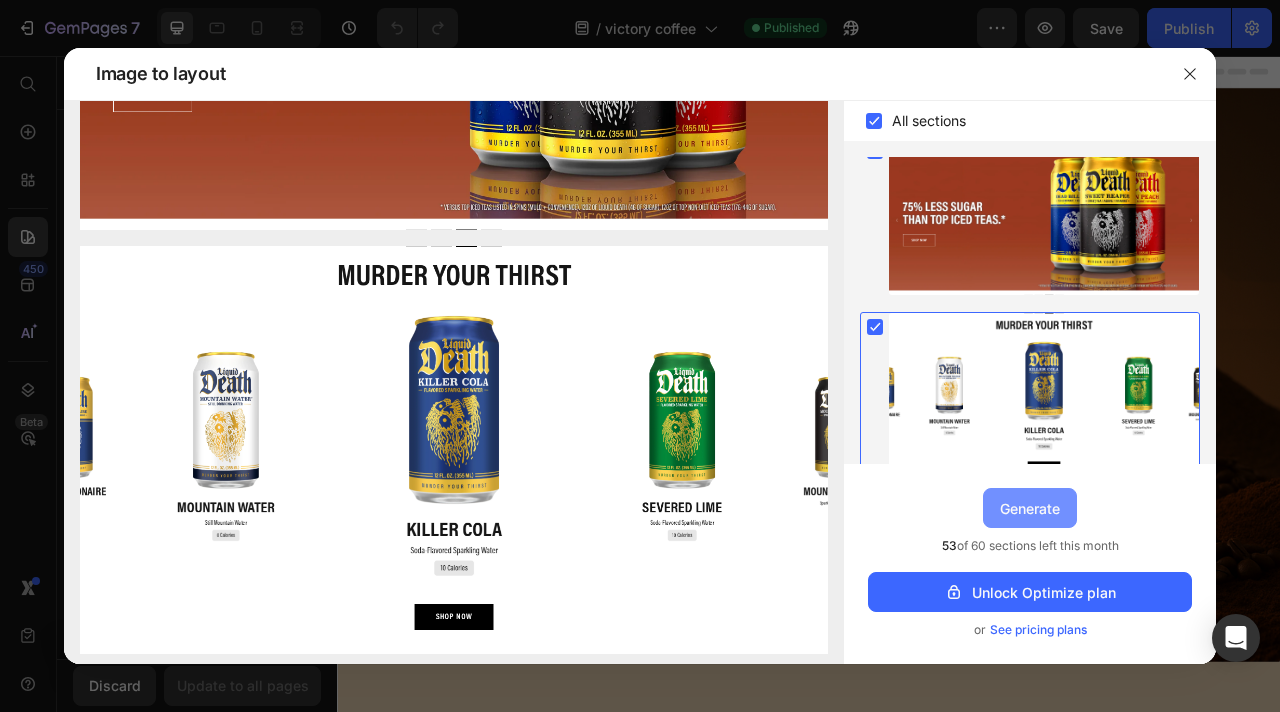 click on "Generate" at bounding box center (1030, 508) 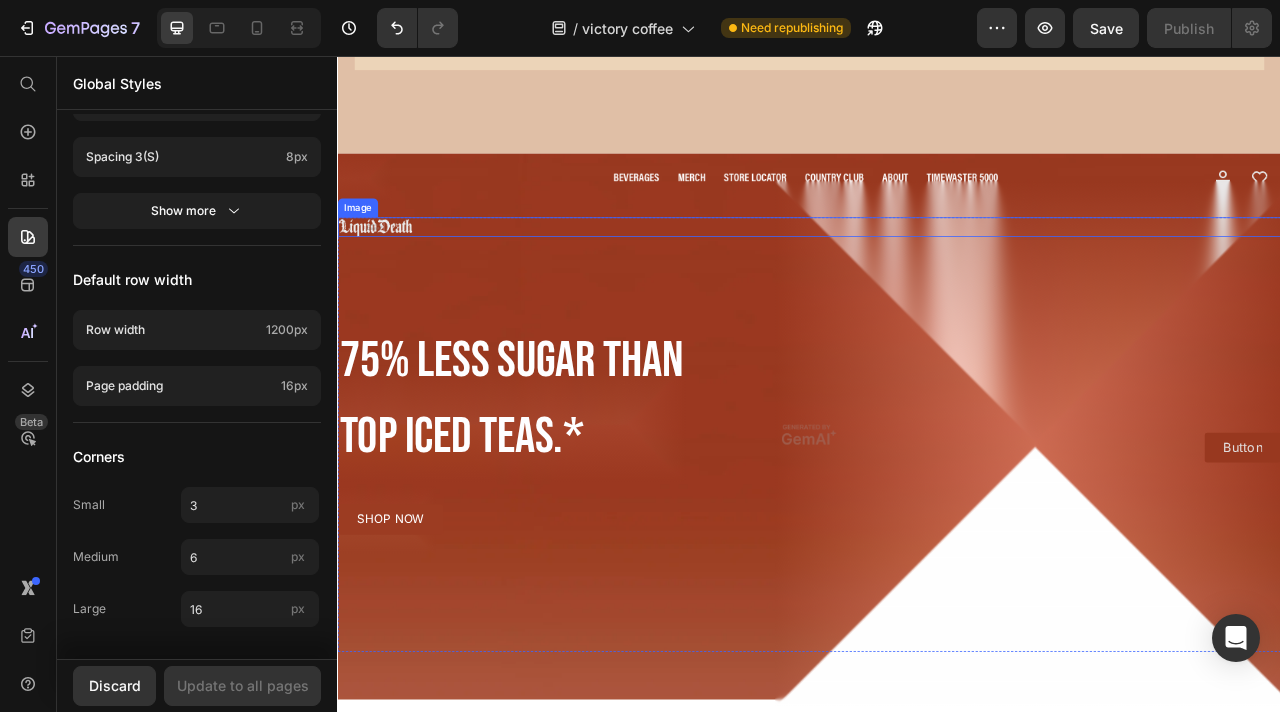 scroll, scrollTop: 6721, scrollLeft: 0, axis: vertical 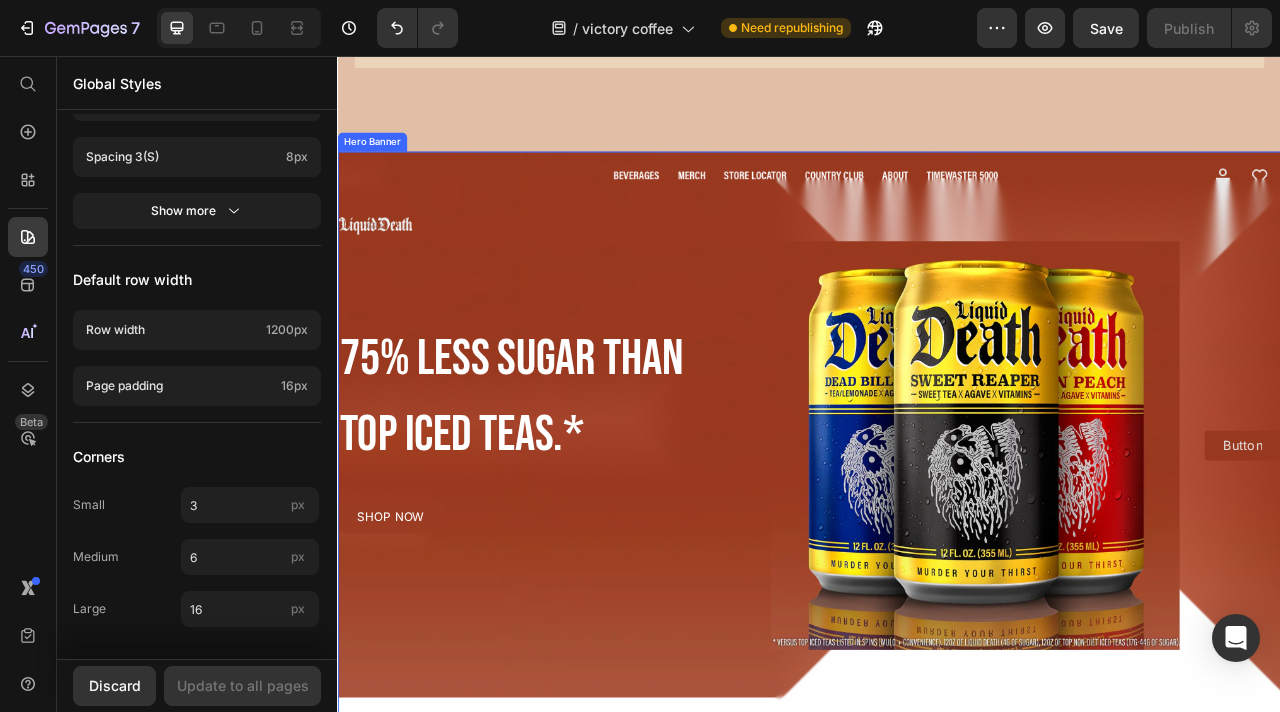 click at bounding box center [937, 535] 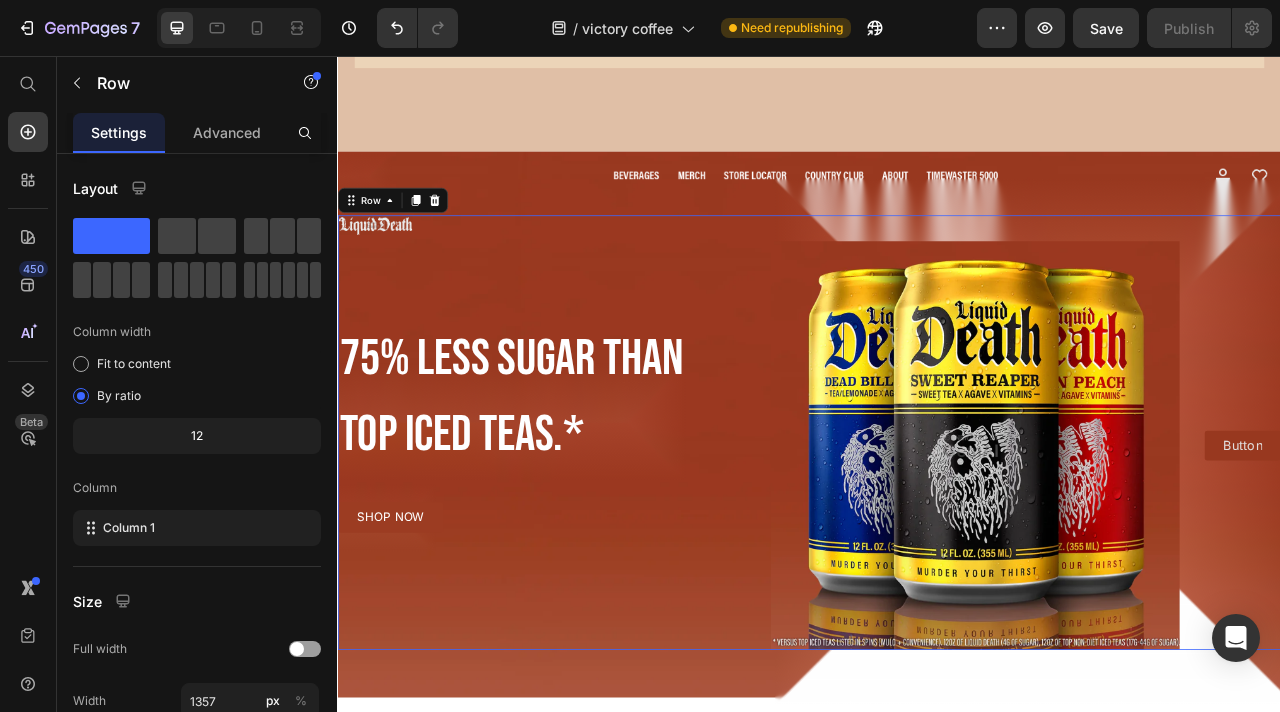click on "Image 75% LESS SUGAR THAN TOP ICED TEAS.* Heading SHOP NOW Button Row Image Row Button Button Row" at bounding box center [937, 534] 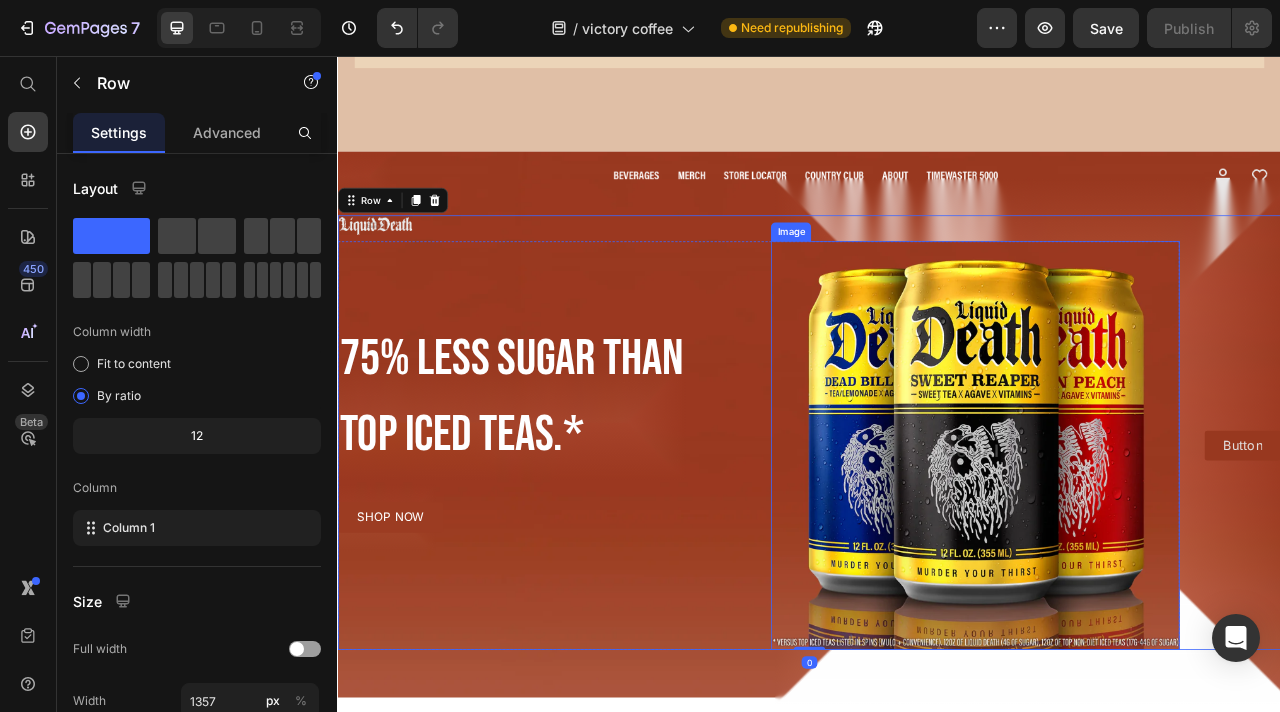 click at bounding box center [1147, 550] 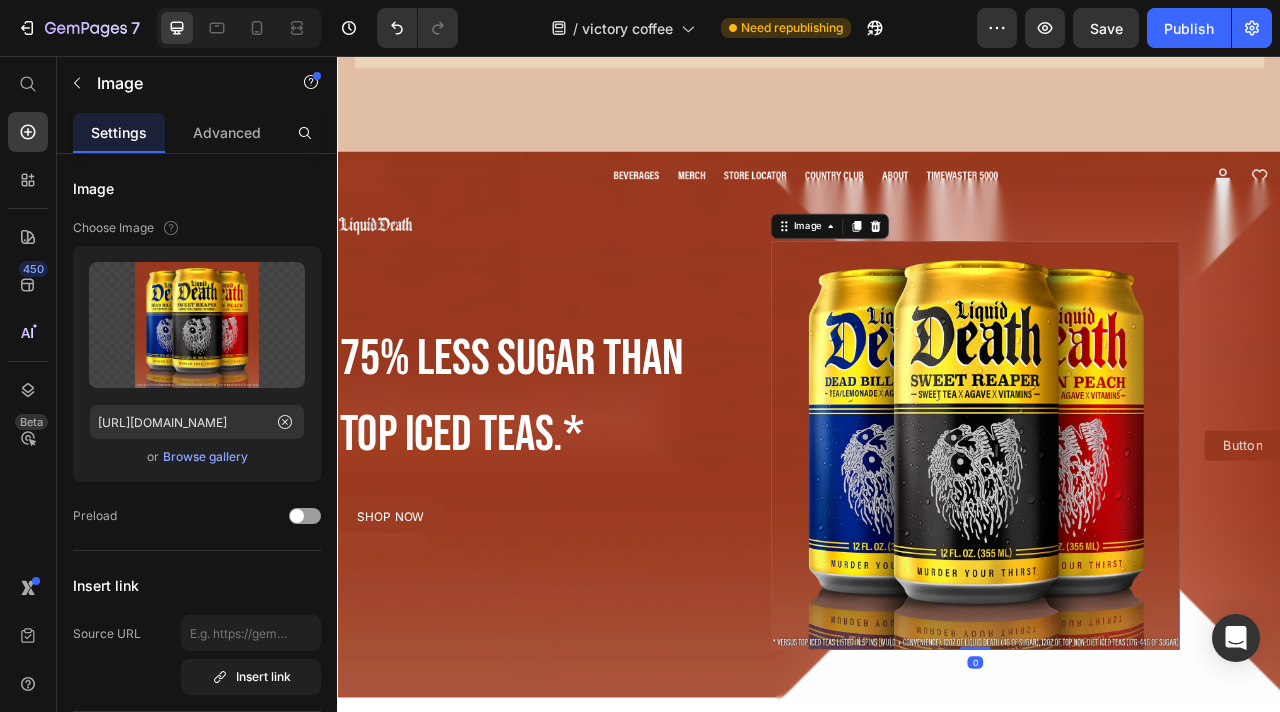 scroll 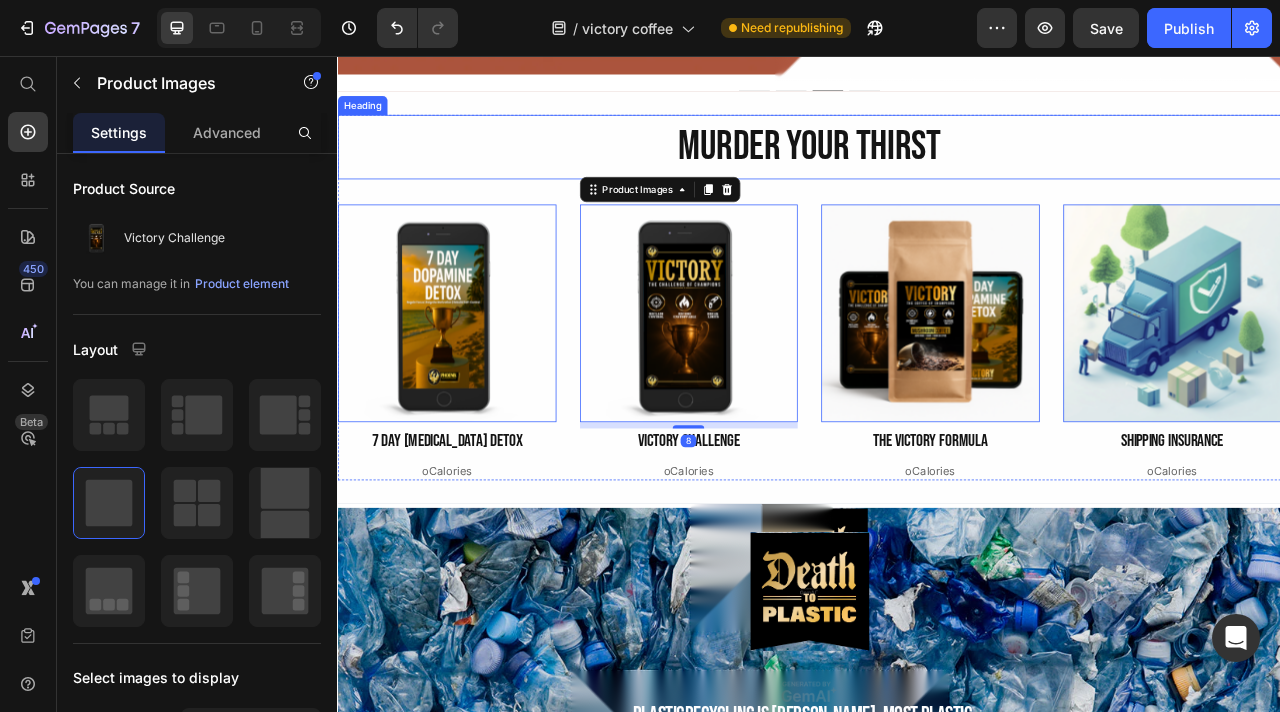 click on "MURDER YOUR THIRST" at bounding box center [937, 172] 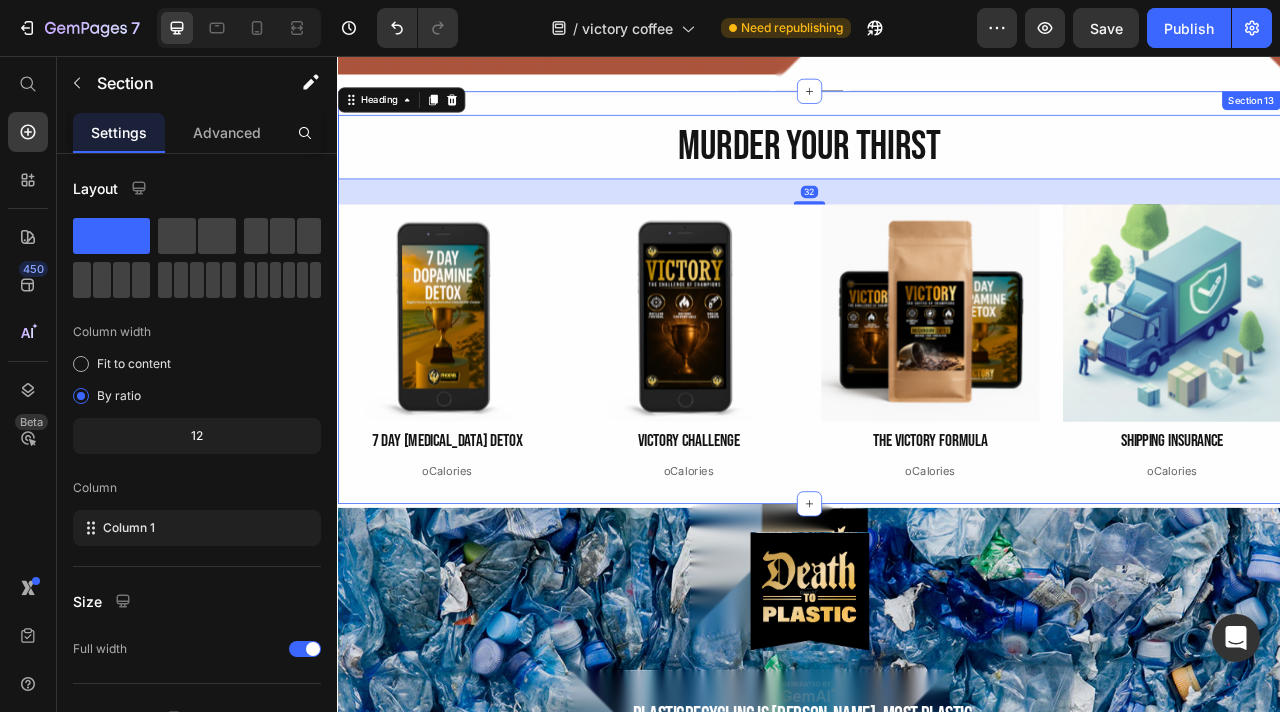 click on "MURDER YOUR THIRST Heading   32 Product Images 7 Day Dopamine Detox Product Title oCalories Text Block Product Images Victory Challenge Product Title oCalories Text Block Product Images The Victory Formula Product Title oCalories Text Block Product Images Shipping Insurance Product Title oCalories Text Block Product List Row Section 13" at bounding box center (937, 363) 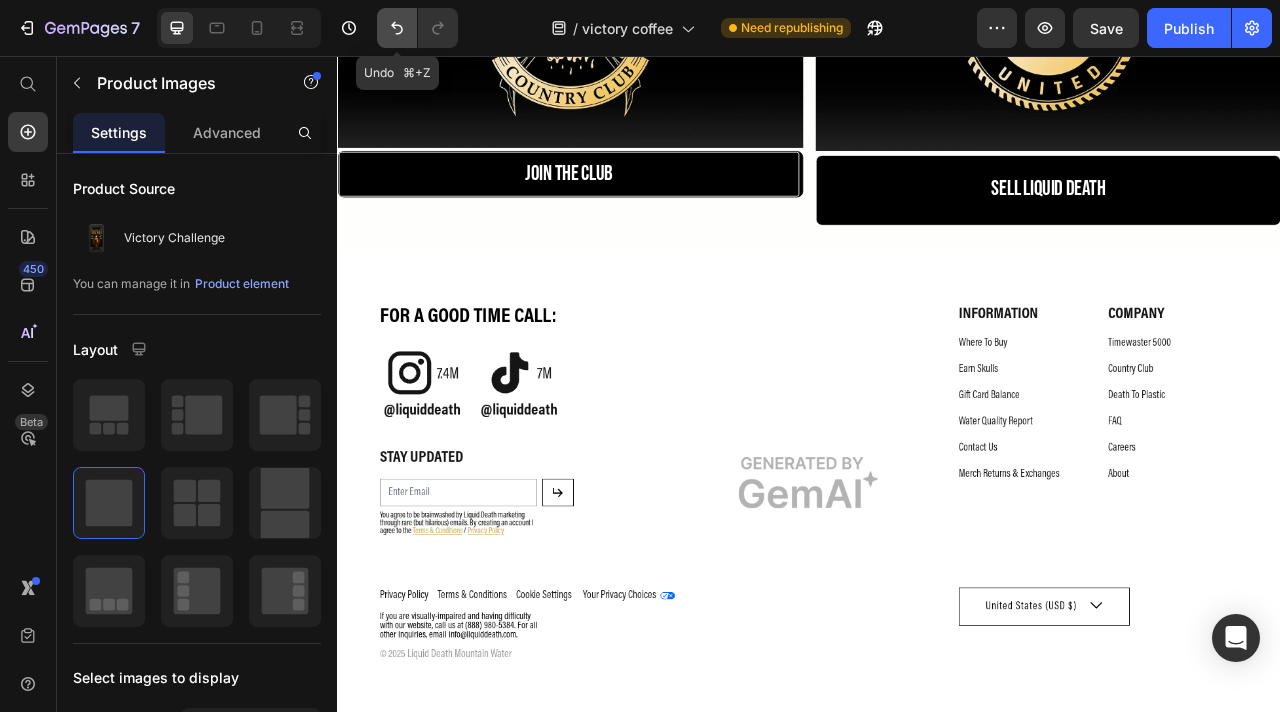 click 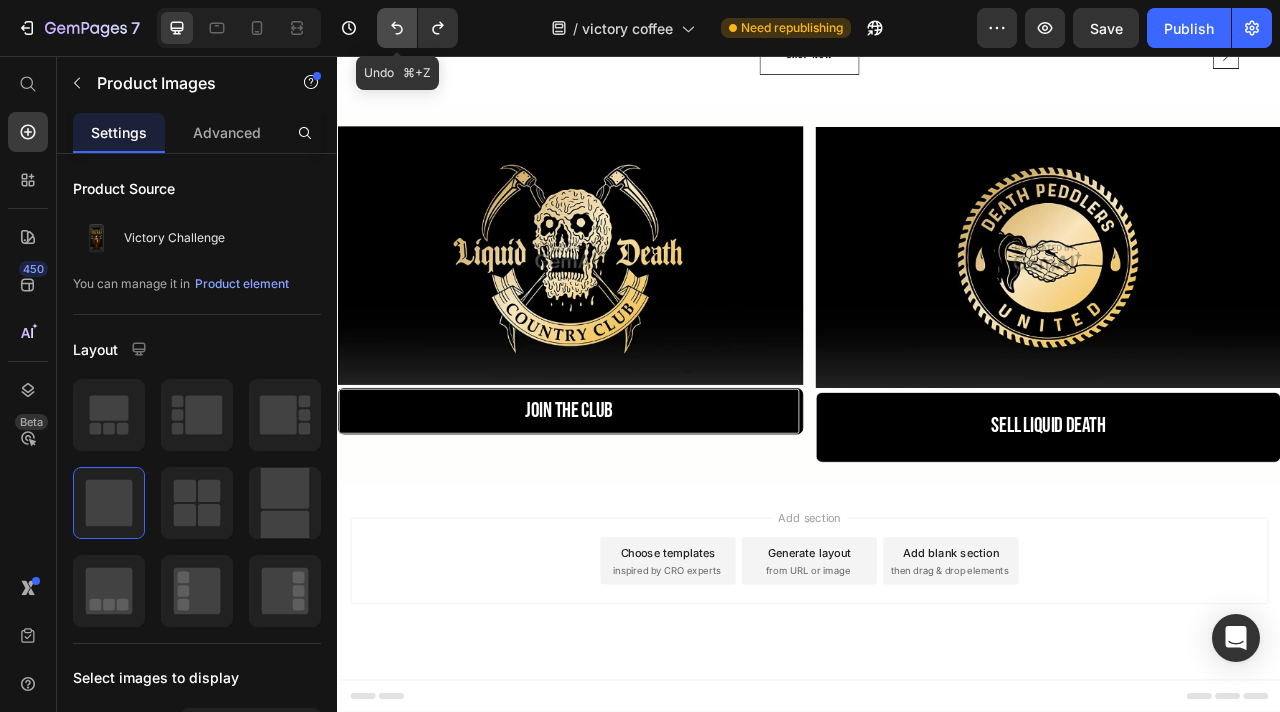 click 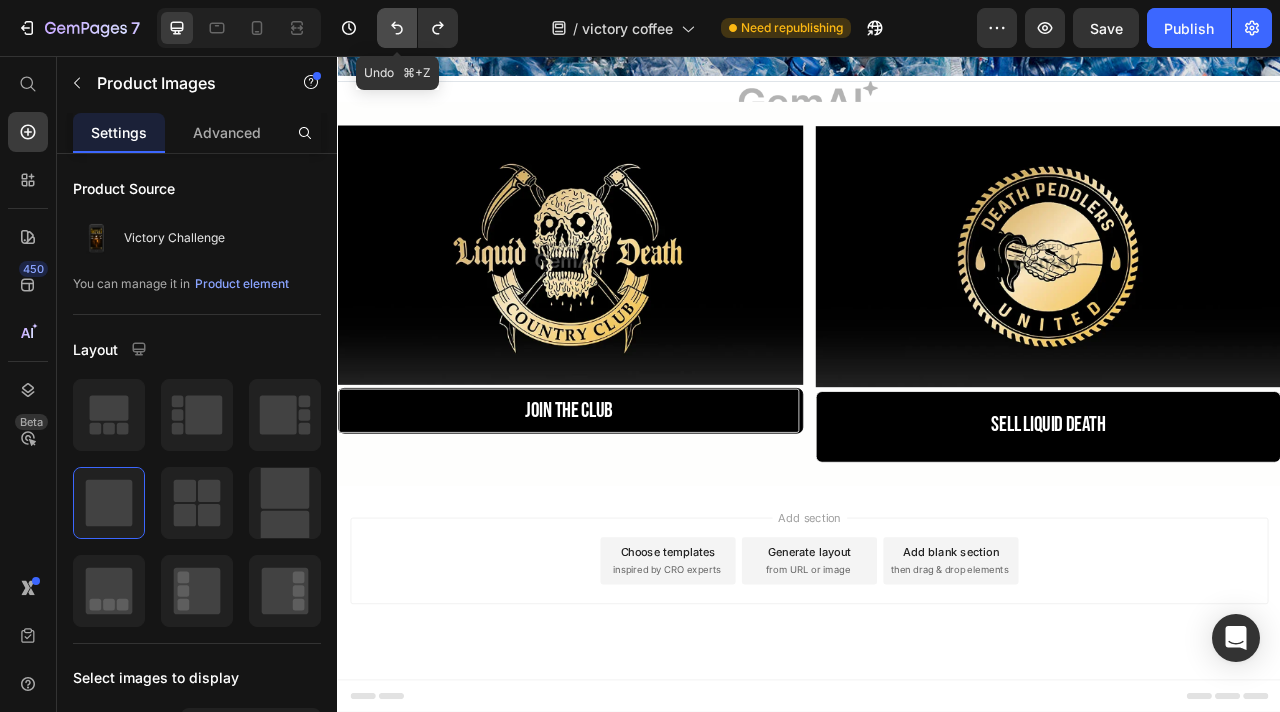 click 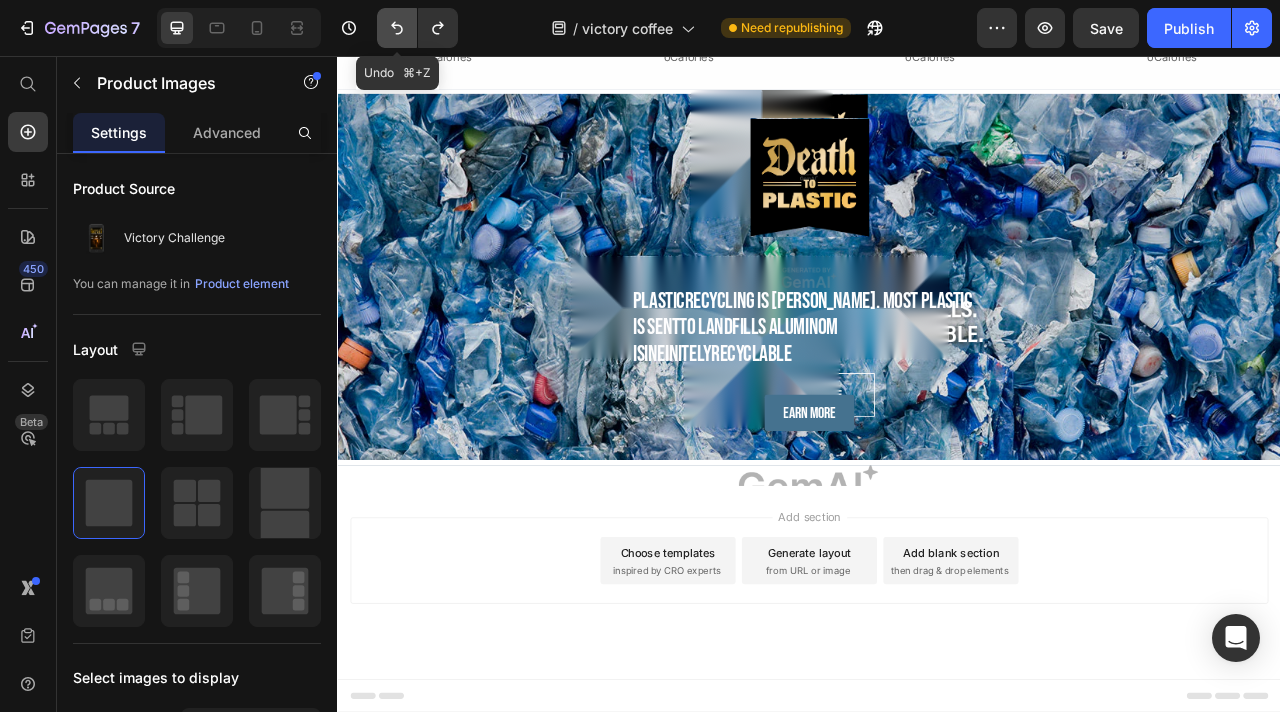 click 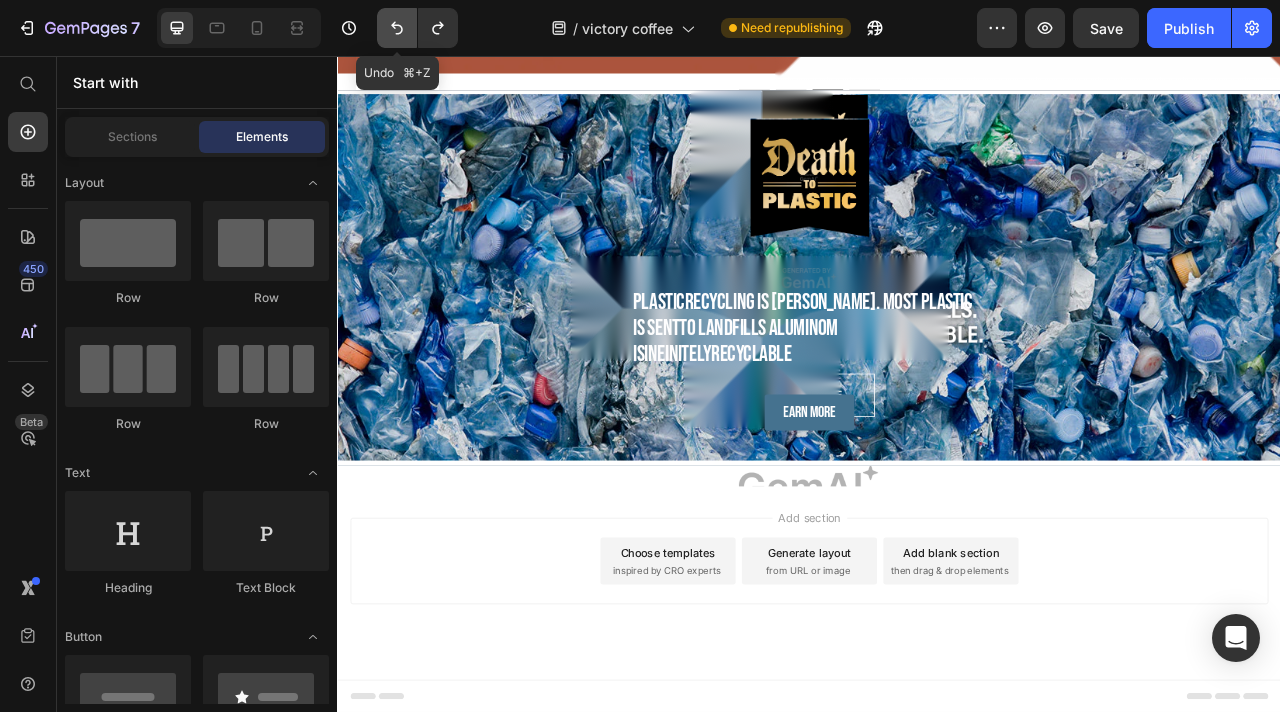 click 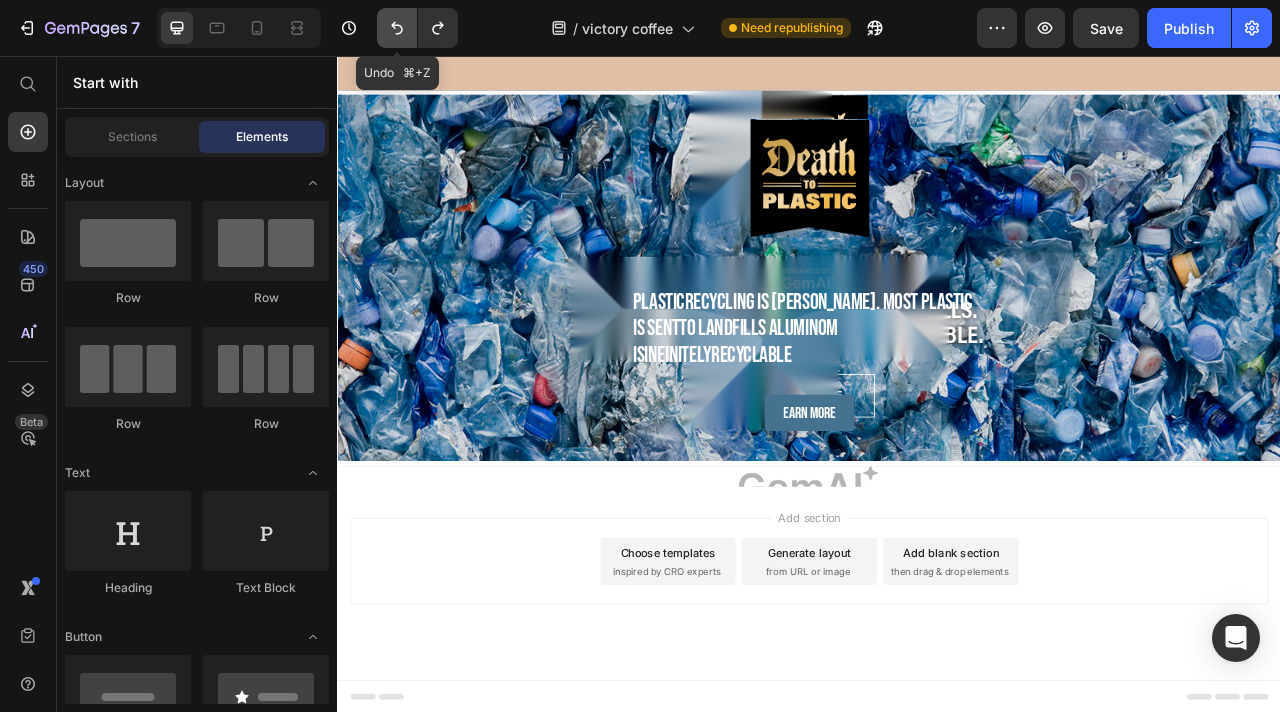 click 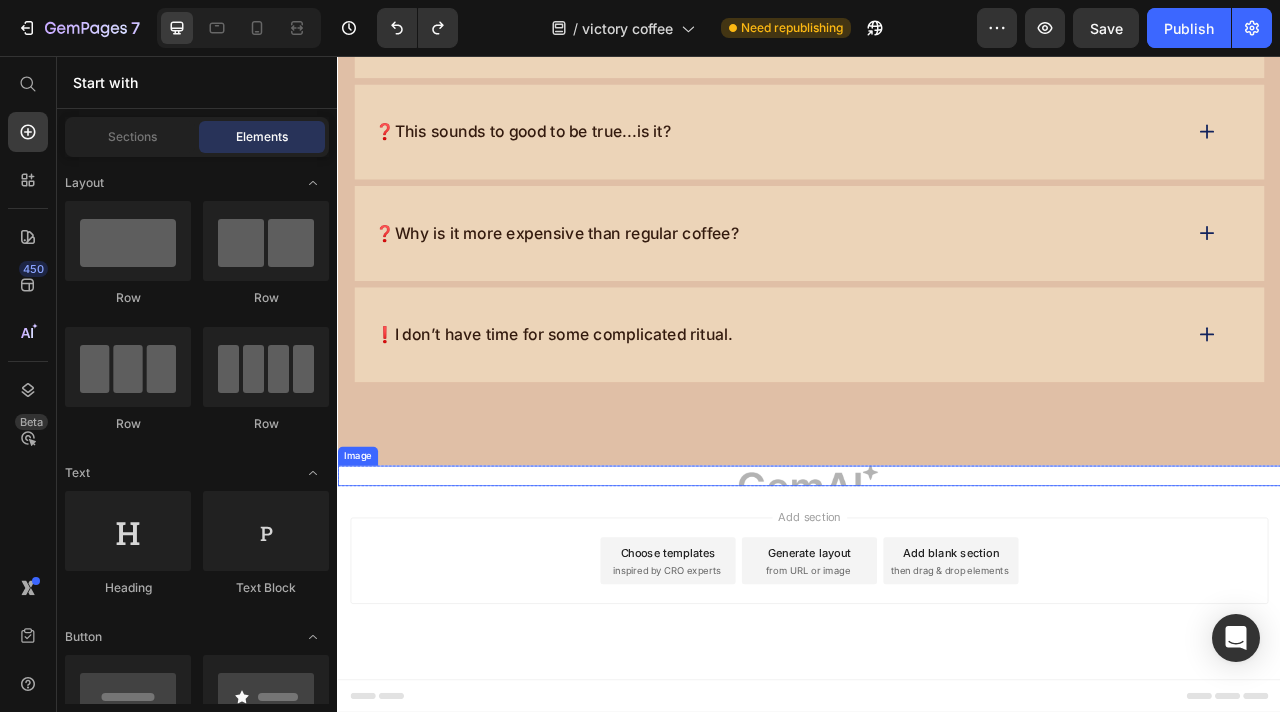 click at bounding box center [937, 590] 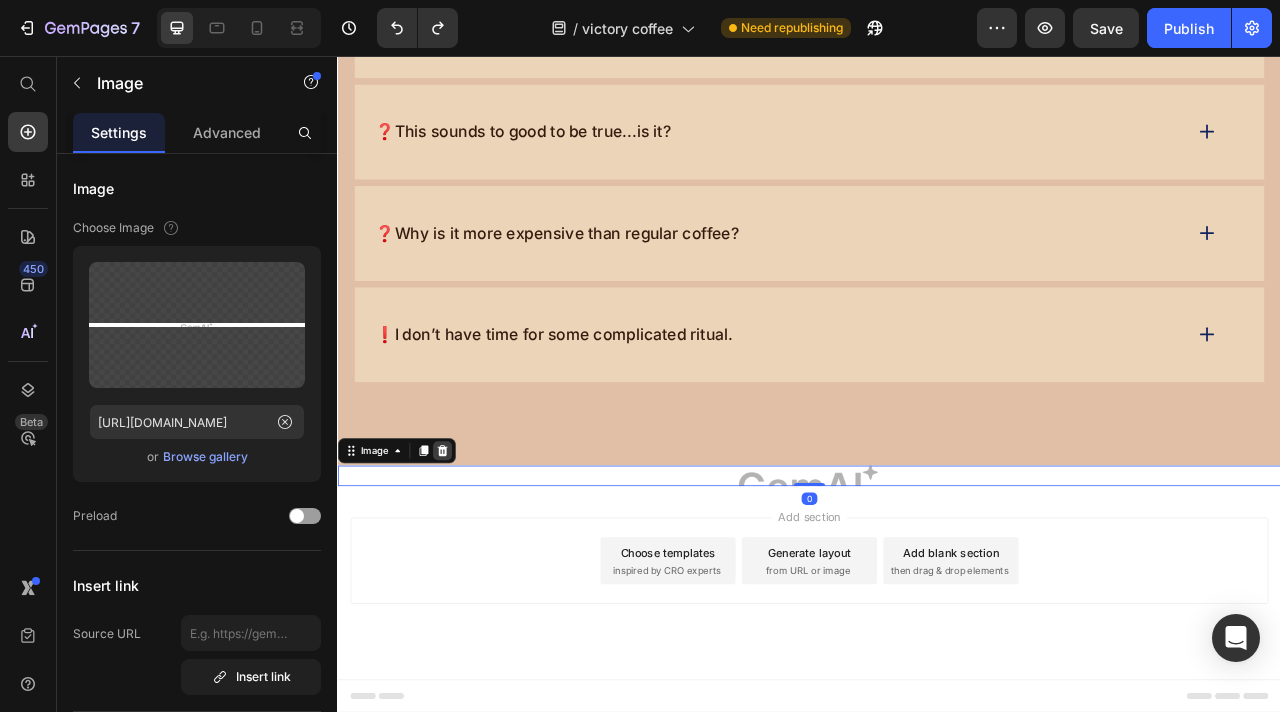 click 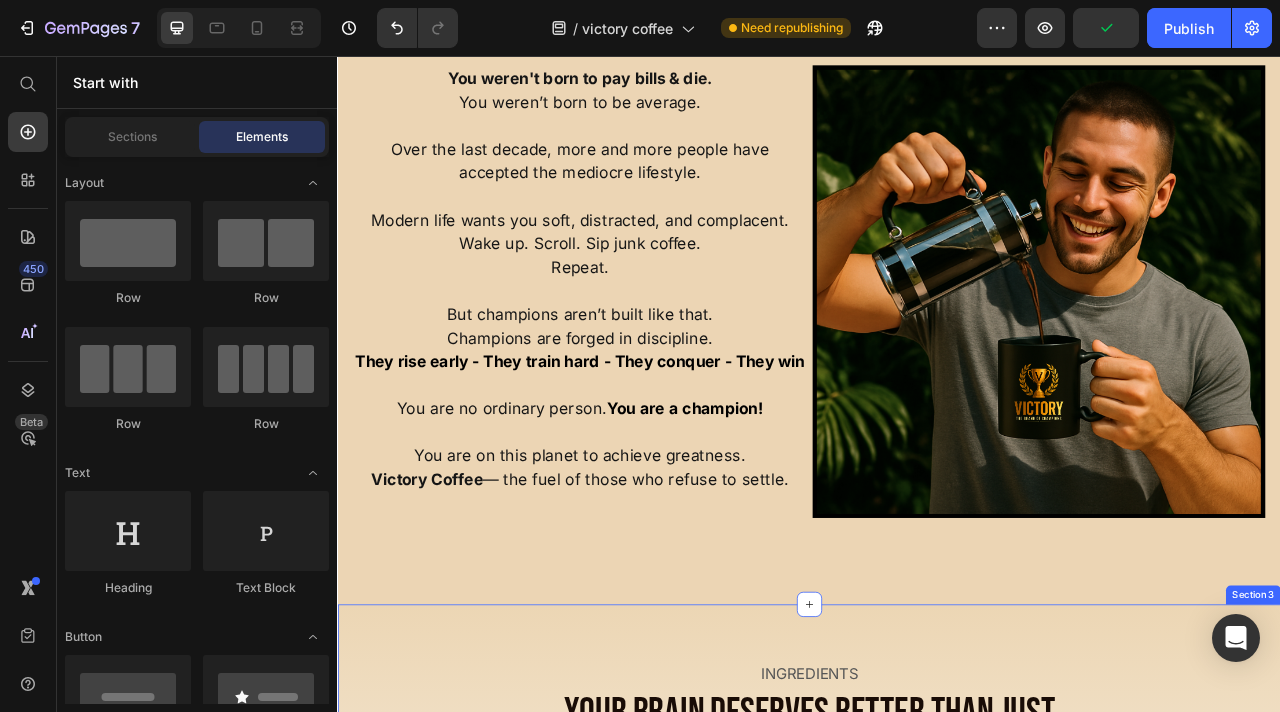 scroll, scrollTop: 759, scrollLeft: 0, axis: vertical 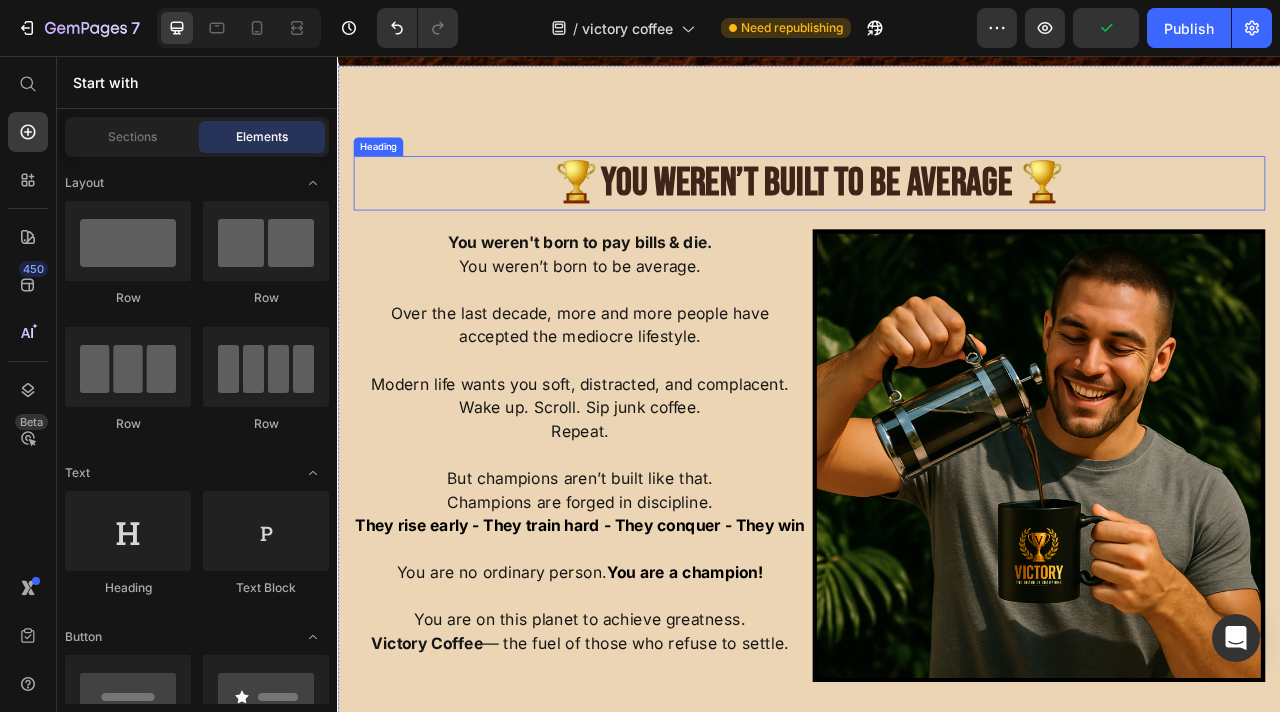 click on "You Weren’t Built to Be Average 🏆" at bounding box center (968, 217) 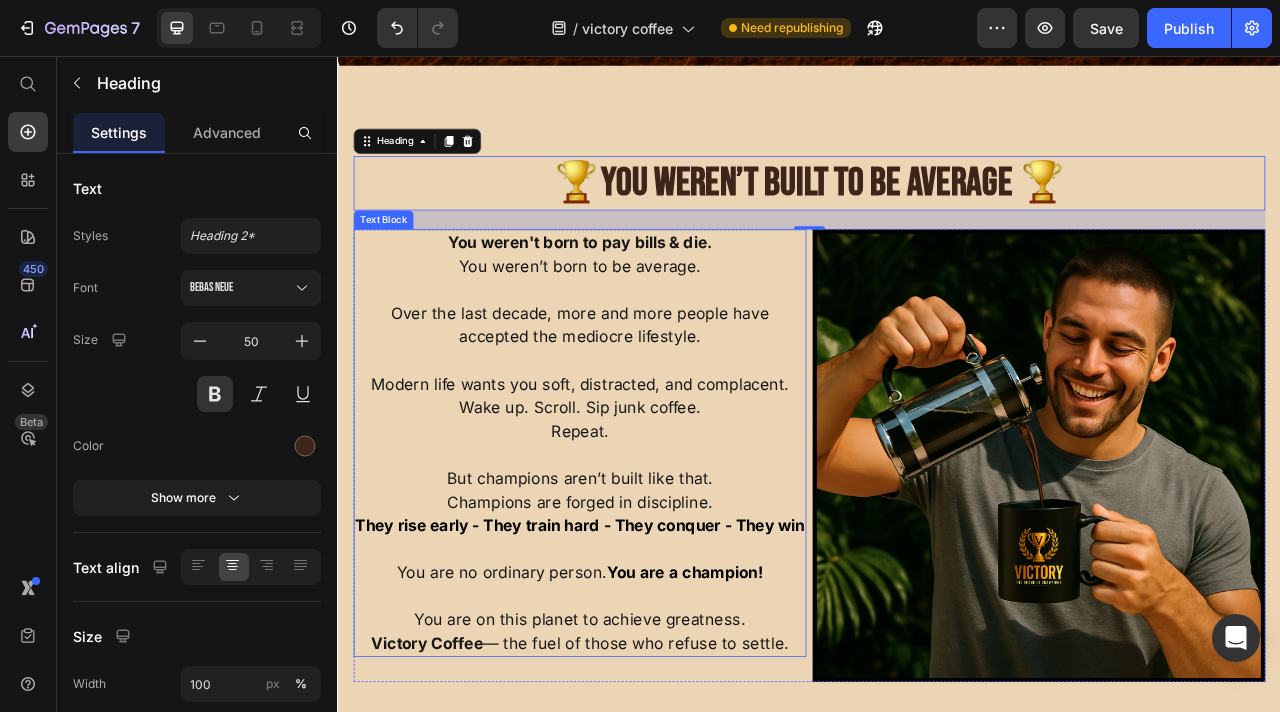 click on "Over the last decade, more and more people have accepted the mediocre lifestyle." at bounding box center [645, 398] 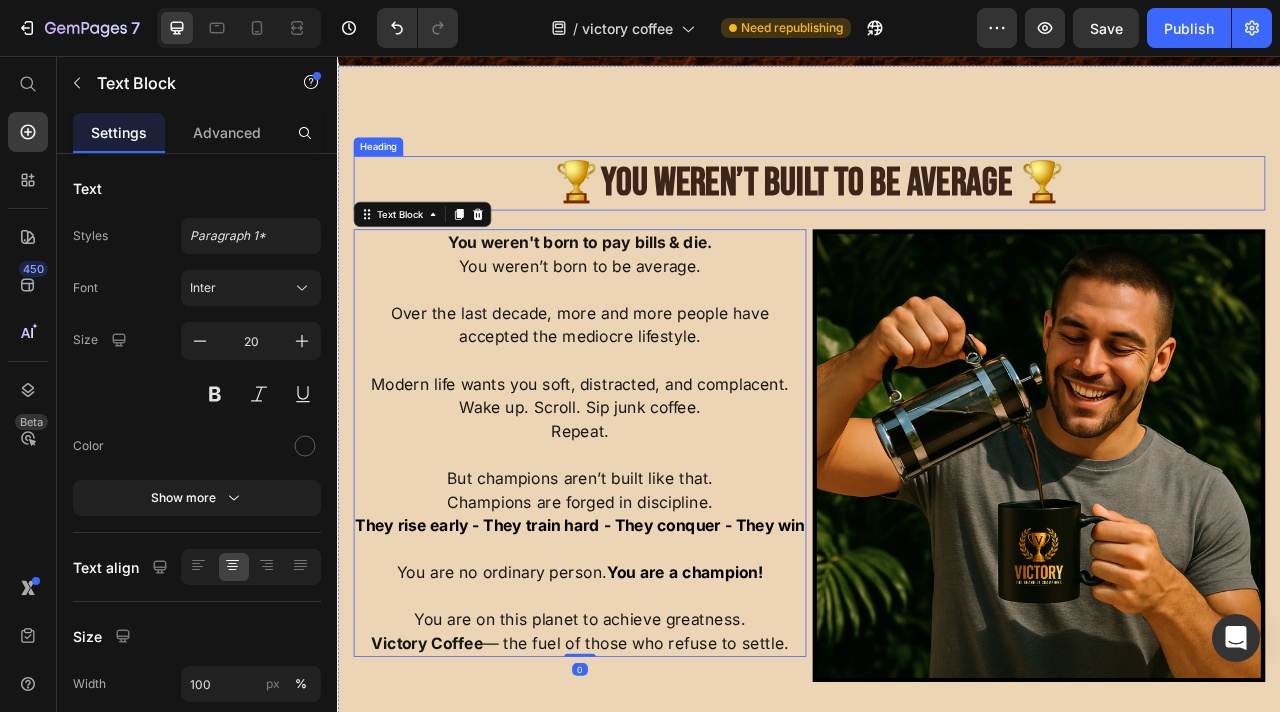 click on "🏆  You Weren’t Built to Be Average 🏆" at bounding box center [937, 217] 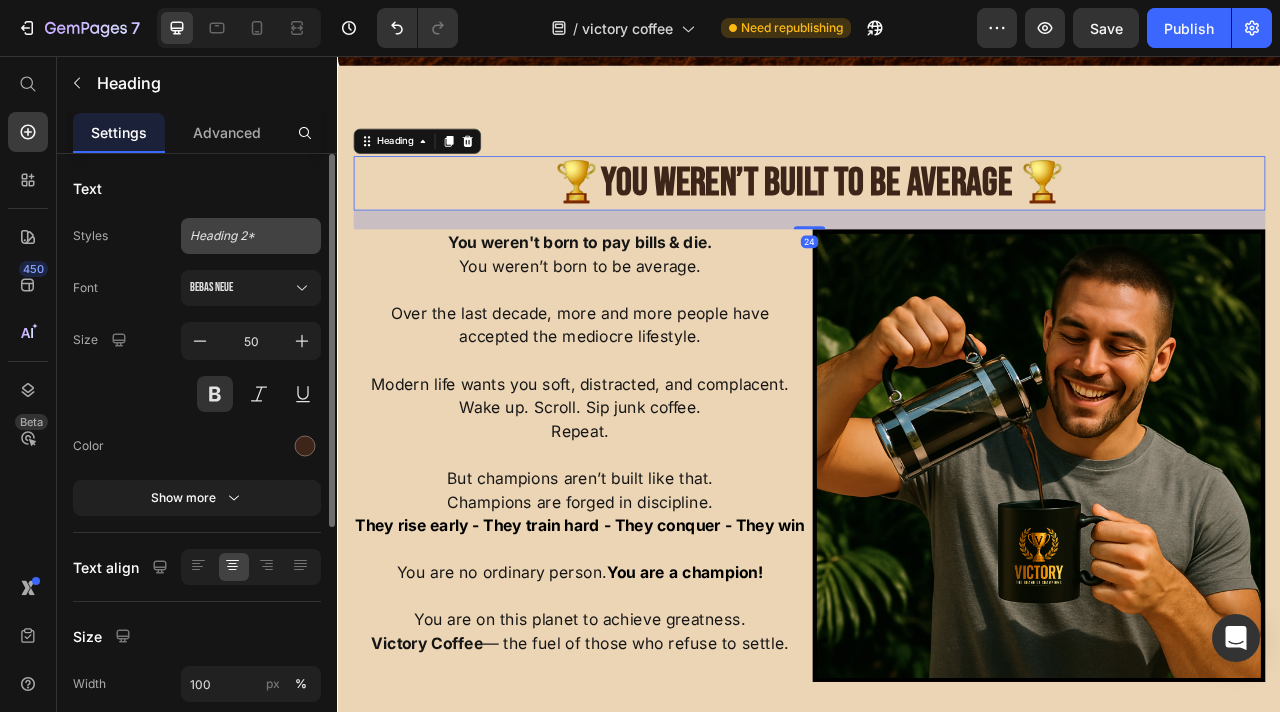 click on "Heading 2*" at bounding box center (251, 236) 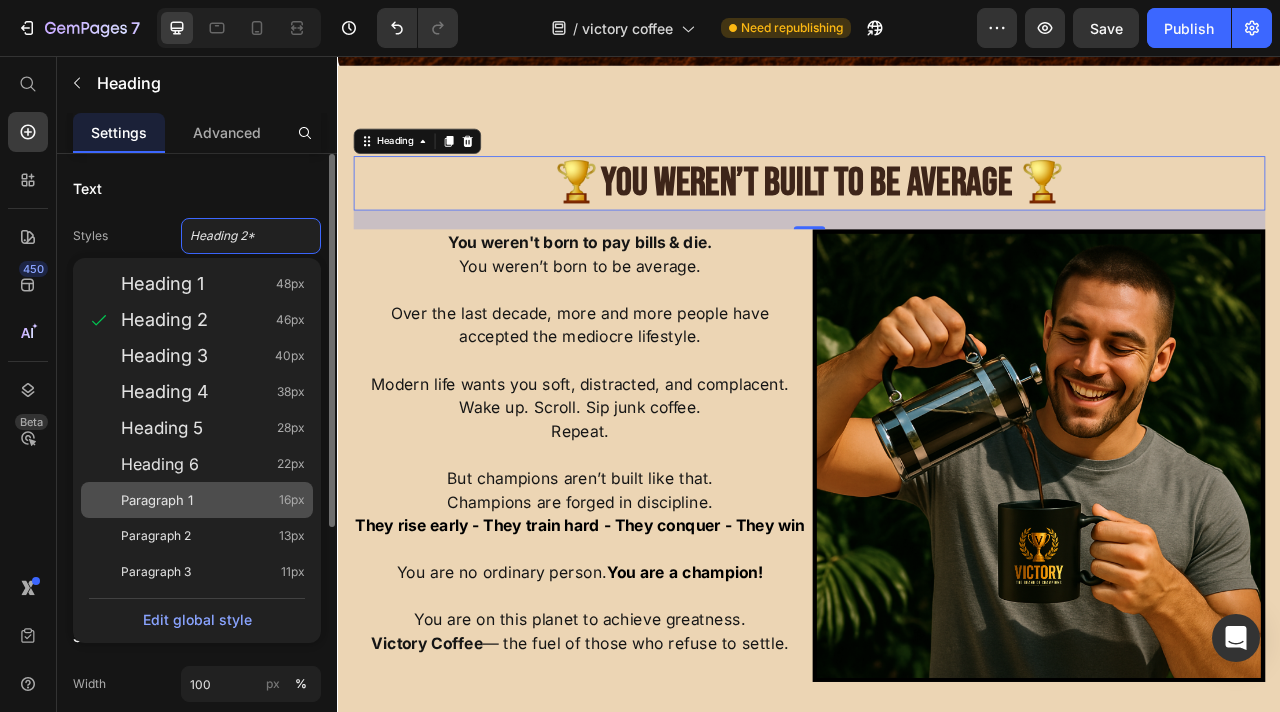 click on "Paragraph 1 16px" at bounding box center (213, 500) 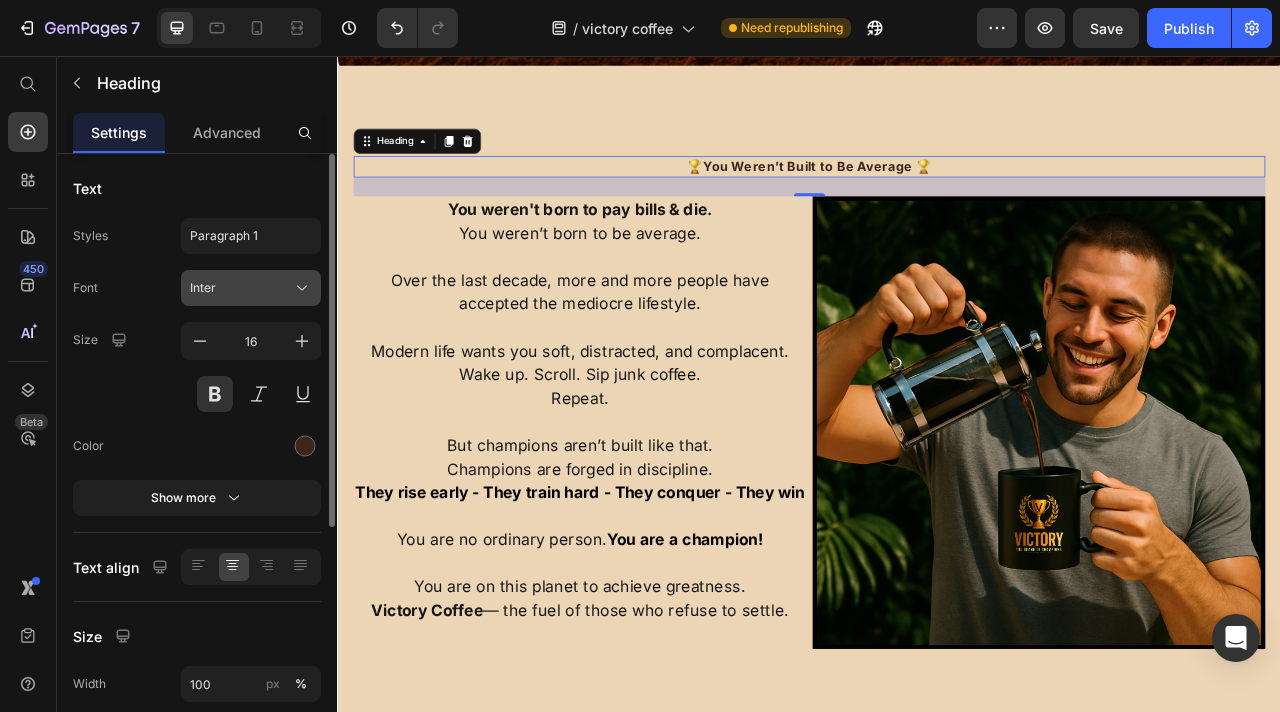 click on "Inter" at bounding box center (251, 288) 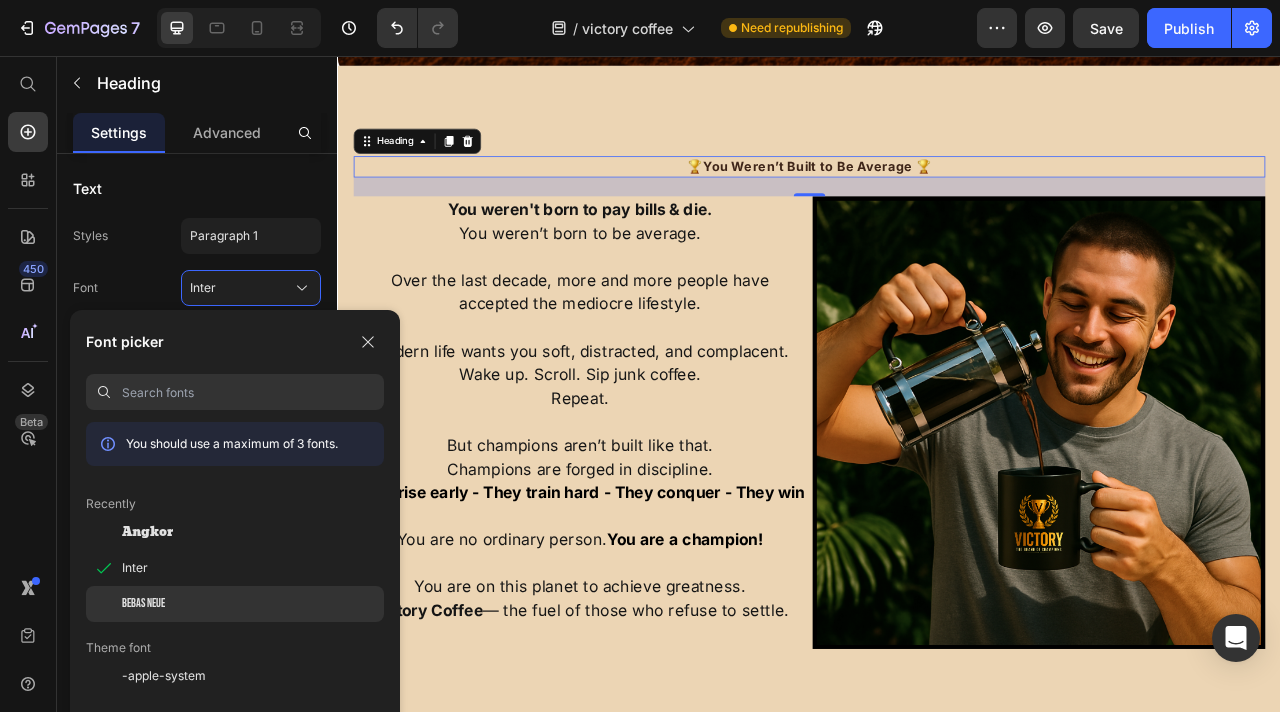 click on "Bebas Neue" 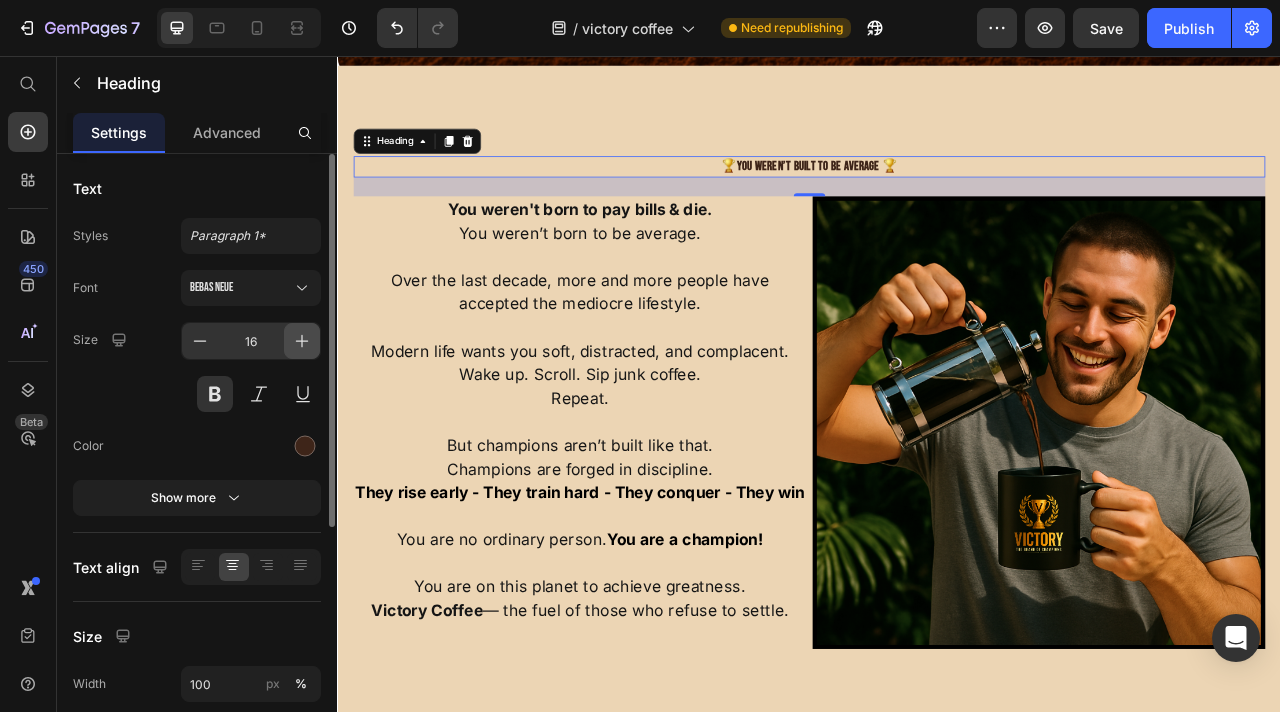 click 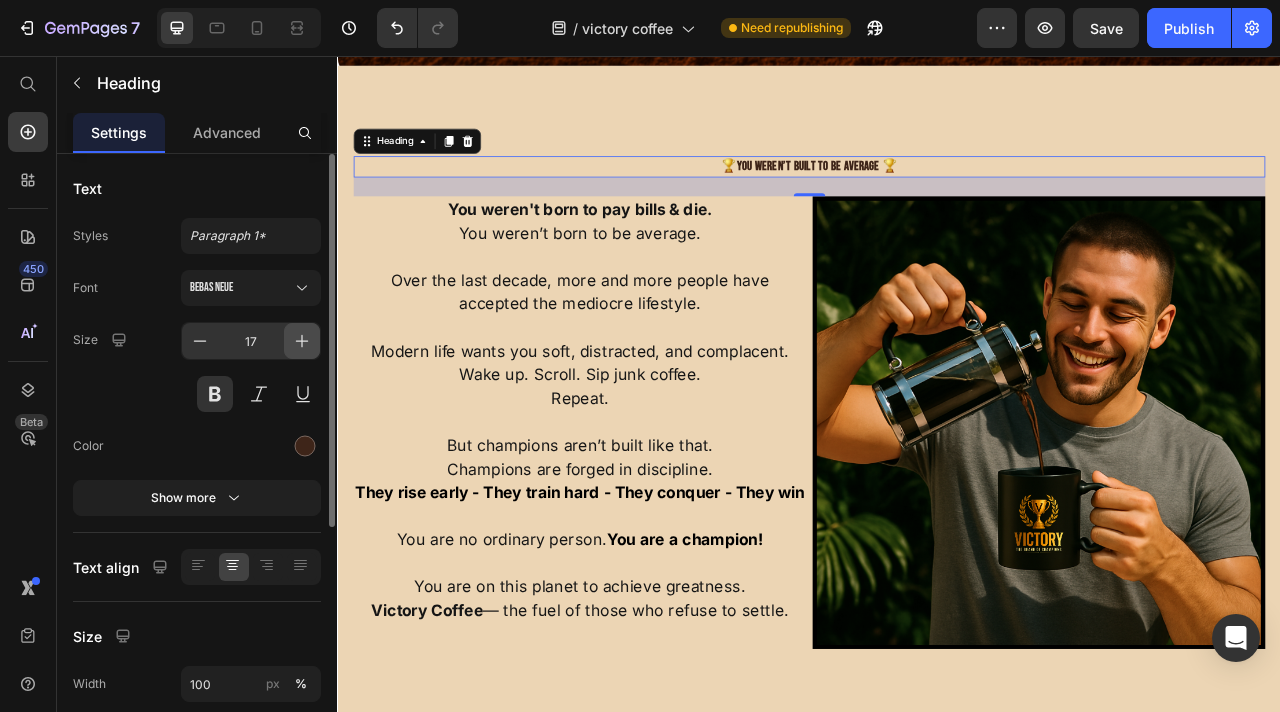 click 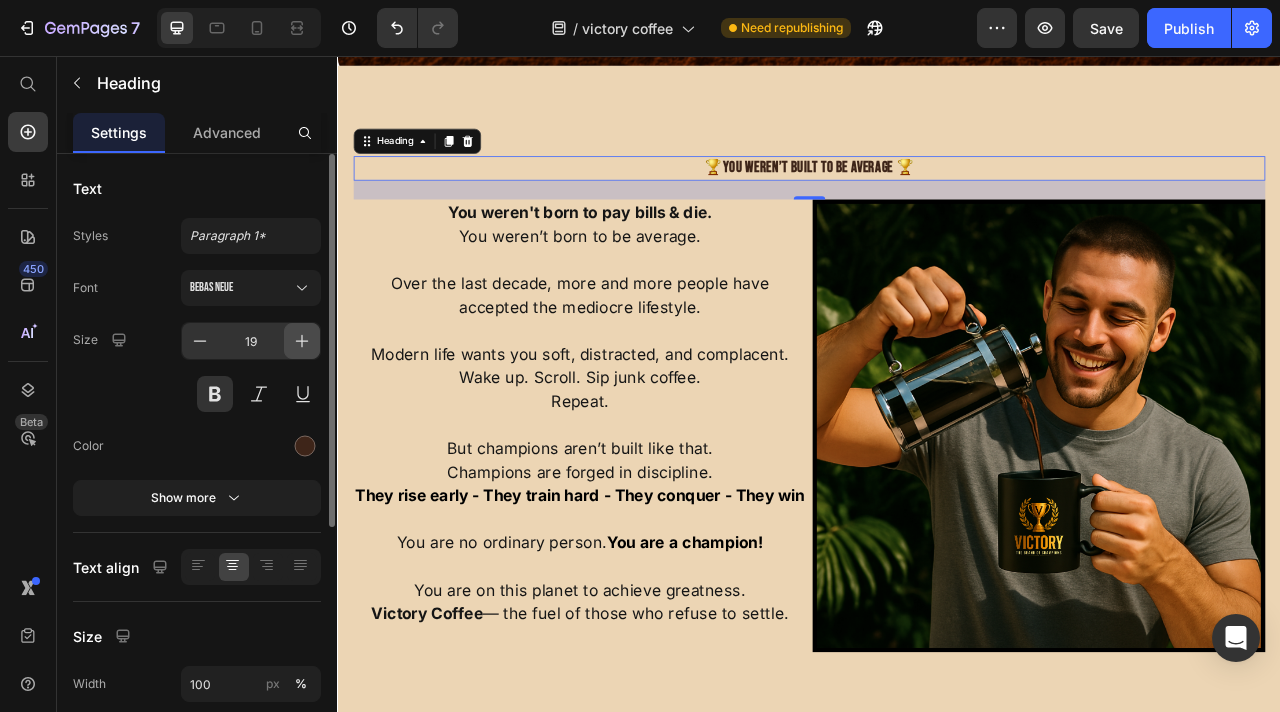 click 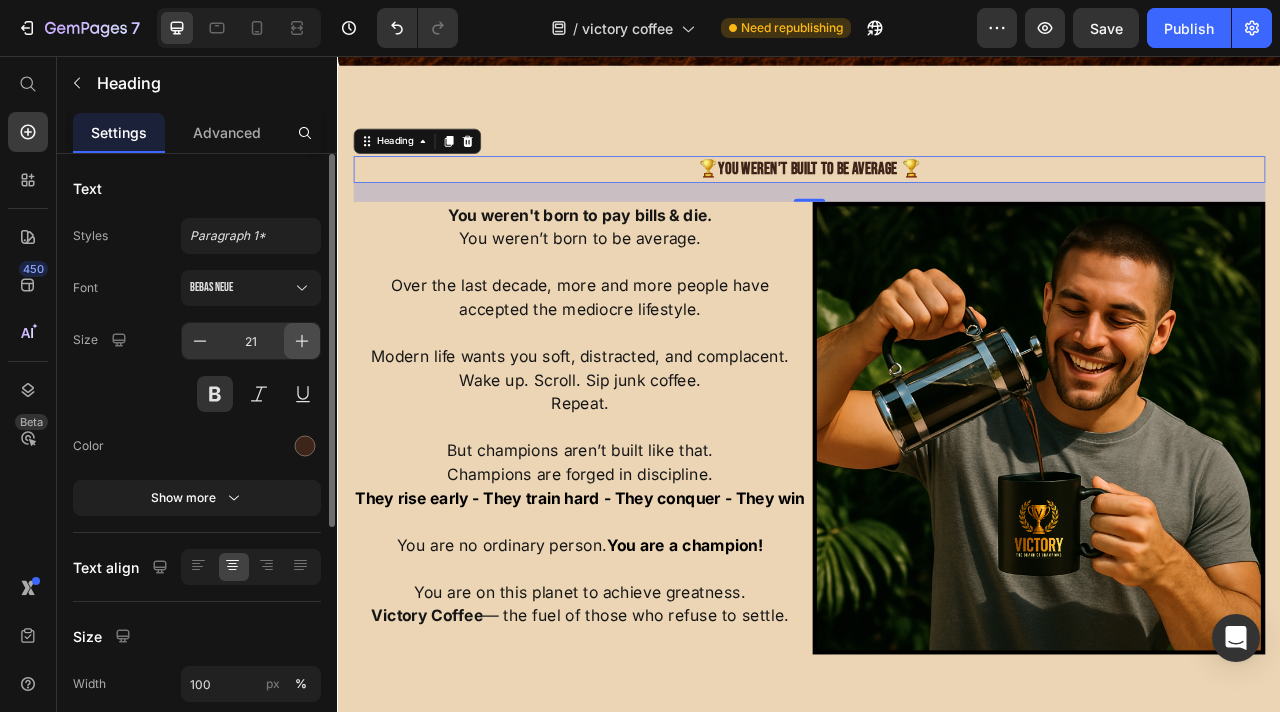 click 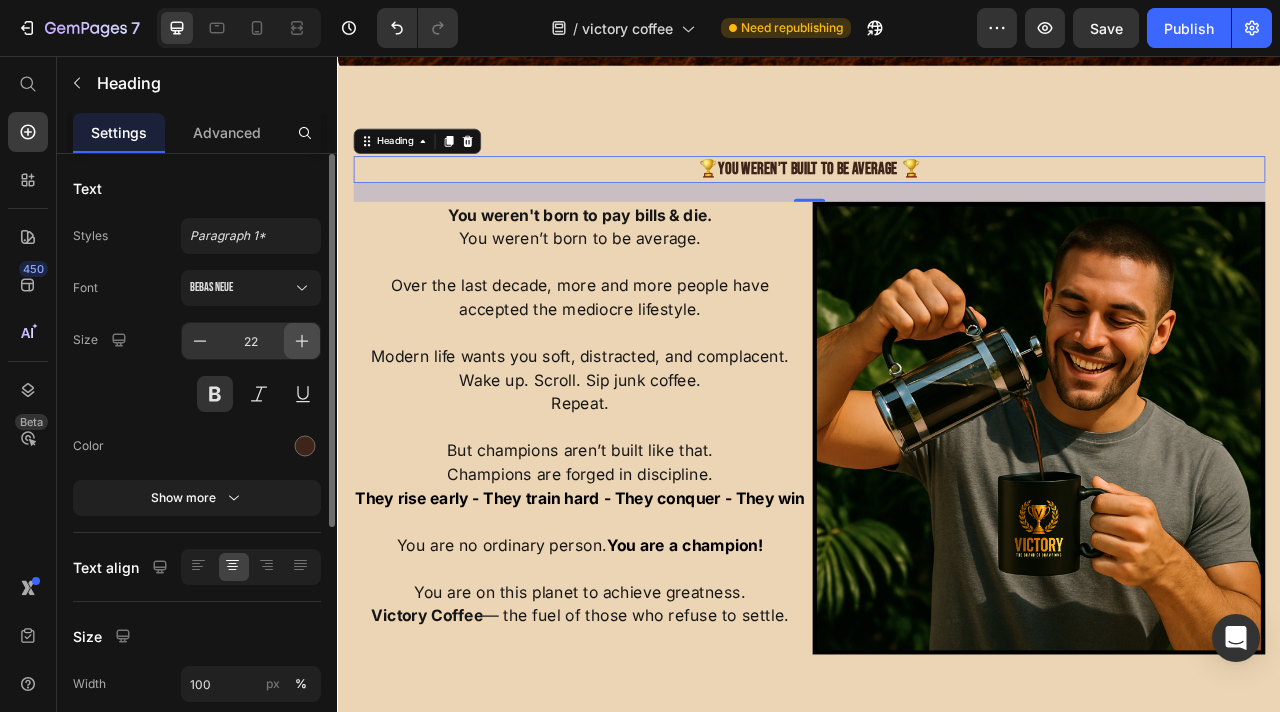 click 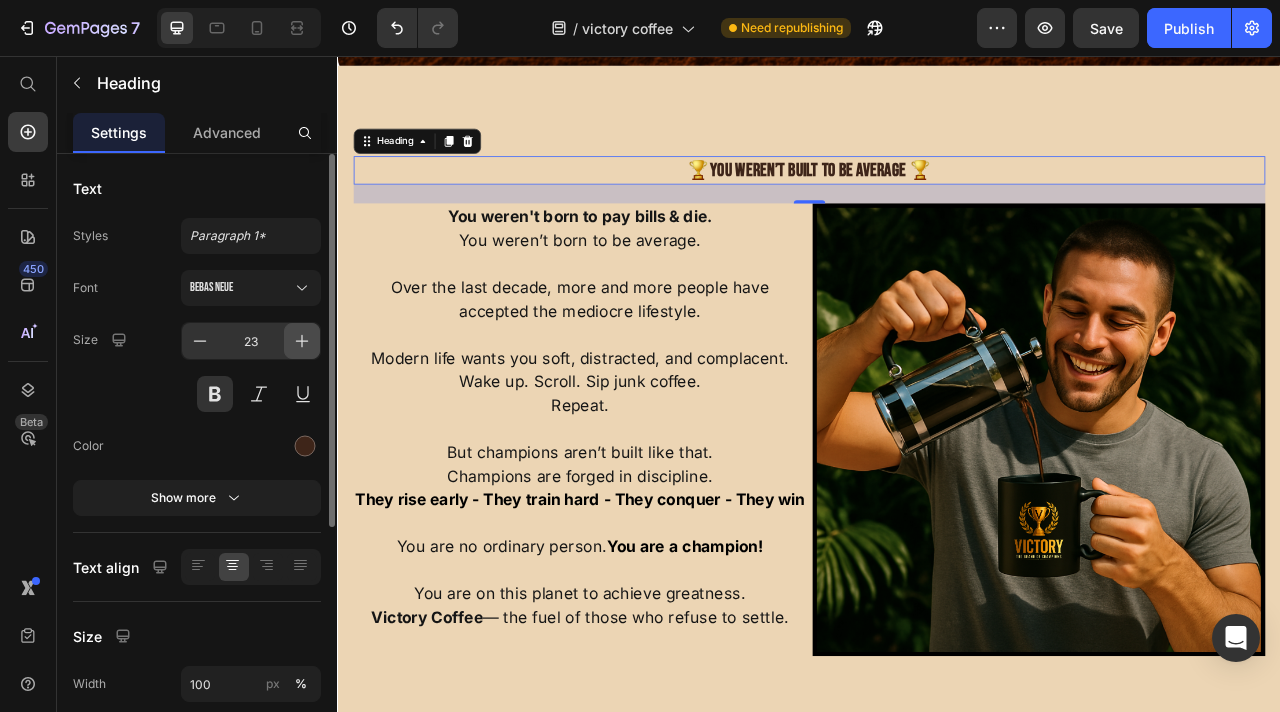 click 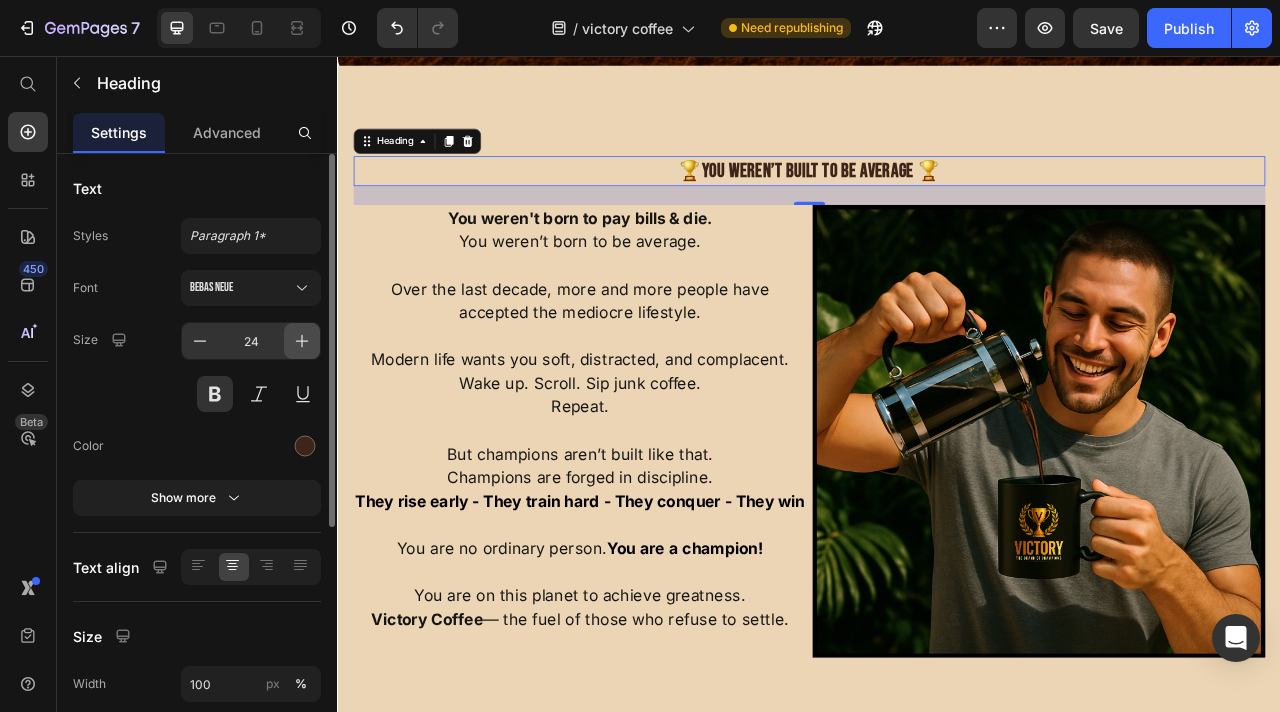 click 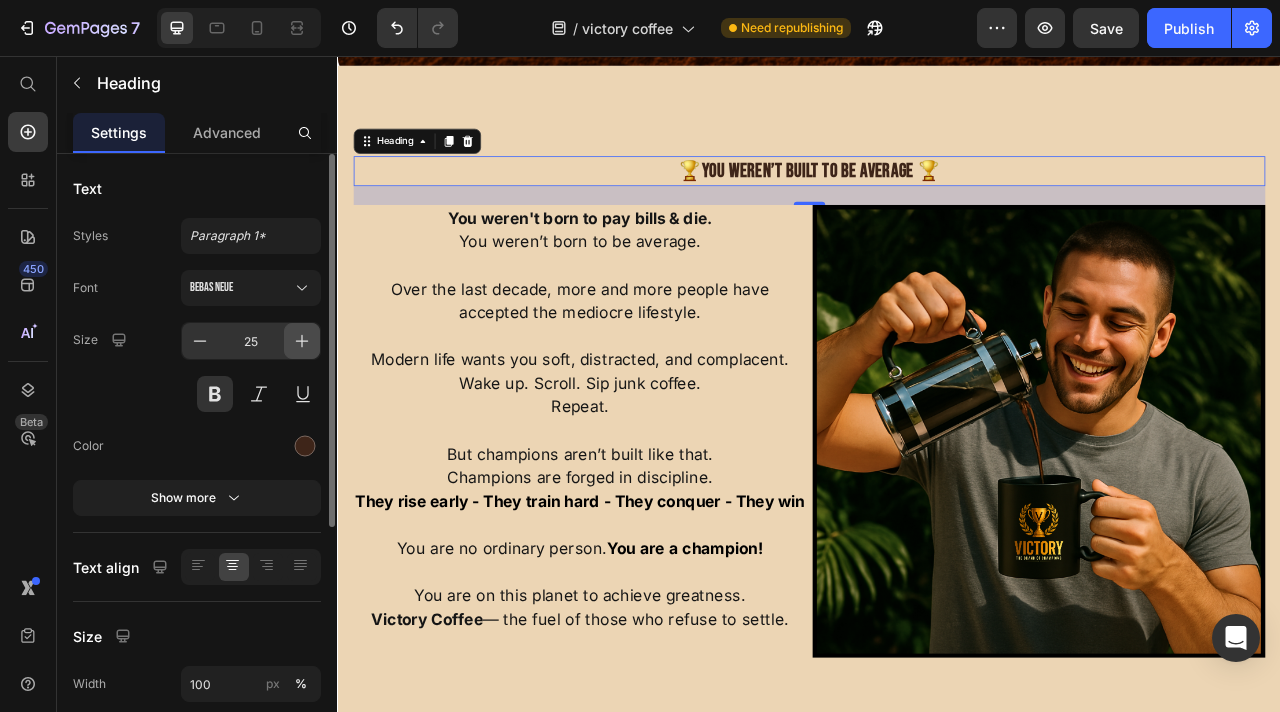 click 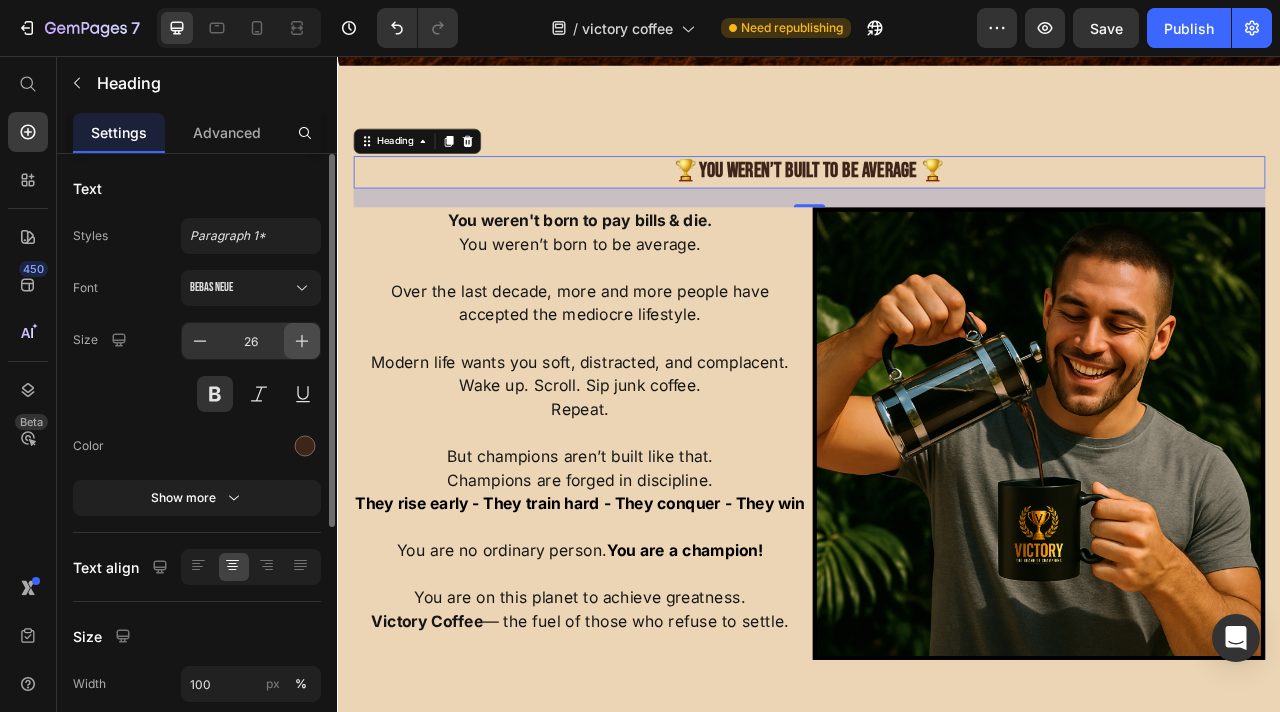 click 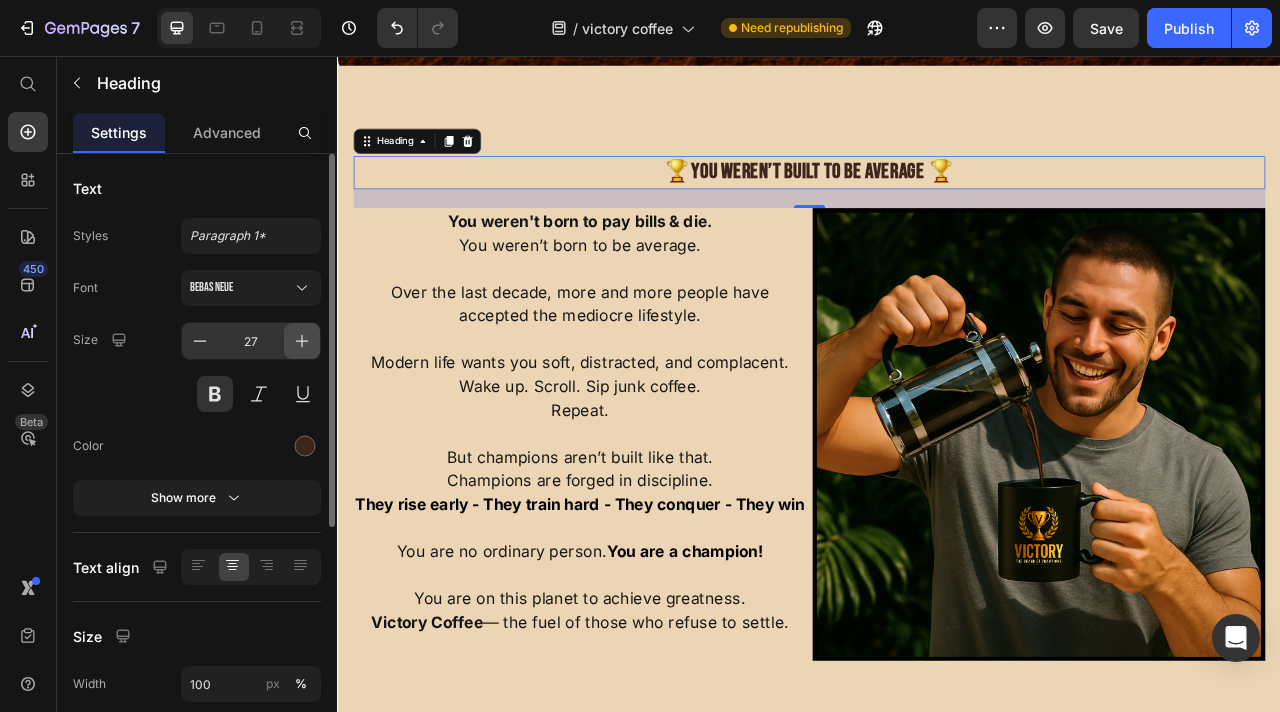 click 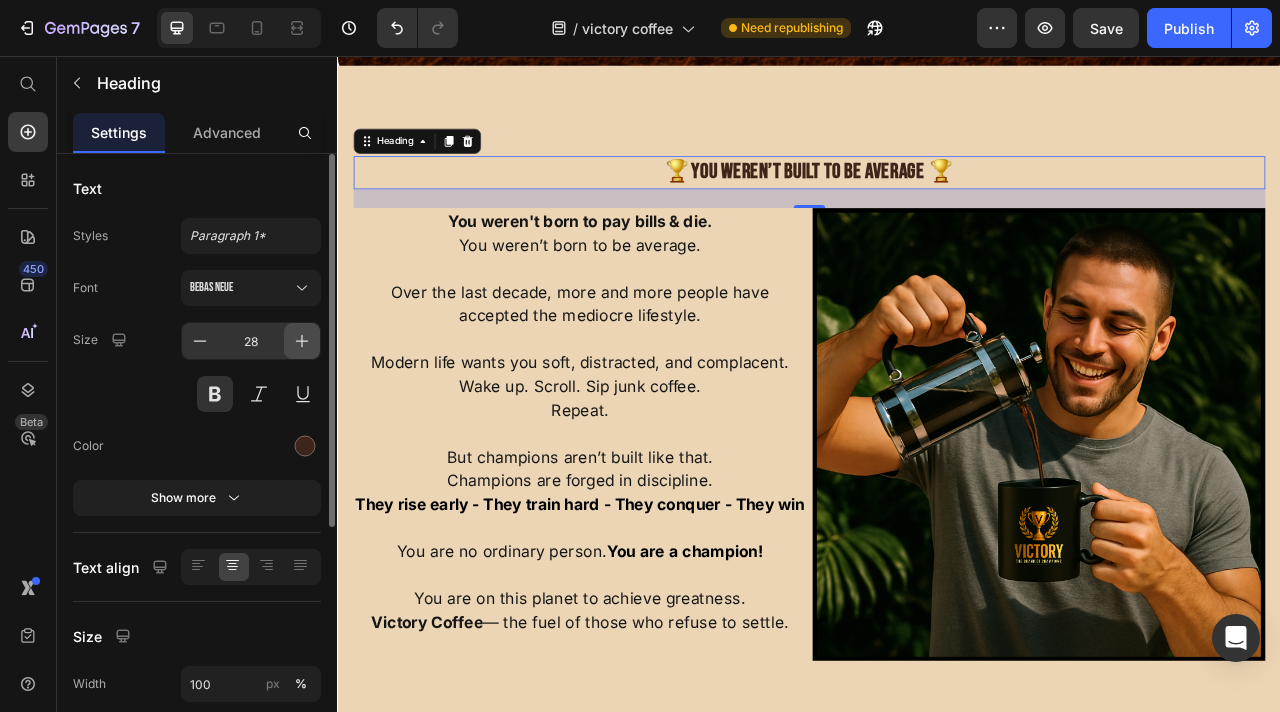click 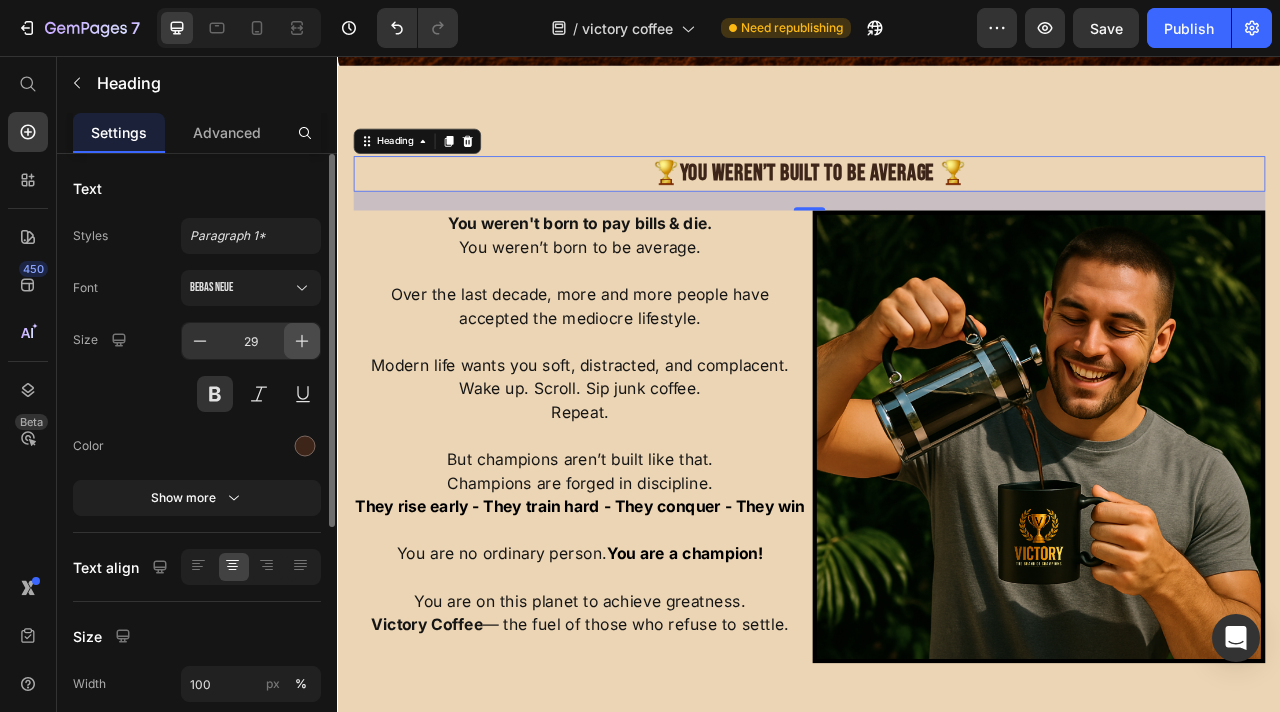 click 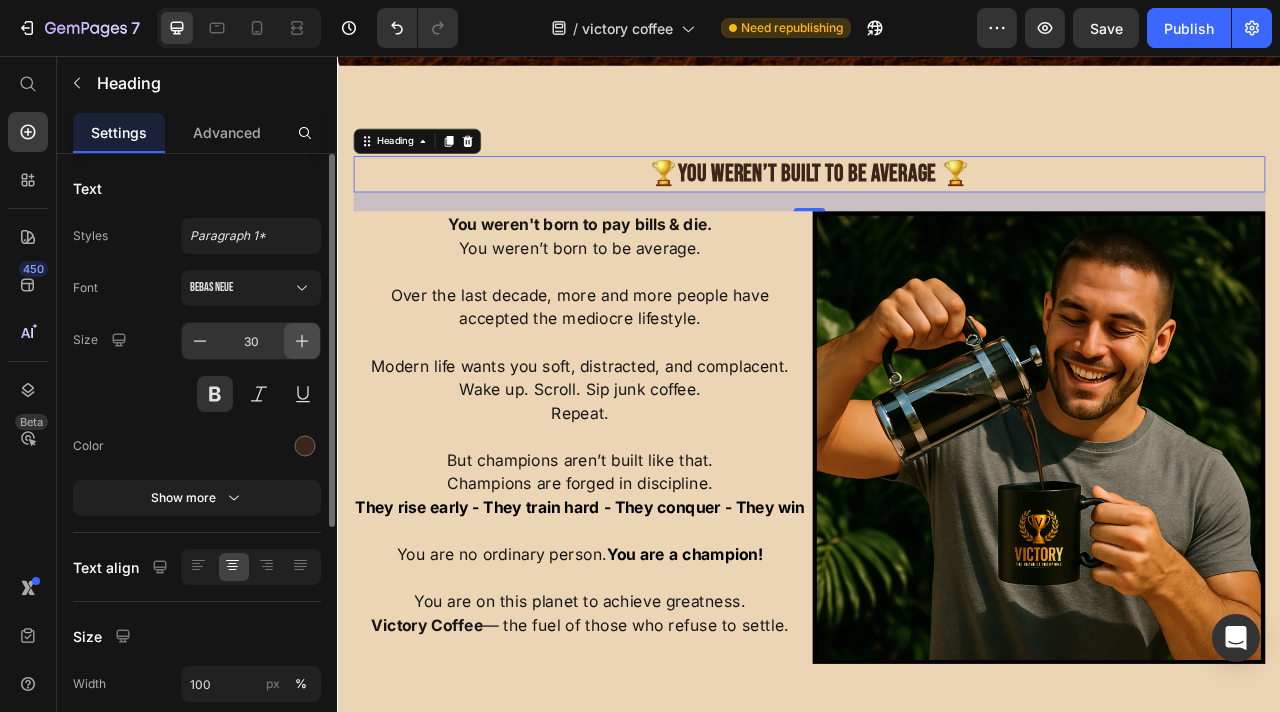 click 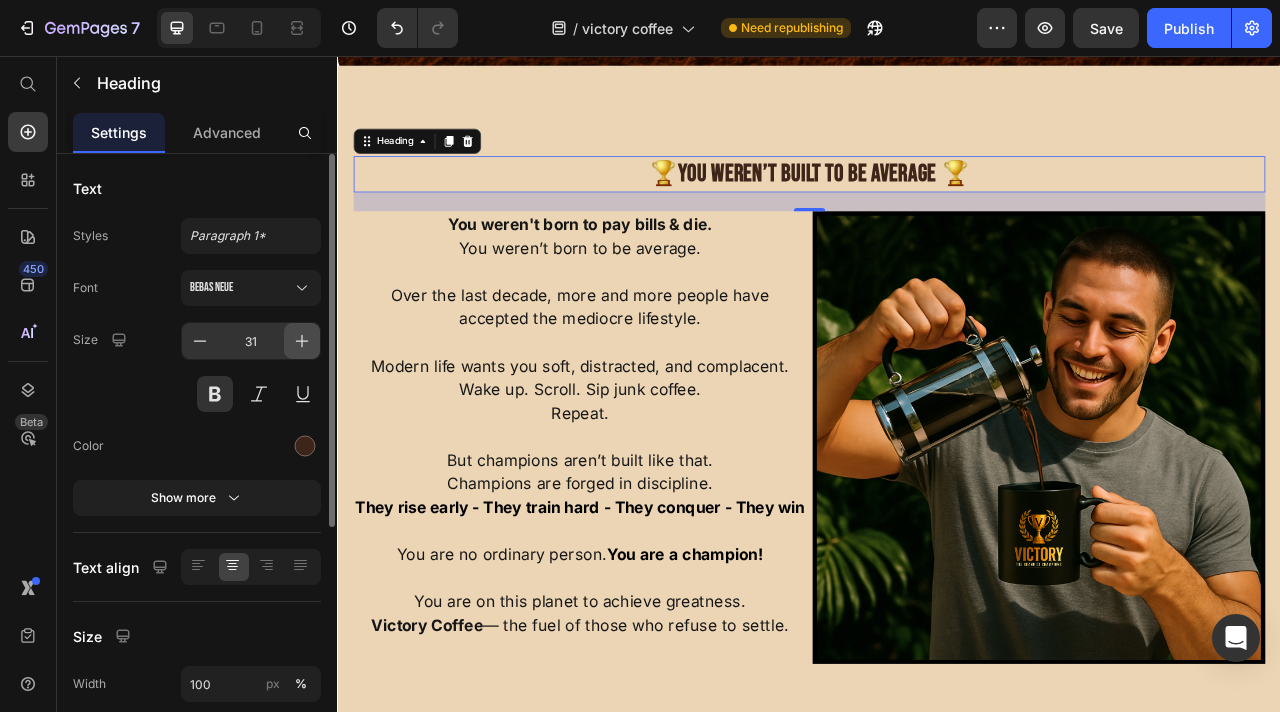 click 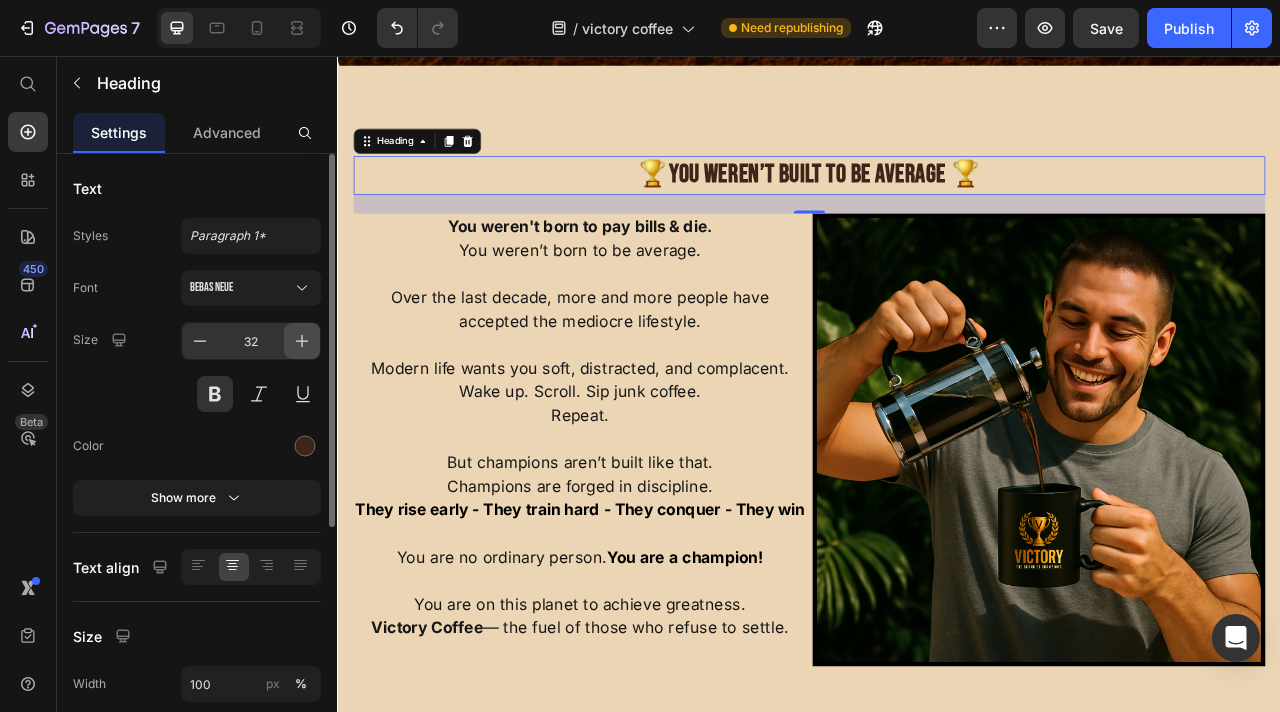 click 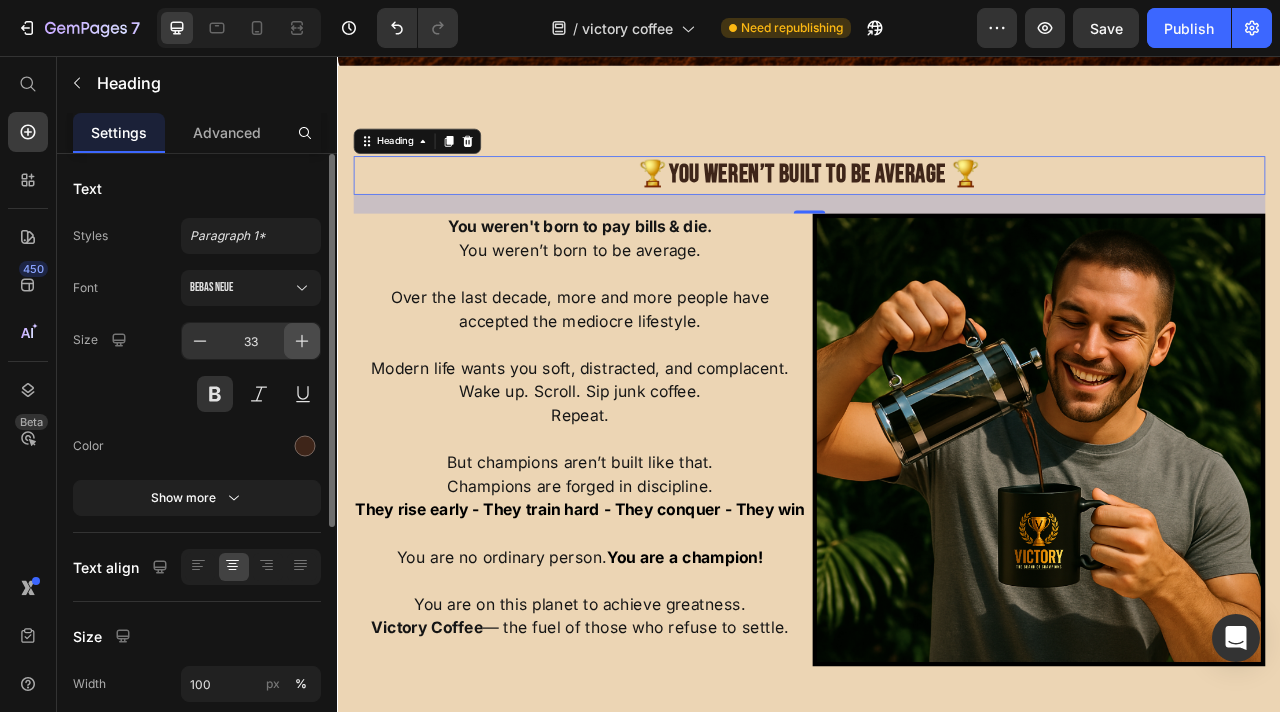 click 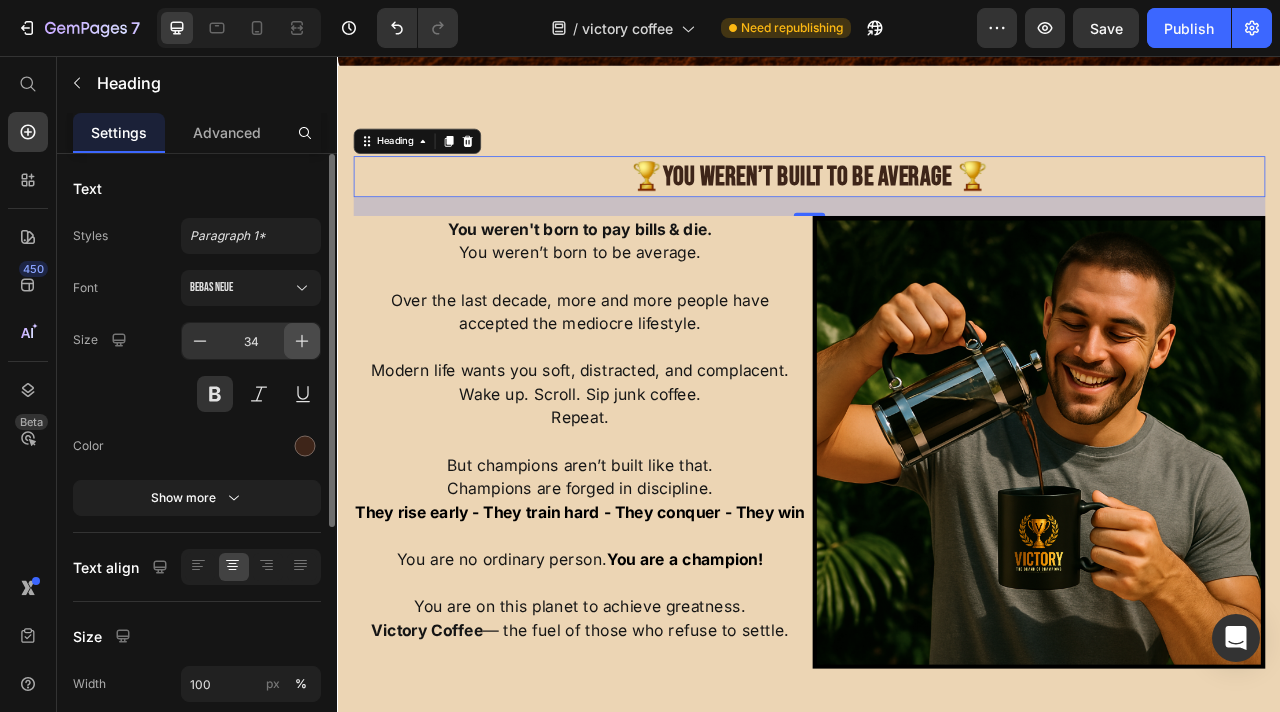click 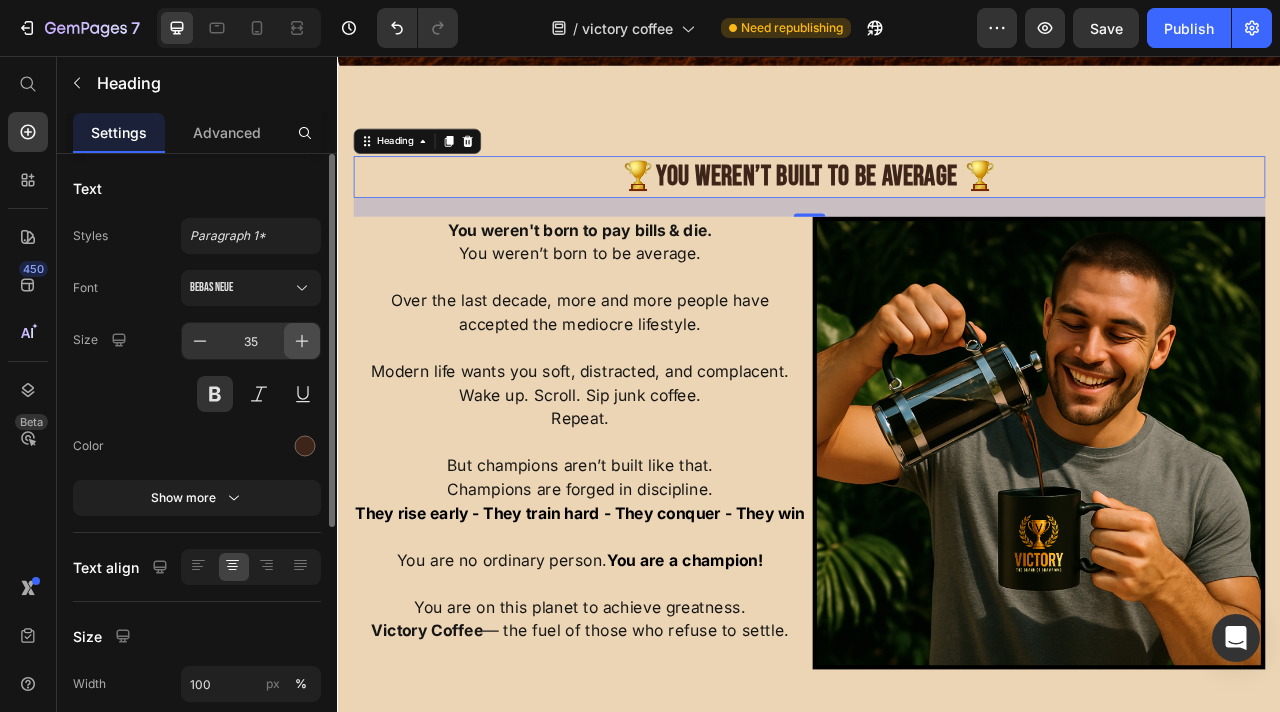 click 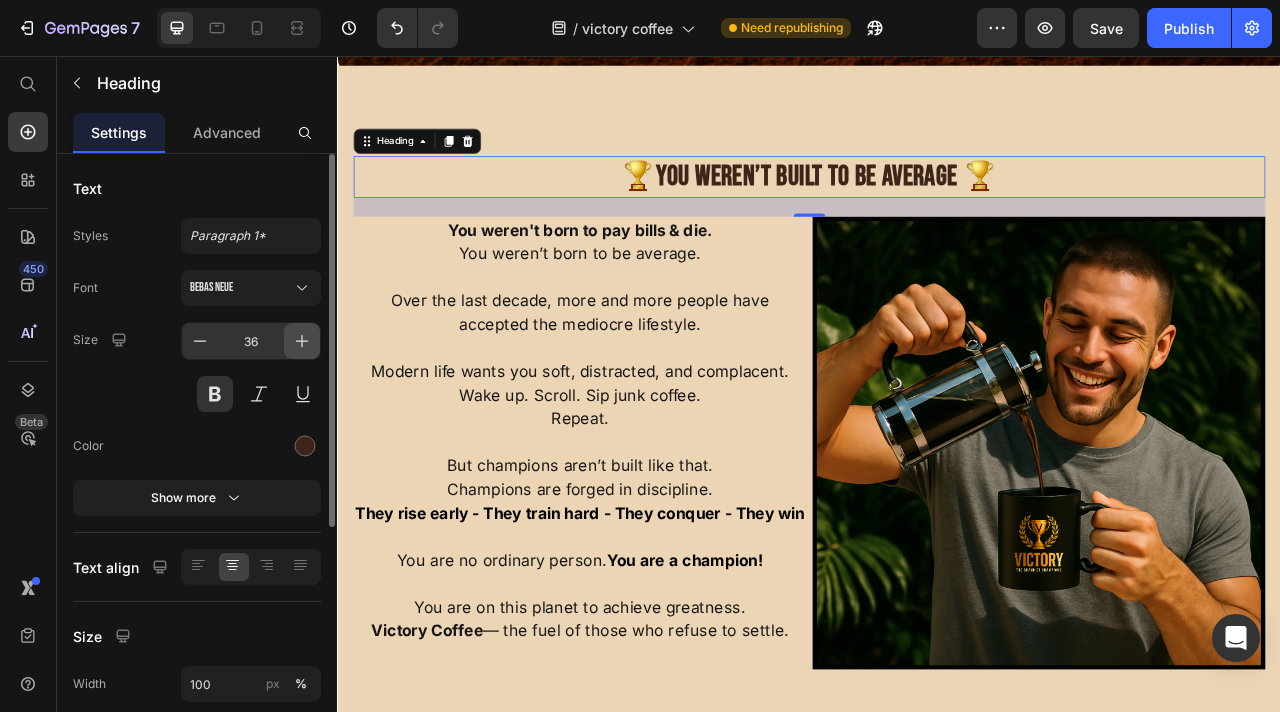 click 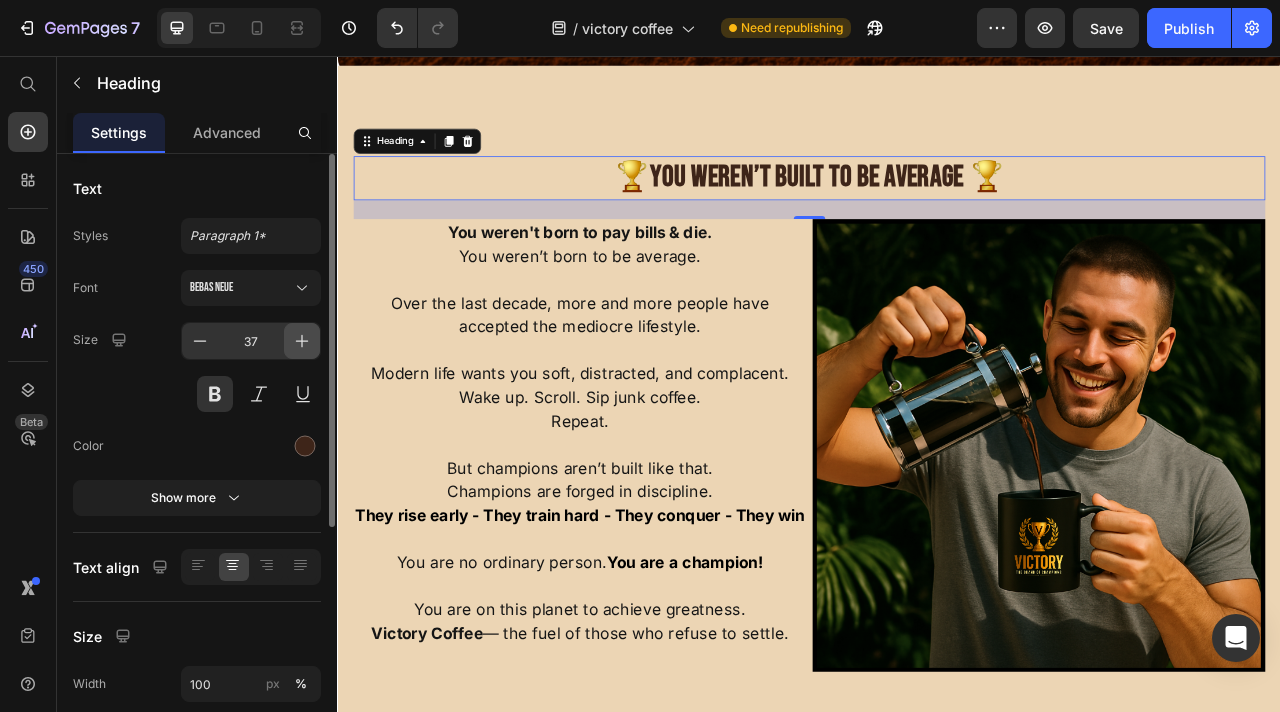 click 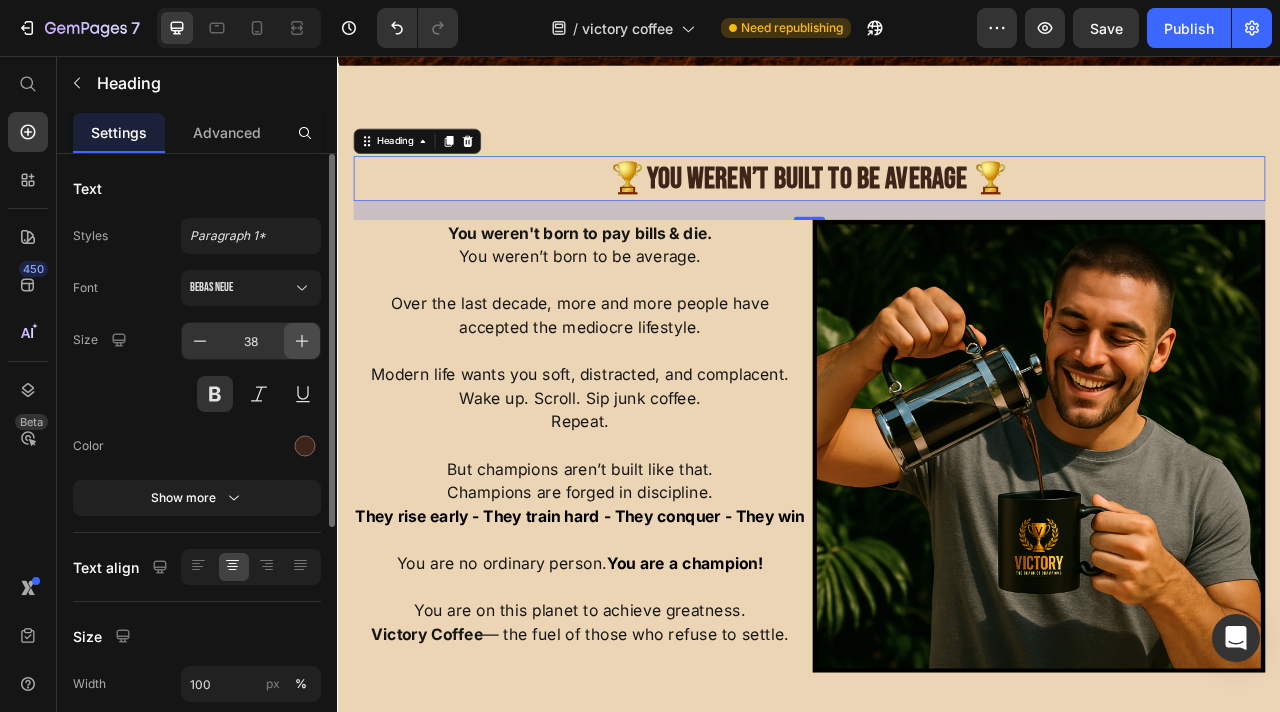 click 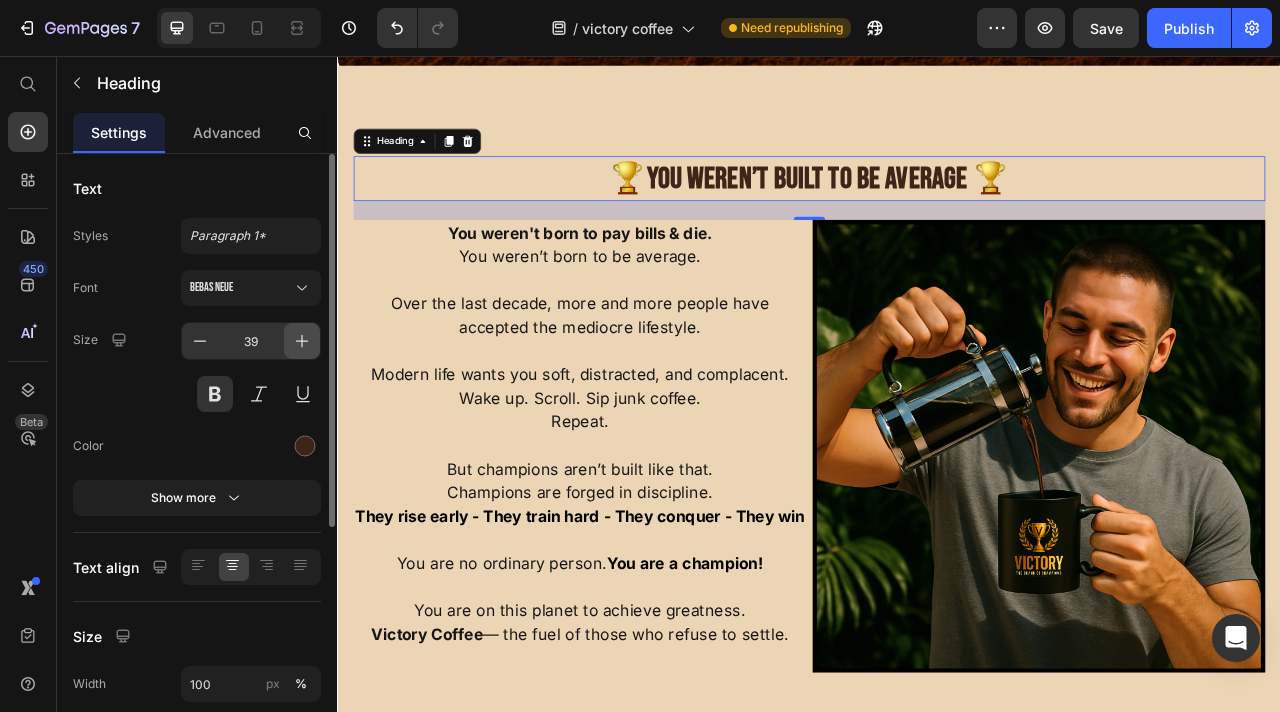 click 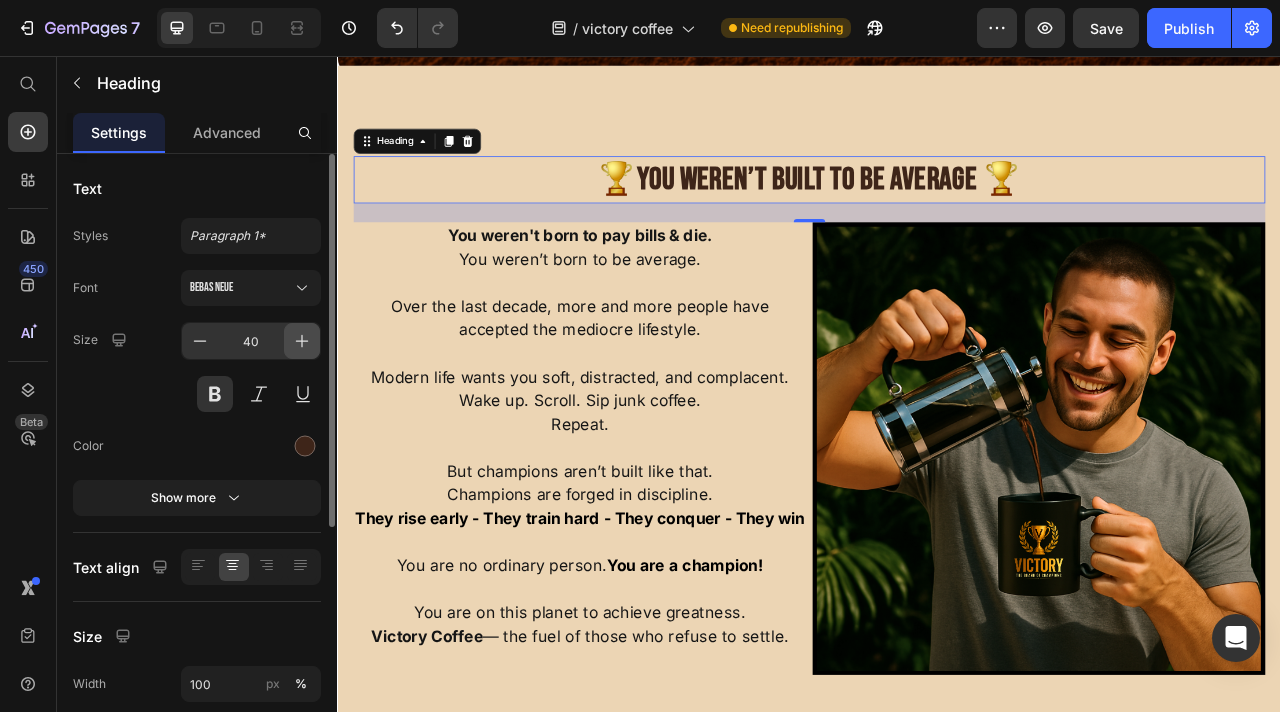 click 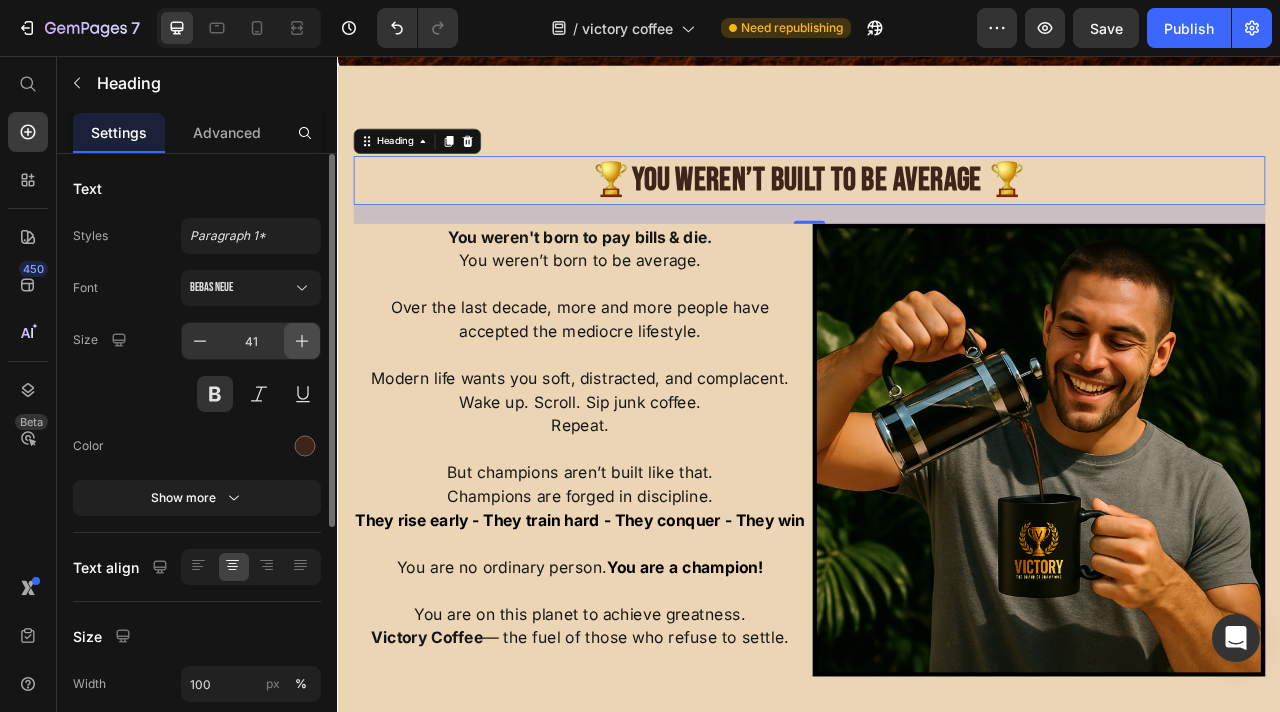 click 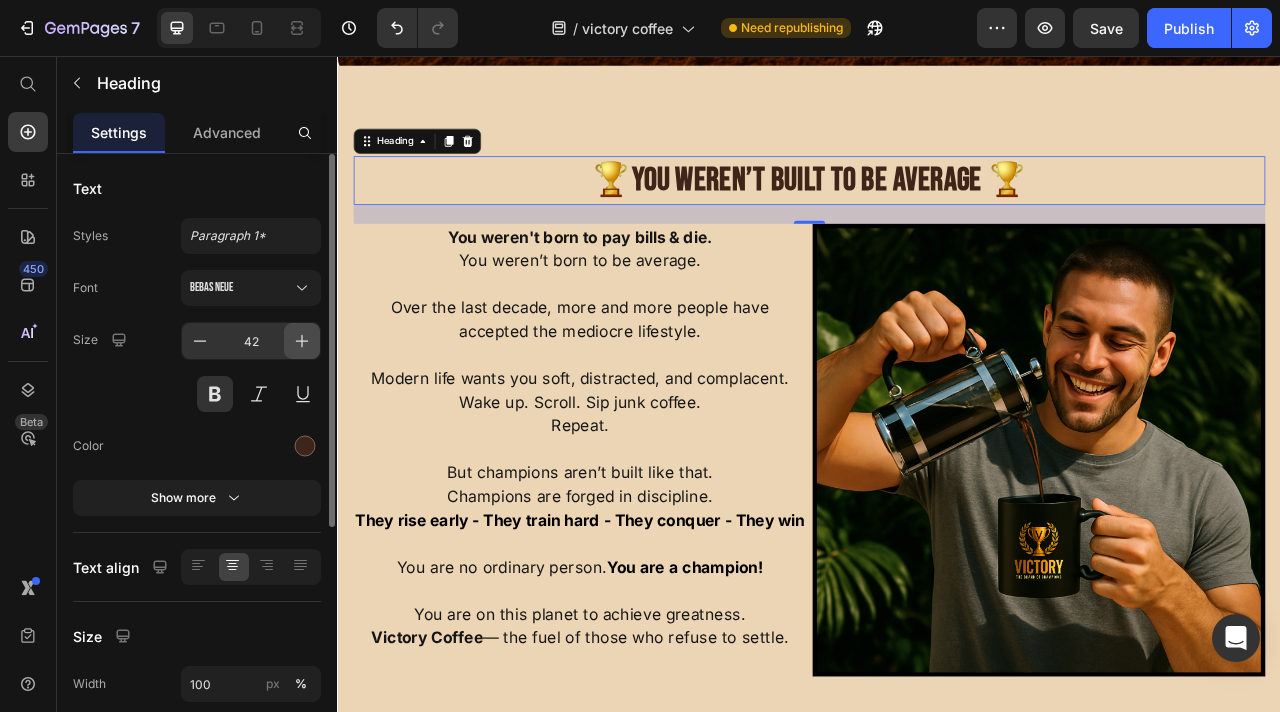 click 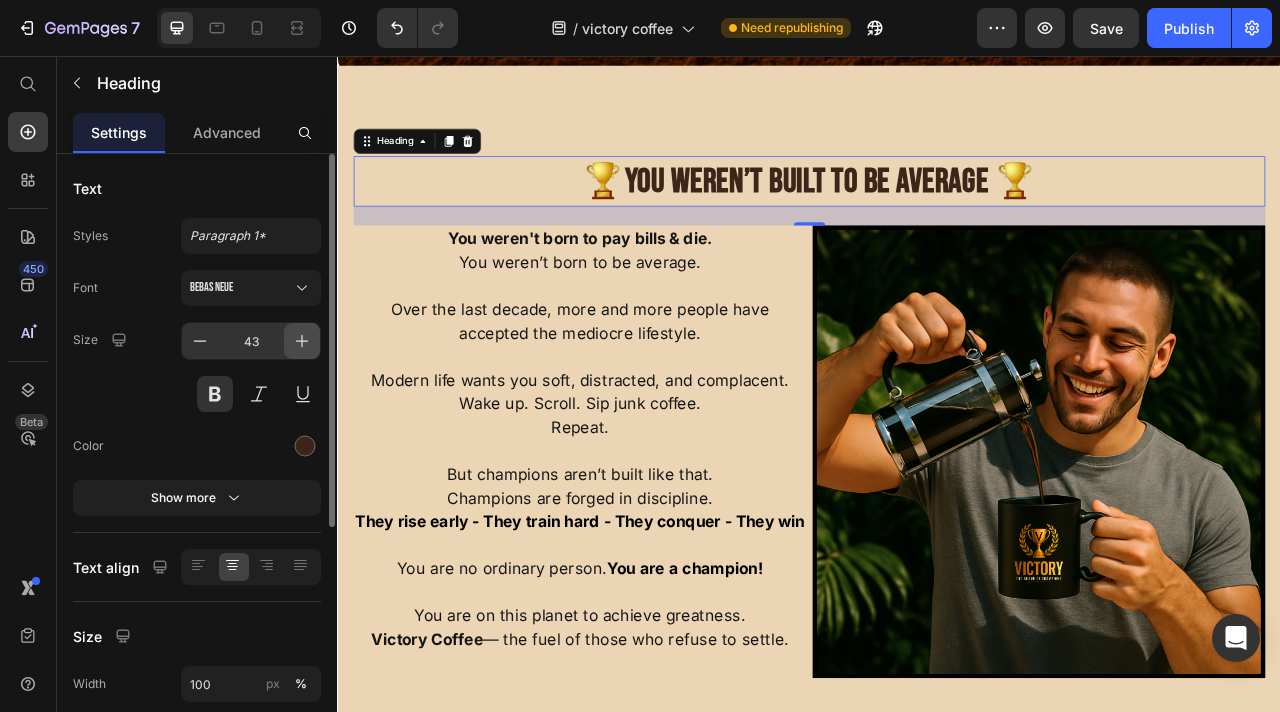 click 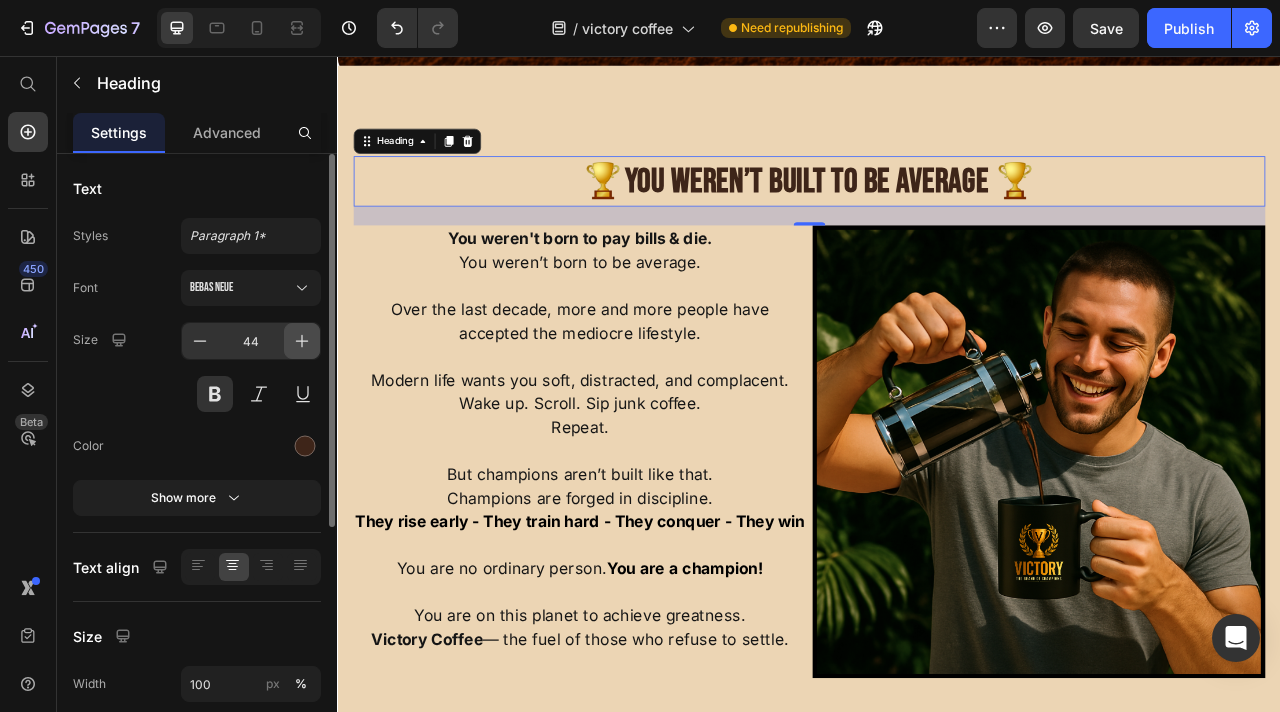 click 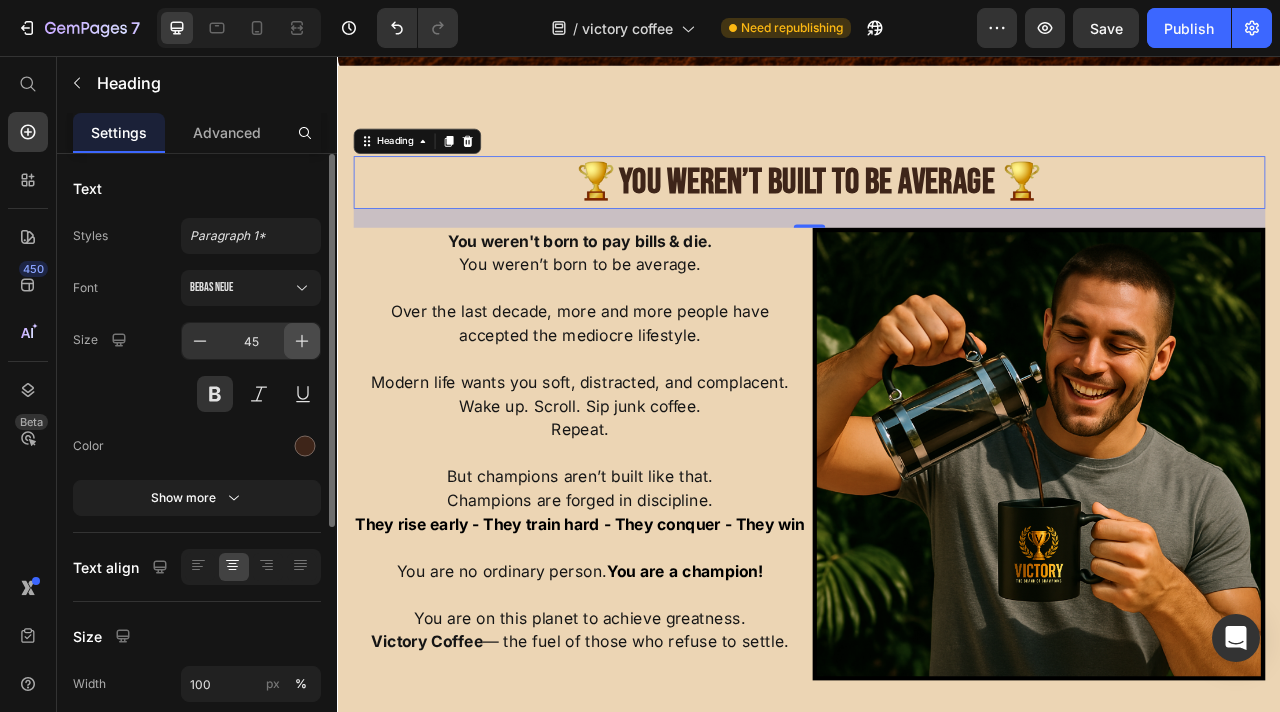click 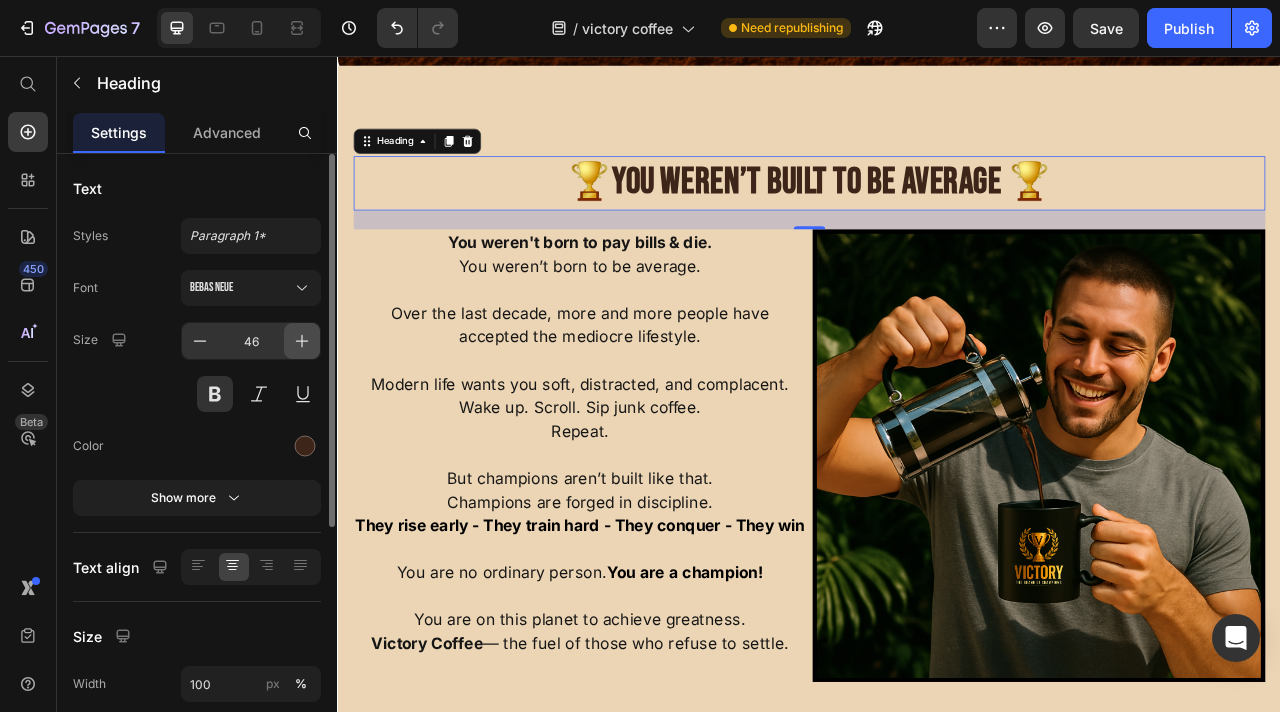 click 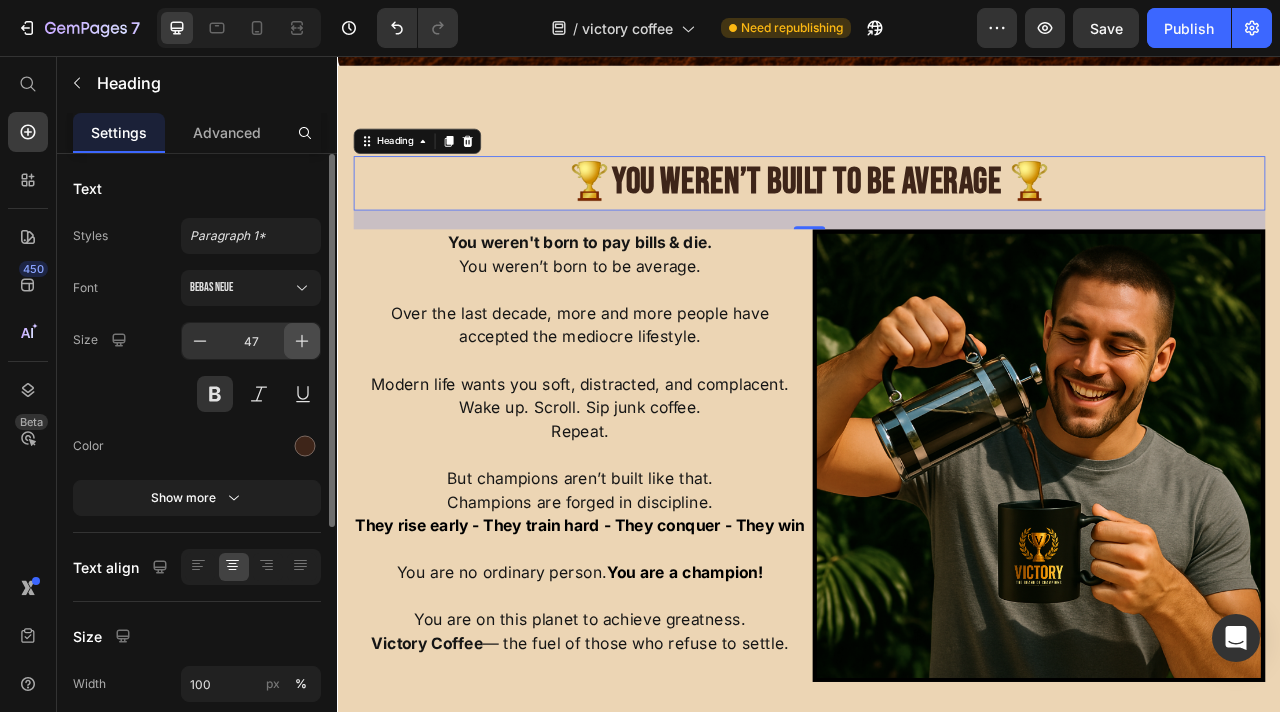 click 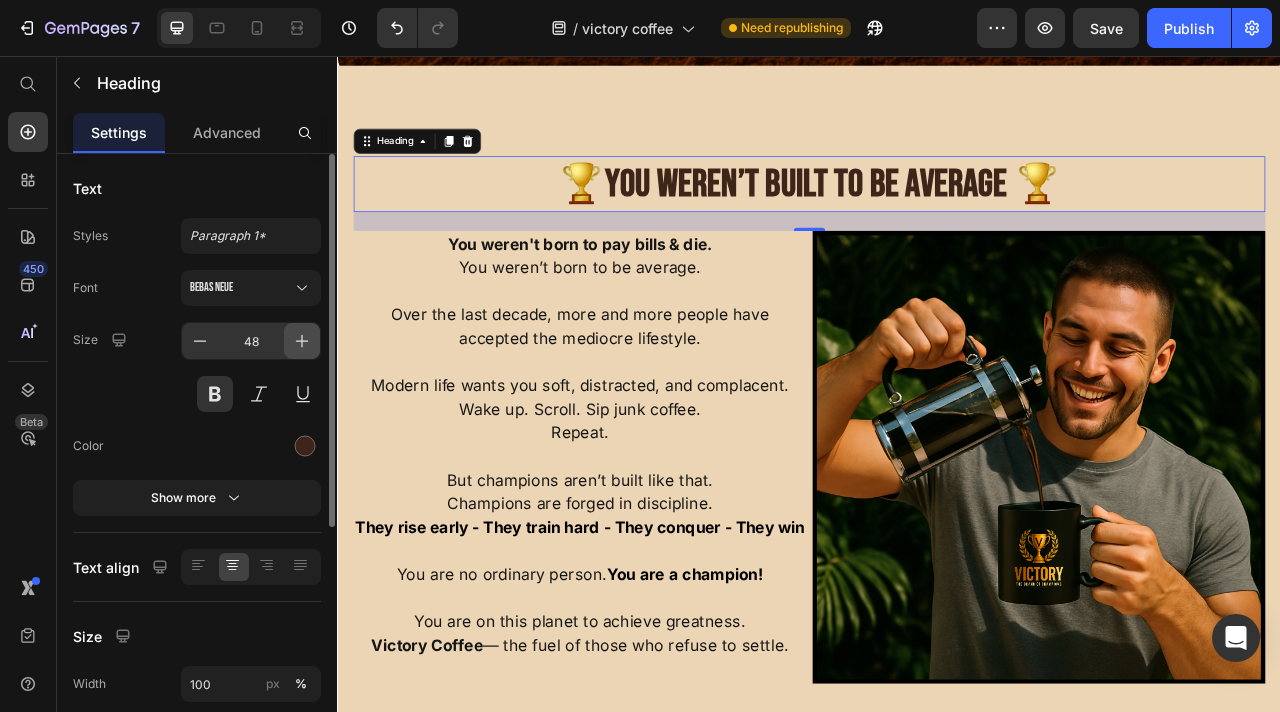 click 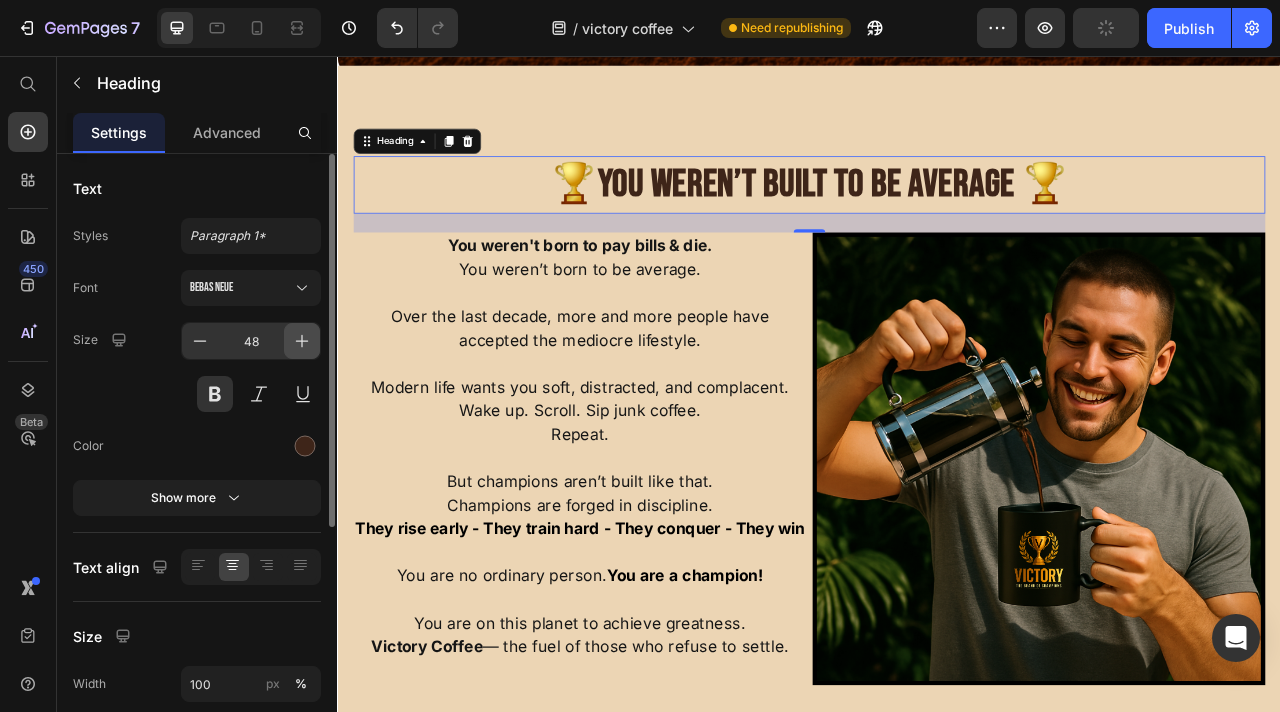 type on "49" 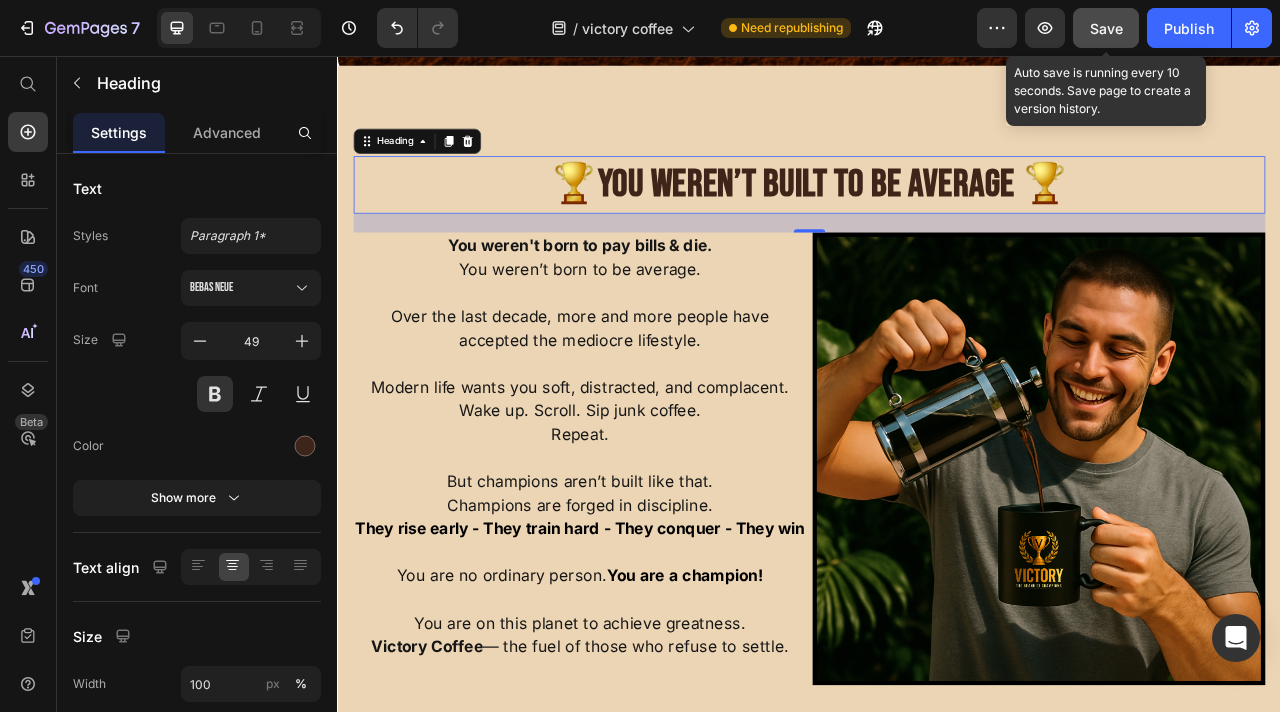 click on "Save" 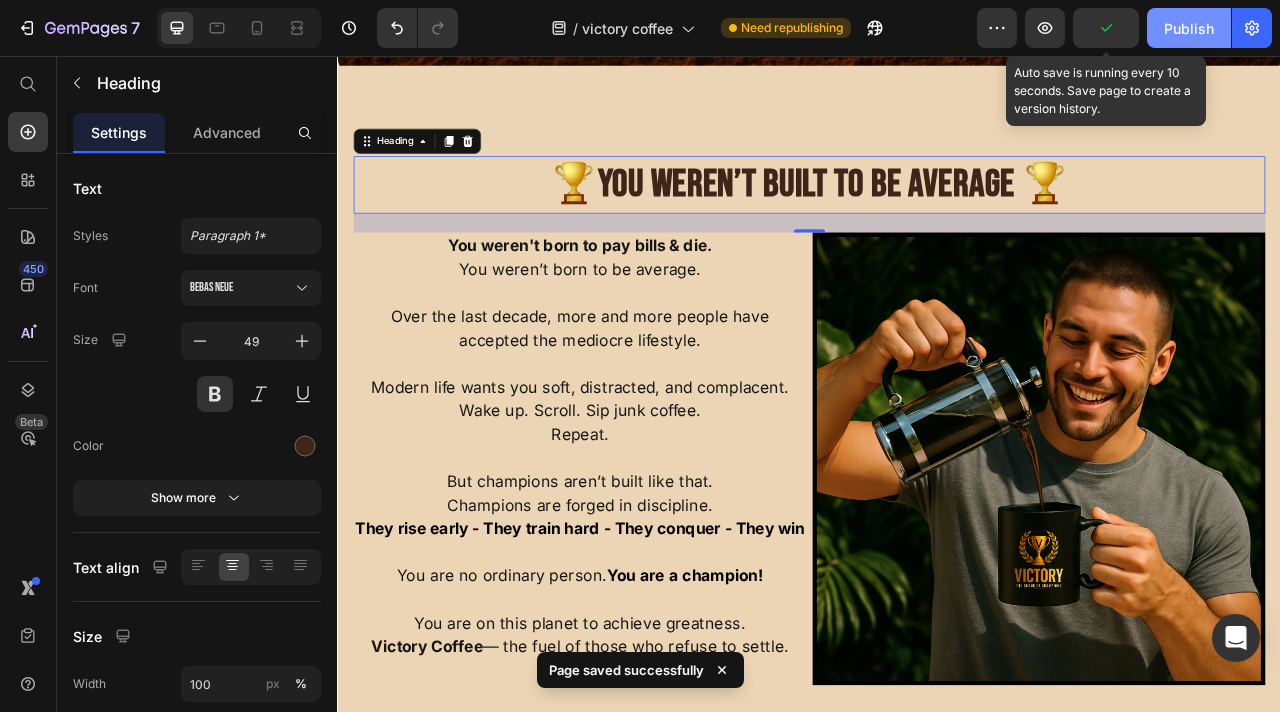 click on "Publish" at bounding box center [1189, 28] 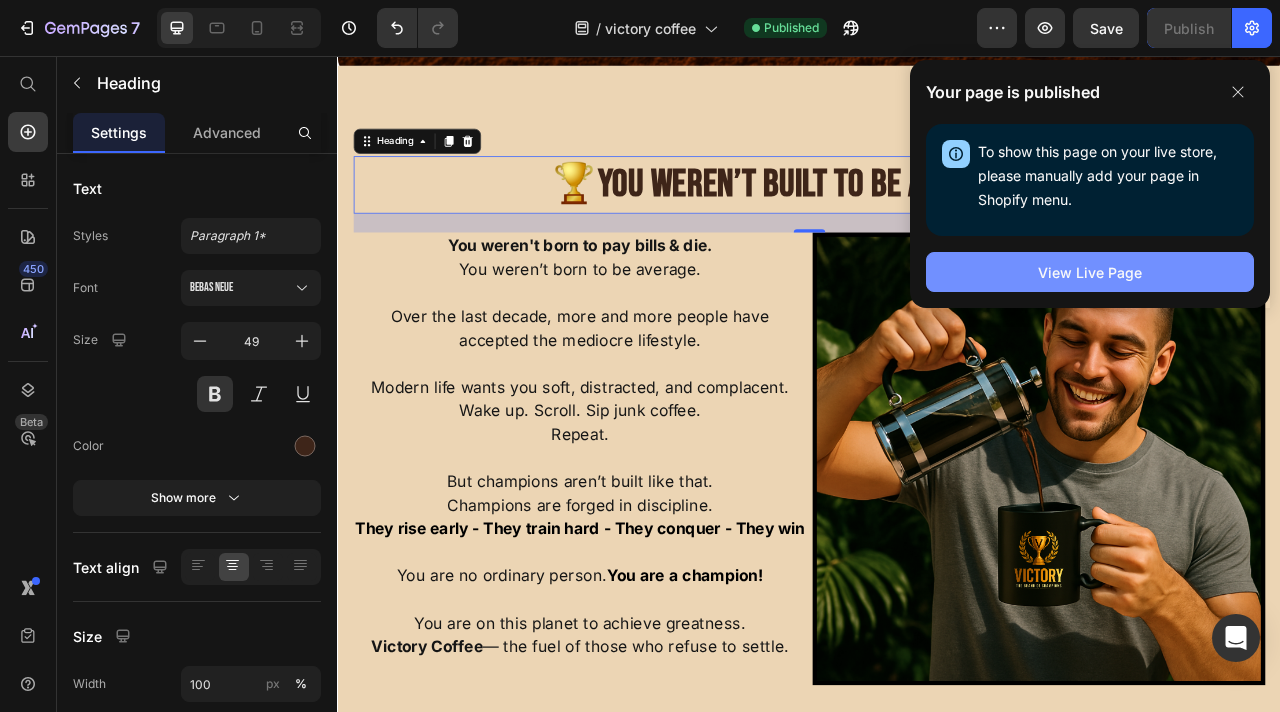 click on "View Live Page" at bounding box center (1090, 272) 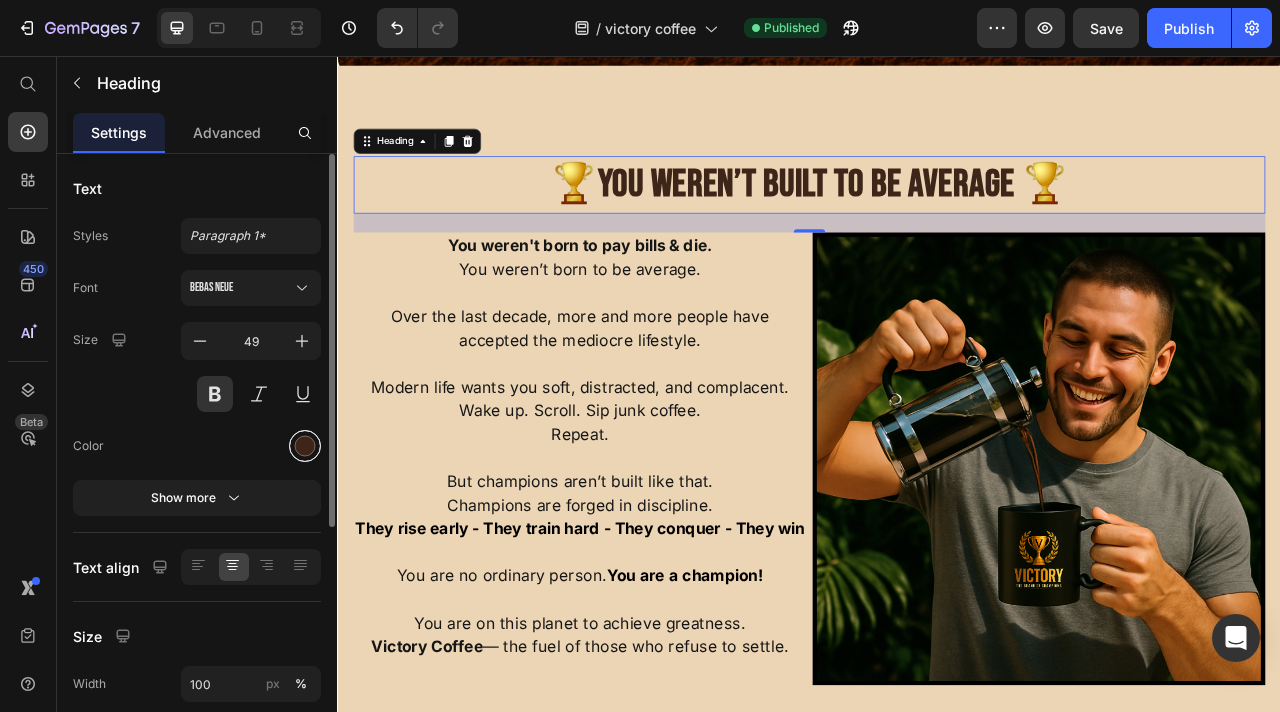 click at bounding box center (305, 446) 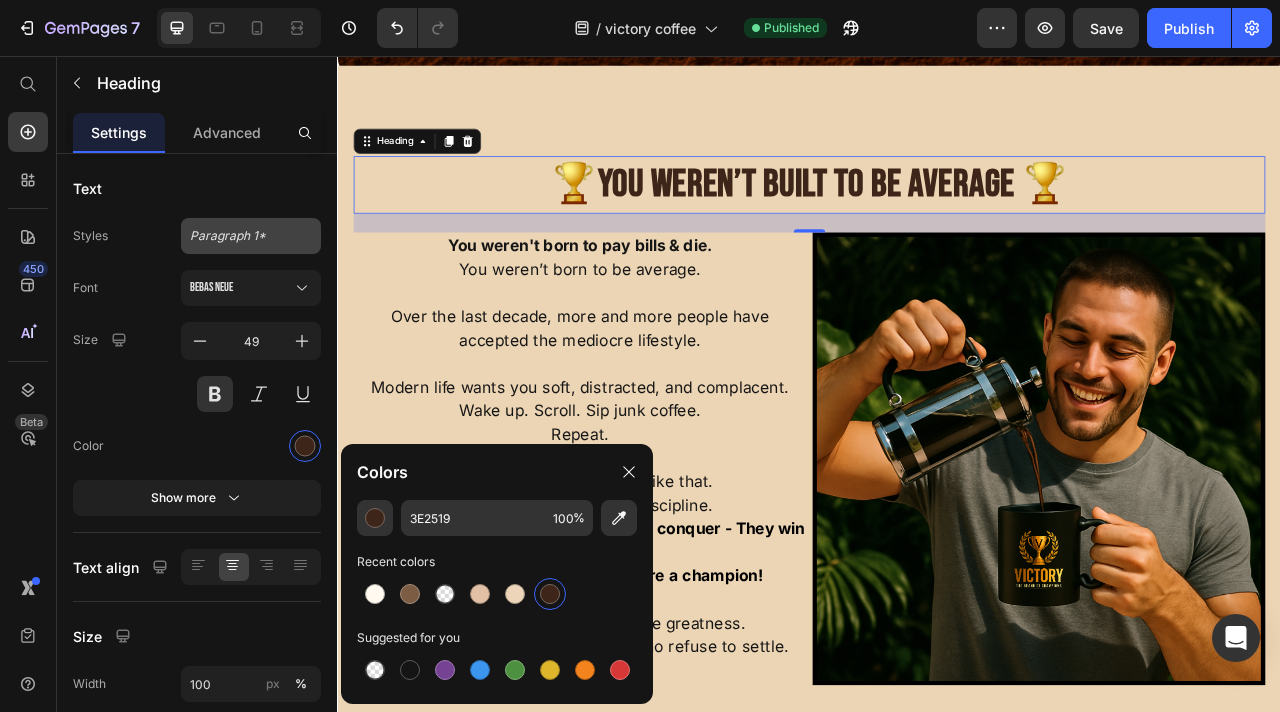 click on "Paragraph 1*" 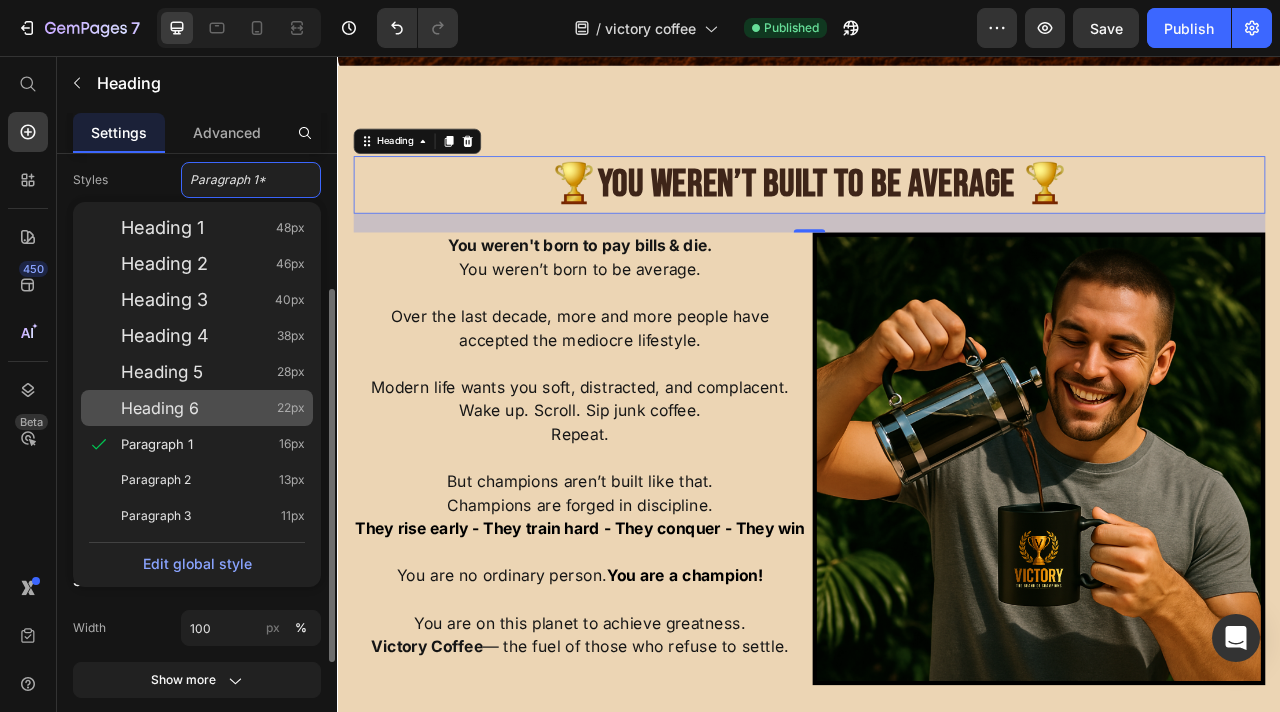 scroll, scrollTop: 131, scrollLeft: 0, axis: vertical 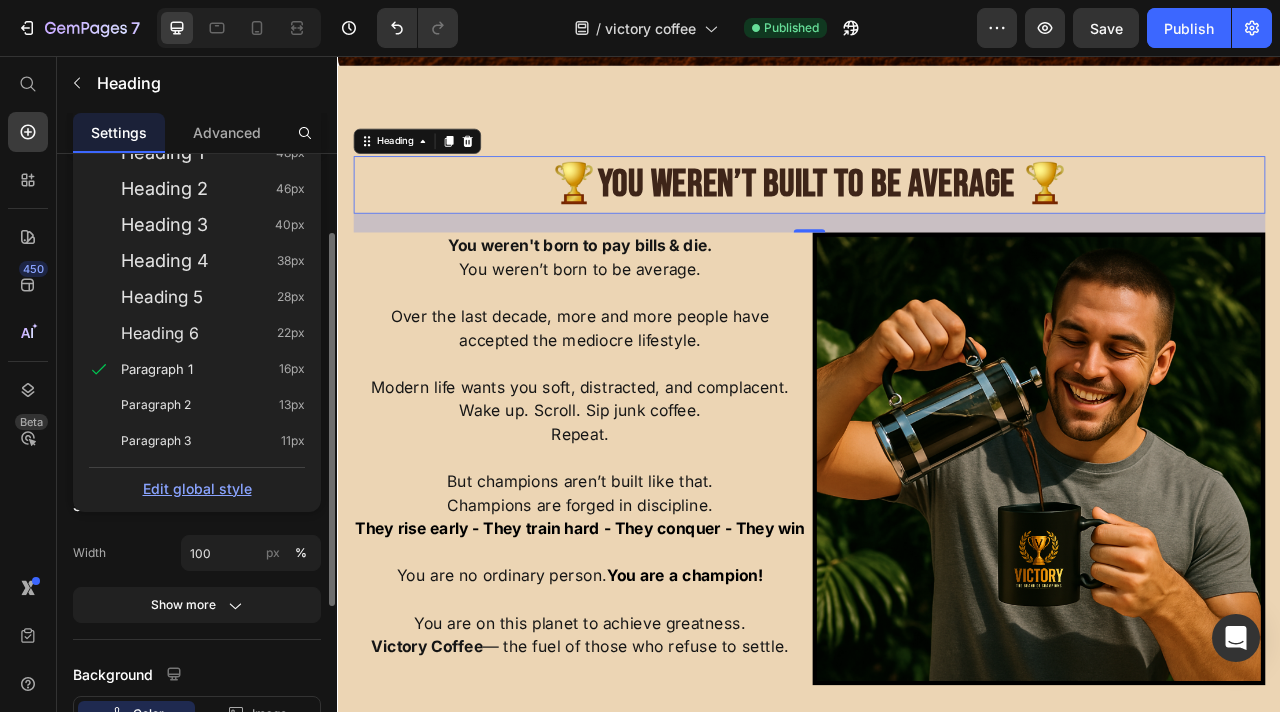 click on "Edit global style" at bounding box center [197, 488] 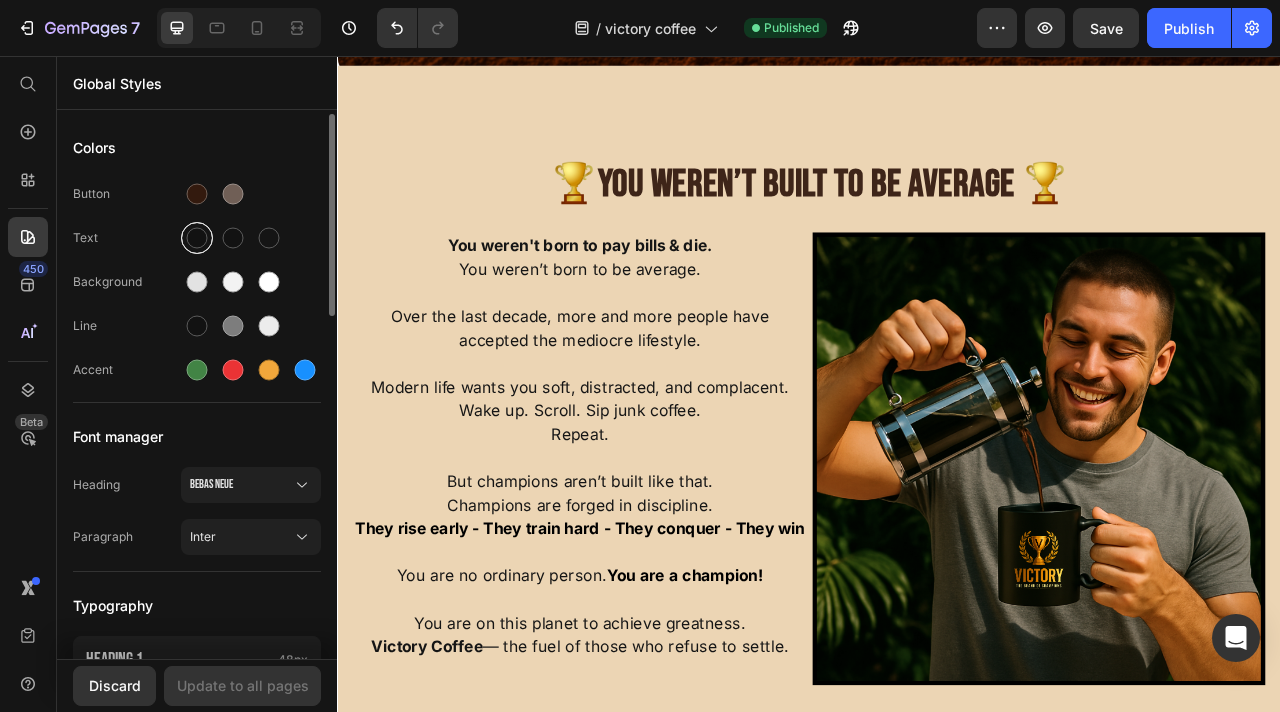 click at bounding box center (197, 238) 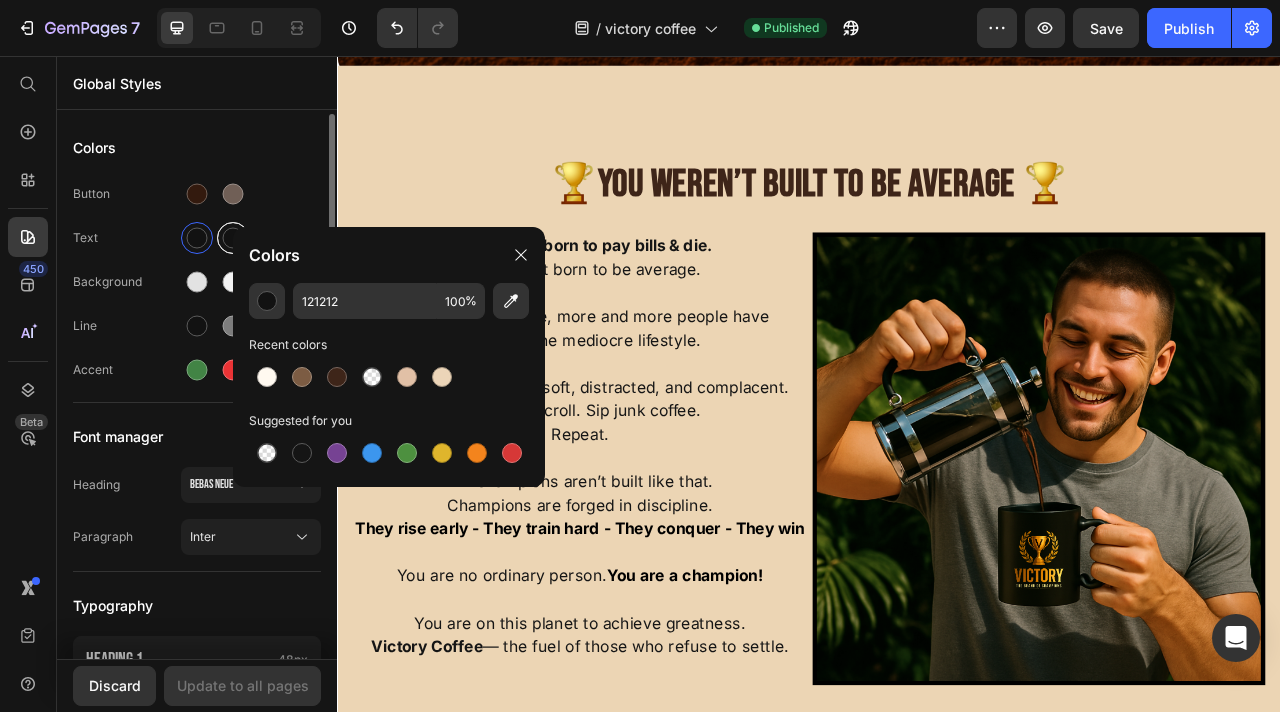 click at bounding box center [233, 238] 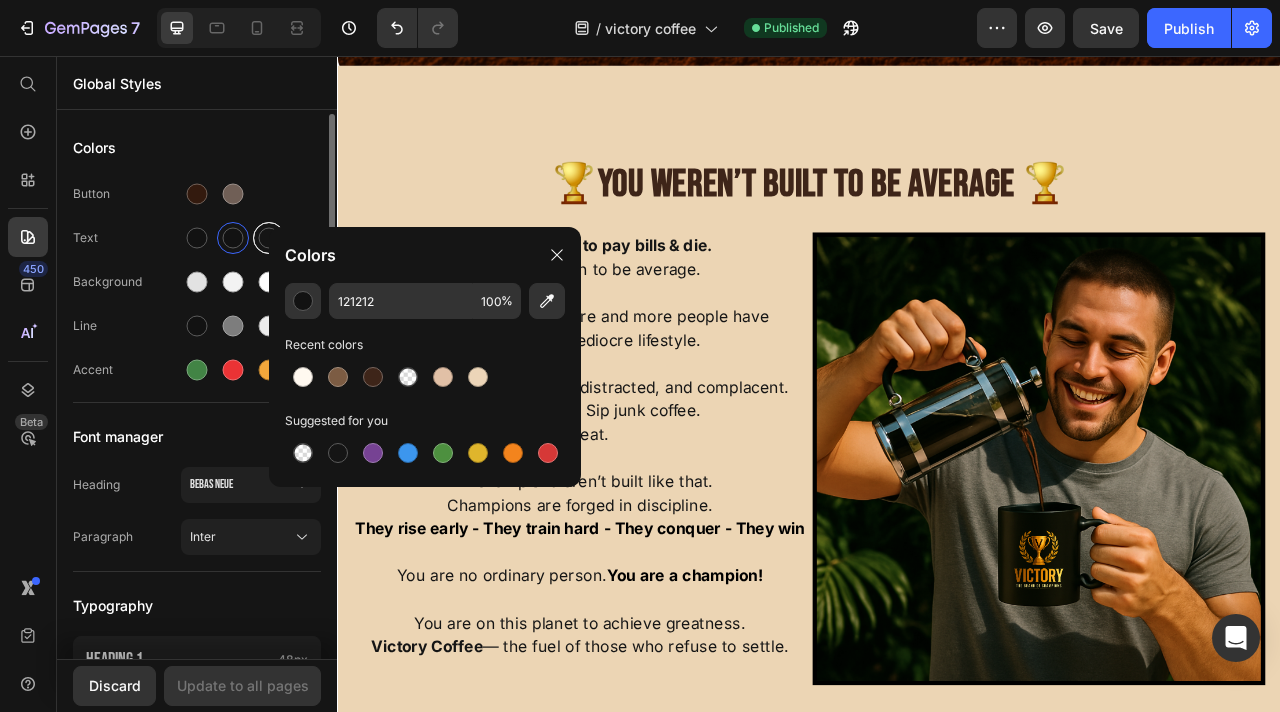 click at bounding box center [269, 238] 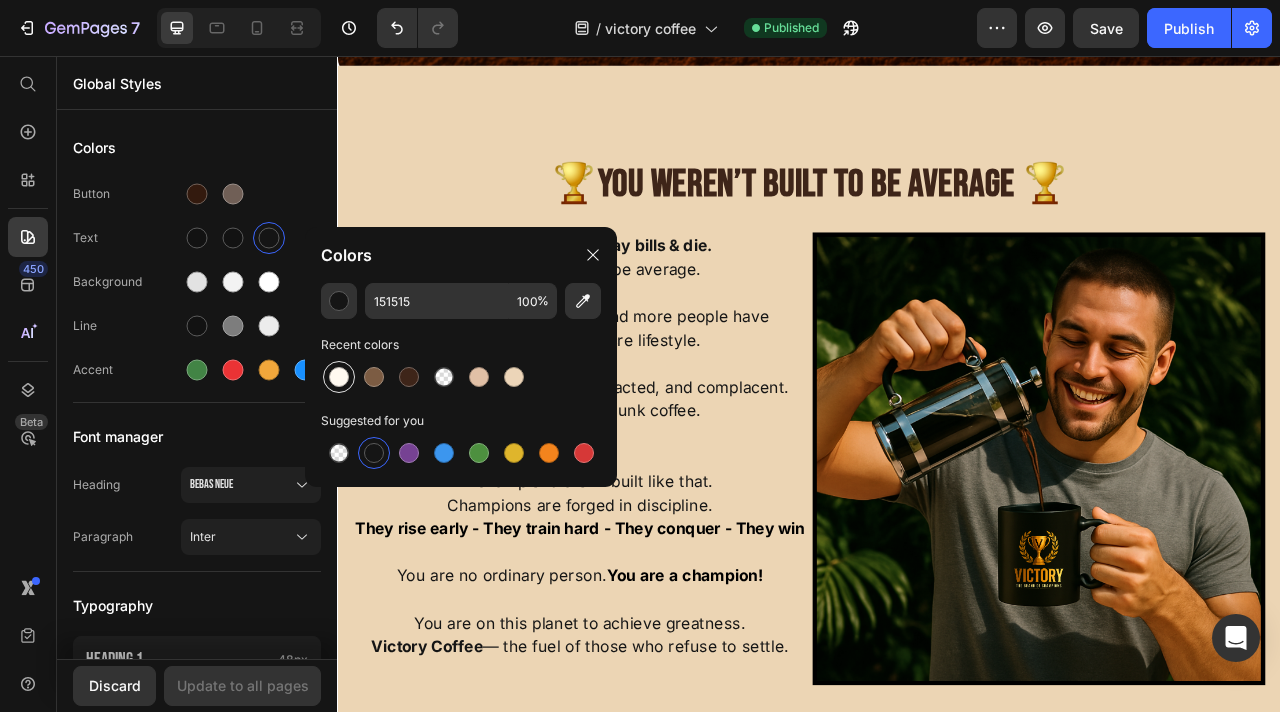 click at bounding box center (339, 377) 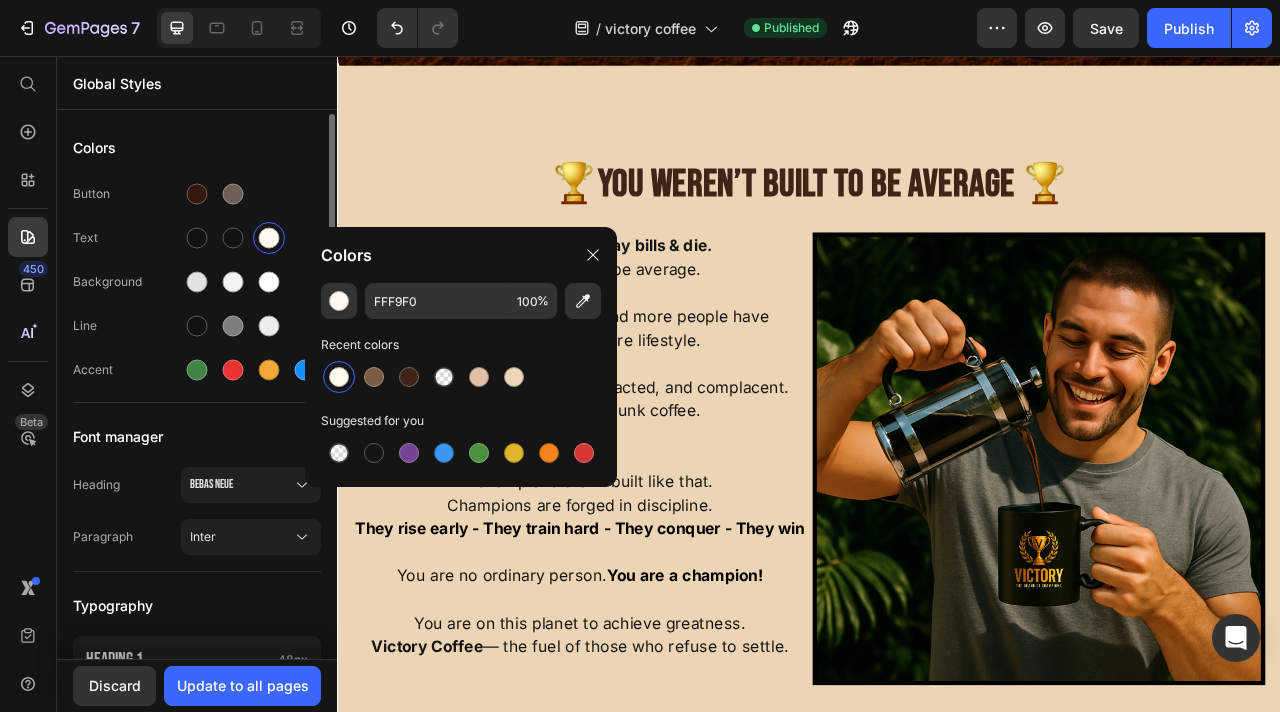 click on "Colors Button Text Background Line Accent Font manager Heading Bebas Neue Paragraph Inter Typography Heading 1 48px Heading 2 46px Heading 3 40px Show more Spacing Spacing 1  (xxs) 2px Spacing 2  (xs) 4px Spacing 3  (s) 8px Show more Default row width Row width  1200px Page padding  16px Corners Small 3 px Medium 6 px Large 16 px" at bounding box center [197, 846] 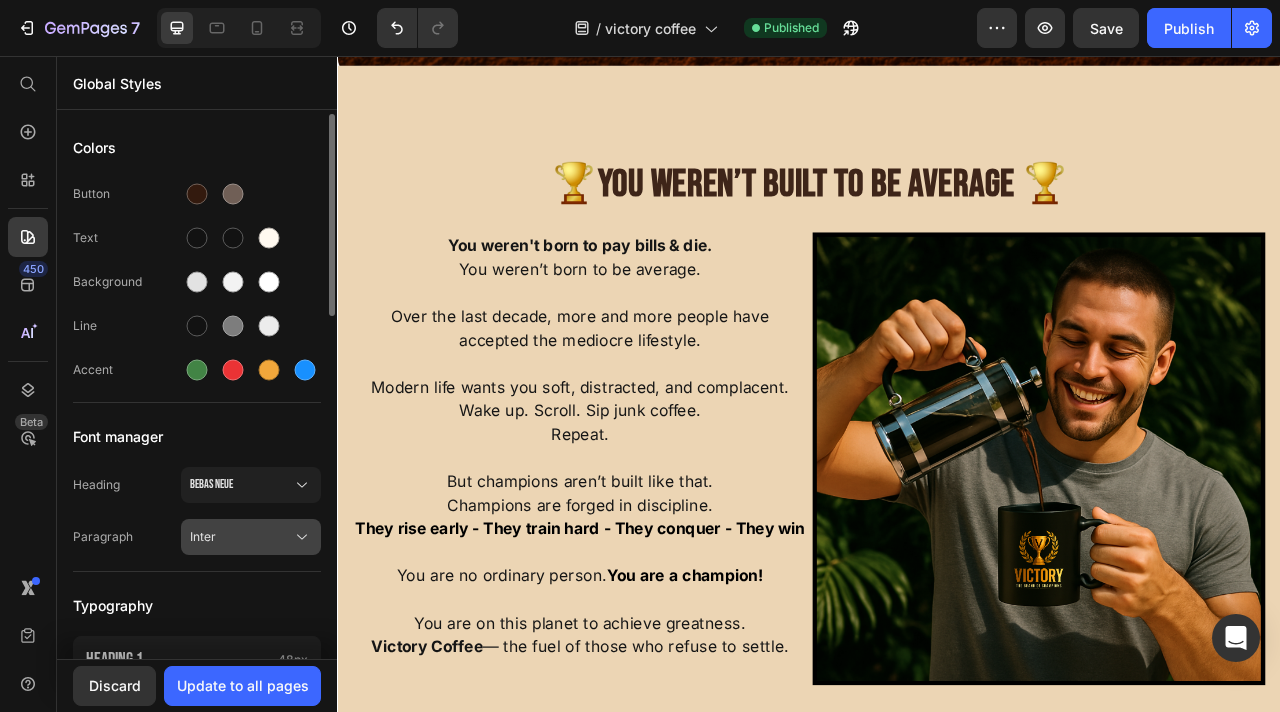 click on "Inter" at bounding box center [241, 537] 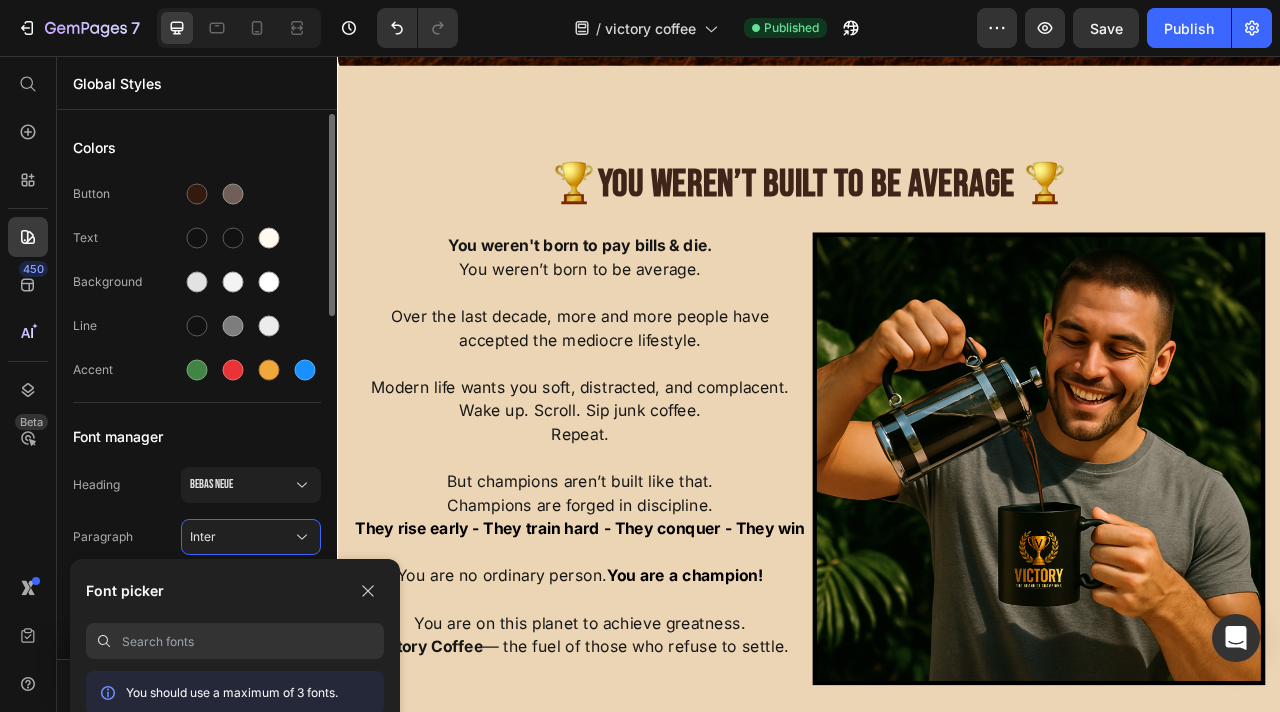 click on "Colors Button Text Background Line Accent Font manager Heading Bebas Neue Paragraph Inter Typography Heading 1 48px Heading 2 46px Heading 3 40px Show more Spacing Spacing 1  (xxs) 2px Spacing 2  (xs) 4px Spacing 3  (s) 8px Show more Default row width Row width  1200px Page padding  16px Corners Small 3 px Medium 6 px Large 16 px" at bounding box center [197, 846] 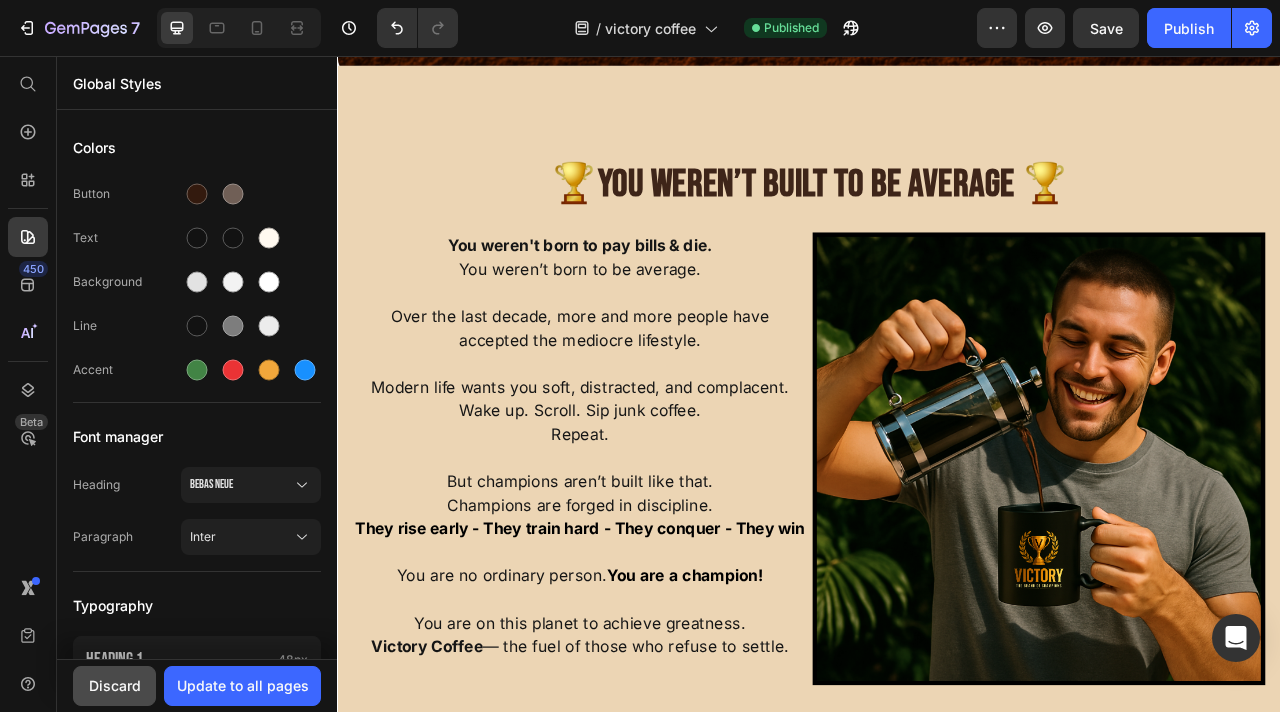 click on "Discard" at bounding box center [114, 686] 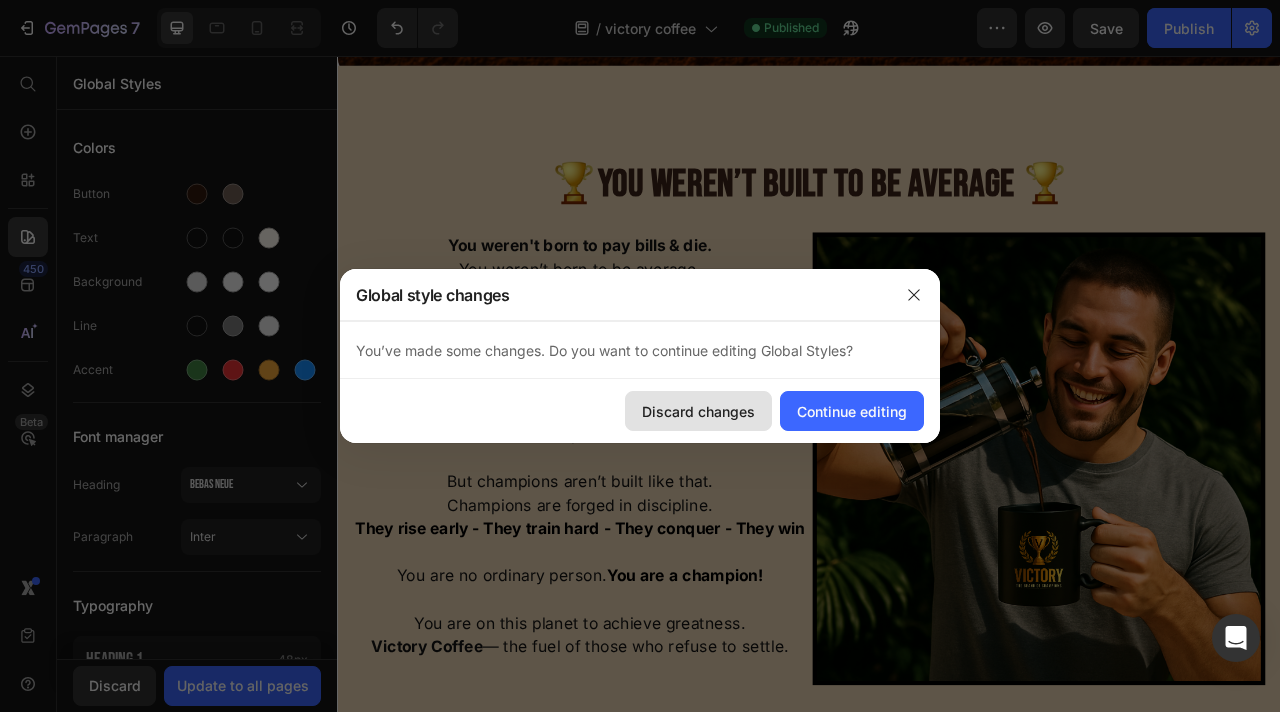 click on "Discard changes" at bounding box center [698, 411] 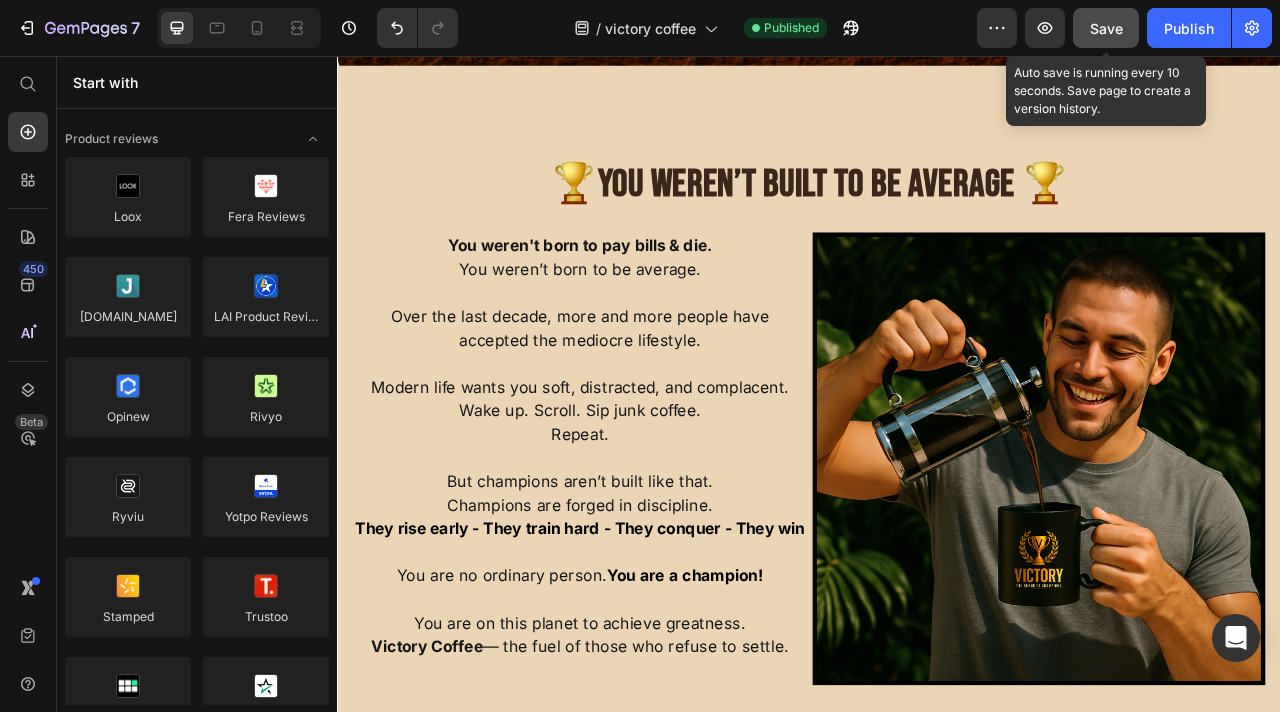 click on "Save" at bounding box center (1106, 28) 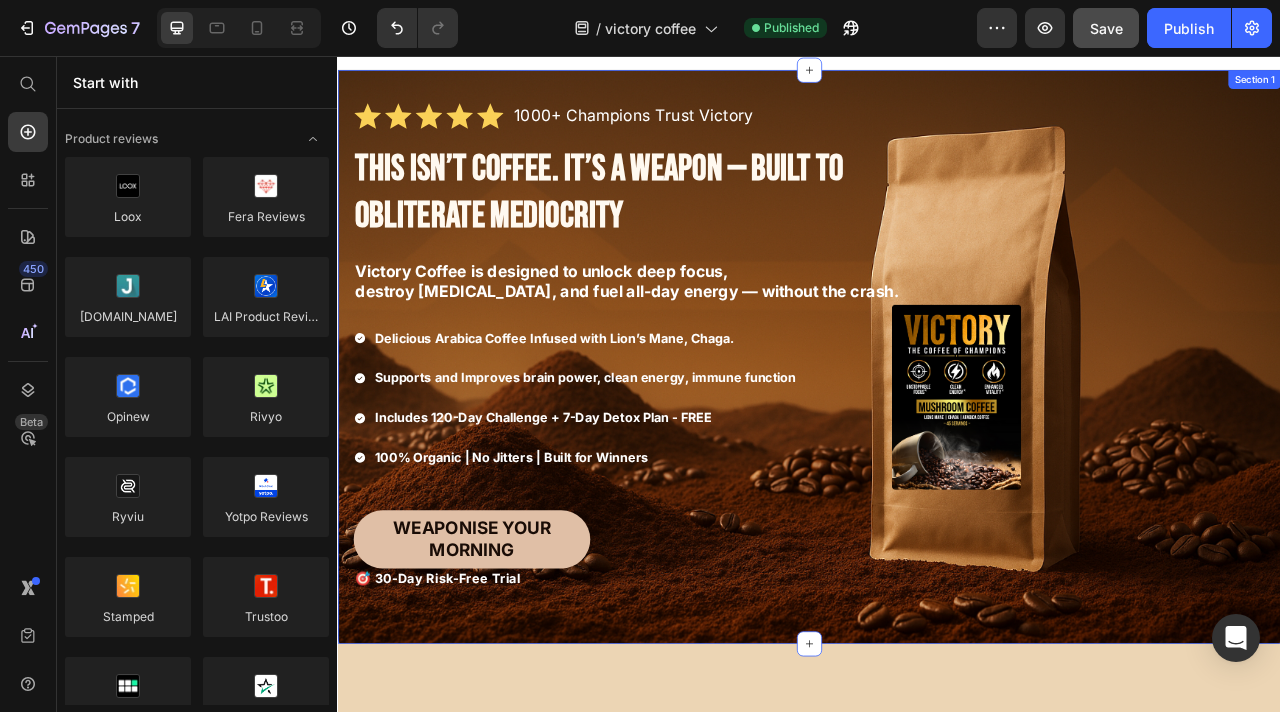 scroll, scrollTop: 0, scrollLeft: 0, axis: both 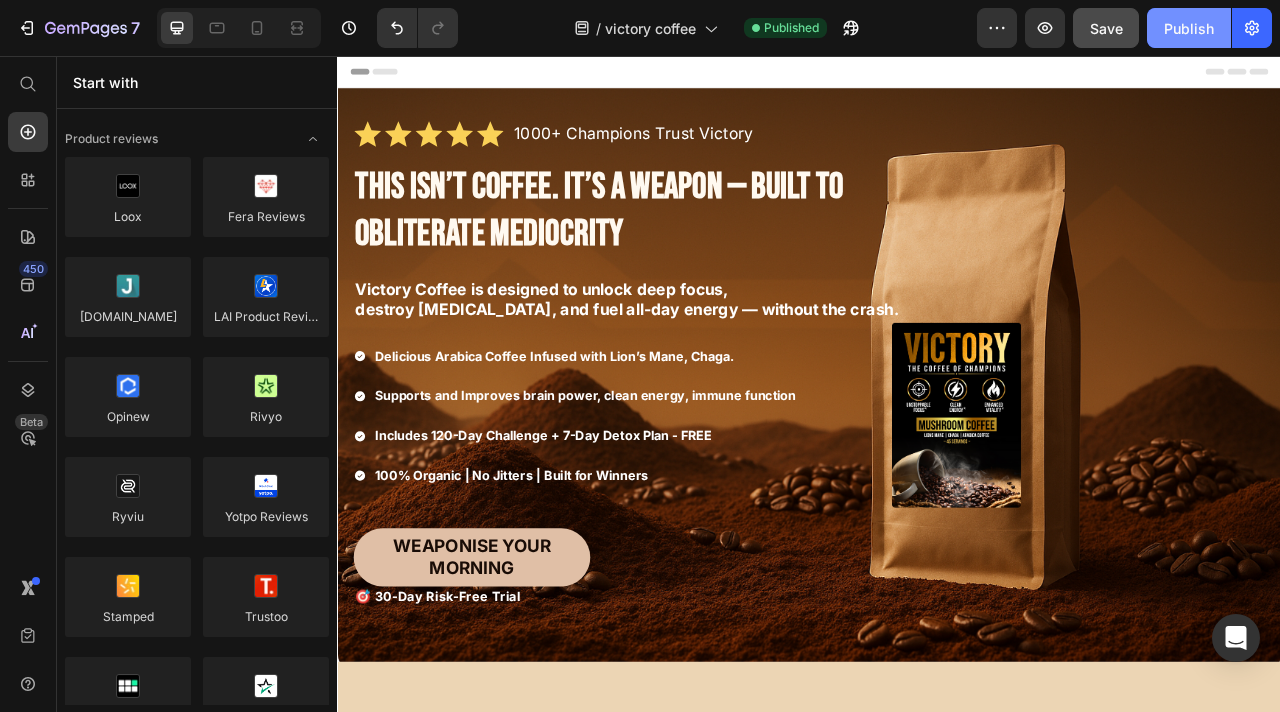 click on "Publish" at bounding box center [1189, 28] 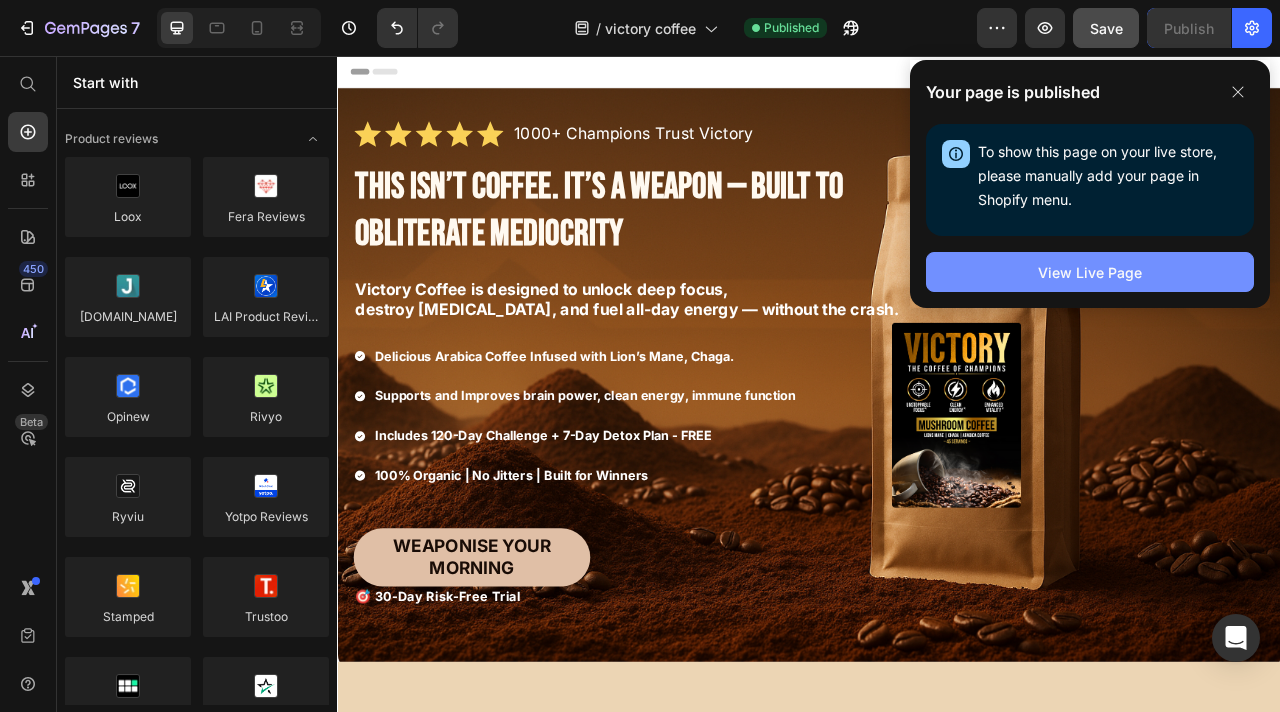 click on "View Live Page" at bounding box center (1090, 272) 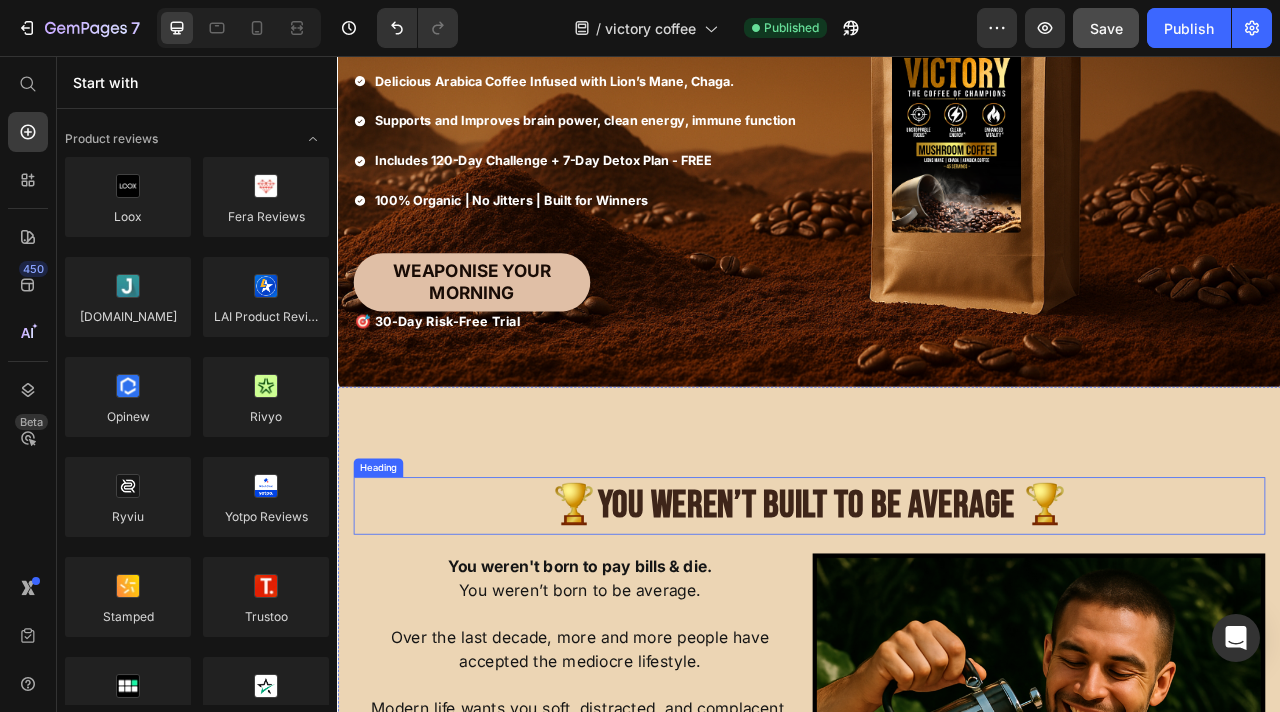 scroll, scrollTop: 549, scrollLeft: 0, axis: vertical 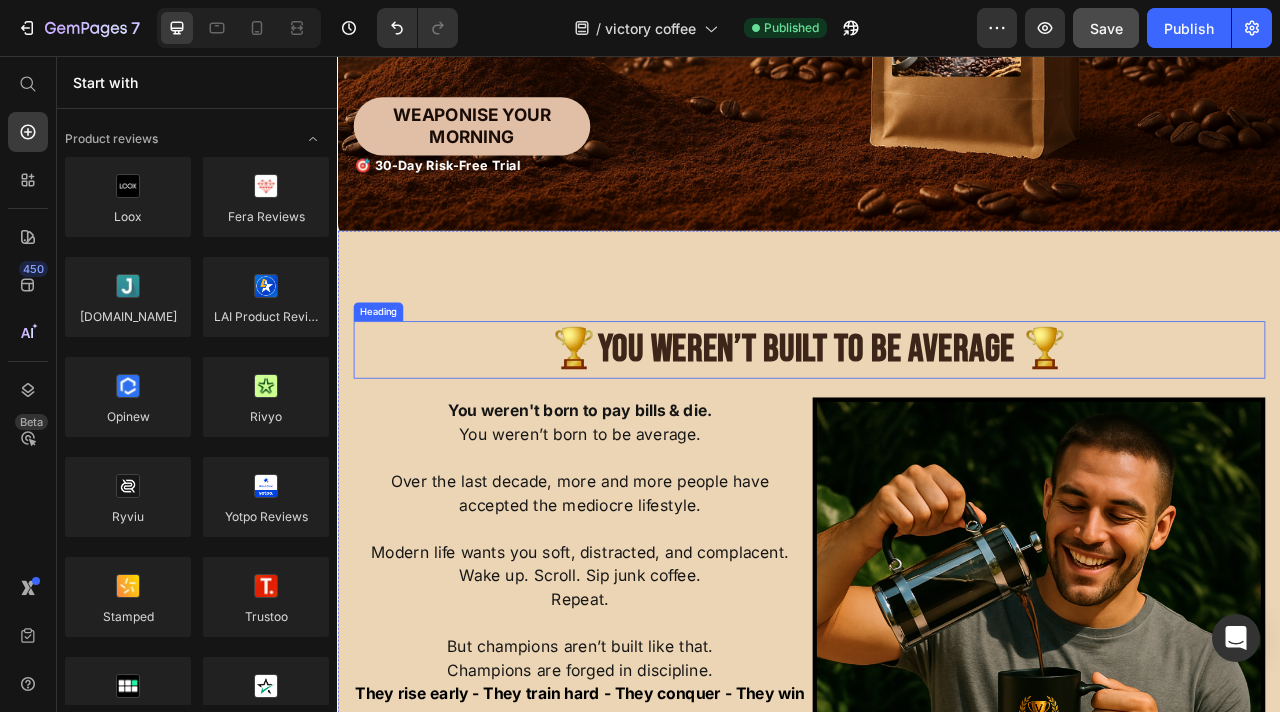 click on "You Weren’t Built to Be Average 🏆" at bounding box center [968, 428] 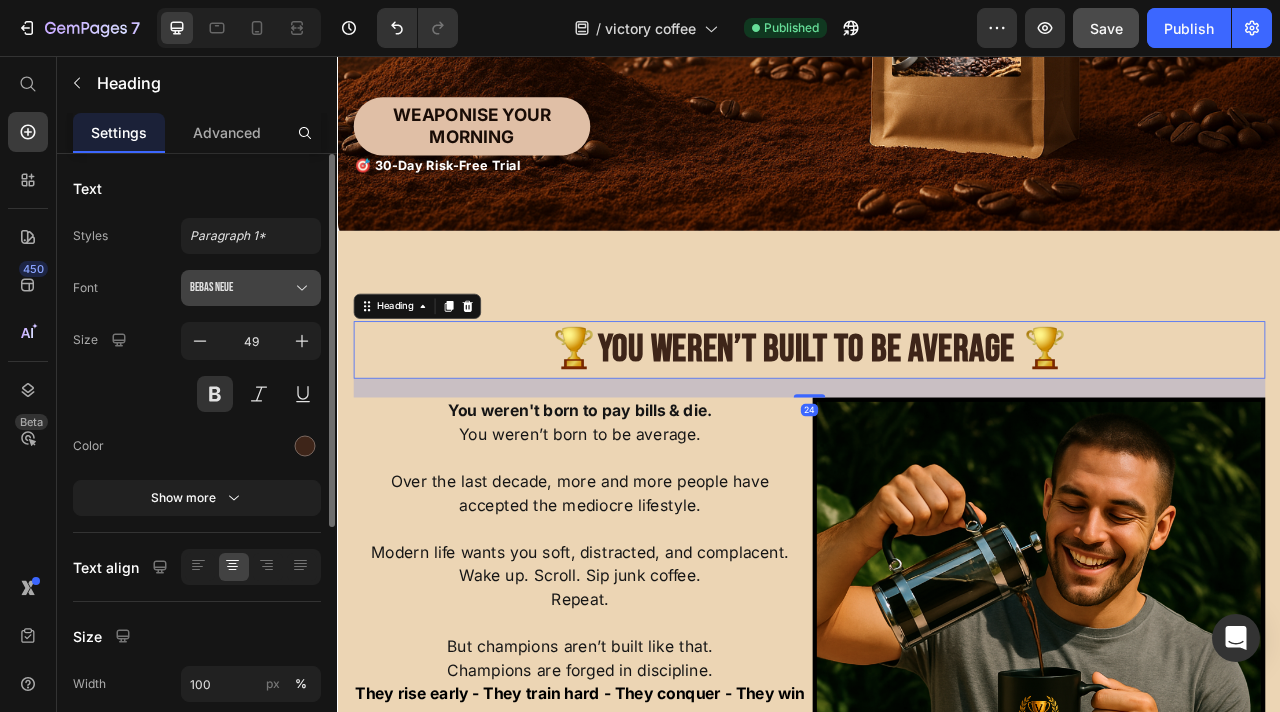 click on "Bebas Neue" at bounding box center [251, 288] 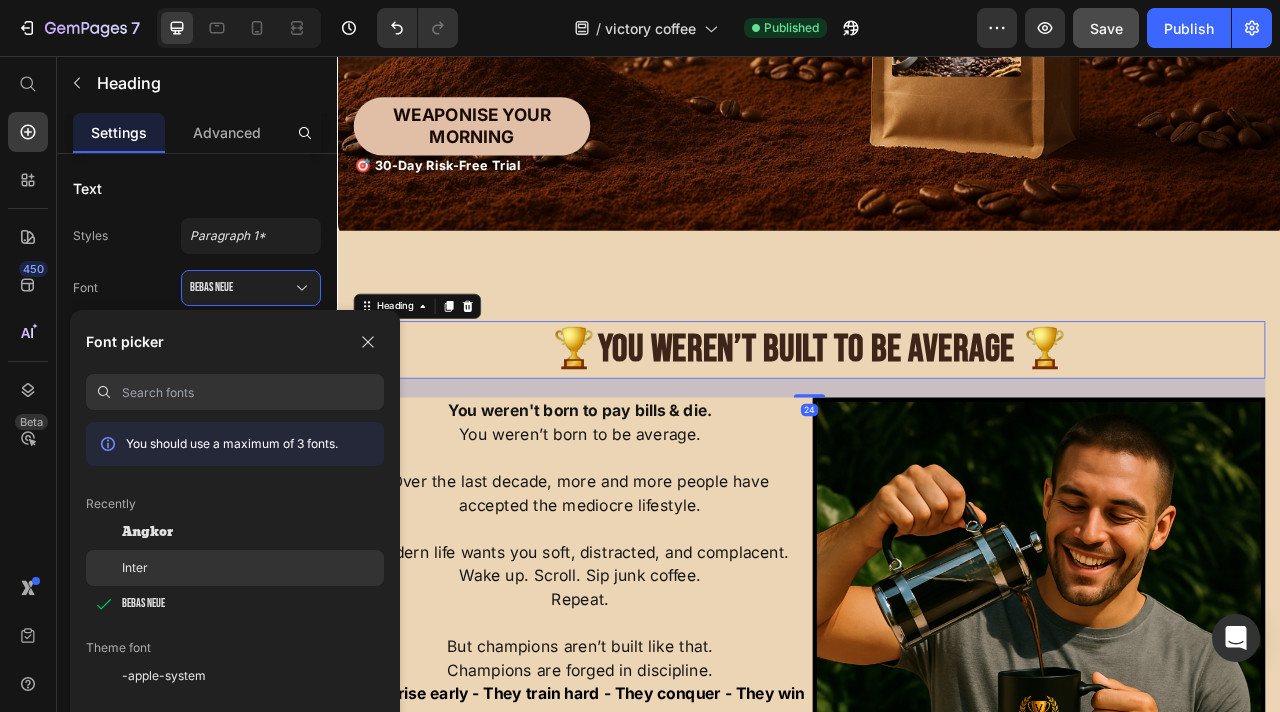 click on "Inter" 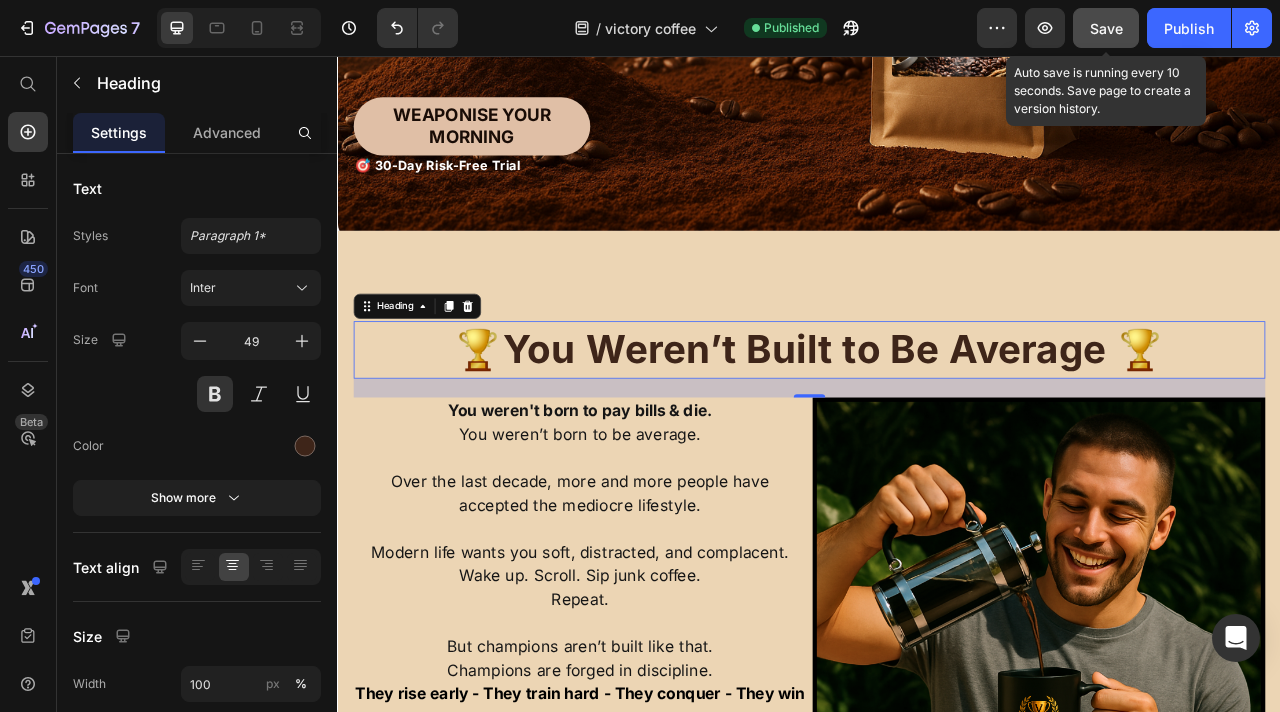 click on "Save" at bounding box center [1106, 28] 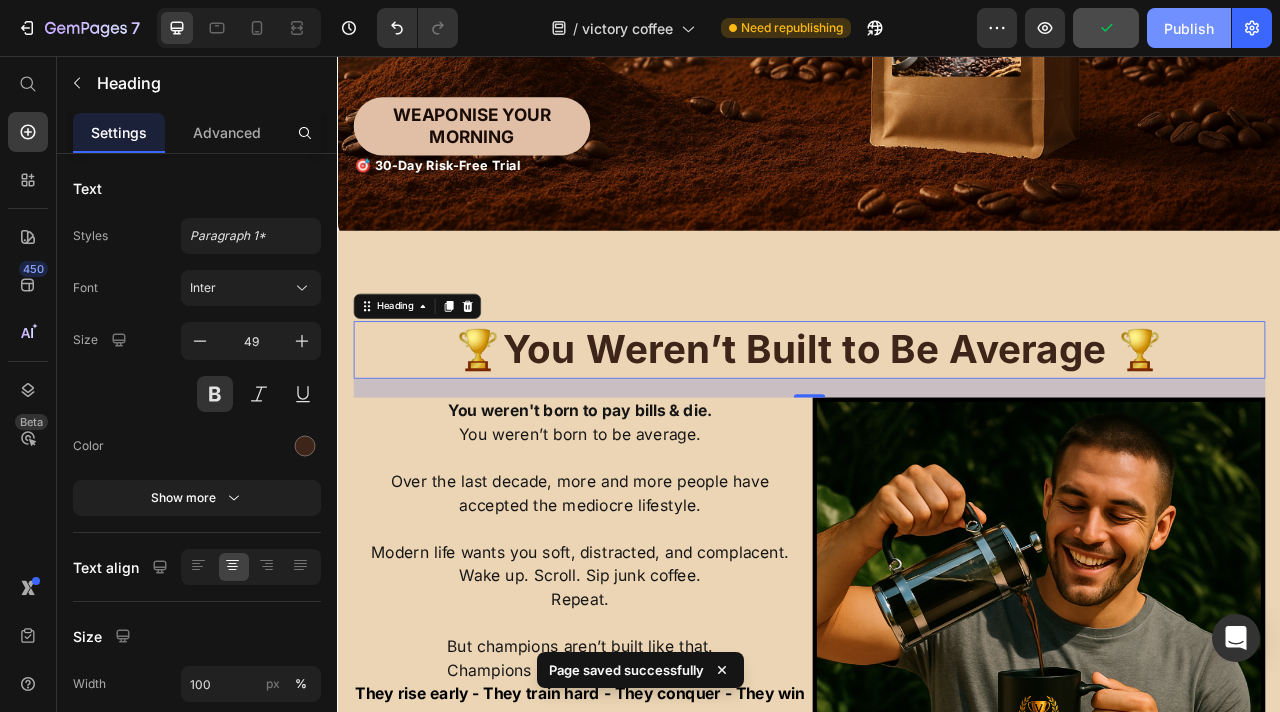 click on "Publish" at bounding box center [1189, 28] 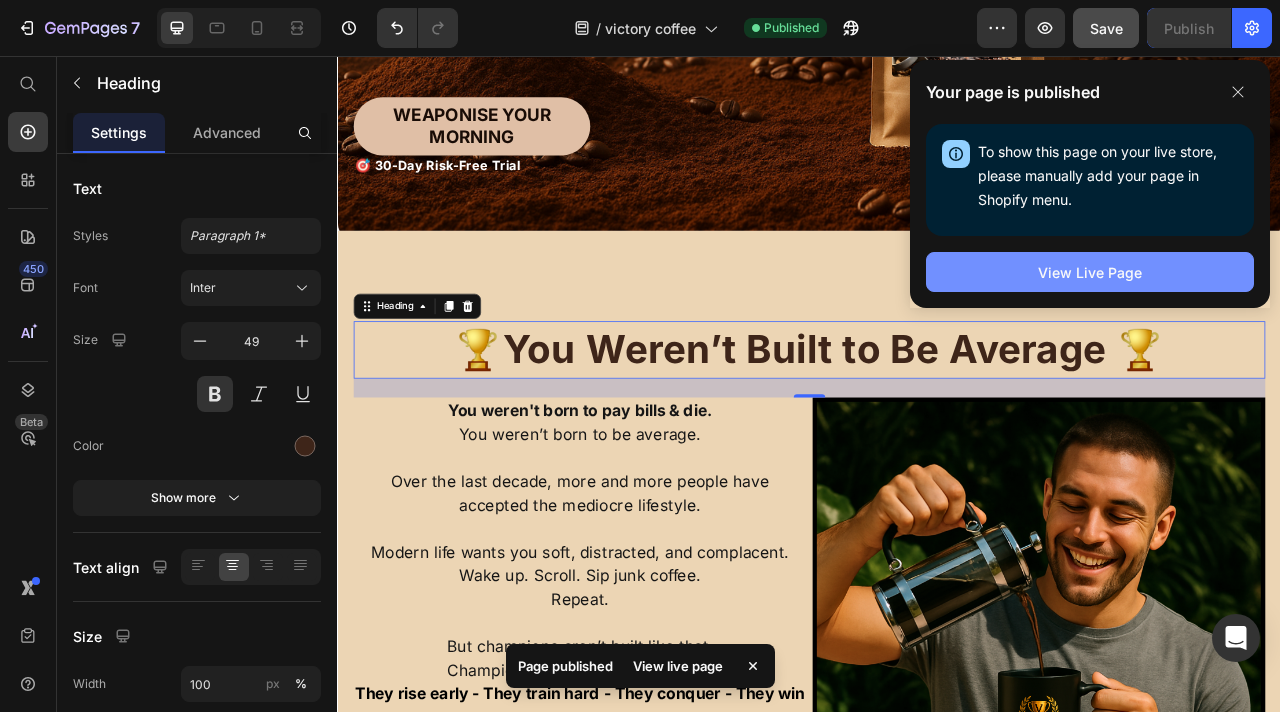 click on "View Live Page" at bounding box center [1090, 272] 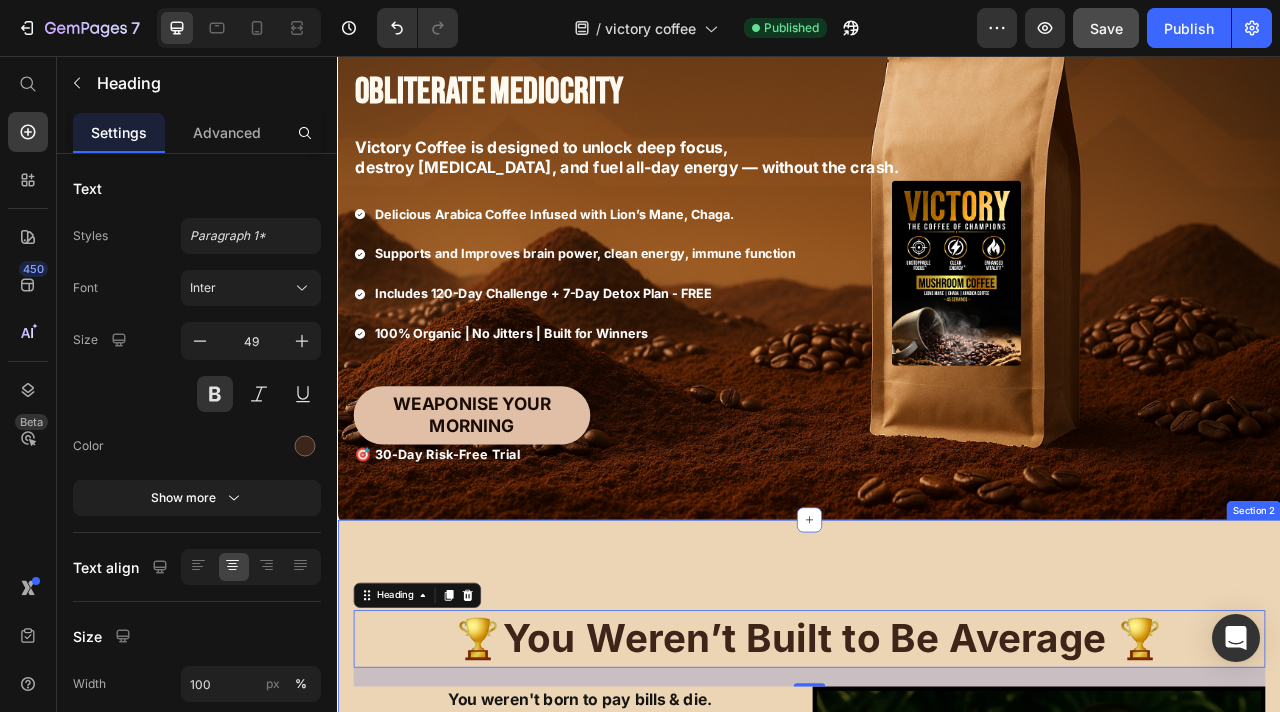 scroll, scrollTop: 690, scrollLeft: 0, axis: vertical 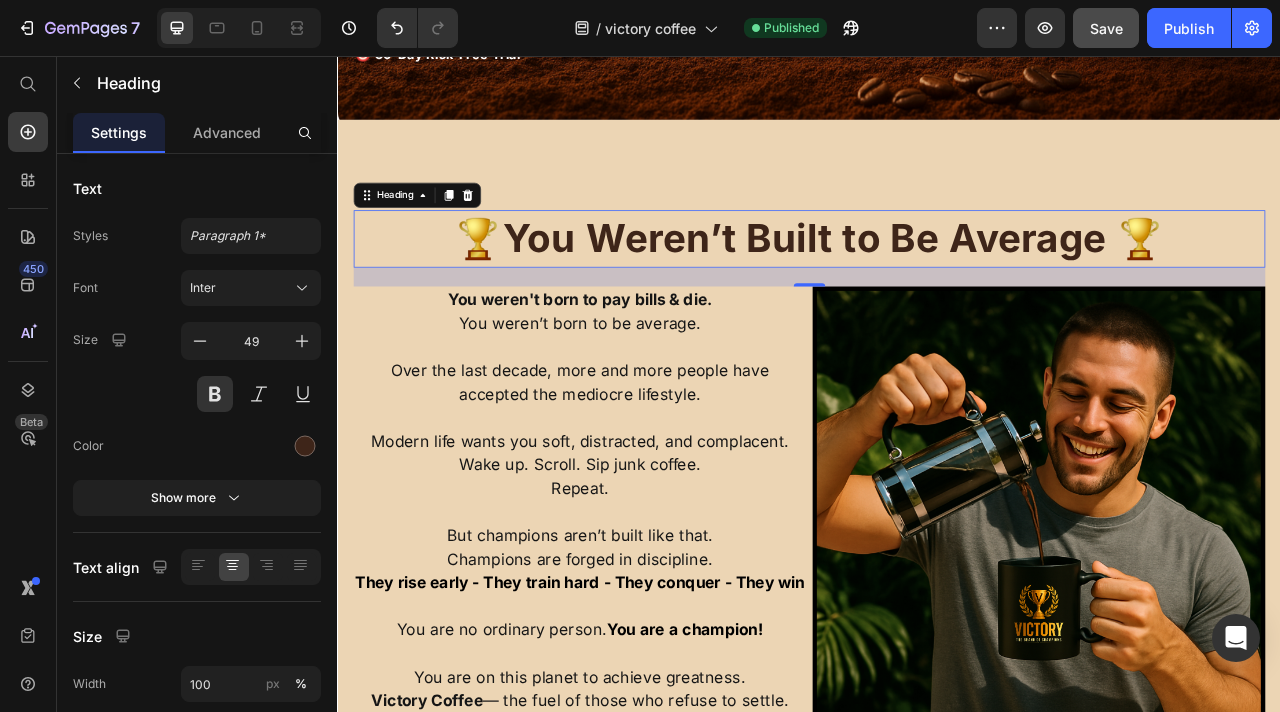 click on "24" at bounding box center [937, 337] 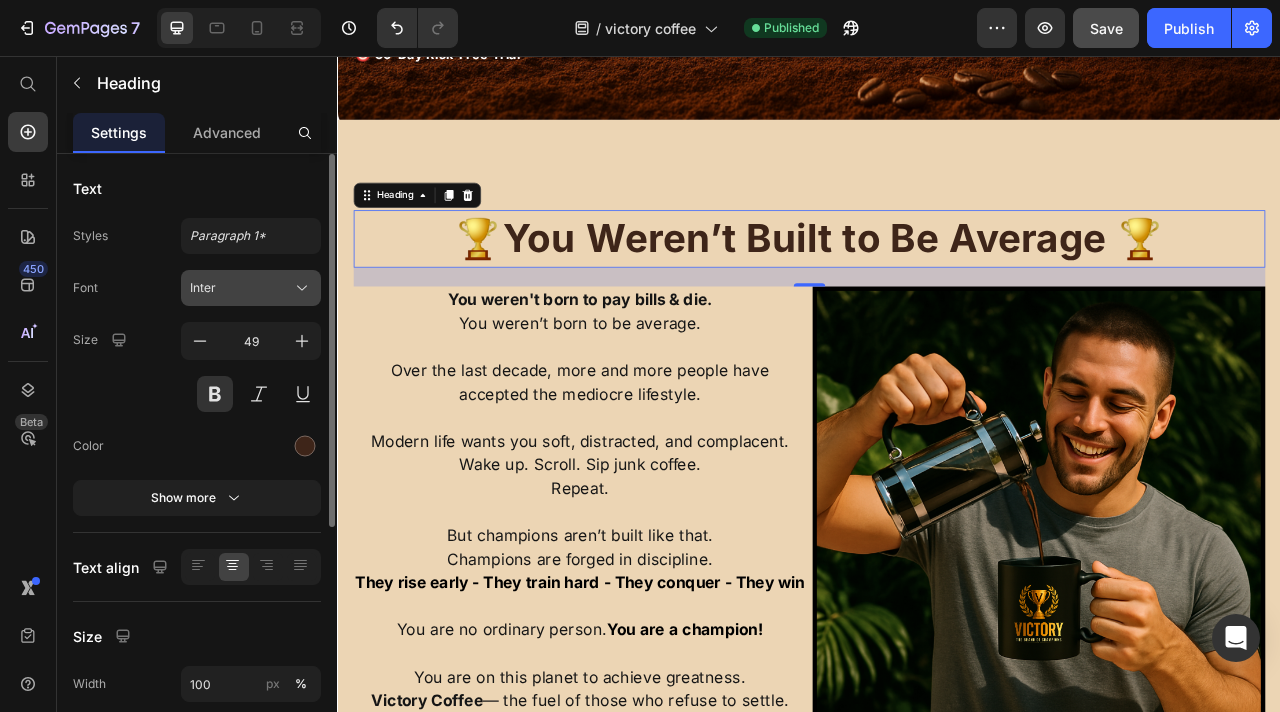 click on "Inter" at bounding box center (241, 288) 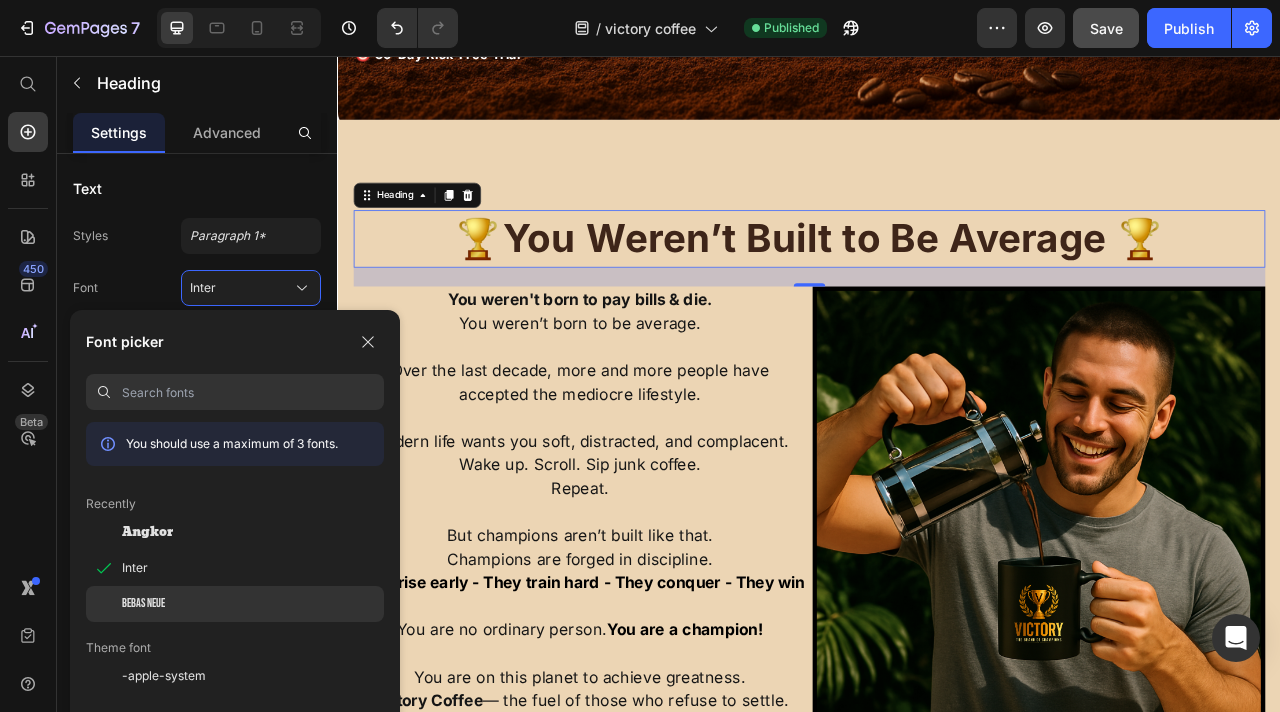 click on "Bebas Neue" 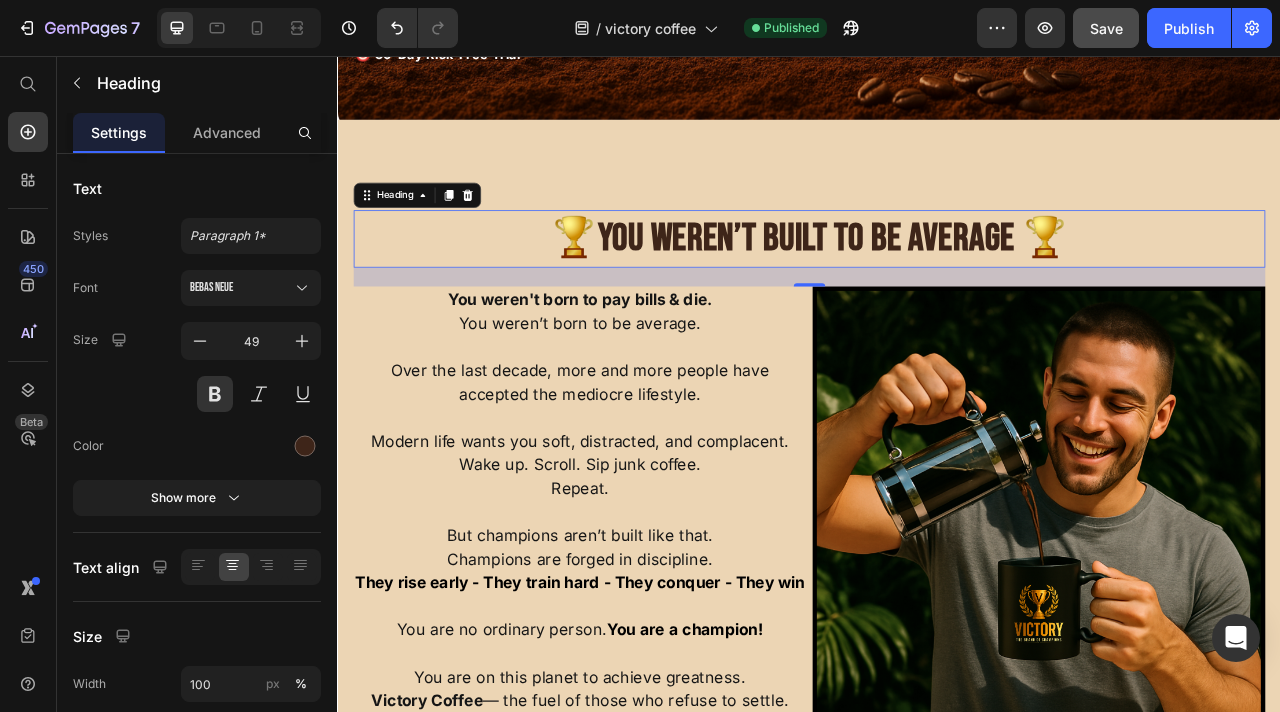 click on "🏆  You Weren’t Built to Be Average 🏆" at bounding box center [937, 288] 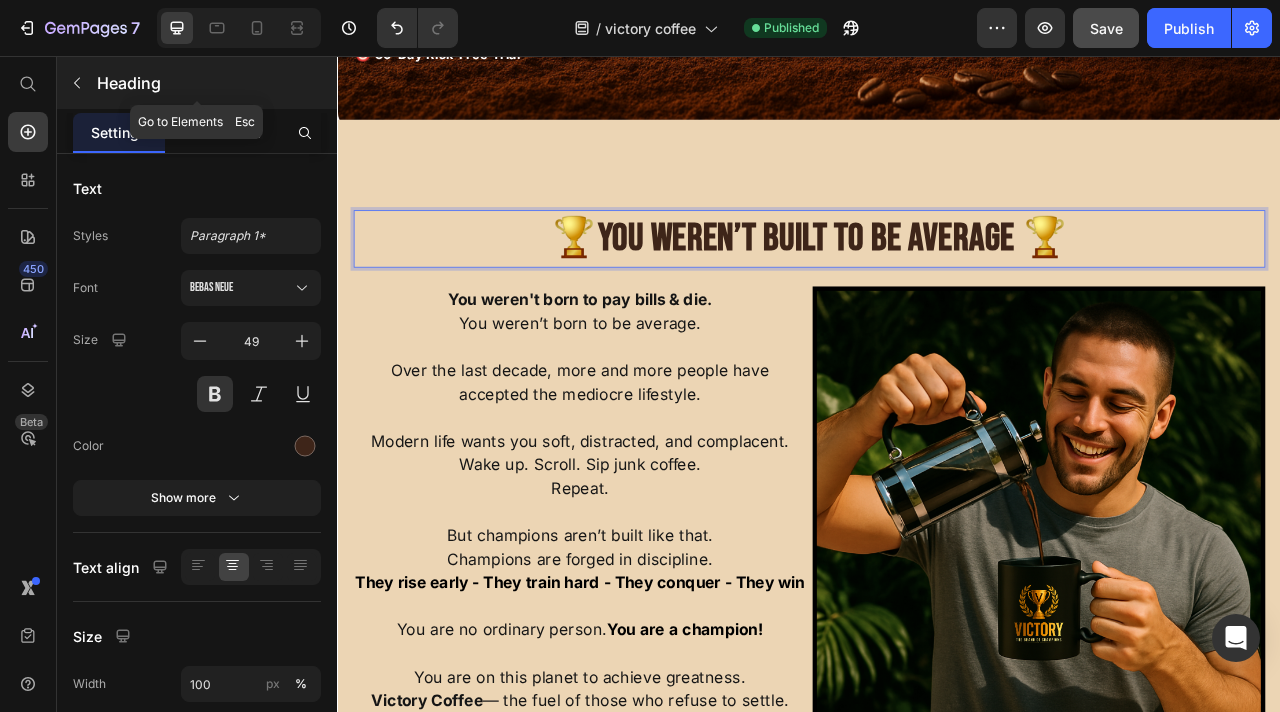 click 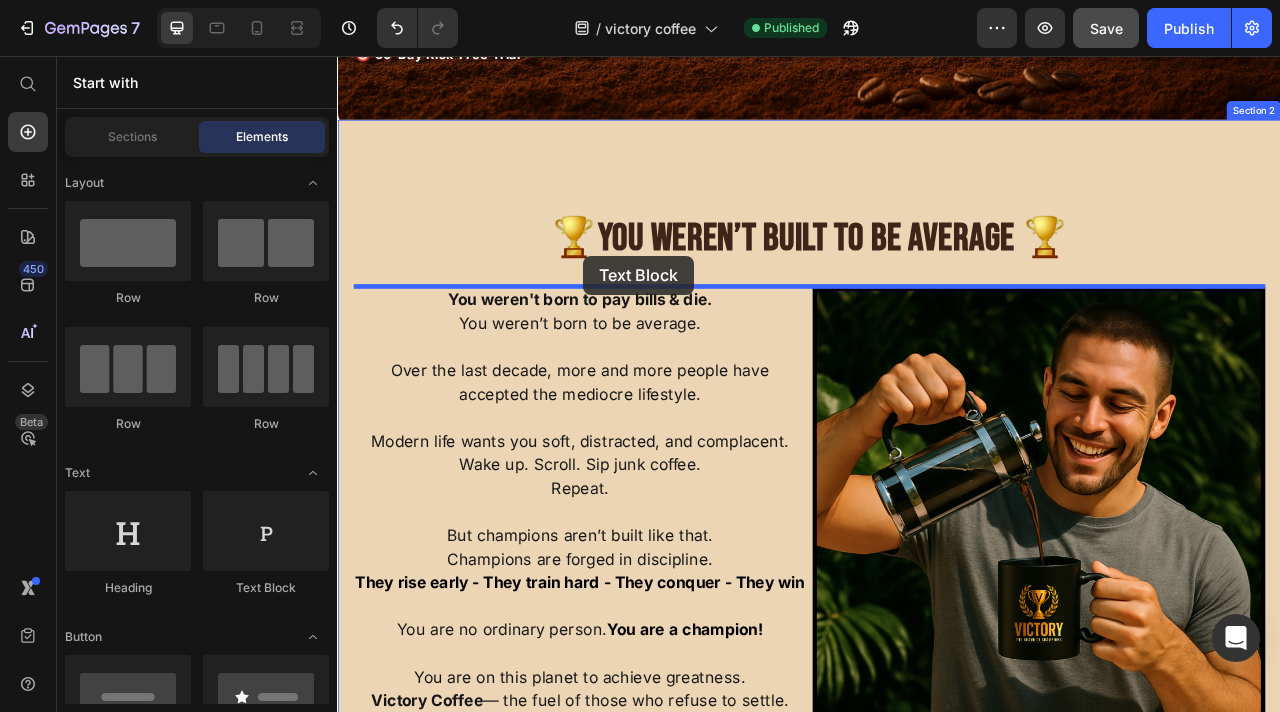 drag, startPoint x: 606, startPoint y: 603, endPoint x: 650, endPoint y: 313, distance: 293.31894 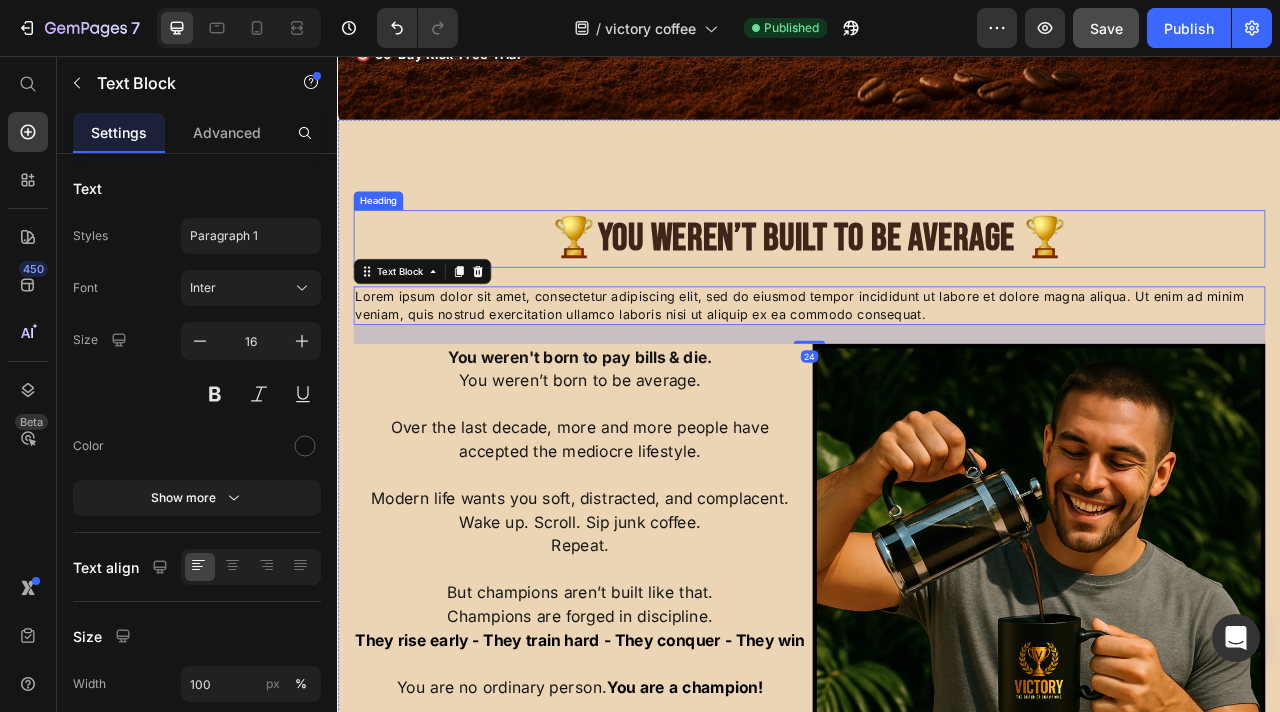 click on "You Weren’t Built to Be Average 🏆" at bounding box center (968, 287) 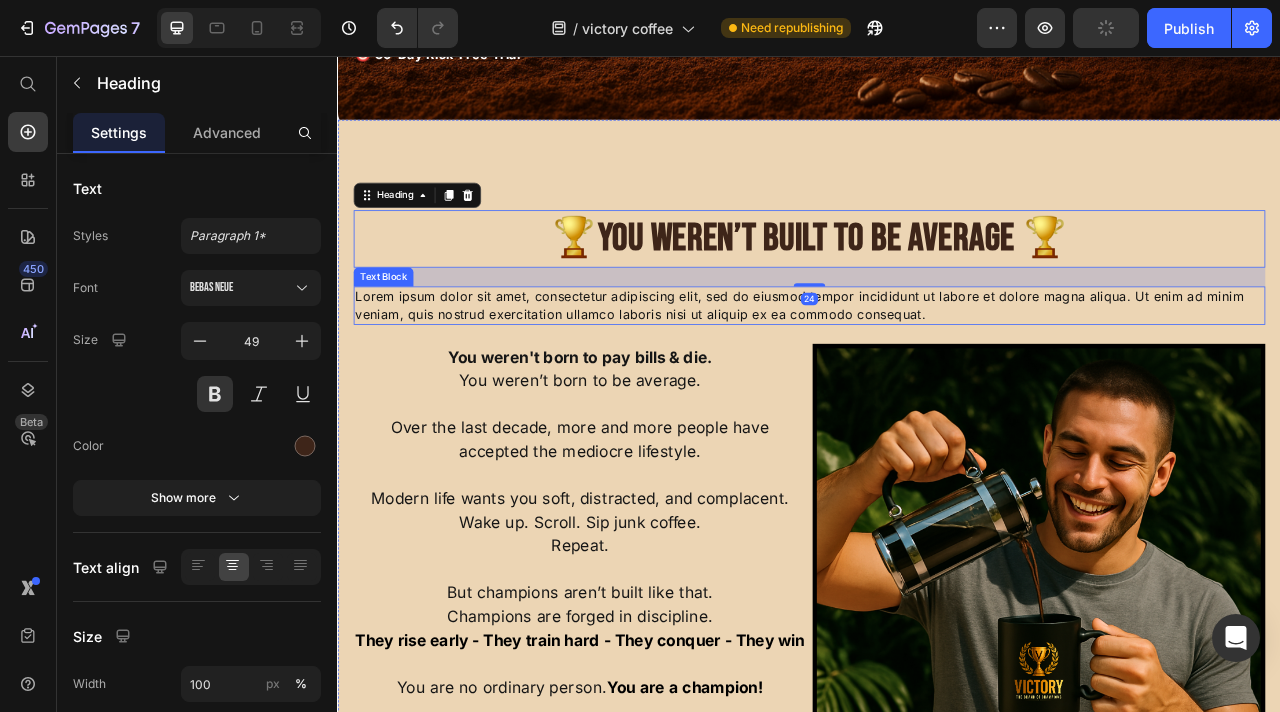 click on "Lorem ipsum dolor sit amet, consectetur adipiscing elit, sed do eiusmod tempor incididunt ut labore et dolore magna aliqua. Ut enim ad minim veniam, quis nostrud exercitation ullamco laboris nisi ut aliquip ex ea commodo consequat." at bounding box center (937, 373) 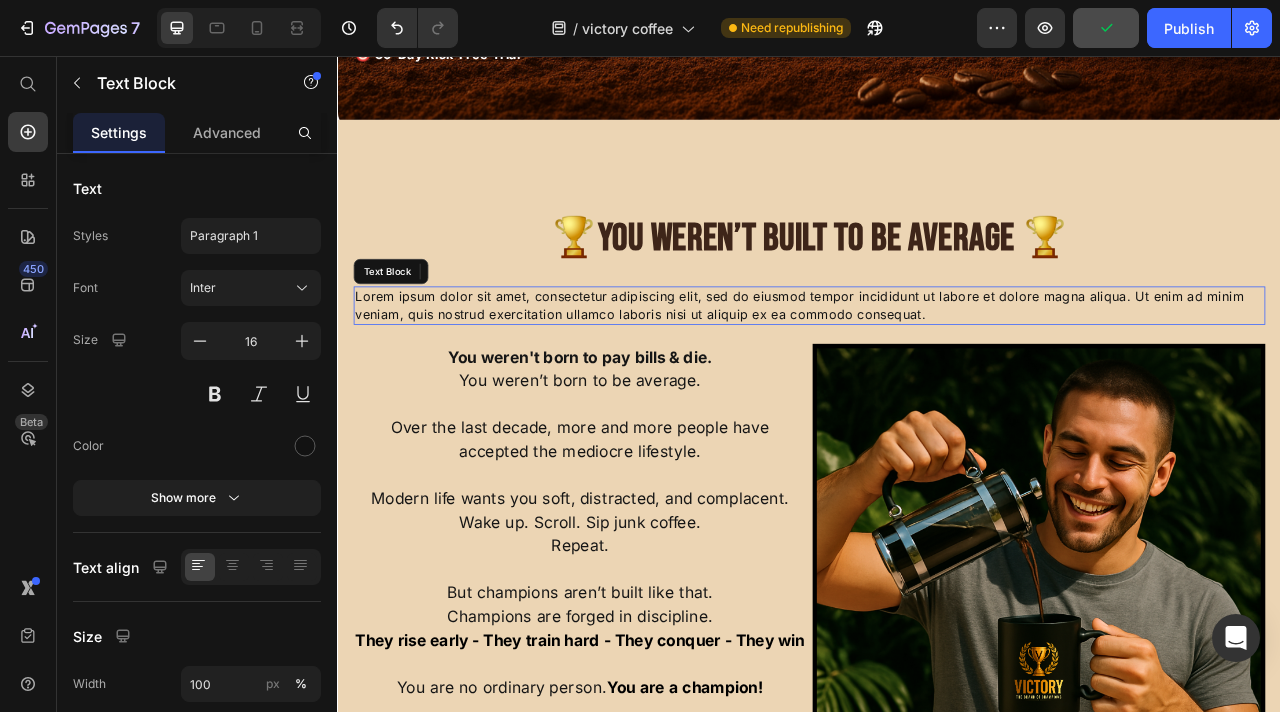 click on "Lorem ipsum dolor sit amet, consectetur adipiscing elit, sed do eiusmod tempor incididunt ut labore et dolore magna aliqua. Ut enim ad minim veniam, quis nostrud exercitation ullamco laboris nisi ut aliquip ex ea commodo consequat." at bounding box center [937, 373] 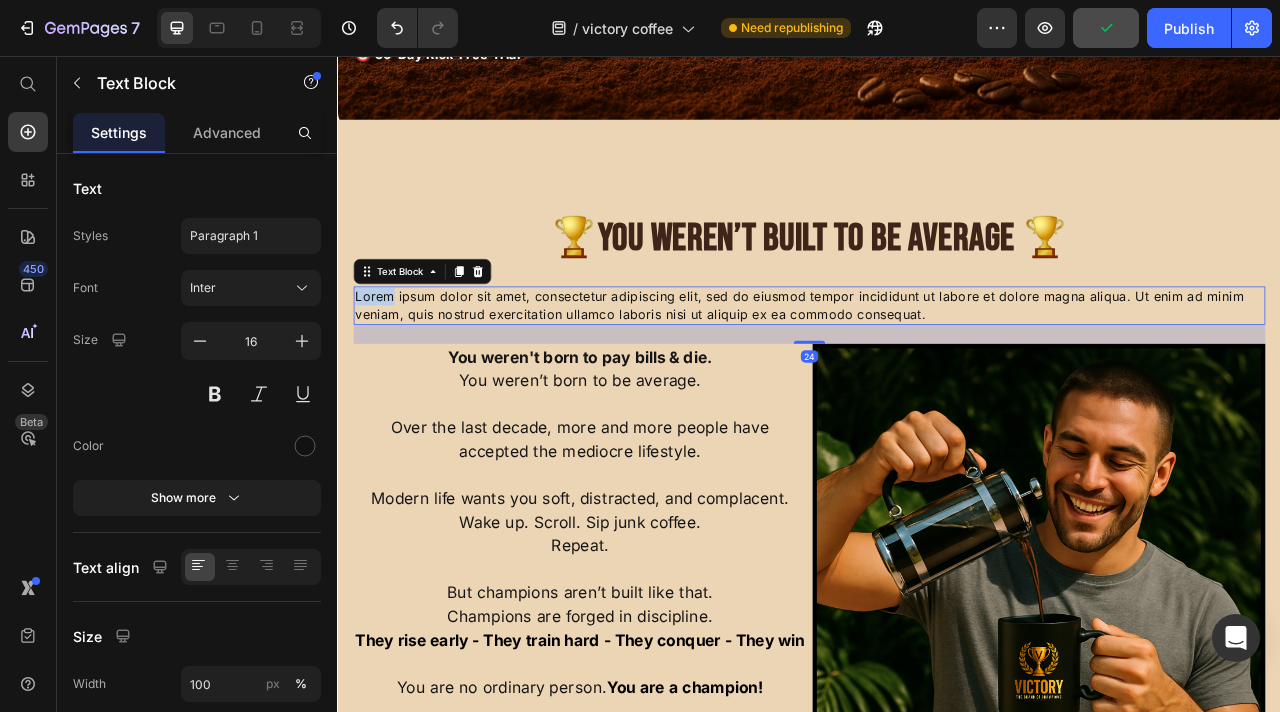 click on "Lorem ipsum dolor sit amet, consectetur adipiscing elit, sed do eiusmod tempor incididunt ut labore et dolore magna aliqua. Ut enim ad minim veniam, quis nostrud exercitation ullamco laboris nisi ut aliquip ex ea commodo consequat." at bounding box center [937, 373] 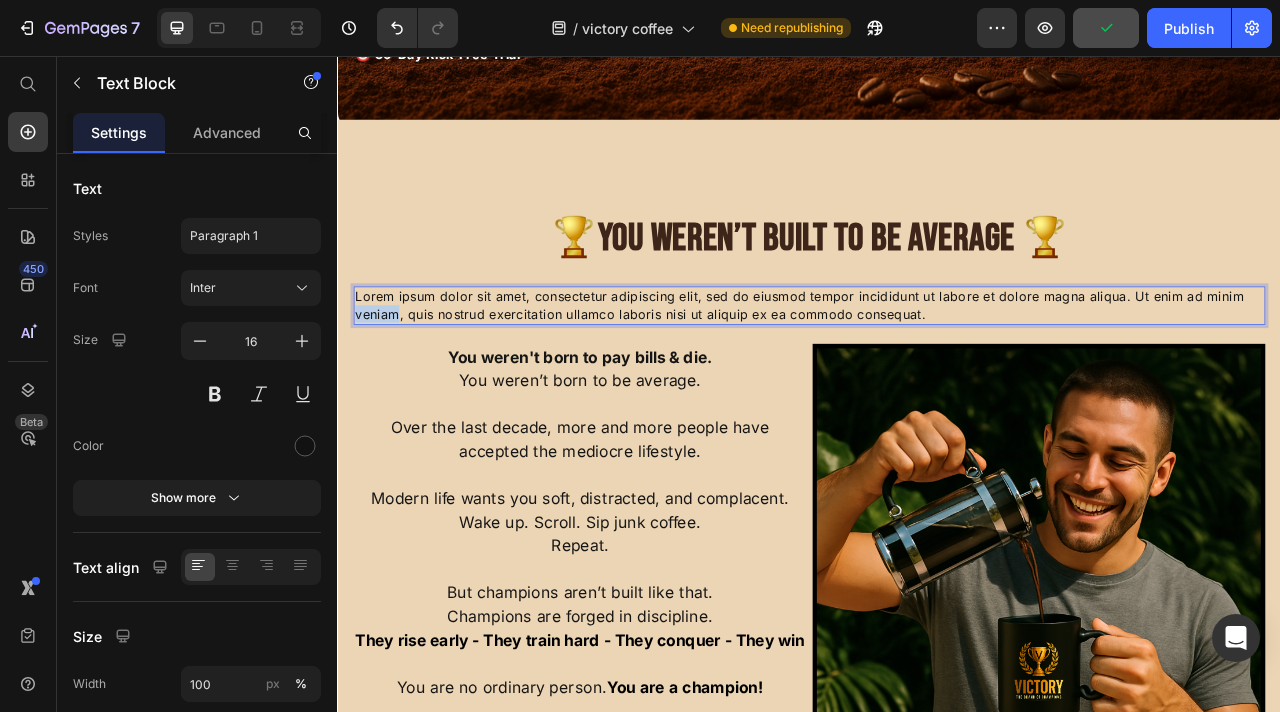 click on "Lorem ipsum dolor sit amet, consectetur adipiscing elit, sed do eiusmod tempor incididunt ut labore et dolore magna aliqua. Ut enim ad minim veniam, quis nostrud exercitation ullamco laboris nisi ut aliquip ex ea commodo consequat." at bounding box center (937, 373) 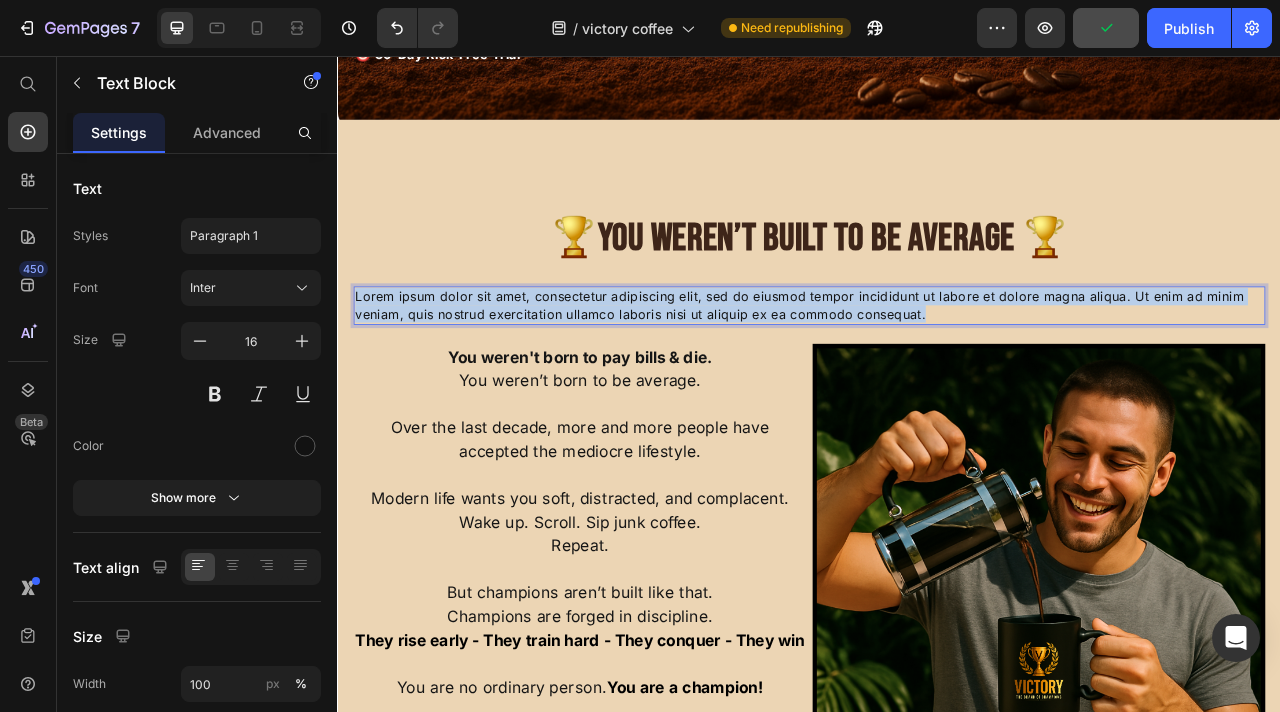 click on "Lorem ipsum dolor sit amet, consectetur adipiscing elit, sed do eiusmod tempor incididunt ut labore et dolore magna aliqua. Ut enim ad minim veniam, quis nostrud exercitation ullamco laboris nisi ut aliquip ex ea commodo consequat." at bounding box center [937, 373] 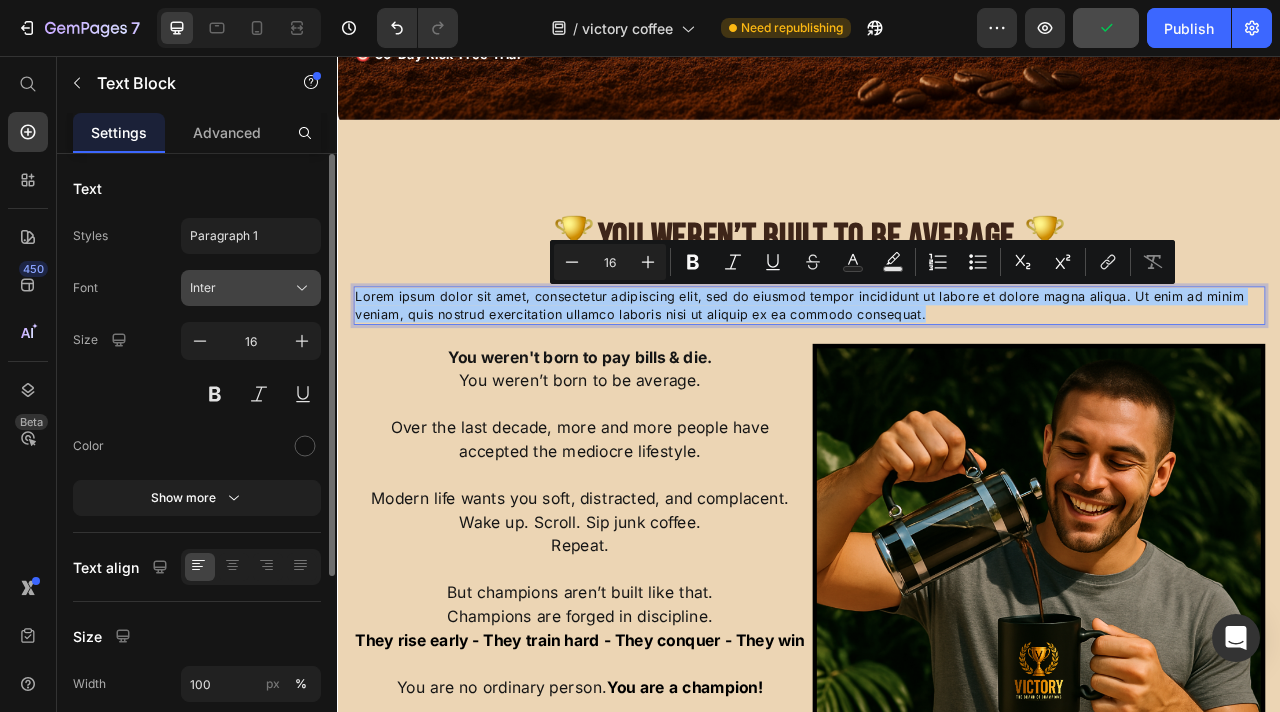 click on "Inter" at bounding box center (251, 288) 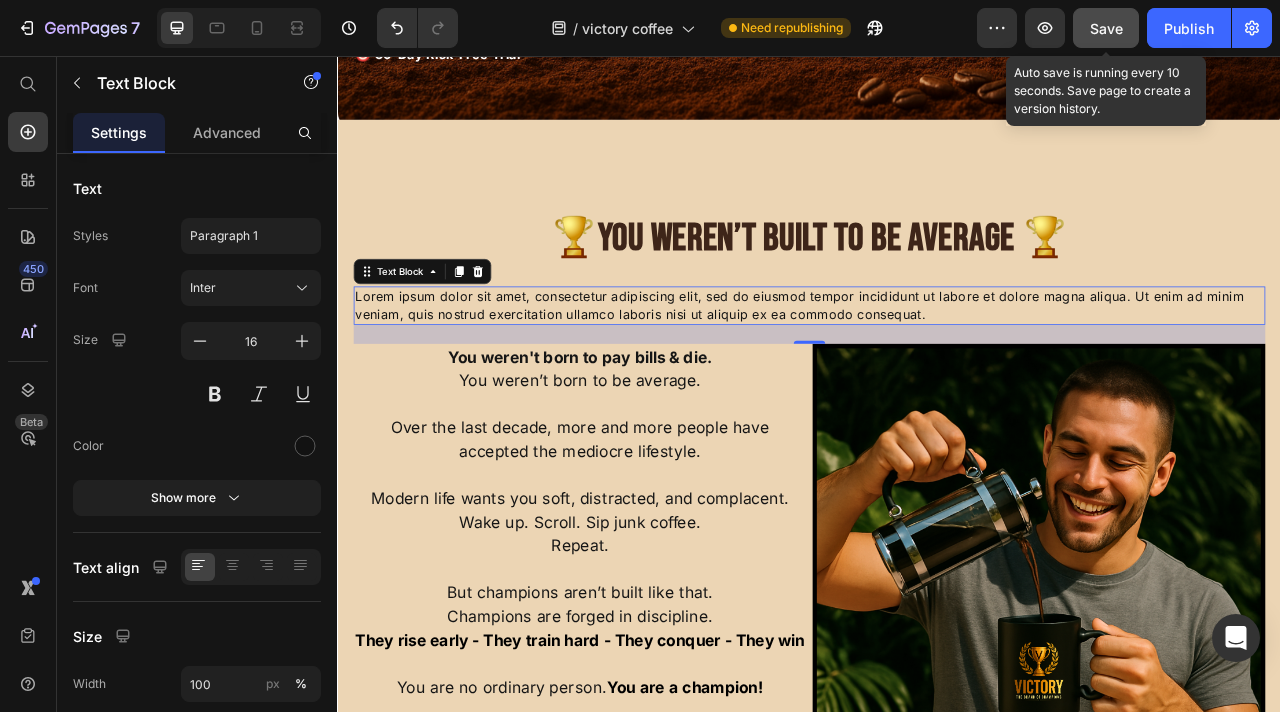 click on "Save" 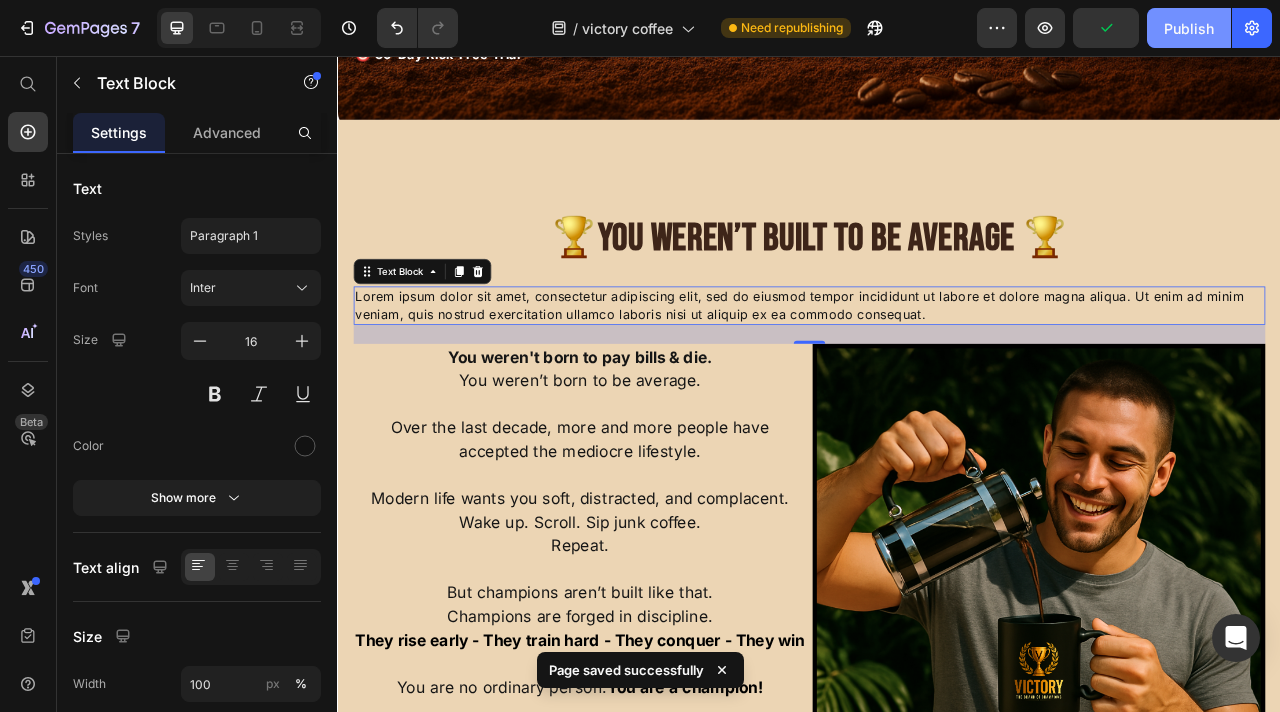 click on "Publish" at bounding box center [1189, 28] 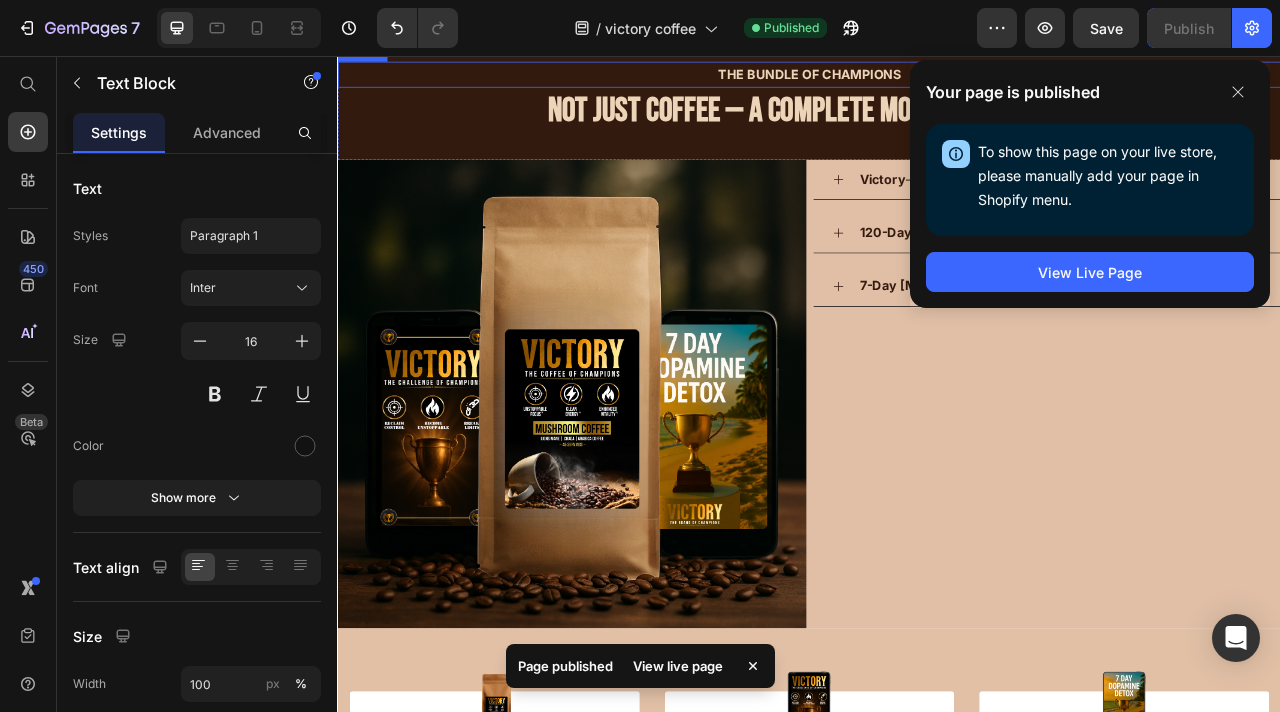 scroll, scrollTop: 2373, scrollLeft: 0, axis: vertical 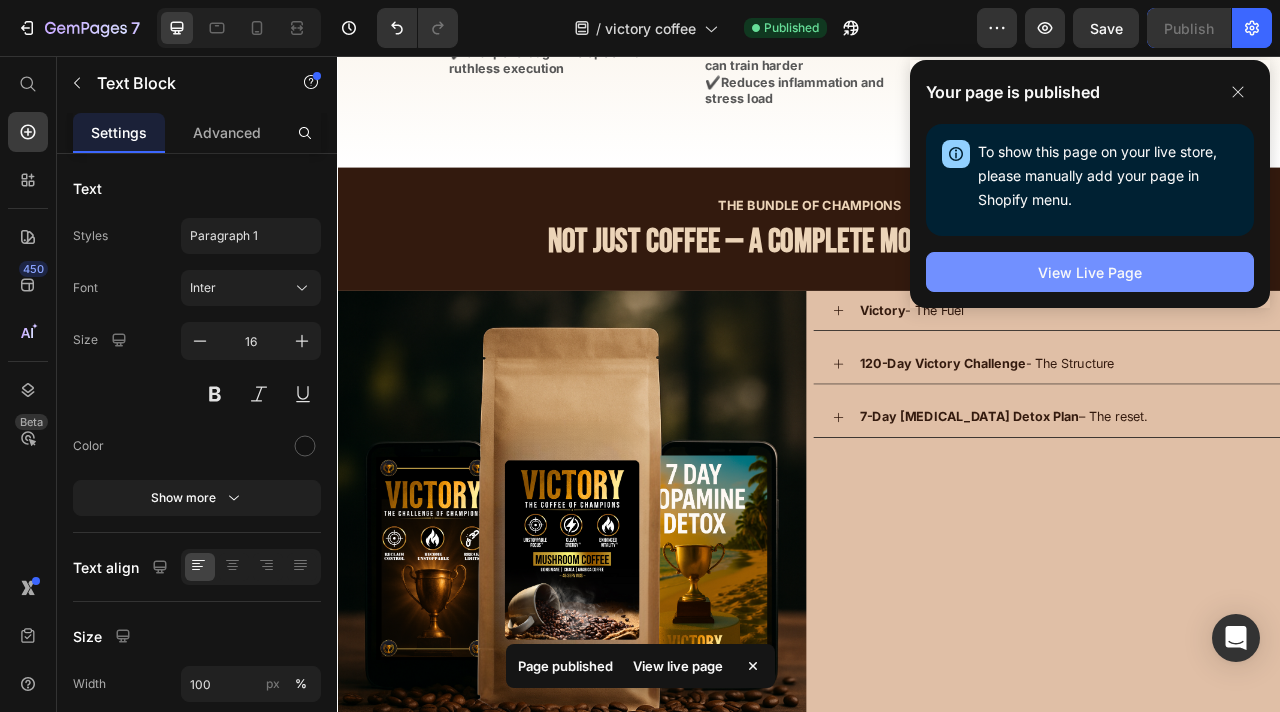 click on "View Live Page" at bounding box center [1090, 272] 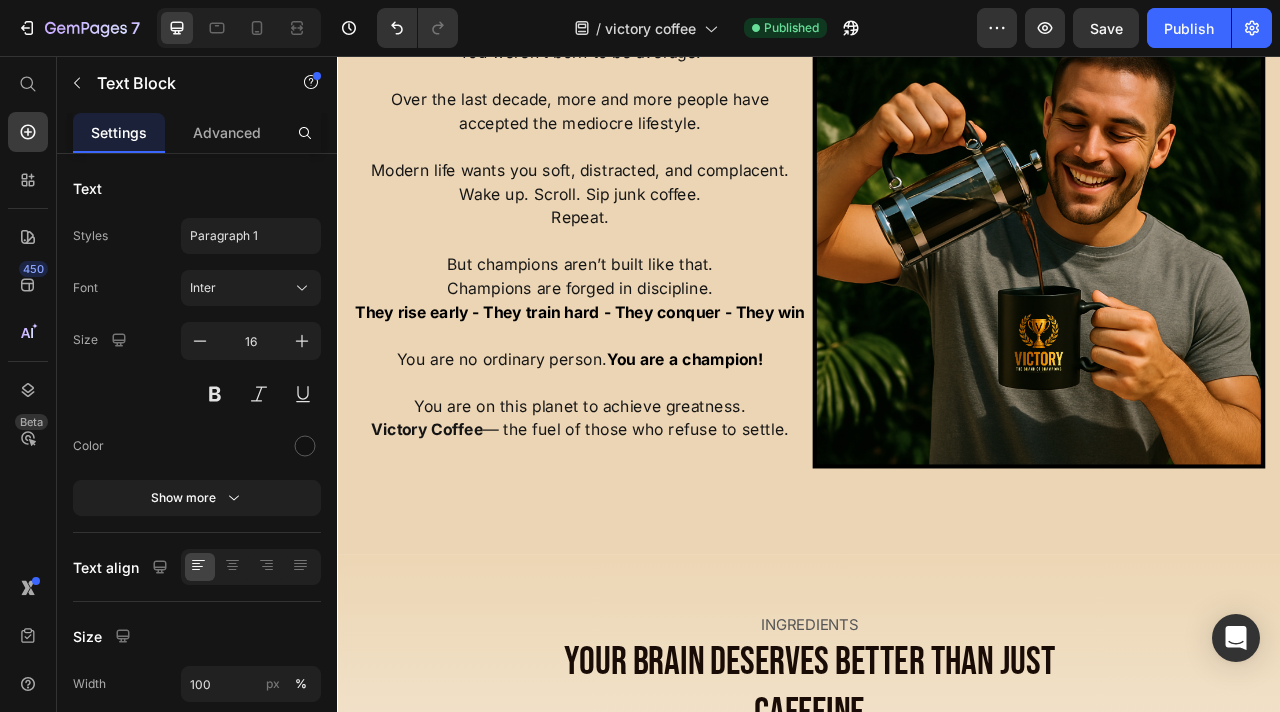 scroll, scrollTop: 614, scrollLeft: 0, axis: vertical 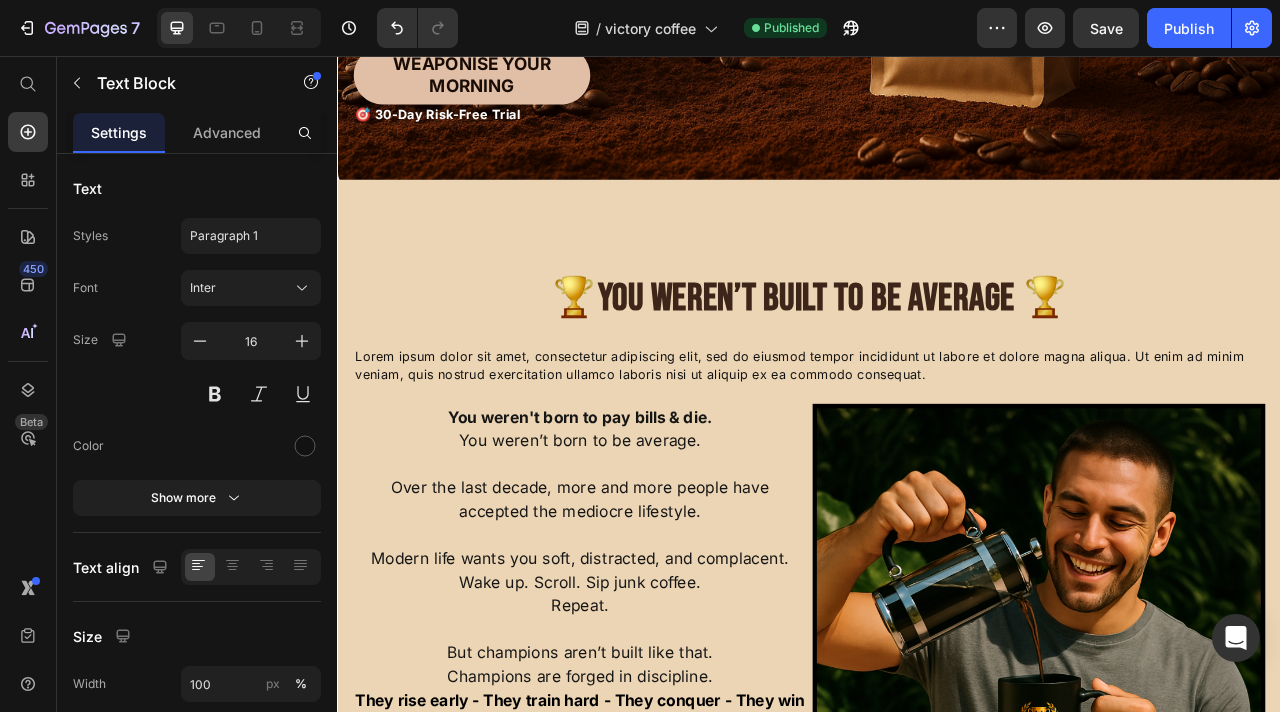 click on "Lorem ipsum dolor sit amet, consectetur adipiscing elit, sed do eiusmod tempor incididunt ut labore et dolore magna aliqua. Ut enim ad minim veniam, quis nostrud exercitation ullamco laboris nisi ut aliquip ex ea commodo consequat." at bounding box center [937, 449] 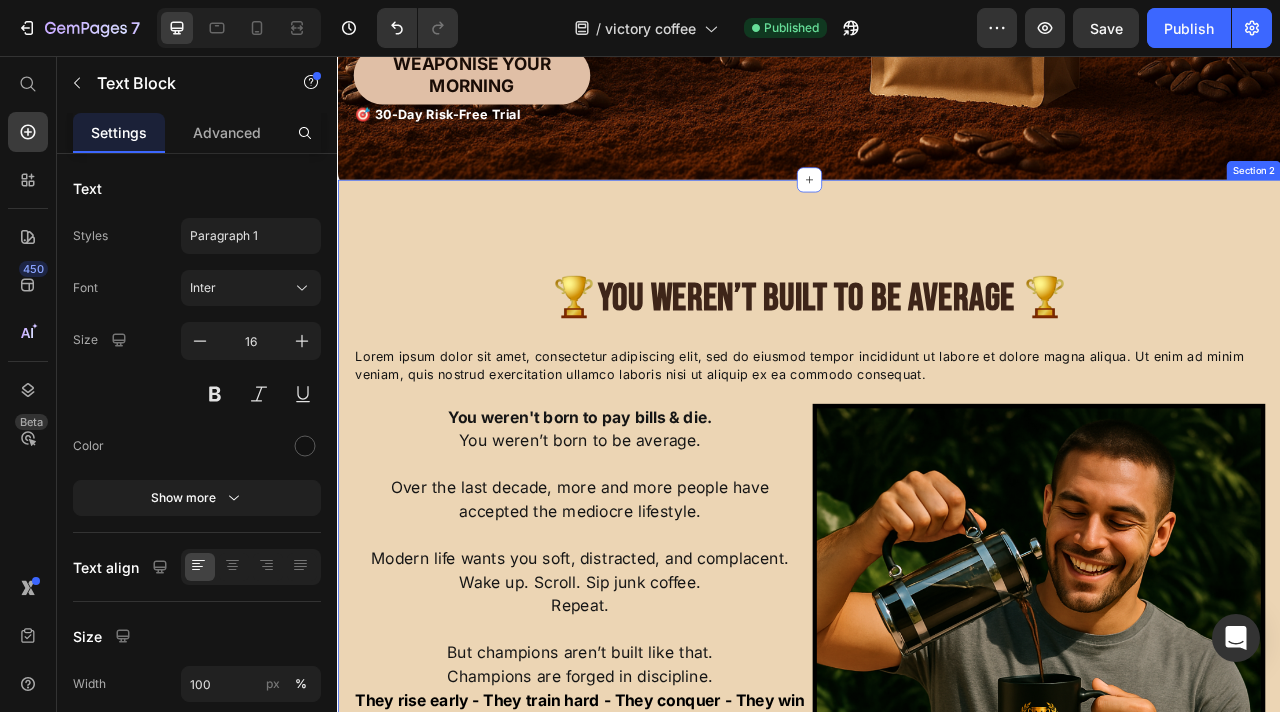 click on "🏆  You Weren’t Built to Be Average 🏆" at bounding box center (937, 364) 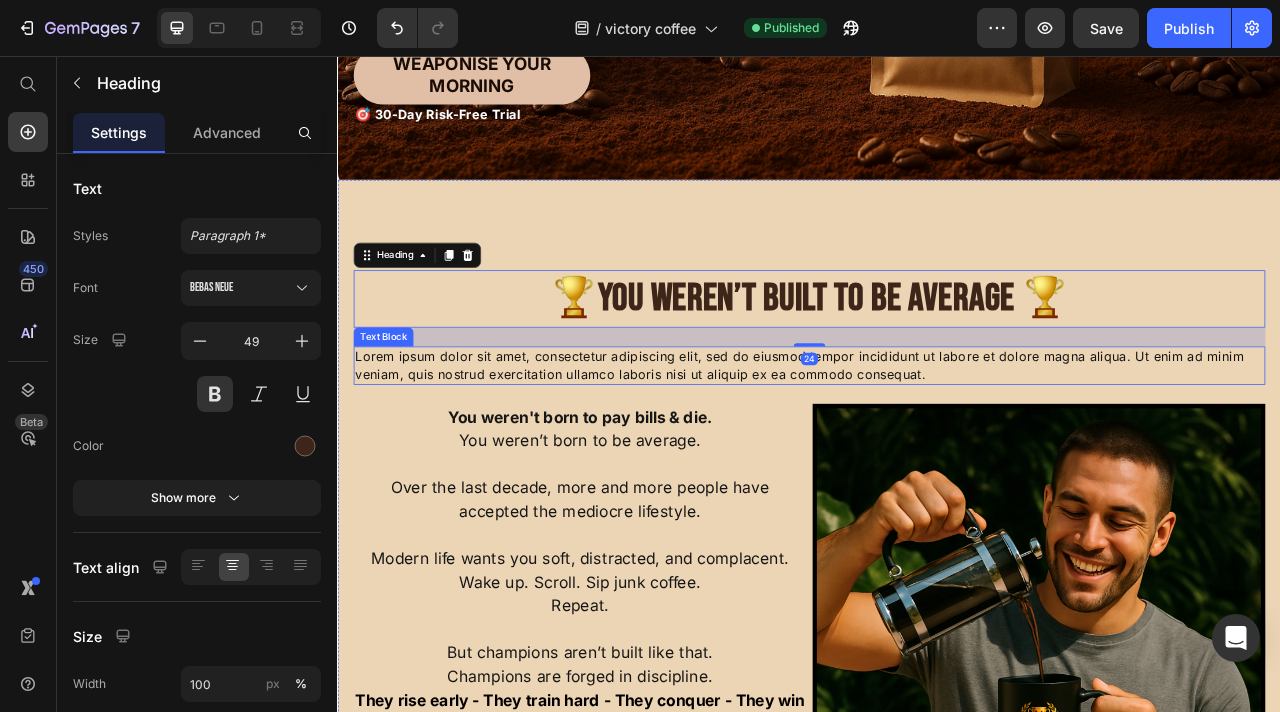click on "Lorem ipsum dolor sit amet, consectetur adipiscing elit, sed do eiusmod tempor incididunt ut labore et dolore magna aliqua. Ut enim ad minim veniam, quis nostrud exercitation ullamco laboris nisi ut aliquip ex ea commodo consequat." at bounding box center (937, 449) 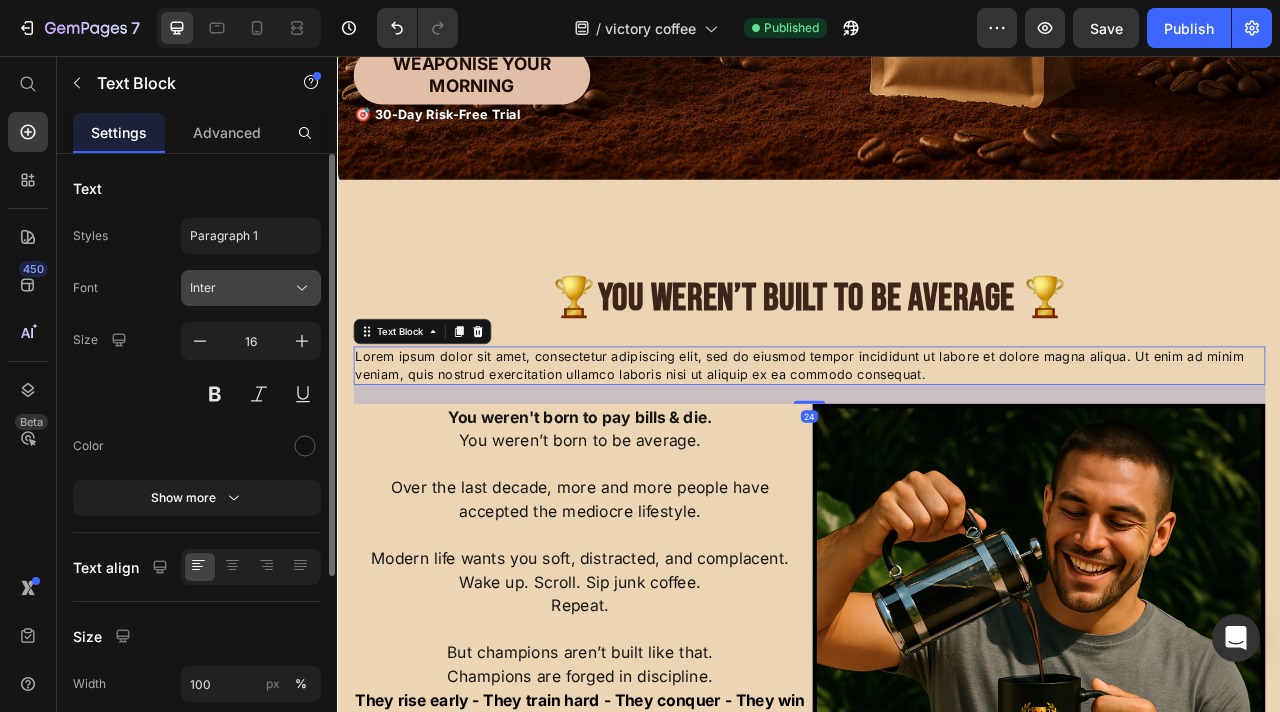 click on "Inter" at bounding box center [241, 288] 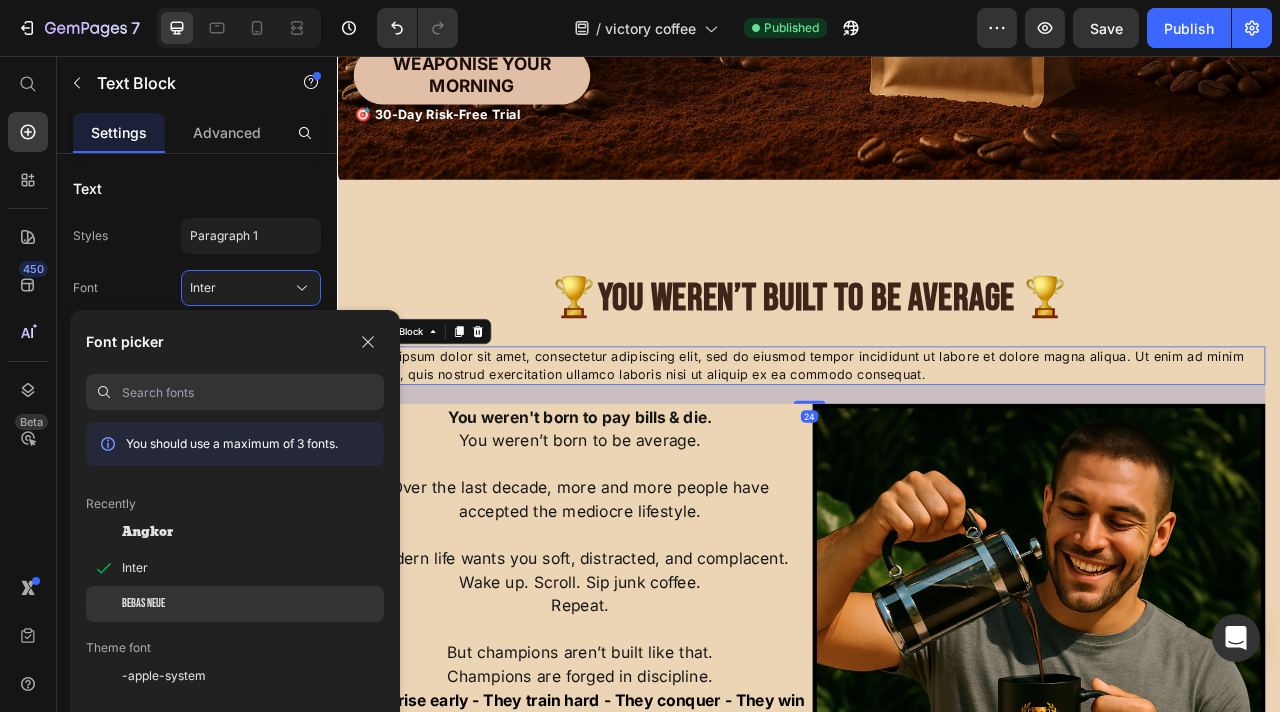 click on "Bebas Neue" 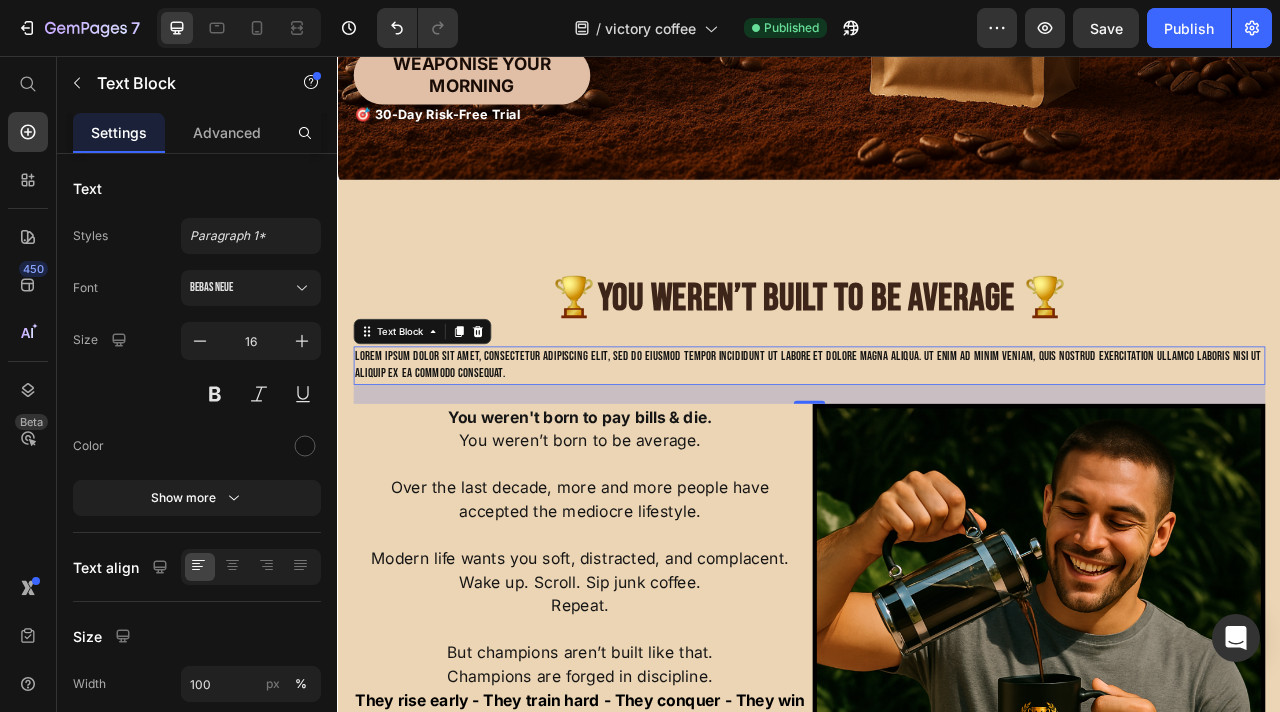 click on "Lorem ipsum dolor sit amet, consectetur adipiscing elit, sed do eiusmod tempor incididunt ut labore et dolore magna aliqua. Ut enim ad minim veniam, quis nostrud exercitation ullamco laboris nisi ut aliquip ex ea commodo consequat." at bounding box center [937, 449] 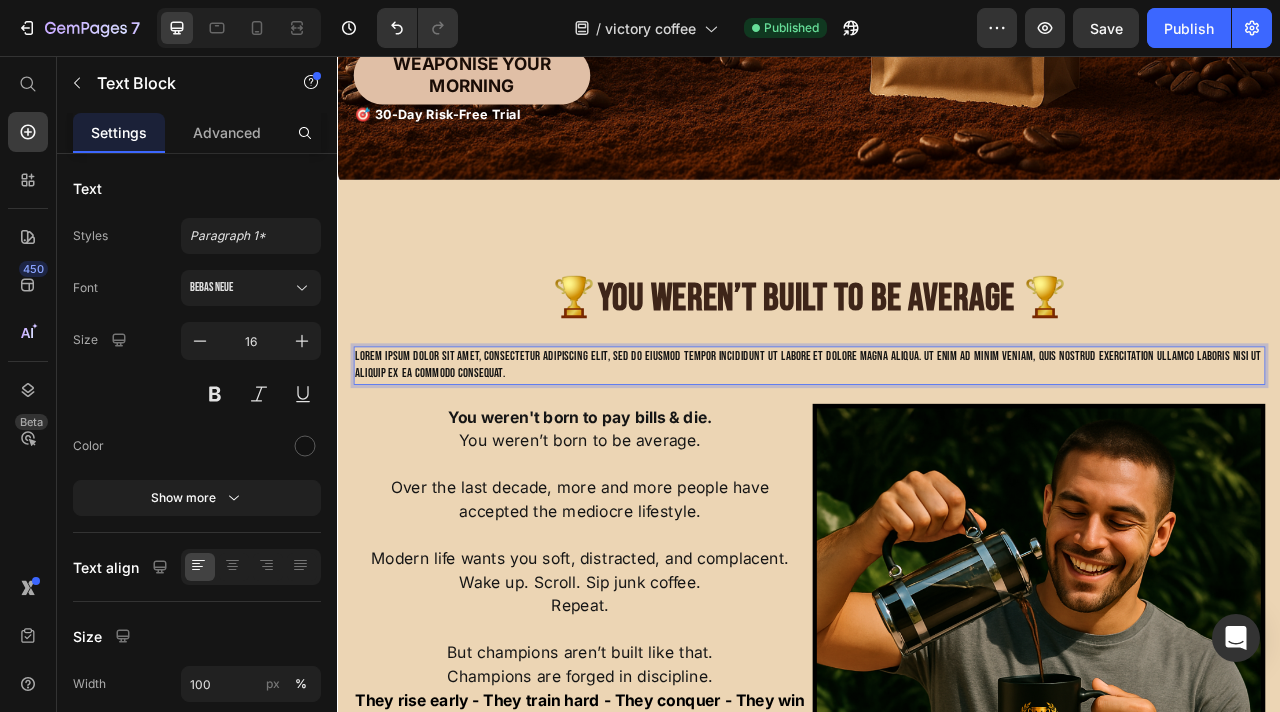 click on "Lorem ipsum dolor sit amet, consectetur adipiscing elit, sed do eiusmod tempor incididunt ut labore et dolore magna aliqua. Ut enim ad minim veniam, quis nostrud exercitation ullamco laboris nisi ut aliquip ex ea commodo consequat." at bounding box center (937, 449) 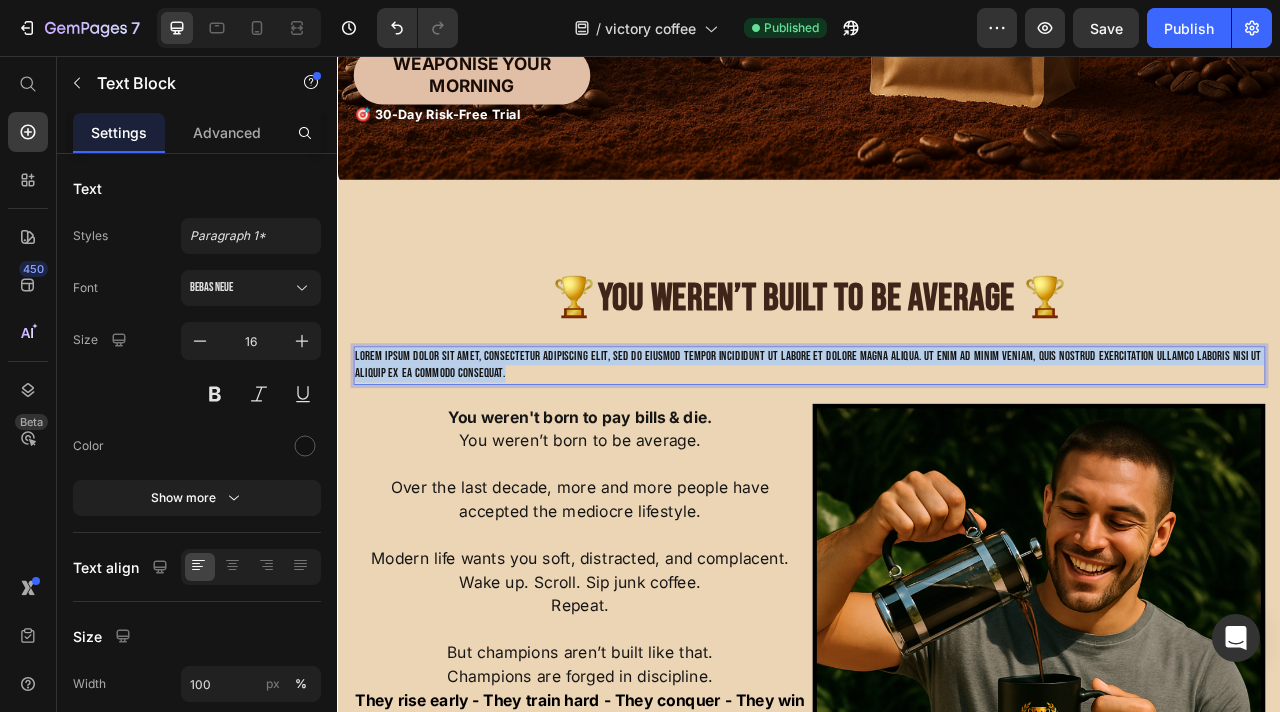 click on "Lorem ipsum dolor sit amet, consectetur adipiscing elit, sed do eiusmod tempor incididunt ut labore et dolore magna aliqua. Ut enim ad minim veniam, quis nostrud exercitation ullamco laboris nisi ut aliquip ex ea commodo consequat." at bounding box center (937, 449) 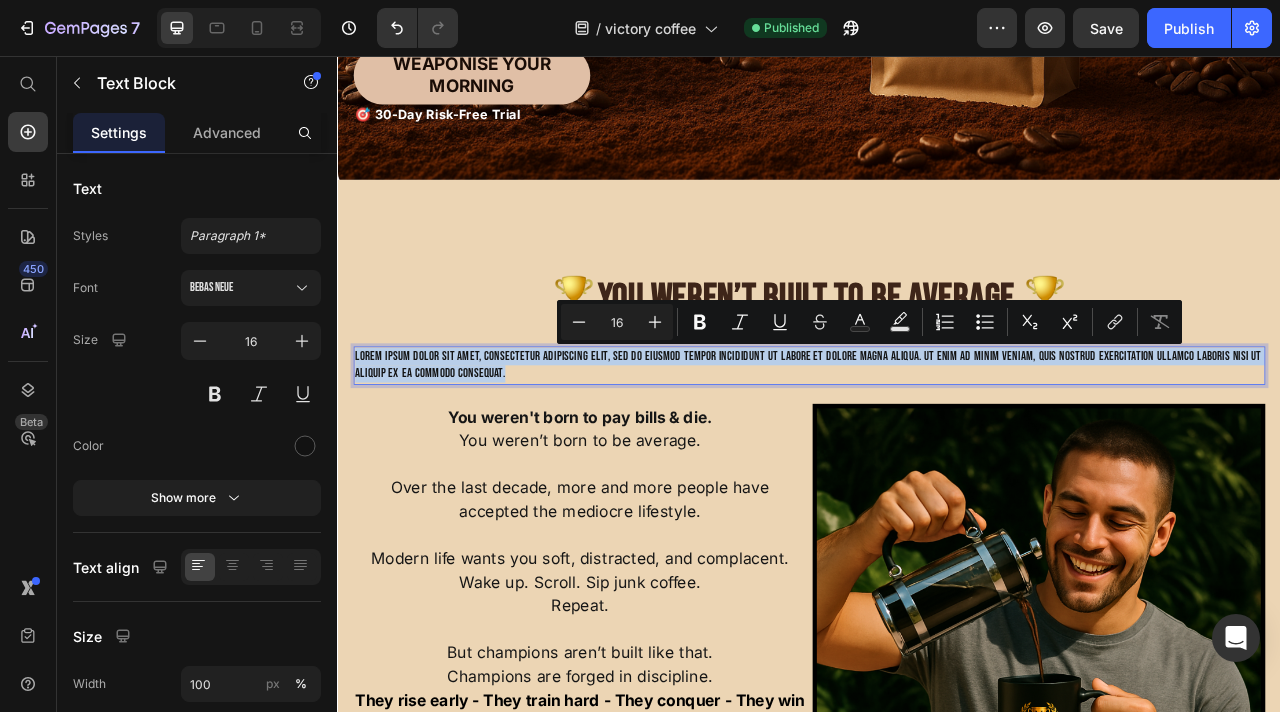 click on "Lorem ipsum dolor sit amet, consectetur adipiscing elit, sed do eiusmod tempor incididunt ut labore et dolore magna aliqua. Ut enim ad minim veniam, quis nostrud exercitation ullamco laboris nisi ut aliquip ex ea commodo consequat." at bounding box center (937, 449) 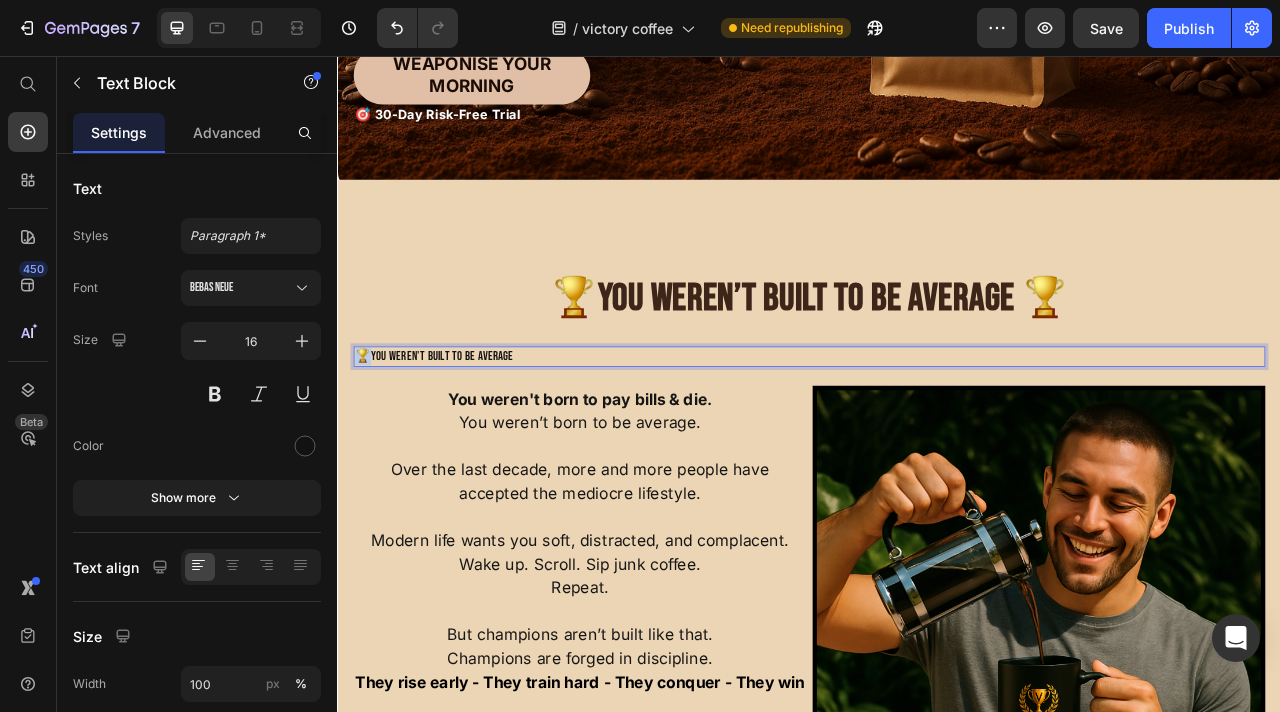 drag, startPoint x: 376, startPoint y: 438, endPoint x: 365, endPoint y: 439, distance: 11.045361 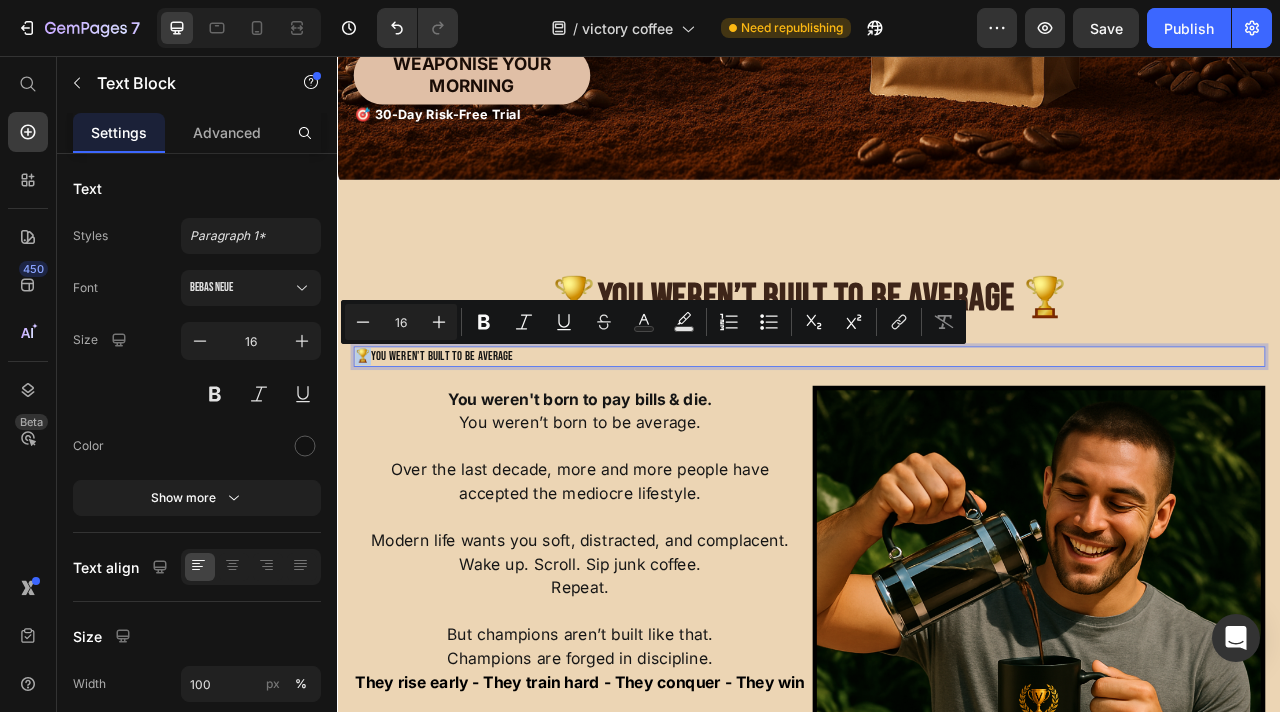 copy on "🏆Y" 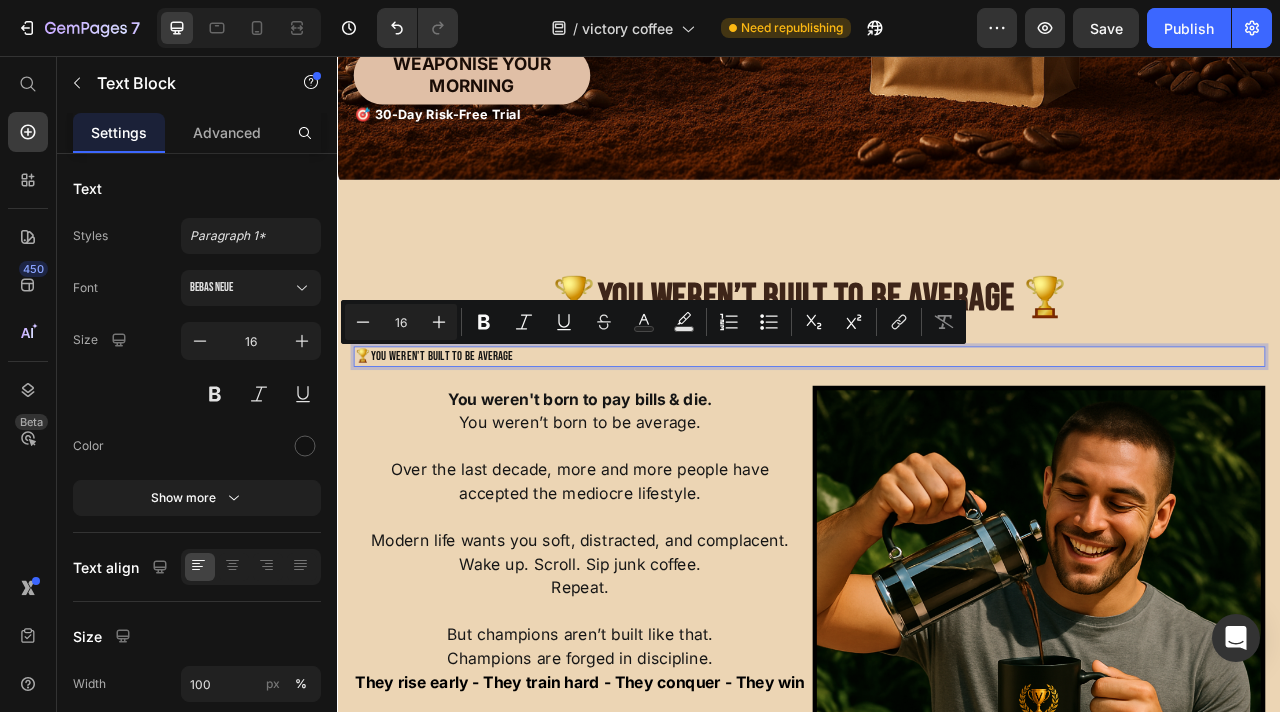 click on "🏆YOU WEREN'T BUILT TO BE AVERAGE" at bounding box center [937, 438] 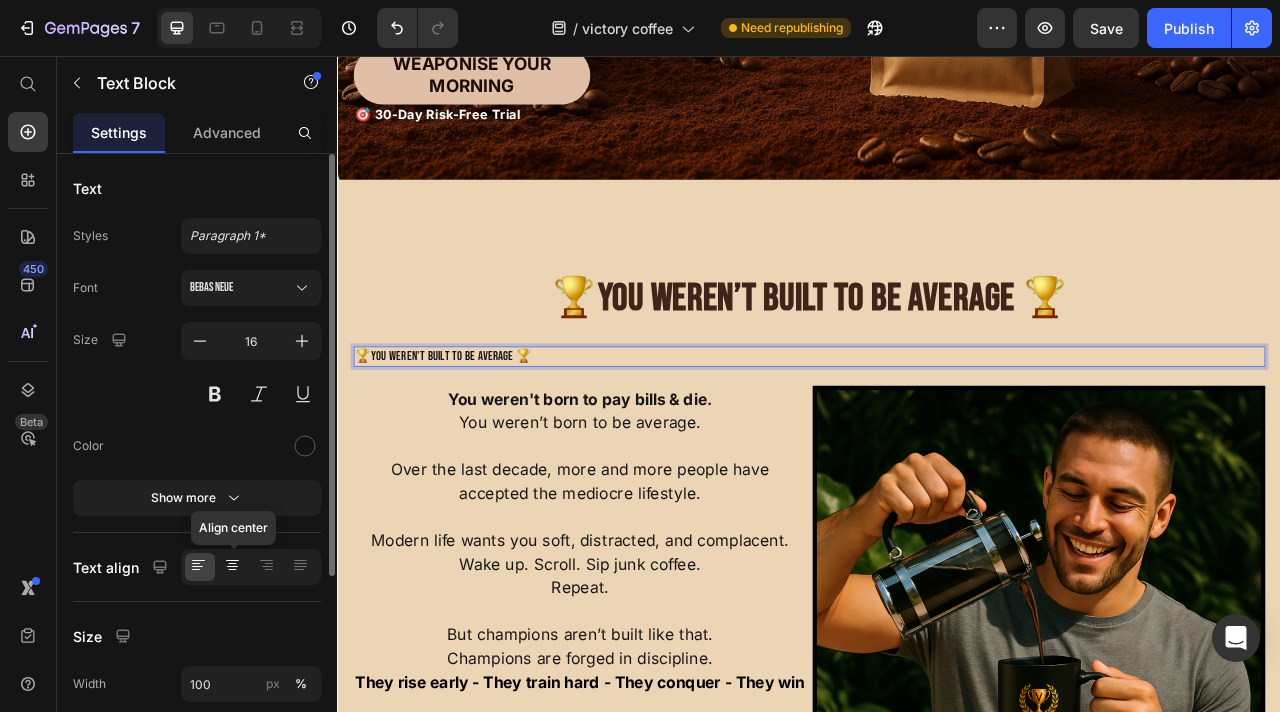 click 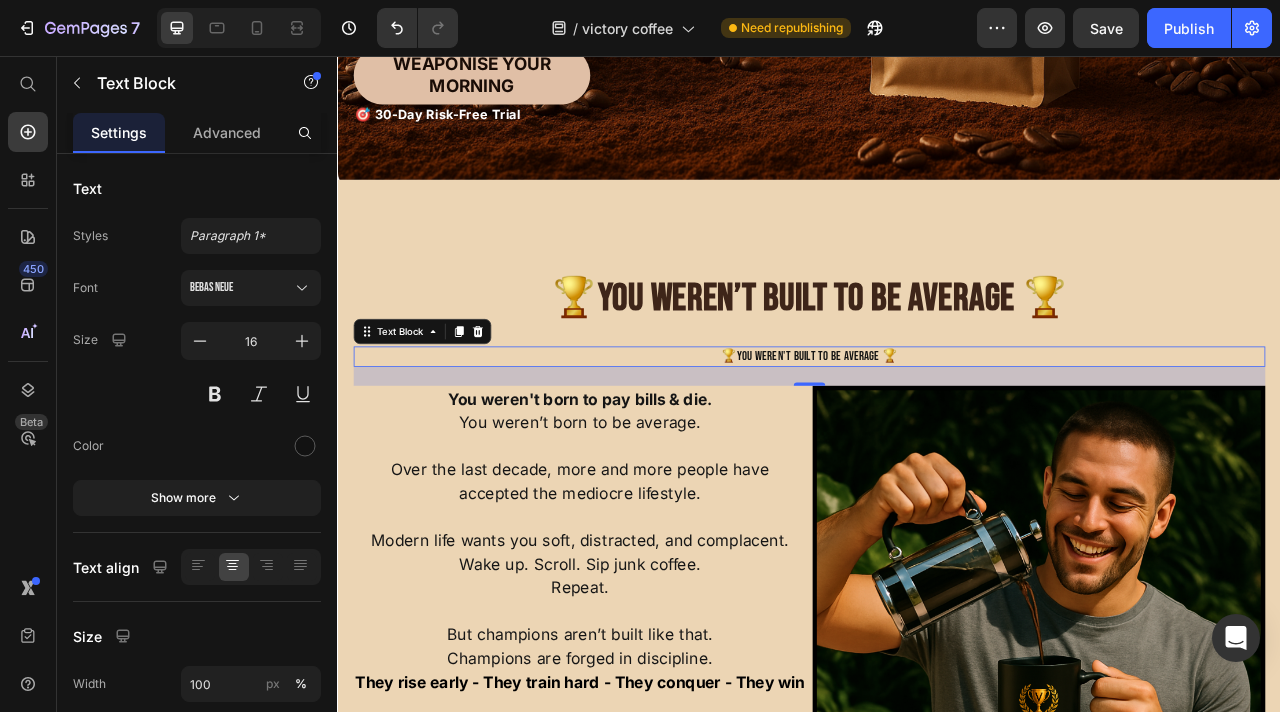 click on "🏆YOU WEREN'T BUILT TO BE AVERAGE 🏆" at bounding box center [937, 438] 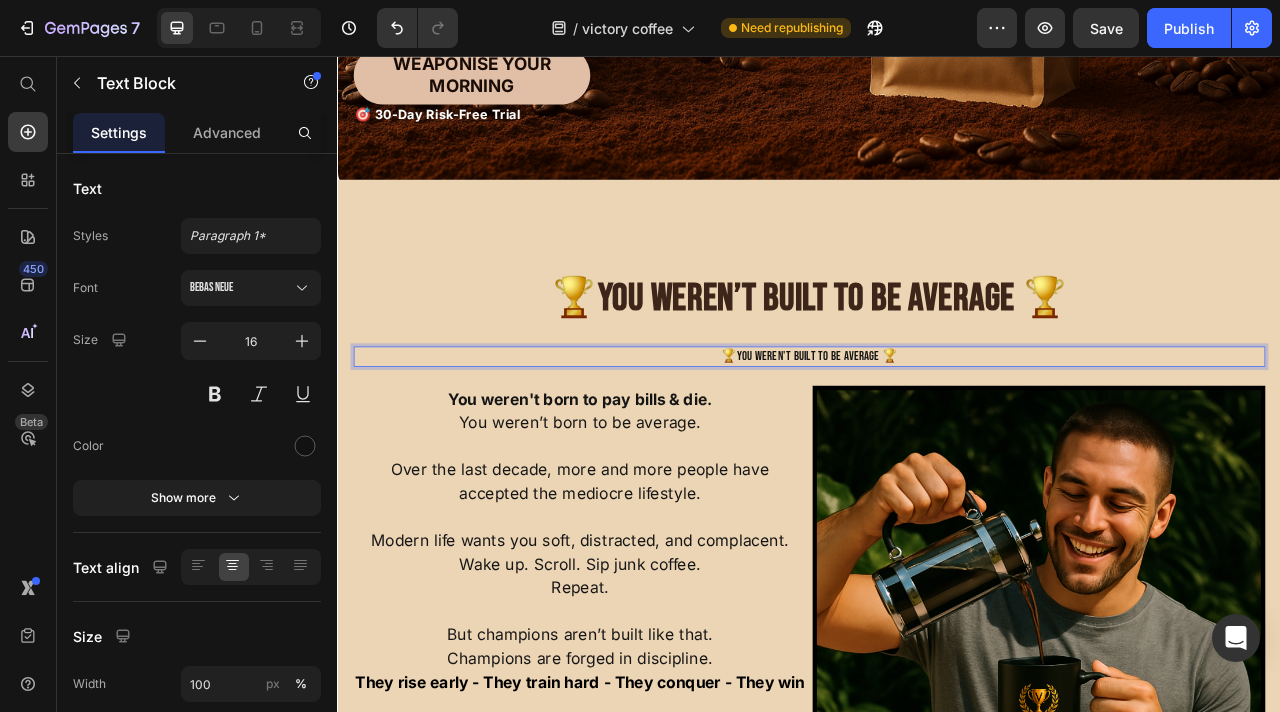 click on "🏆YOU WEREN'T BUILT TO BE AVERAGE 🏆" at bounding box center [937, 438] 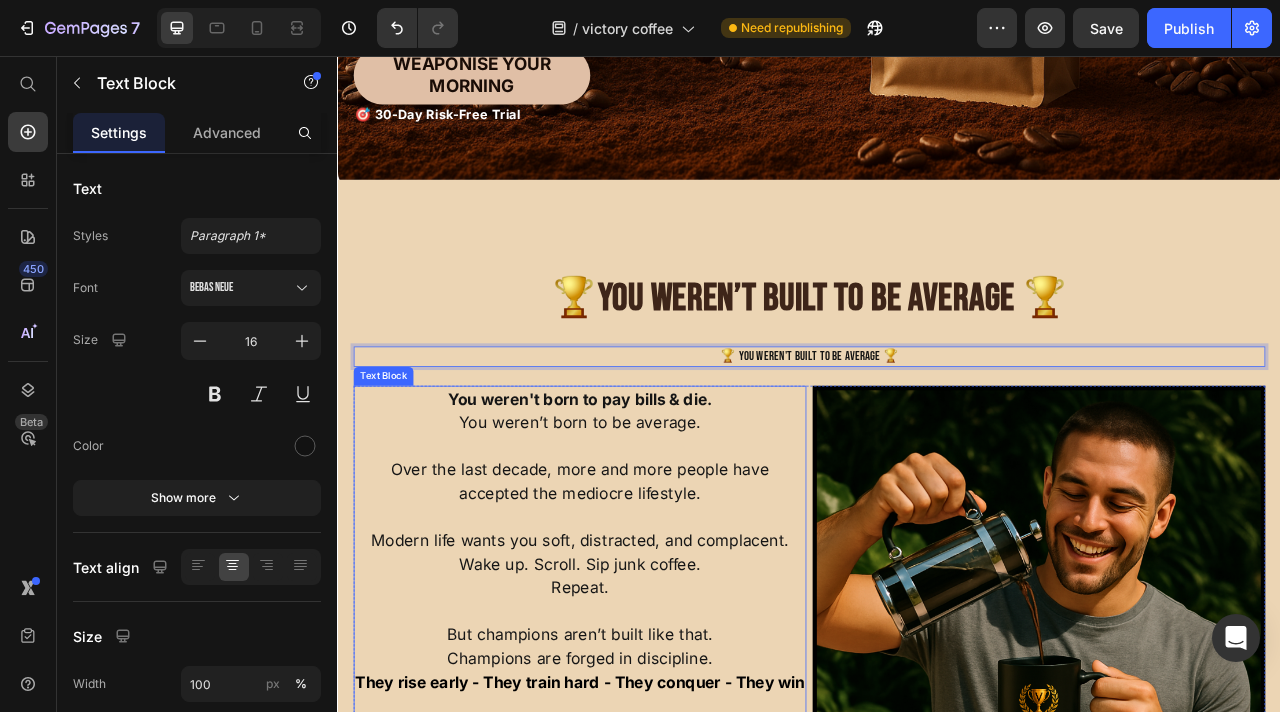 click on "You weren't born to pay bills & die." at bounding box center (645, 492) 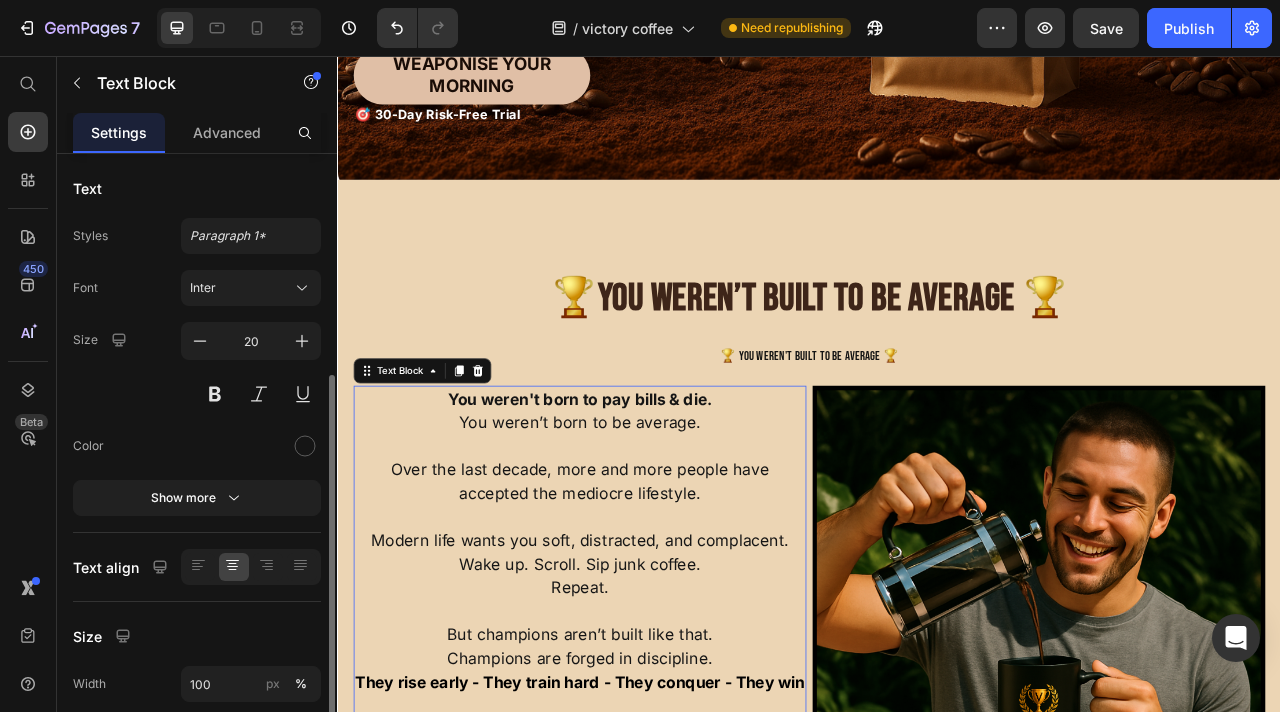 scroll, scrollTop: 131, scrollLeft: 0, axis: vertical 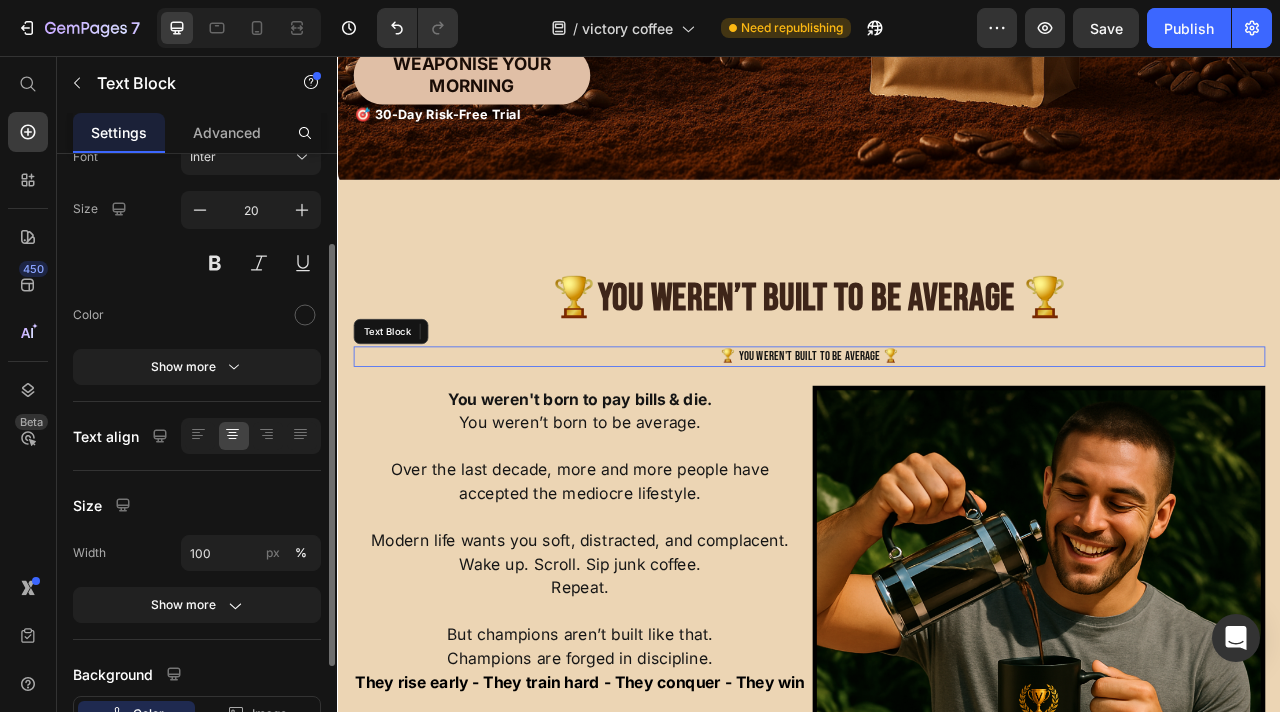 click on "🏆 YOU WEREN'T BUILT TO BE AVERAGE 🏆" at bounding box center [937, 438] 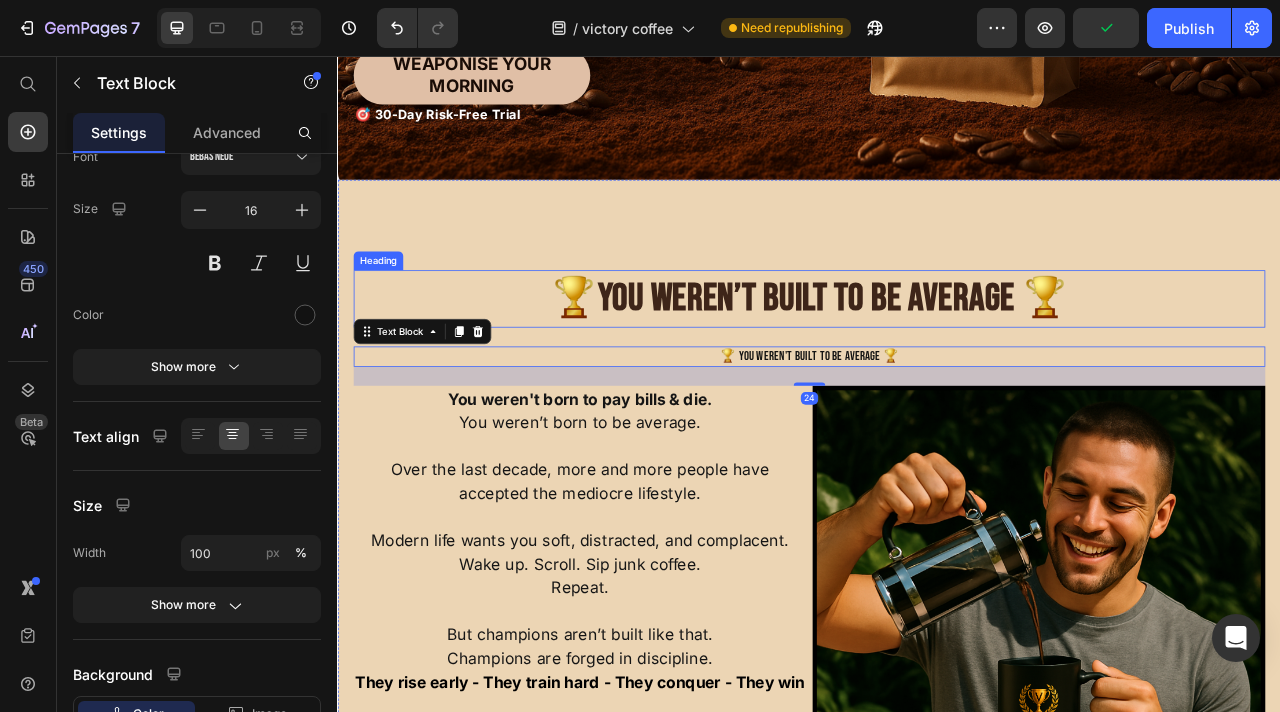 click on "🏆  You Weren’t Built to Be Average 🏆" at bounding box center (937, 364) 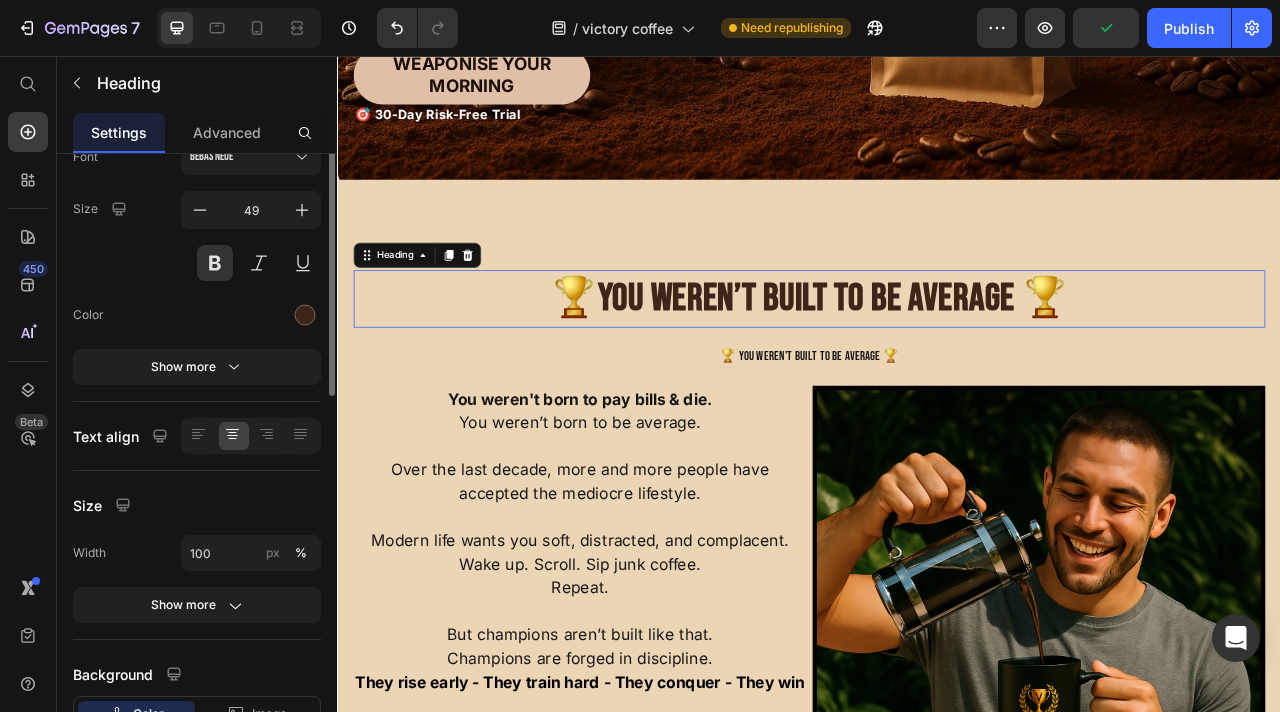 scroll, scrollTop: 0, scrollLeft: 0, axis: both 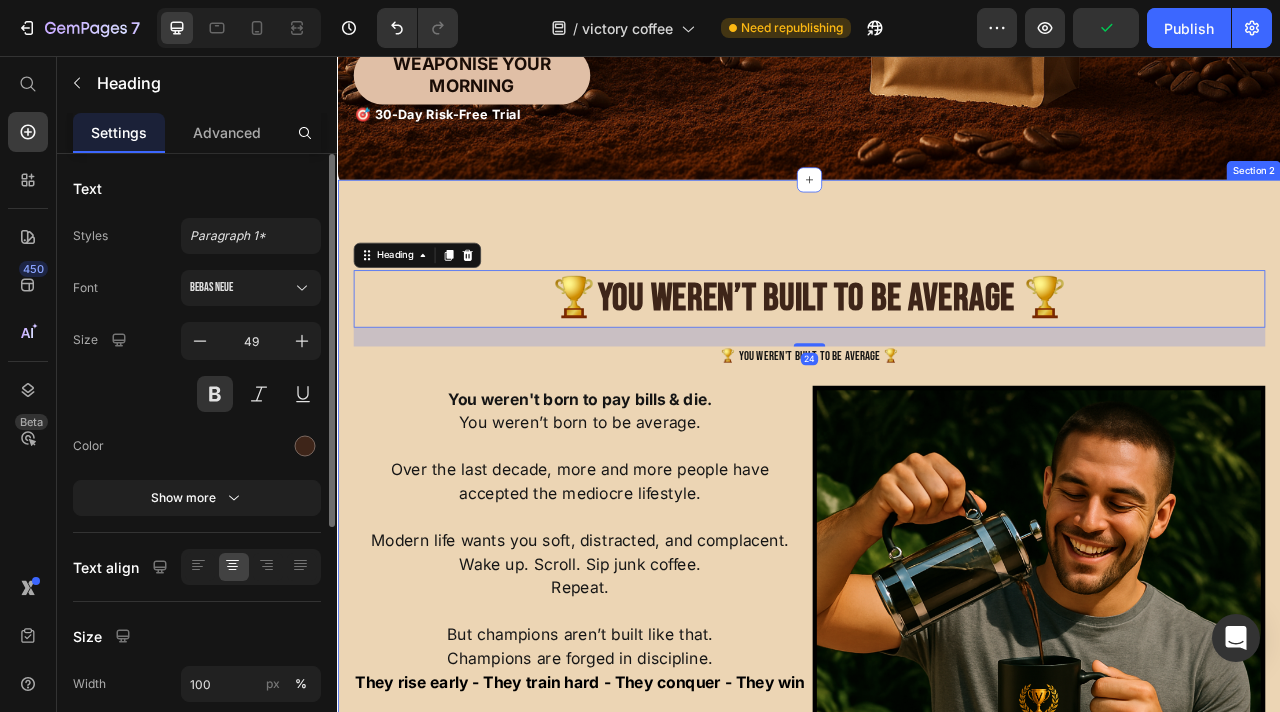 click on "🏆 YOU WEREN'T BUILT TO BE AVERAGE 🏆" at bounding box center [937, 438] 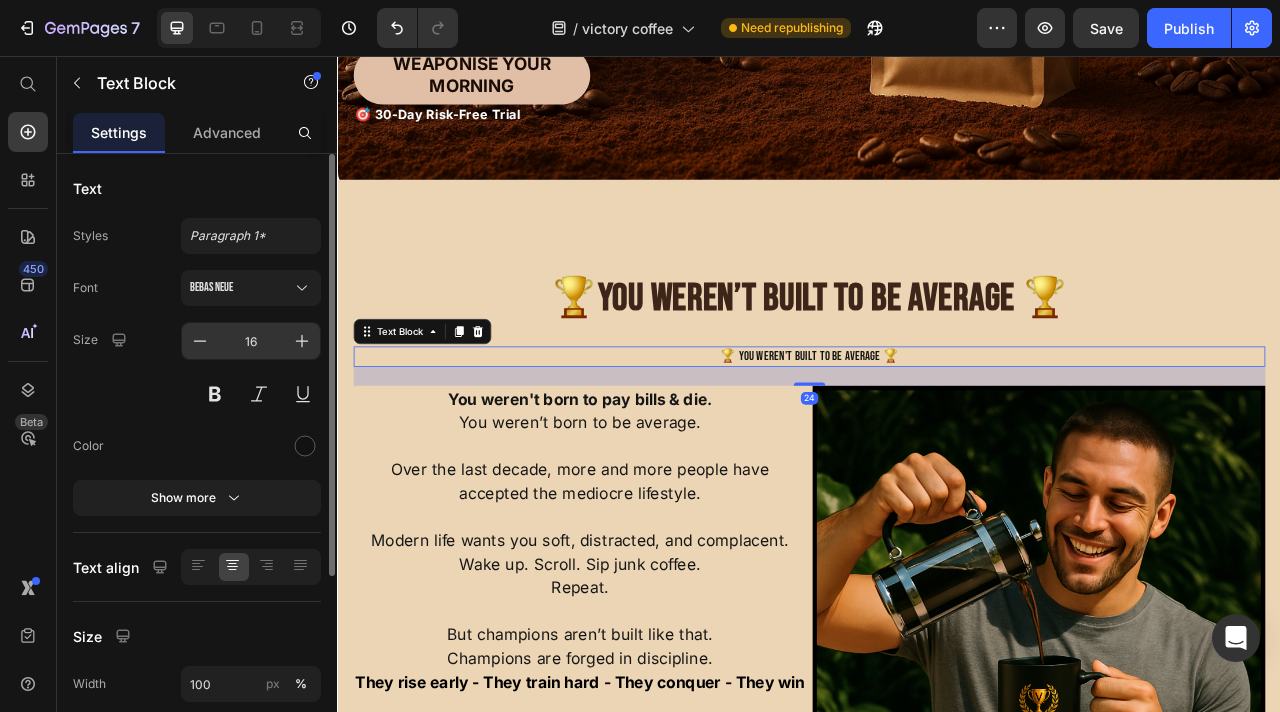 click on "16" at bounding box center [251, 341] 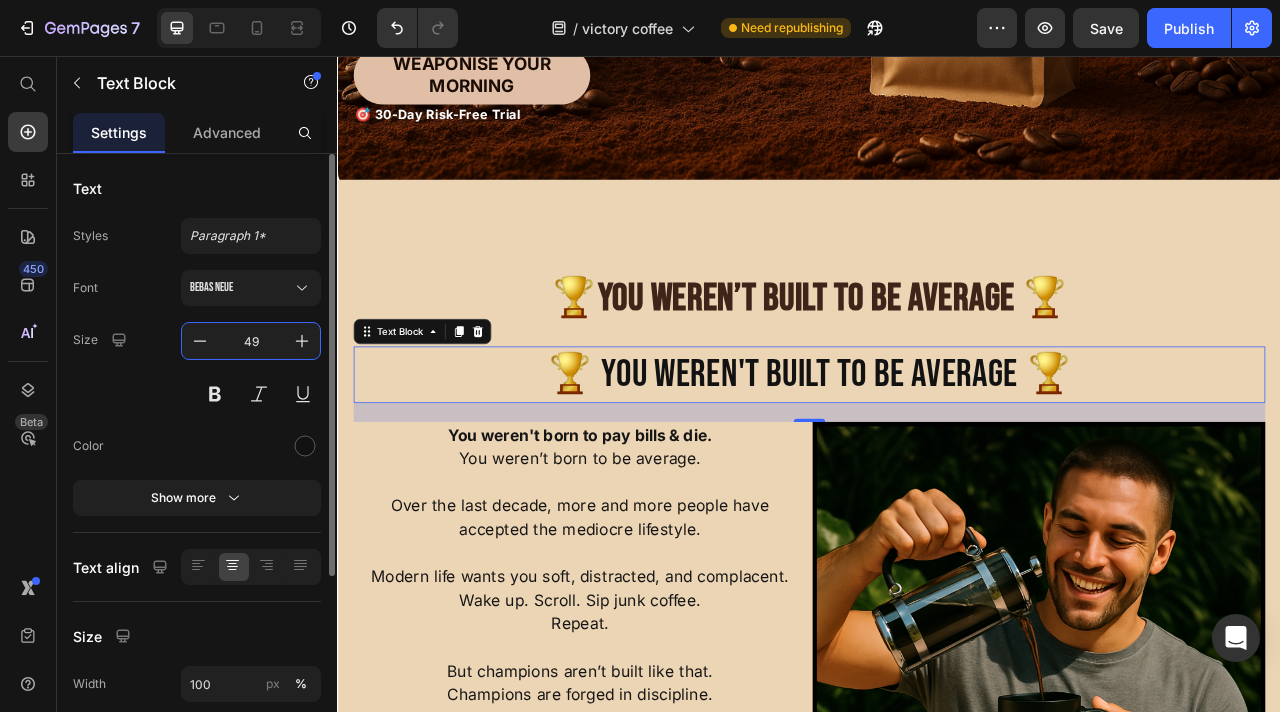 type on "49" 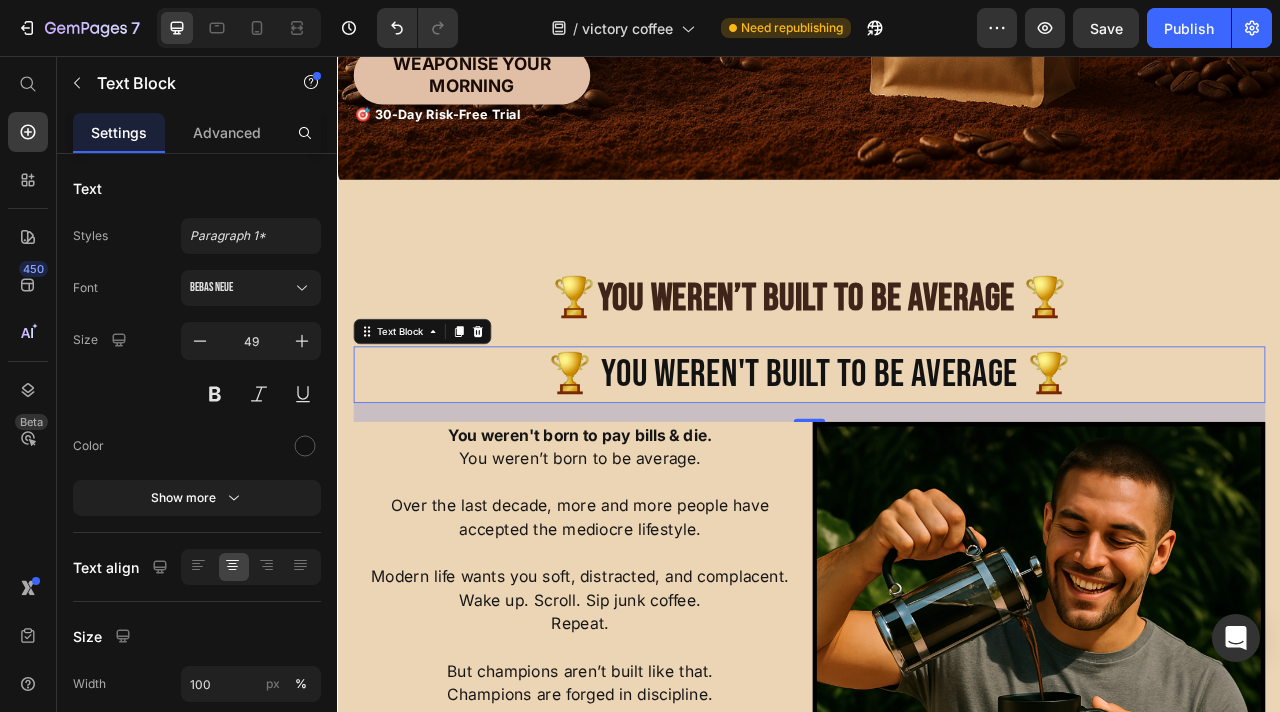 click on "🏆 YOU WEREN'T BUILT TO BE AVERAGE 🏆" at bounding box center [937, 461] 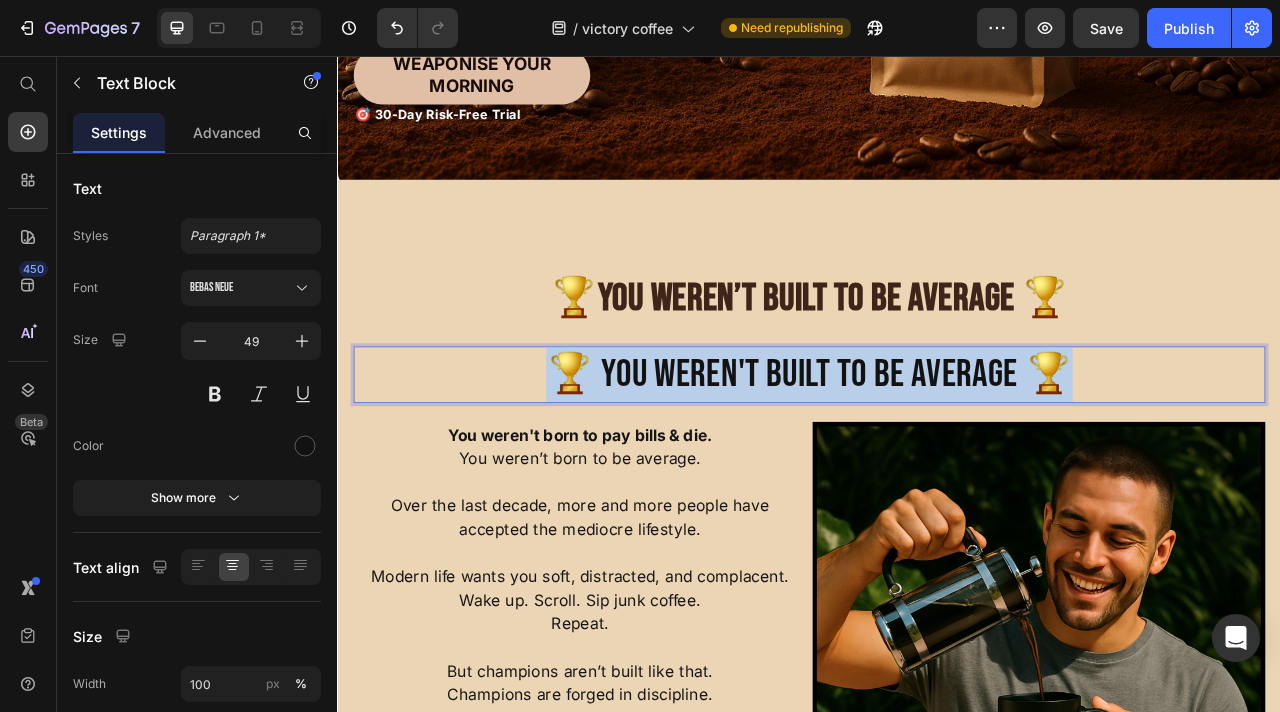 click on "🏆 YOU WEREN'T BUILT TO BE AVERAGE 🏆" at bounding box center [937, 461] 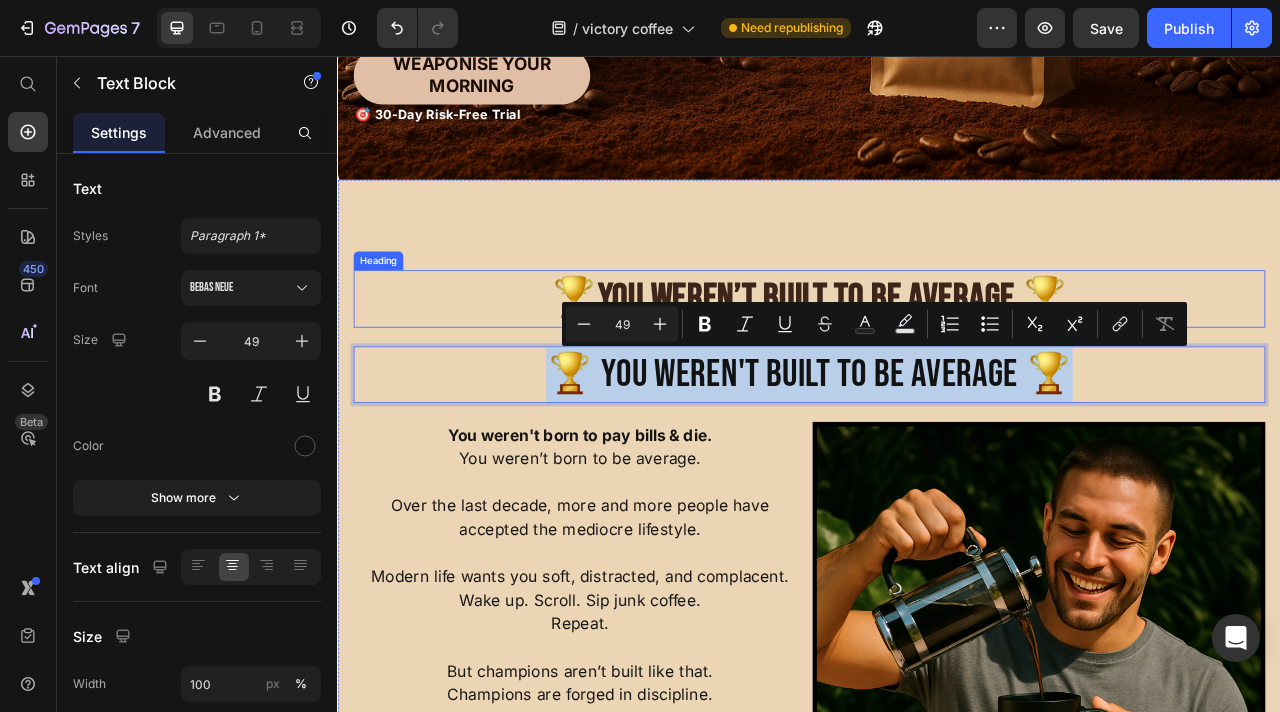 click on "You Weren’t Built to Be Average 🏆" at bounding box center [968, 363] 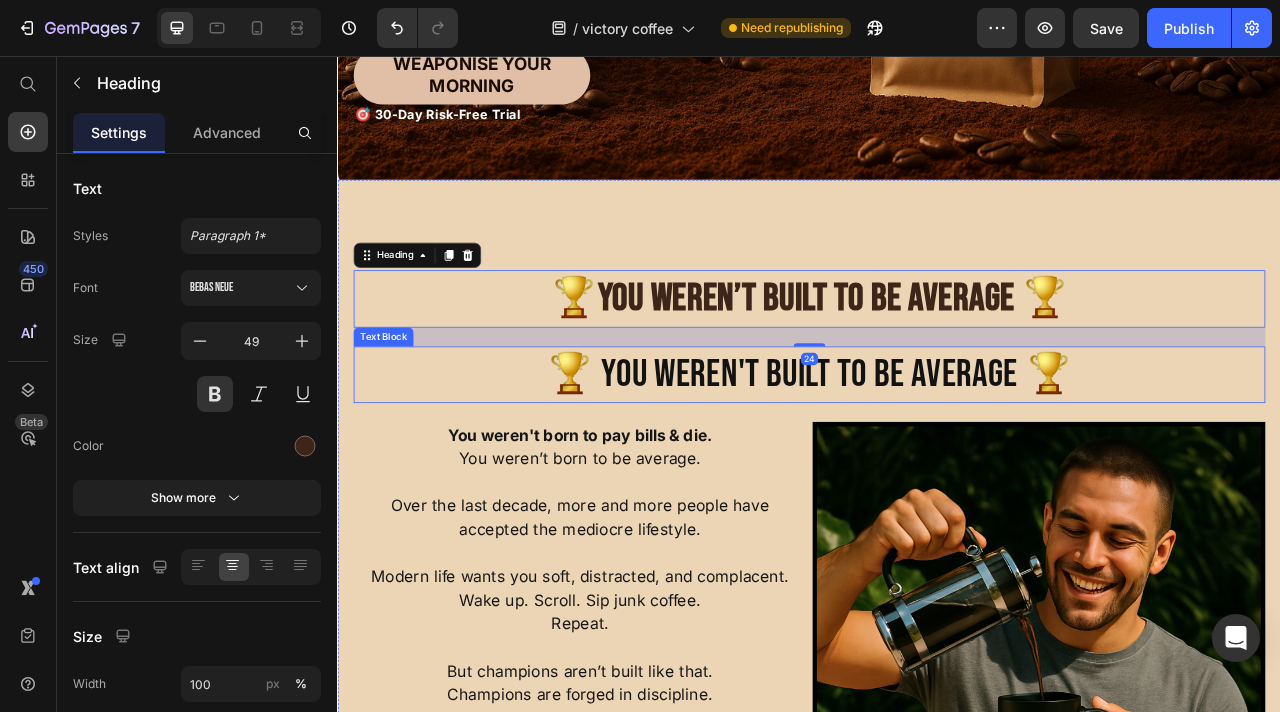 click on "🏆 YOU WEREN'T BUILT TO BE AVERAGE 🏆" at bounding box center [937, 461] 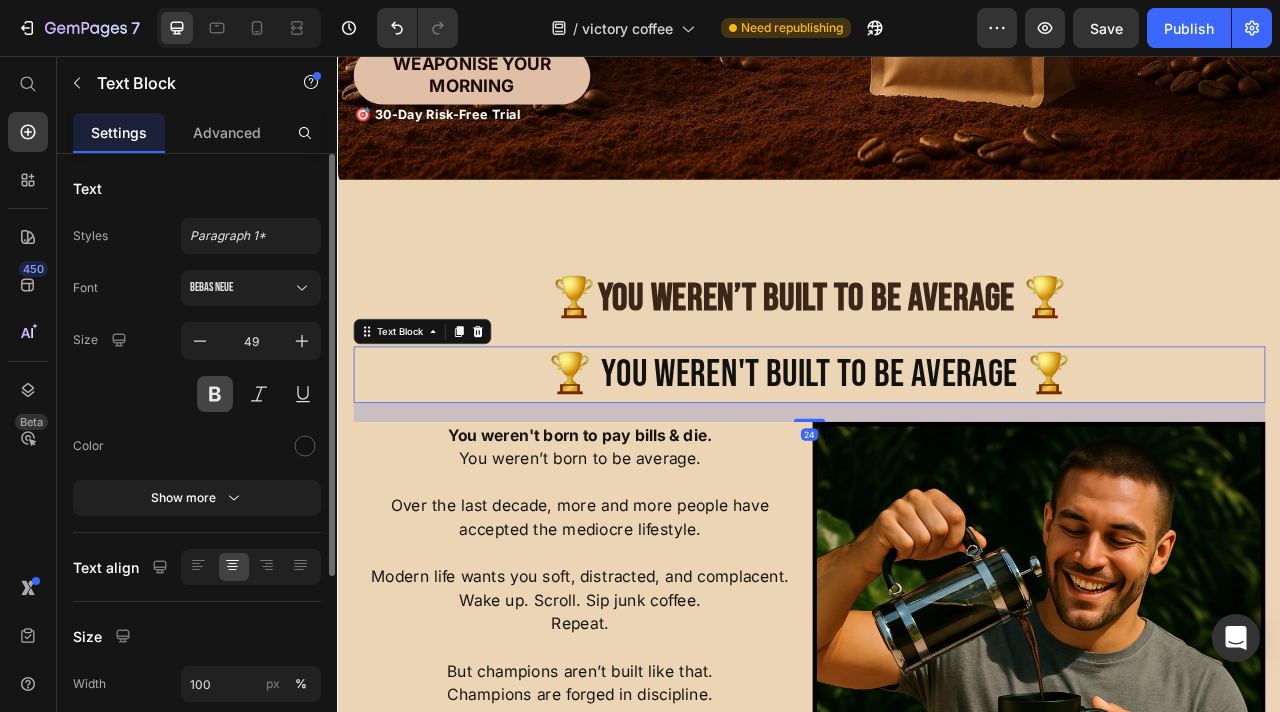click at bounding box center [215, 394] 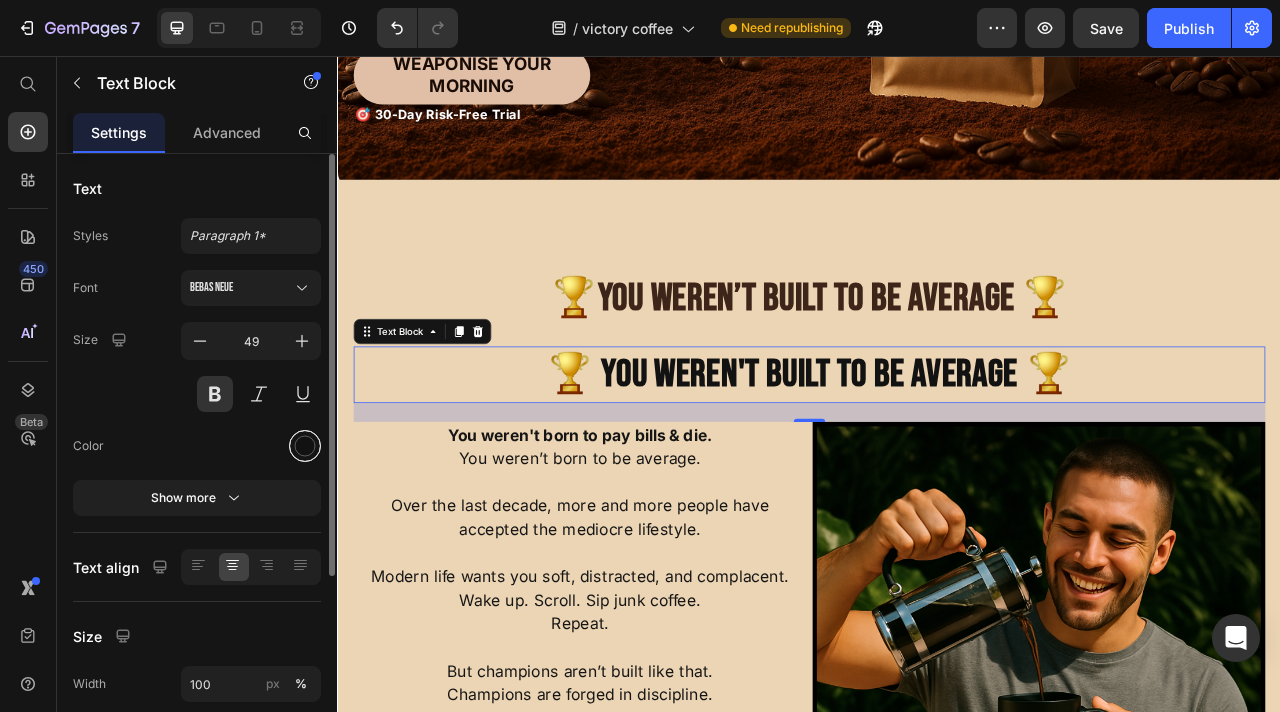 click at bounding box center (305, 446) 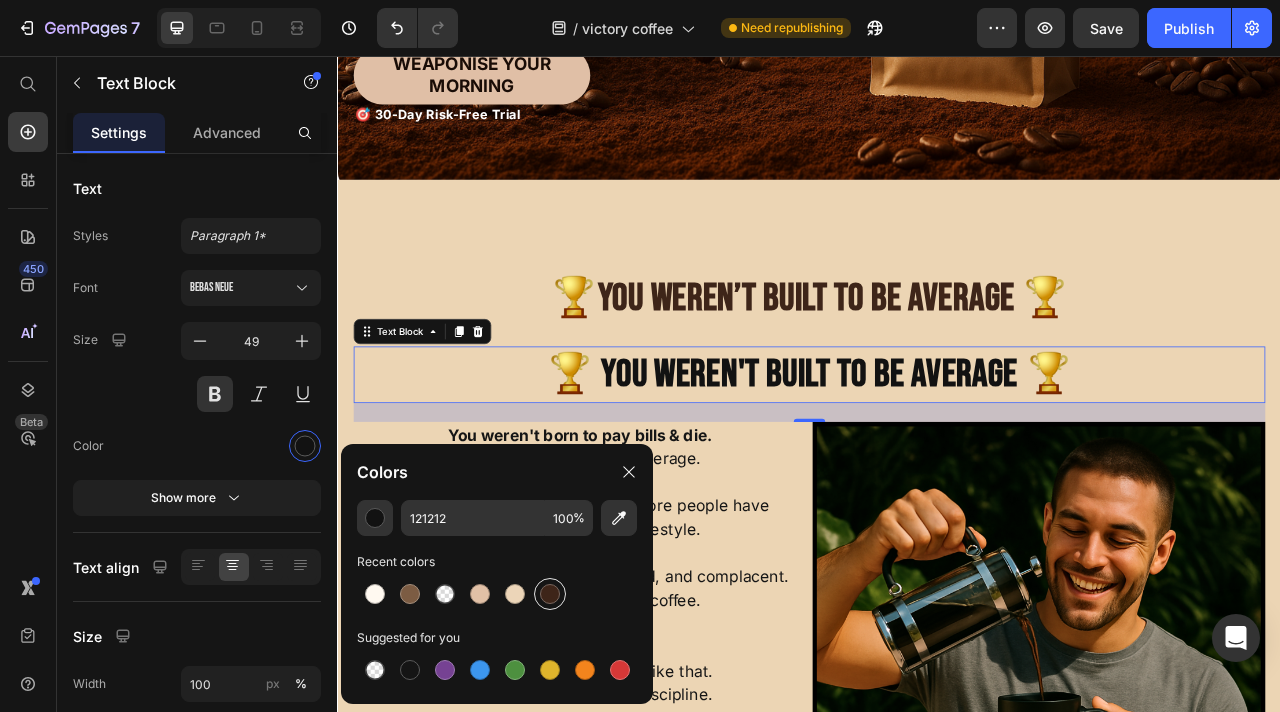 click at bounding box center (550, 594) 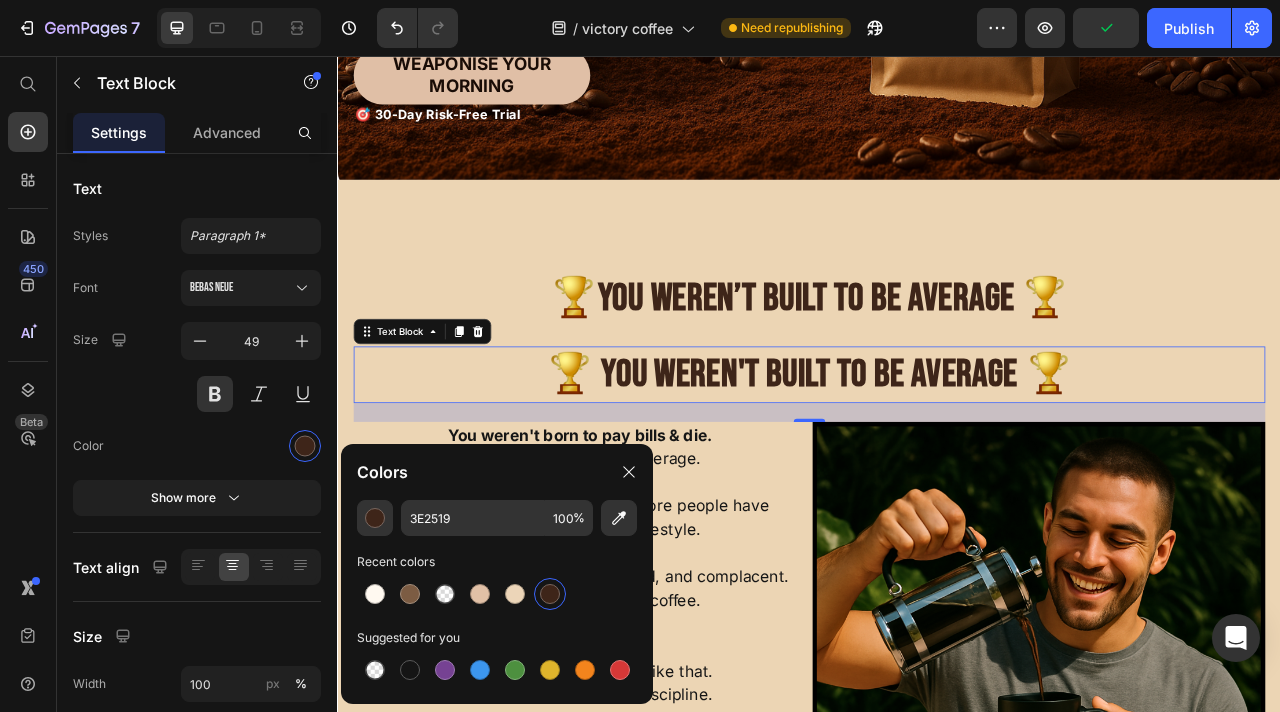 click on "🏆  You Weren’t Built to Be Average 🏆" at bounding box center [937, 364] 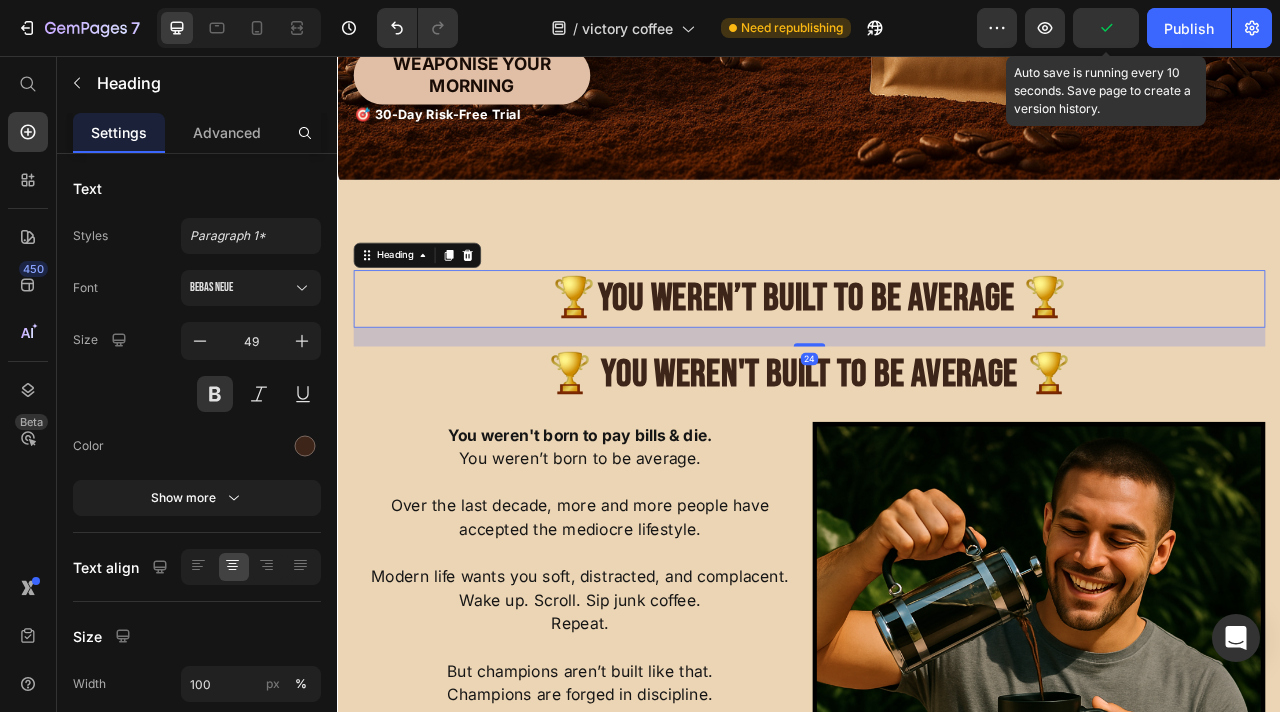 click 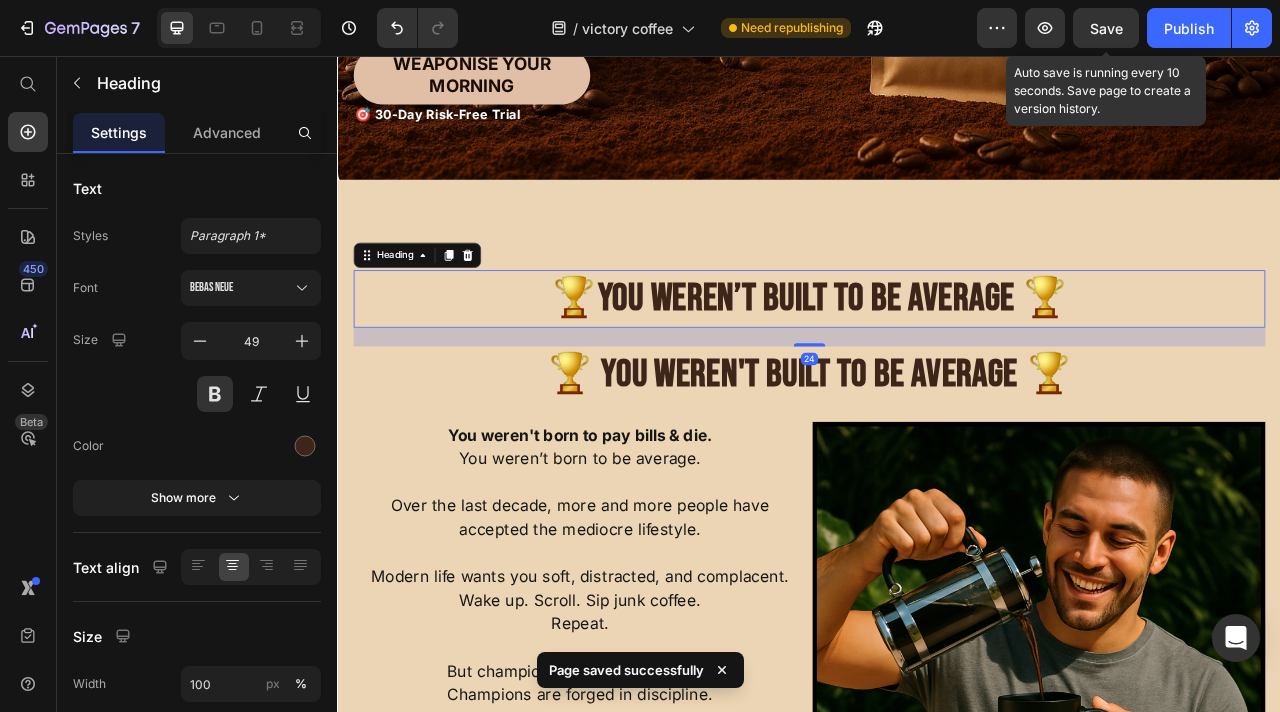 click on "Save" at bounding box center (1106, 28) 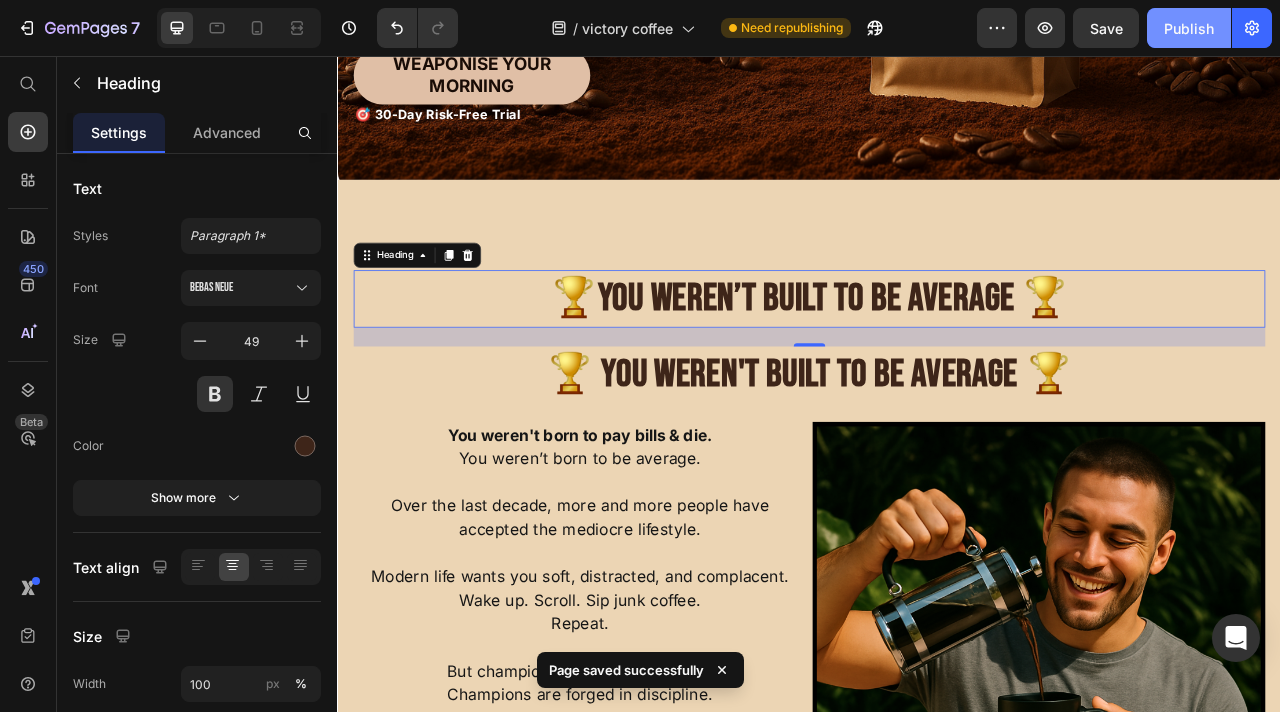 click on "Publish" 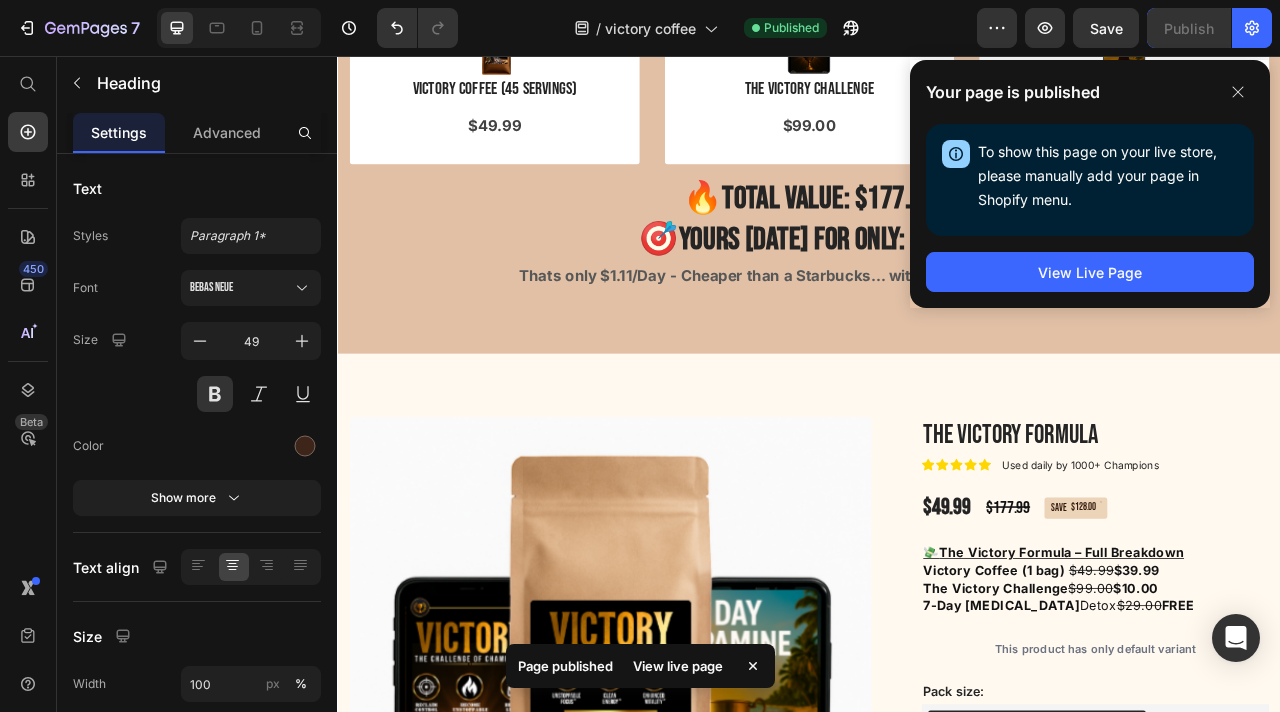 scroll, scrollTop: 3468, scrollLeft: 0, axis: vertical 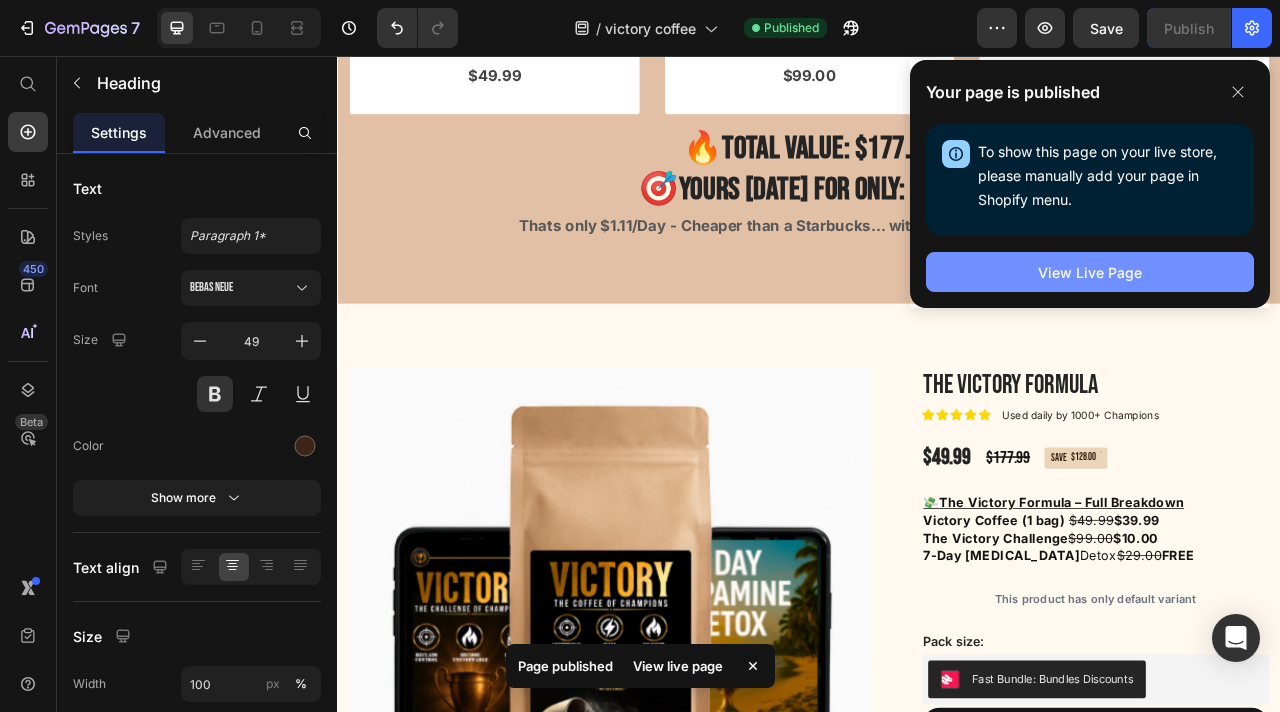 click on "View Live Page" at bounding box center [1090, 272] 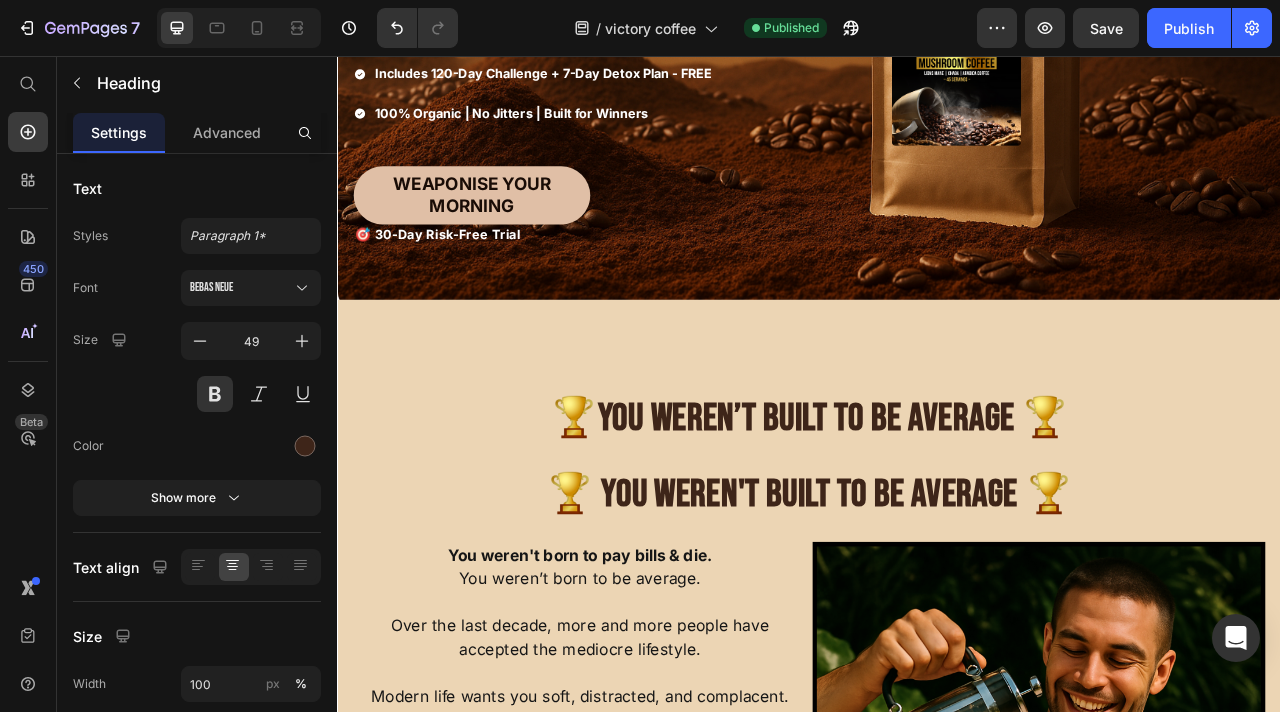 scroll, scrollTop: 450, scrollLeft: 0, axis: vertical 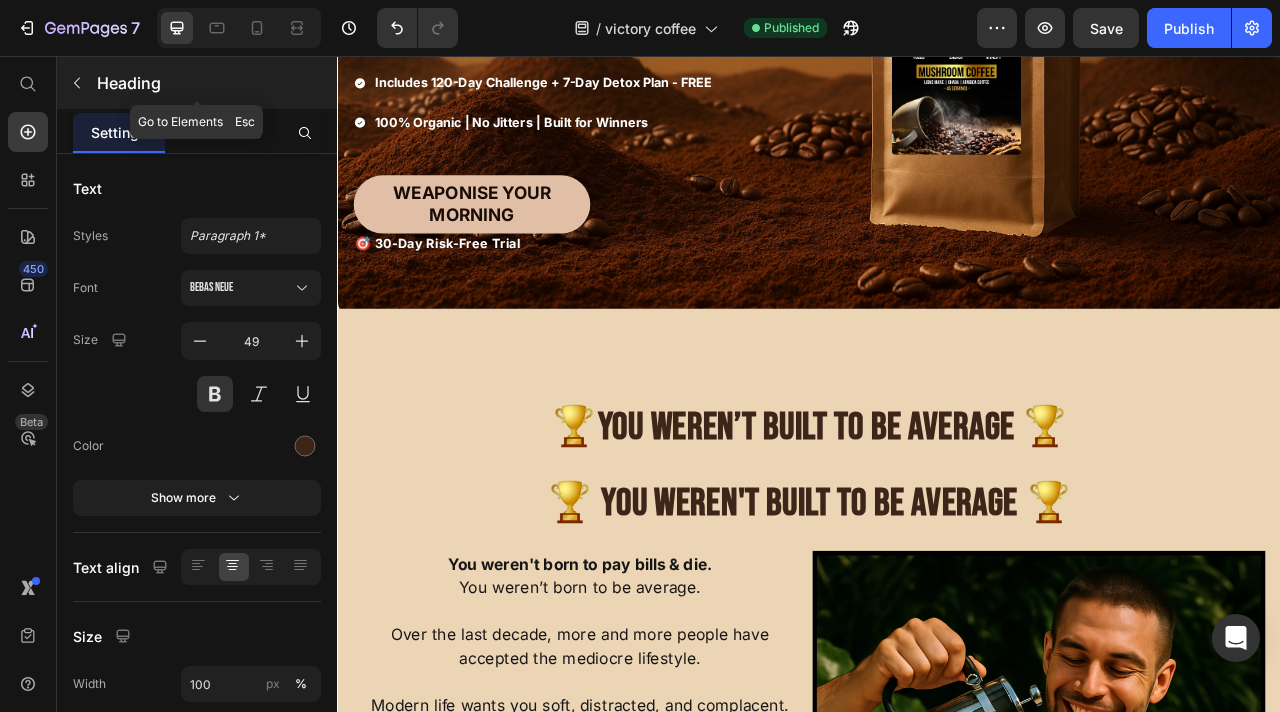 click at bounding box center [77, 83] 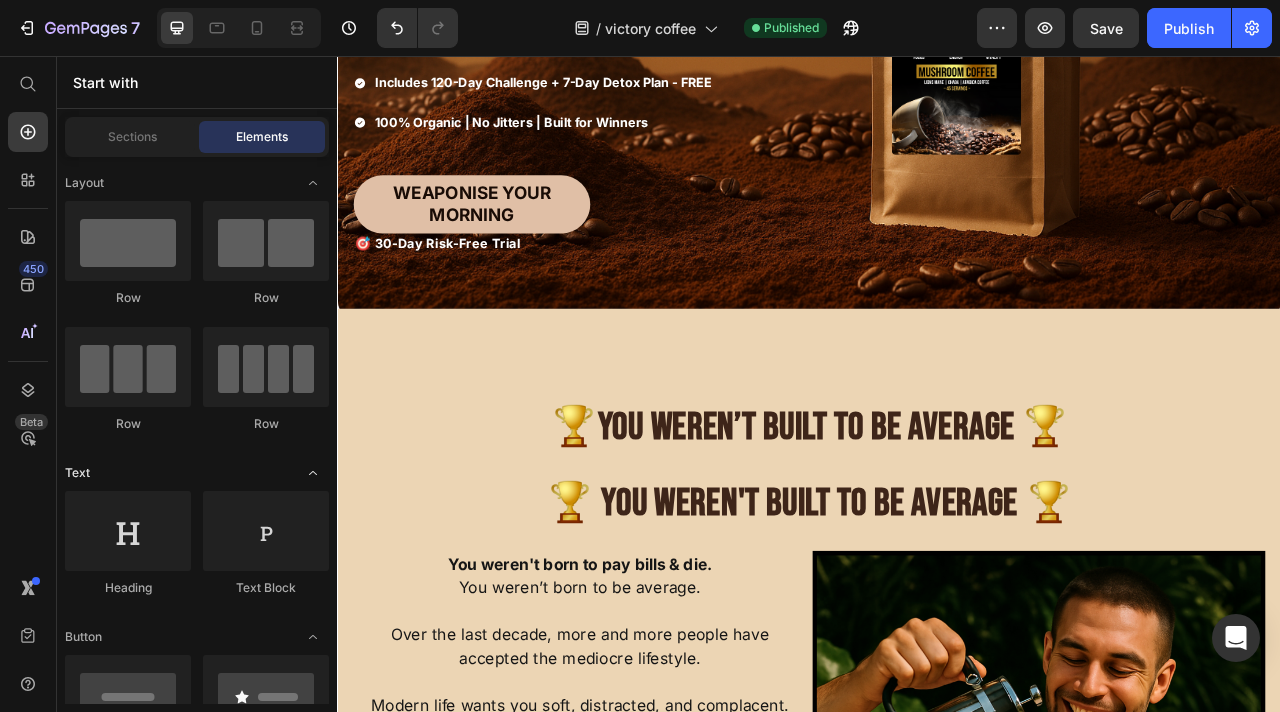 scroll, scrollTop: 42, scrollLeft: 0, axis: vertical 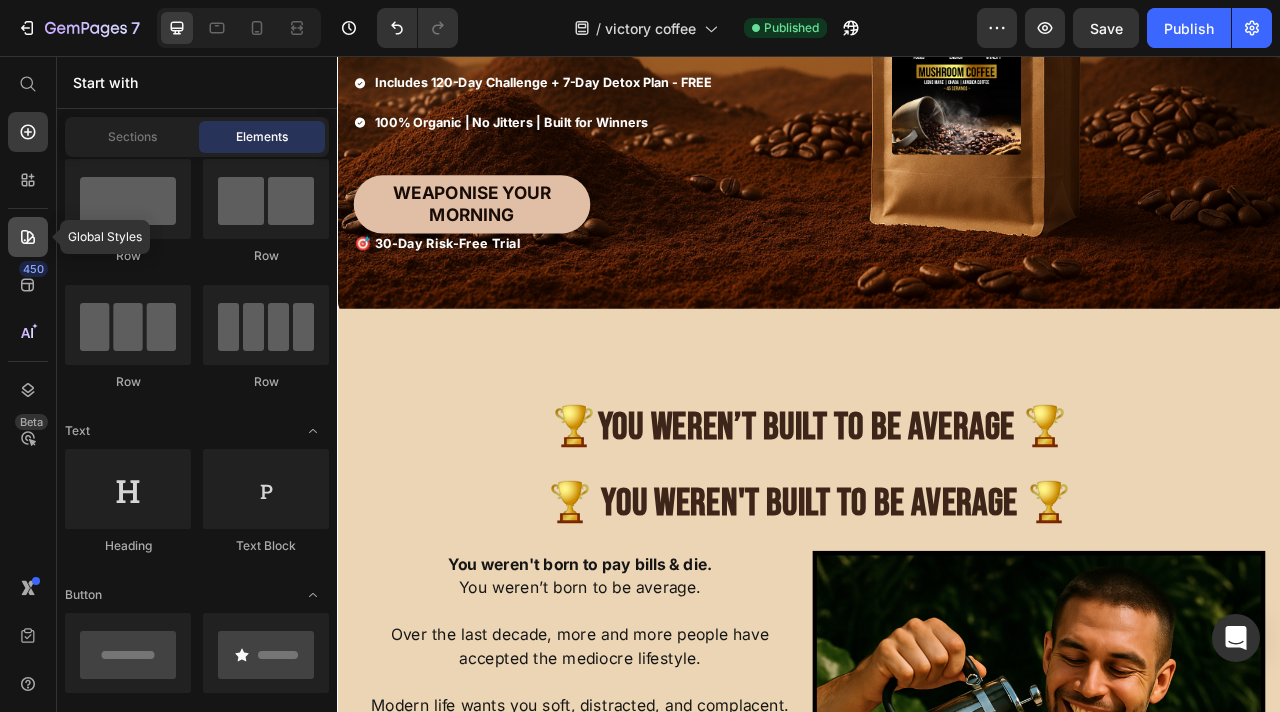 click 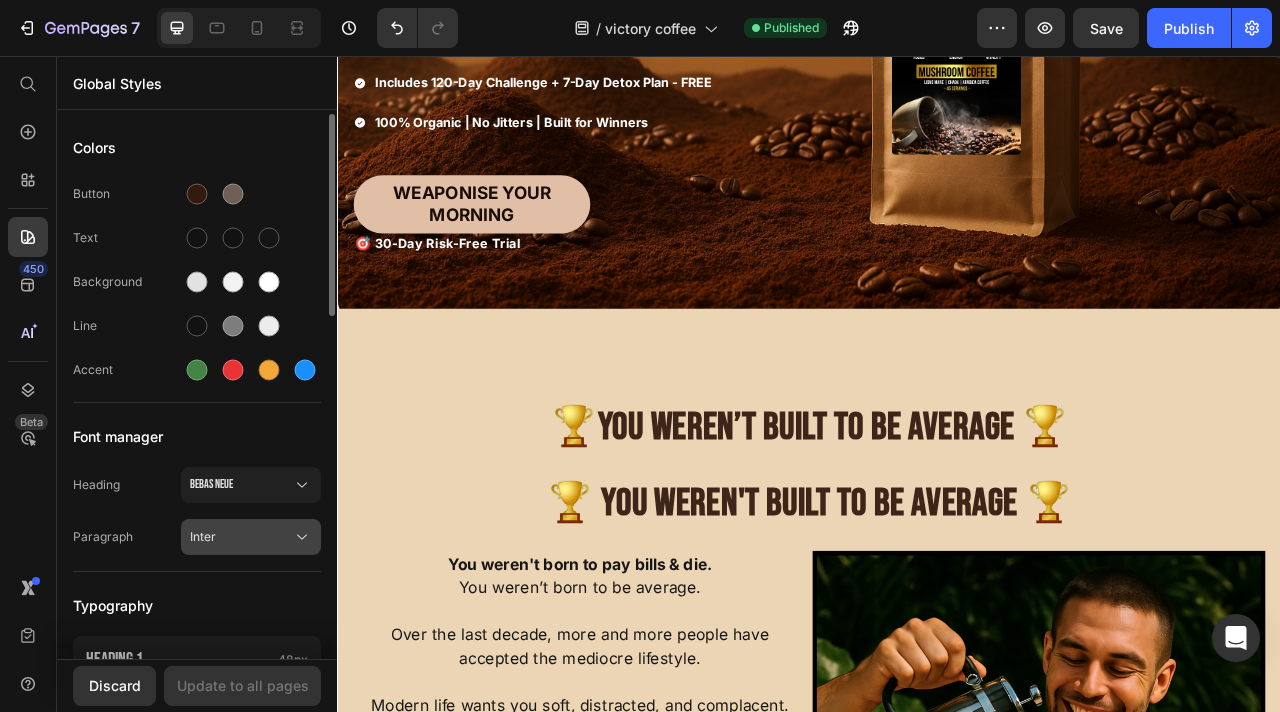 click on "Inter" at bounding box center (241, 537) 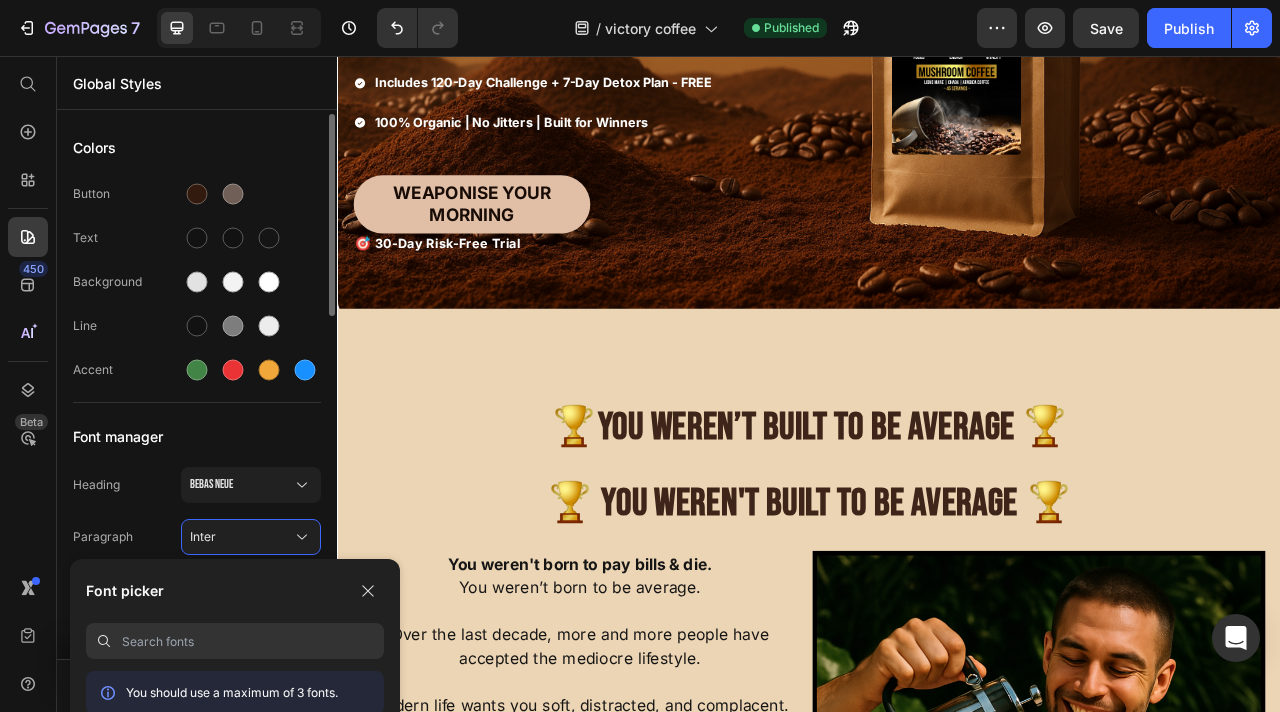 scroll, scrollTop: 115, scrollLeft: 0, axis: vertical 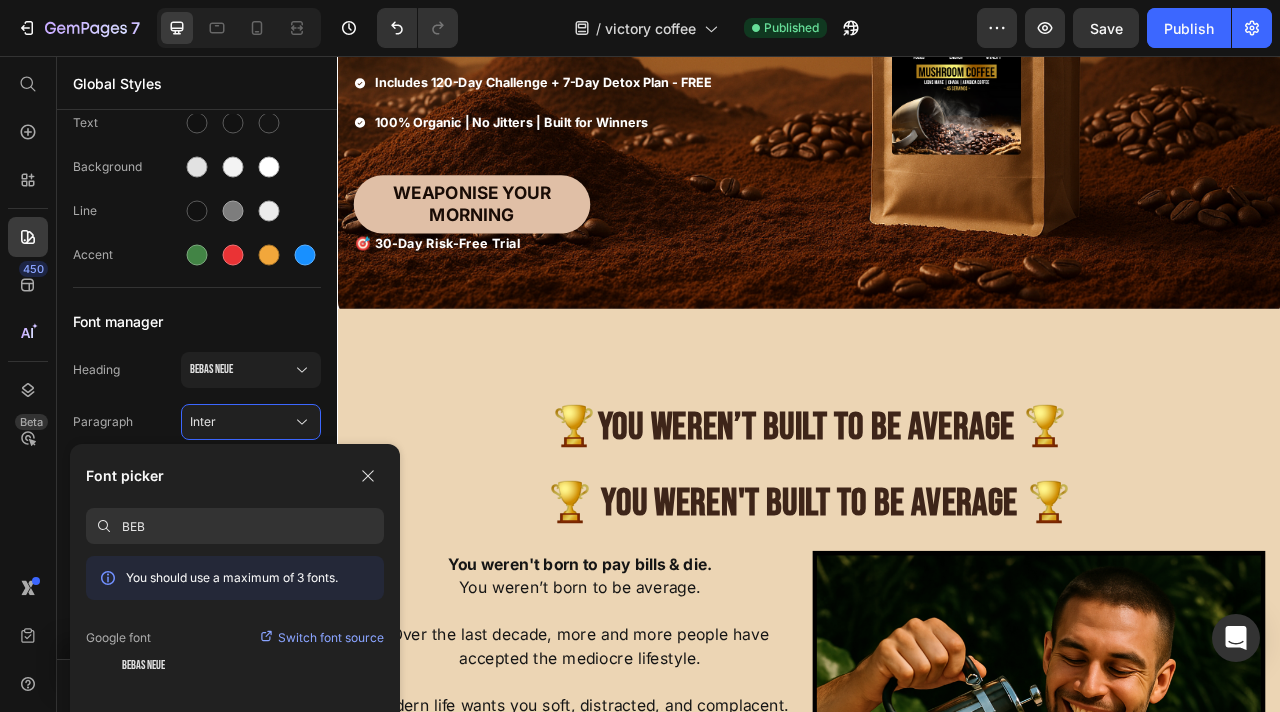 type on "BEB" 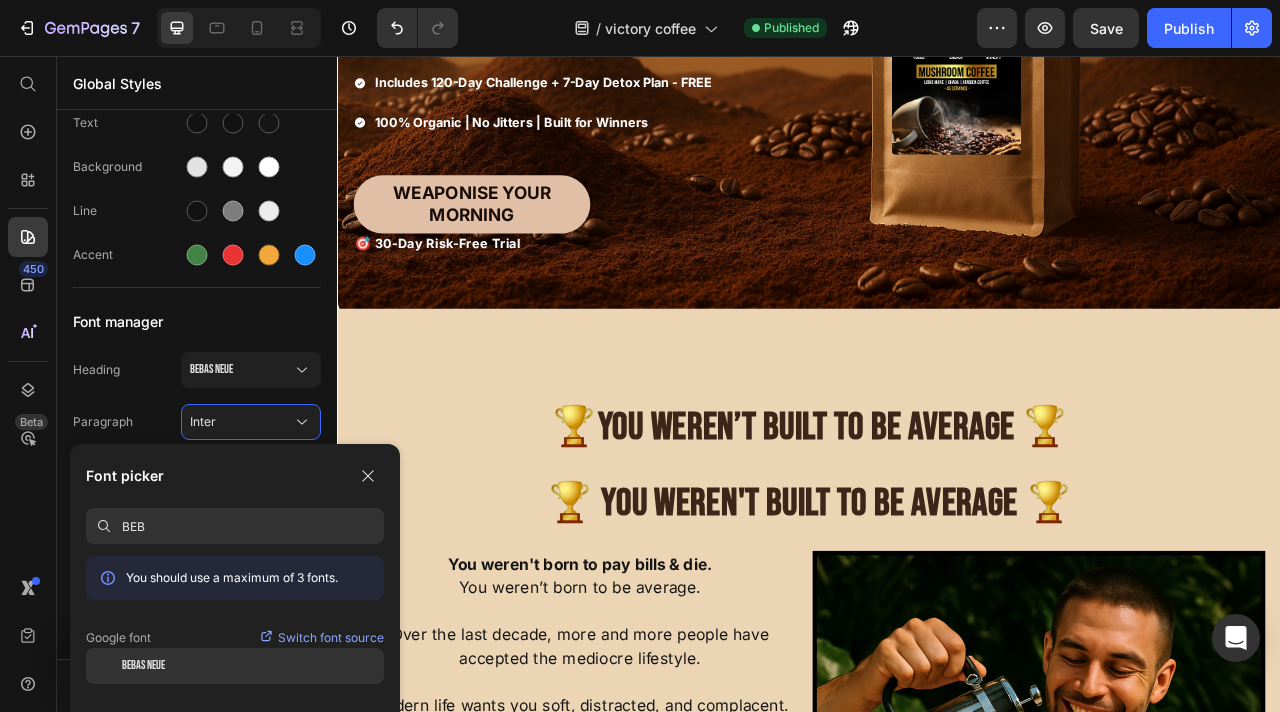 click on "Bebas Neue" 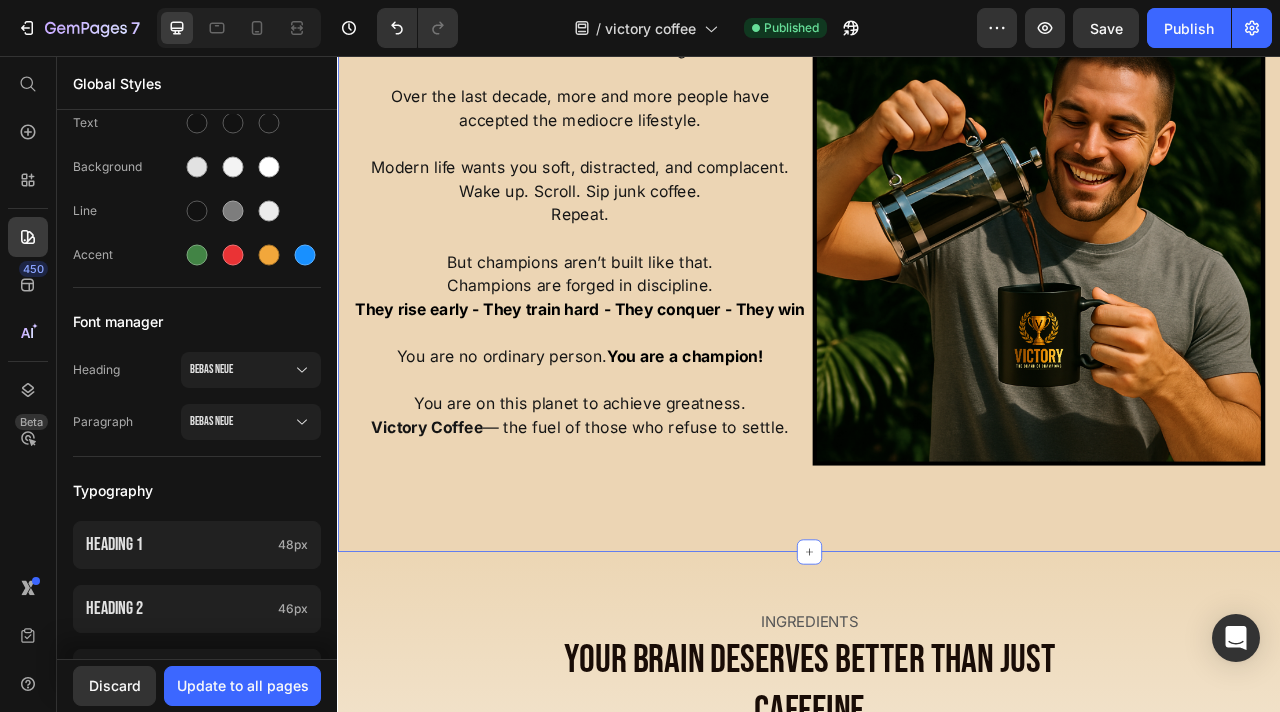 scroll, scrollTop: 682, scrollLeft: 0, axis: vertical 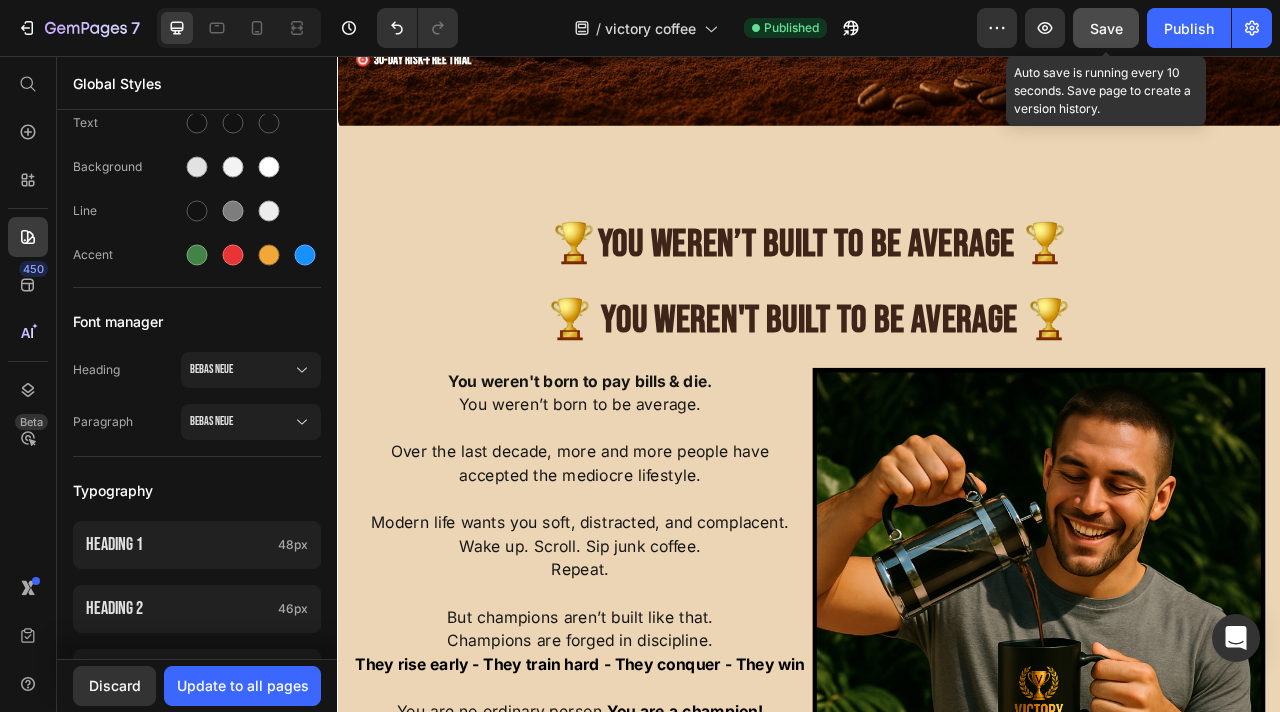 click on "Save" 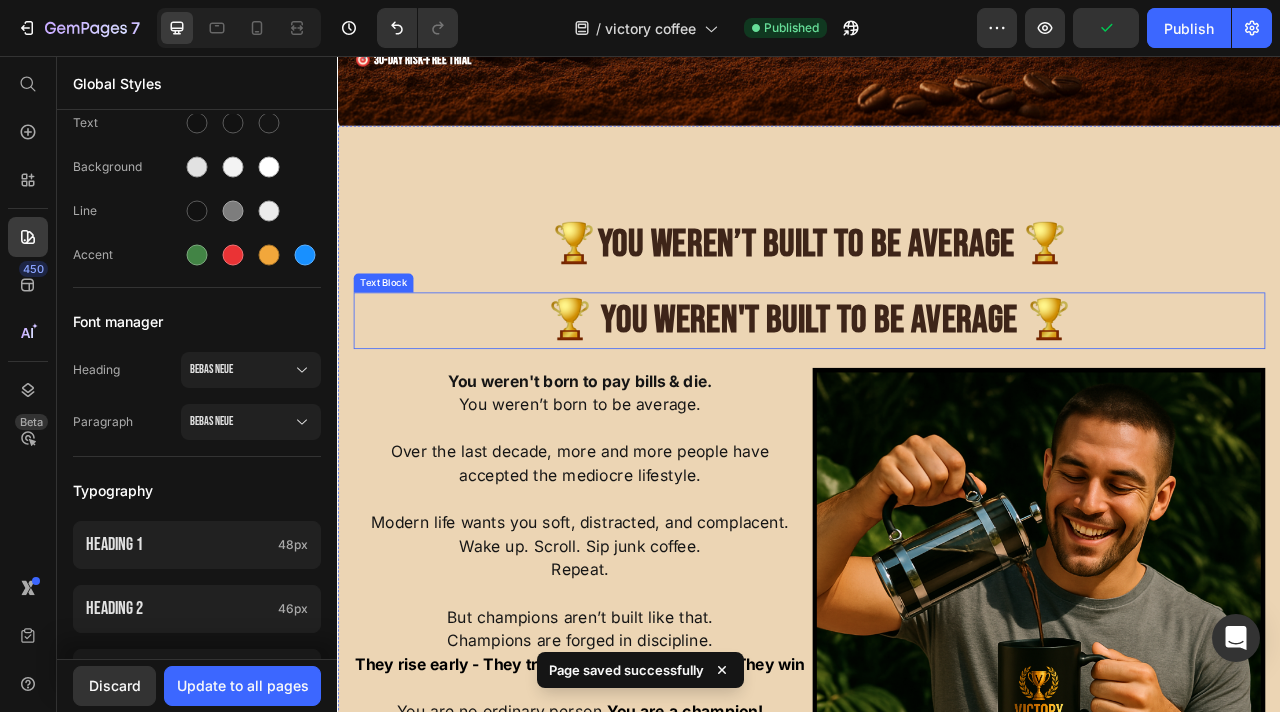 click on "🏆 YOU WEREN'T BUILT TO BE AVERAGE 🏆" at bounding box center [937, 393] 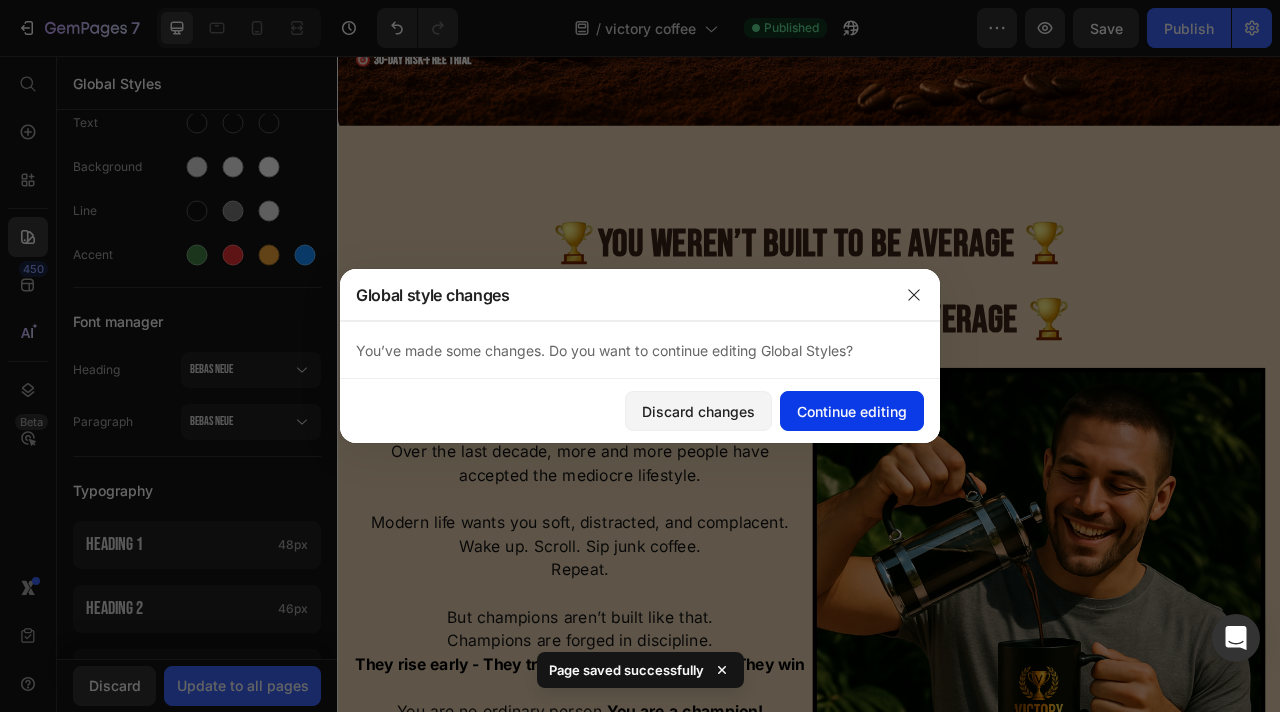 click on "Continue editing" at bounding box center (852, 411) 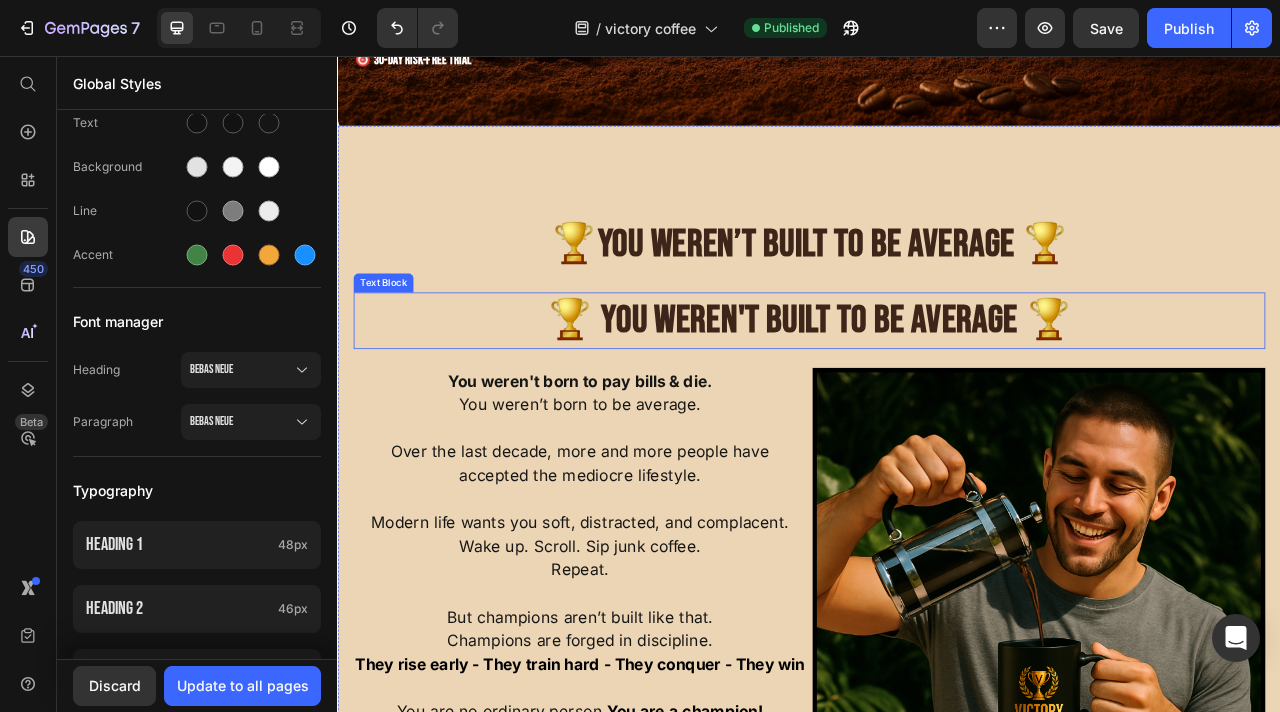 click on "🏆 YOU WEREN'T BUILT TO BE AVERAGE 🏆" at bounding box center (937, 393) 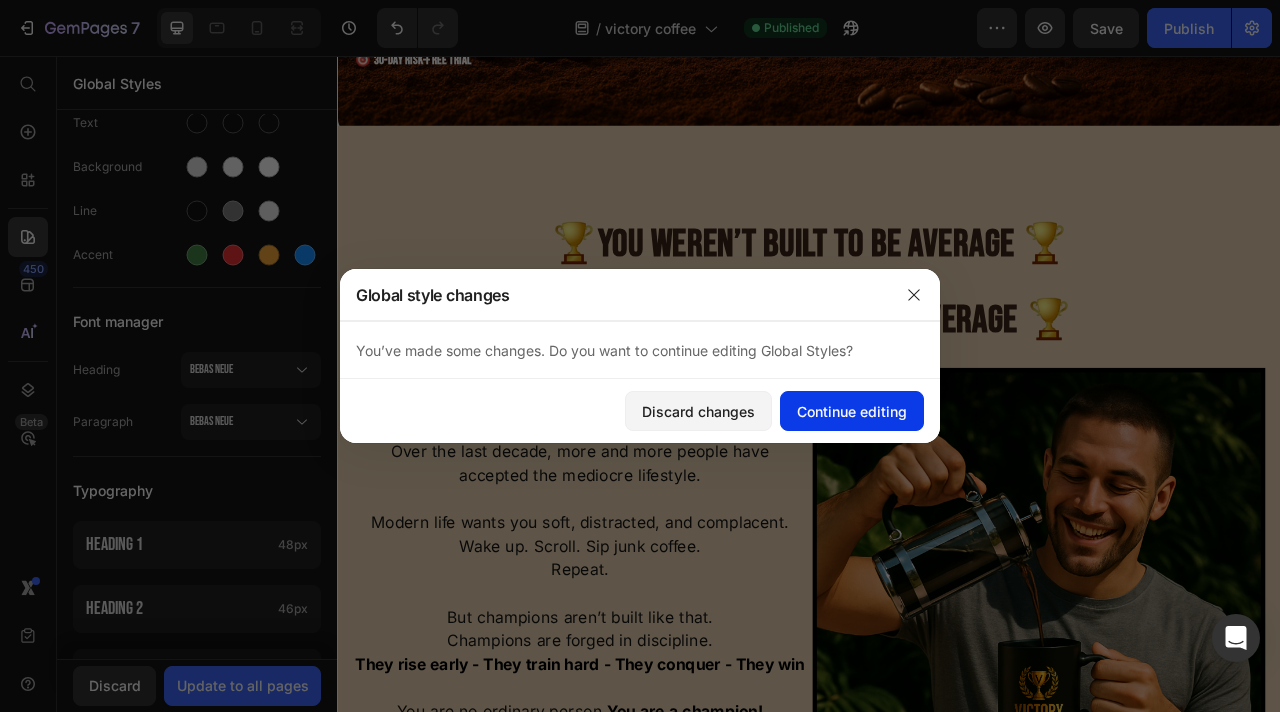 click on "Continue editing" at bounding box center (852, 411) 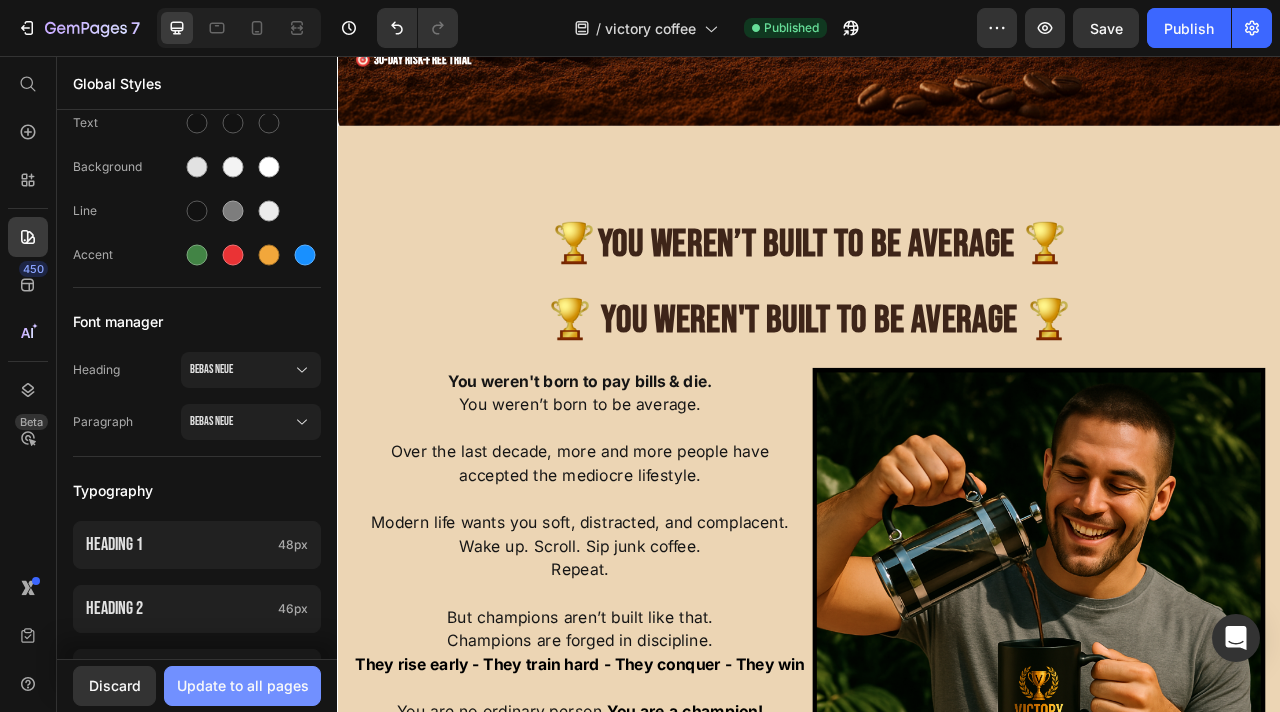 click on "Update to all pages" at bounding box center [242, 686] 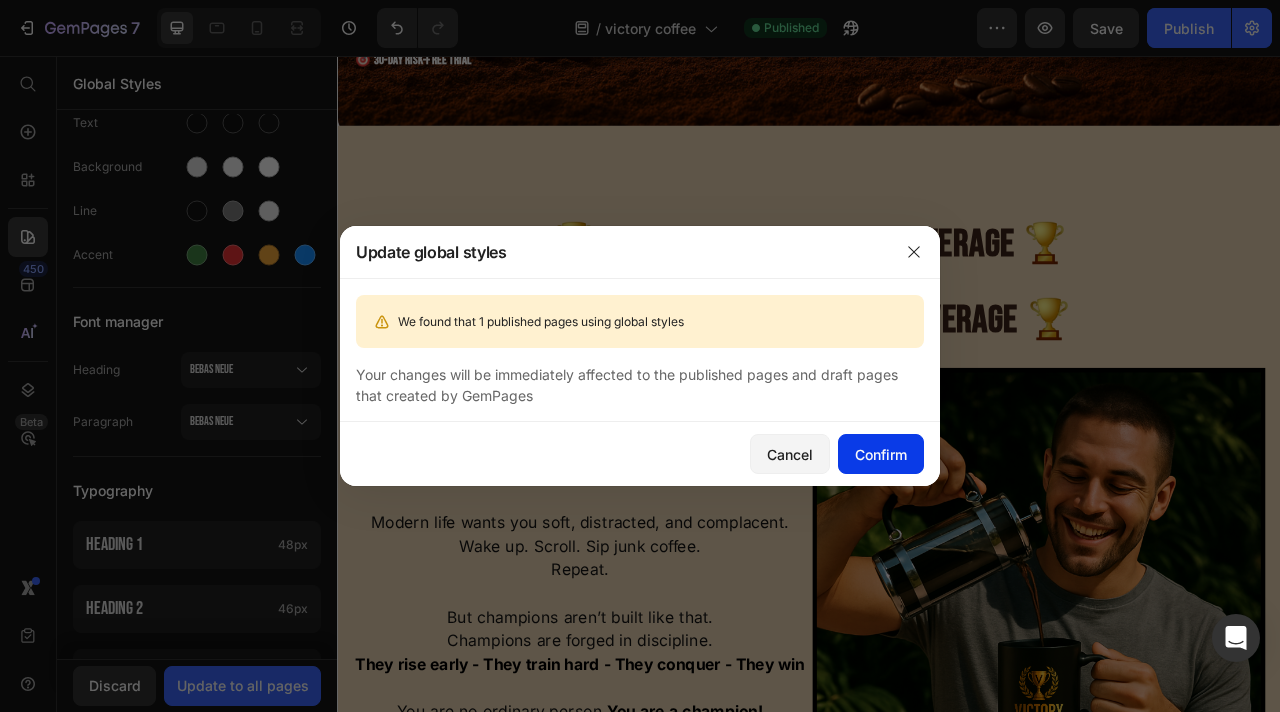 click on "Confirm" at bounding box center [881, 454] 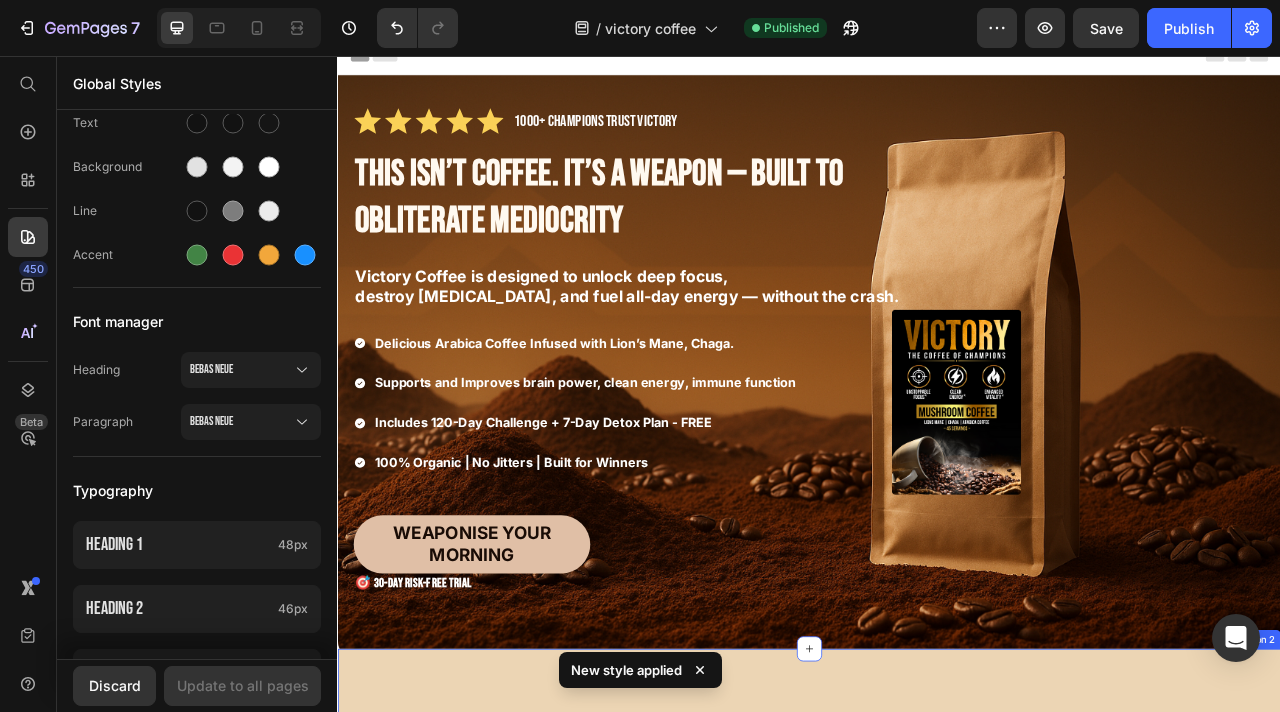 scroll, scrollTop: 0, scrollLeft: 0, axis: both 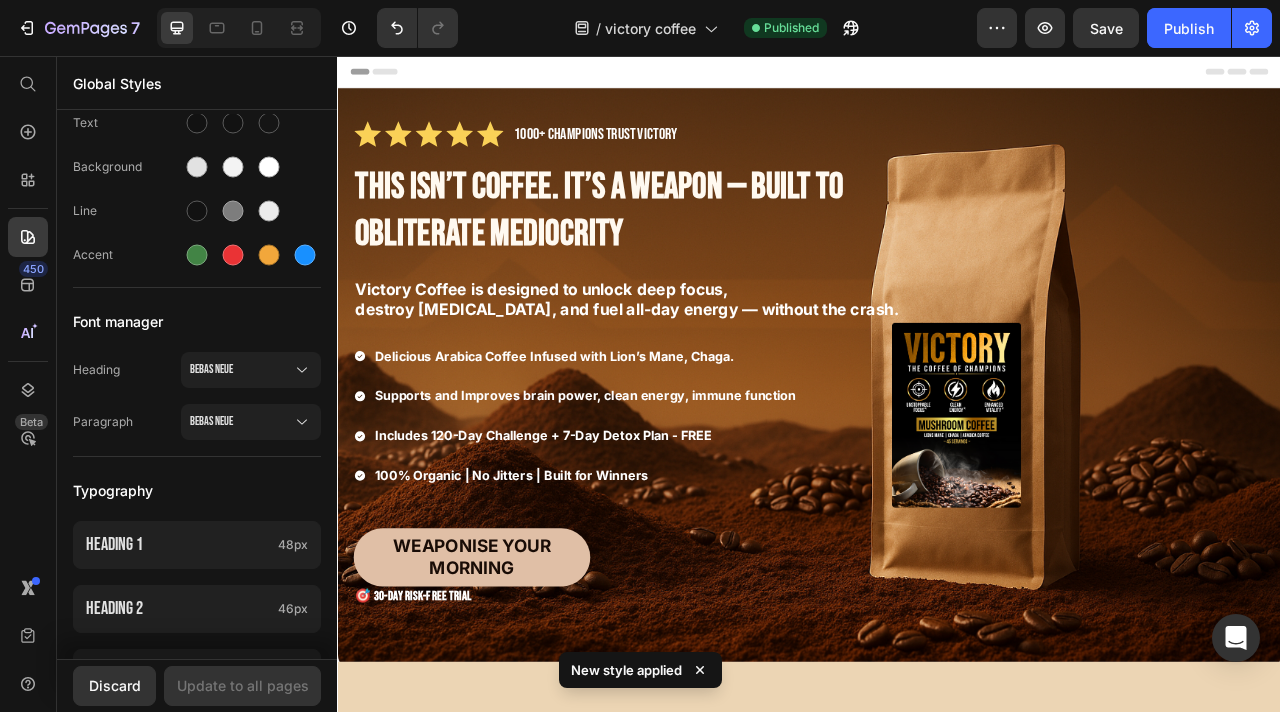 click on "Save" at bounding box center [1106, 28] 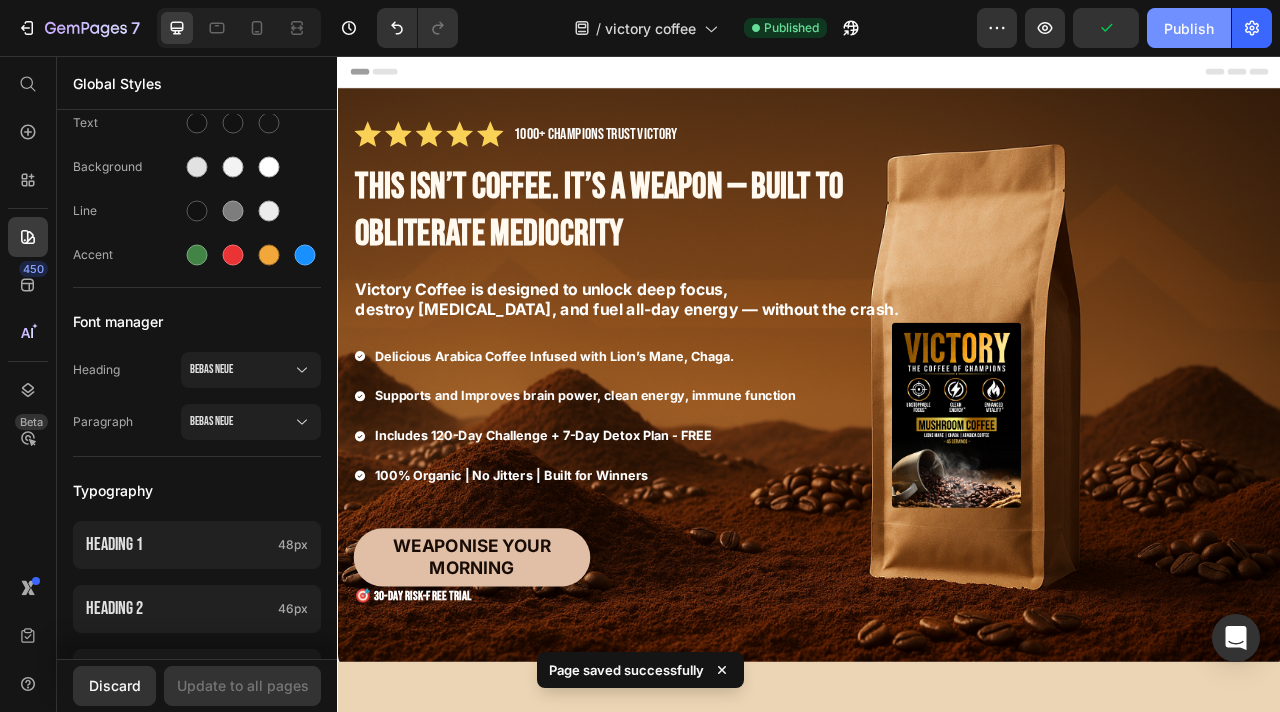 click on "Publish" at bounding box center (1189, 28) 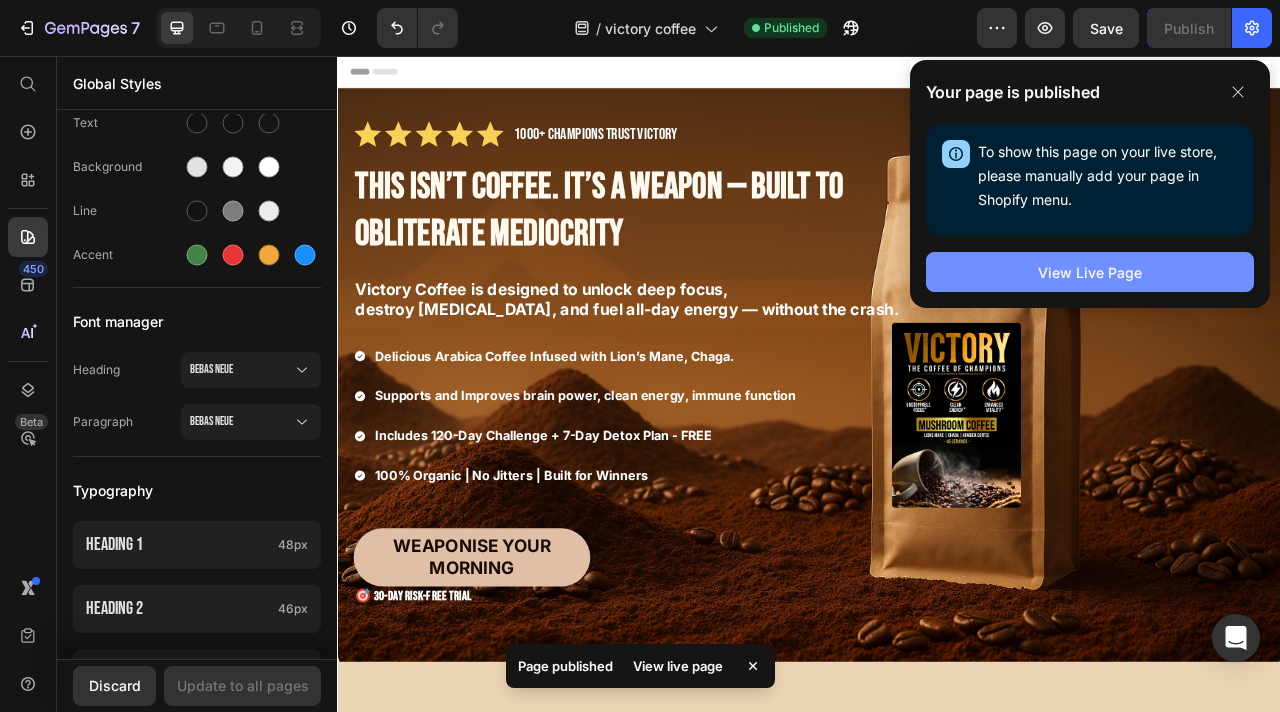 click on "View Live Page" at bounding box center [1090, 272] 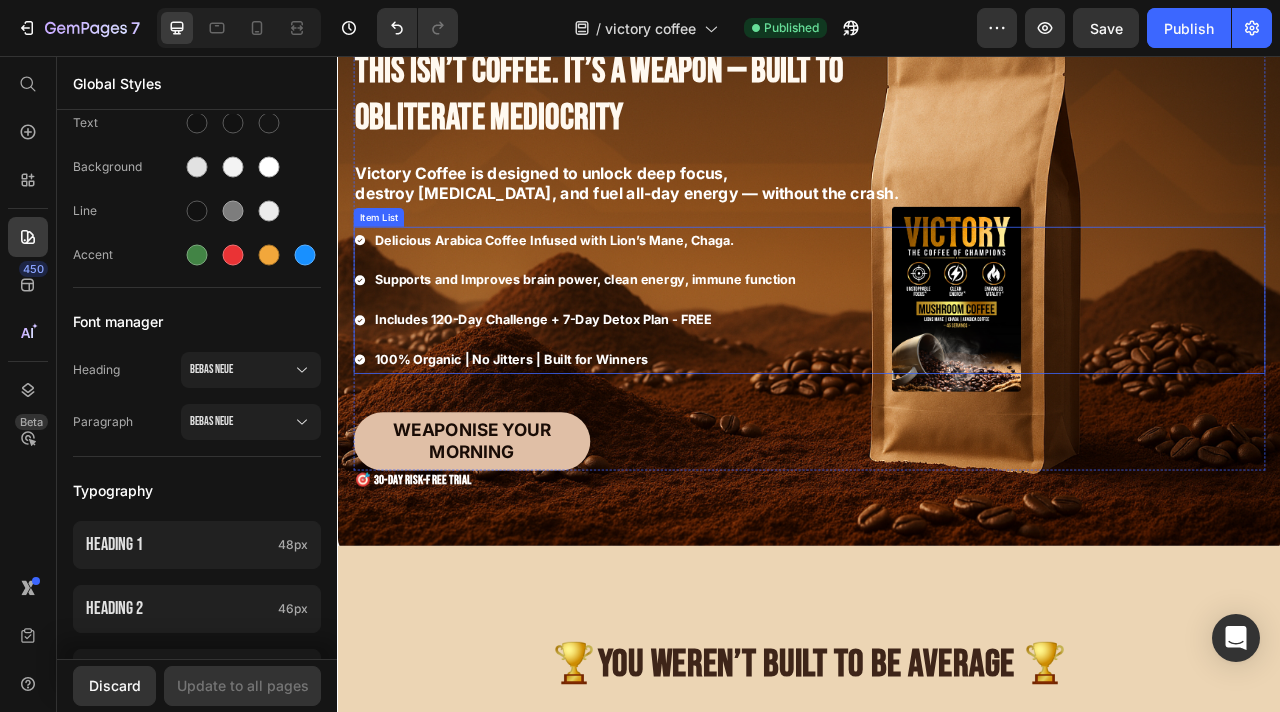 scroll, scrollTop: 680, scrollLeft: 0, axis: vertical 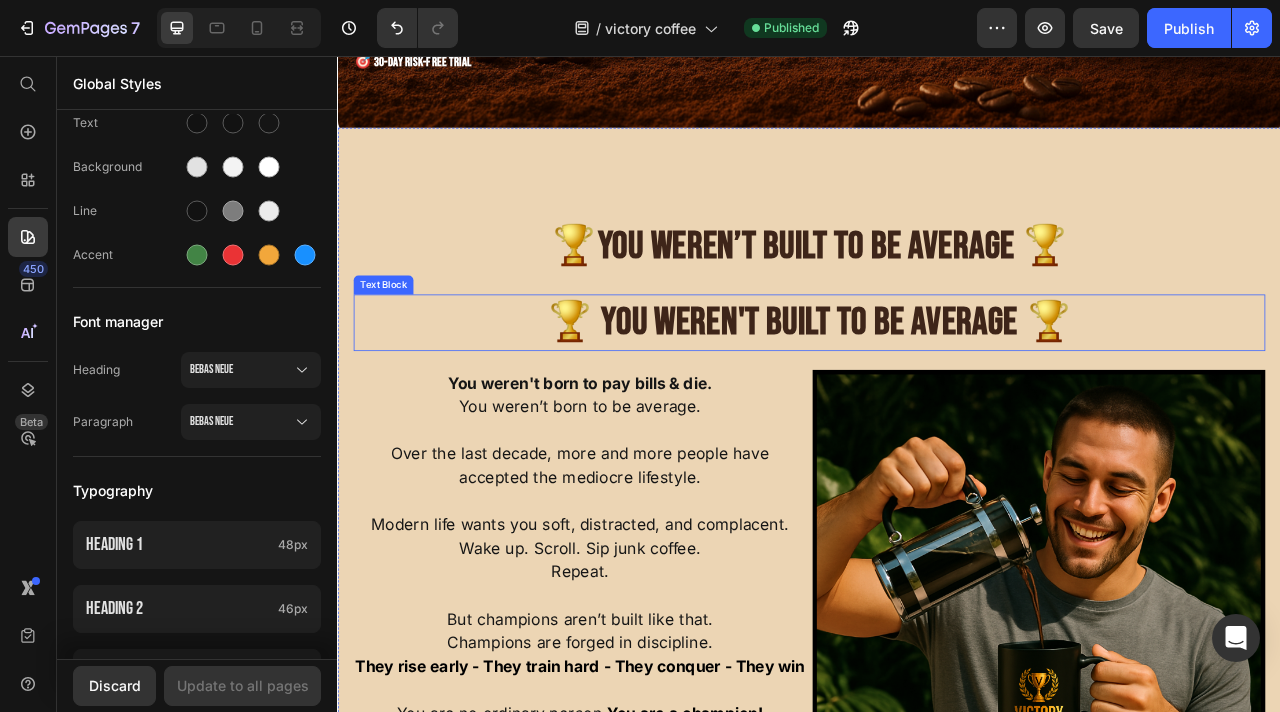 click on "🏆 YOU WEREN'T BUILT TO BE AVERAGE 🏆" at bounding box center (937, 395) 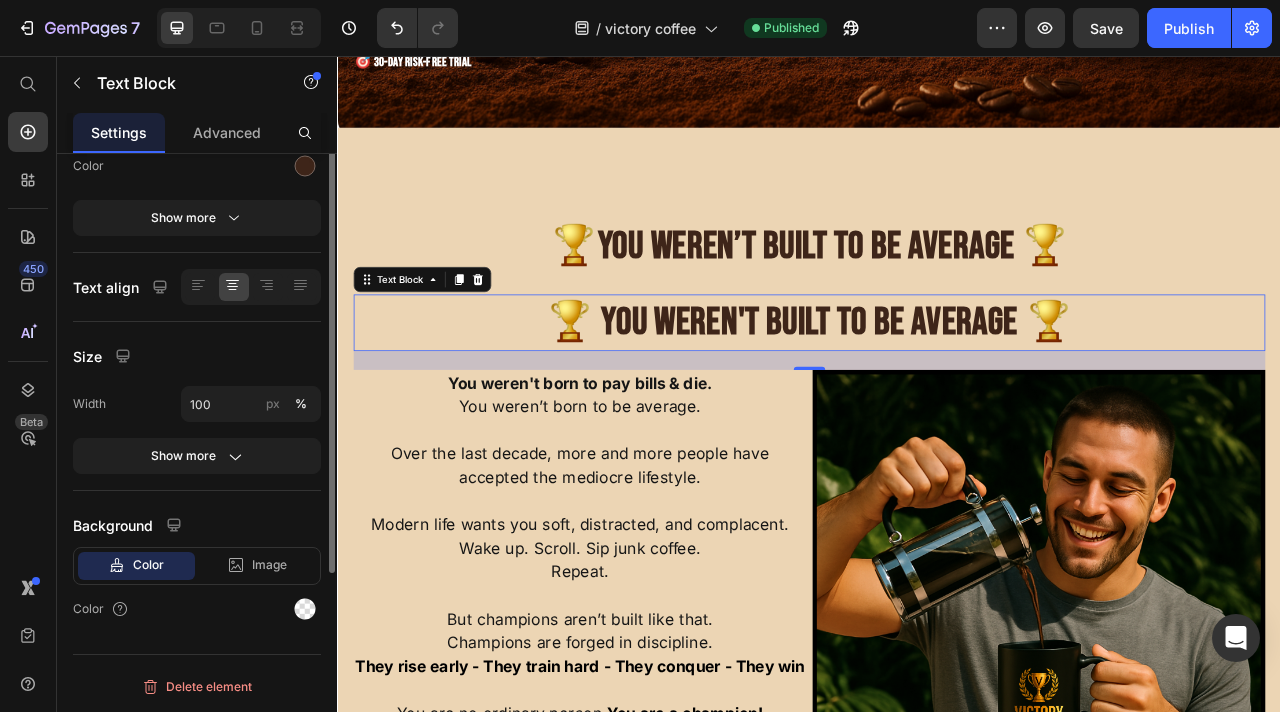 scroll, scrollTop: 0, scrollLeft: 0, axis: both 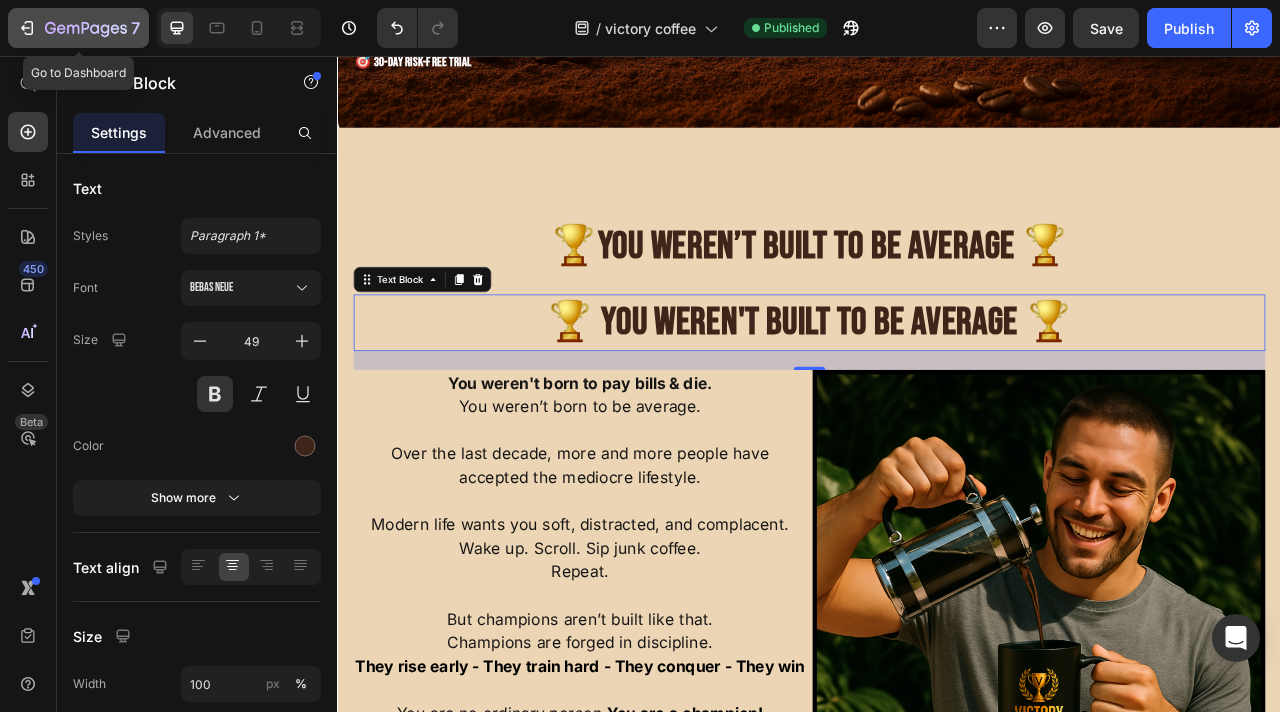 click on "7" at bounding box center [78, 28] 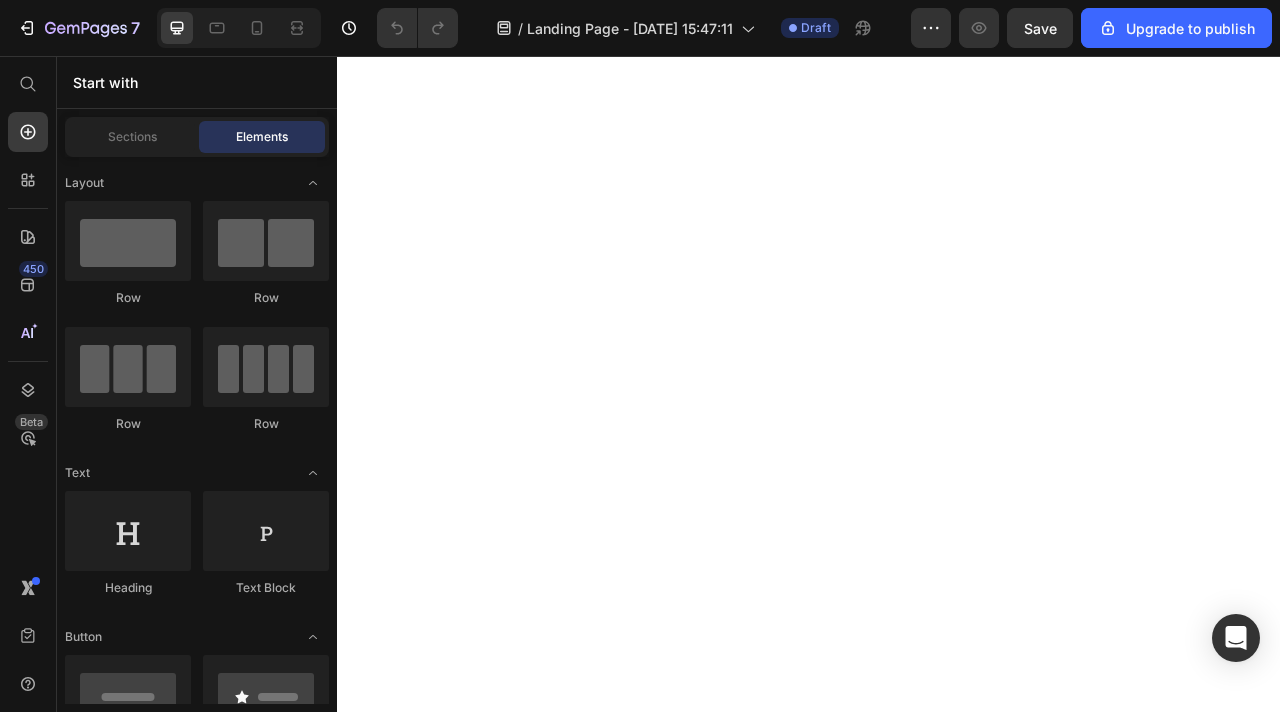 scroll, scrollTop: 0, scrollLeft: 0, axis: both 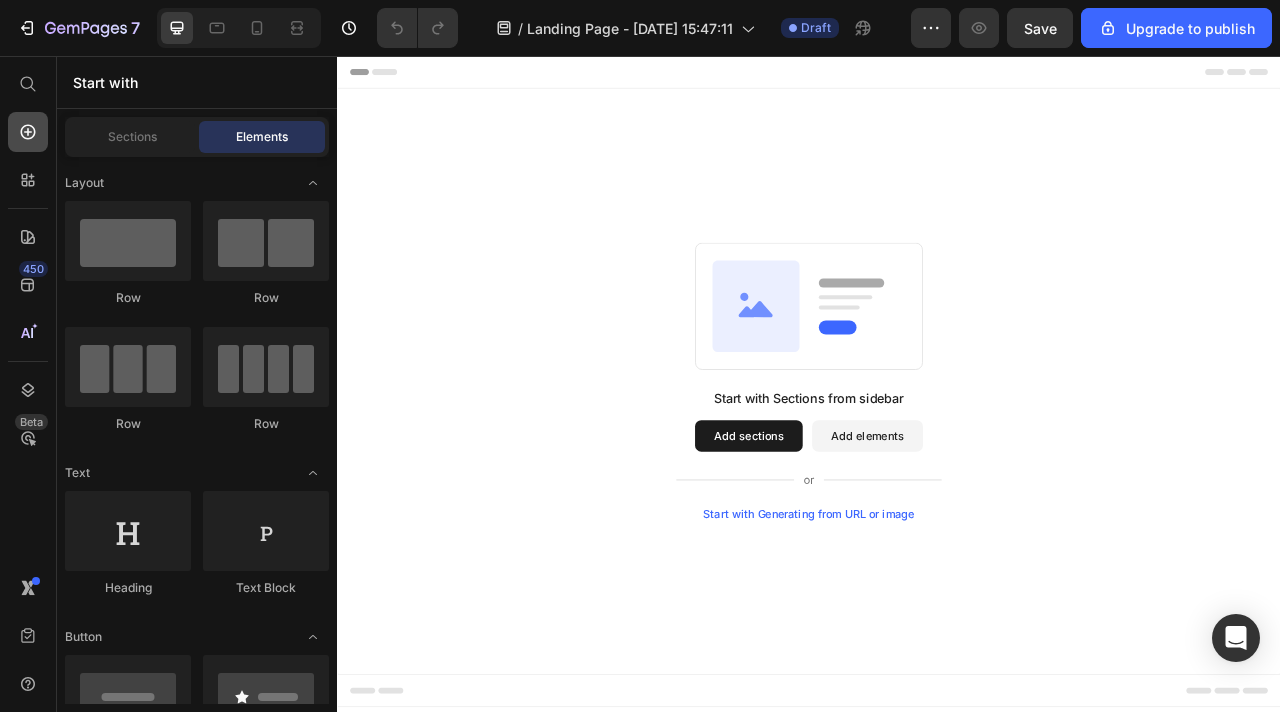 click 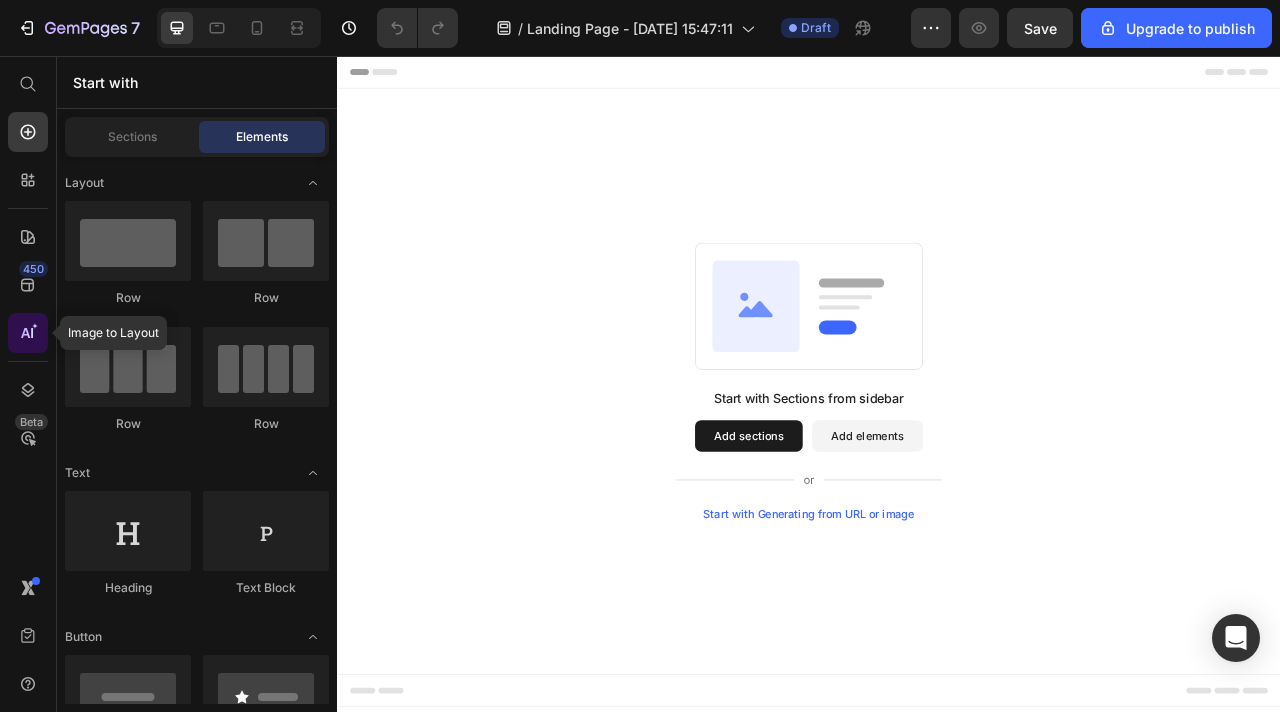 click 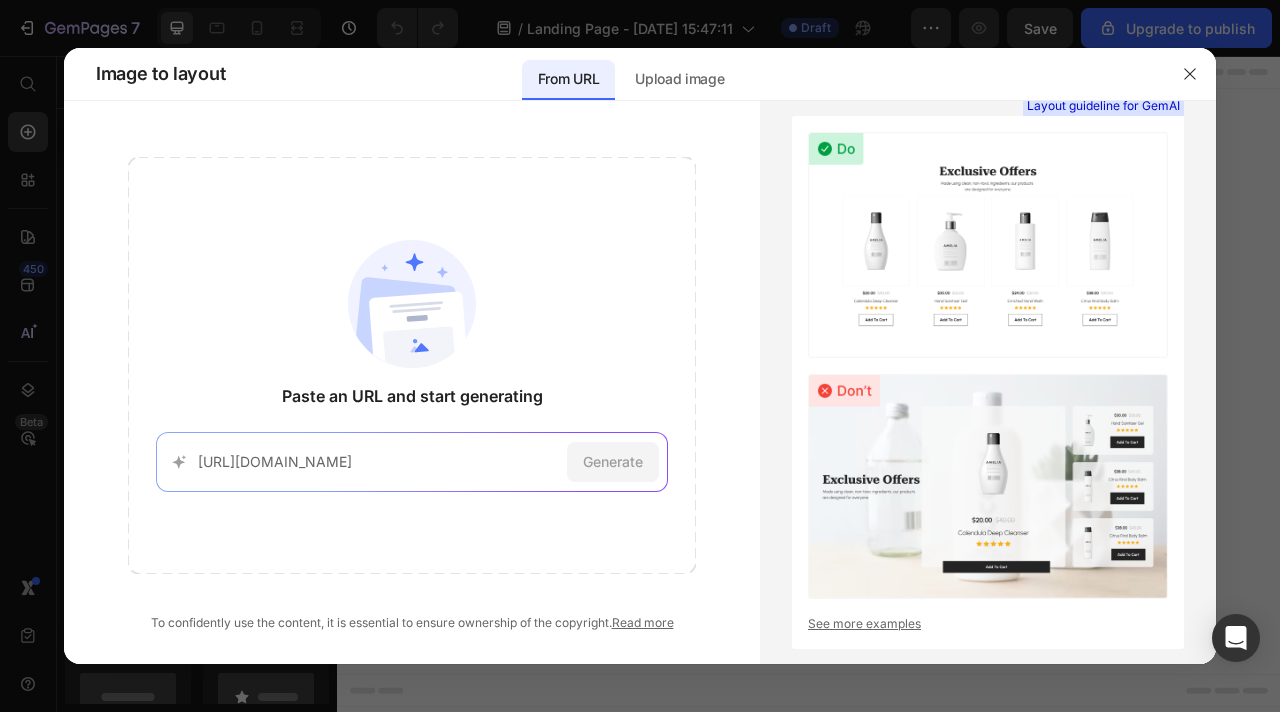 scroll, scrollTop: 0, scrollLeft: 53, axis: horizontal 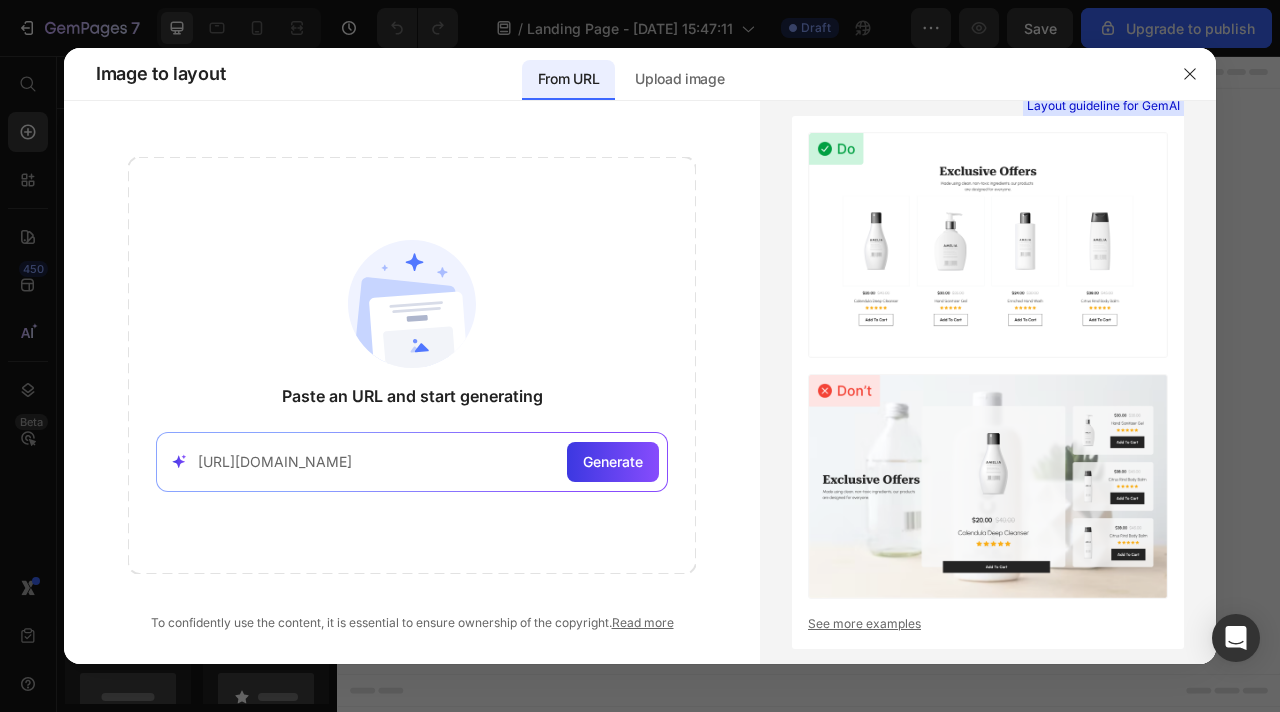 click on "[URL][DOMAIN_NAME]" at bounding box center [378, 461] 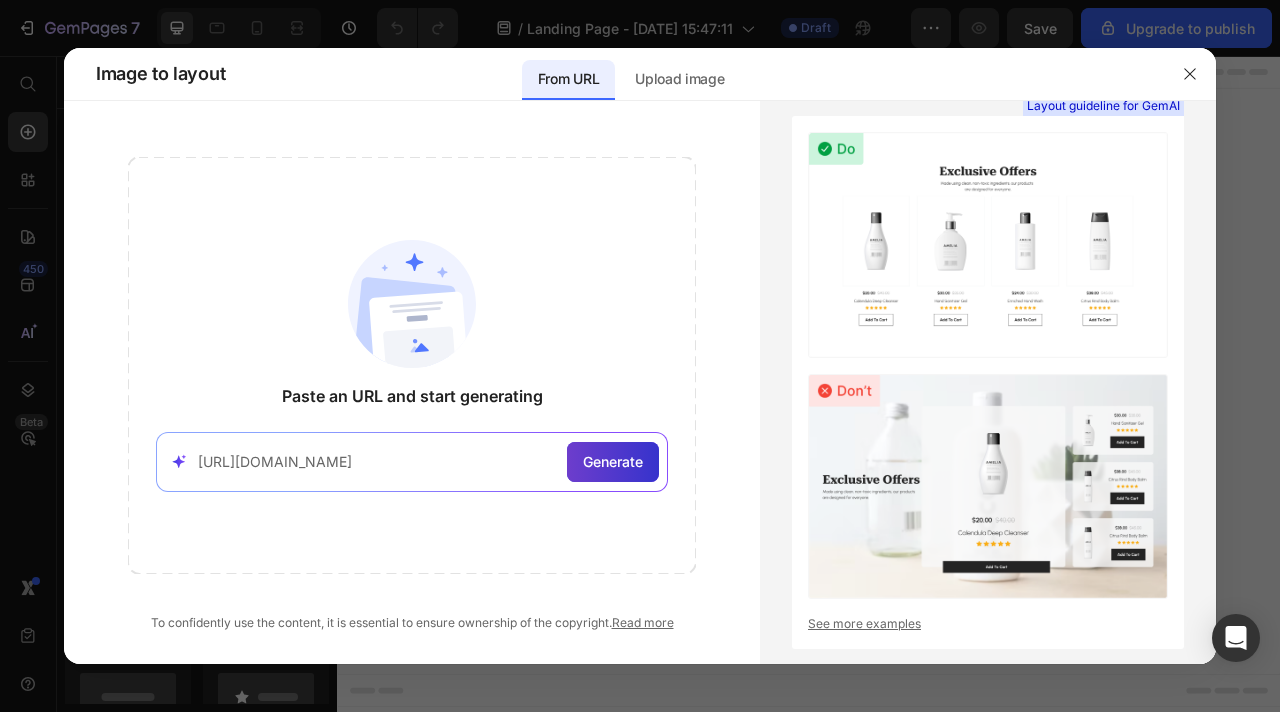 type on "[URL][DOMAIN_NAME]" 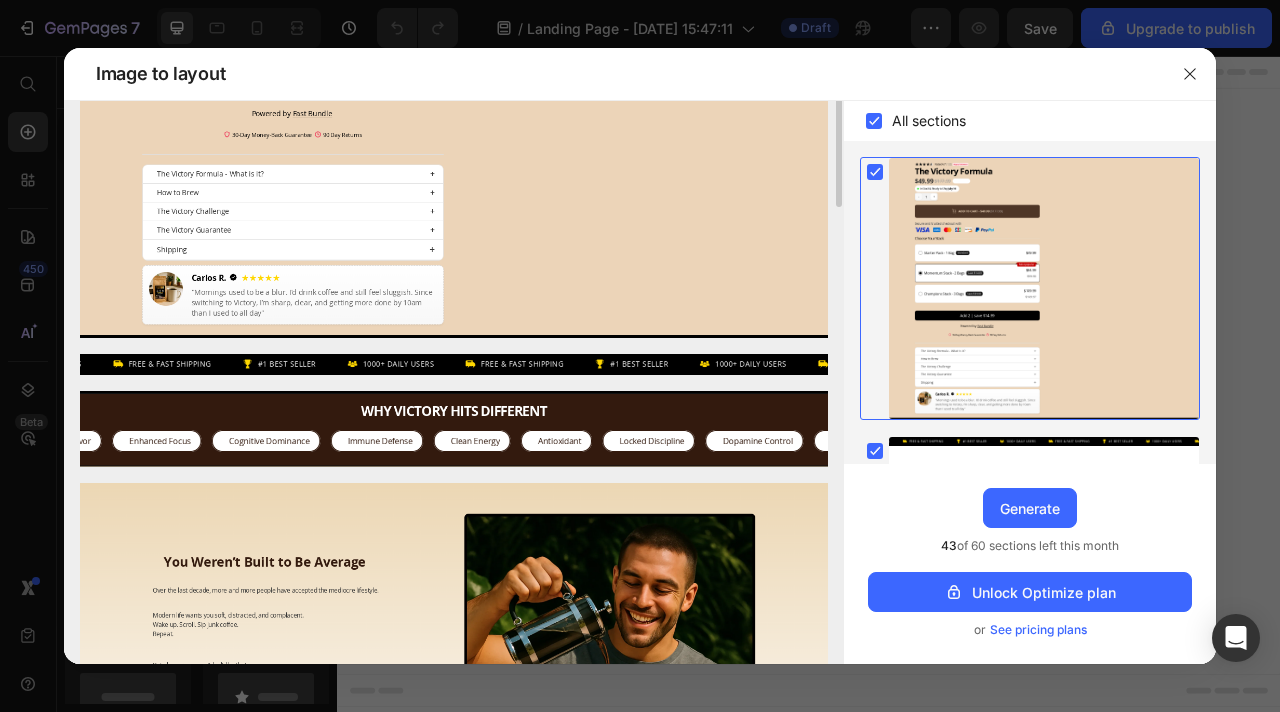 scroll, scrollTop: 620, scrollLeft: 0, axis: vertical 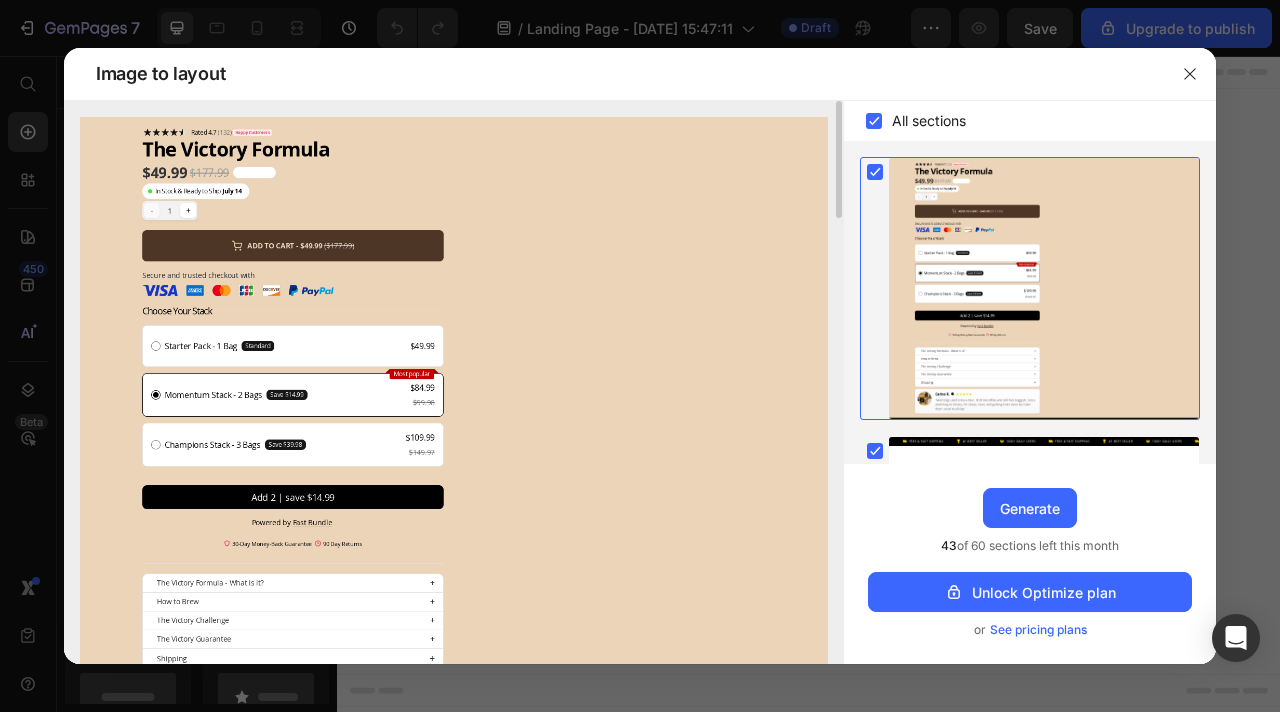 drag, startPoint x: 282, startPoint y: 395, endPoint x: 217, endPoint y: 193, distance: 212.20038 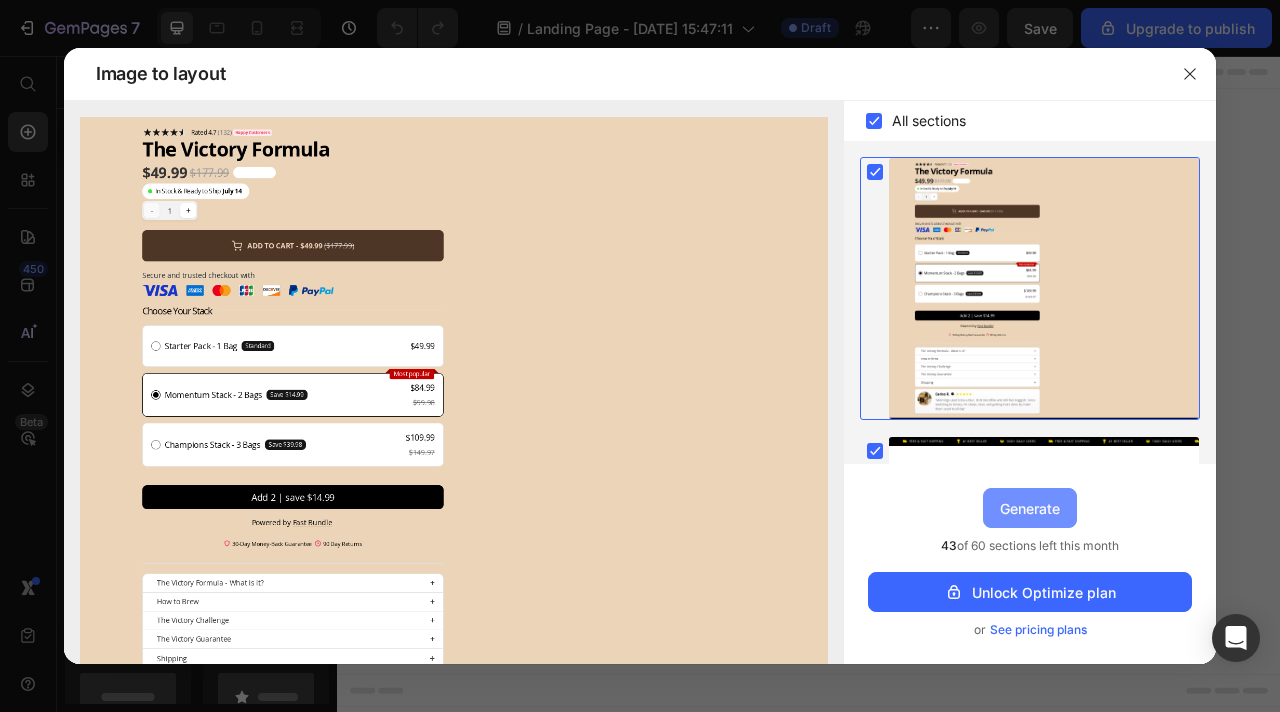 click on "Generate" at bounding box center (1030, 508) 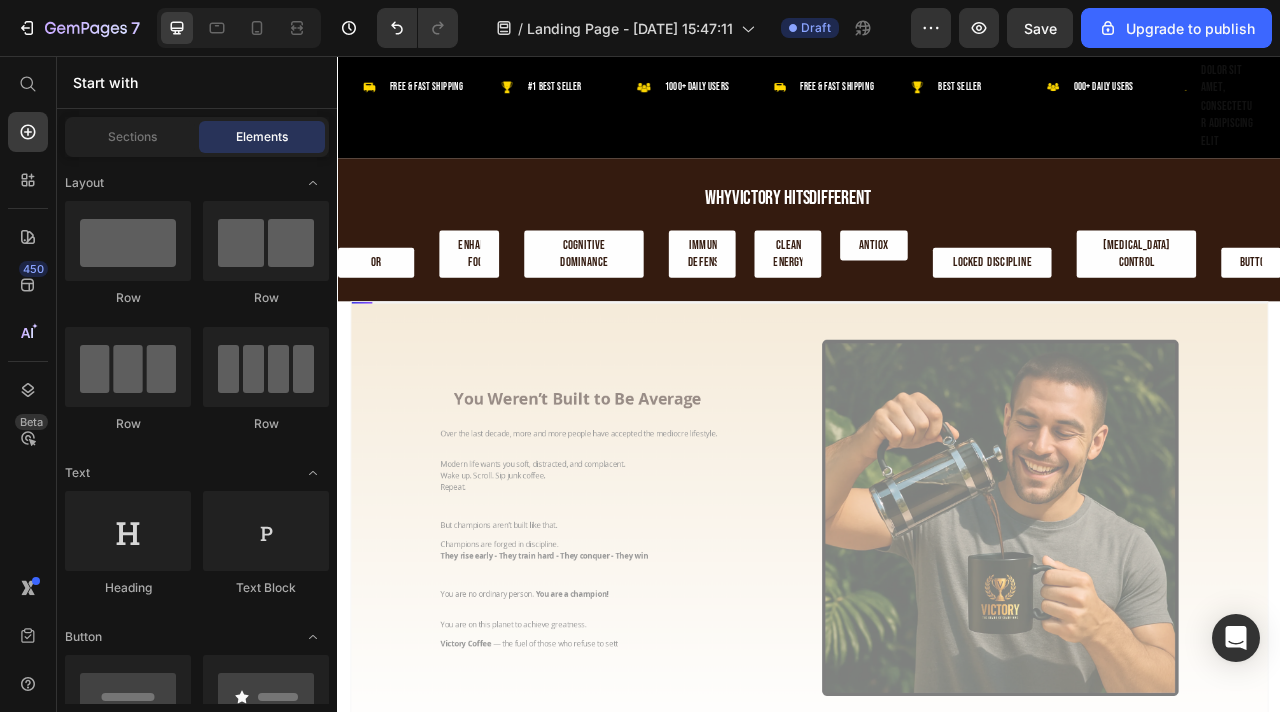 scroll, scrollTop: 1085, scrollLeft: 0, axis: vertical 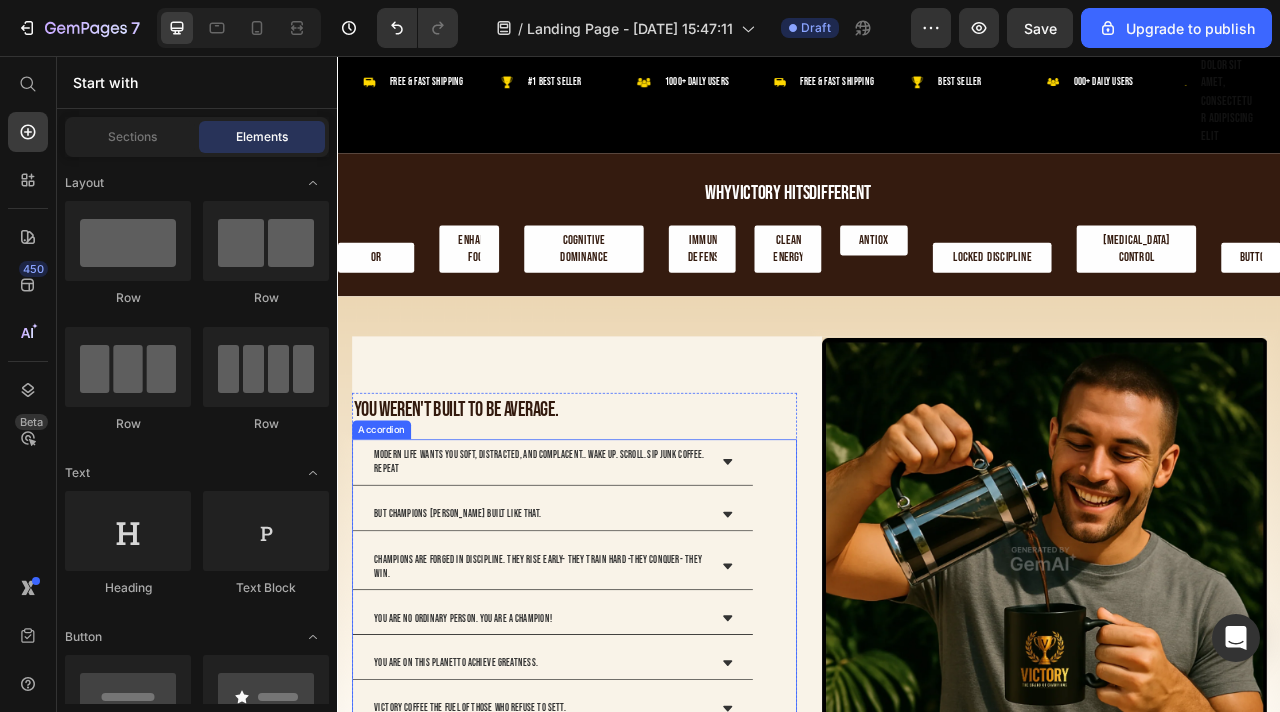 click on "But champions [PERSON_NAME] built like that." at bounding box center [610, 638] 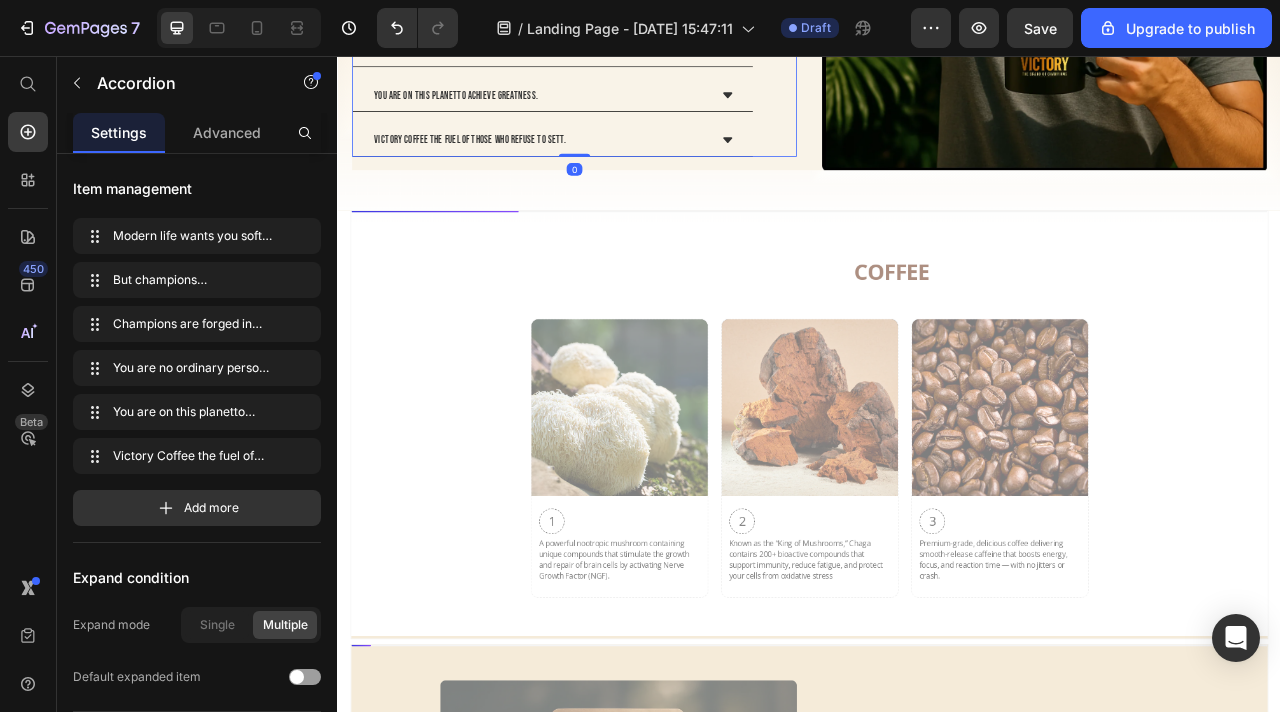 scroll, scrollTop: 1682, scrollLeft: 0, axis: vertical 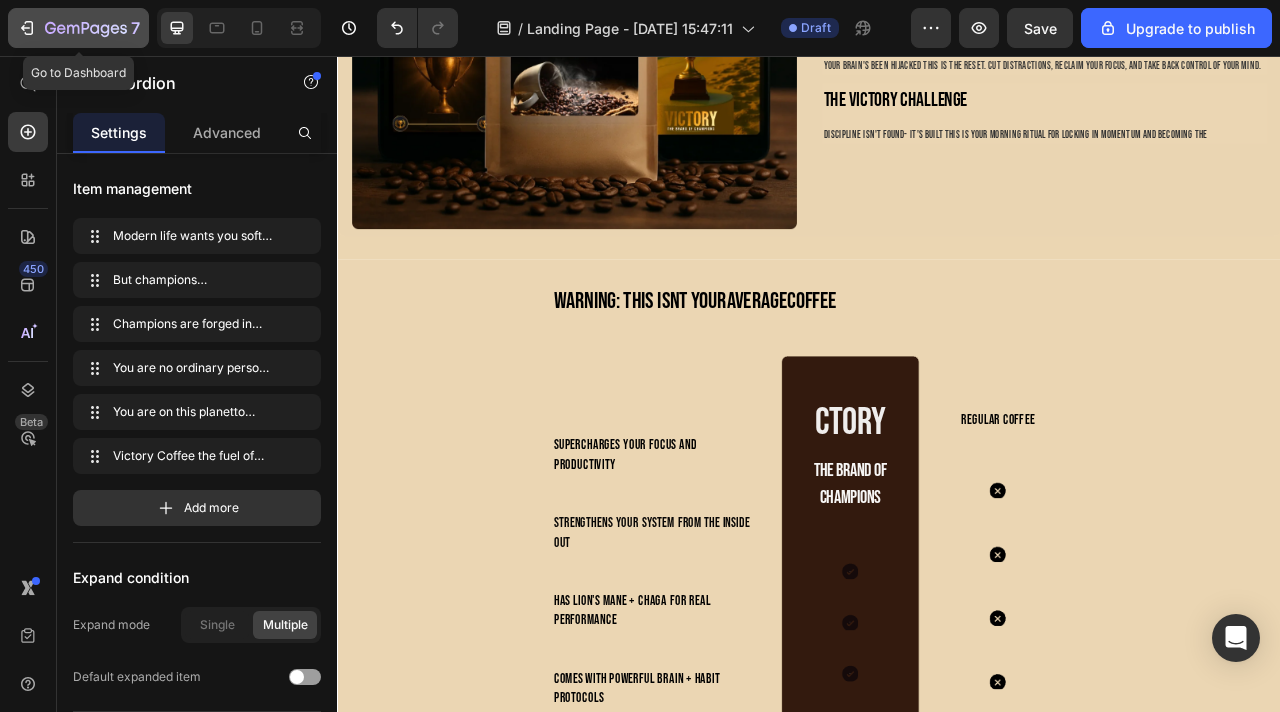 click on "7" at bounding box center [78, 28] 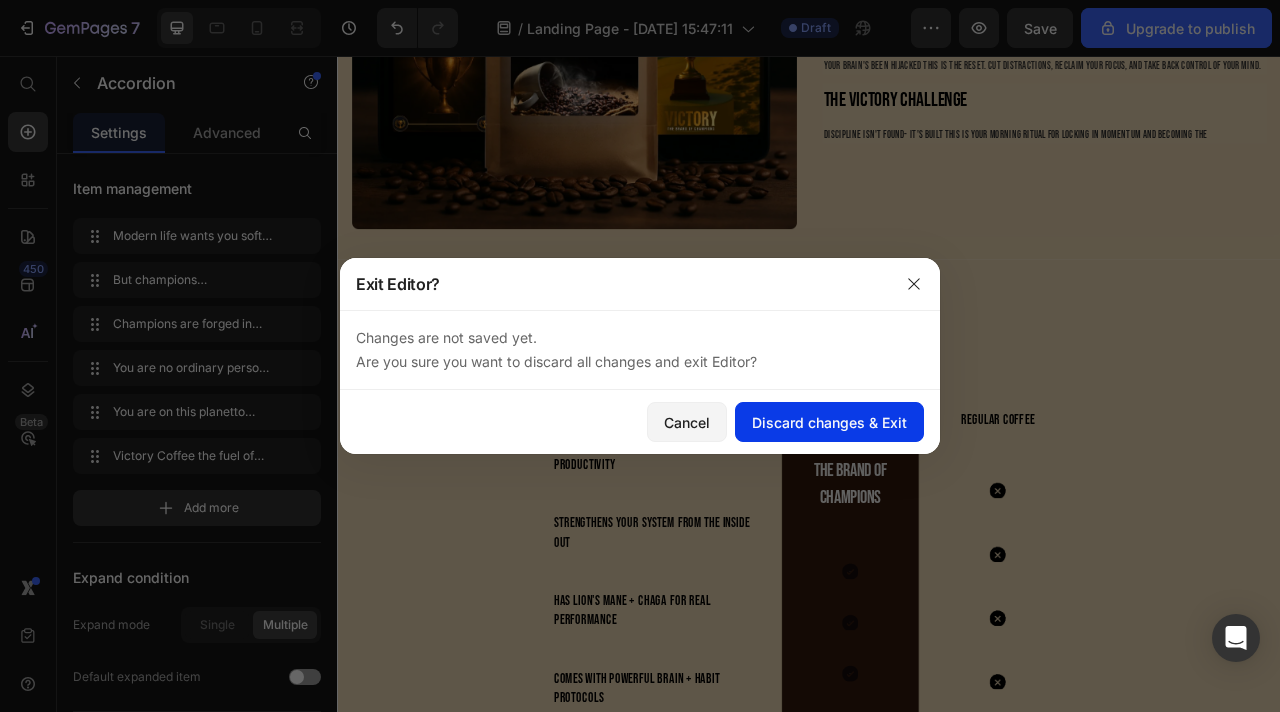 click on "Discard changes & Exit" 